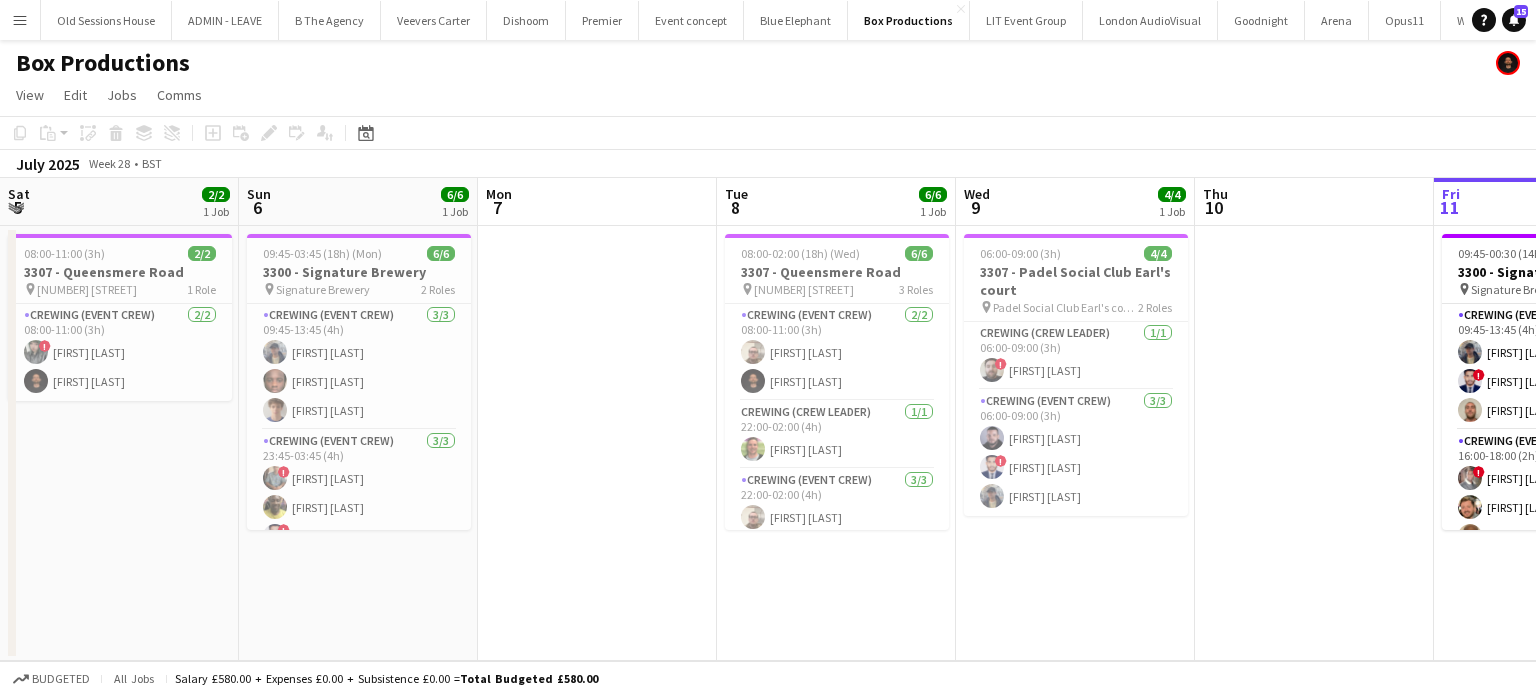 scroll, scrollTop: 0, scrollLeft: 0, axis: both 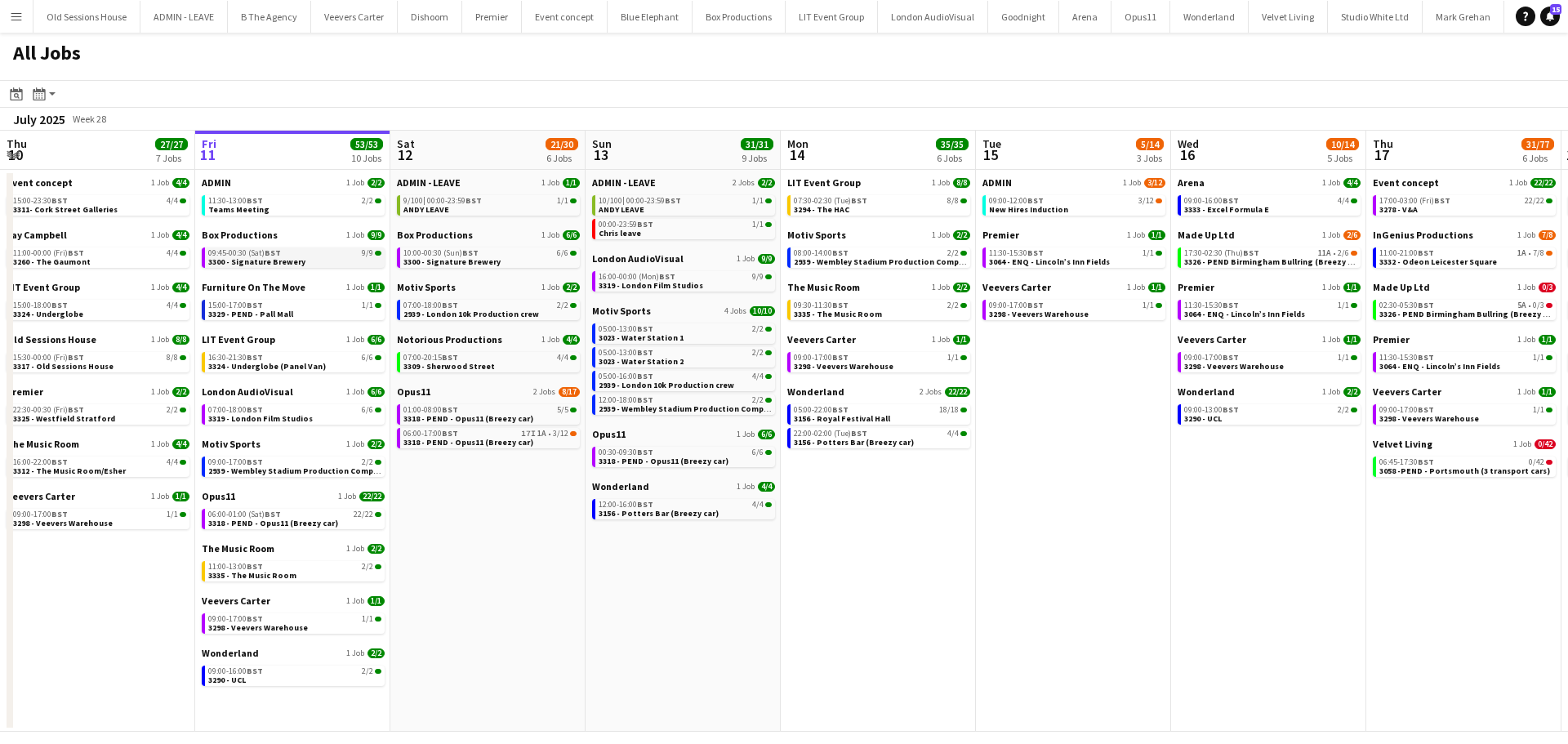 click on "3300 - Signature Brewery" at bounding box center [256, 261] 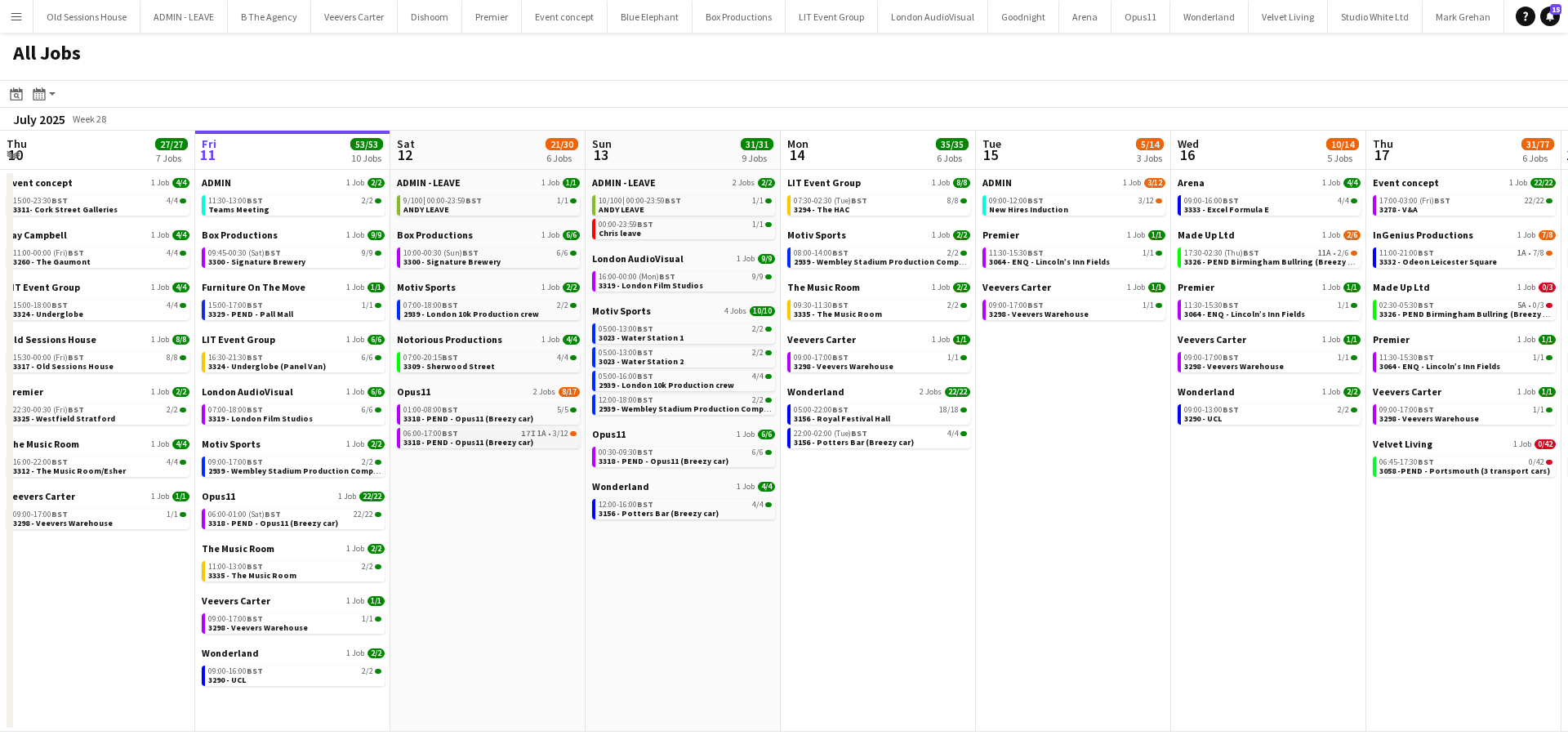 click on "06:00-17:00    BST   17I   1A   •   3/12" at bounding box center (490, 434) 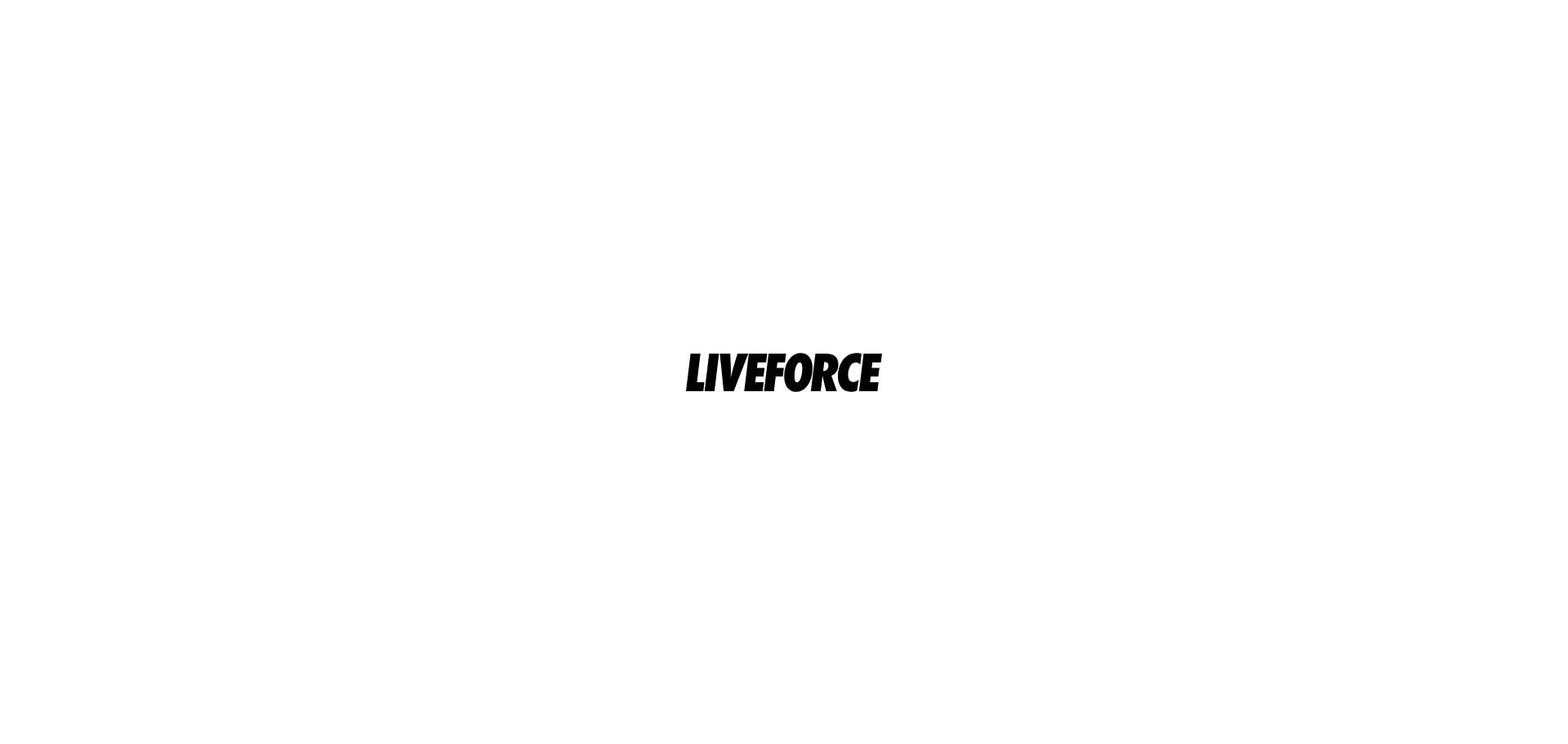 scroll, scrollTop: 0, scrollLeft: 0, axis: both 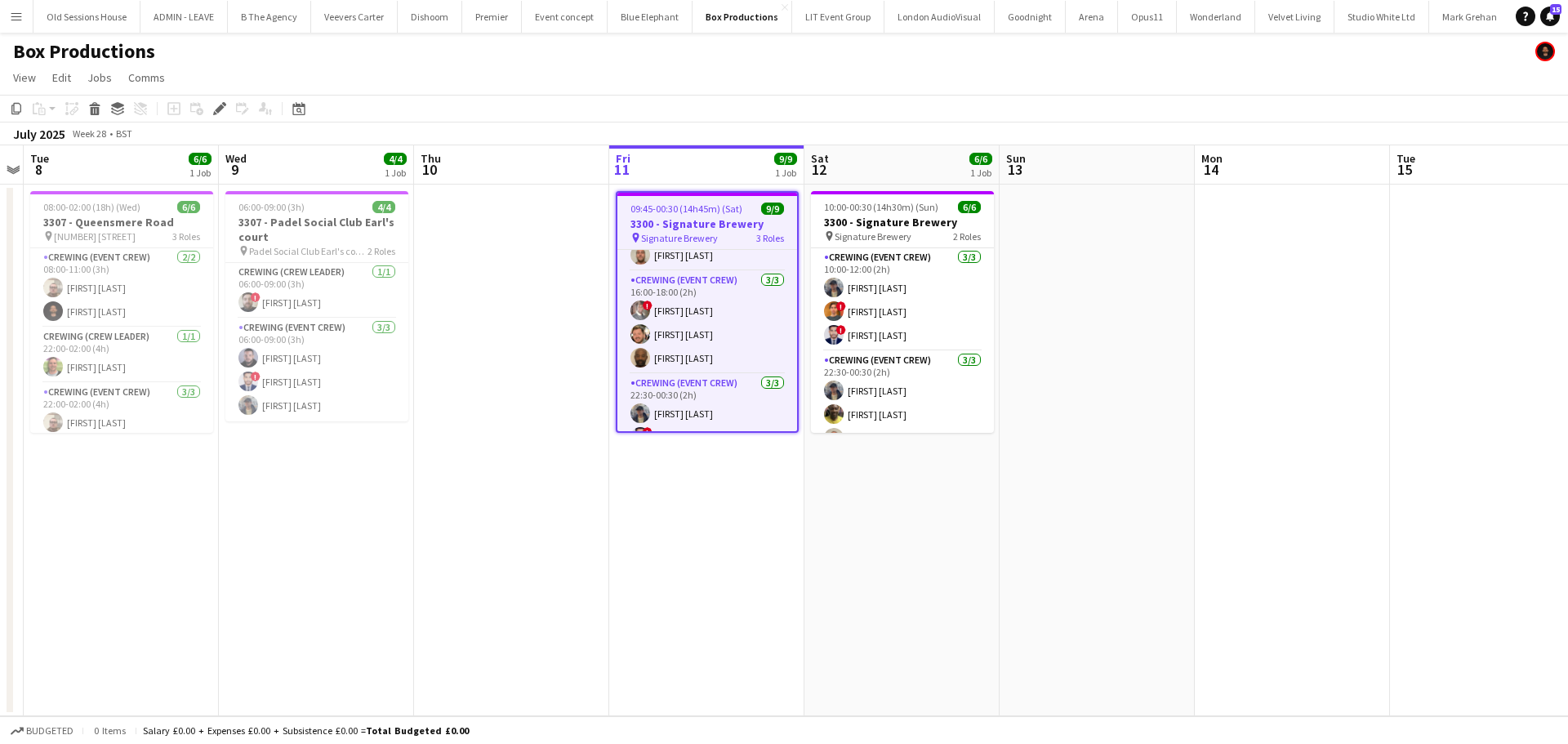 click on "3300 - Signature Brewery" at bounding box center (707, 224) 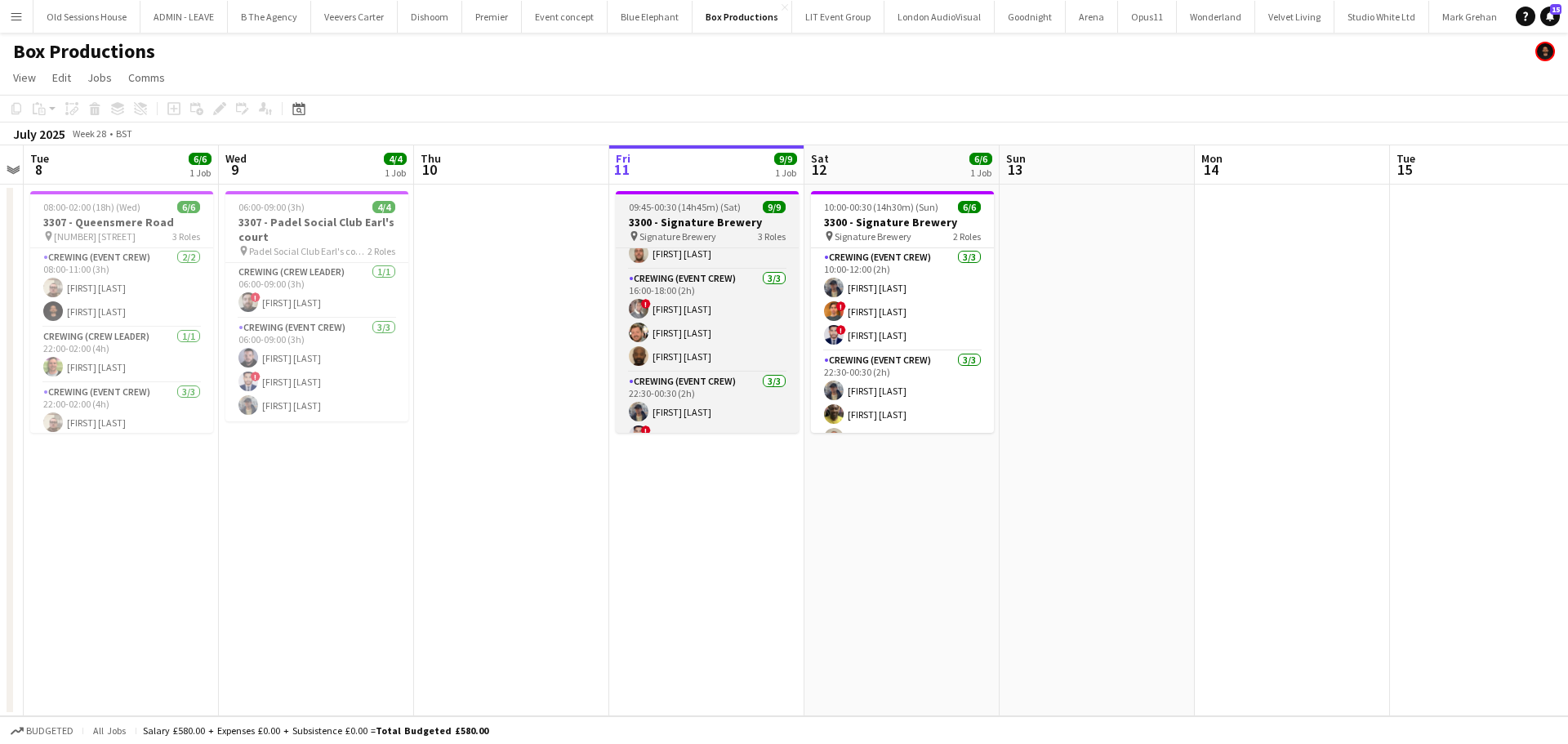 click on "3300 - Signature Brewery" at bounding box center [707, 222] 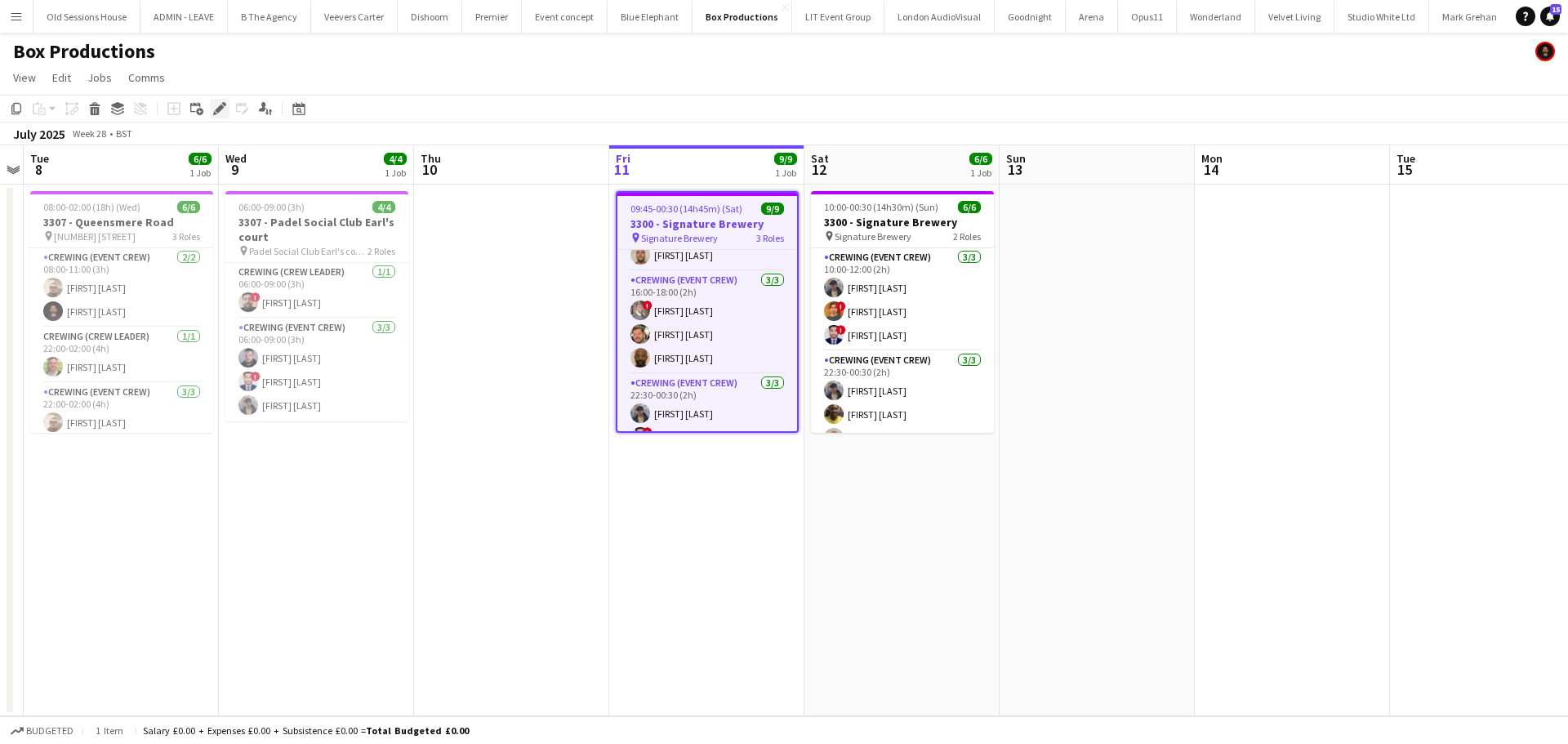 click on "Edit" 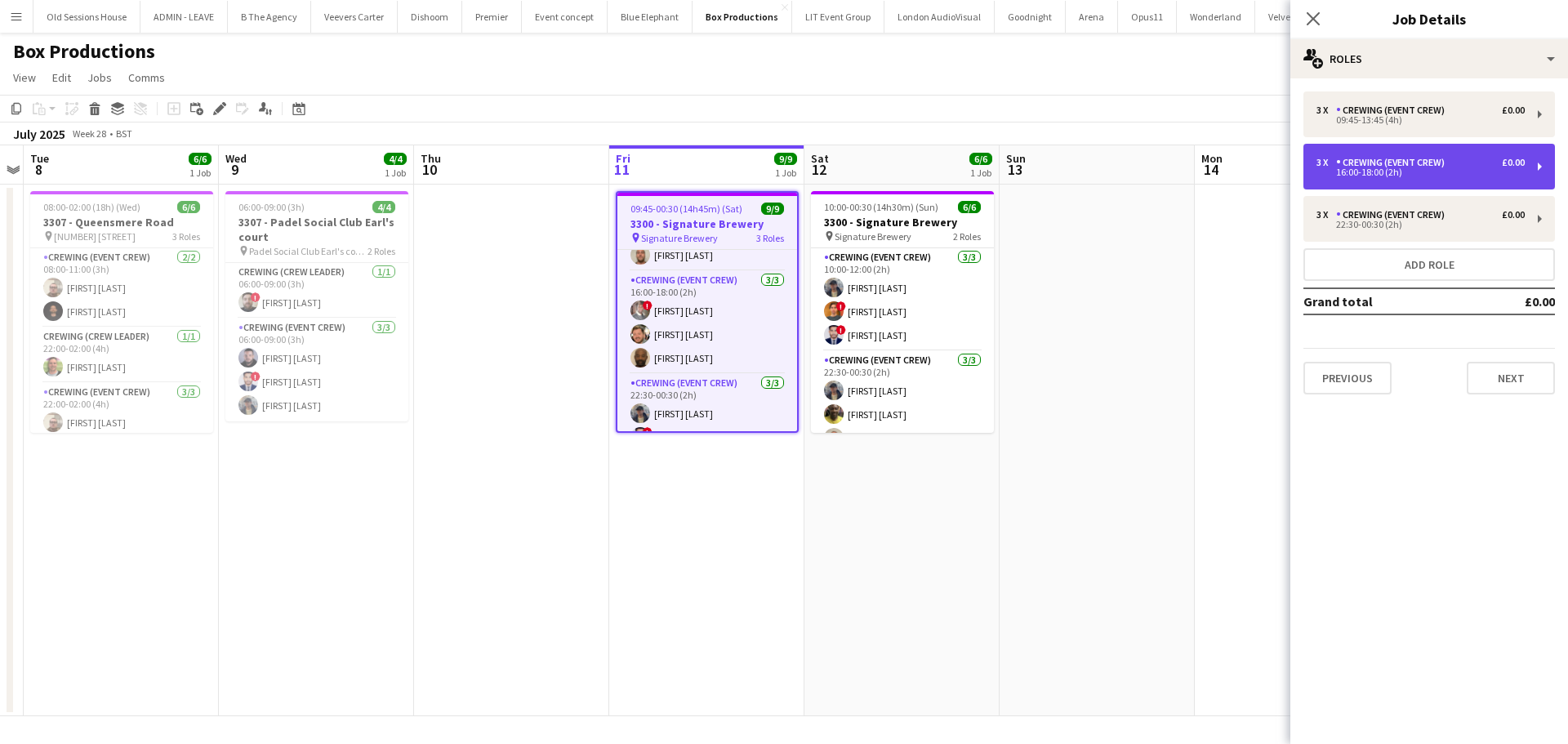 click on "16:00-18:00 (2h)" at bounding box center (1420, 172) 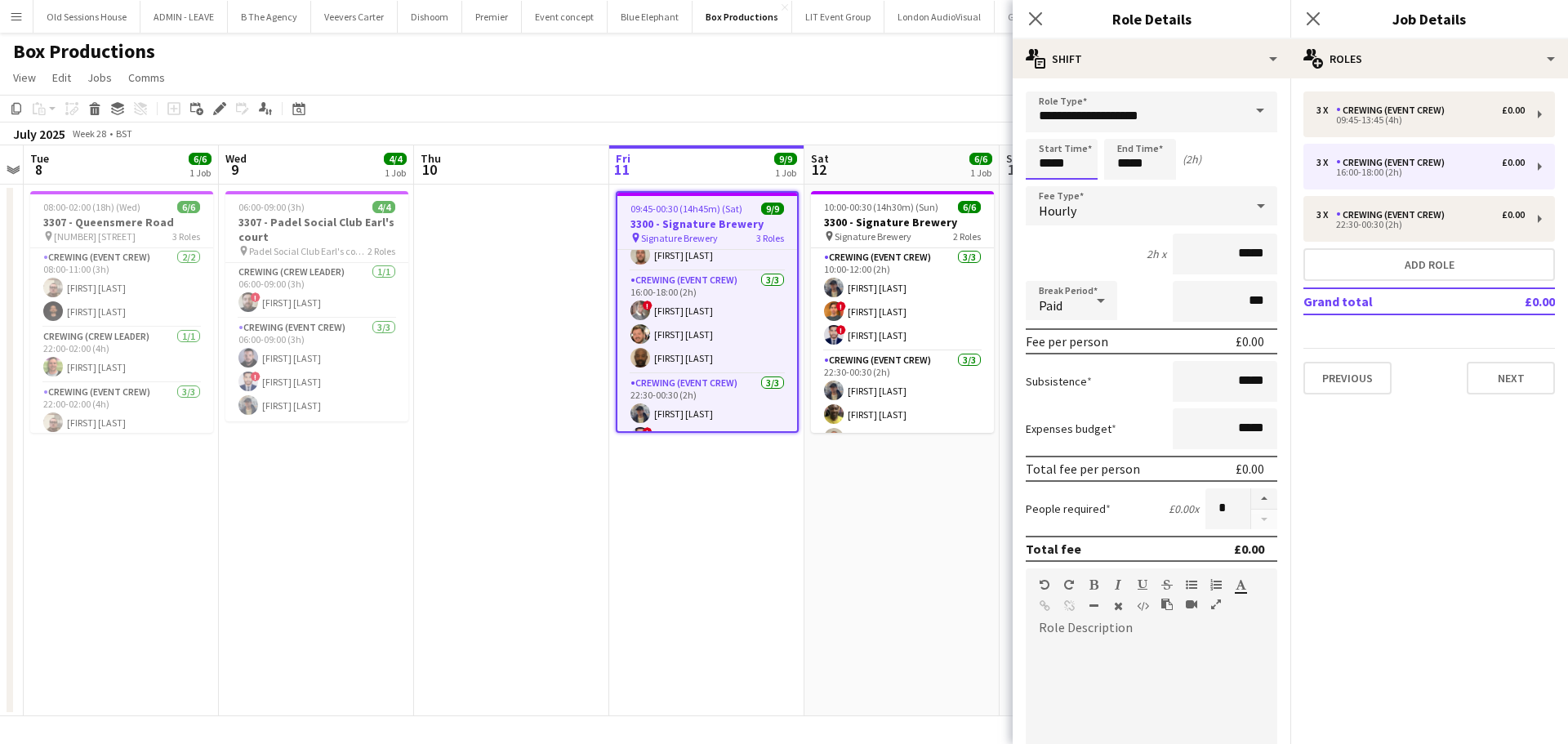 click on "*****" at bounding box center [1062, 159] 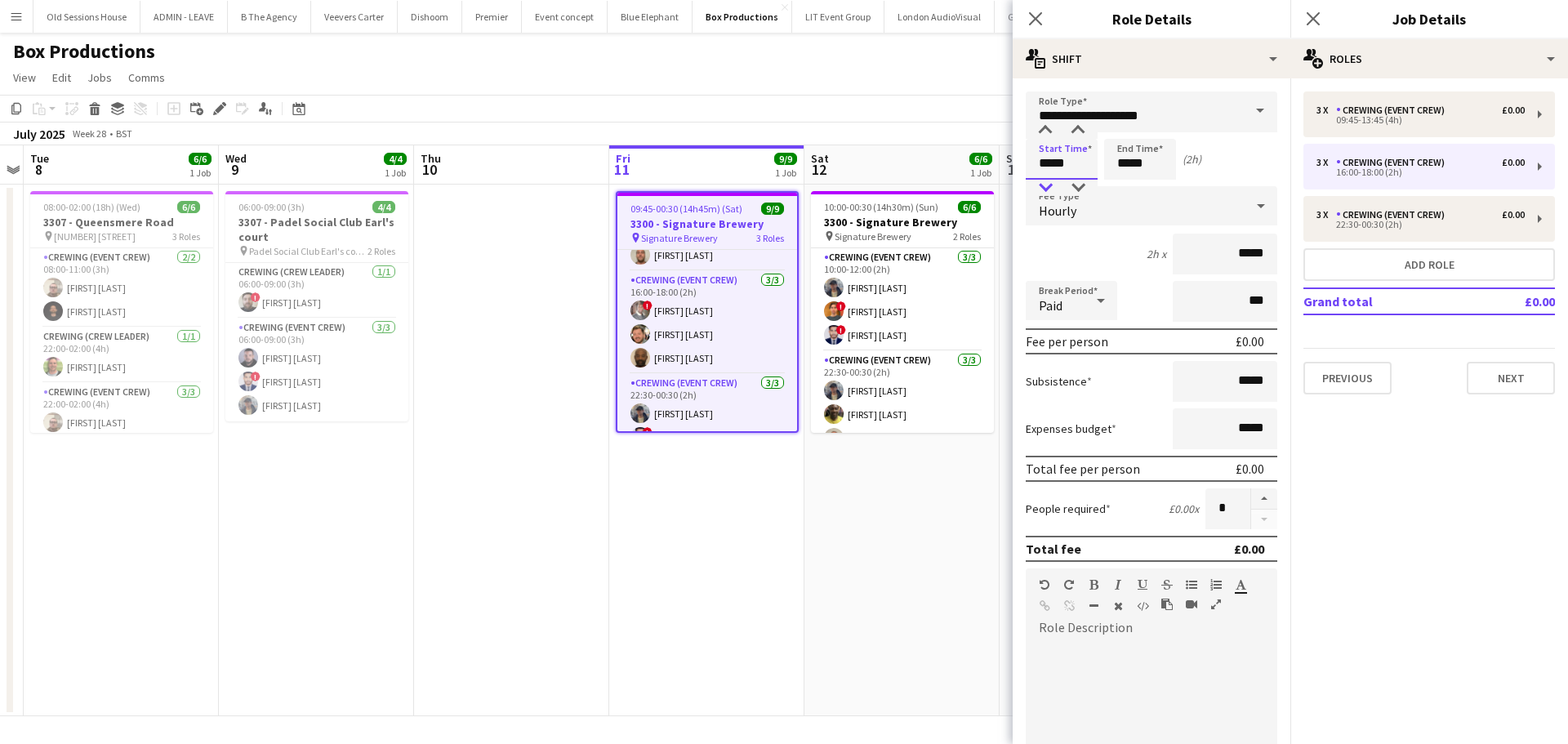 type on "*****" 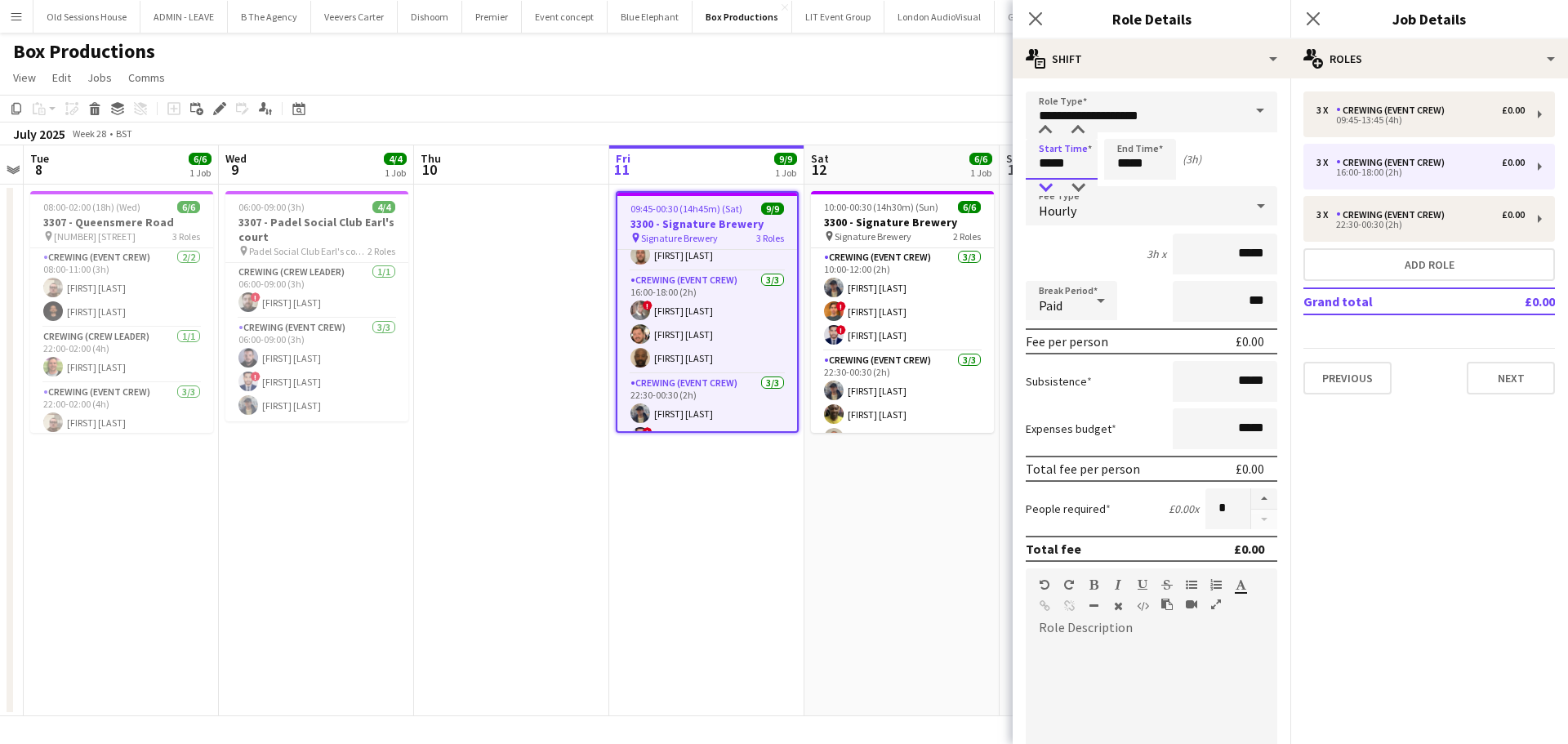 click at bounding box center (1045, 188) 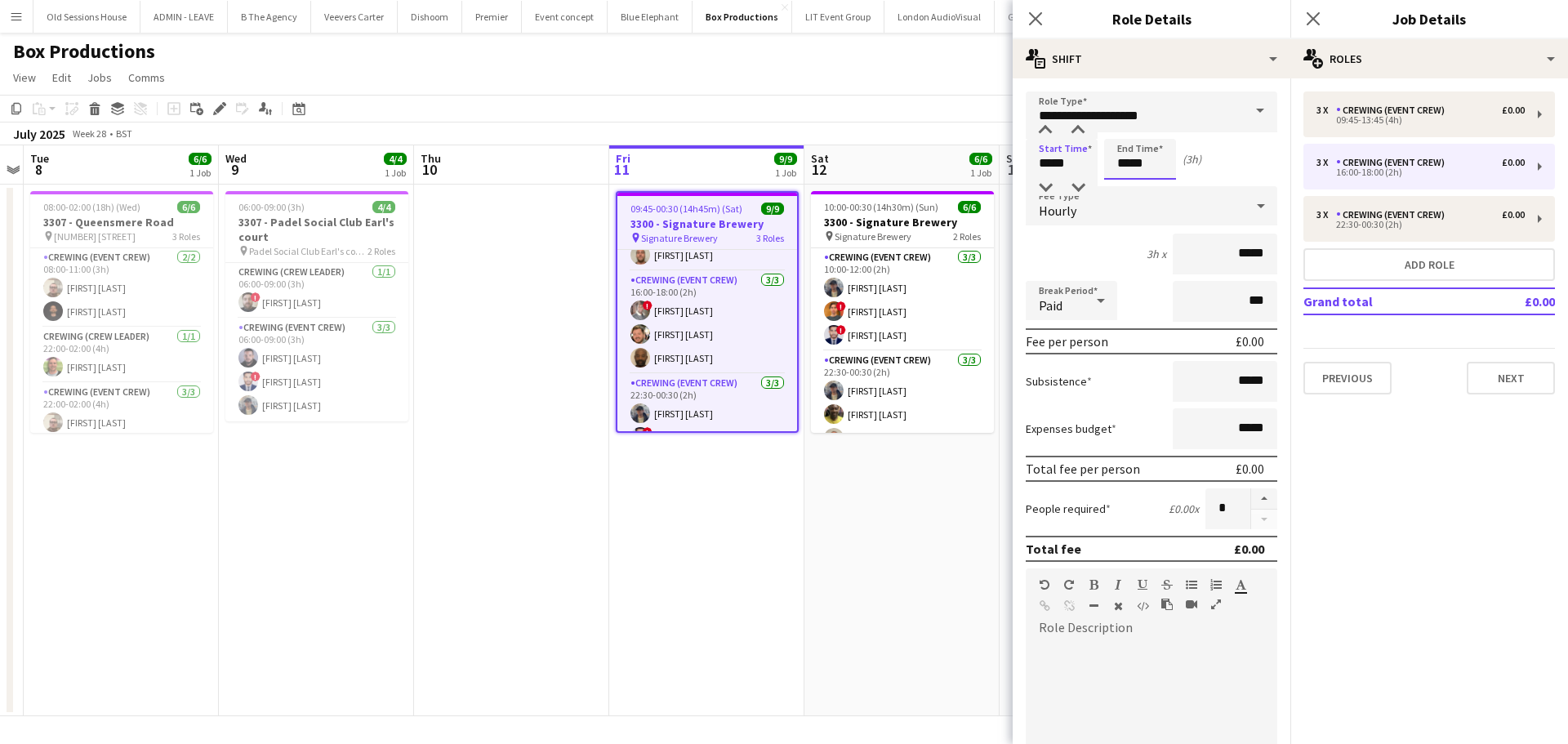 click on "*****" at bounding box center (1140, 159) 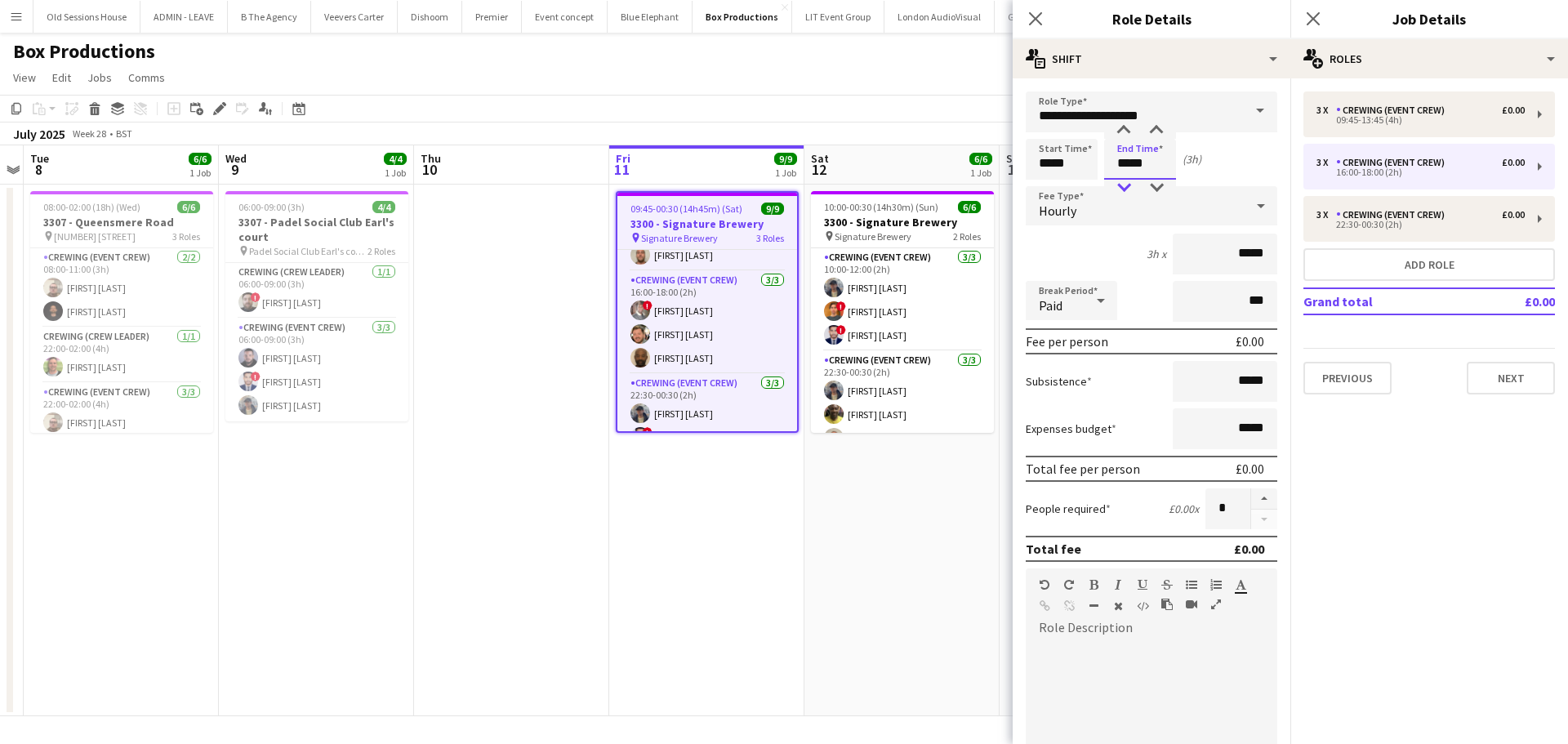 type on "*****" 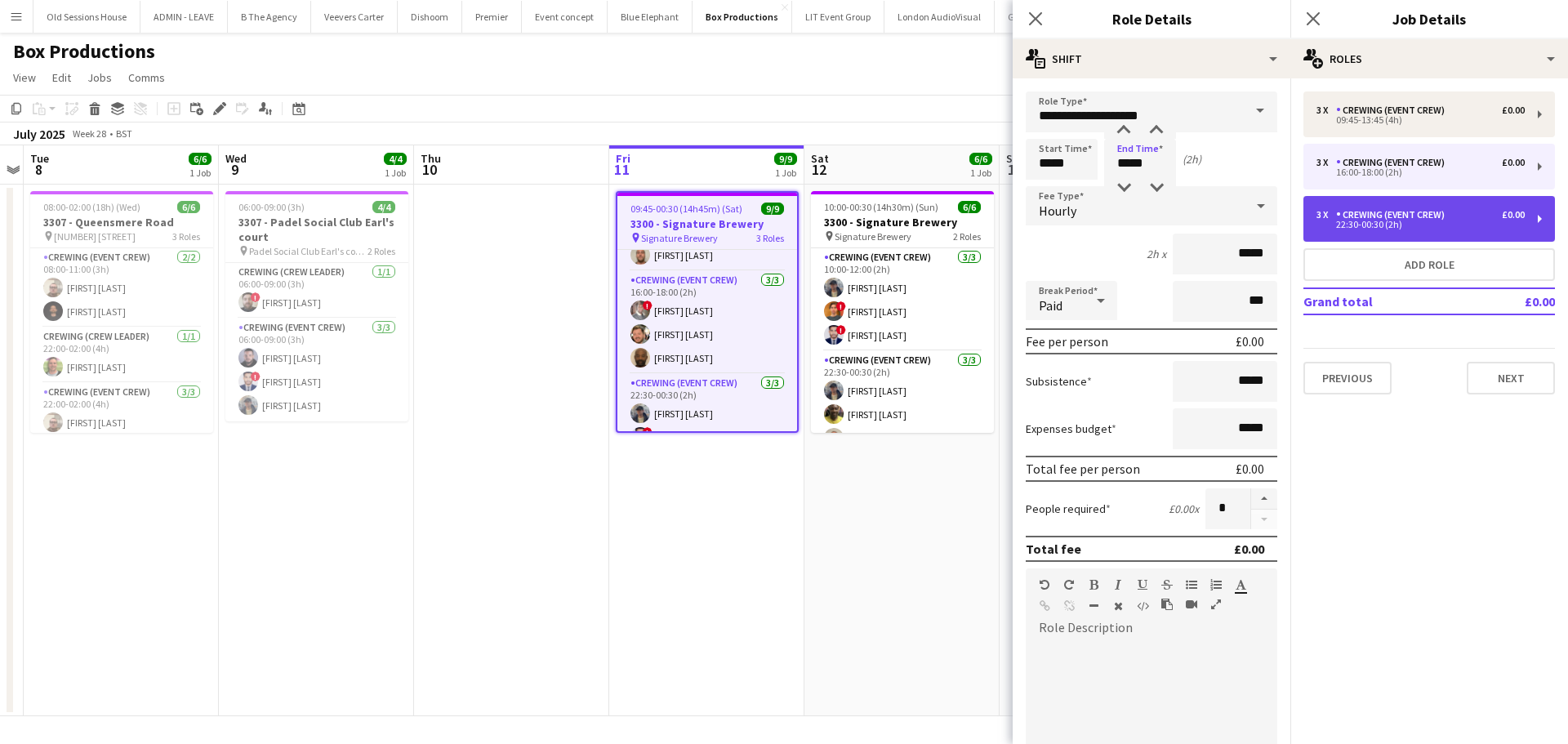 click on "Crewing (Event Crew)" at bounding box center [1393, 215] 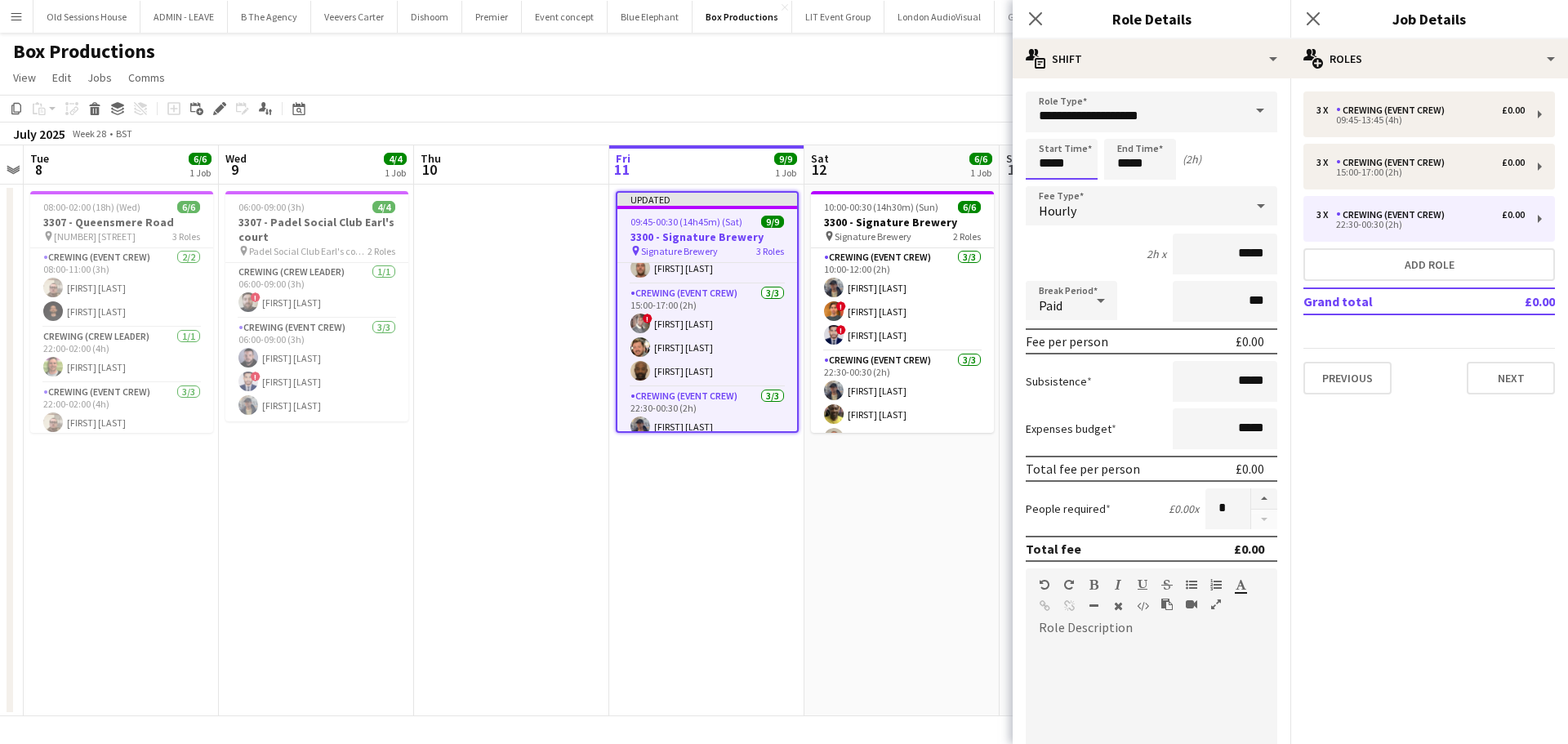 click on "*****" at bounding box center (1062, 159) 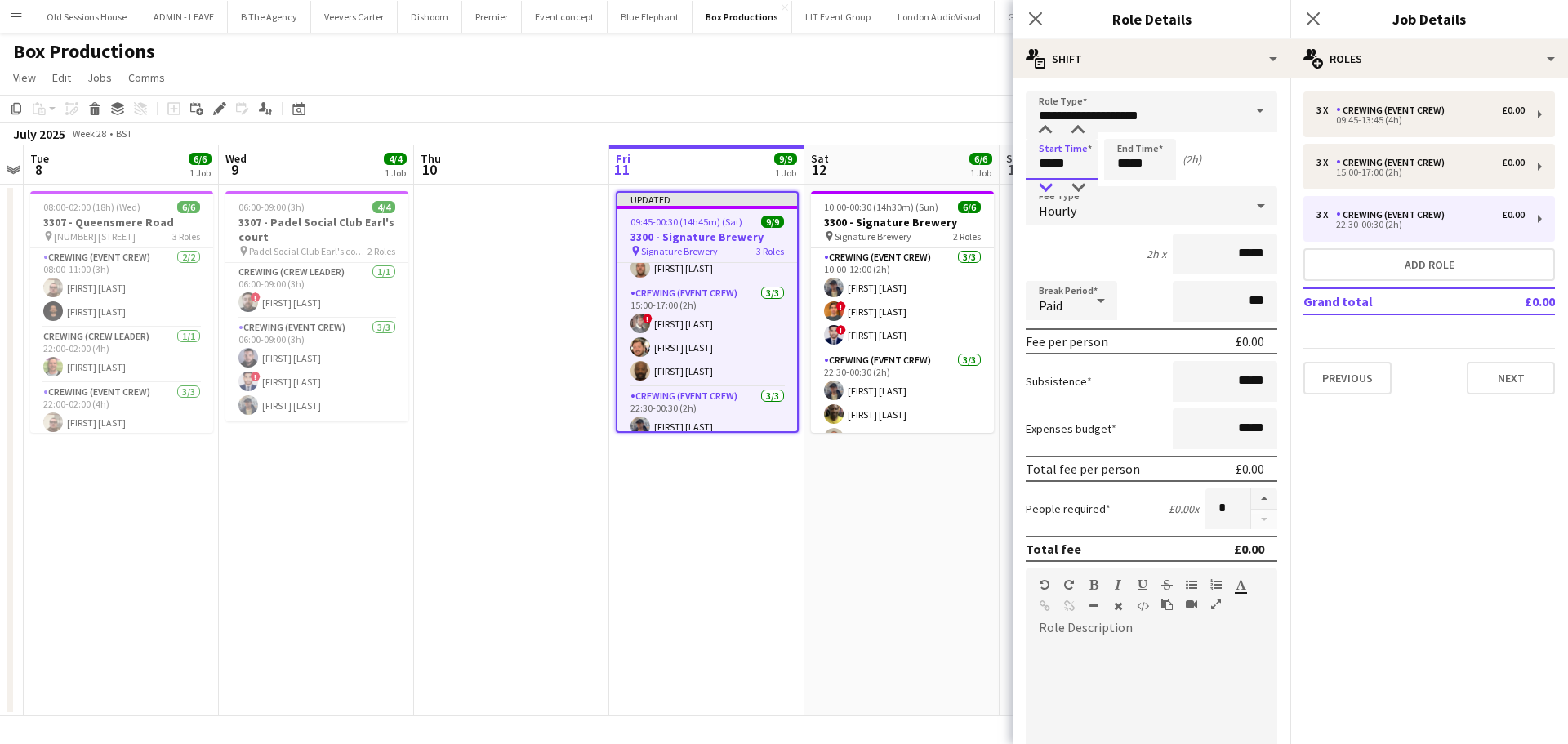type on "*****" 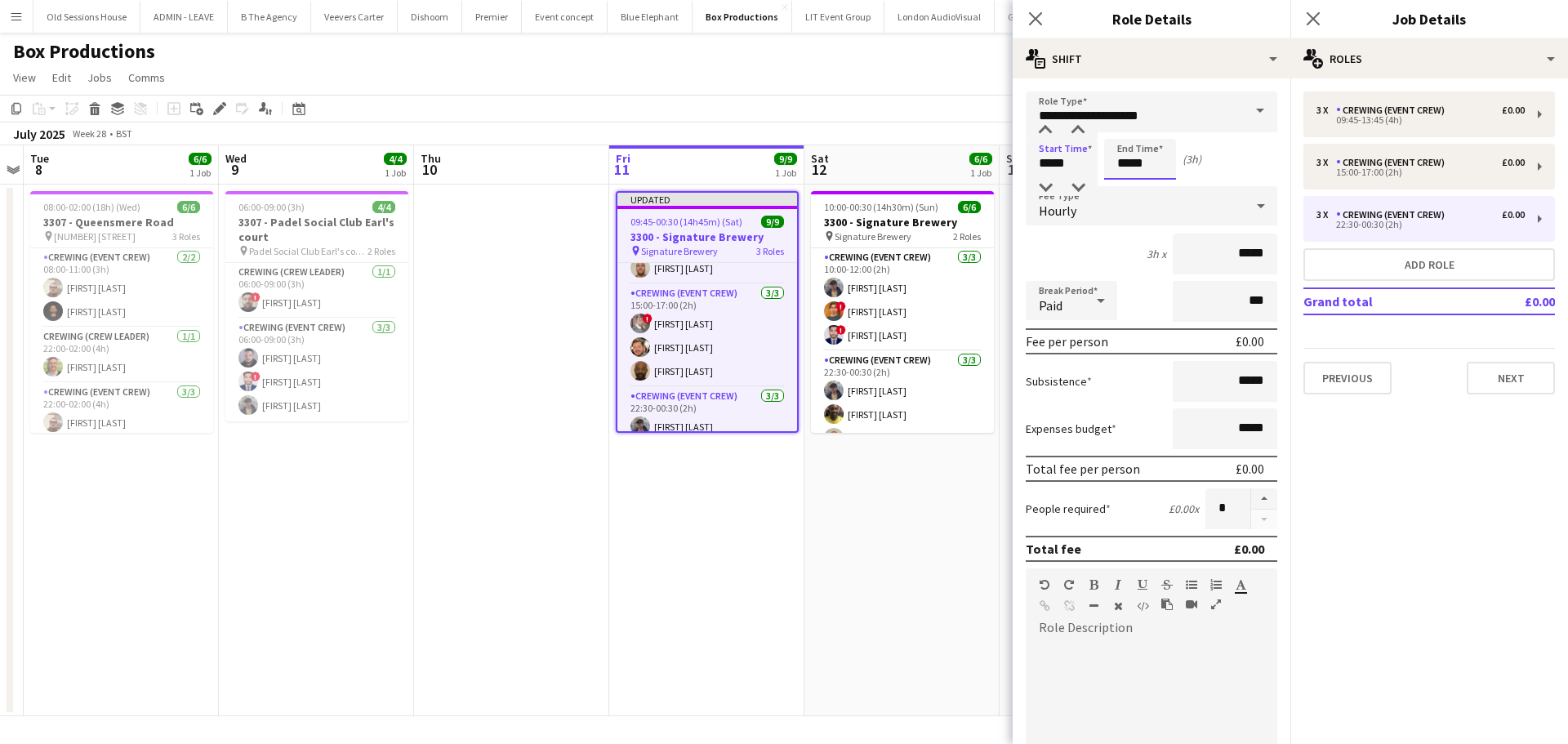 click on "*****" at bounding box center [1140, 159] 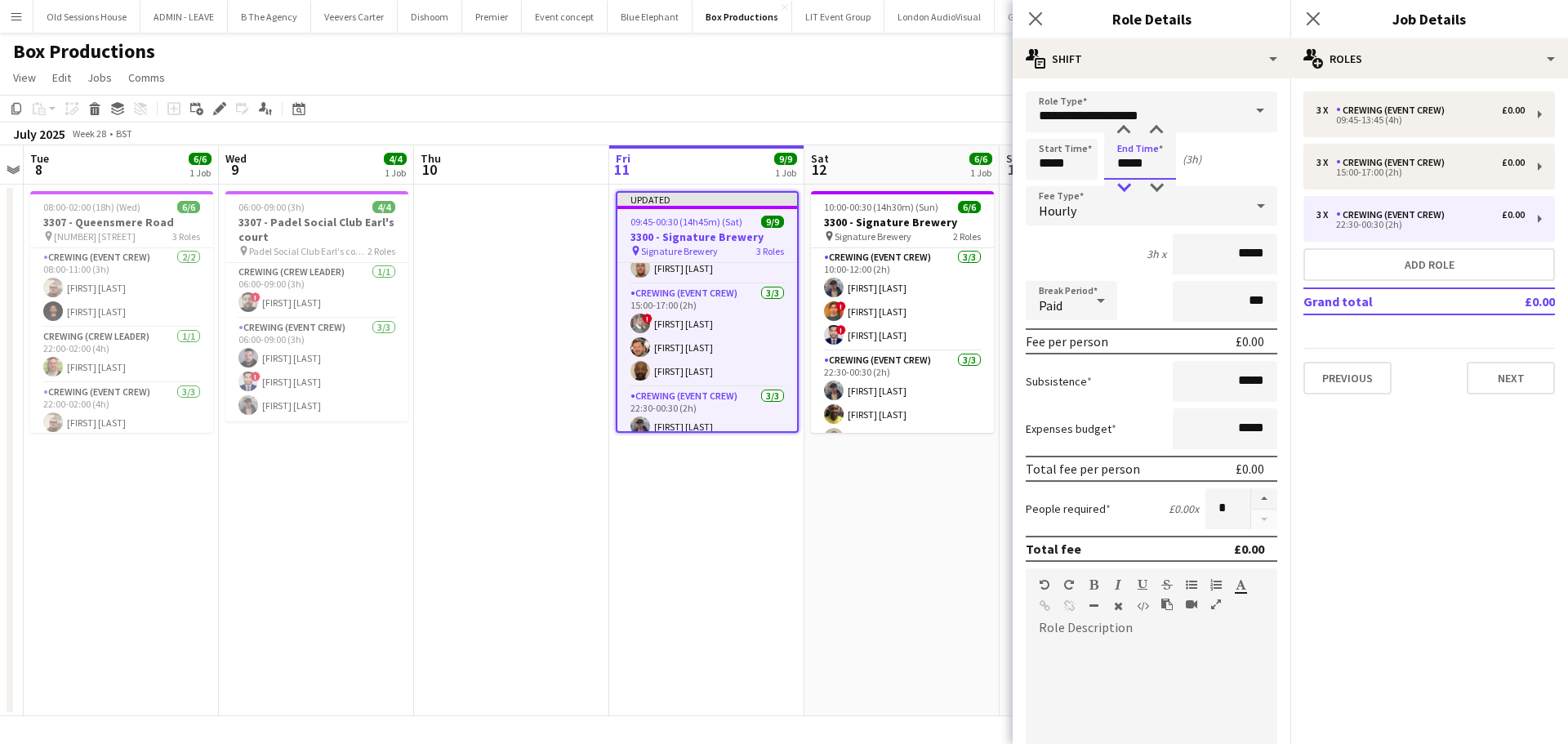 type on "*****" 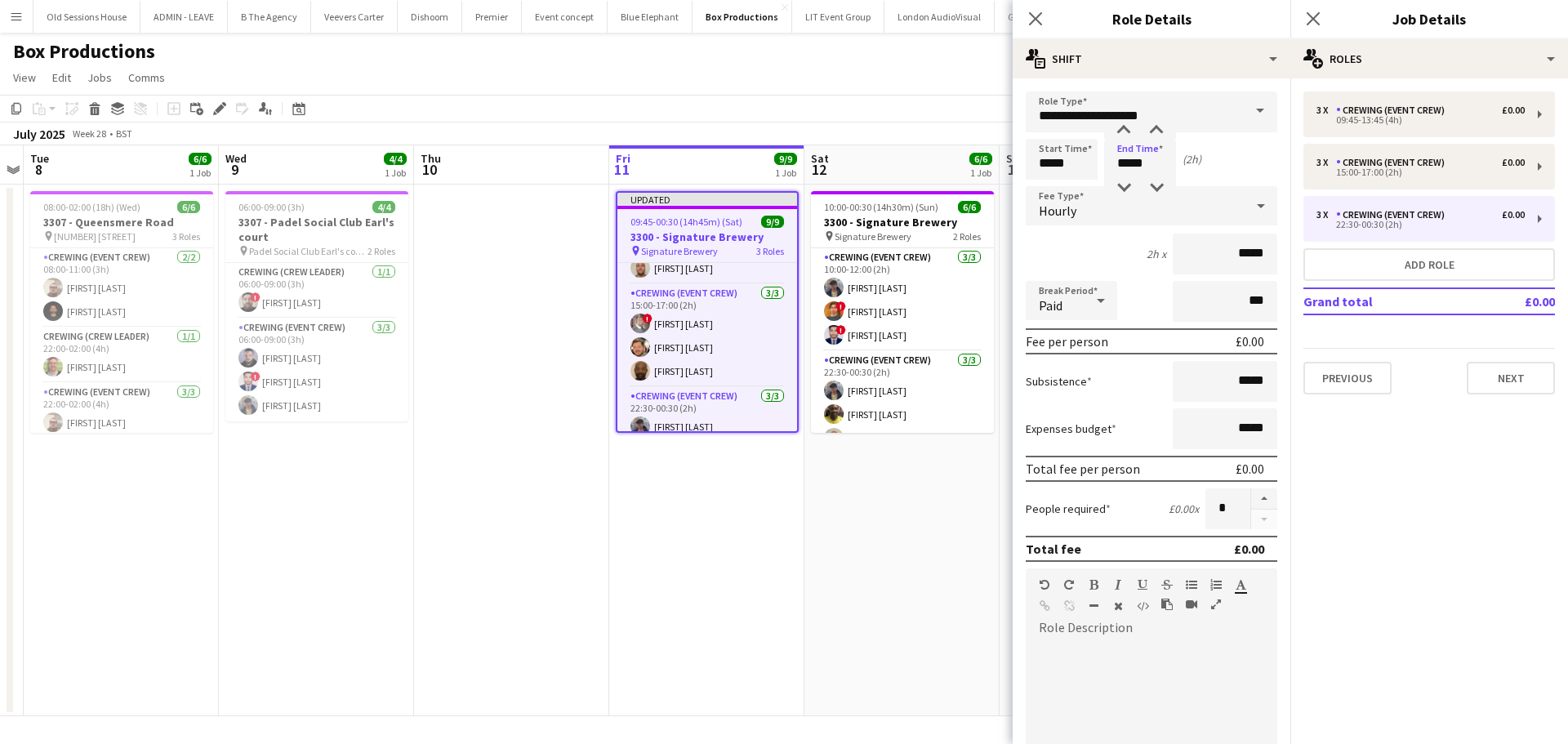 click on "Updated   09:45-00:30 (14h45m) (Sat)   9/9   3300 - Signature Brewery
pin
Signature Brewery   3 Roles   Crewing (Event Crew)   3/3   09:45-13:45 (4h)
William Connor ! Md Mosabbit Hridoy Stephen Lyle  Crewing (Event Crew)   3/3   15:00-17:00 (2h)
! Nile Mitchell Adam McCarter Kevin Olanrewaju  Crewing (Event Crew)   3/3   22:30-00:30 (2h)
William Connor ! Md Mosabbit Hridoy ! Nile Mitchell" at bounding box center [706, 450] 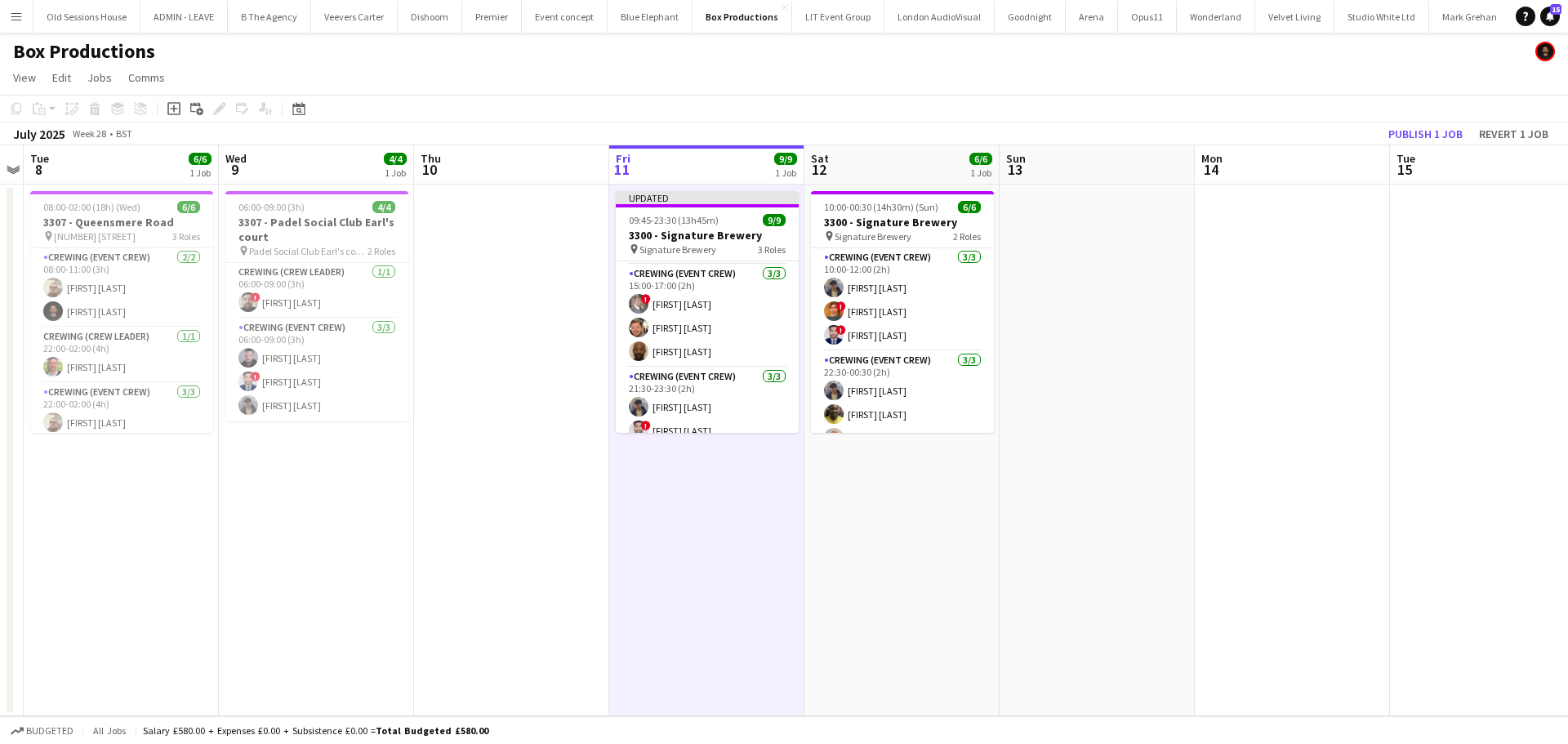 scroll, scrollTop: 56, scrollLeft: 0, axis: vertical 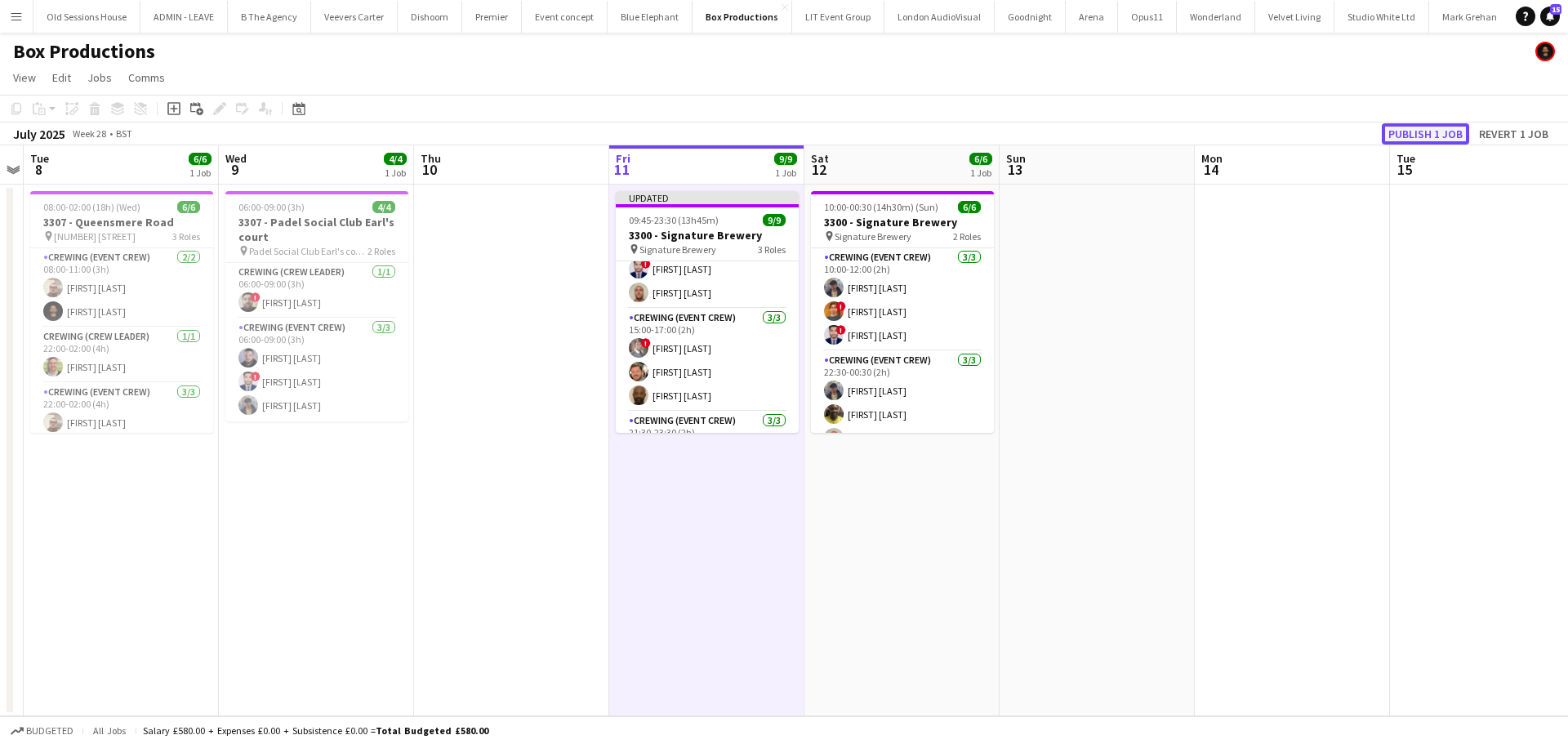 click on "Publish 1 job" 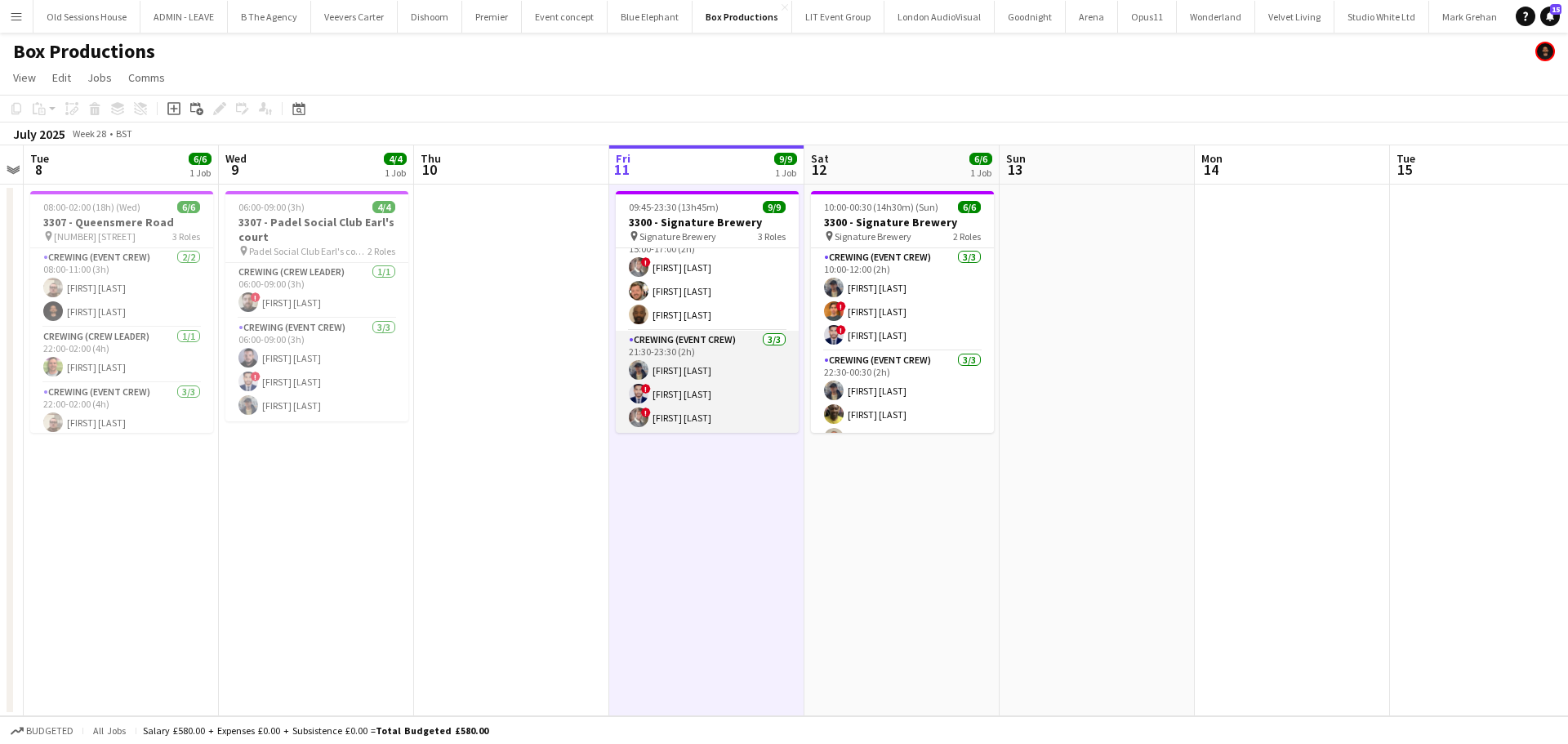 scroll, scrollTop: 124, scrollLeft: 0, axis: vertical 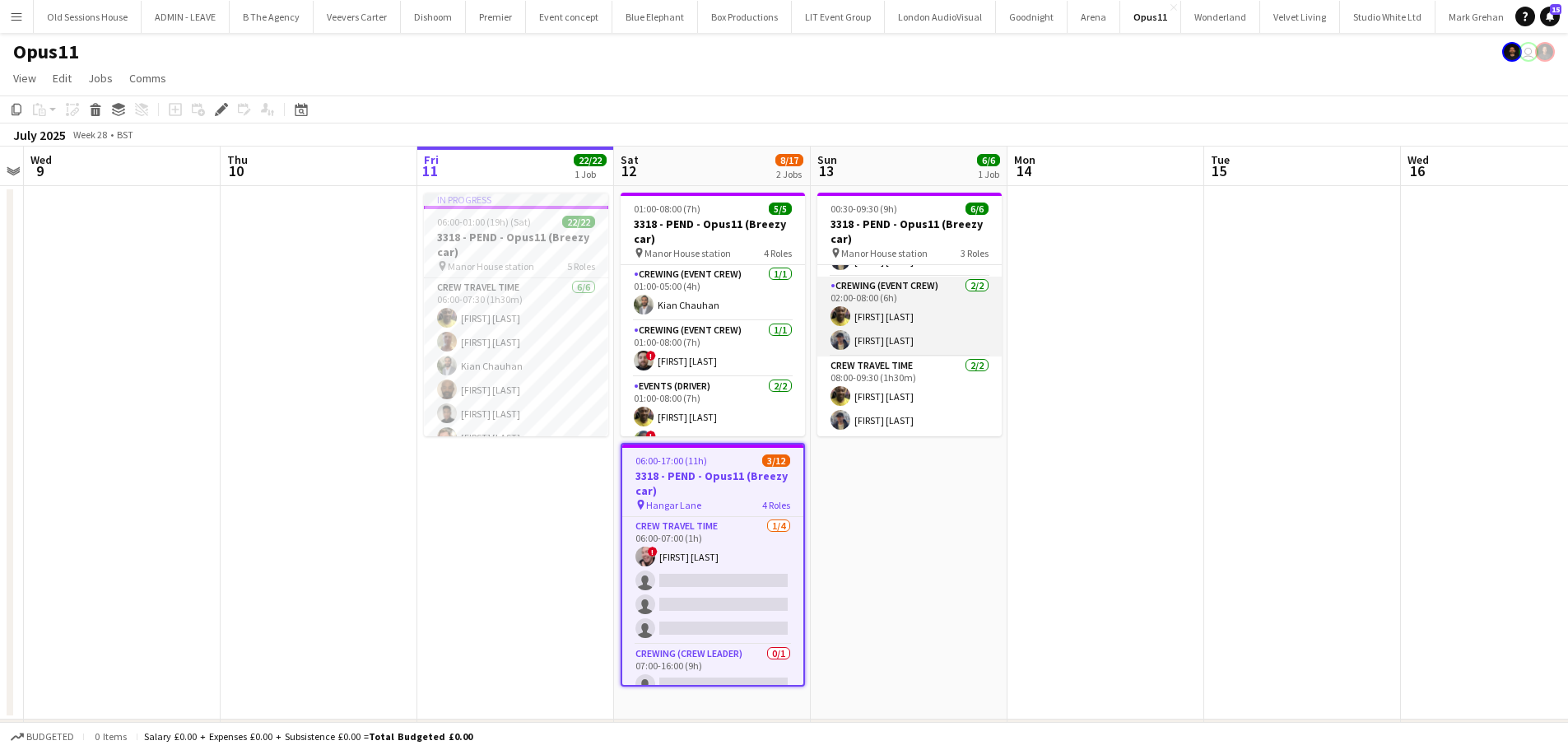 click on "[NAME] [NAME]" at bounding box center (910, 316) 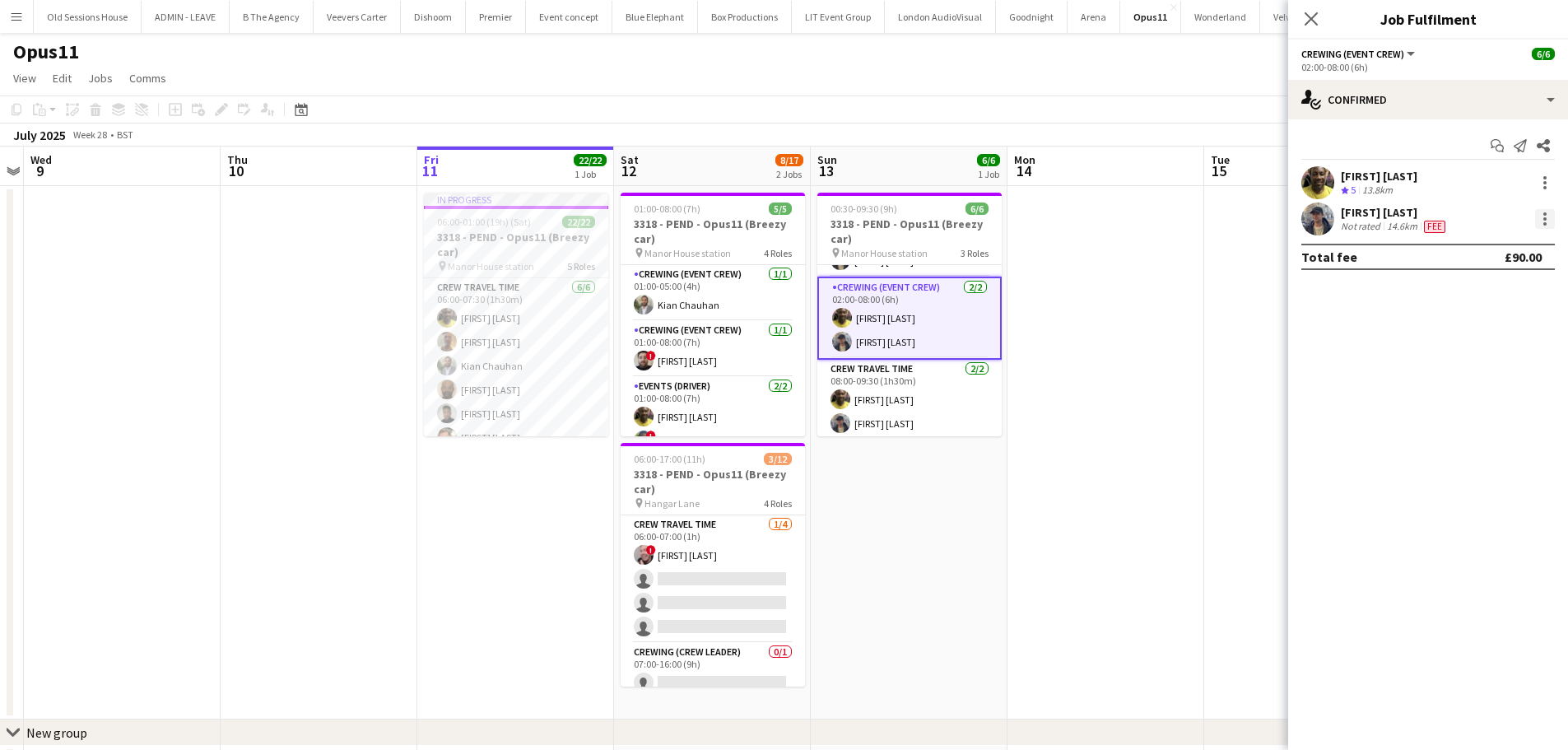 click at bounding box center (1545, 219) 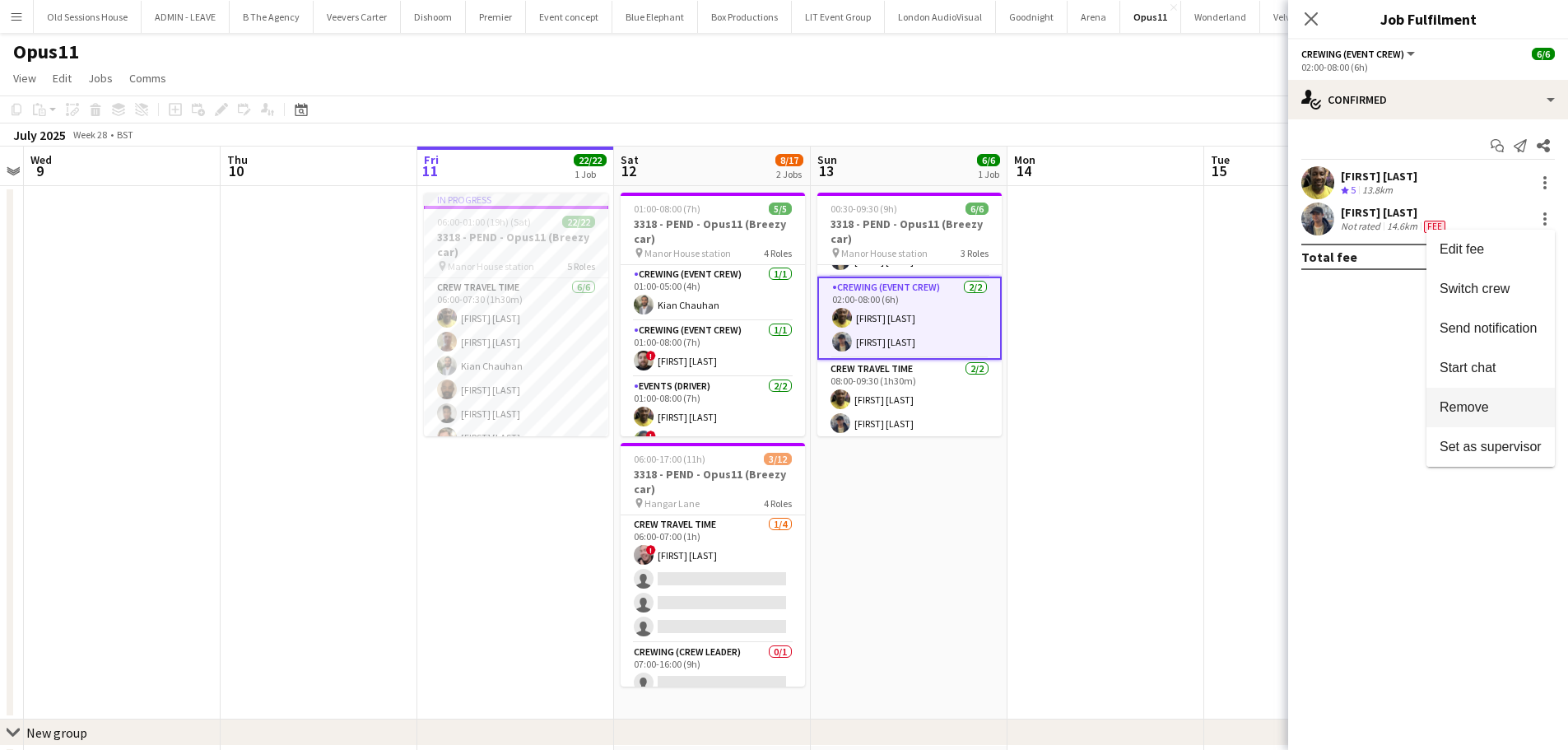 click on "Remove" at bounding box center (1464, 407) 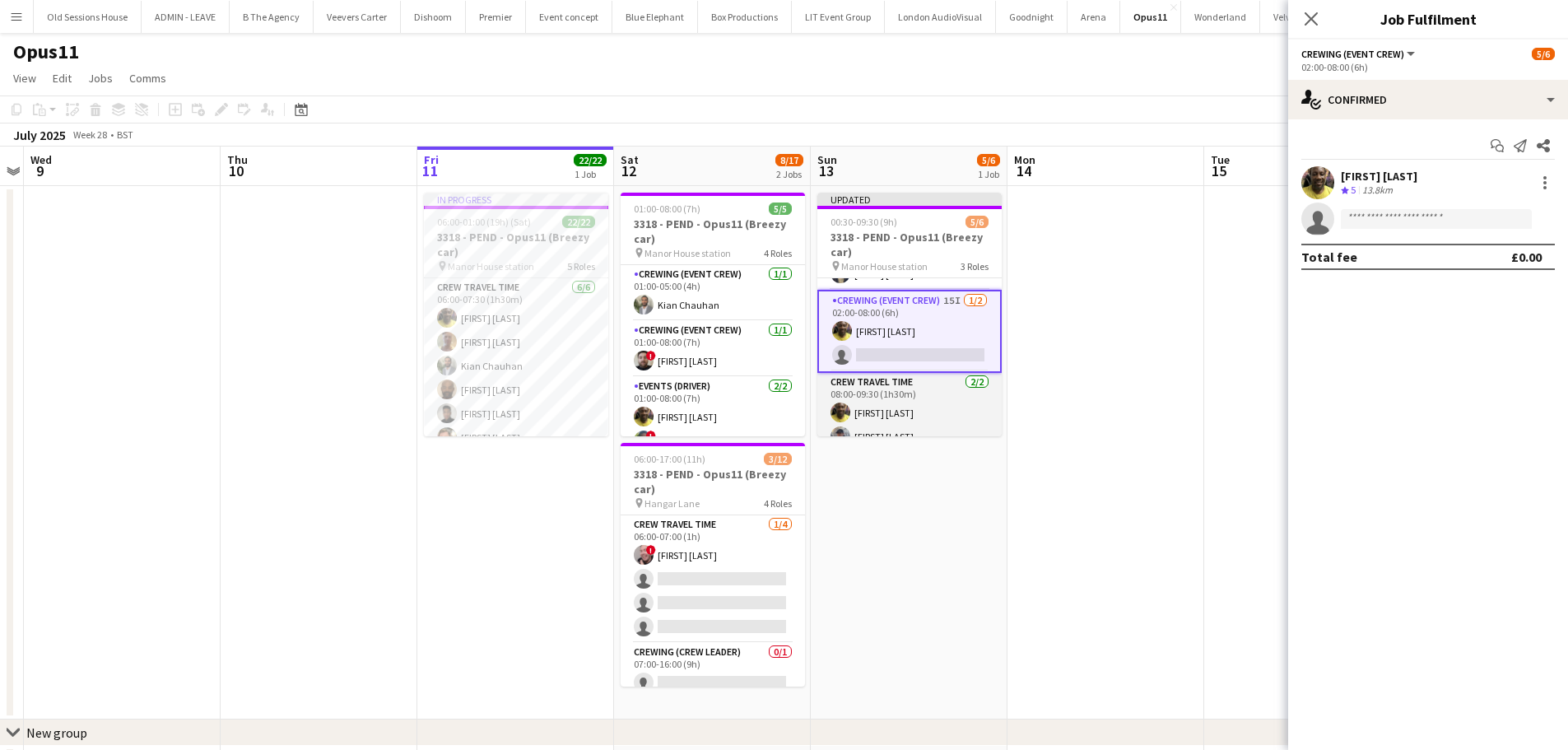click on "[NAME] [NAME]" at bounding box center [910, 412] 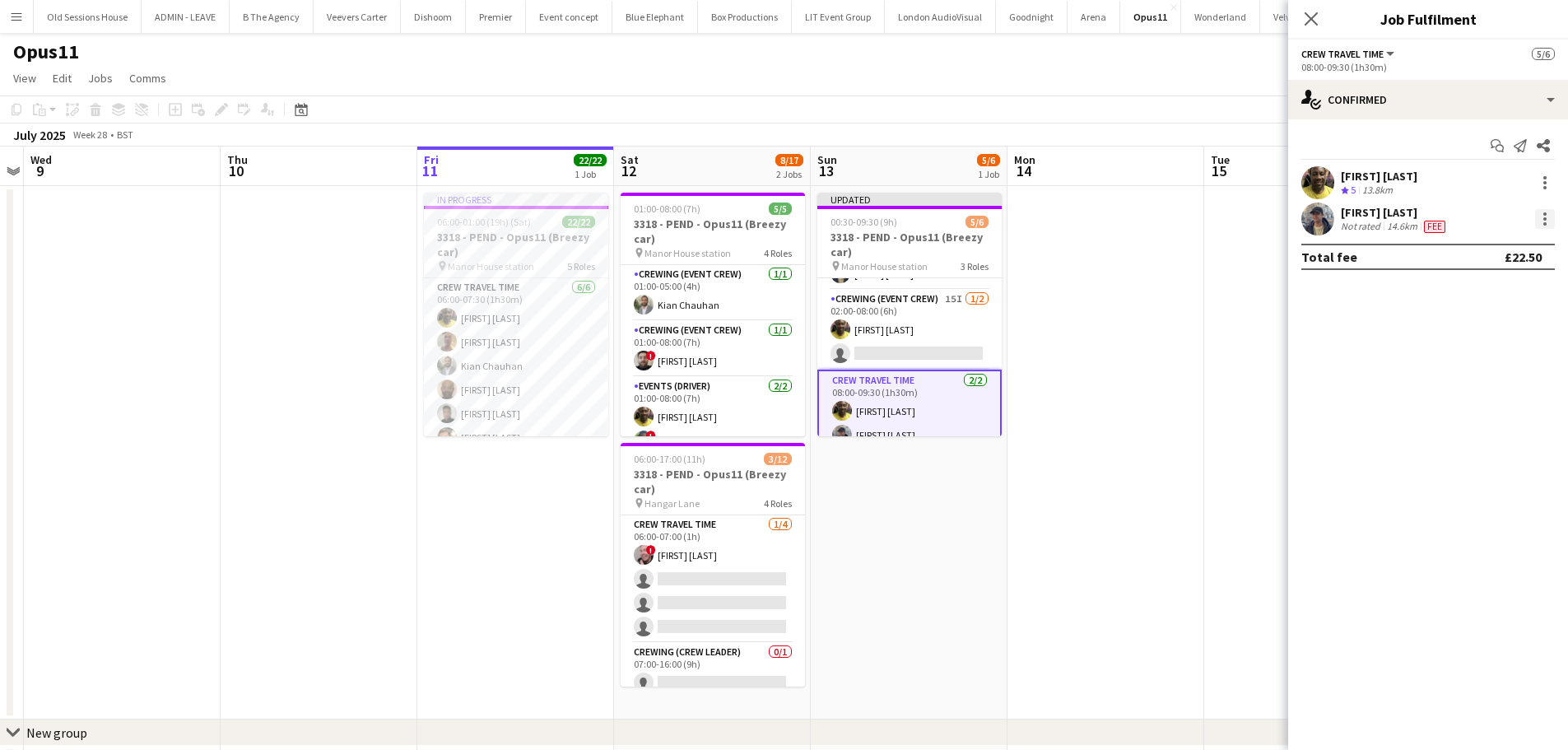click at bounding box center [1545, 219] 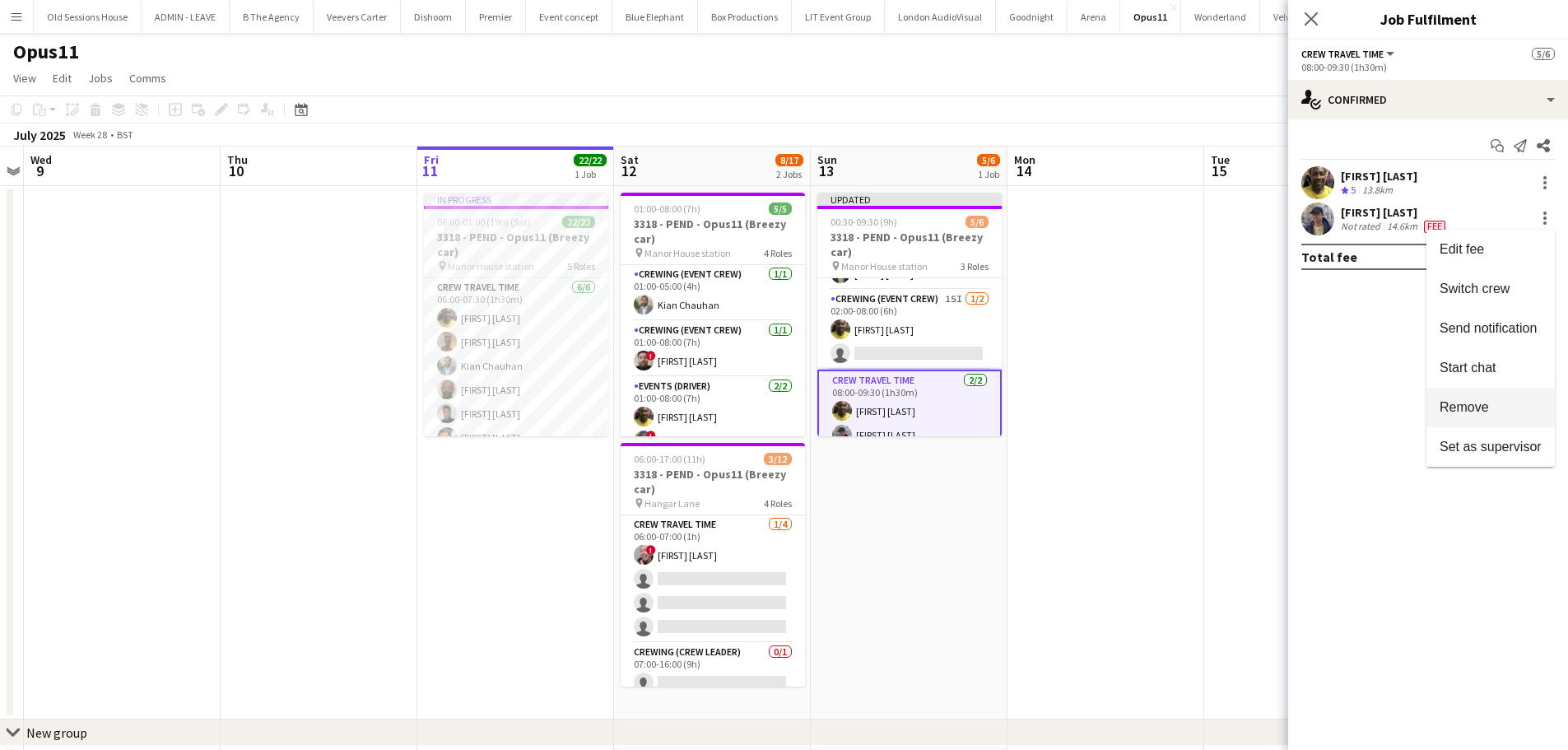 click on "Remove" at bounding box center [1464, 407] 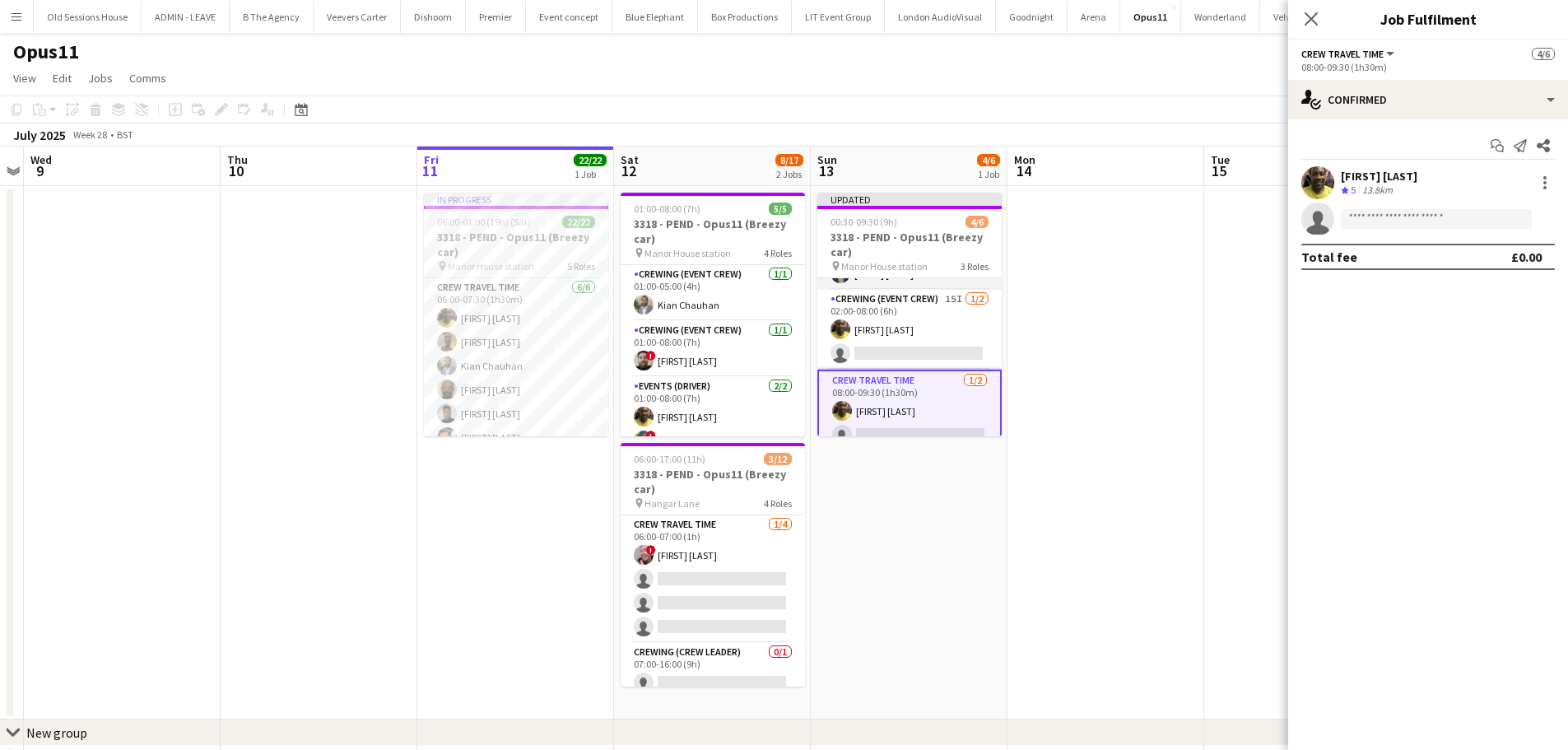 scroll, scrollTop: 0, scrollLeft: 0, axis: both 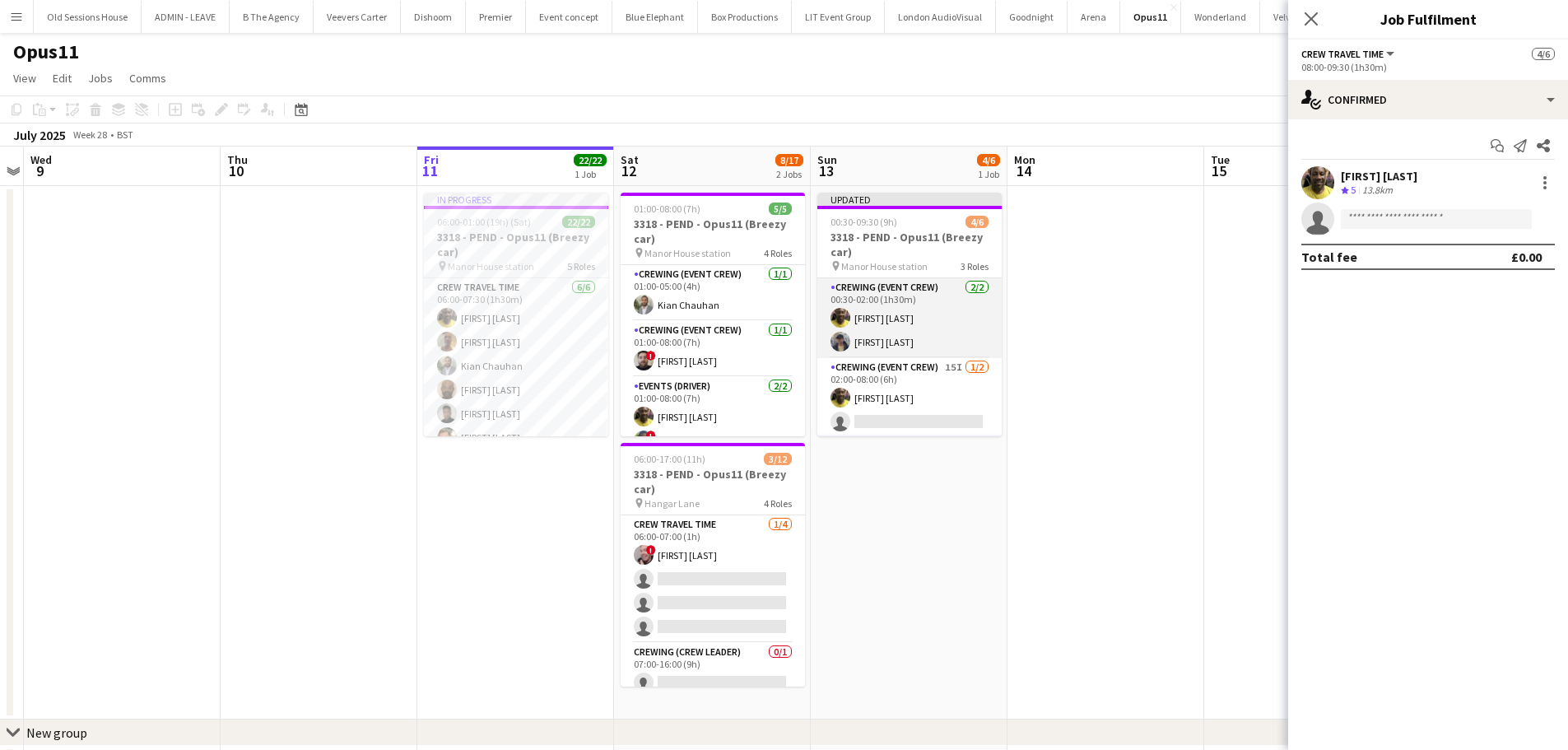 click on "Crewing (Event Crew)   2/2   00:30-02:00 (1h30m)
Alphonsus Chucks Mordi William Connor" at bounding box center [910, 318] 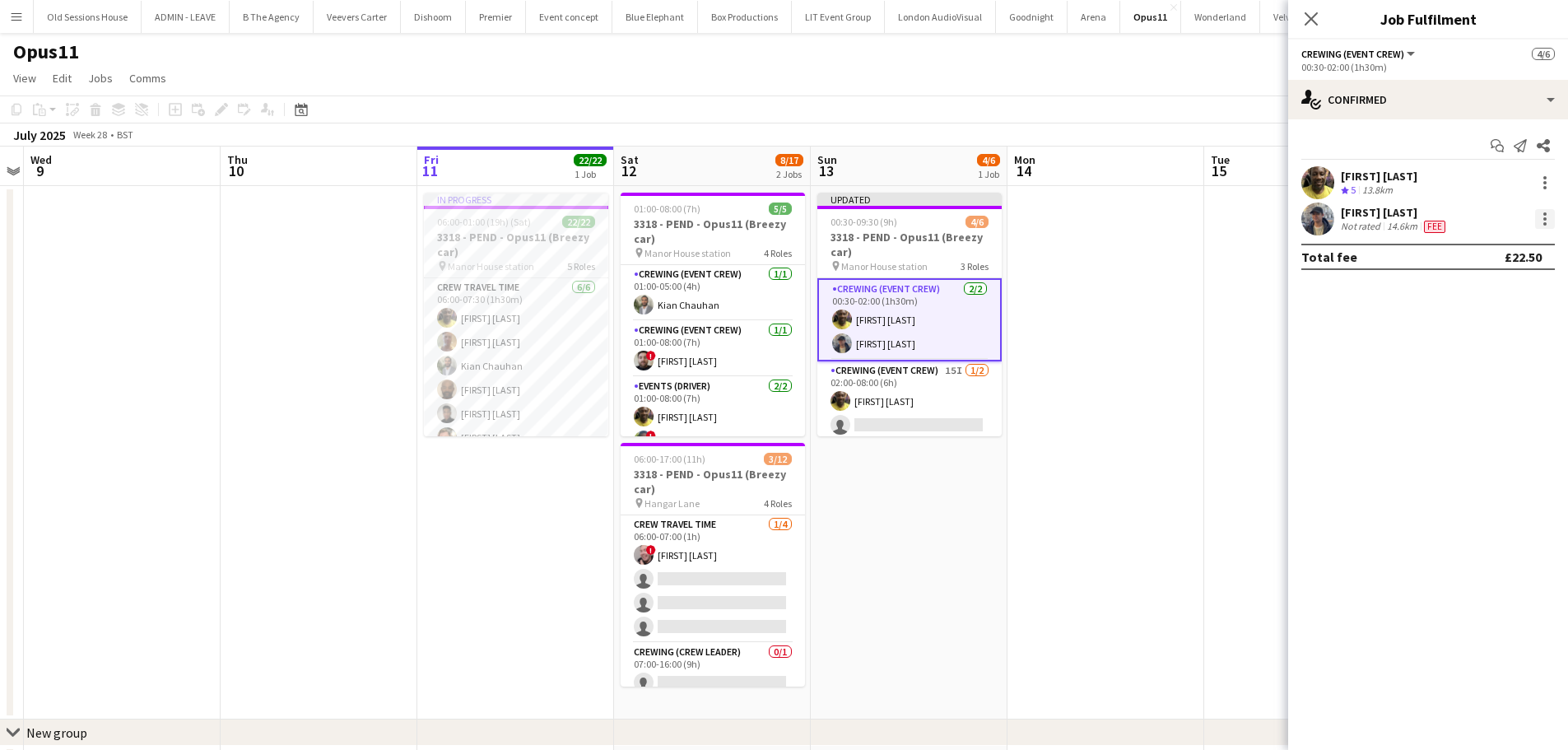 click at bounding box center (1545, 219) 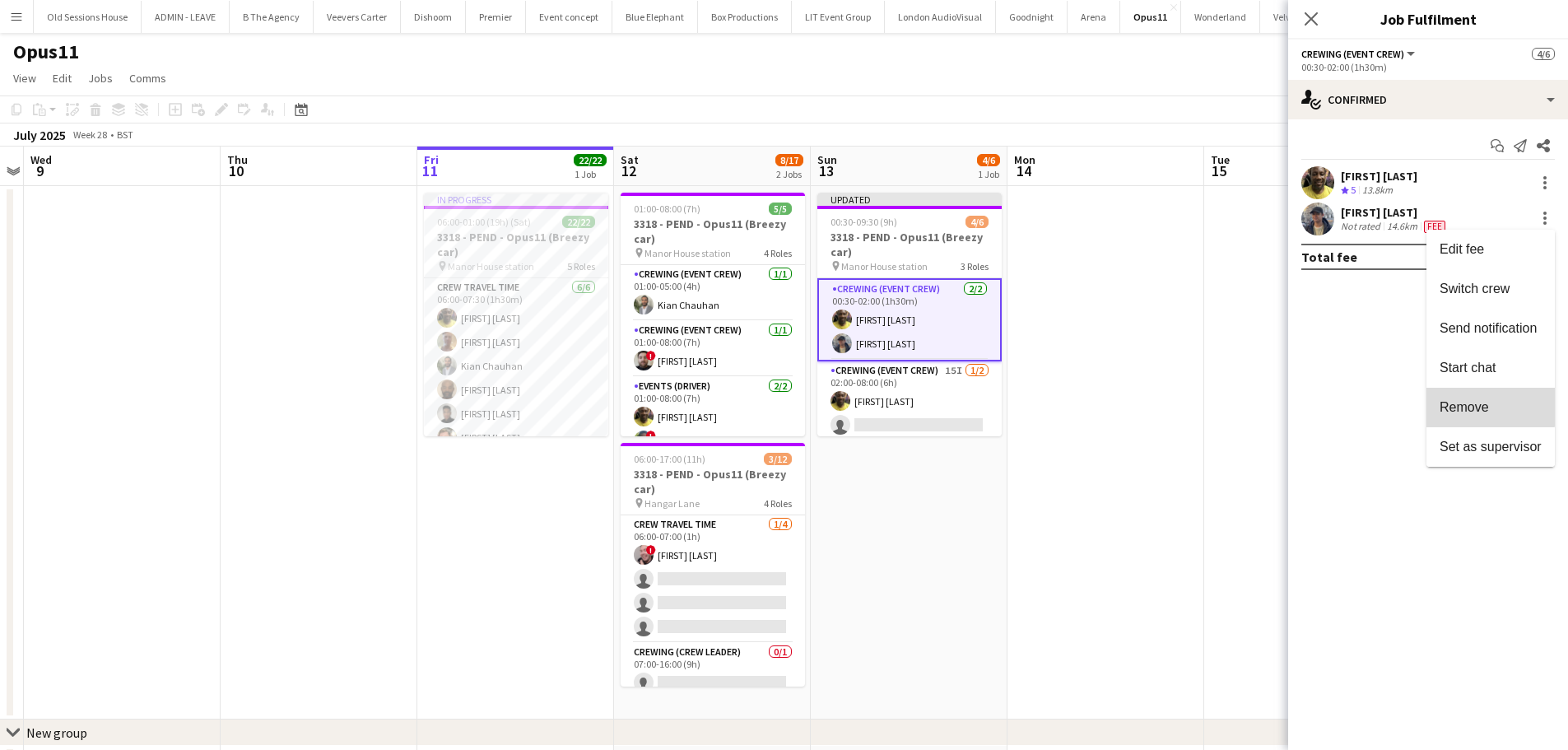 click on "Remove" at bounding box center (1491, 408) 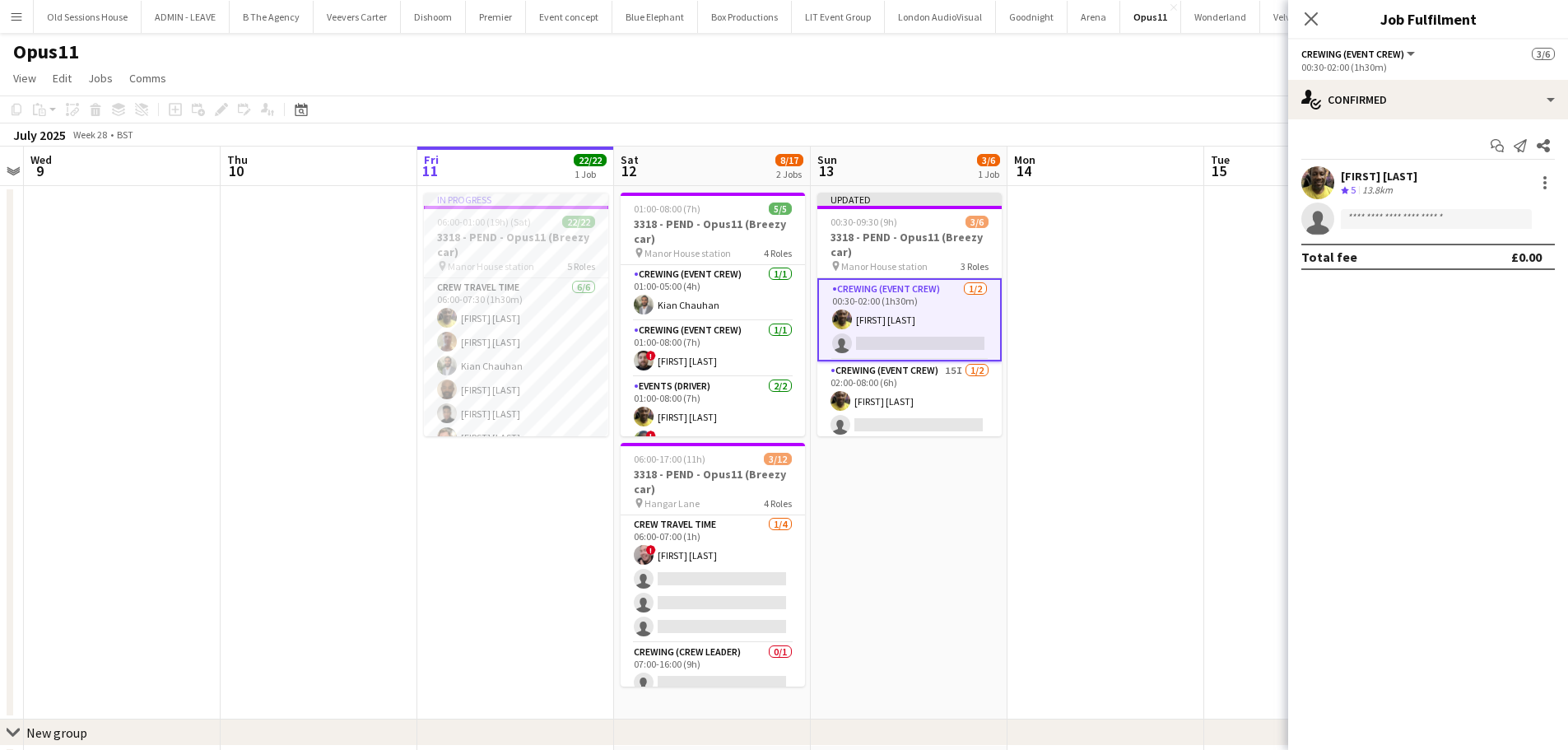 click on "Updated   00:30-09:30 (9h)    3/6   3318 - PEND - Opus11 (Breezy car)
pin
Manor House station   3 Roles   Crewing (Event Crew)   1/2   00:30-02:00 (1h30m)
Alphonsus Chucks Mordi
single-neutral-actions
Crewing (Event Crew)   15I   1/2   02:00-08:00 (6h)
Alphonsus Chucks Mordi
single-neutral-actions
Crew Travel Time   1/2   08:00-09:30 (1h30m)
Alphonsus Chucks Mordi
single-neutral-actions" at bounding box center (909, 453) 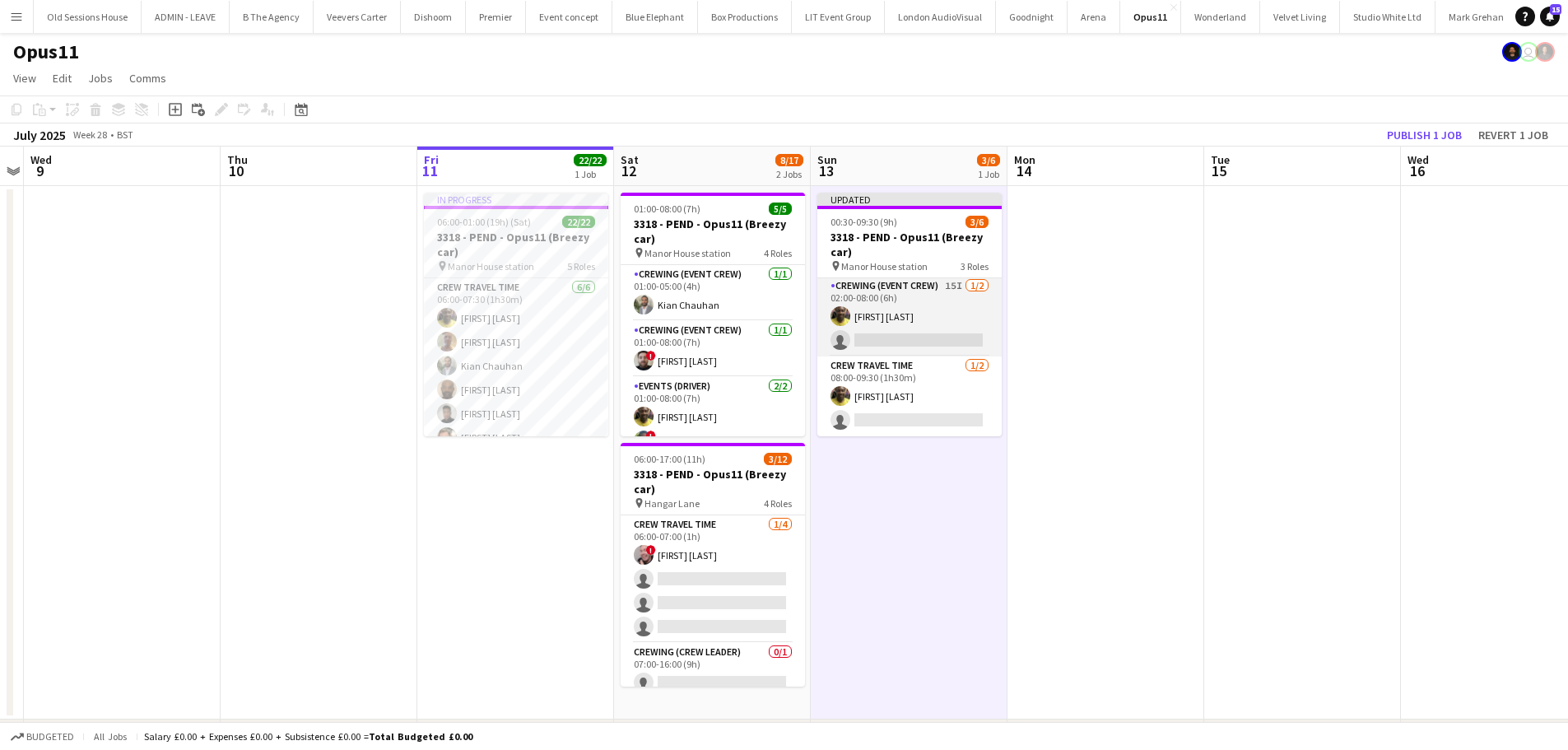 click on "Crewing (Event Crew)   15I   1/2   02:00-08:00 (6h)
Alphonsus Chucks Mordi
single-neutral-actions" at bounding box center [910, 316] 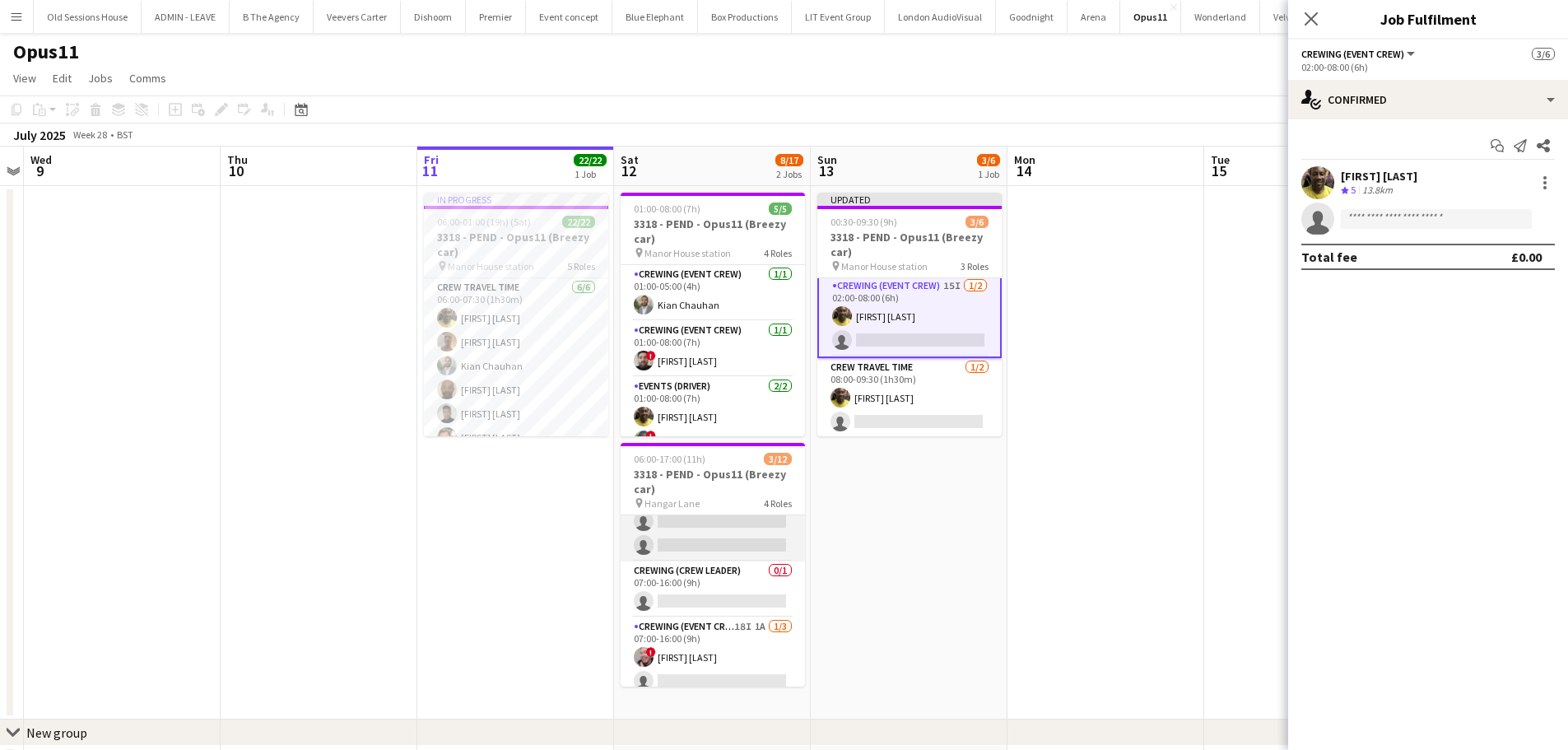 scroll, scrollTop: 82, scrollLeft: 0, axis: vertical 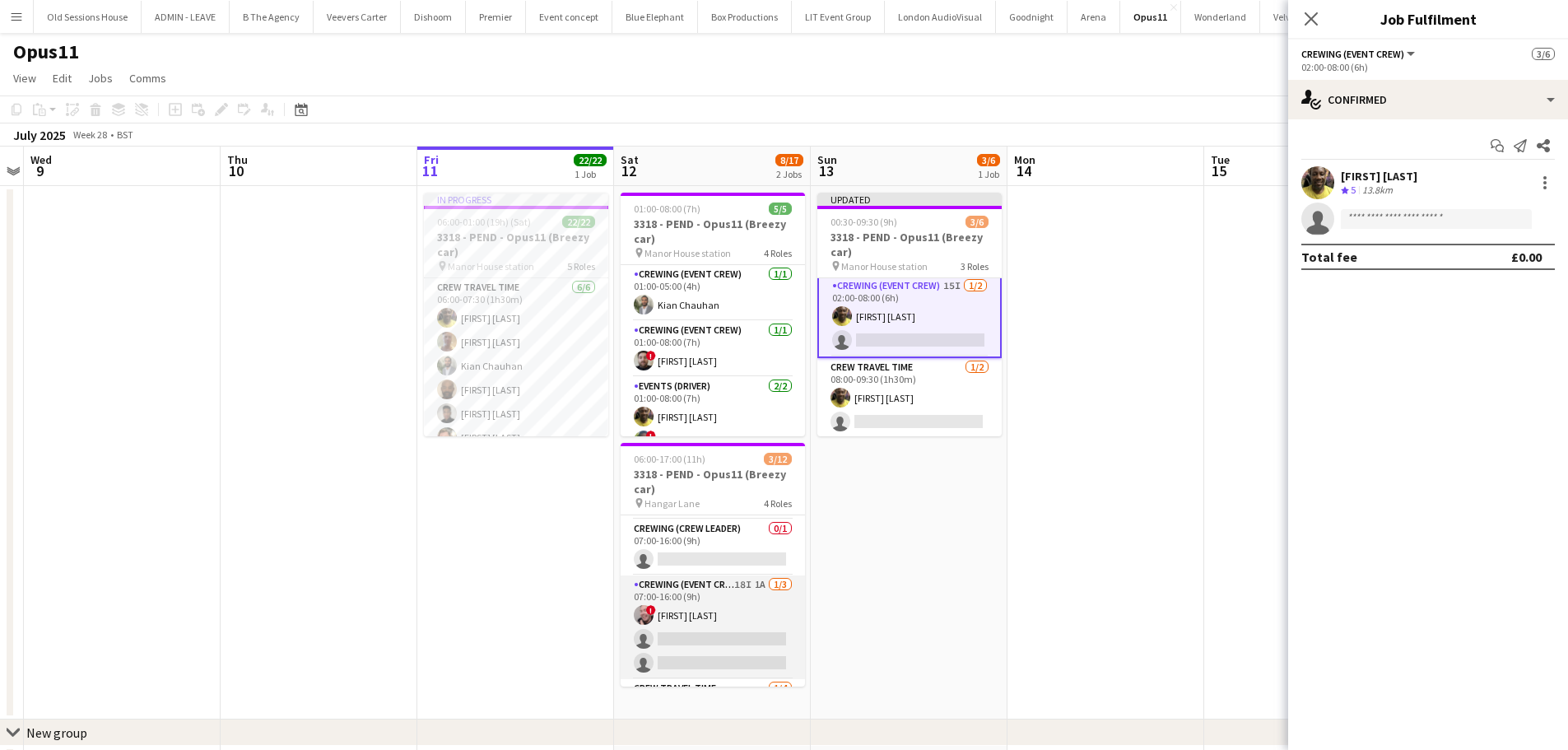 click on "Crewing (Event Crew)   18I   1A   1/3   07:00-16:00 (9h)
! Eldon Taylor
single-neutral-actions
single-neutral-actions" at bounding box center (713, 627) 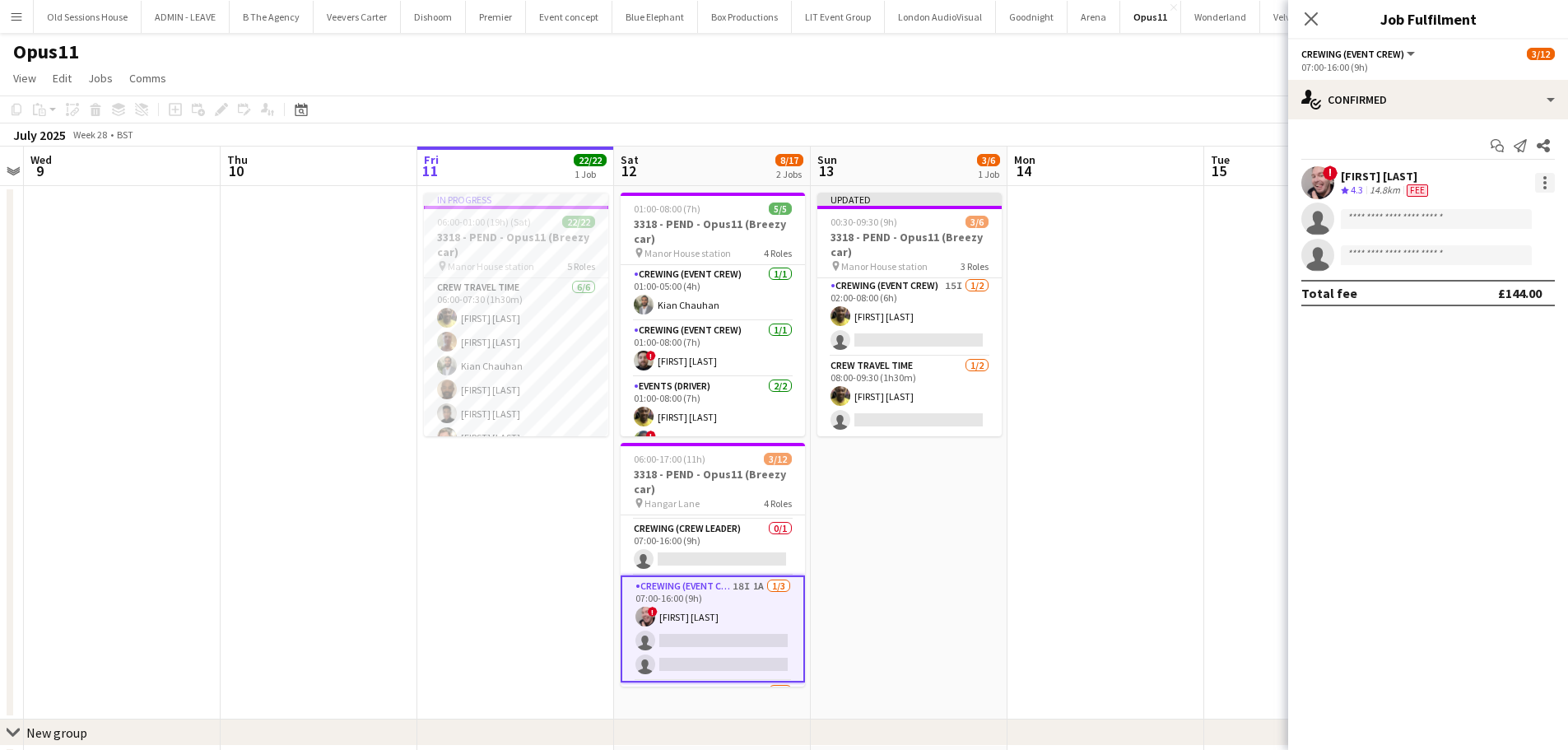 click at bounding box center [1545, 183] 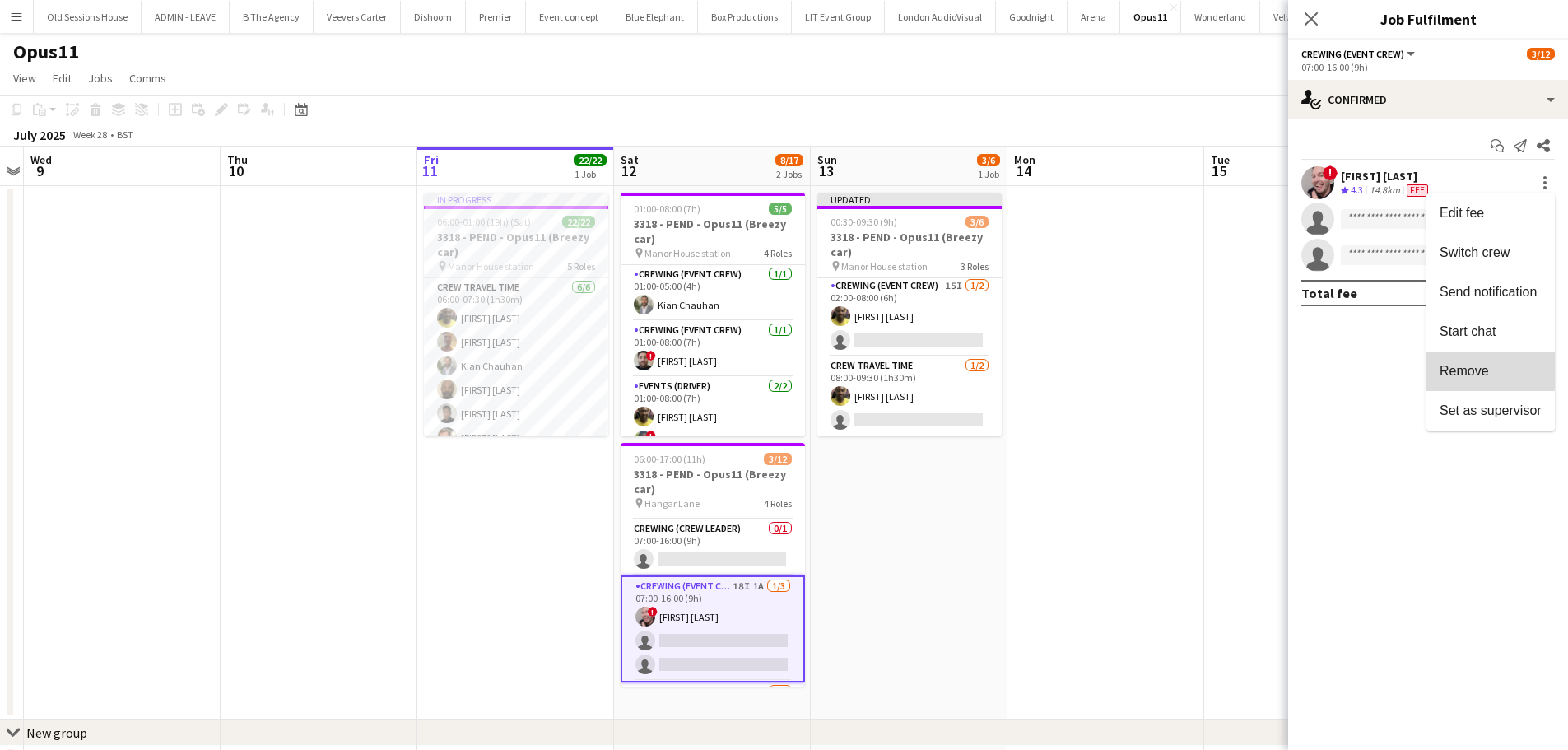 click on "Remove" at bounding box center [1464, 370] 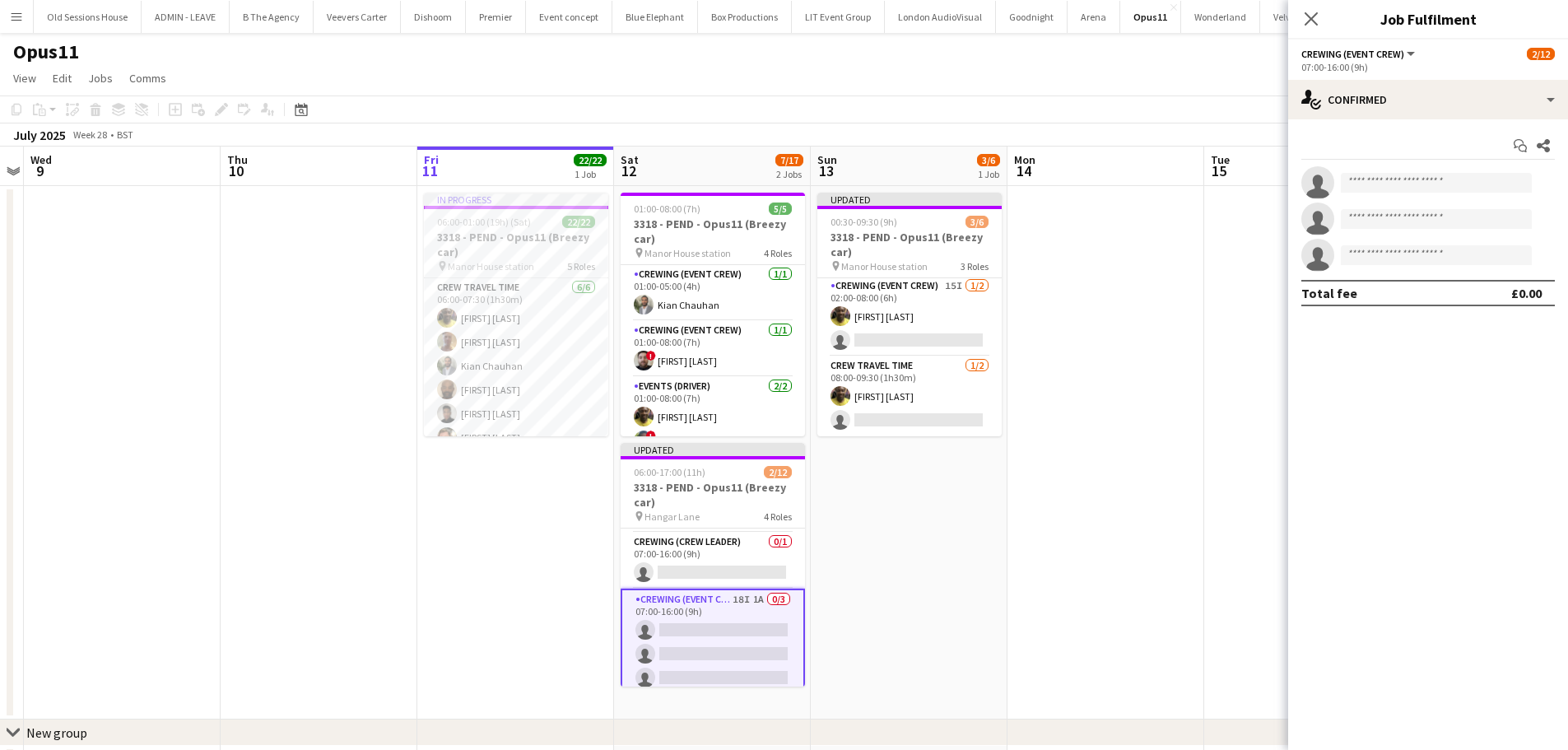 click on "Updated   00:30-09:30 (9h)    3/6   3318 - PEND - Opus11 (Breezy car)
pin
Manor House station   3 Roles   Crewing (Event Crew)   1/2   00:30-02:00 (1h30m)
Alphonsus Chucks Mordi
single-neutral-actions
Crewing (Event Crew)   15I   1/2   02:00-08:00 (6h)
Alphonsus Chucks Mordi
single-neutral-actions
Crew Travel Time   1/2   08:00-09:30 (1h30m)
Alphonsus Chucks Mordi
single-neutral-actions" at bounding box center [909, 453] 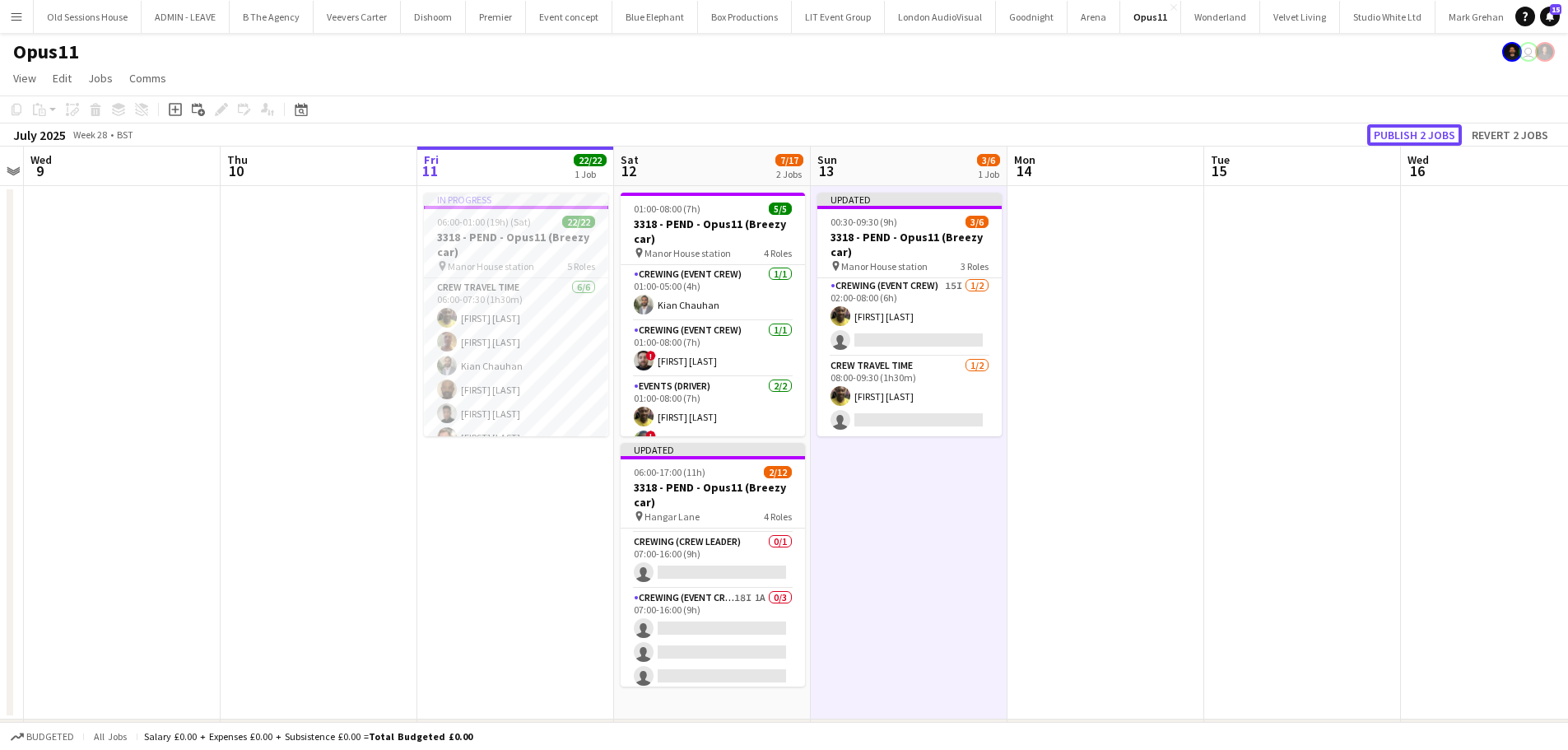 drag, startPoint x: 1393, startPoint y: 134, endPoint x: 1365, endPoint y: 154, distance: 34.409301 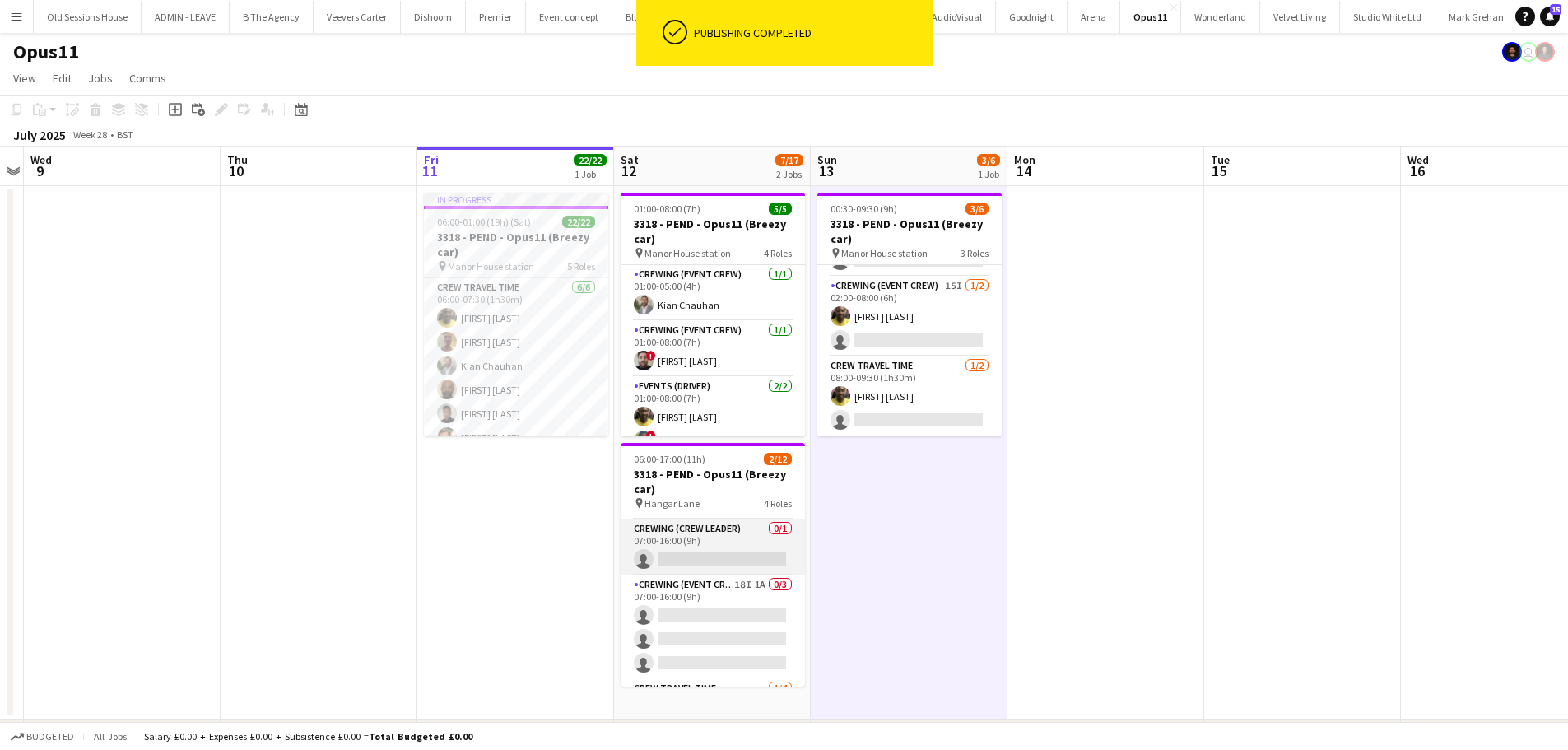 scroll, scrollTop: 68, scrollLeft: 0, axis: vertical 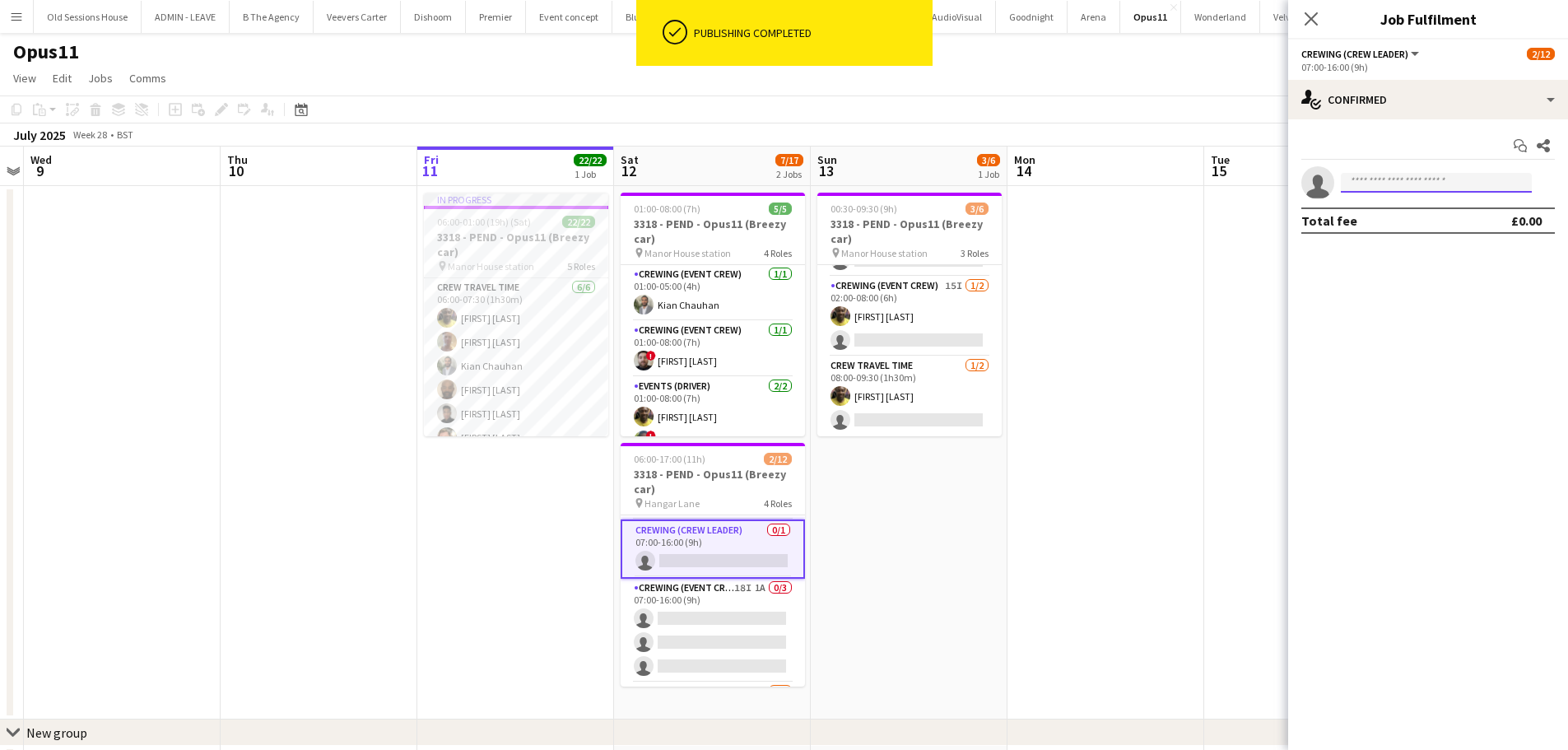 click at bounding box center [1436, 183] 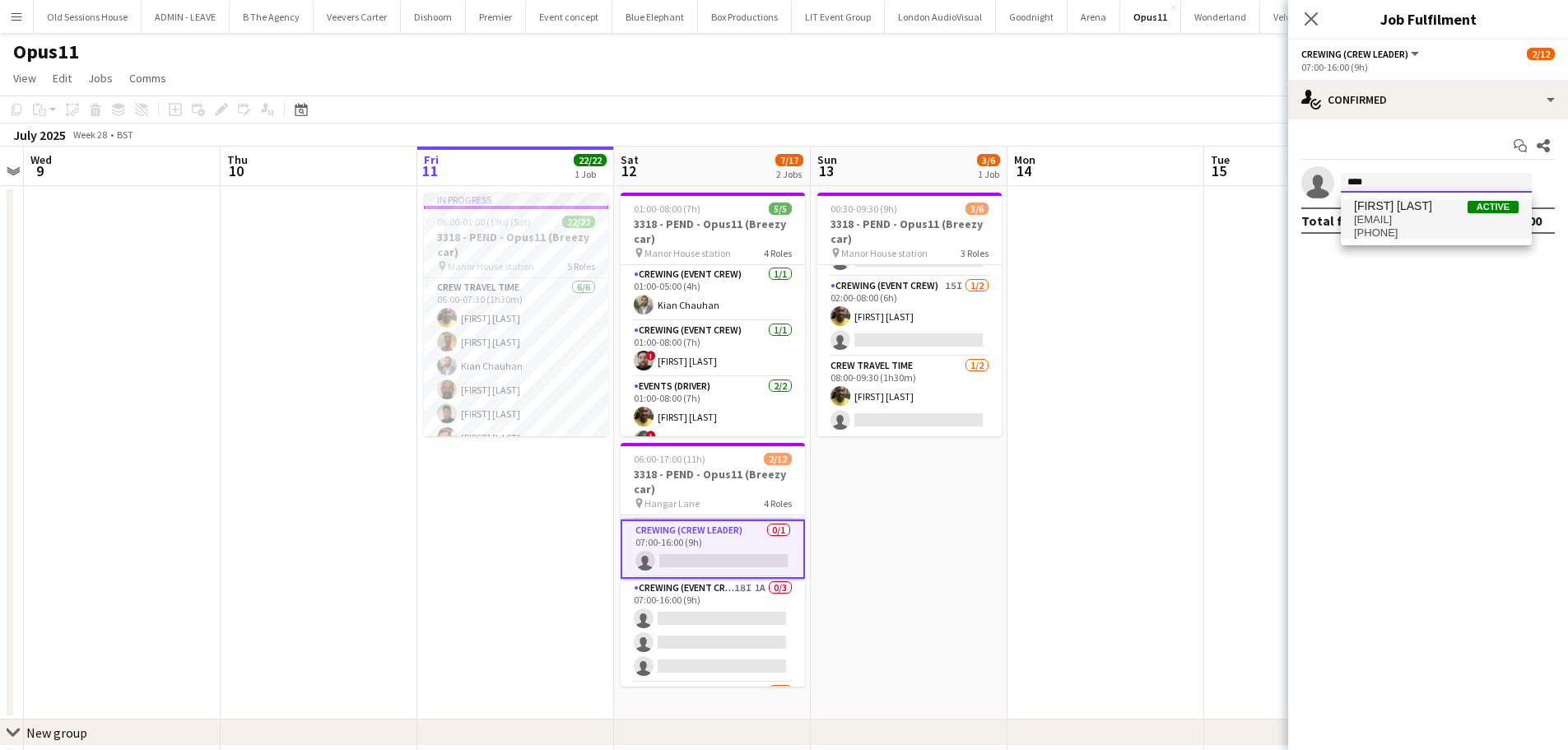 type on "****" 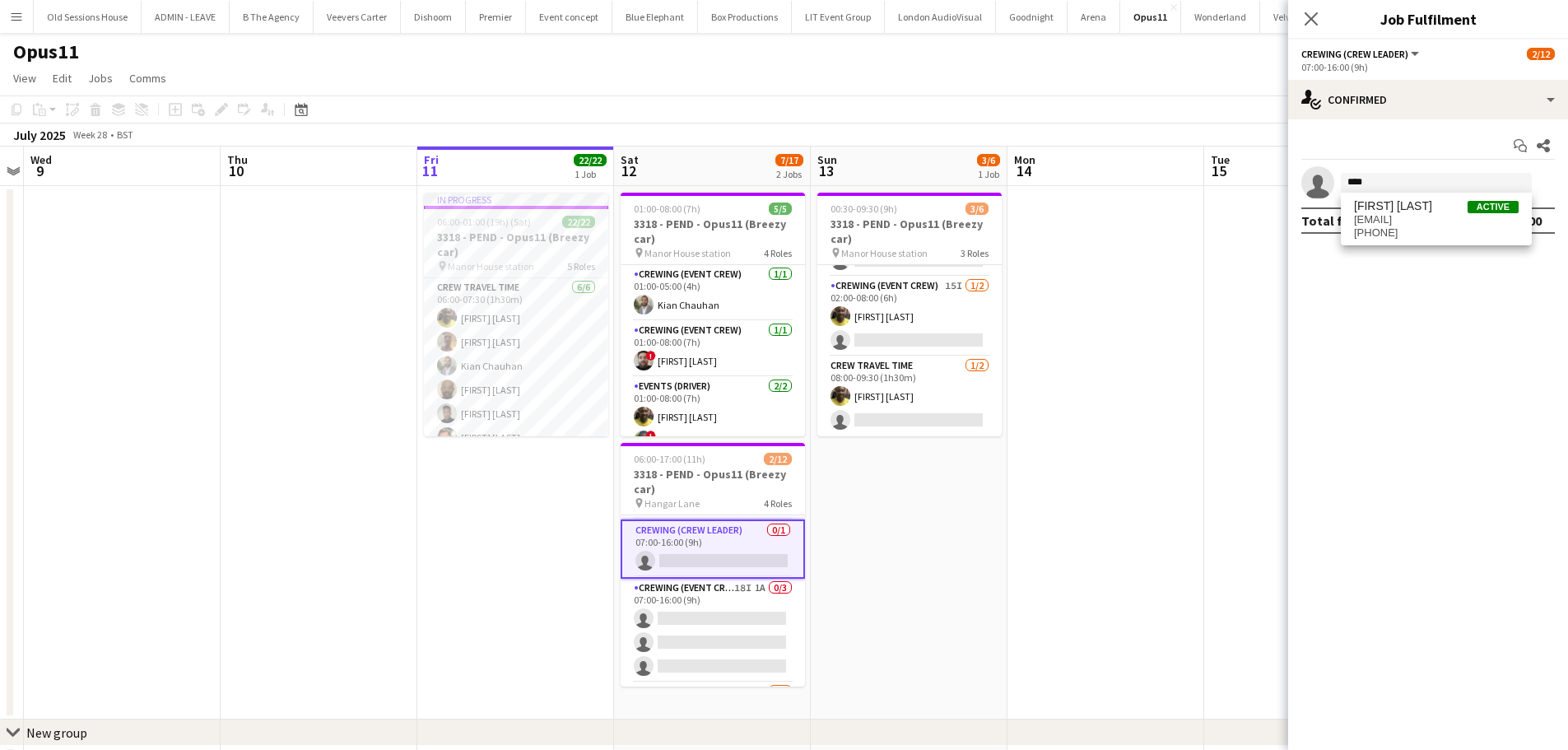 click on "Eldon Taylor" at bounding box center [1393, 206] 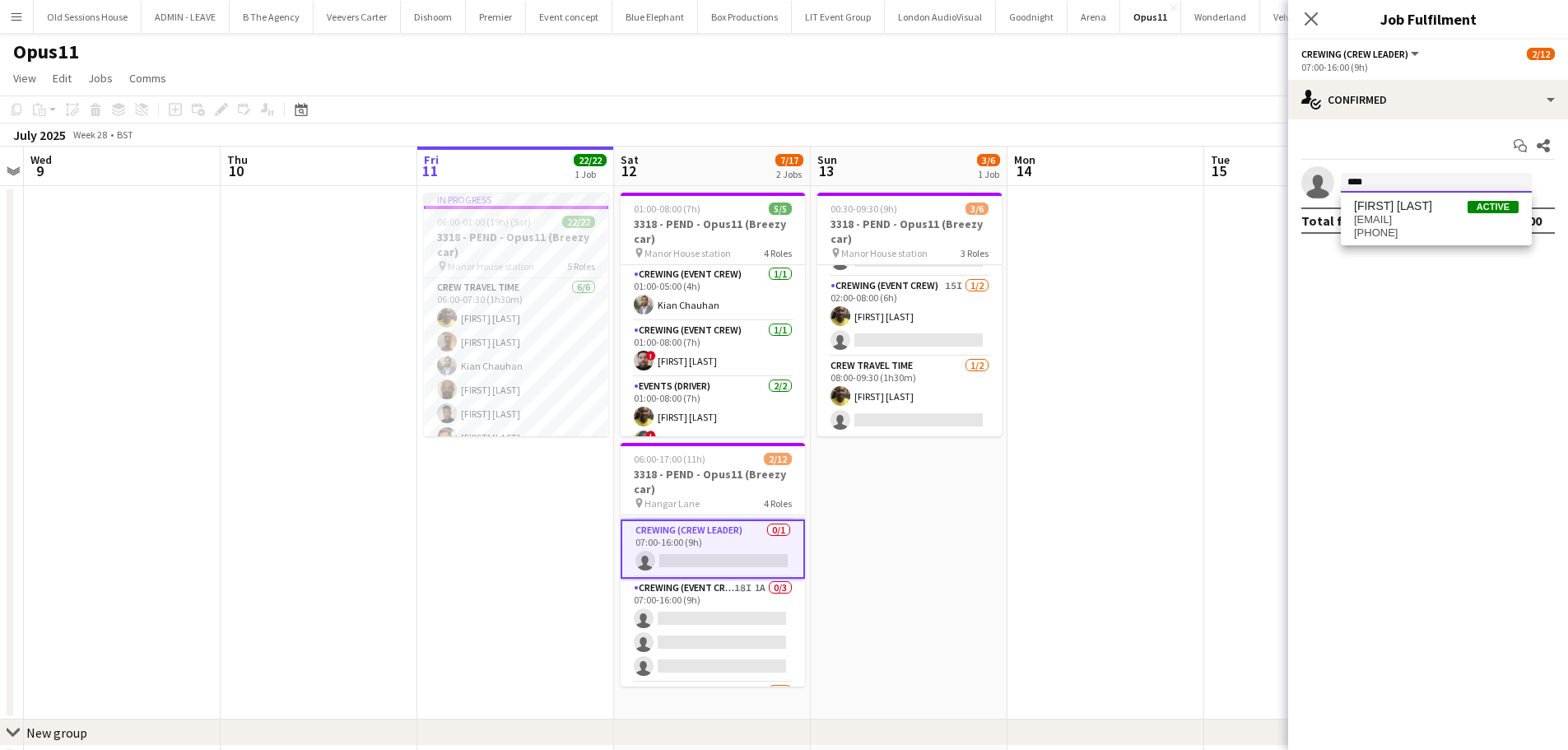 type 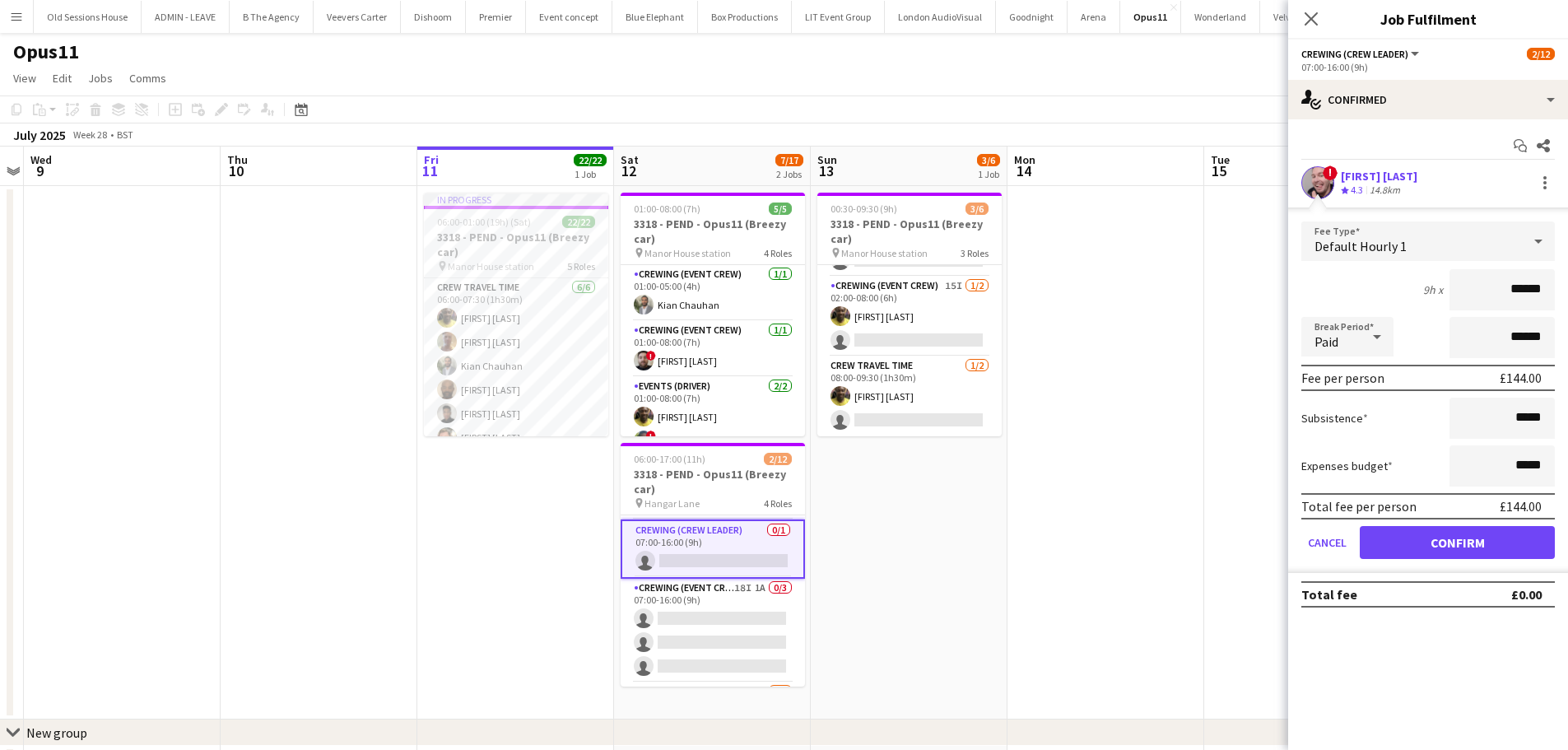 drag, startPoint x: 1545, startPoint y: 290, endPoint x: 1417, endPoint y: 300, distance: 128.39003 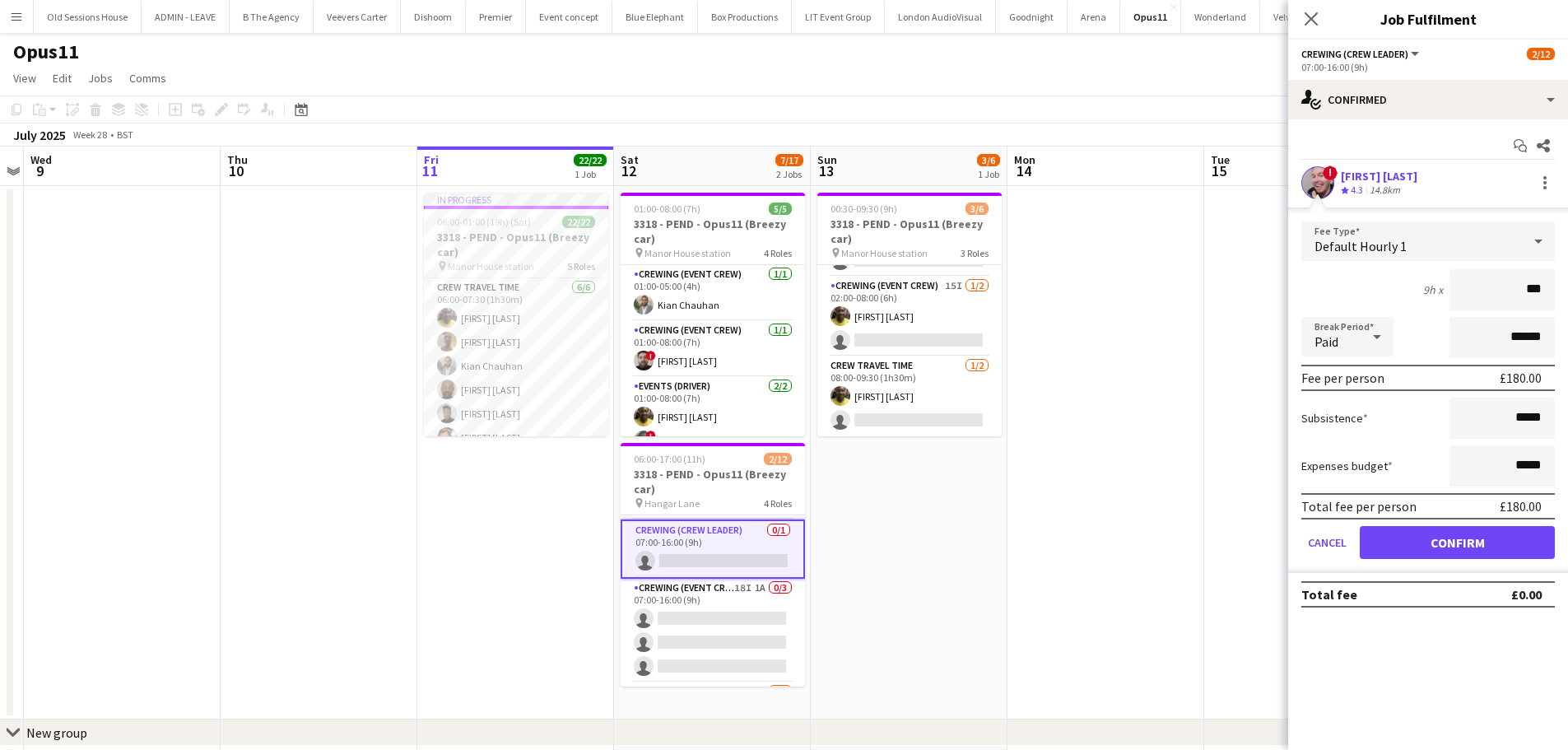 type on "***" 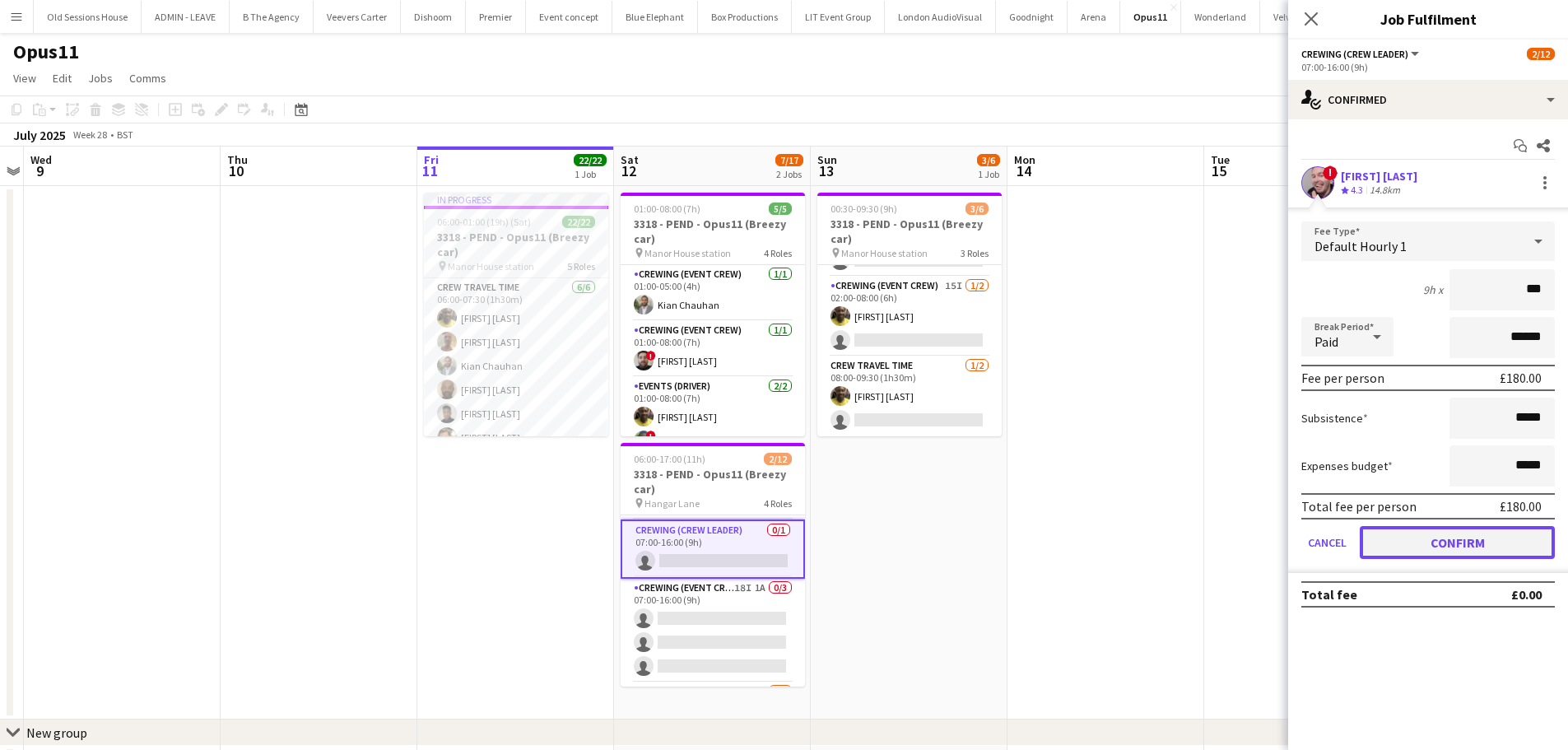 click on "Confirm" at bounding box center (1457, 543) 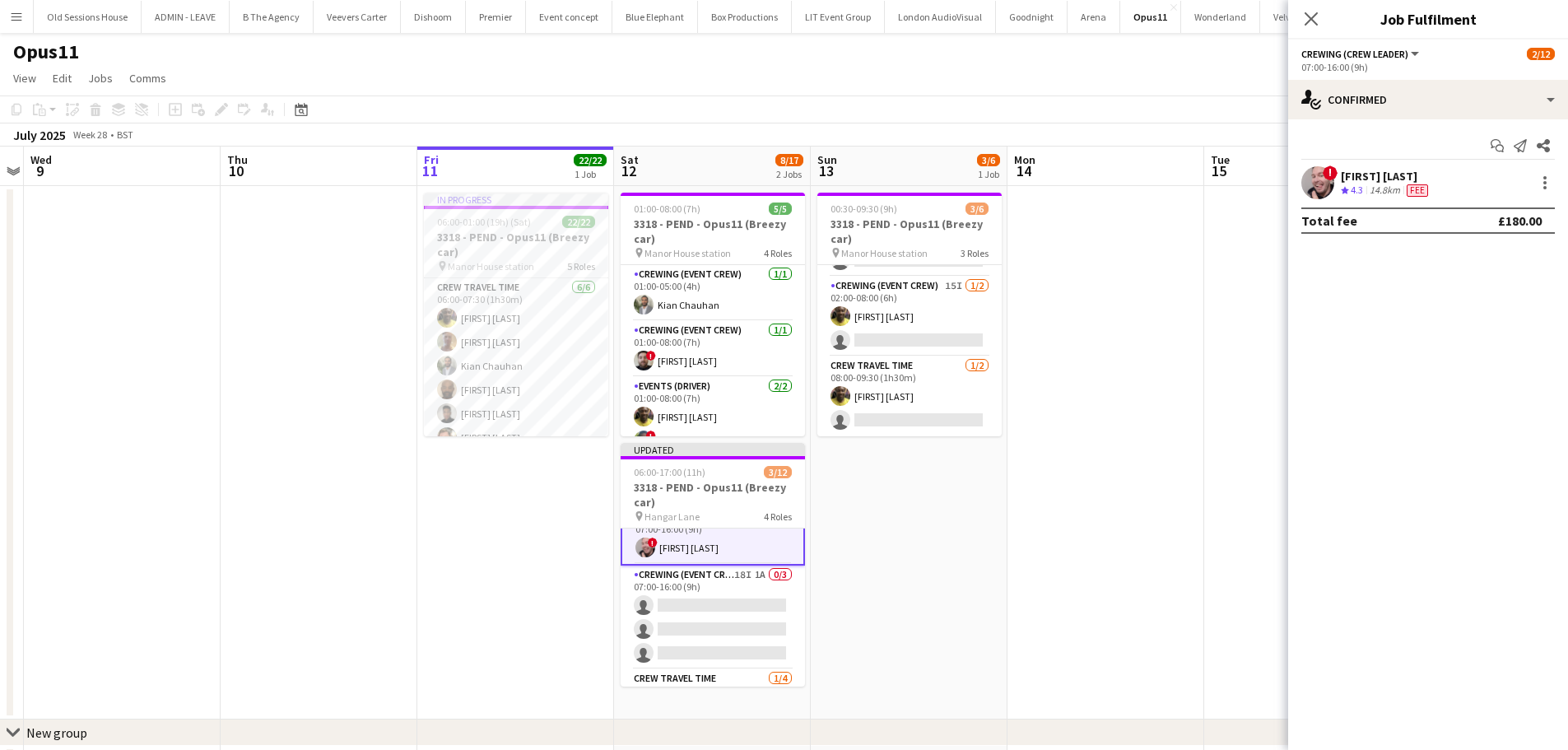 click on "00:30-09:30 (9h)    3/6   3318 - PEND - Opus11 (Breezy car)
pin
Manor House station   3 Roles   Crewing (Event Crew)   1/2   00:30-02:00 (1h30m)
Alphonsus Chucks Mordi
single-neutral-actions
Crewing (Event Crew)   15I   1/2   02:00-08:00 (6h)
Alphonsus Chucks Mordi
single-neutral-actions
Crew Travel Time   1/2   08:00-09:30 (1h30m)
Alphonsus Chucks Mordi
single-neutral-actions" at bounding box center (909, 453) 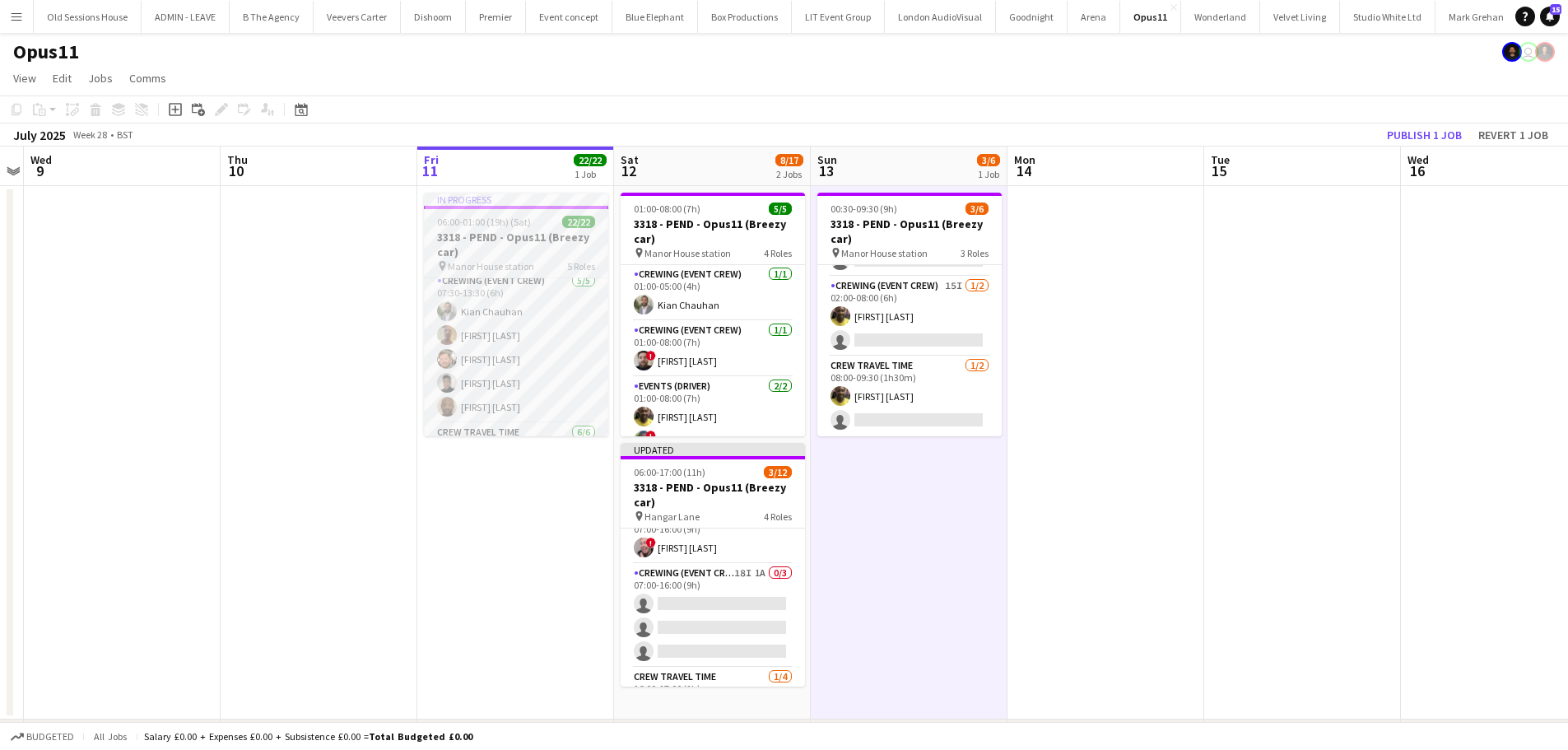 scroll, scrollTop: 242, scrollLeft: 0, axis: vertical 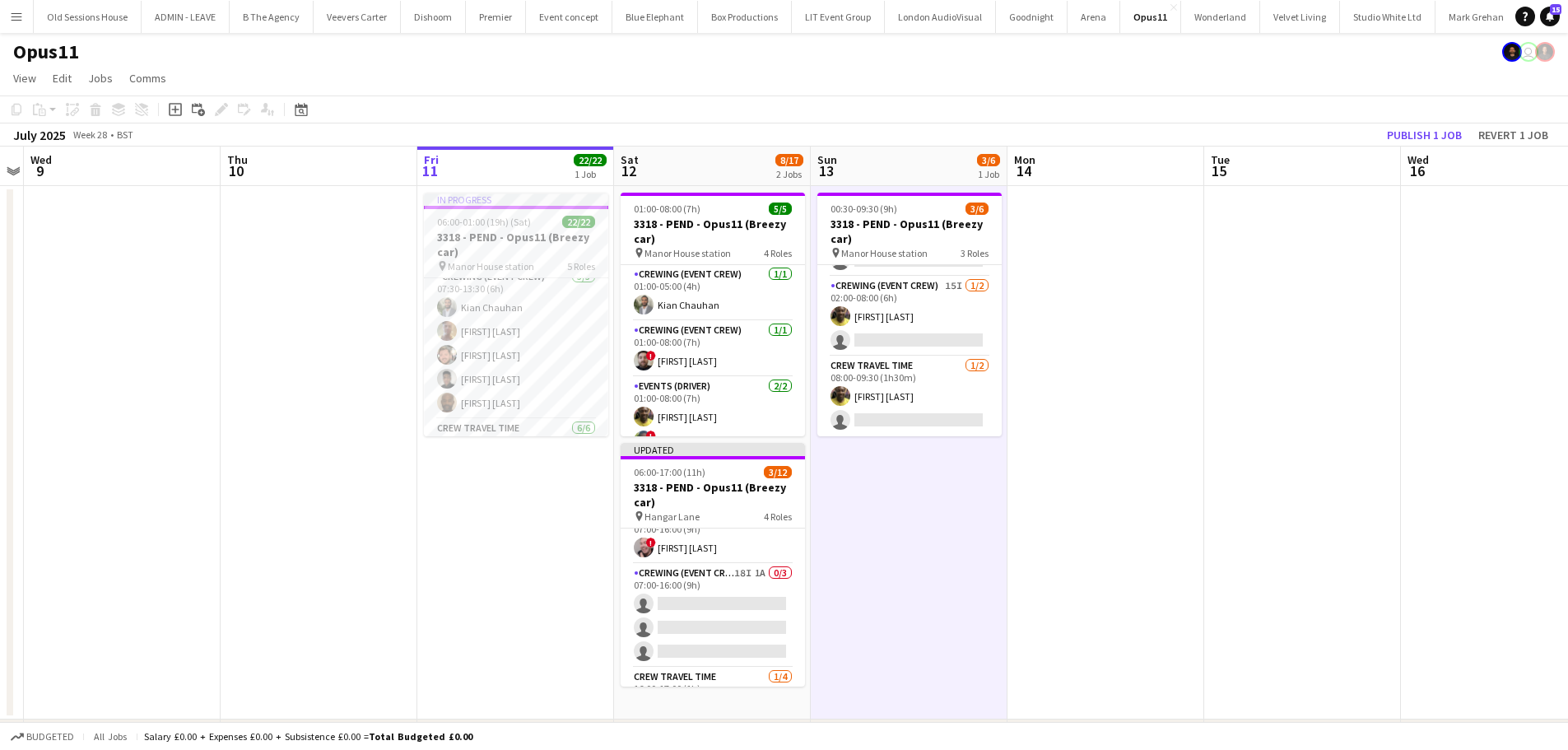 drag, startPoint x: 745, startPoint y: 610, endPoint x: 1116, endPoint y: 428, distance: 413.237 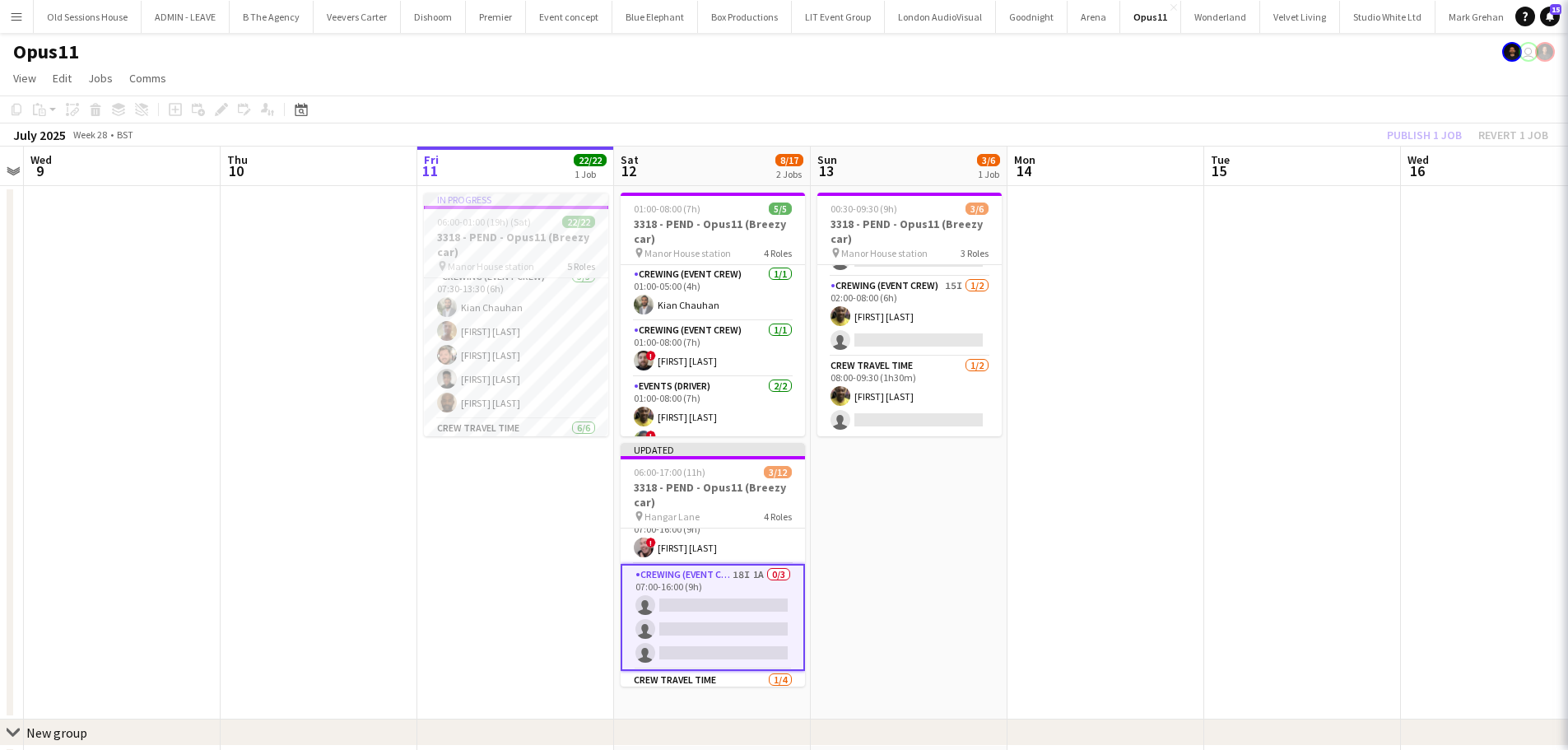 scroll, scrollTop: 0, scrollLeft: 567, axis: horizontal 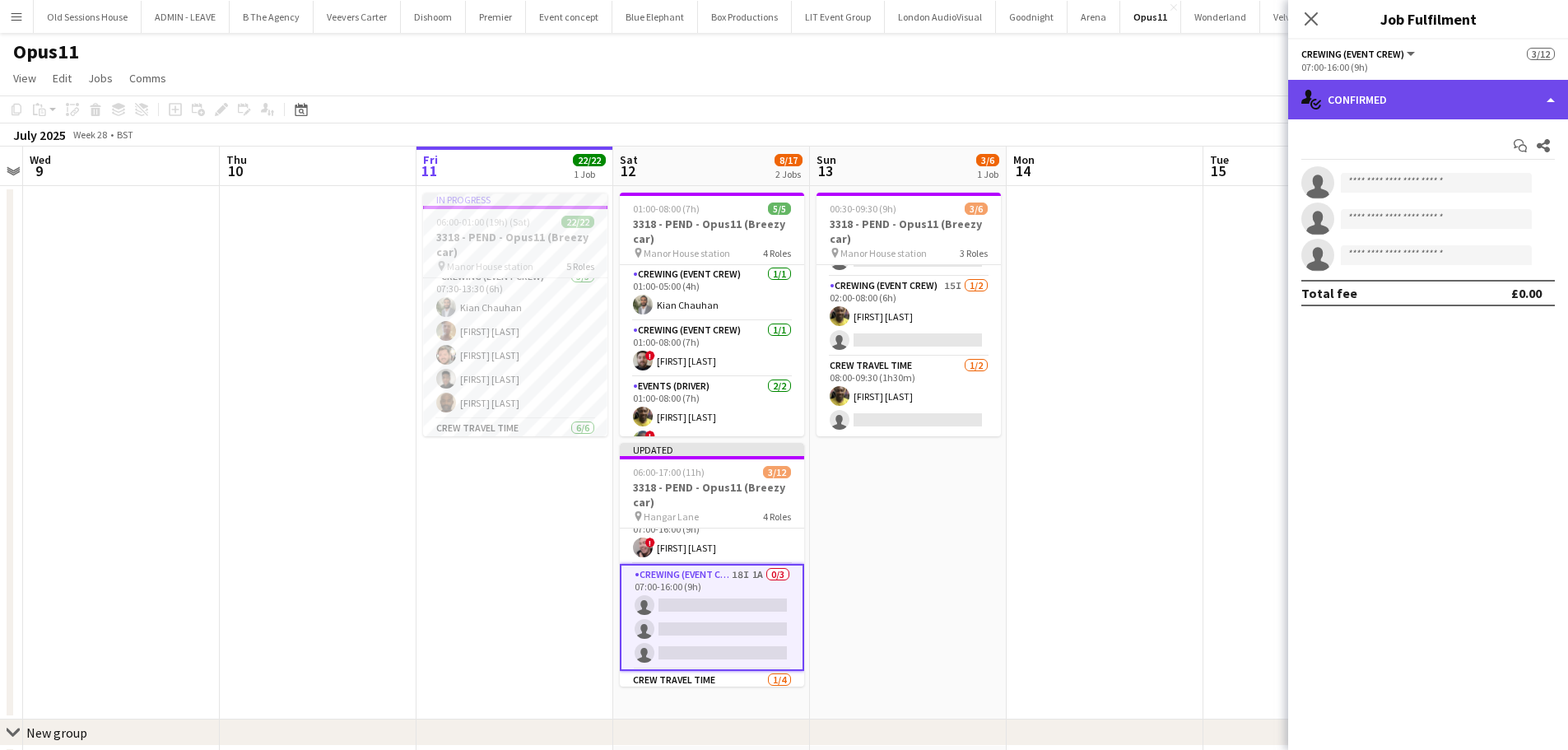 click on "single-neutral-actions-check-2
Confirmed" 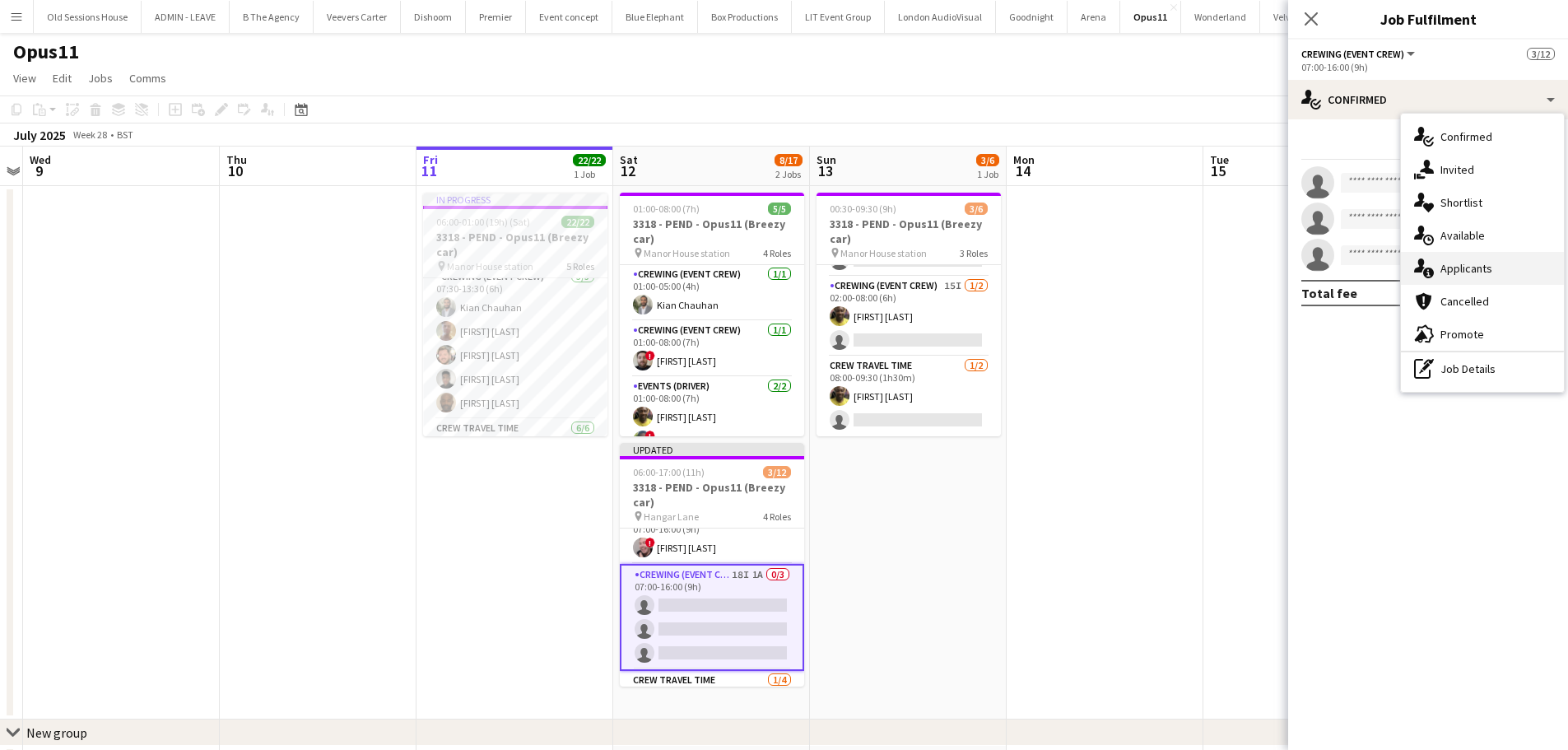 click on "single-neutral-actions-information
Applicants" at bounding box center (1482, 268) 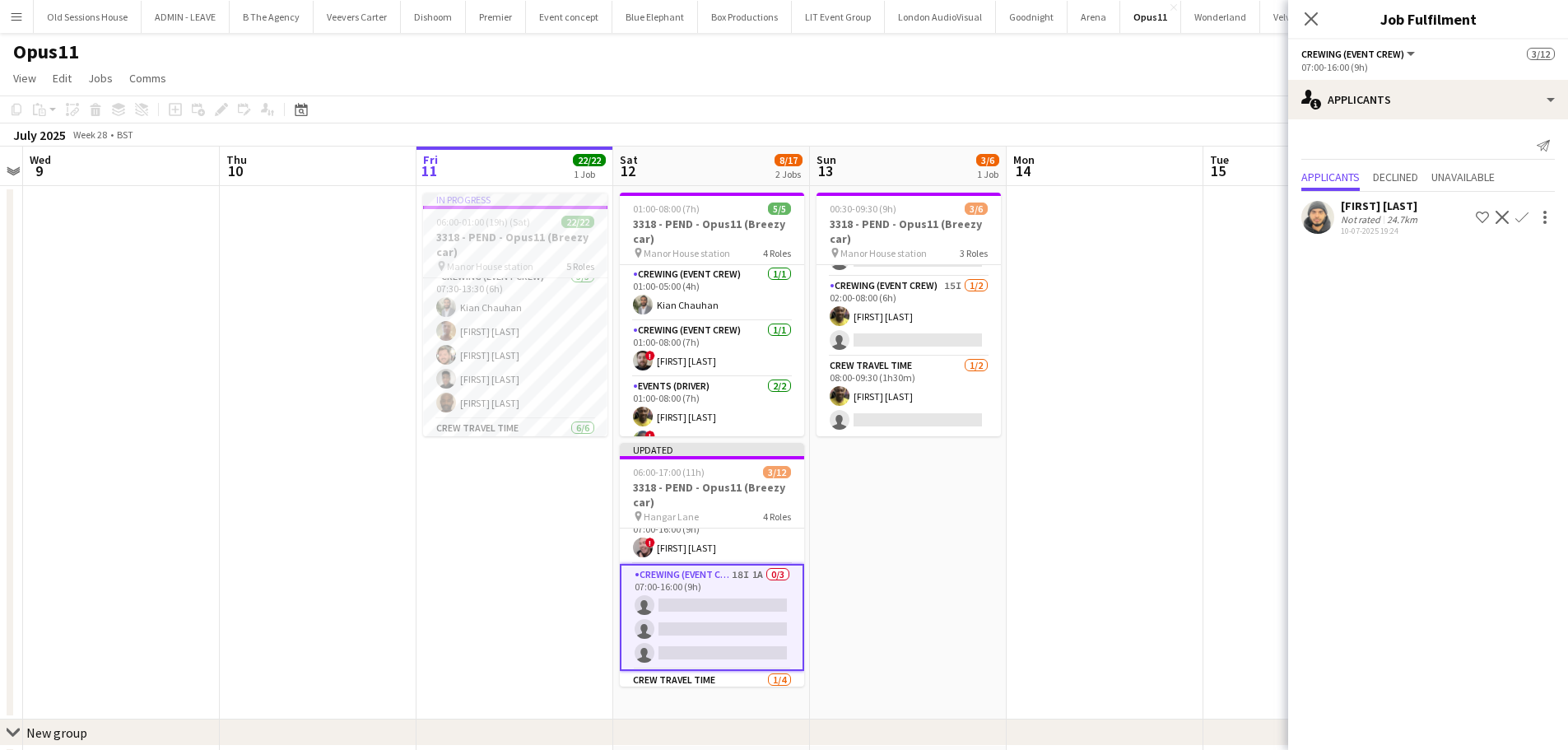 click on "Confirm" 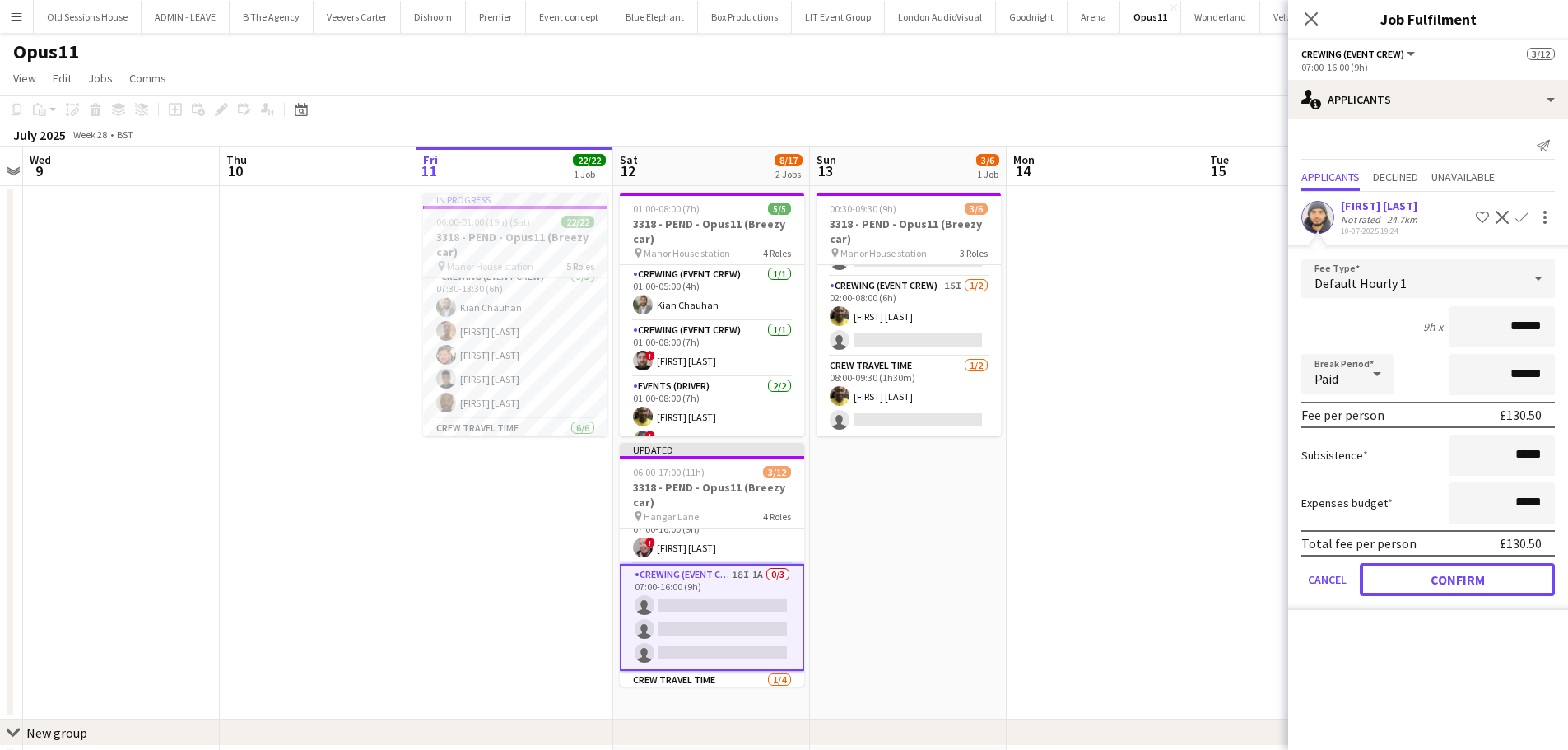 drag, startPoint x: 1431, startPoint y: 577, endPoint x: 1040, endPoint y: 577, distance: 391 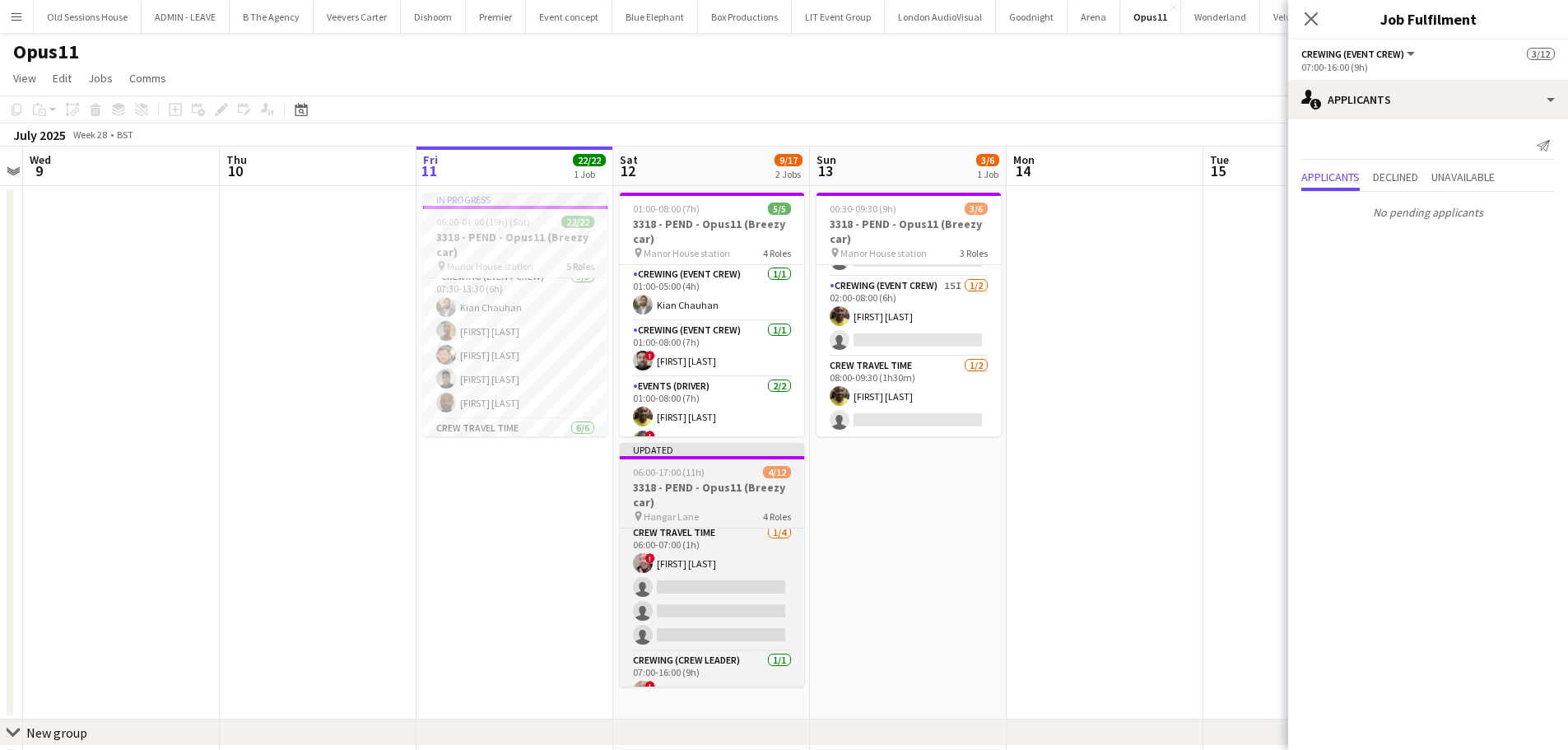 scroll, scrollTop: 0, scrollLeft: 0, axis: both 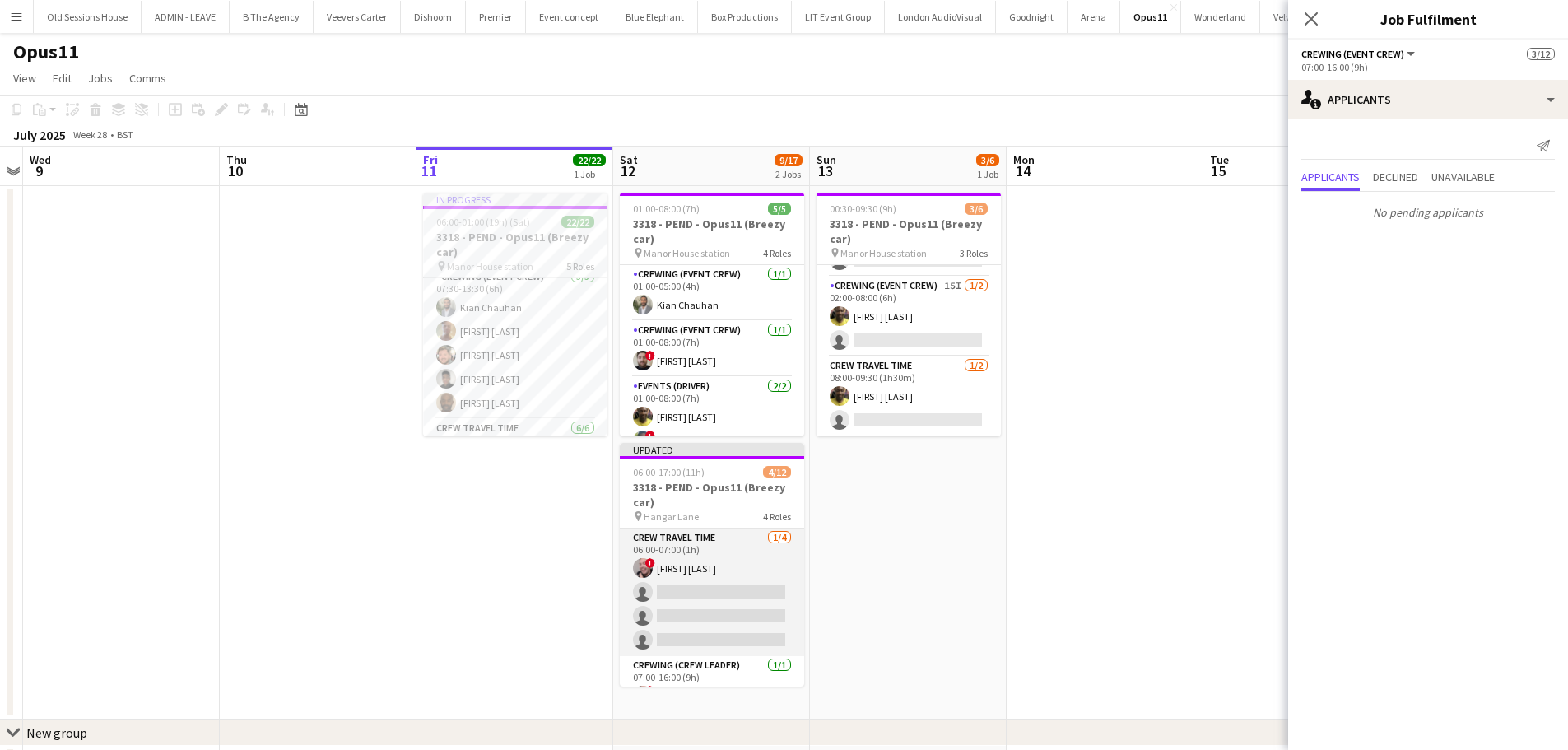 click on "Crew Travel Time   1/4   06:00-07:00 (1h)
! Eldon Taylor
single-neutral-actions
single-neutral-actions
single-neutral-actions" at bounding box center [712, 592] 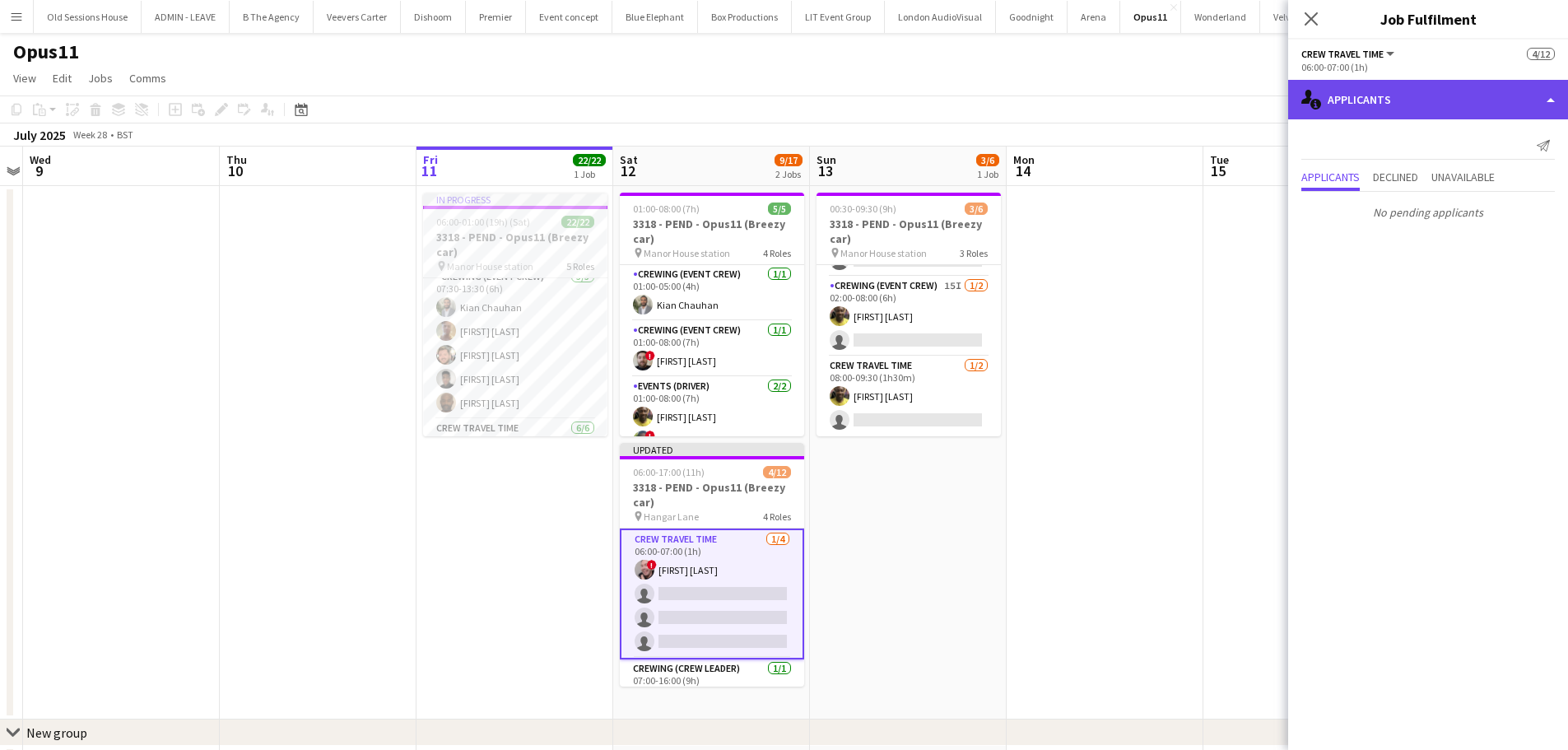 click on "single-neutral-actions-information
Applicants" 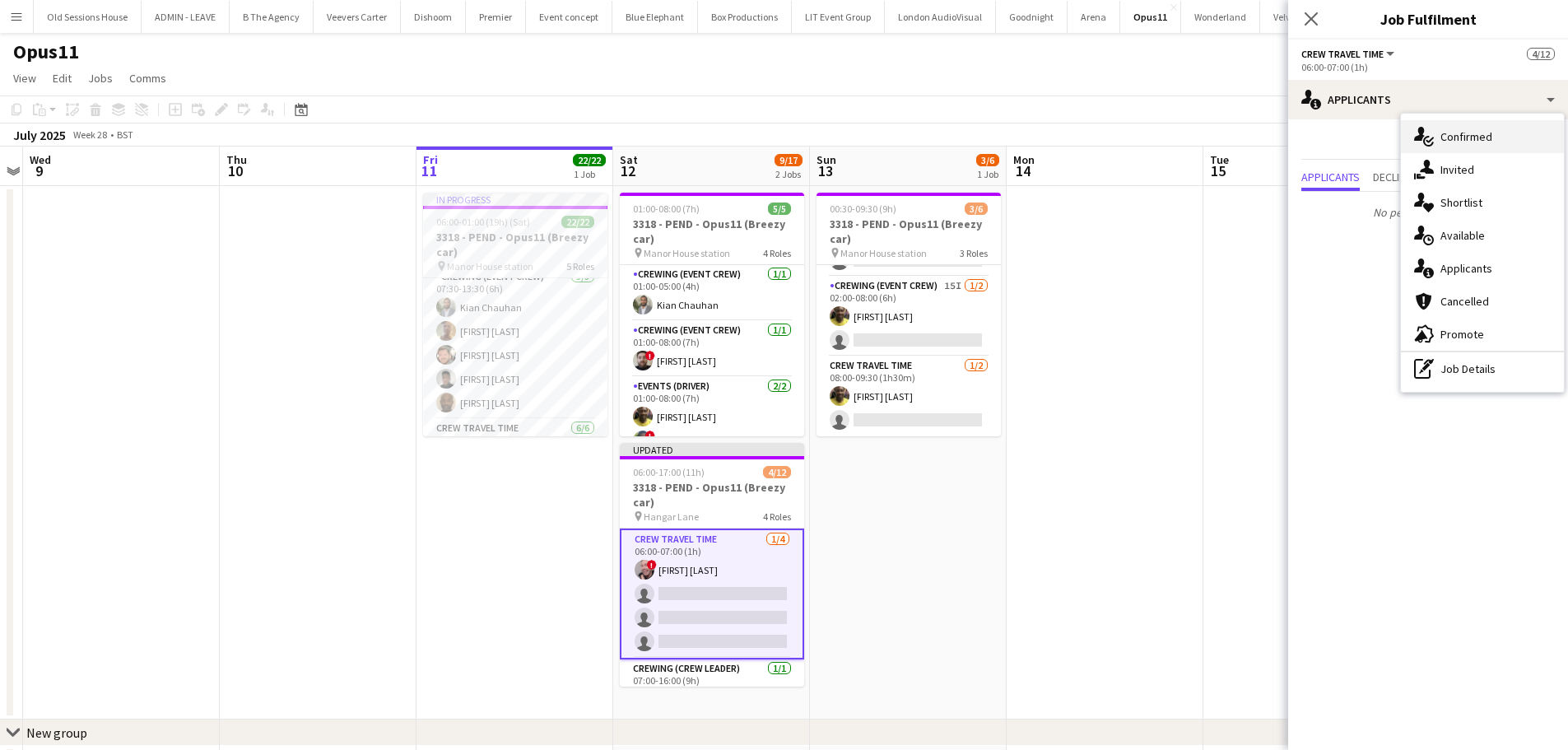 click on "single-neutral-actions-check-2
Confirmed" at bounding box center [1482, 137] 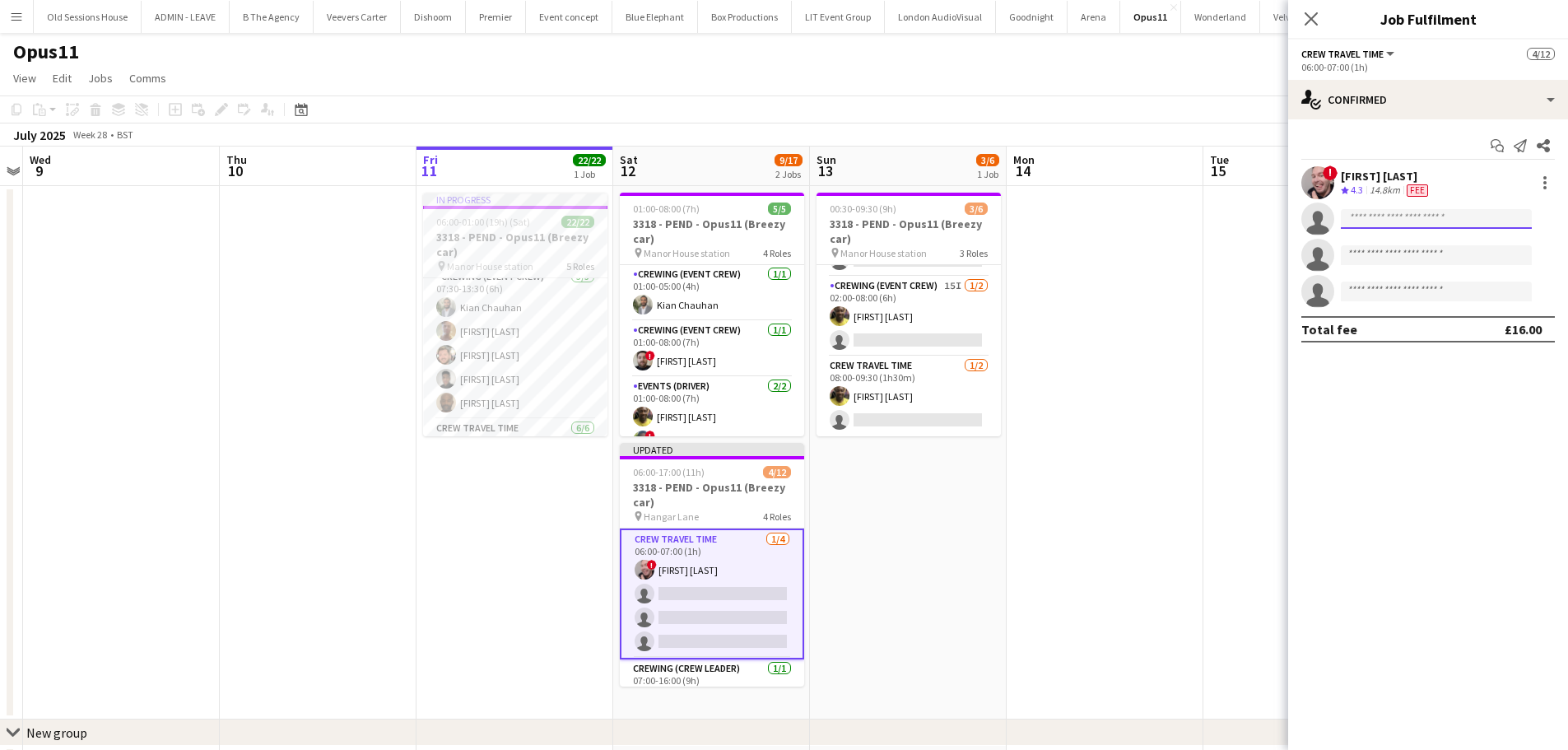 click at bounding box center [1436, 255] 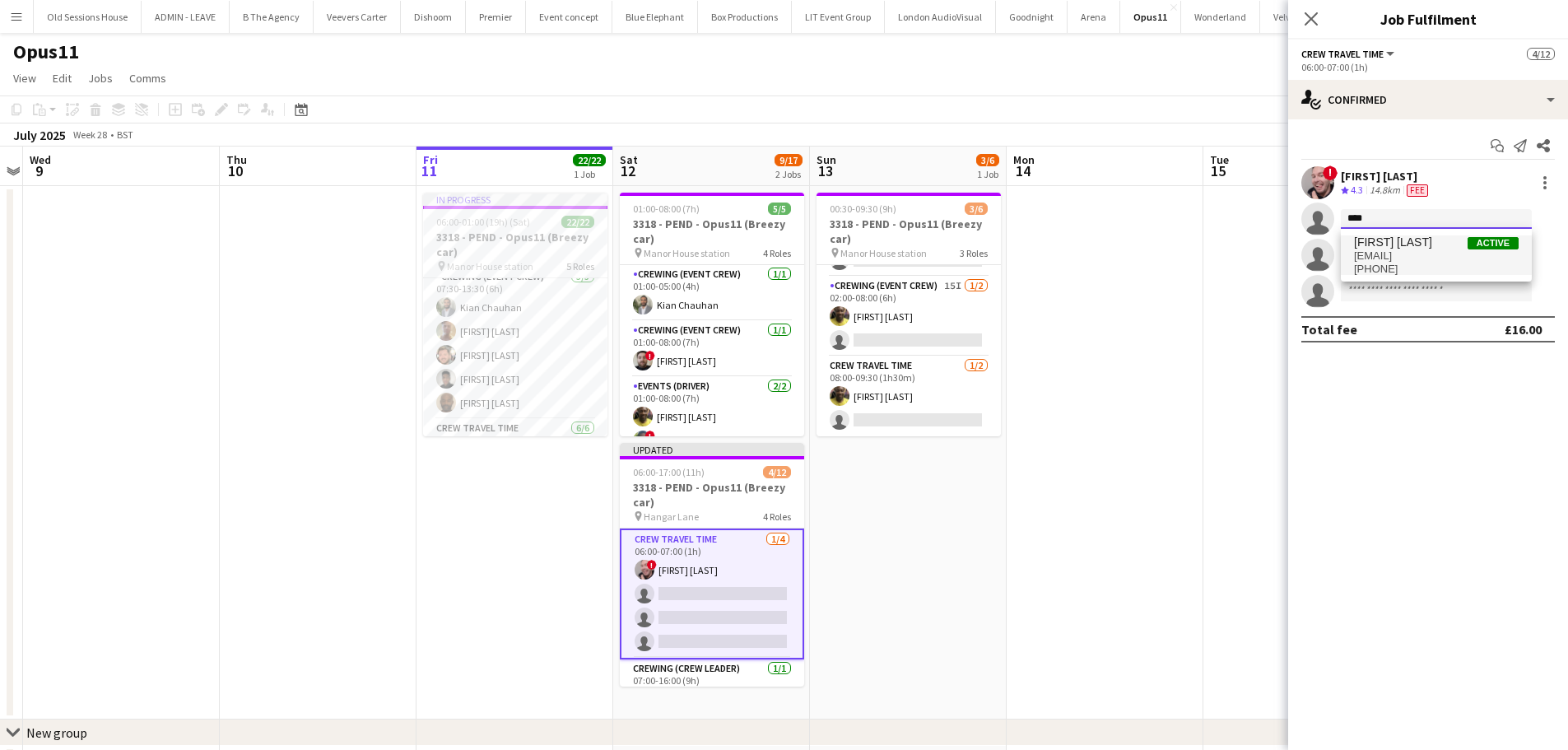type on "****" 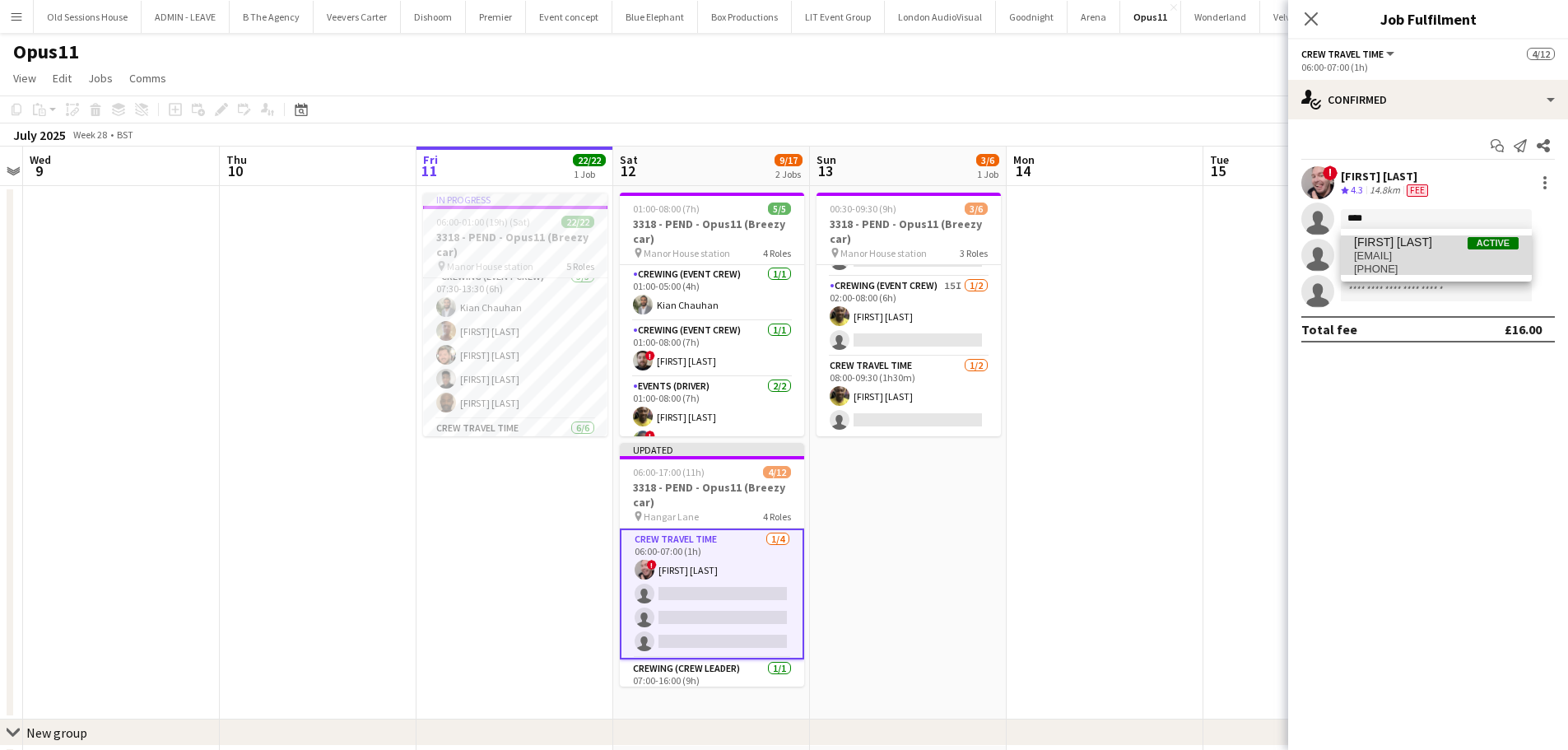 click on "Shae Diaz" at bounding box center (1393, 242) 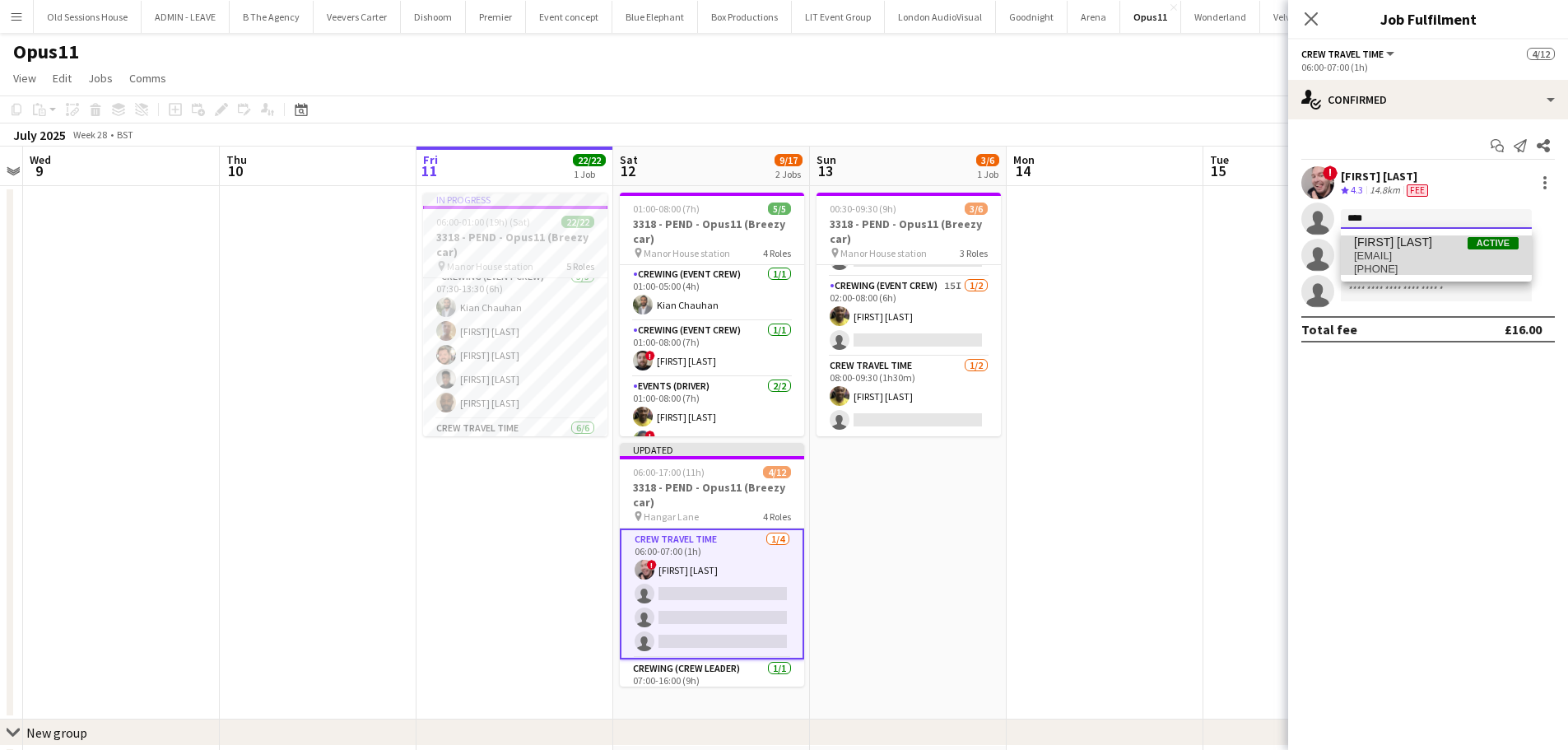 type 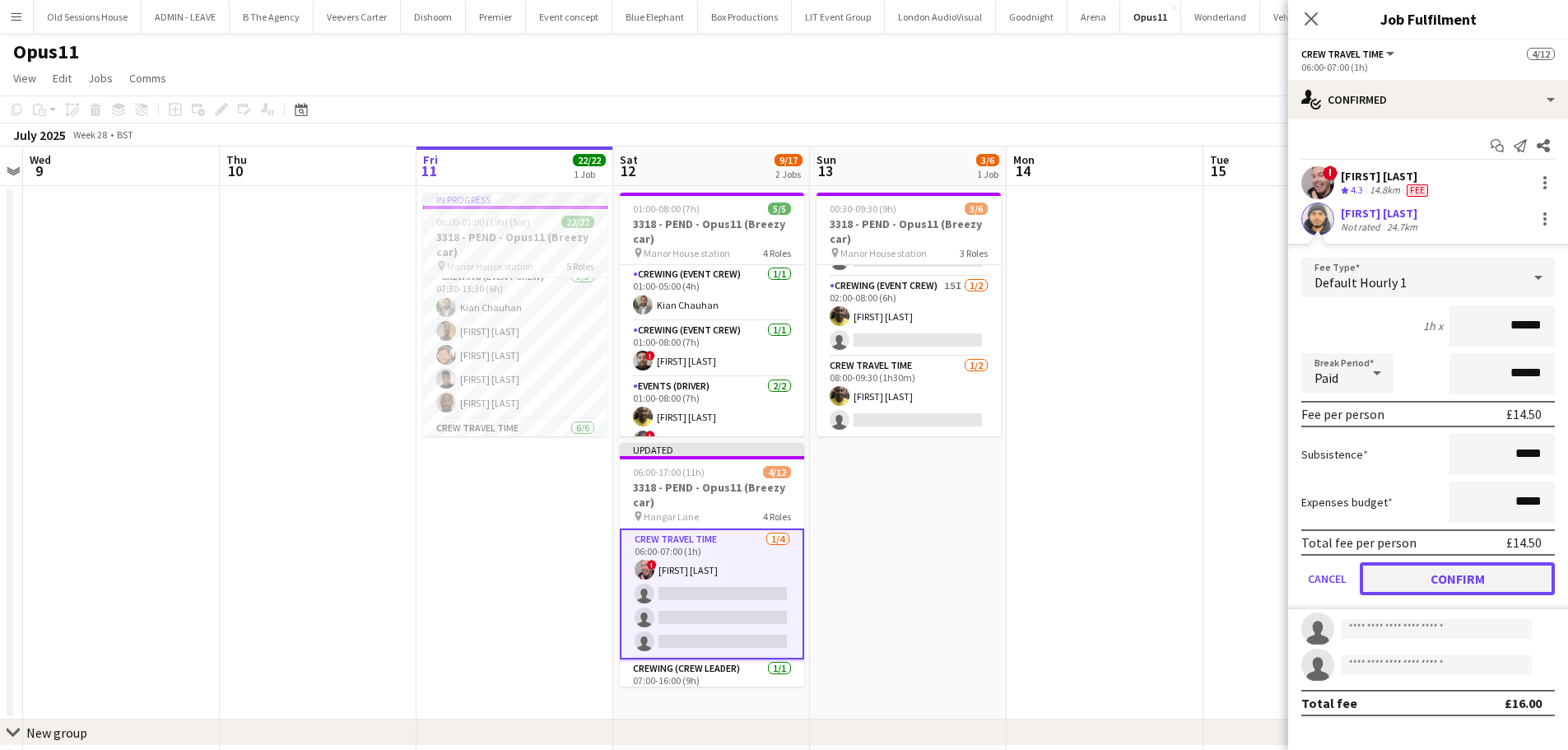 click on "Confirm" at bounding box center [1457, 579] 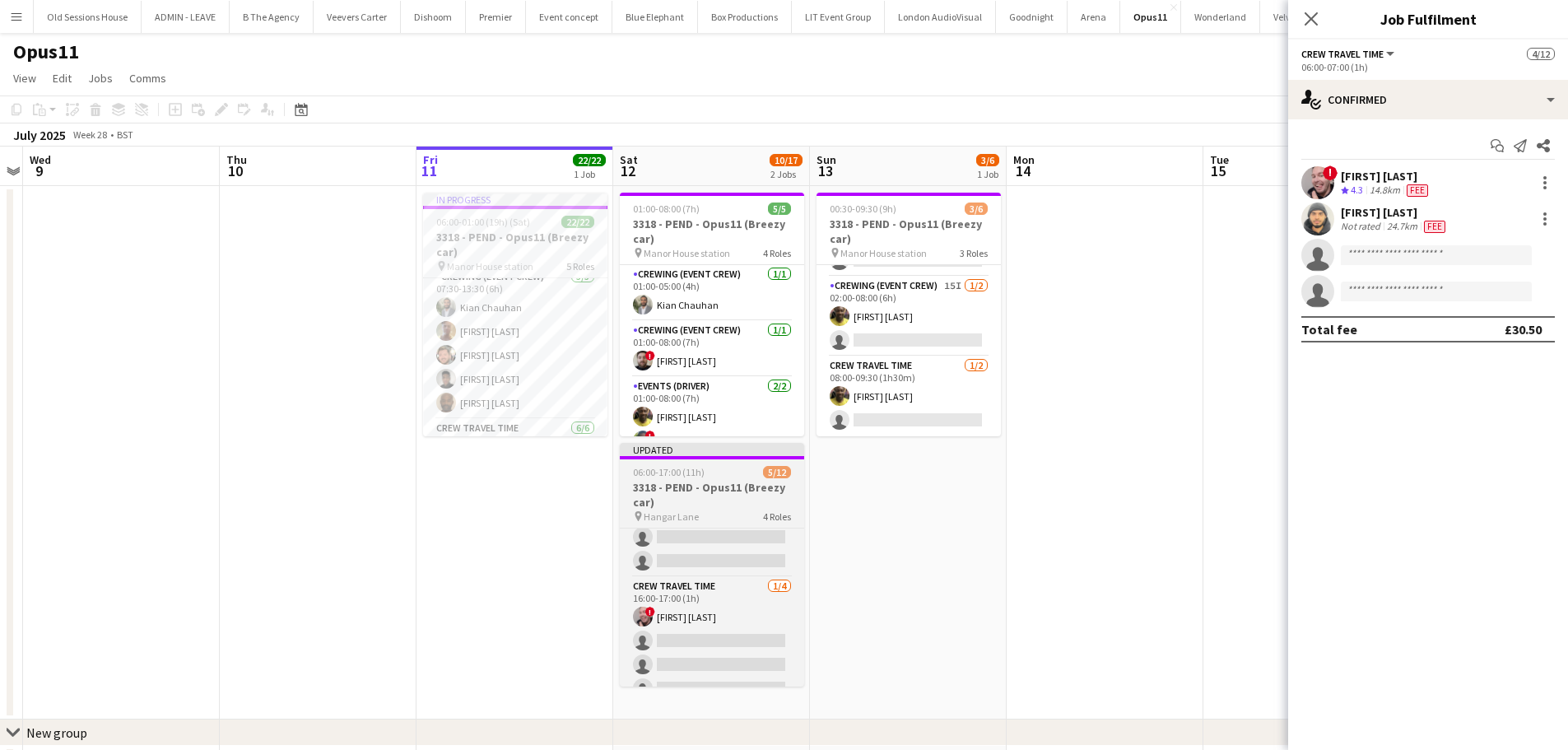 scroll, scrollTop: 244, scrollLeft: 0, axis: vertical 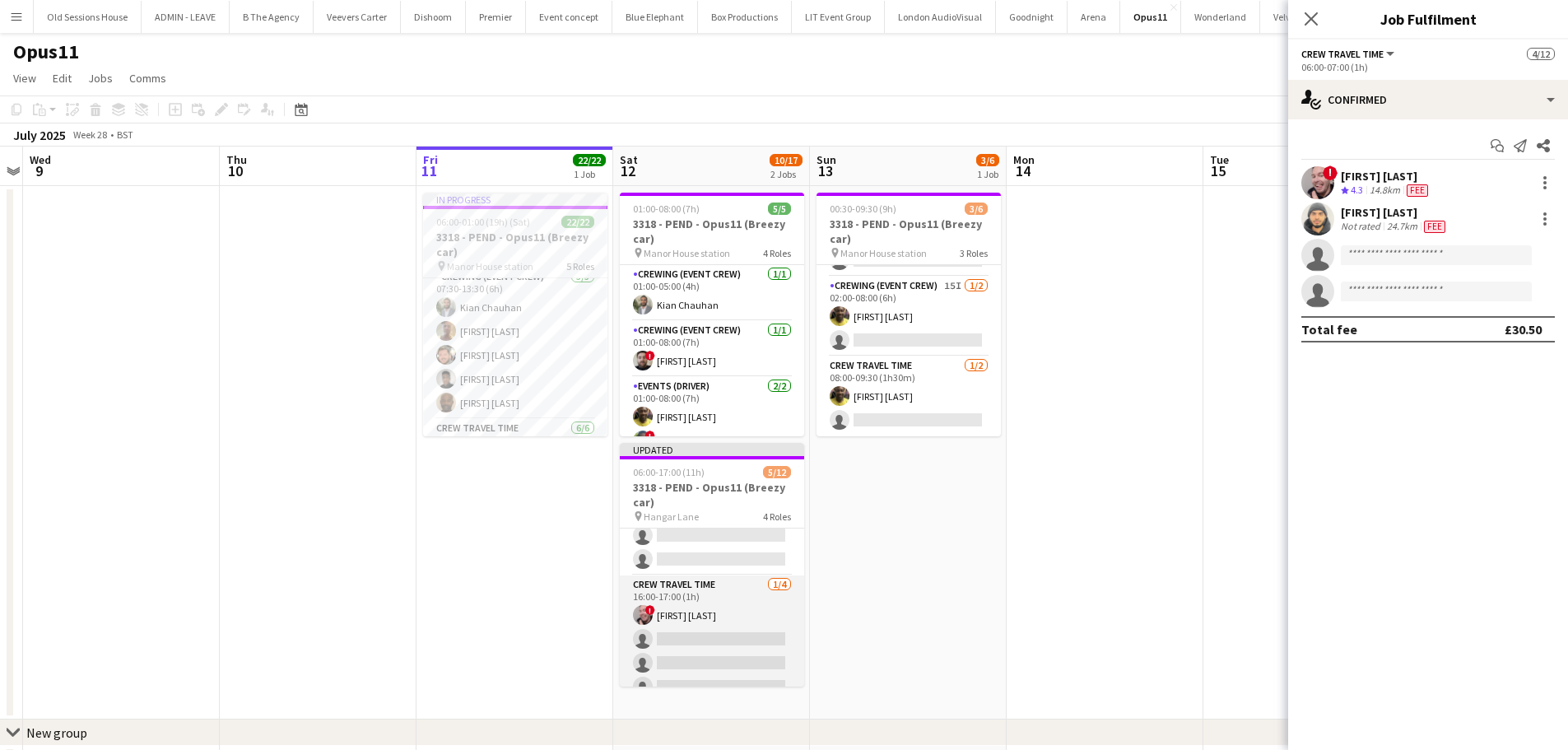 drag, startPoint x: 718, startPoint y: 631, endPoint x: 734, endPoint y: 622, distance: 18.35756 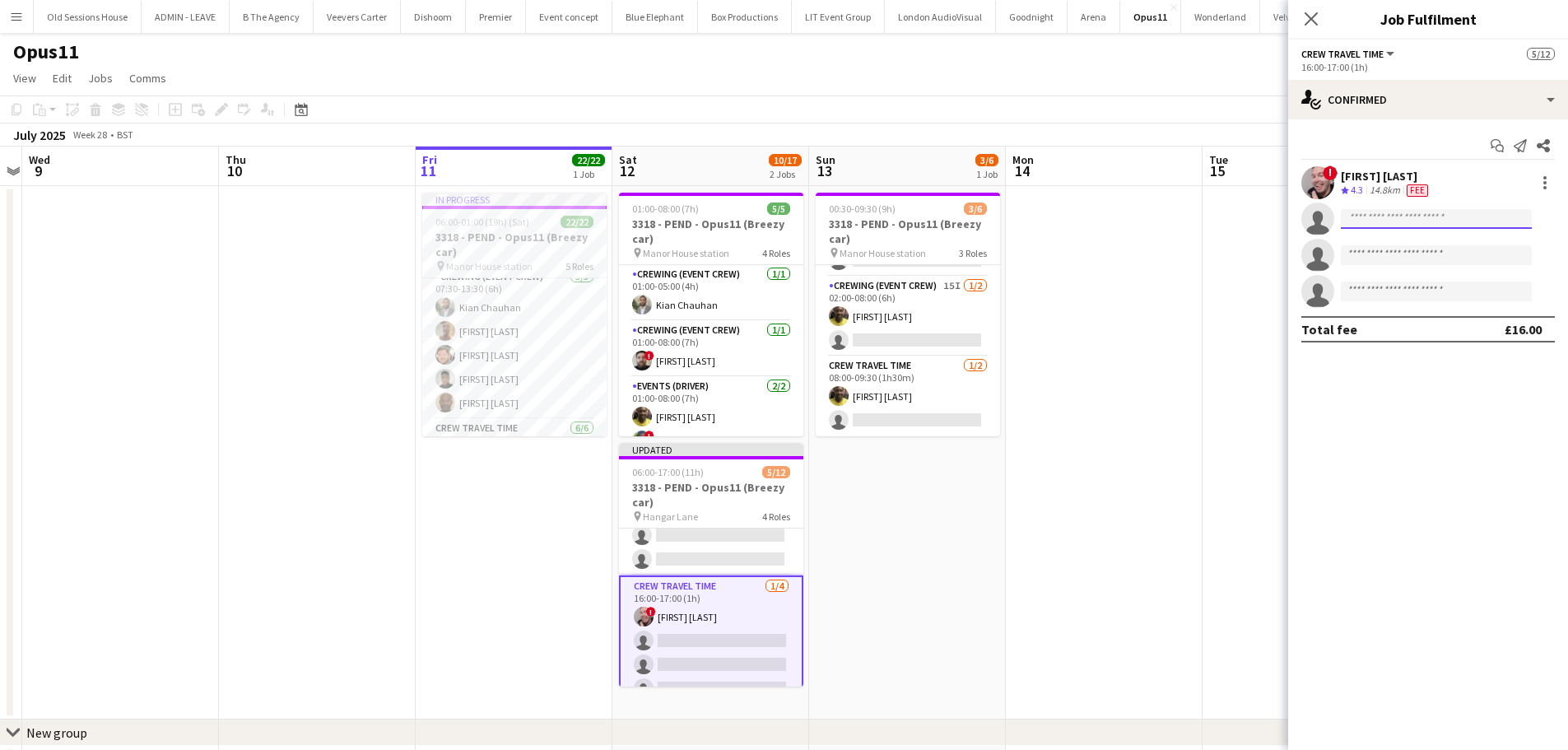 click at bounding box center (1436, 255) 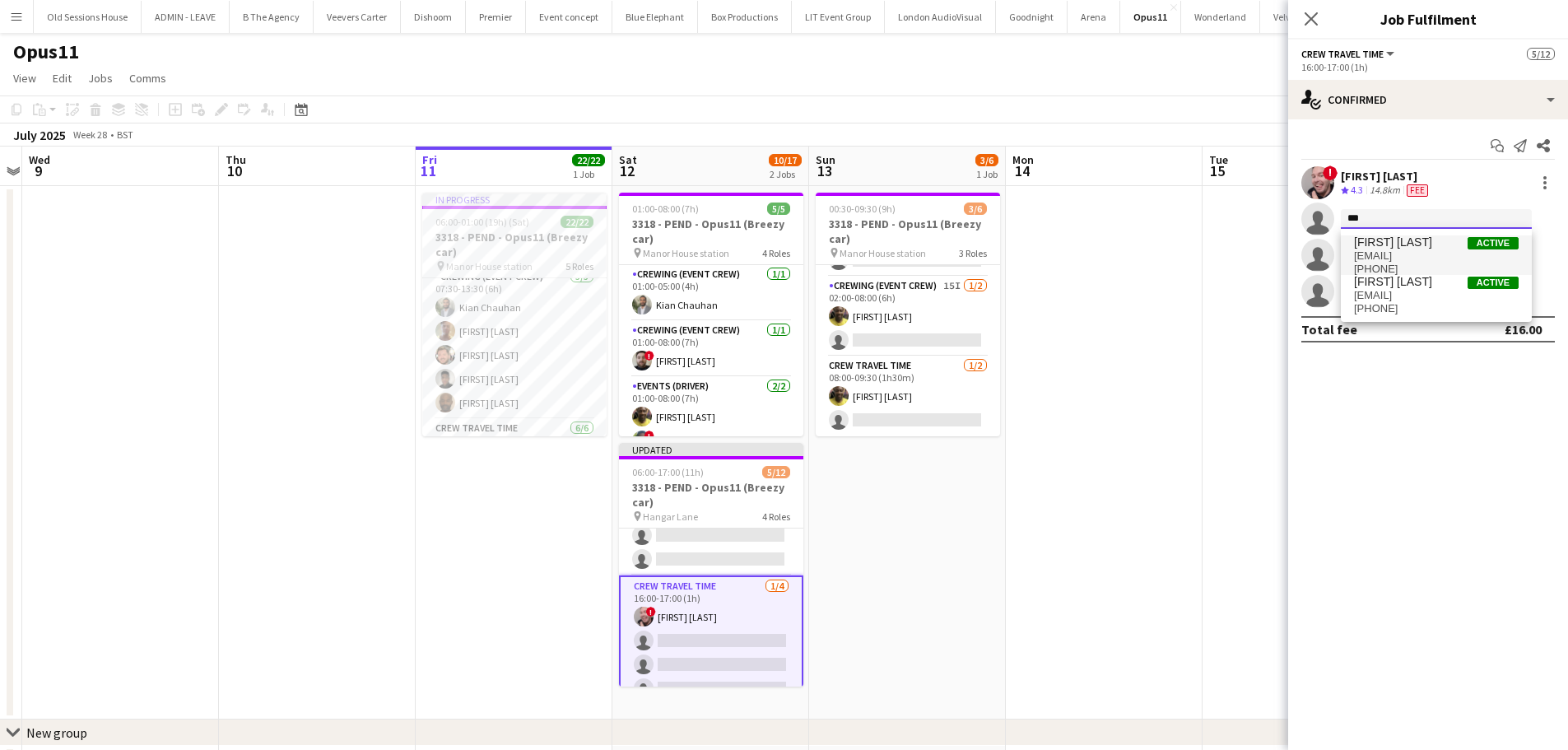 type on "***" 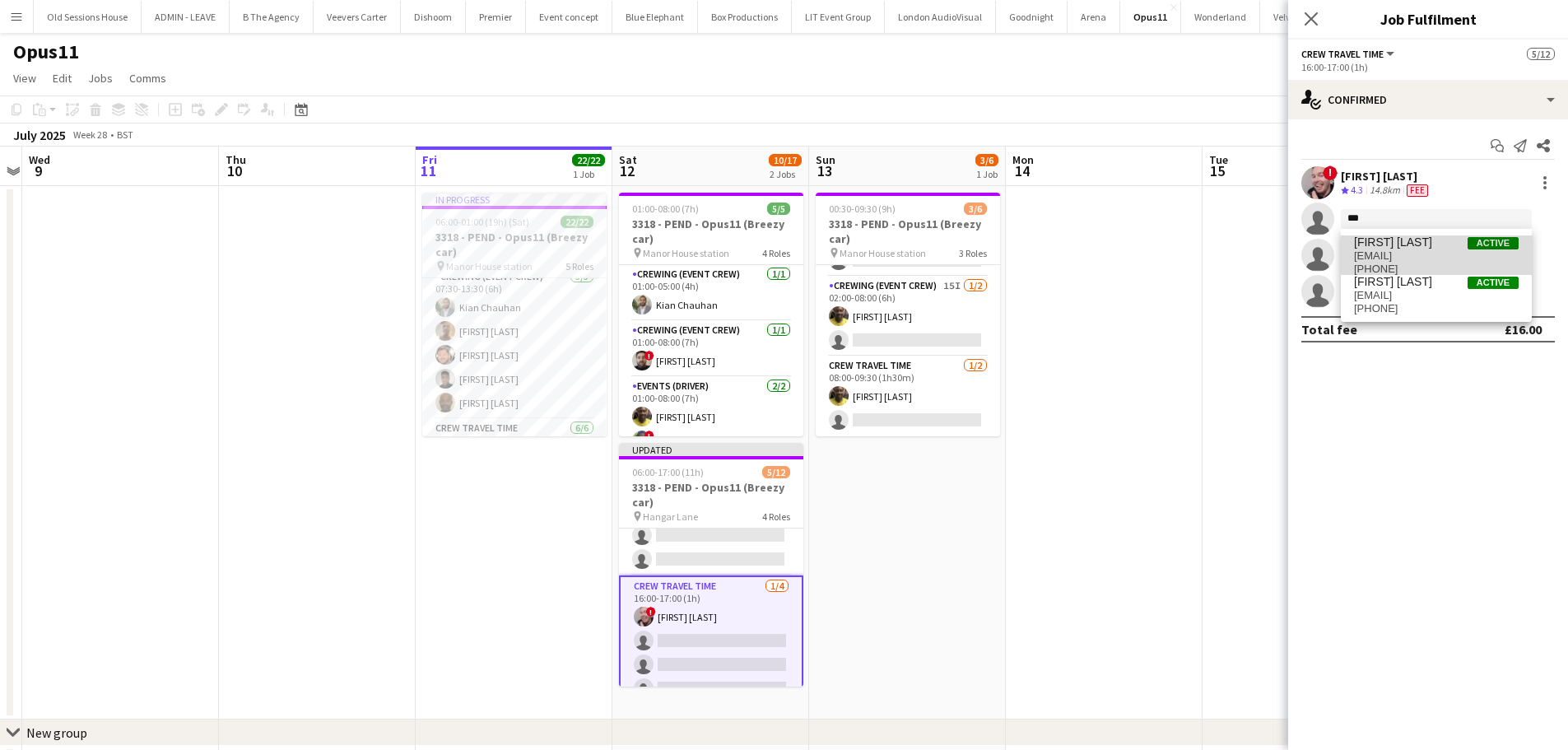 click on "shaediaz2704@gmail.com" at bounding box center [1436, 256] 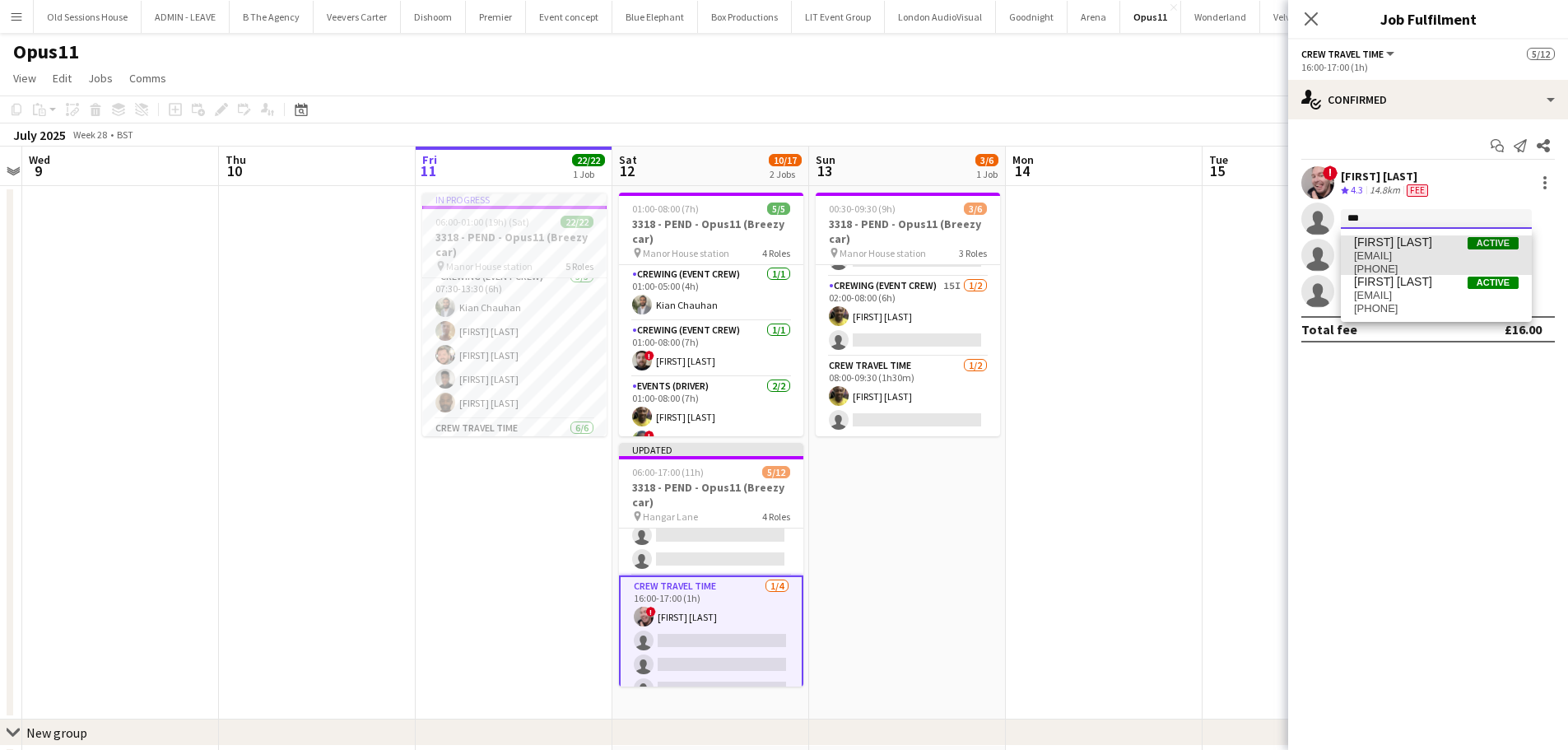 type 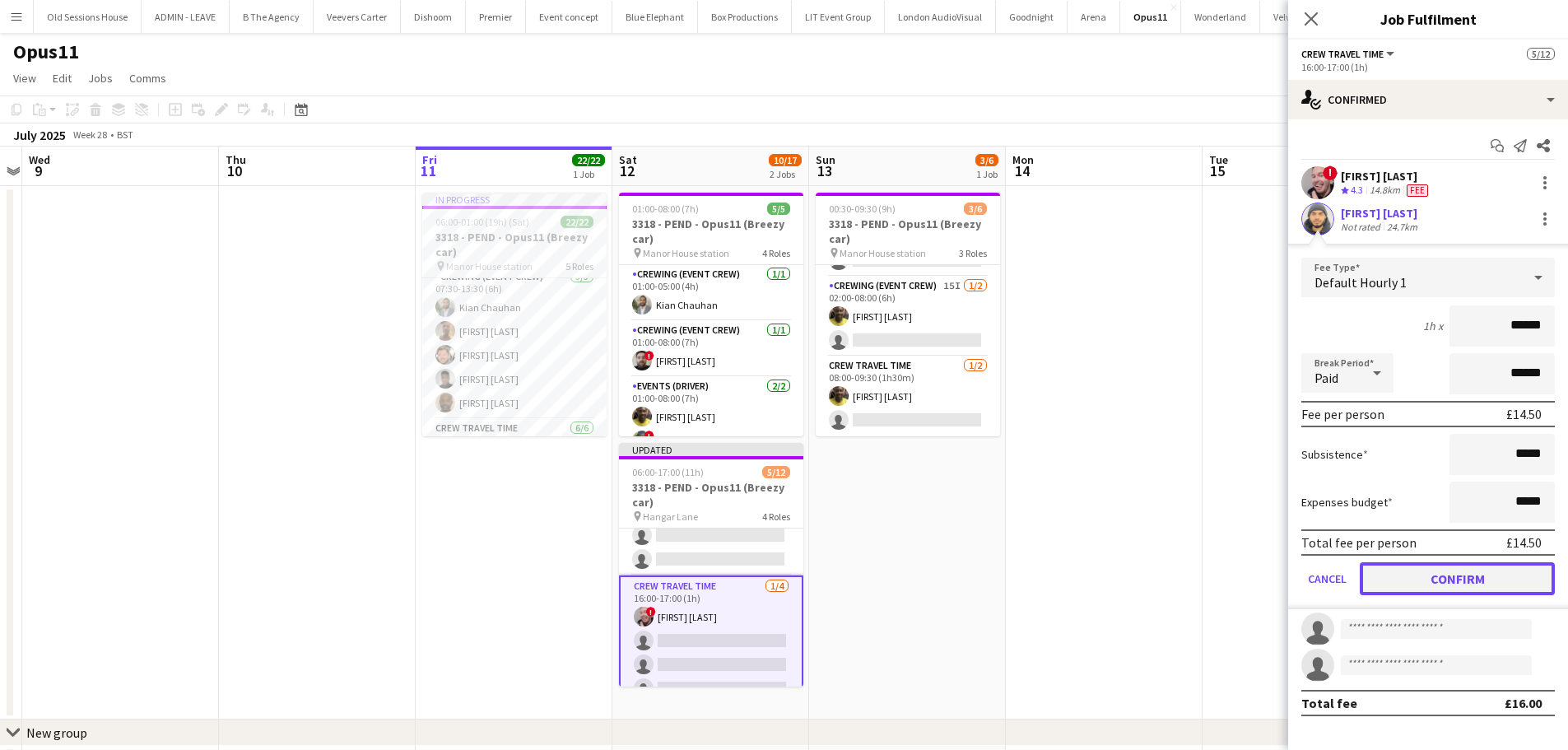 click on "Confirm" at bounding box center [1457, 579] 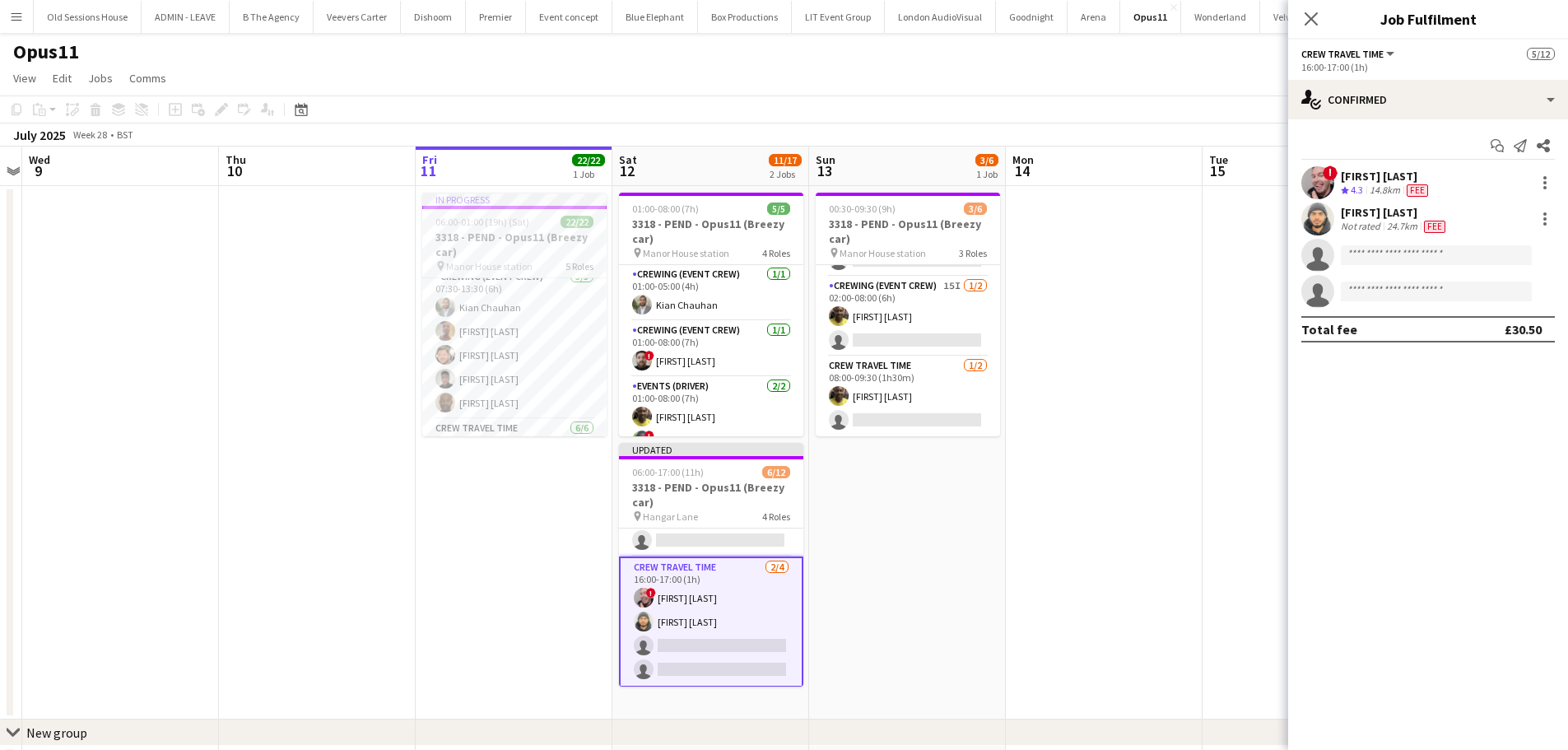 scroll, scrollTop: 260, scrollLeft: 0, axis: vertical 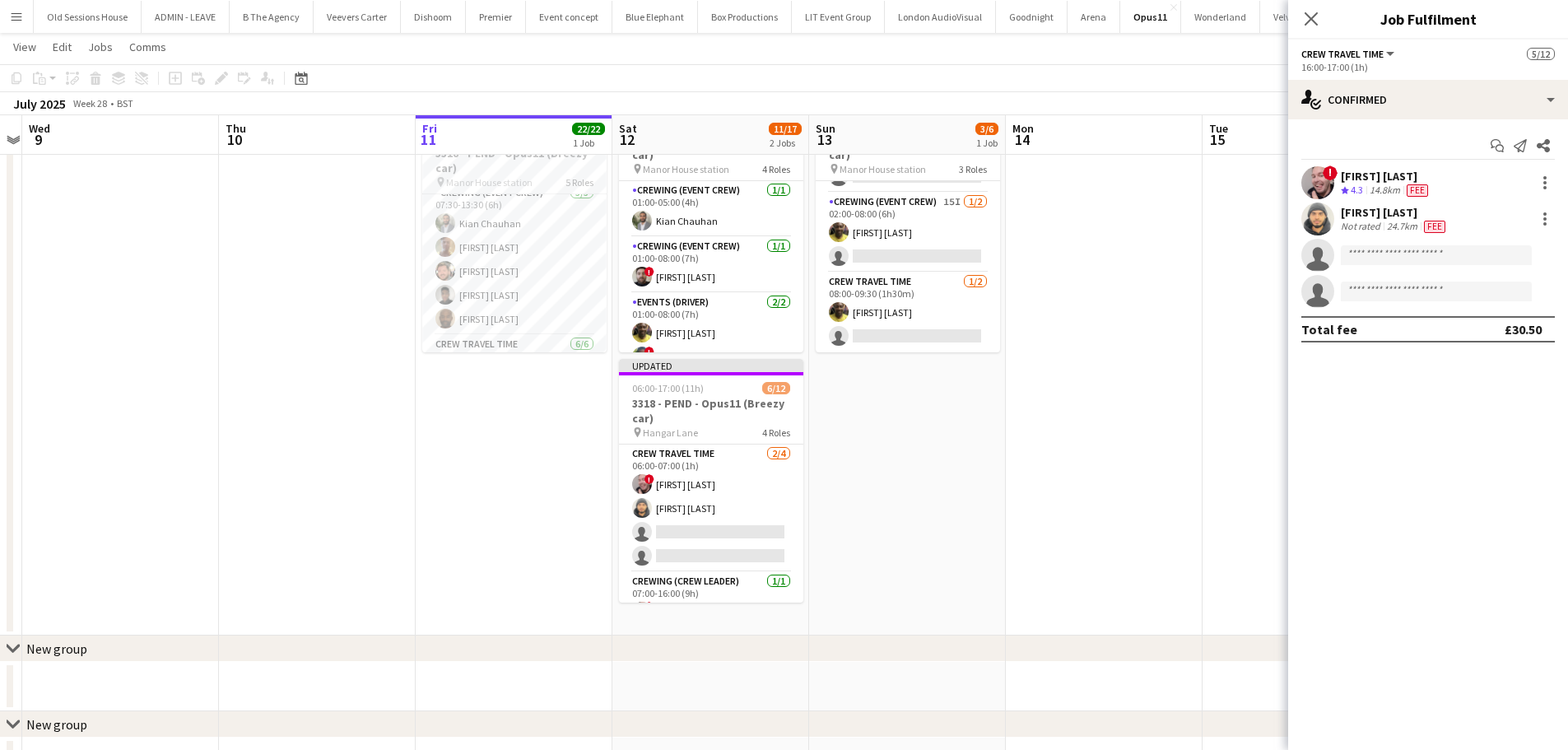 click on "00:30-09:30 (9h)    3/6   3318 - PEND - Opus11 (Breezy car)
pin
Manor House station   3 Roles   Crewing (Event Crew)   1/2   00:30-02:00 (1h30m)
Alphonsus Chucks Mordi
single-neutral-actions
Crewing (Event Crew)   15I   1/2   02:00-08:00 (6h)
Alphonsus Chucks Mordi
single-neutral-actions
Crew Travel Time   1/2   08:00-09:30 (1h30m)
Alphonsus Chucks Mordi
single-neutral-actions" at bounding box center (907, 369) 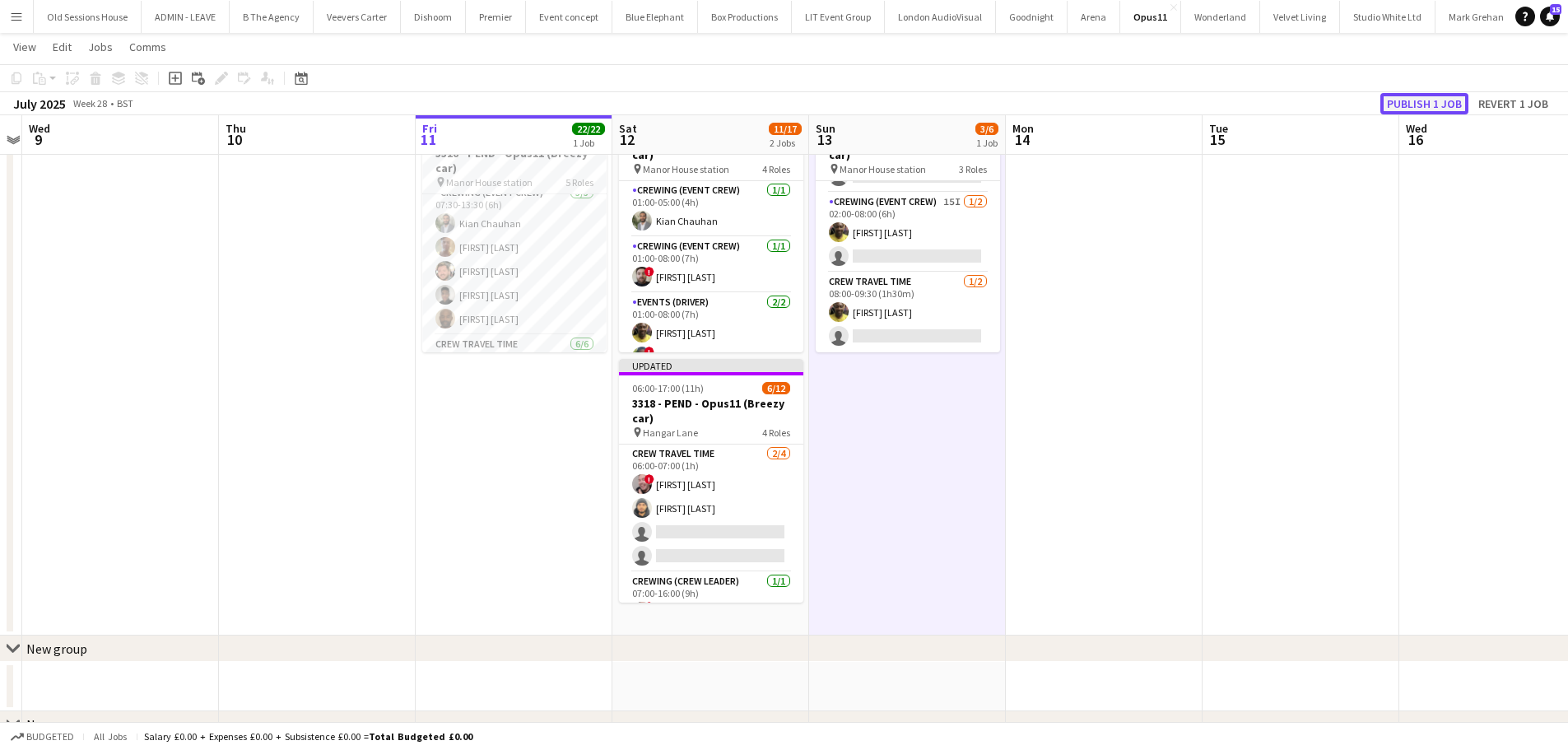 click on "Publish 1 job" 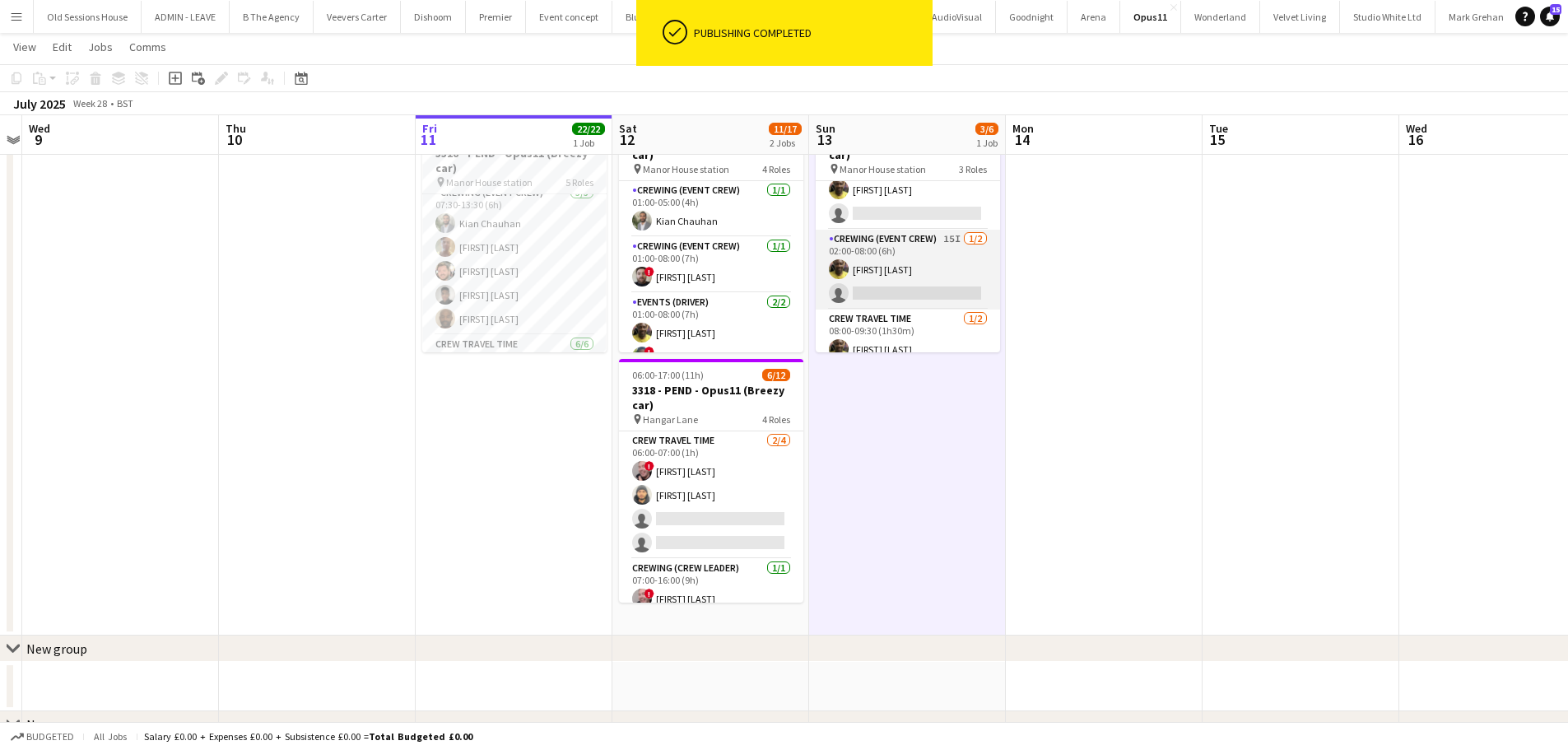 scroll, scrollTop: 0, scrollLeft: 0, axis: both 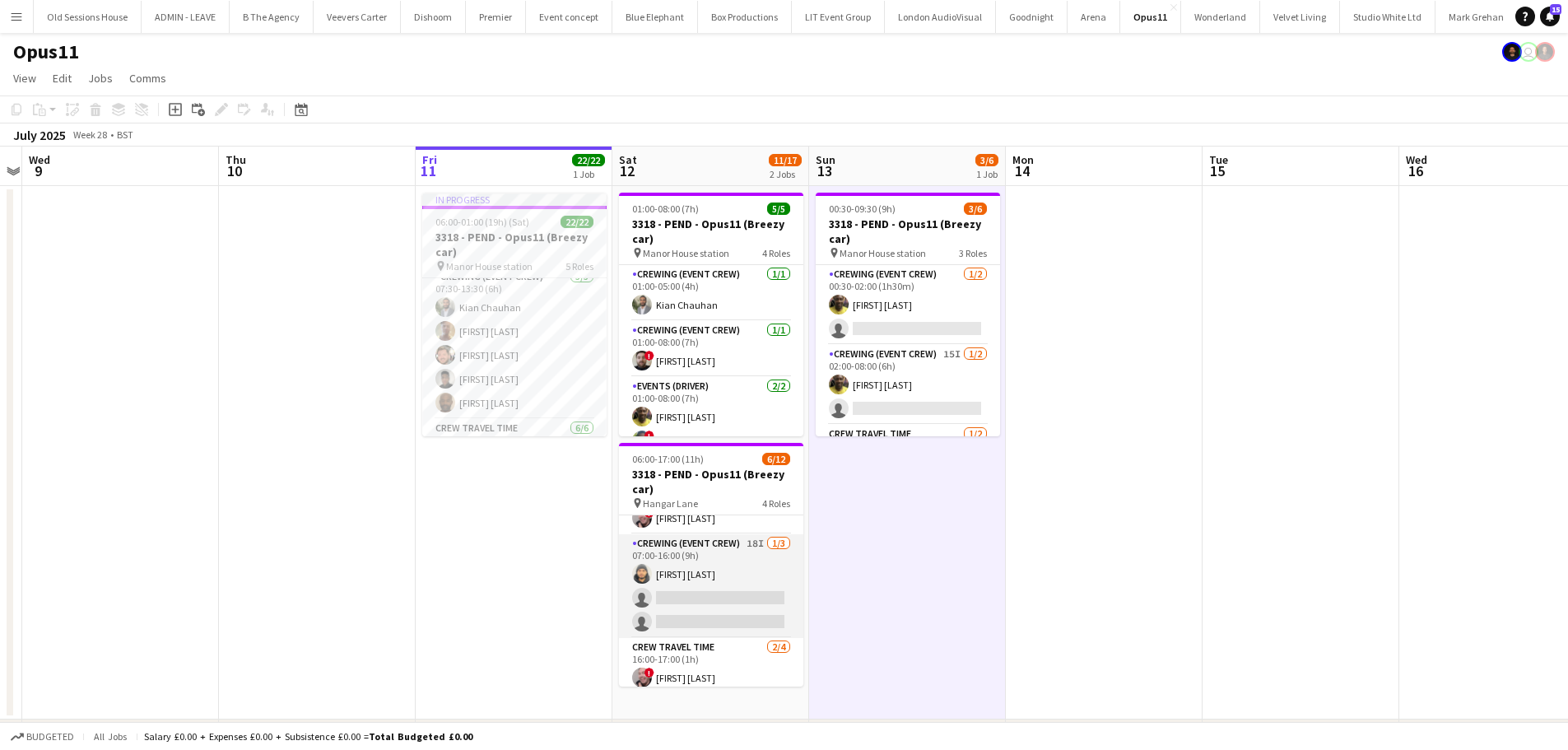 click on "Crewing (Event Crew)   18I   1/3   07:00-16:00 (9h)
Shae Diaz
single-neutral-actions
single-neutral-actions" at bounding box center (711, 586) 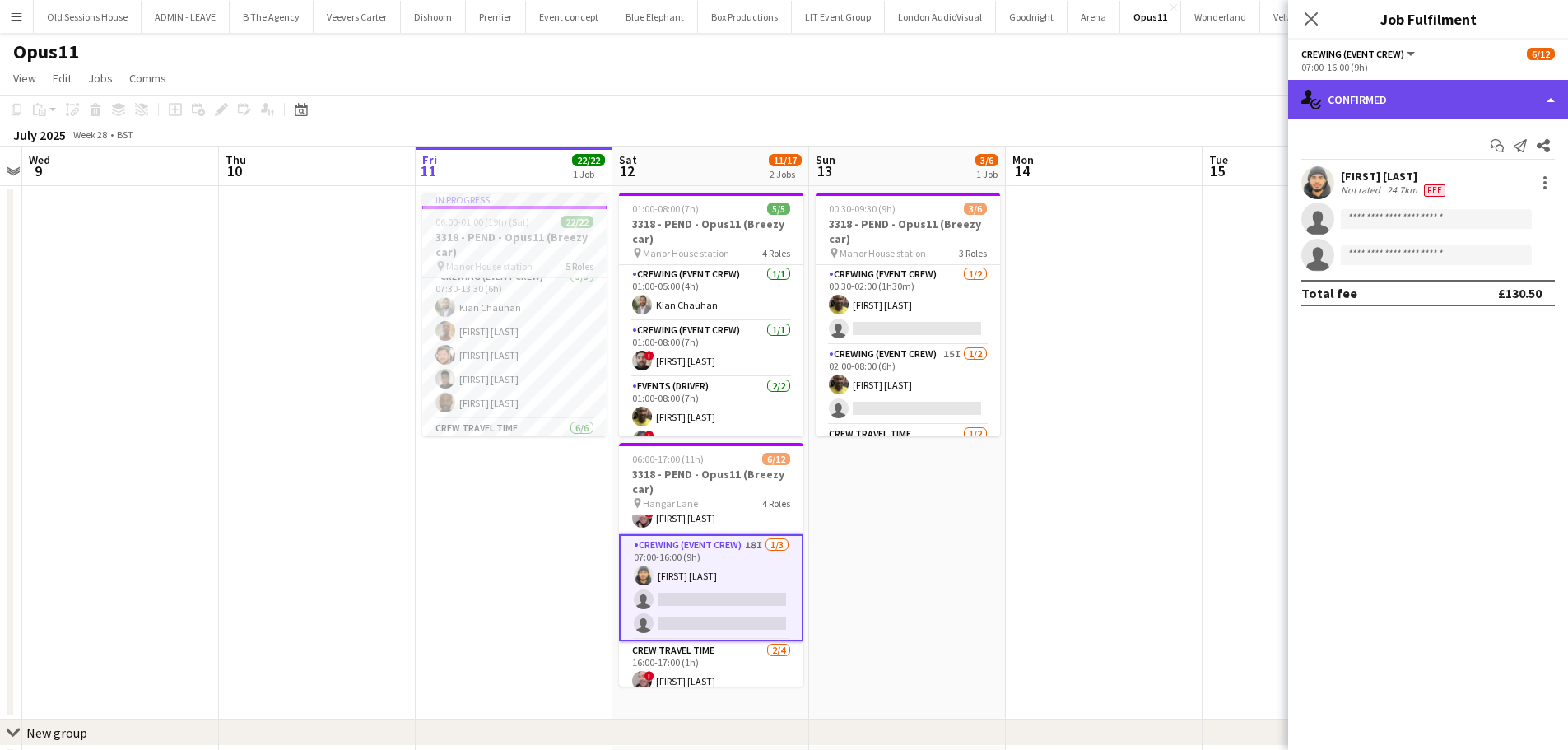 click on "single-neutral-actions-check-2
Confirmed" 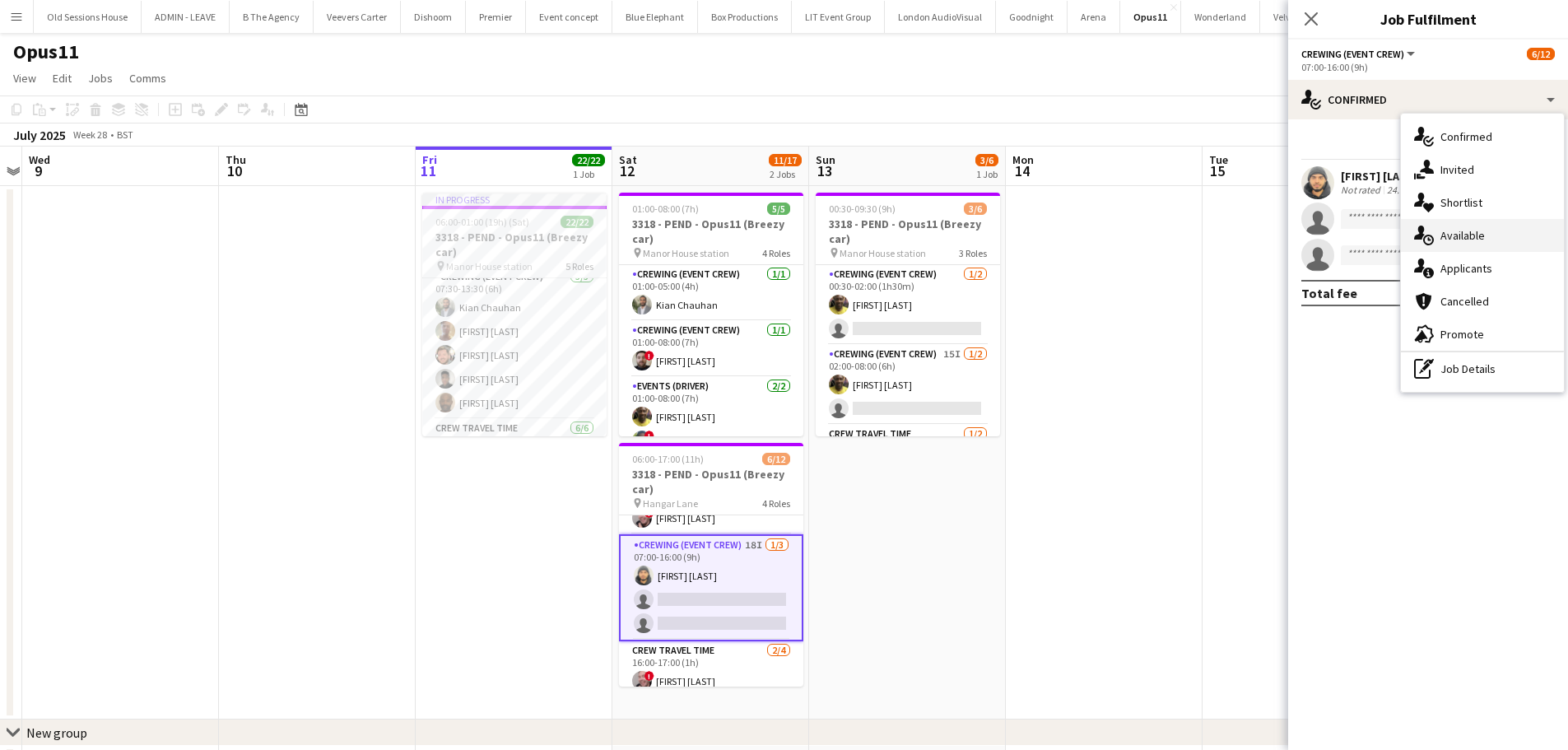click on "single-neutral-actions-upload
Available" at bounding box center [1482, 235] 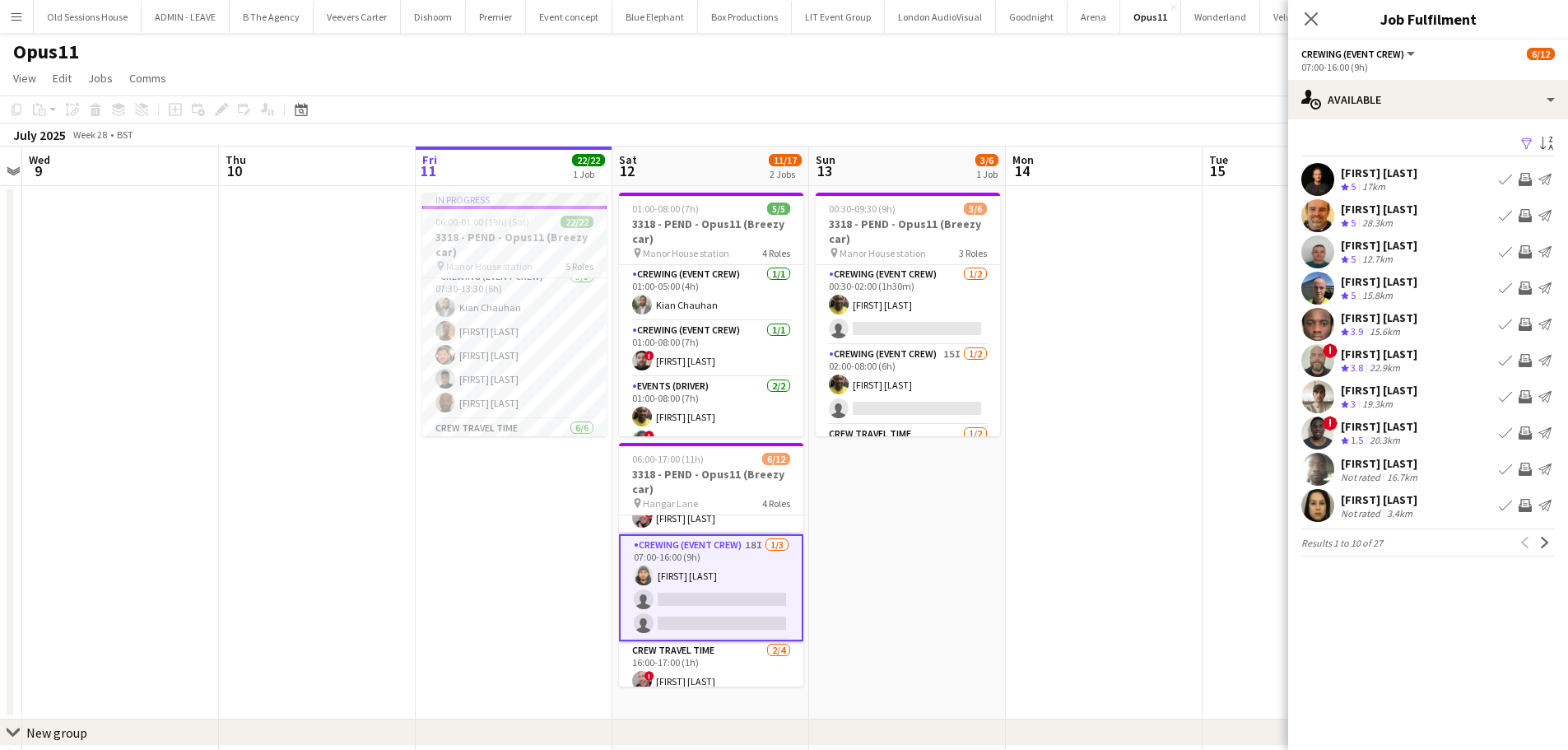 click on "Invite crew" at bounding box center [1525, 397] 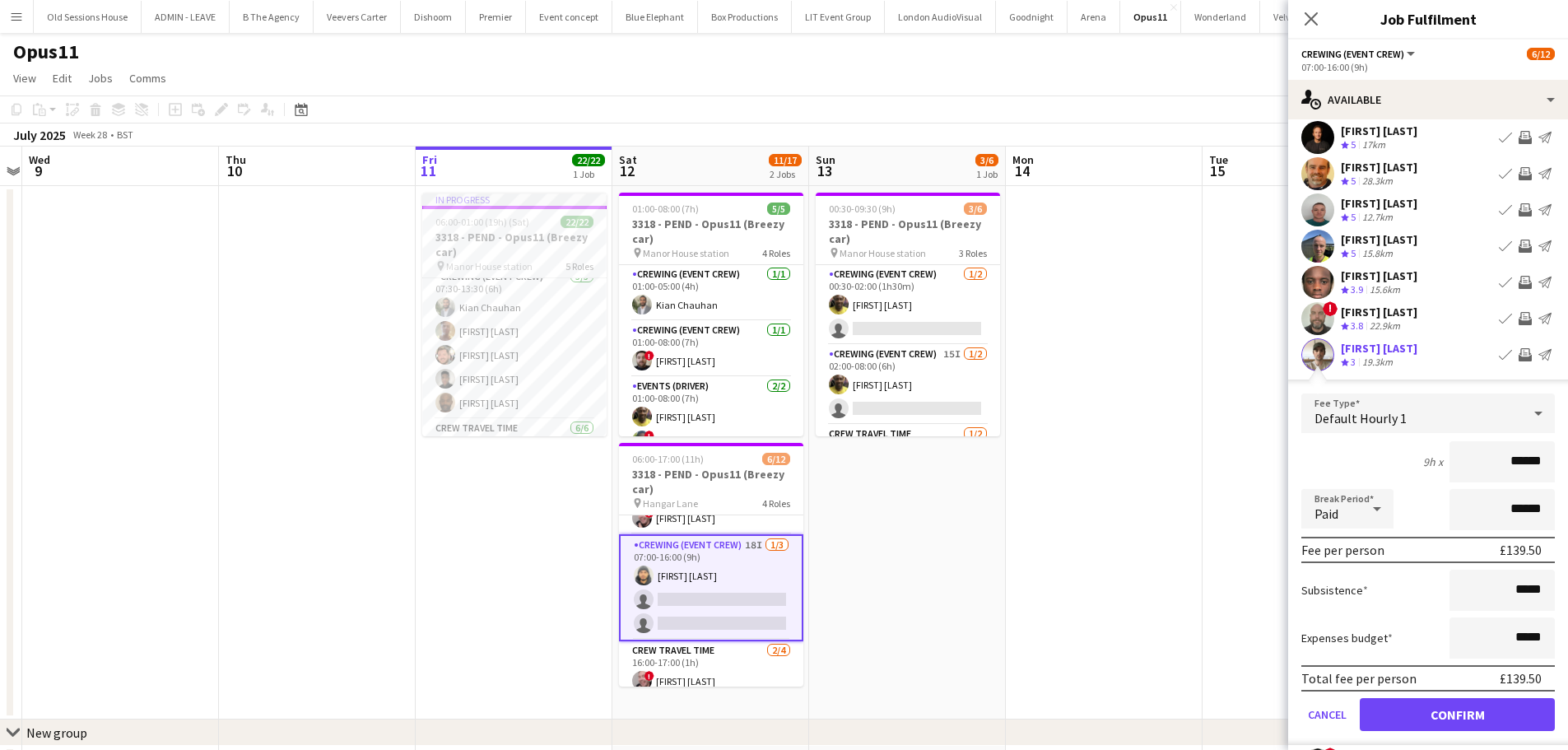 scroll, scrollTop: 165, scrollLeft: 0, axis: vertical 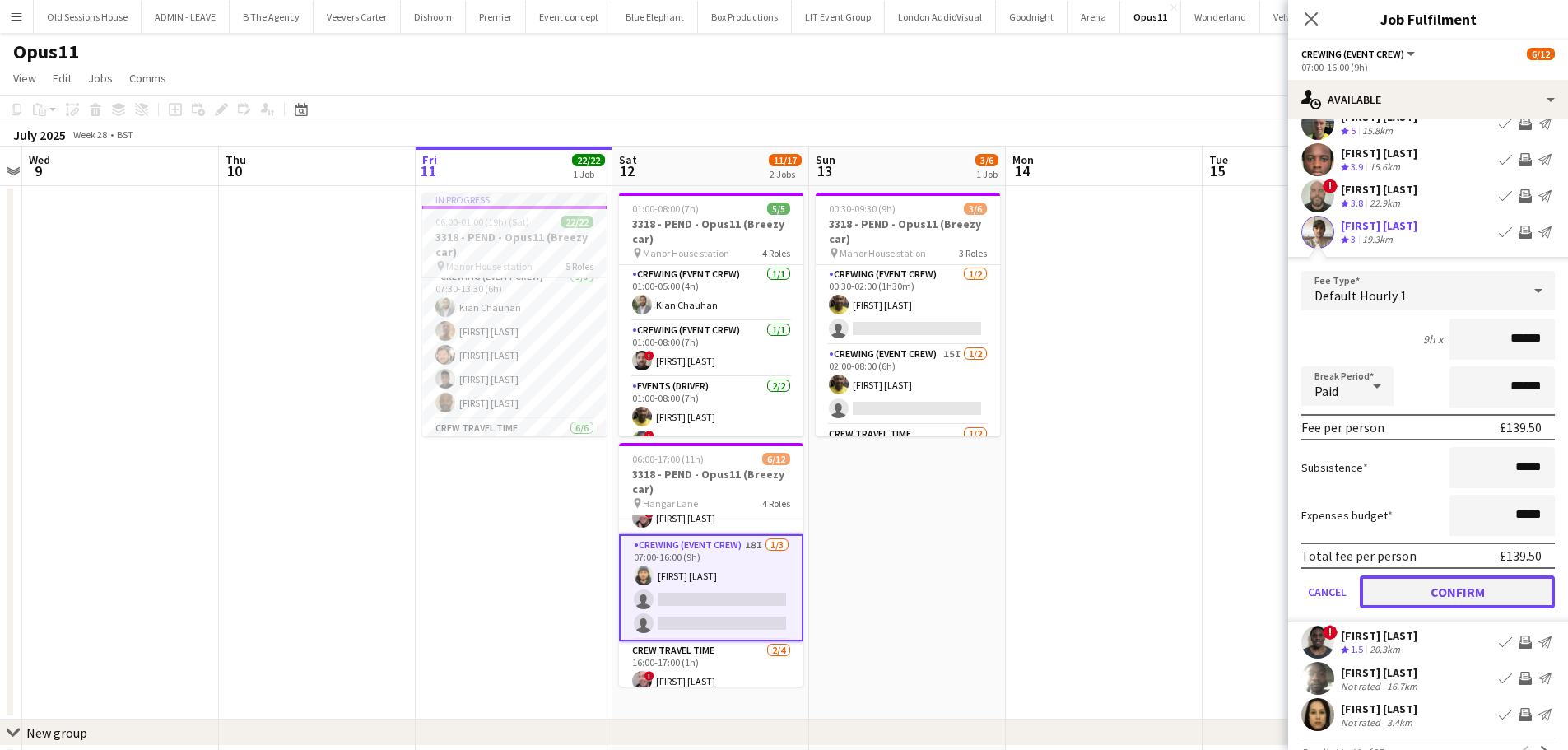 click on "Confirm" at bounding box center [1457, 592] 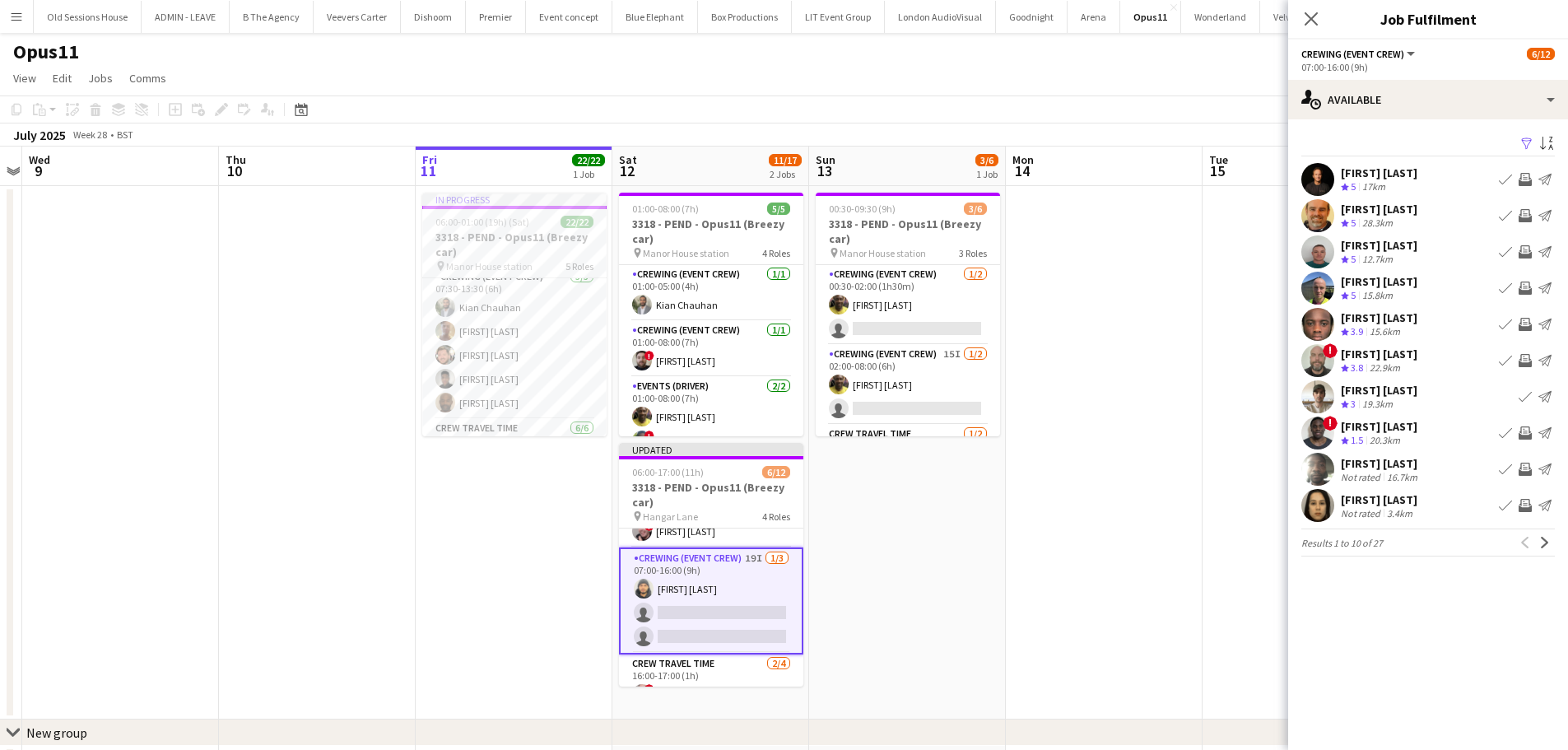 scroll, scrollTop: 0, scrollLeft: 0, axis: both 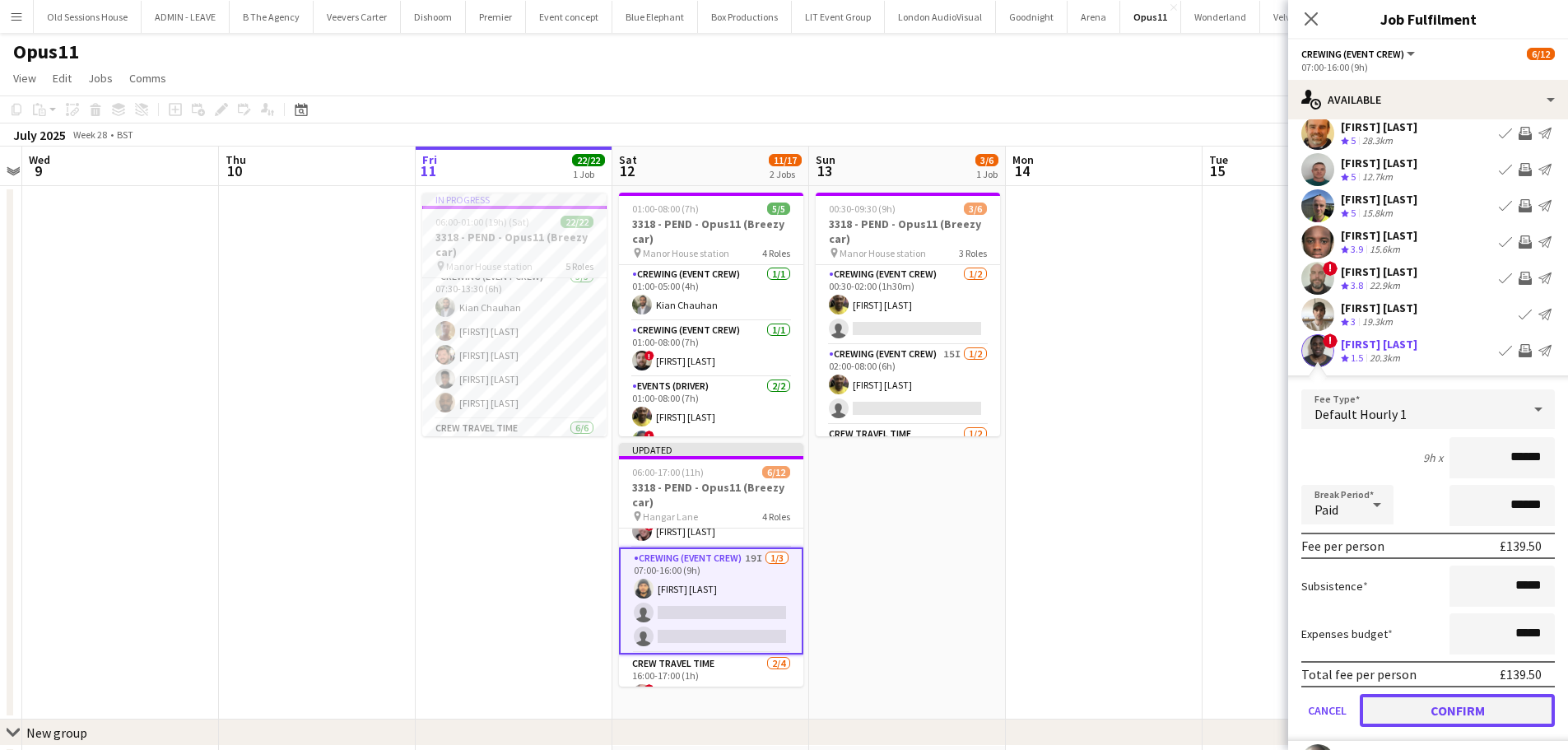 click on "Confirm" at bounding box center [1457, 710] 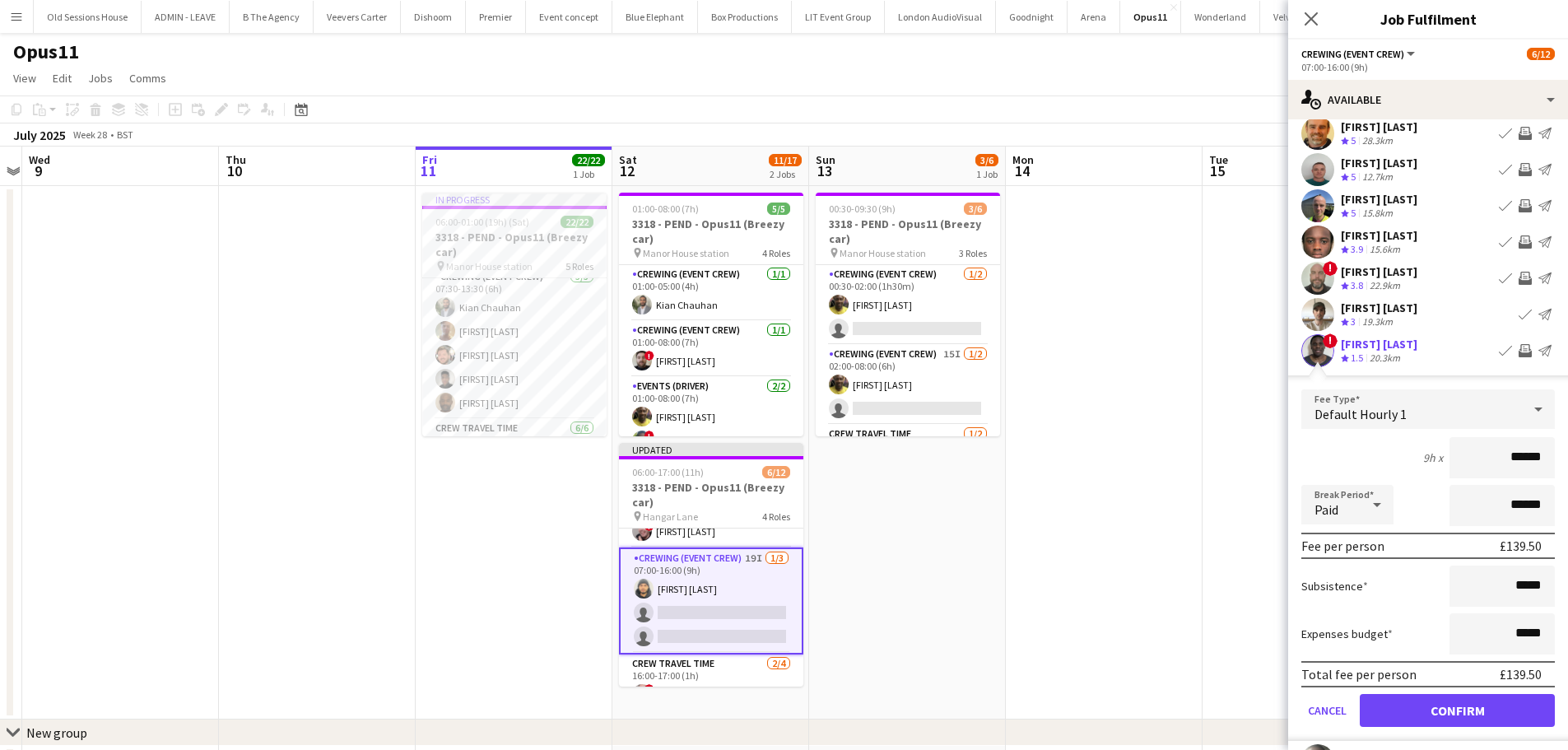 scroll, scrollTop: 0, scrollLeft: 0, axis: both 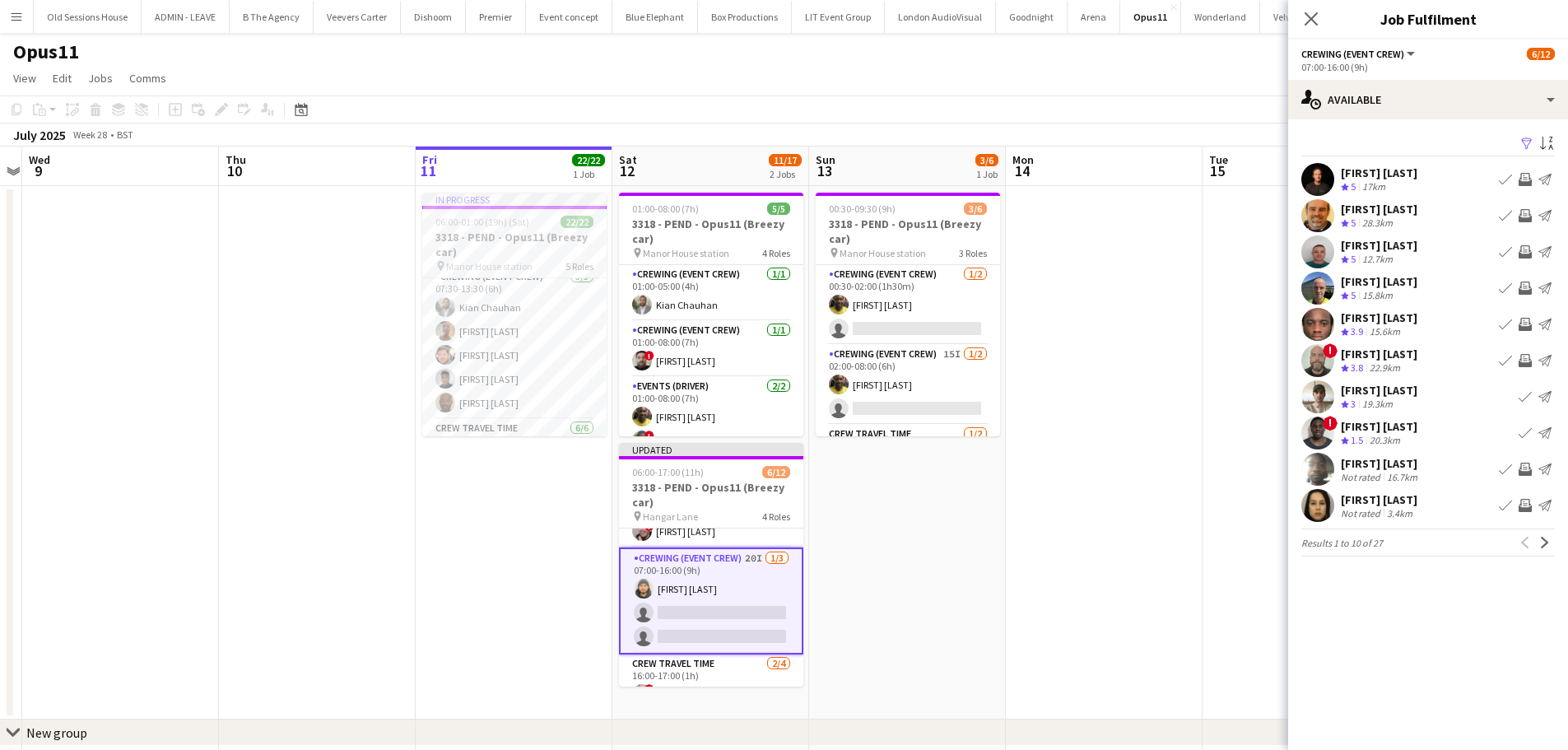 drag, startPoint x: 1524, startPoint y: 467, endPoint x: 1485, endPoint y: 491, distance: 45.793 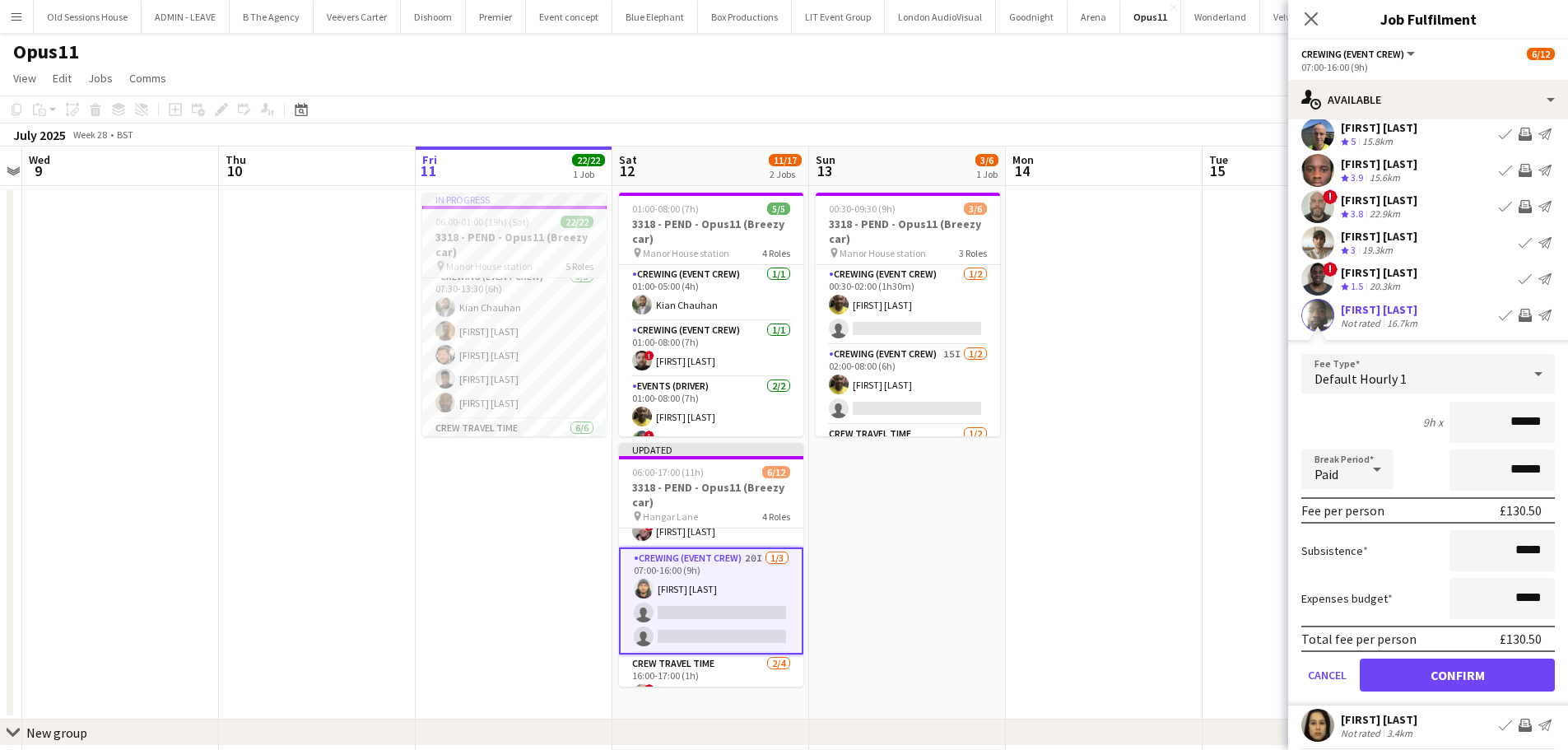 scroll, scrollTop: 165, scrollLeft: 0, axis: vertical 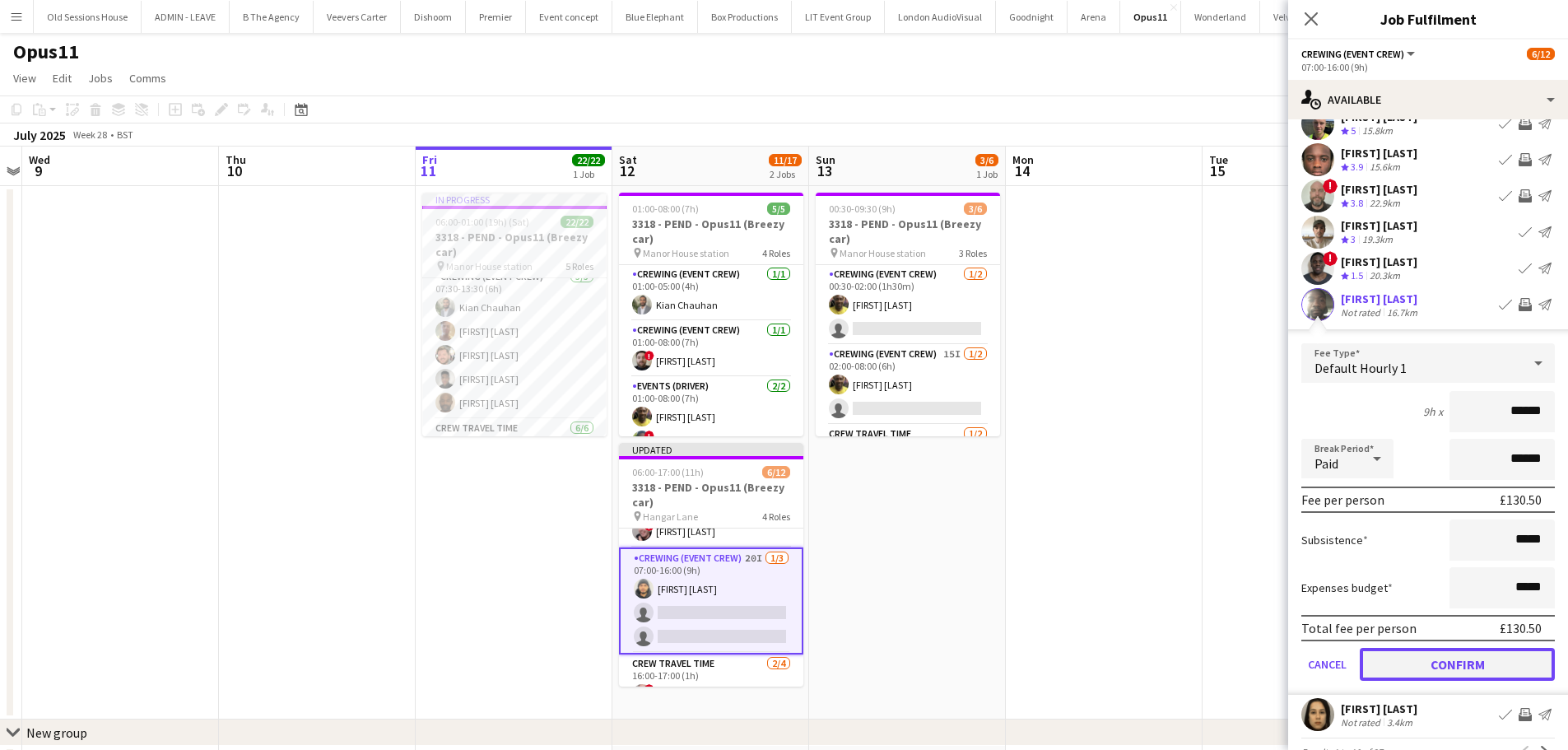 drag, startPoint x: 1442, startPoint y: 667, endPoint x: 1449, endPoint y: 653, distance: 15.652476 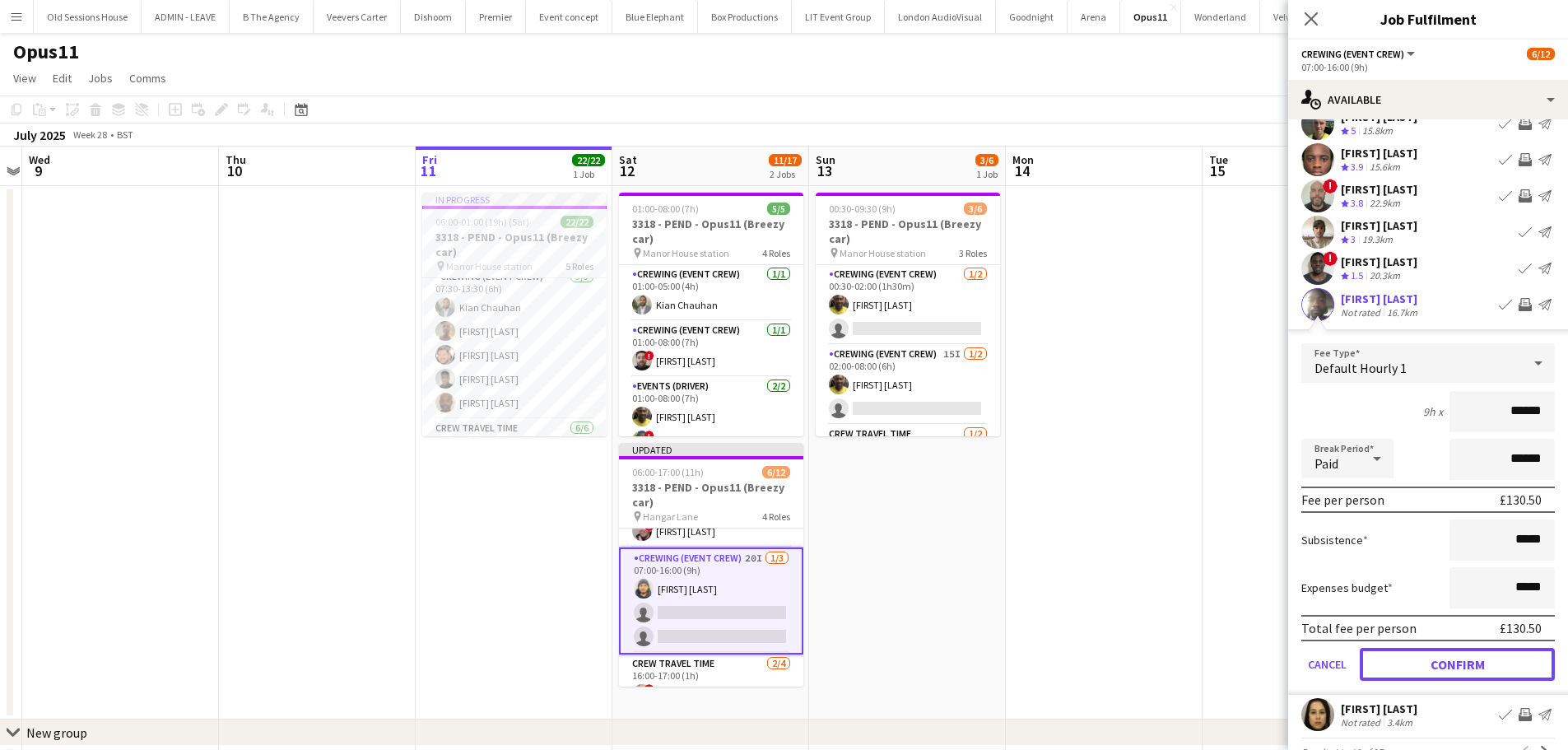 click on "Confirm" at bounding box center (1457, 664) 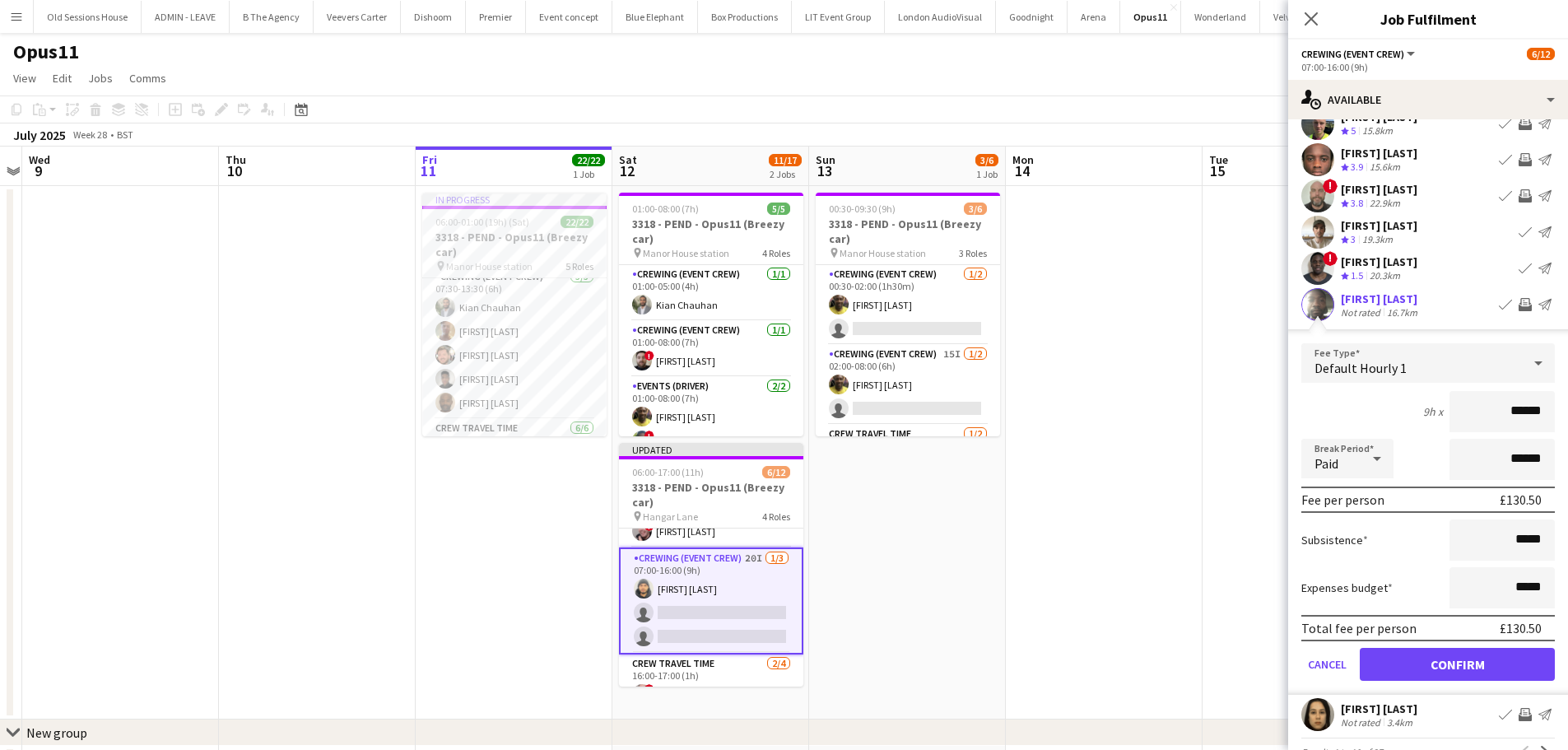 scroll, scrollTop: 0, scrollLeft: 0, axis: both 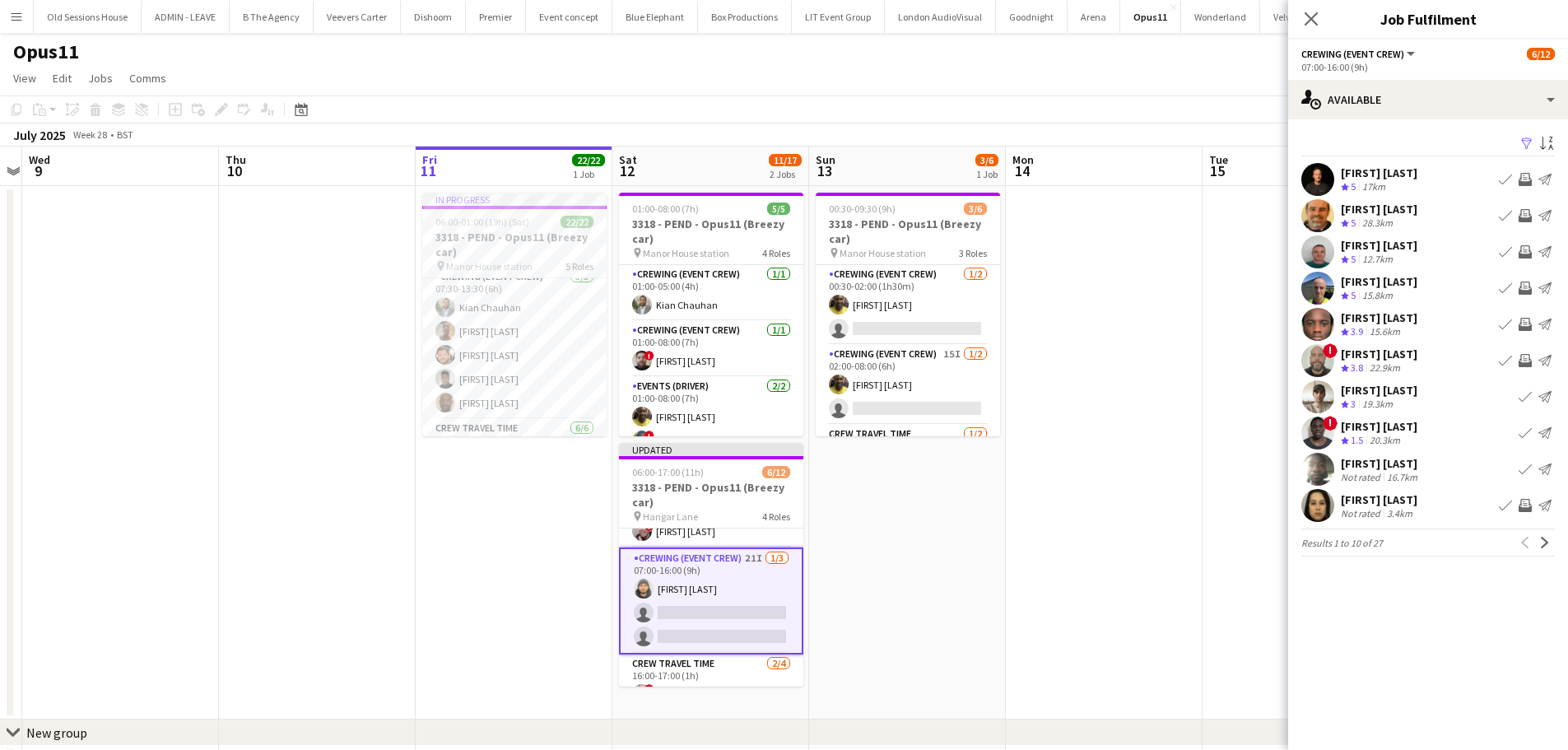 click on "Invite crew" at bounding box center (1525, 288) 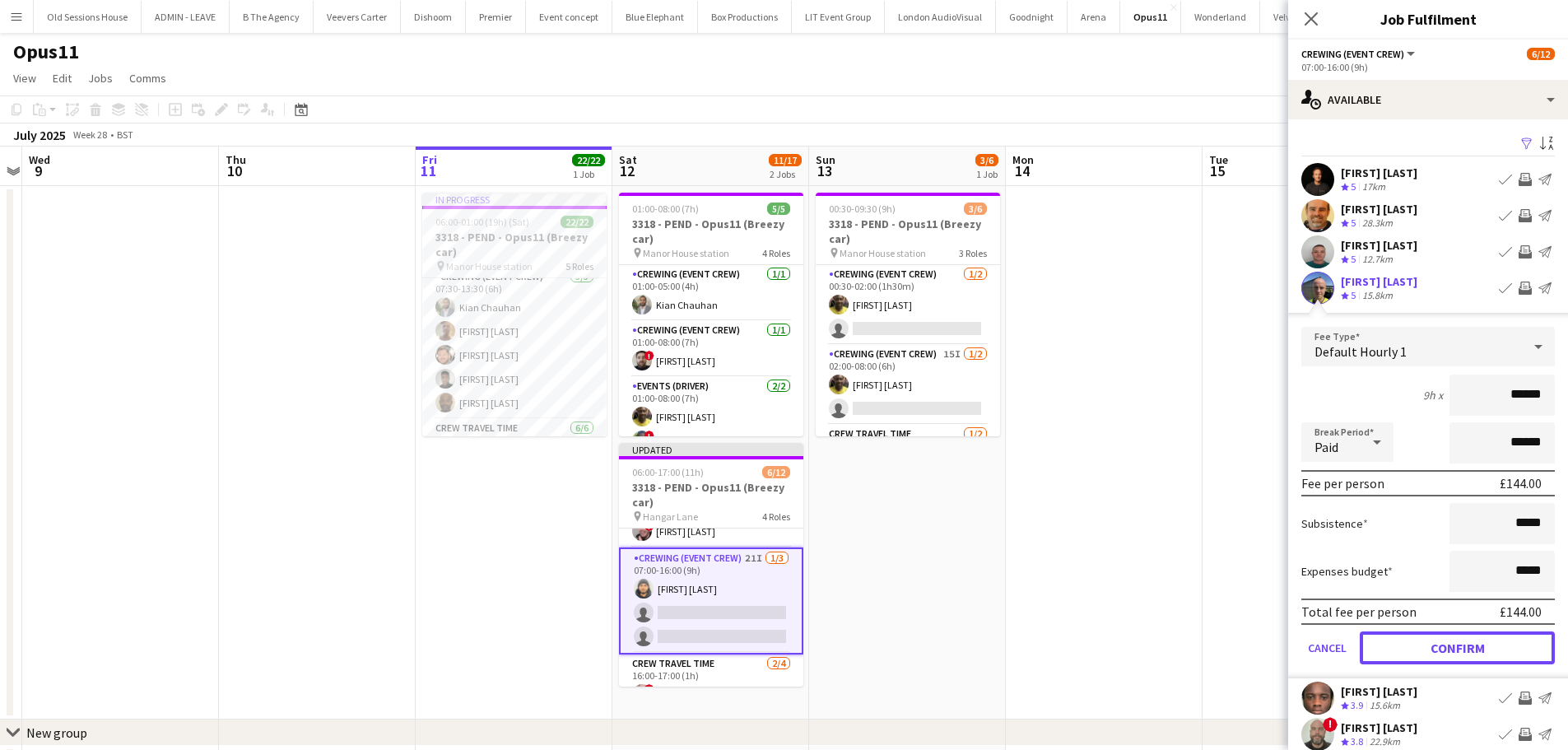 click on "Confirm" at bounding box center (1457, 648) 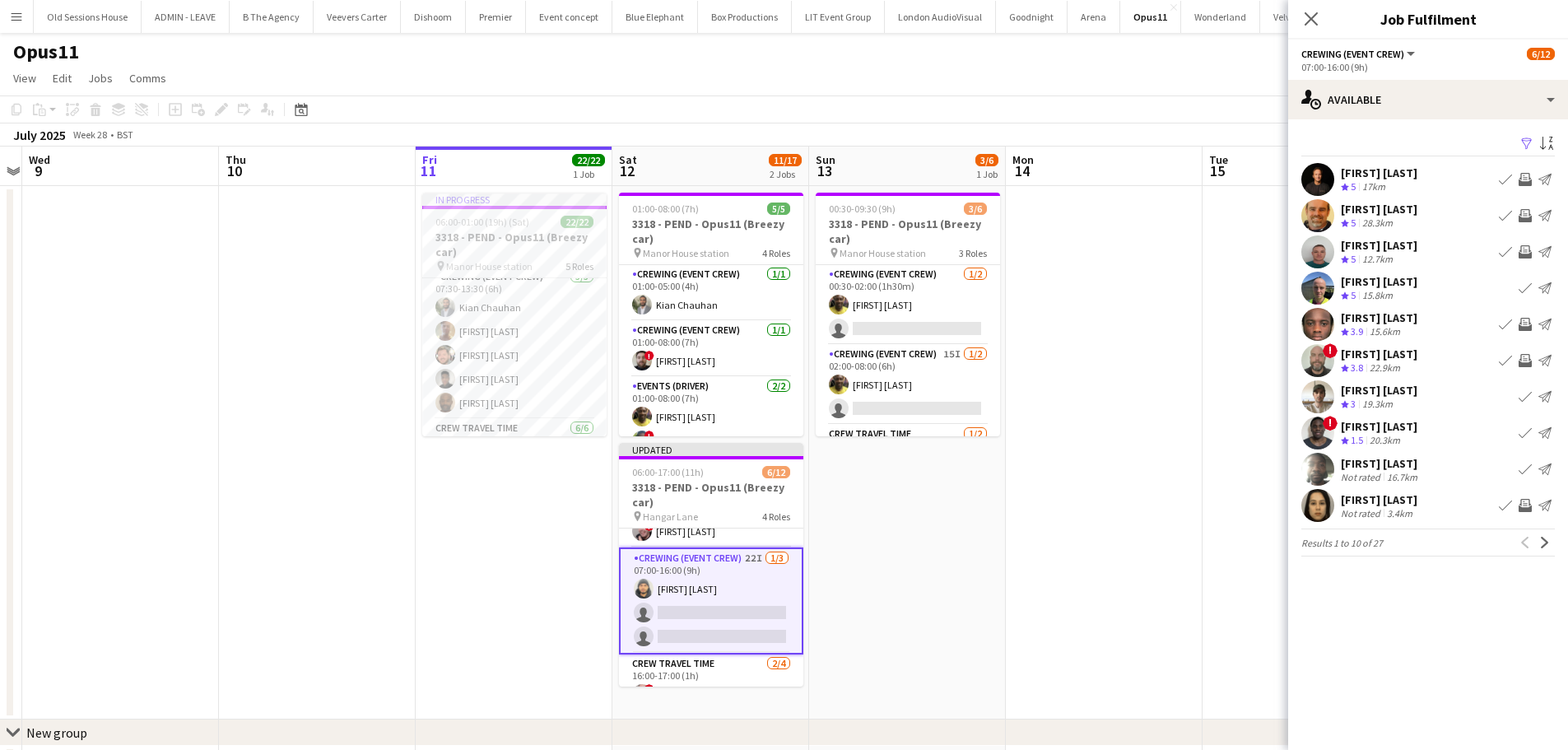 click on "Invite crew" at bounding box center [1525, 324] 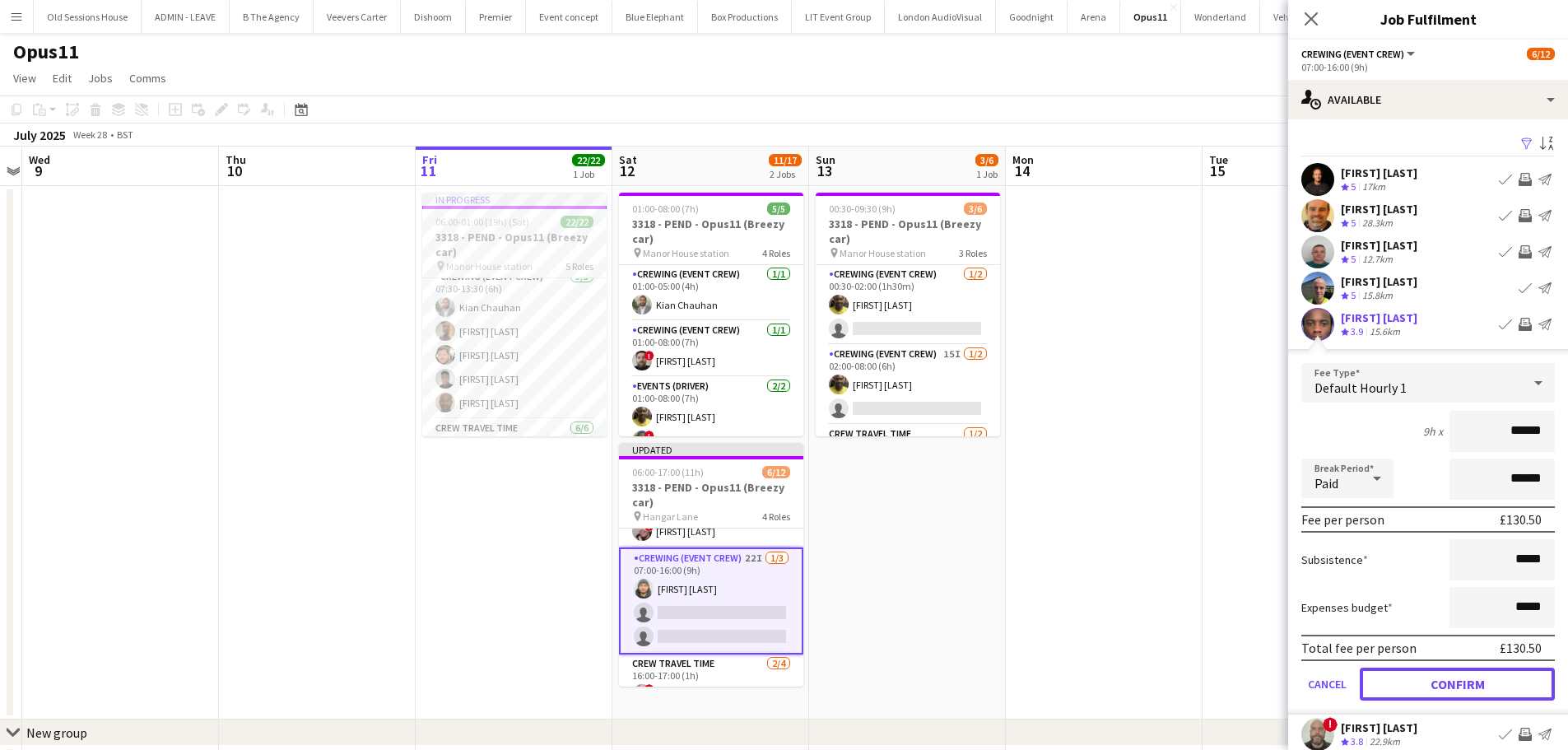 click on "Confirm" at bounding box center [1457, 684] 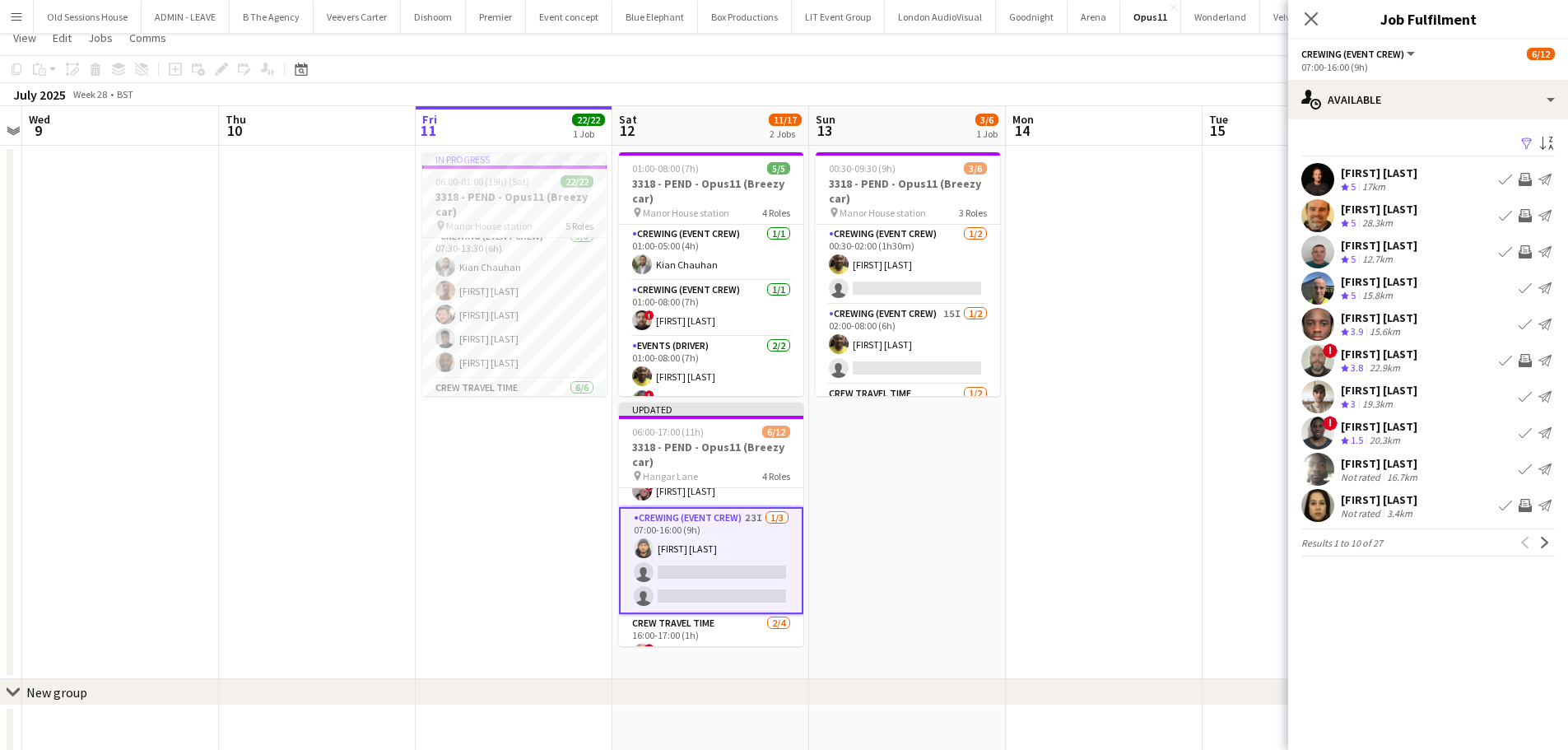 scroll, scrollTop: 82, scrollLeft: 0, axis: vertical 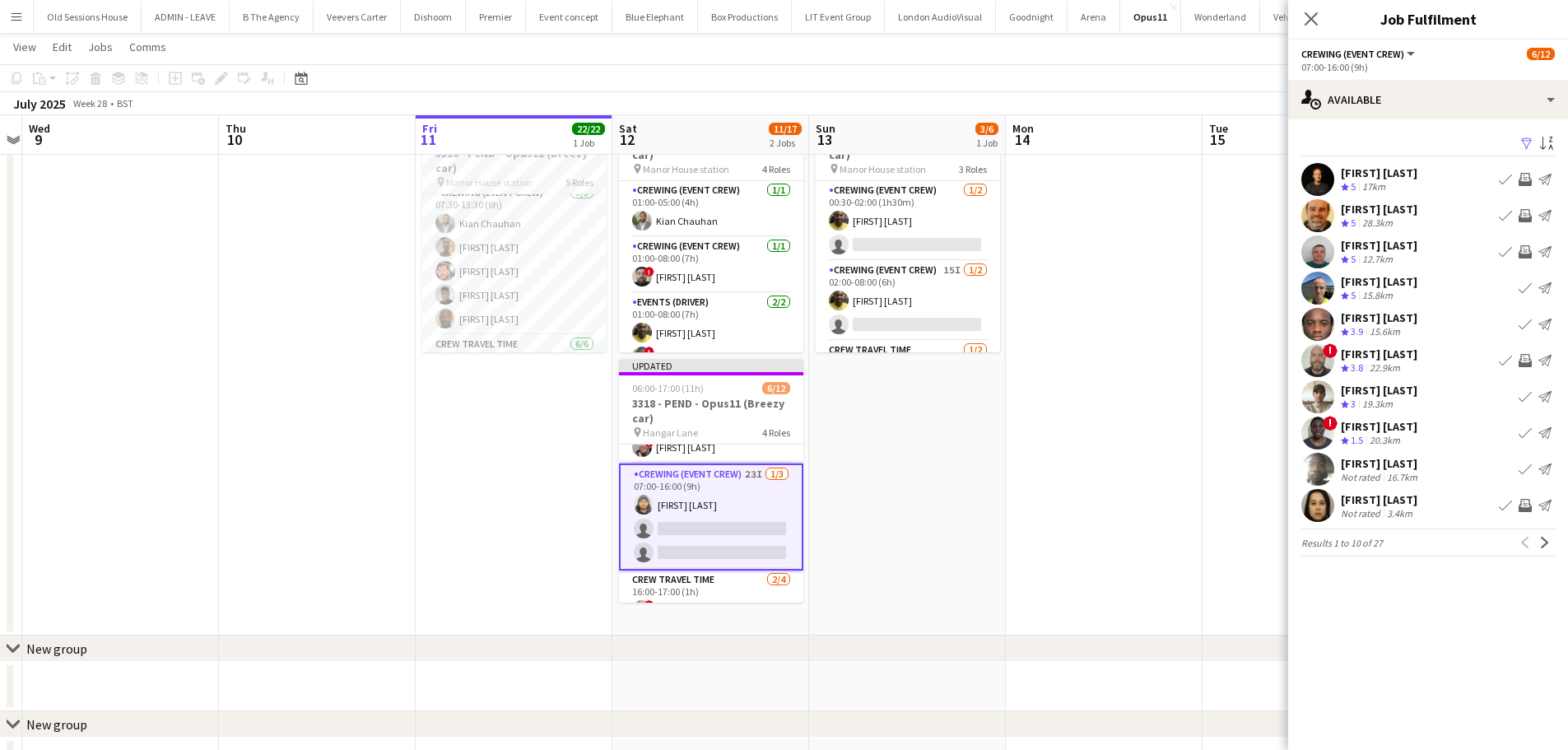 drag, startPoint x: 1547, startPoint y: 543, endPoint x: 1532, endPoint y: 533, distance: 18.027756 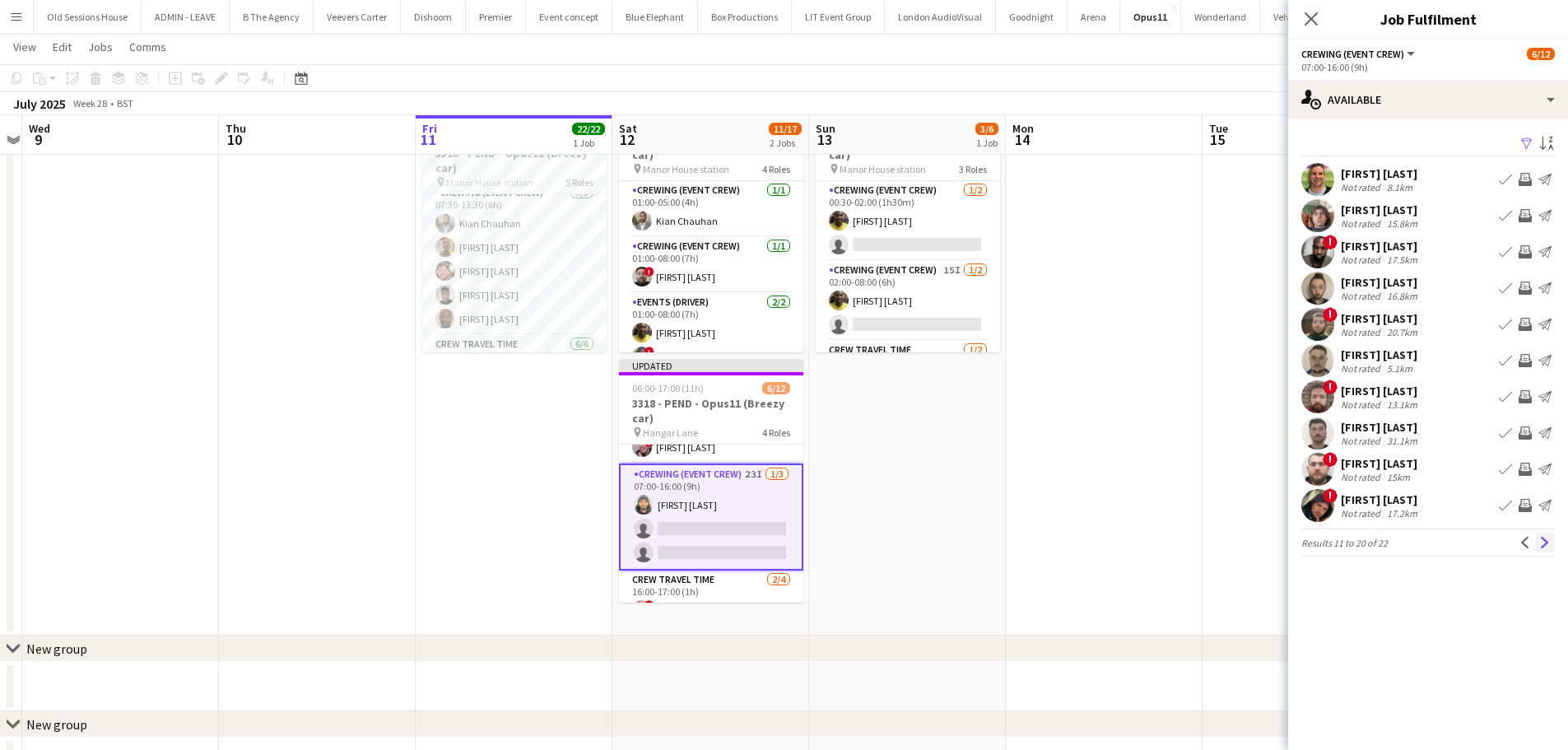 click on "Next" 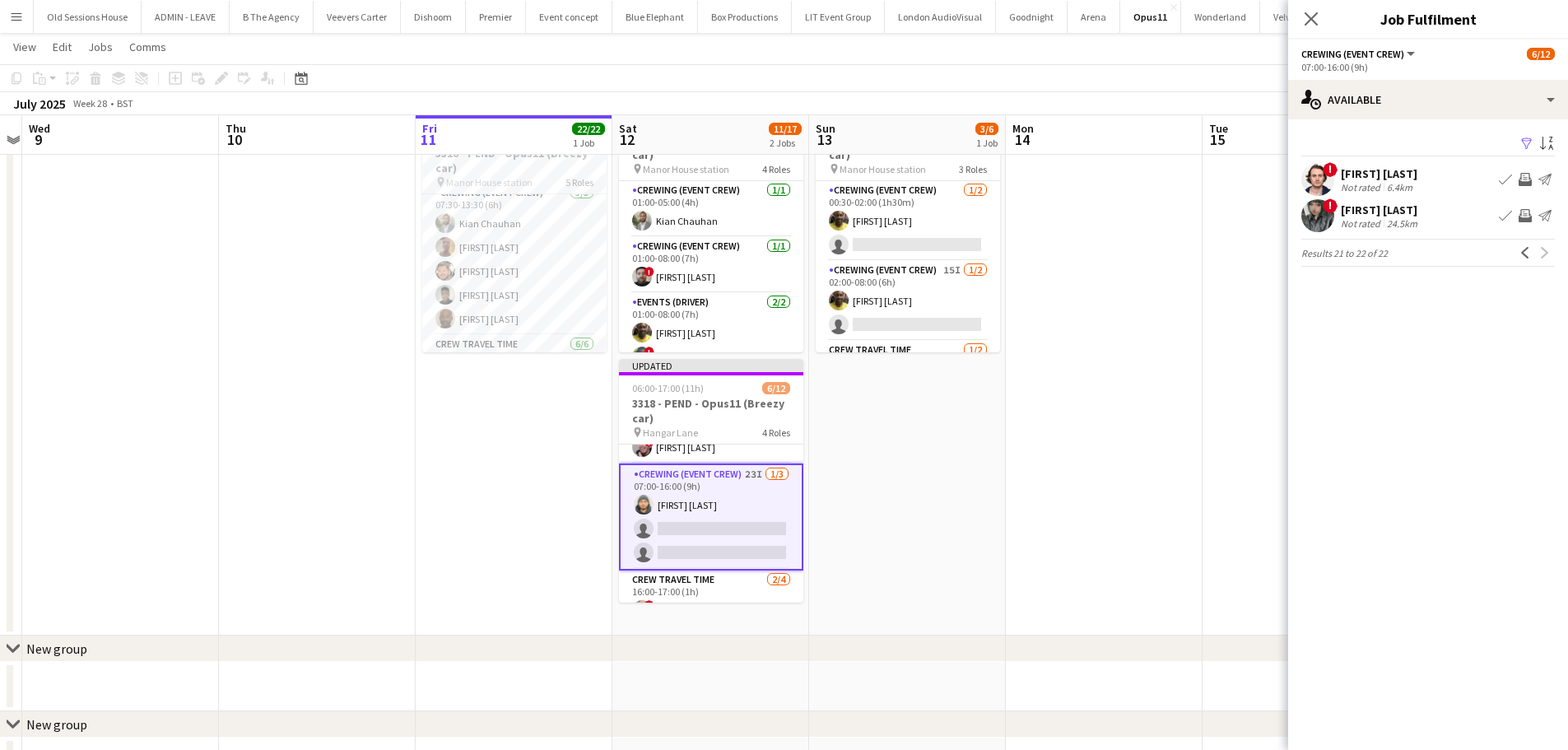 click on "Invite crew" at bounding box center [1525, 216] 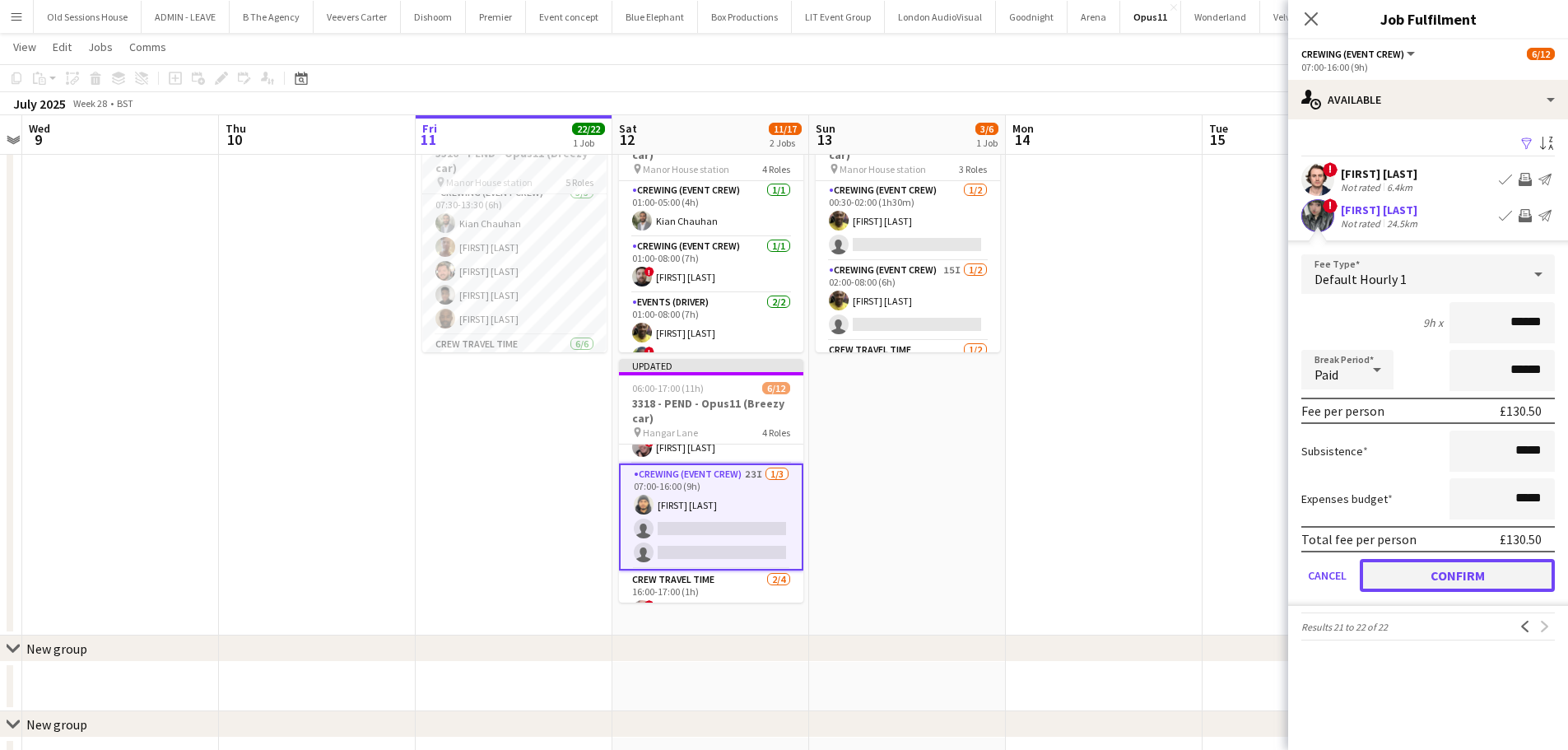 drag, startPoint x: 1435, startPoint y: 573, endPoint x: 1456, endPoint y: 443, distance: 131.68523 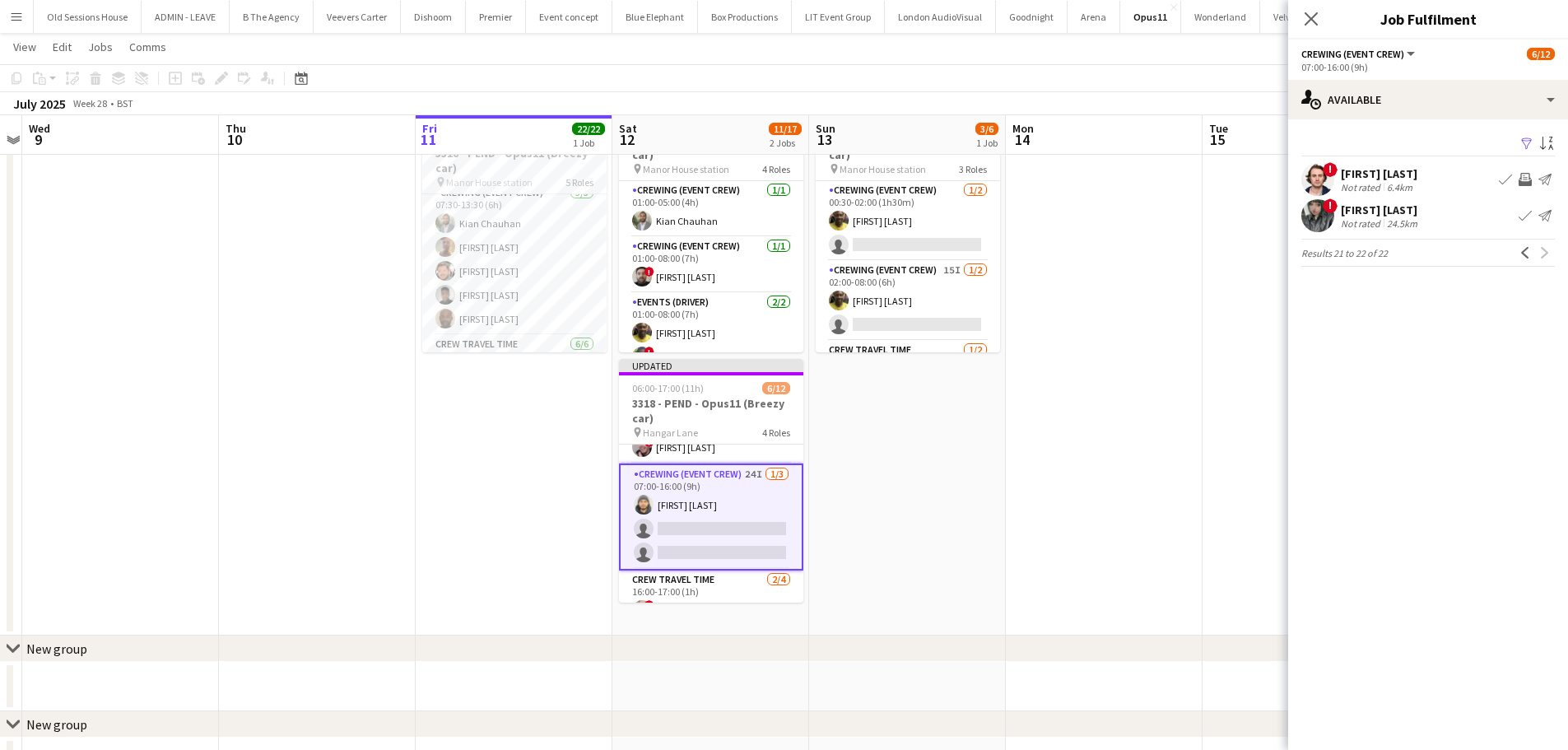 click on "Invite crew" at bounding box center [1525, 179] 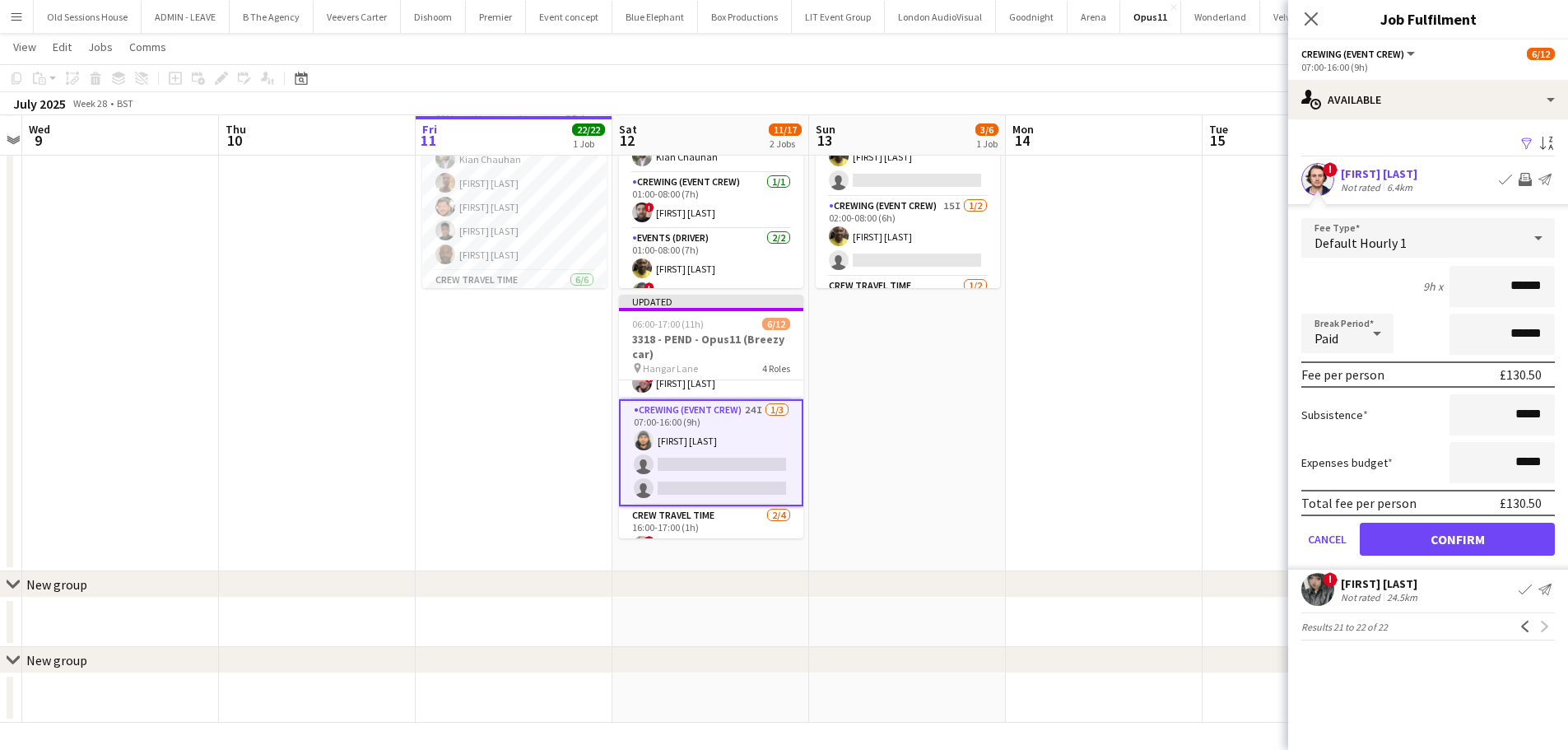 scroll, scrollTop: 147, scrollLeft: 0, axis: vertical 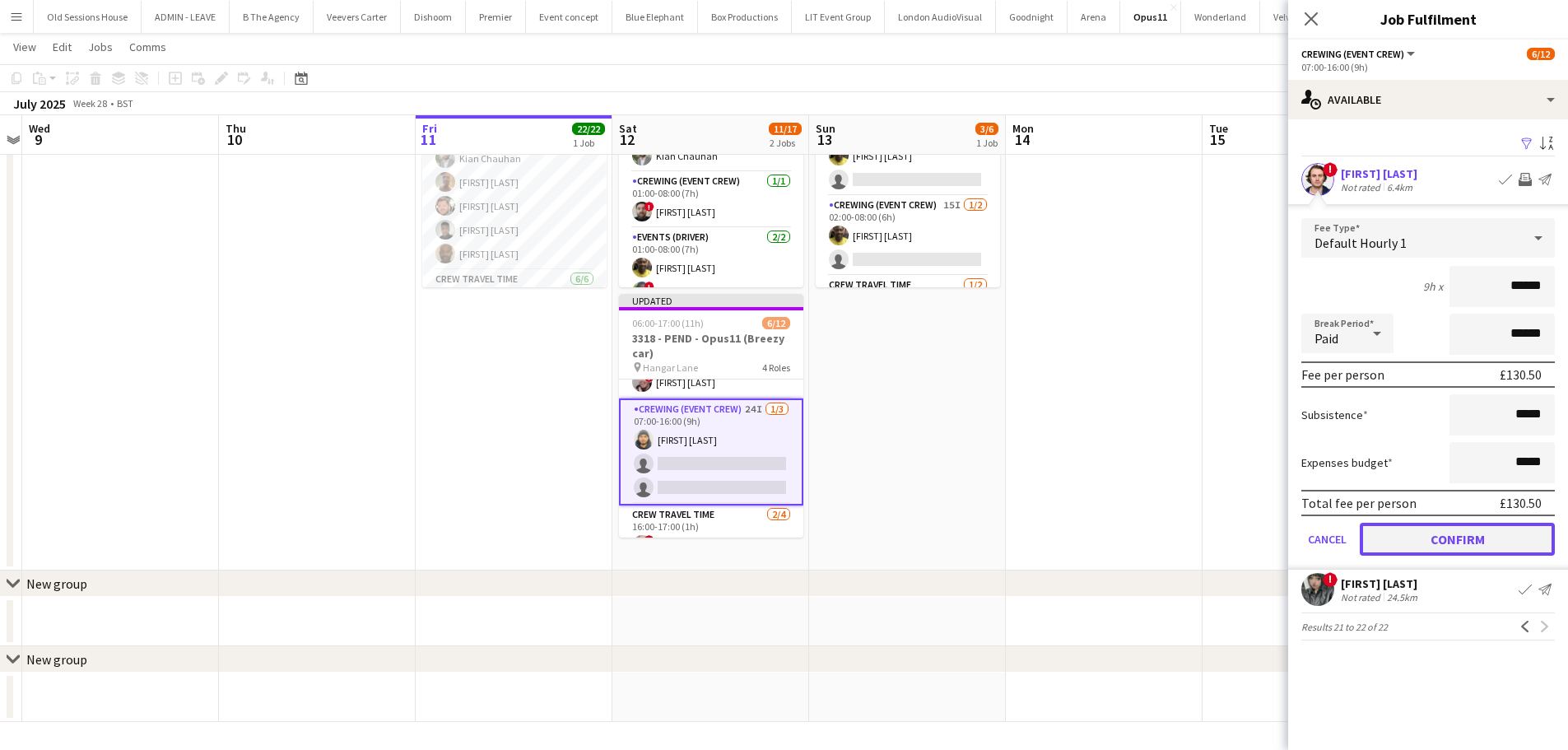 click on "Confirm" at bounding box center (1457, 539) 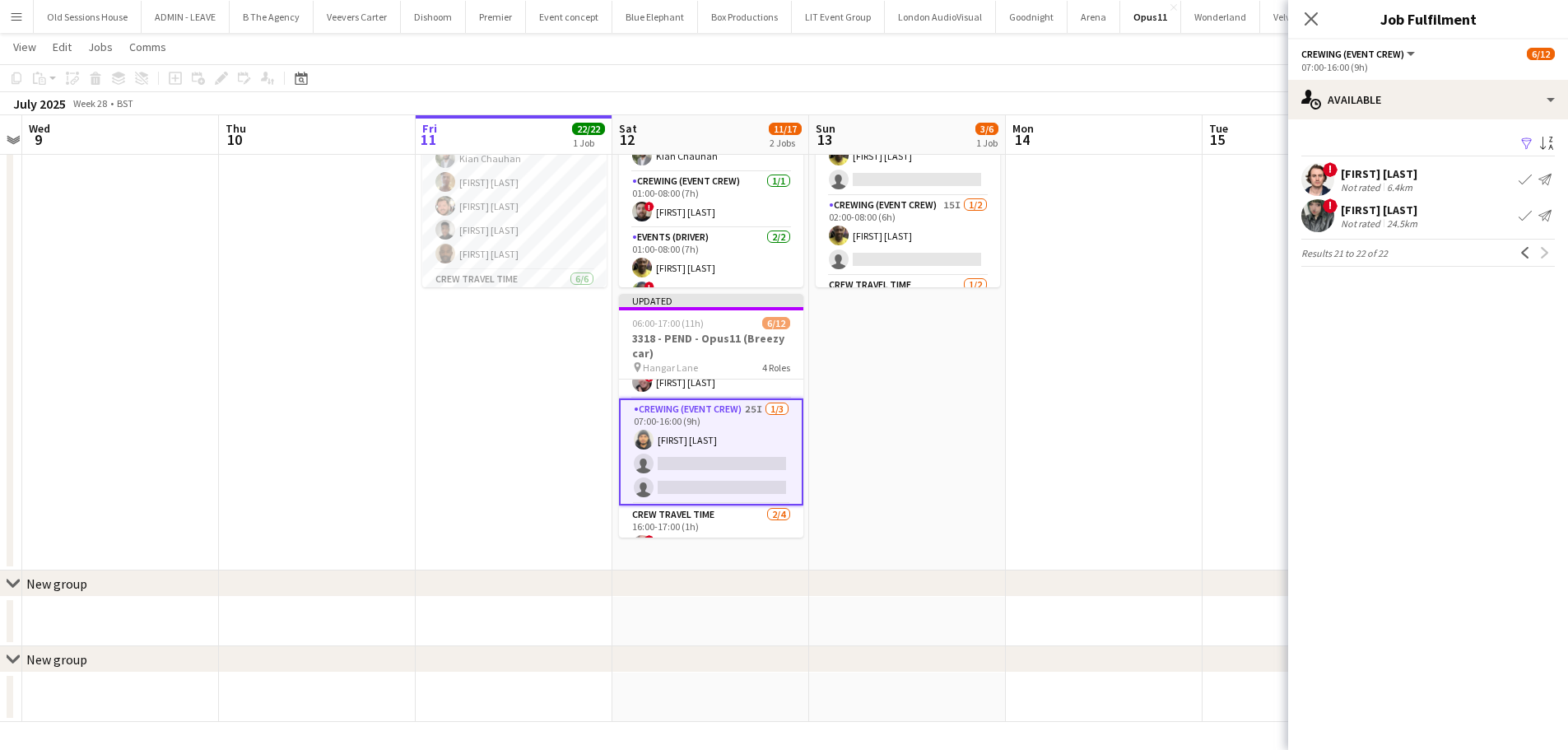 drag, startPoint x: 693, startPoint y: 604, endPoint x: 716, endPoint y: 576, distance: 36.23534 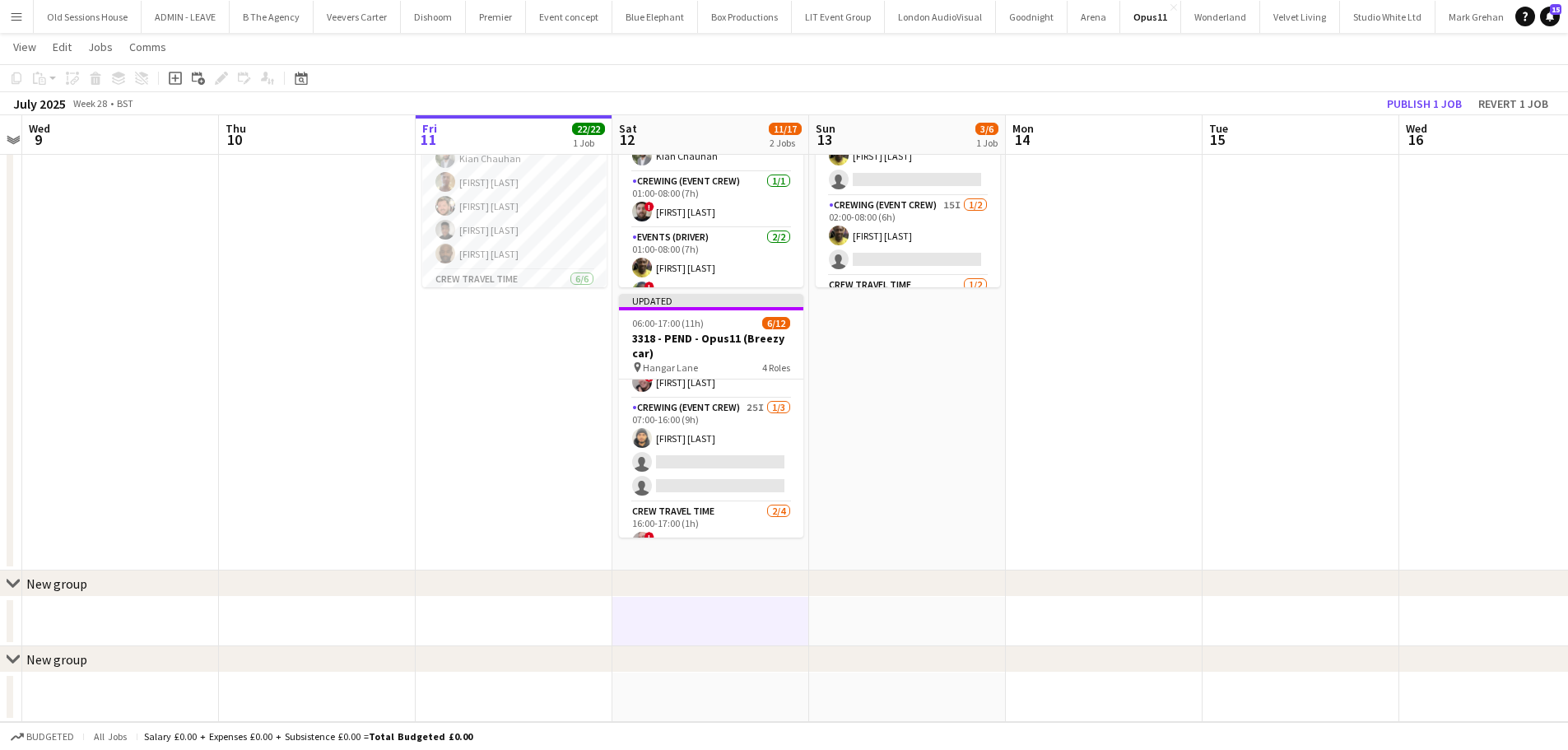 scroll, scrollTop: 0, scrollLeft: 570, axis: horizontal 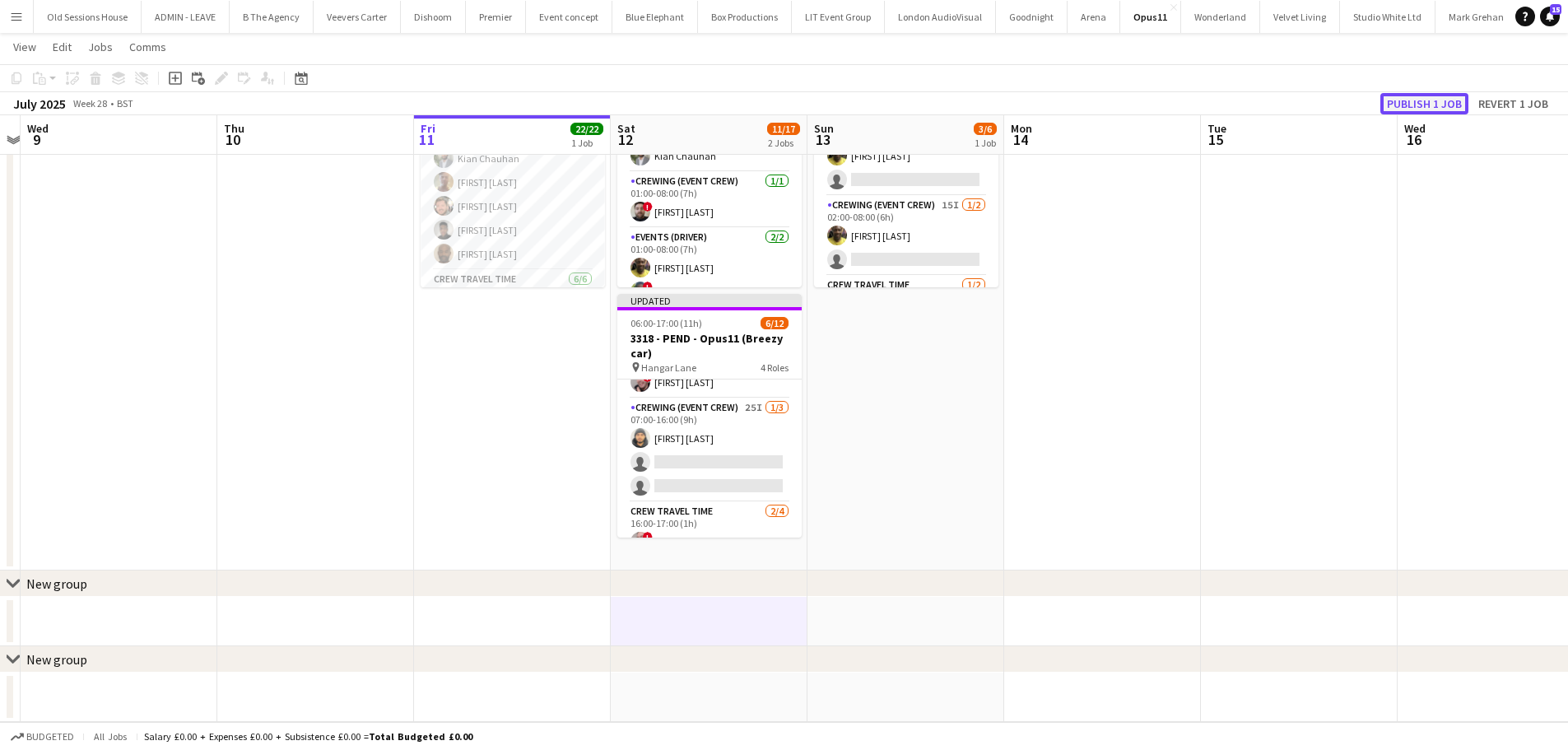 click on "Publish 1 job" 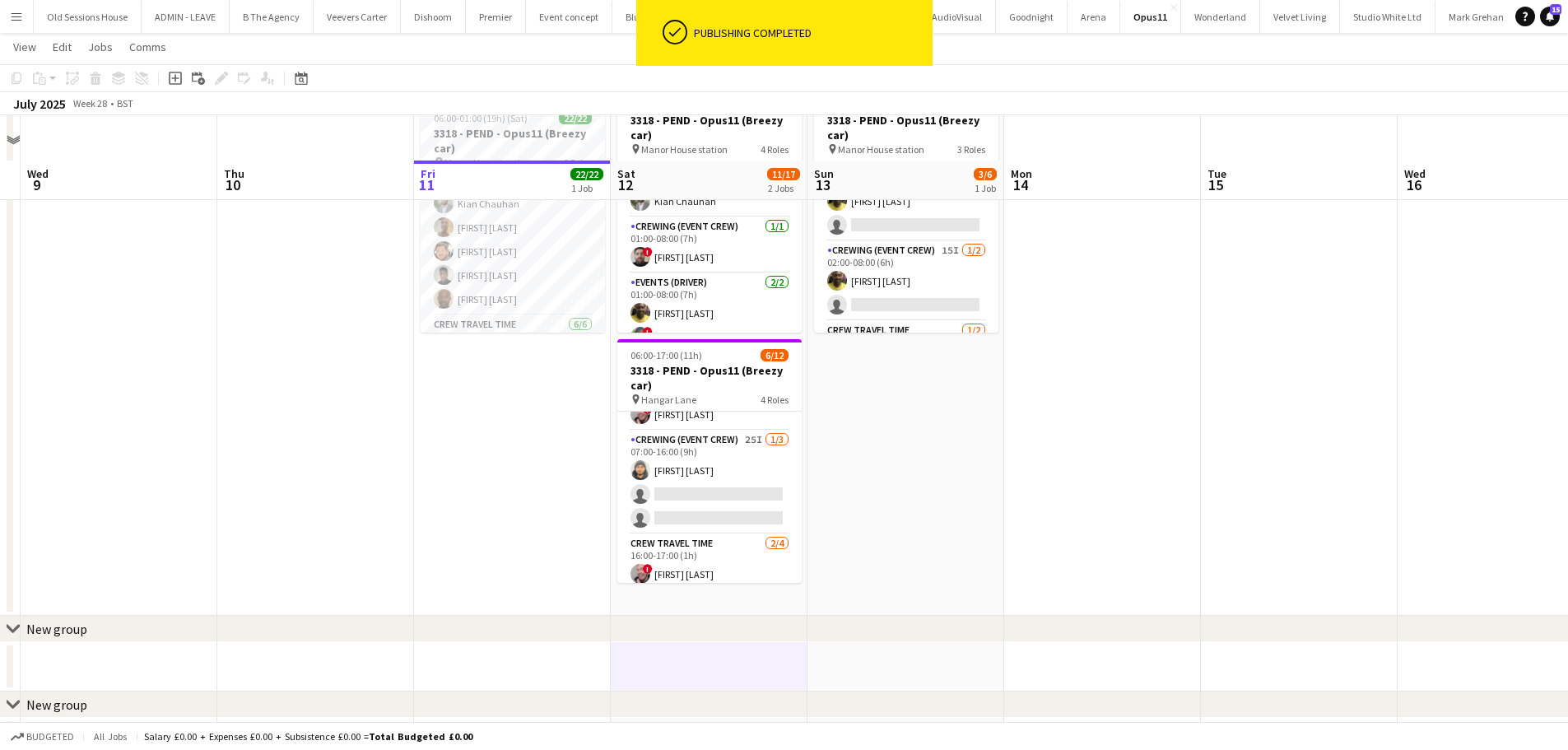 scroll, scrollTop: 65, scrollLeft: 0, axis: vertical 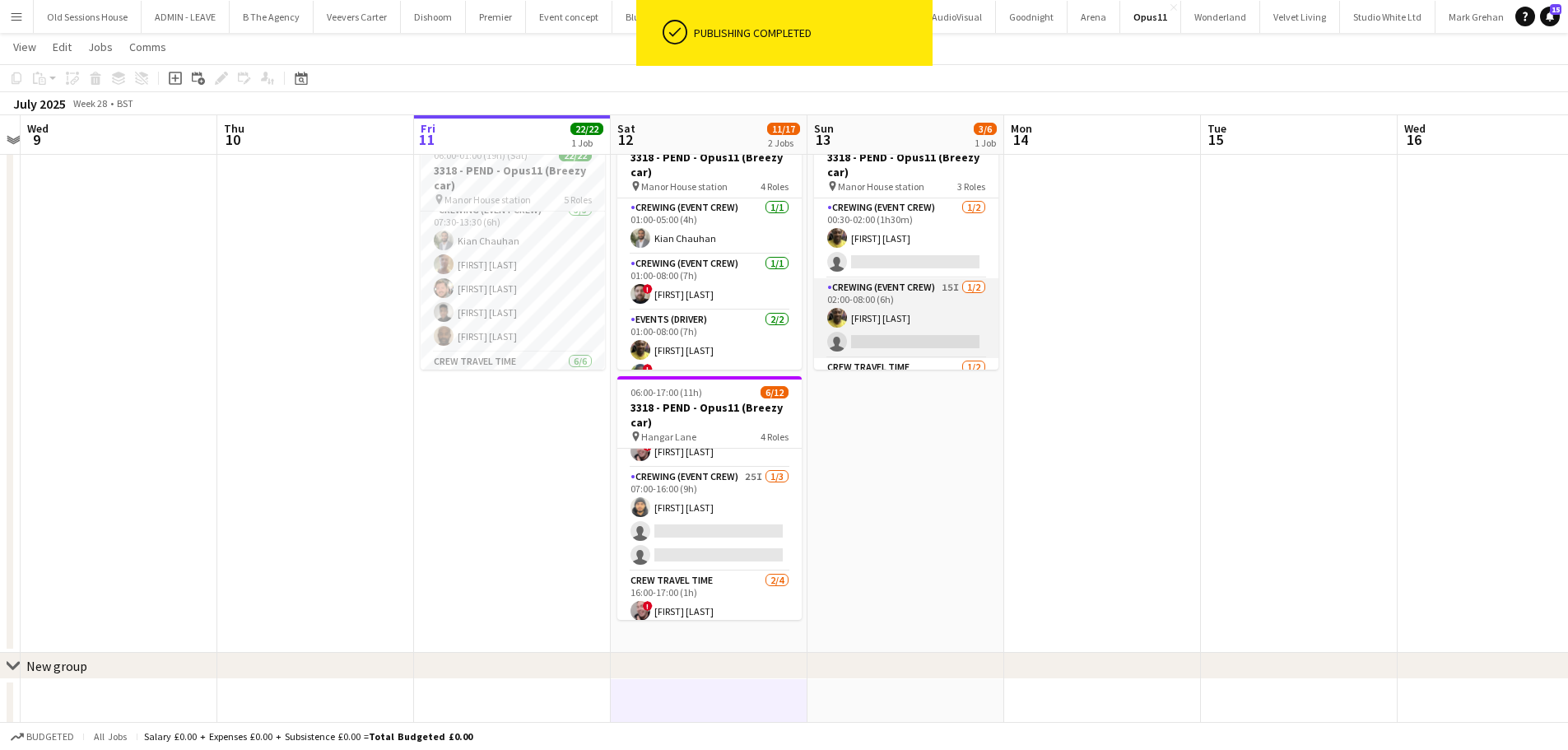 click on "Crewing (Event Crew)   15I   1/2   02:00-08:00 (6h)
Alphonsus Chucks Mordi
single-neutral-actions" at bounding box center (906, 318) 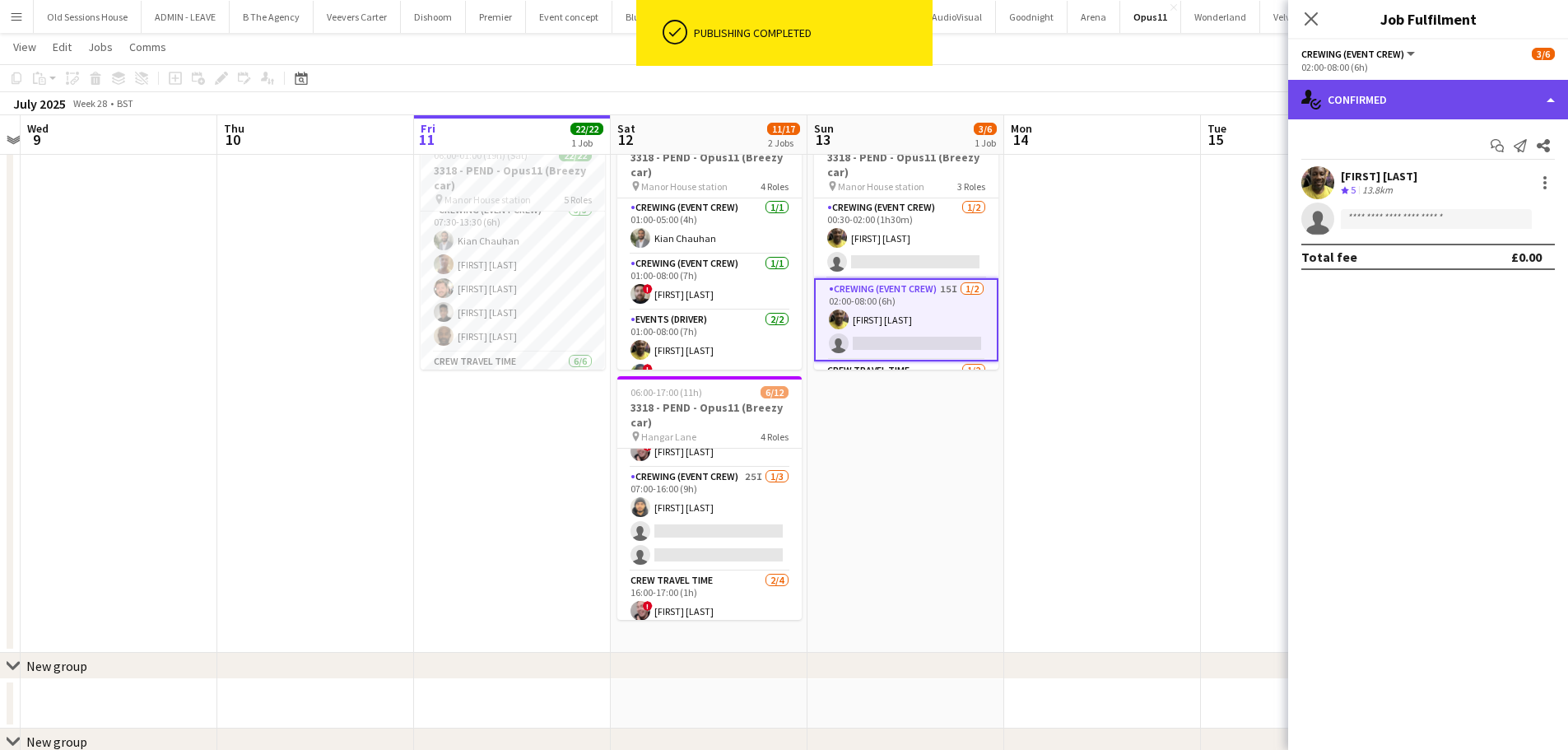 click on "single-neutral-actions-check-2
Confirmed" 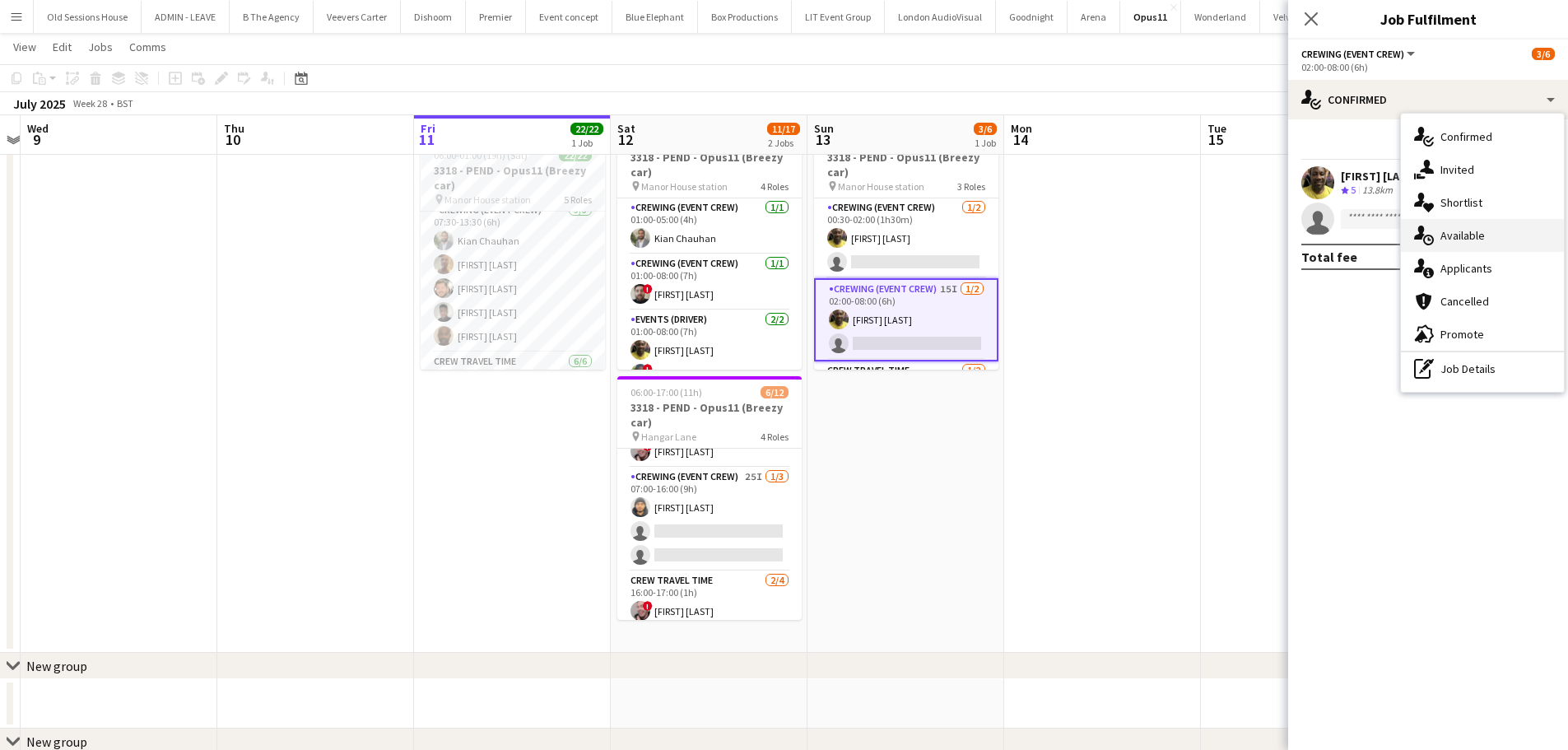 click on "single-neutral-actions-upload
Available" at bounding box center [1482, 235] 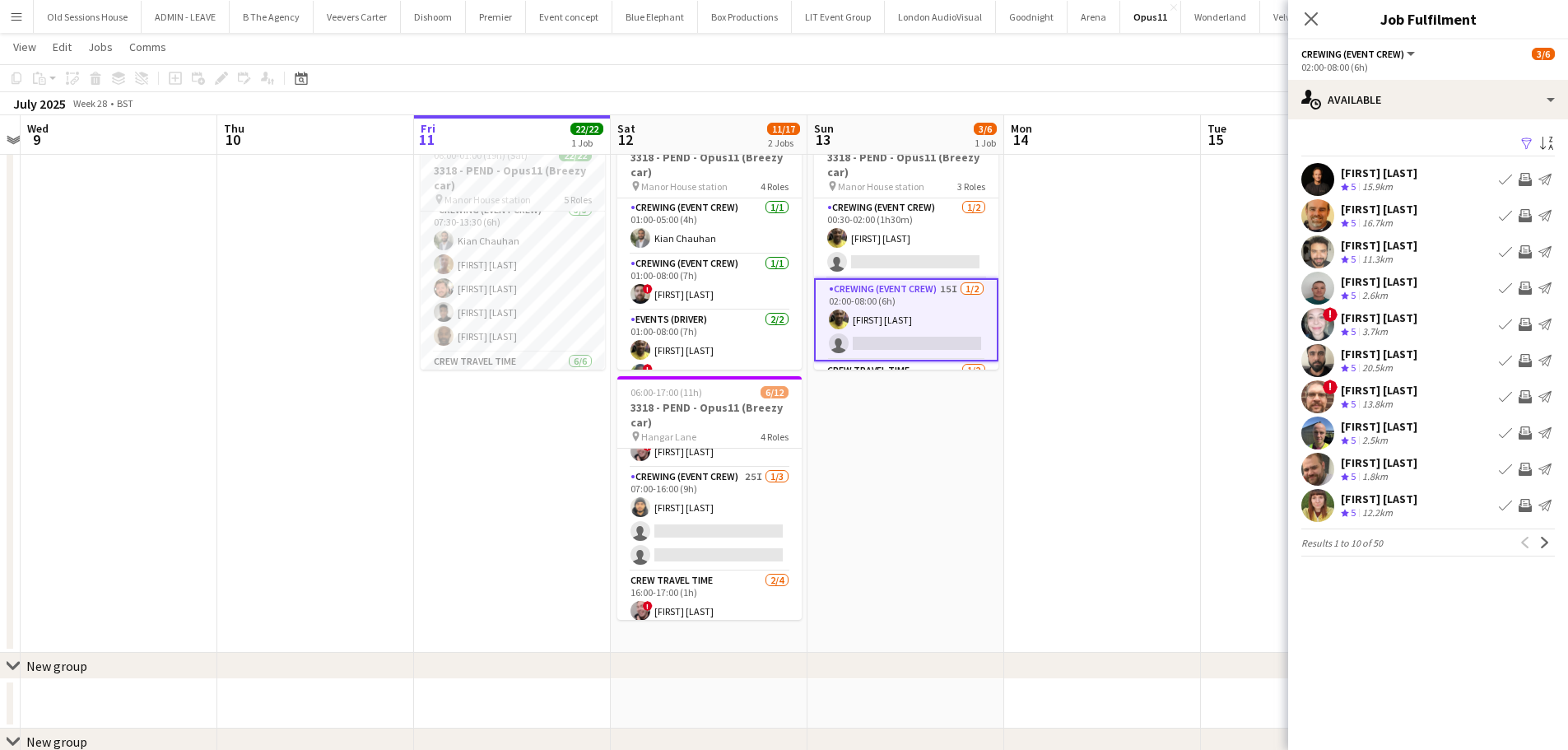 click on "Invite crew" at bounding box center (1525, 252) 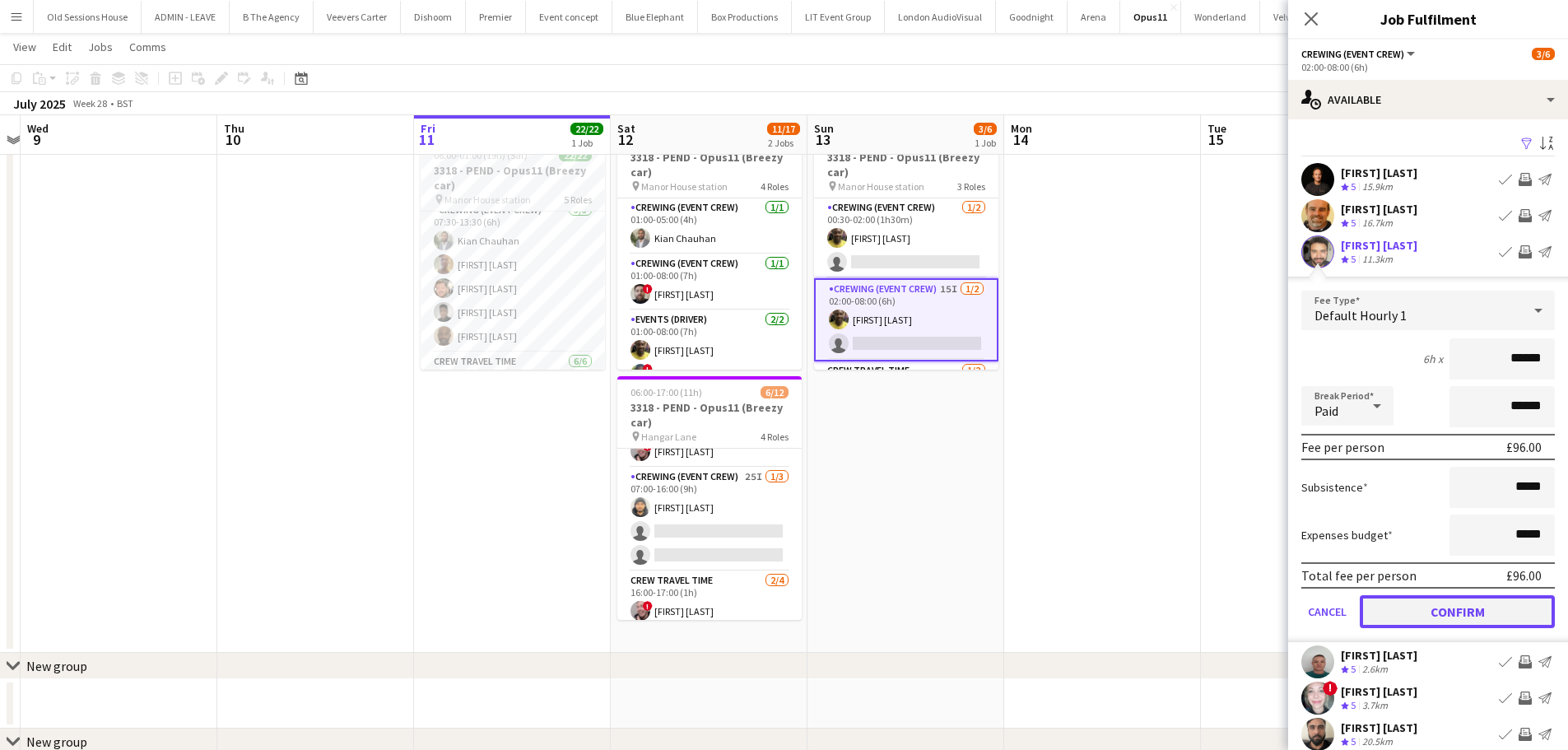 click on "Confirm" at bounding box center (1457, 612) 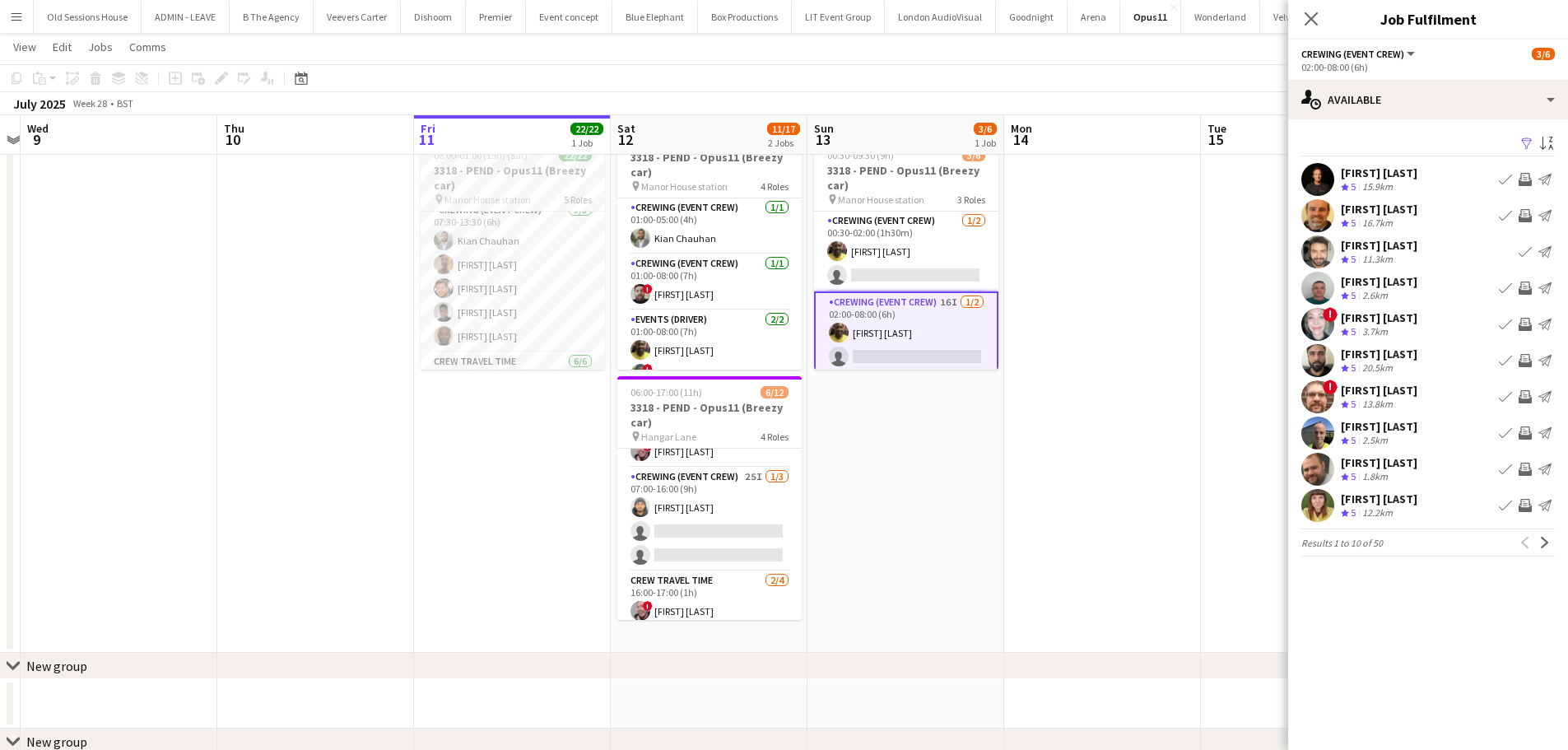 click on "Invite crew" at bounding box center (1525, 324) 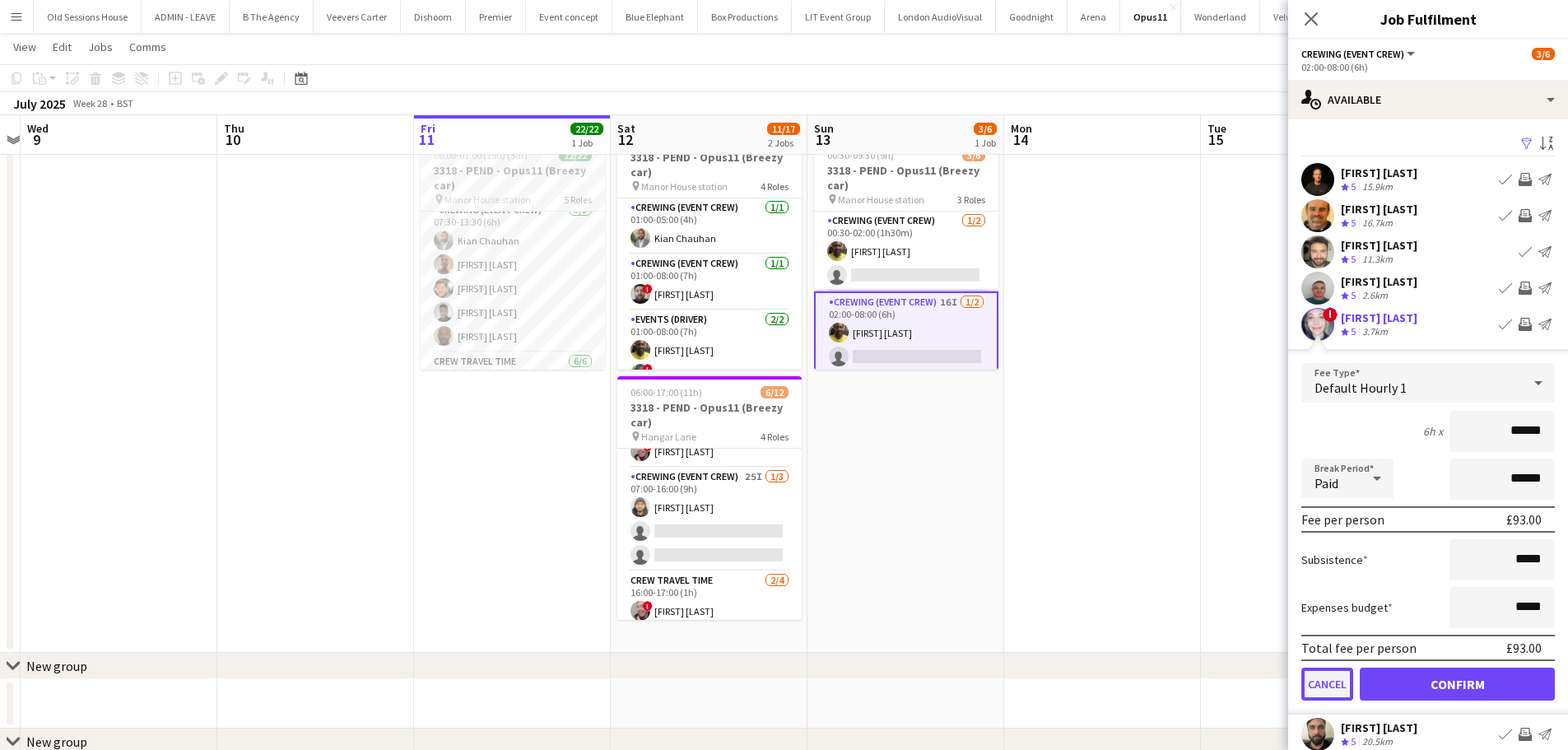 click on "Cancel" at bounding box center (1327, 684) 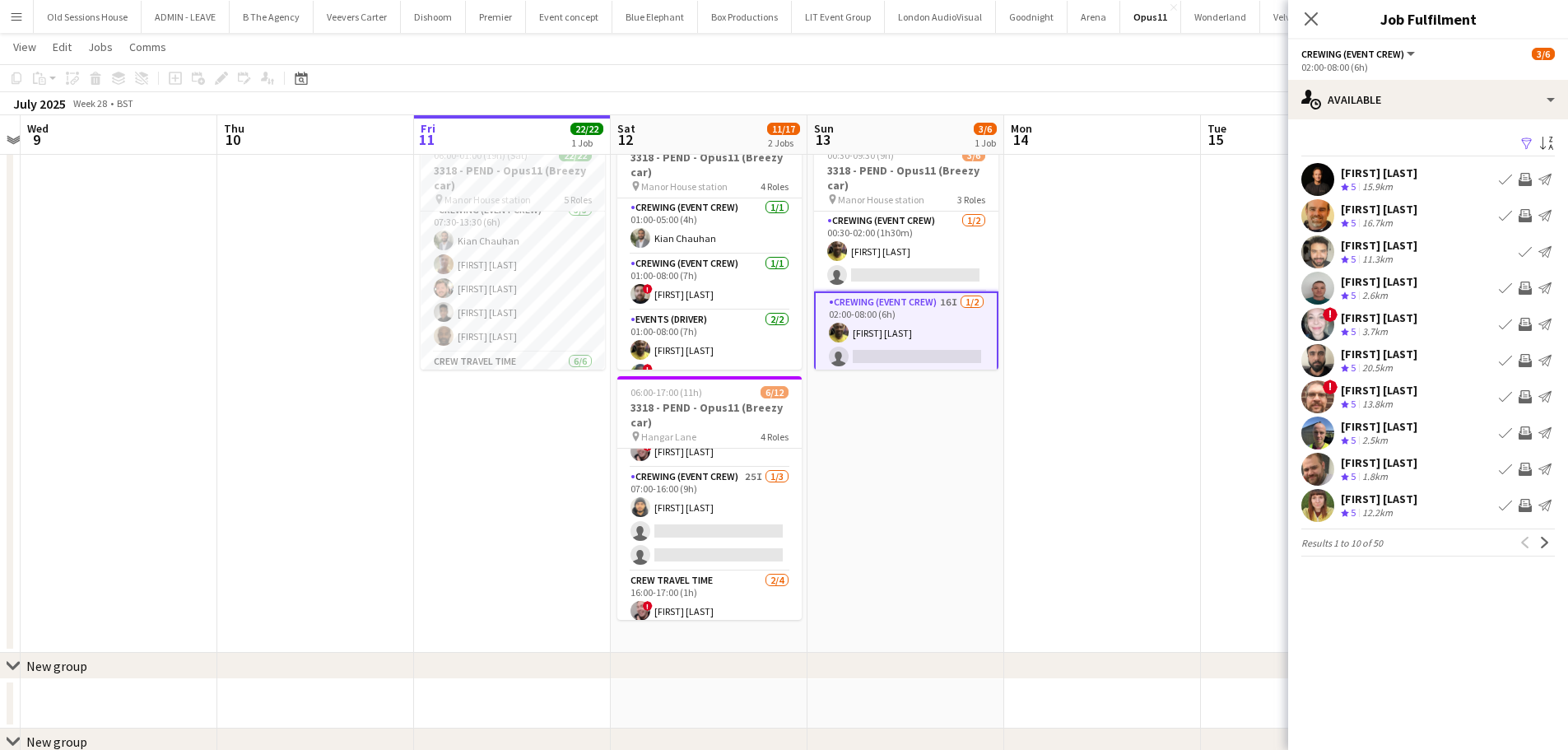 click on "Invite crew" at bounding box center (1525, 361) 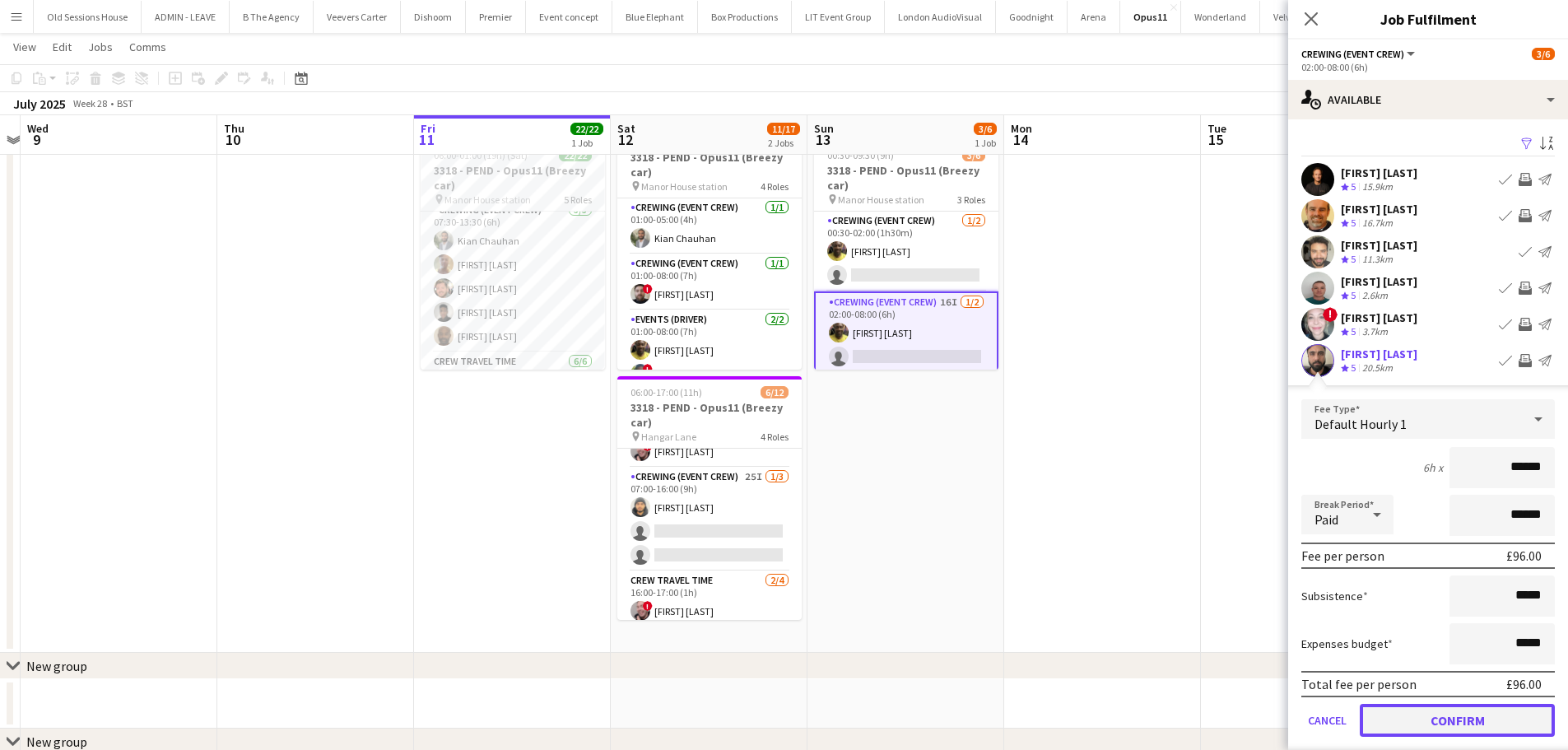 click on "Confirm" at bounding box center (1457, 720) 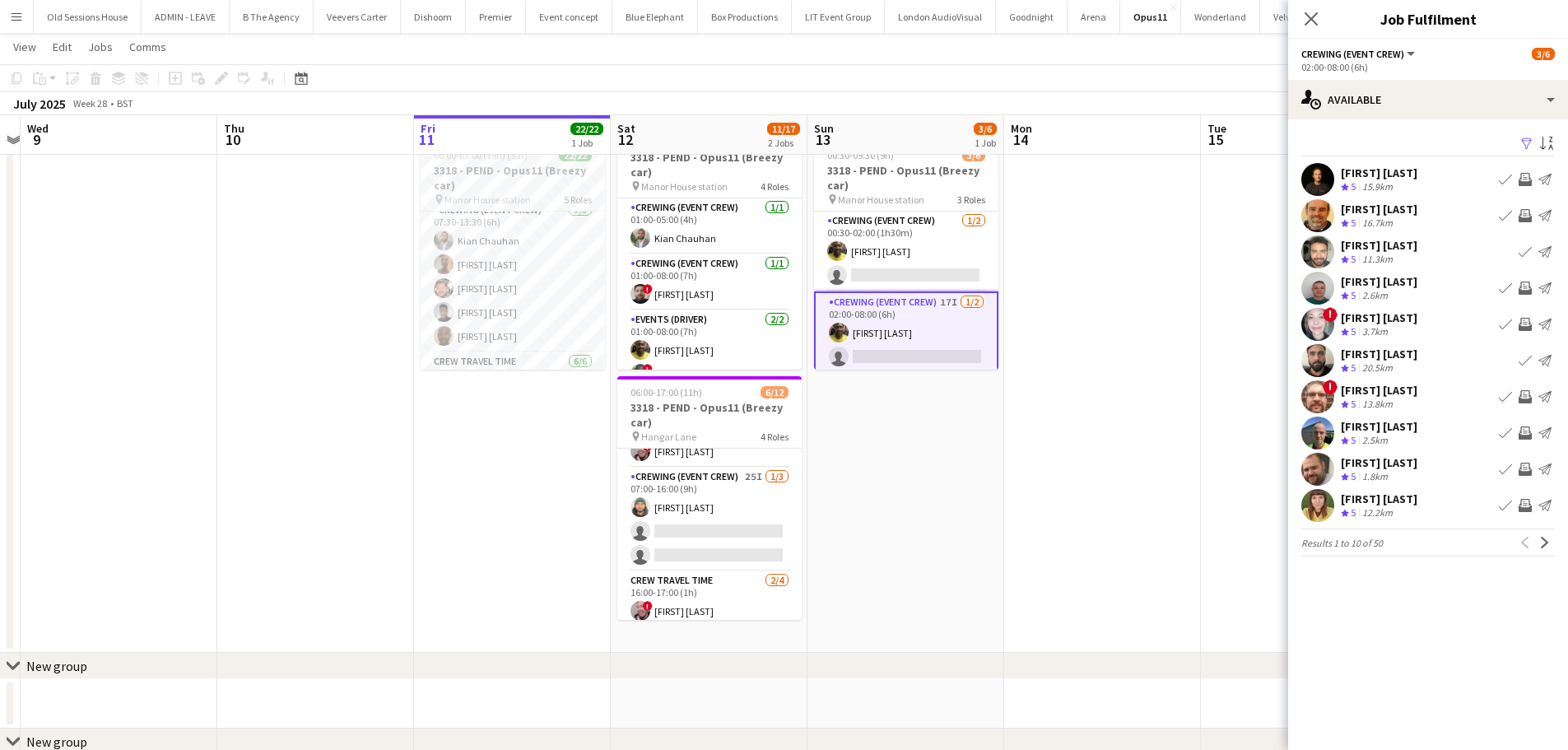 click on "Invite crew" at bounding box center (1525, 397) 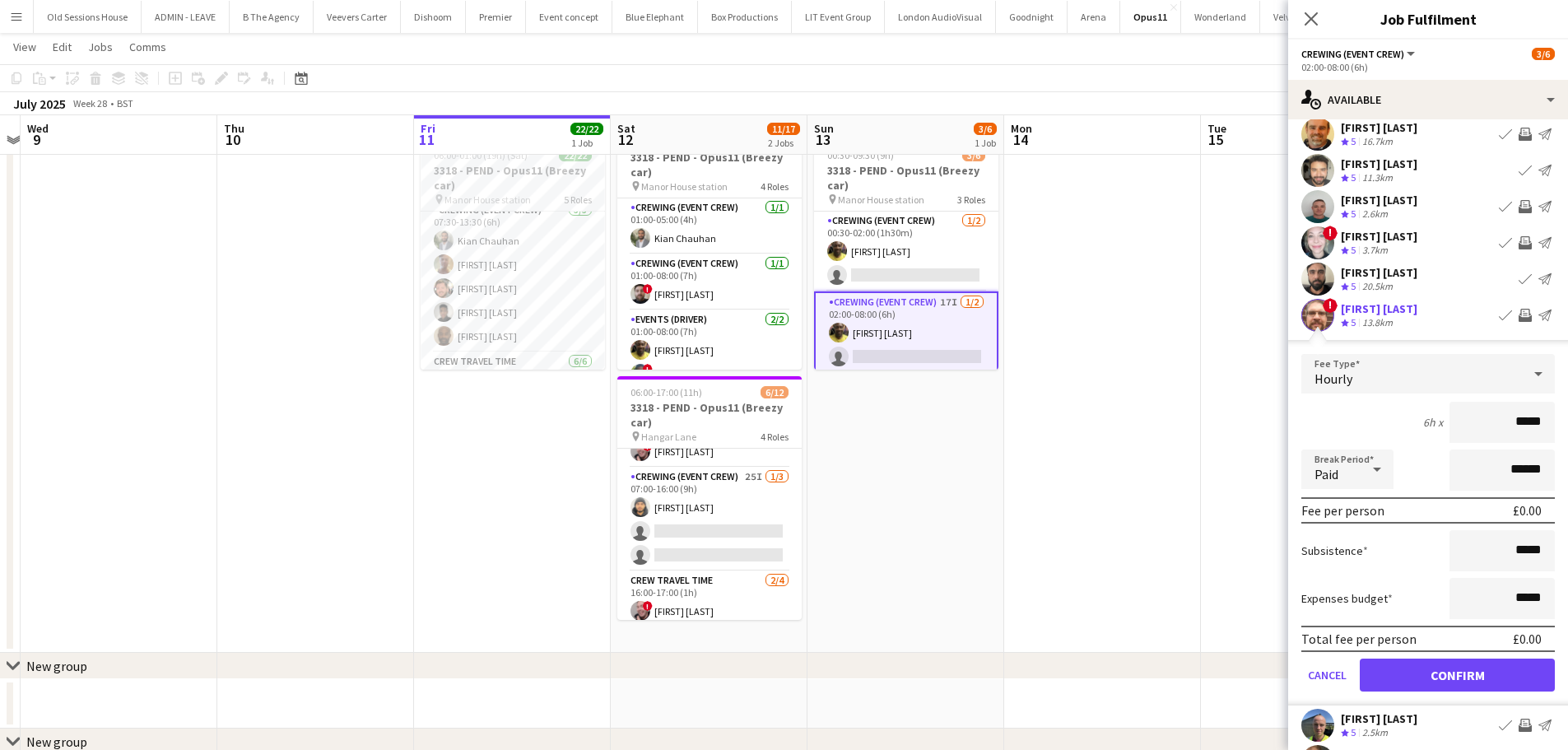 scroll, scrollTop: 82, scrollLeft: 0, axis: vertical 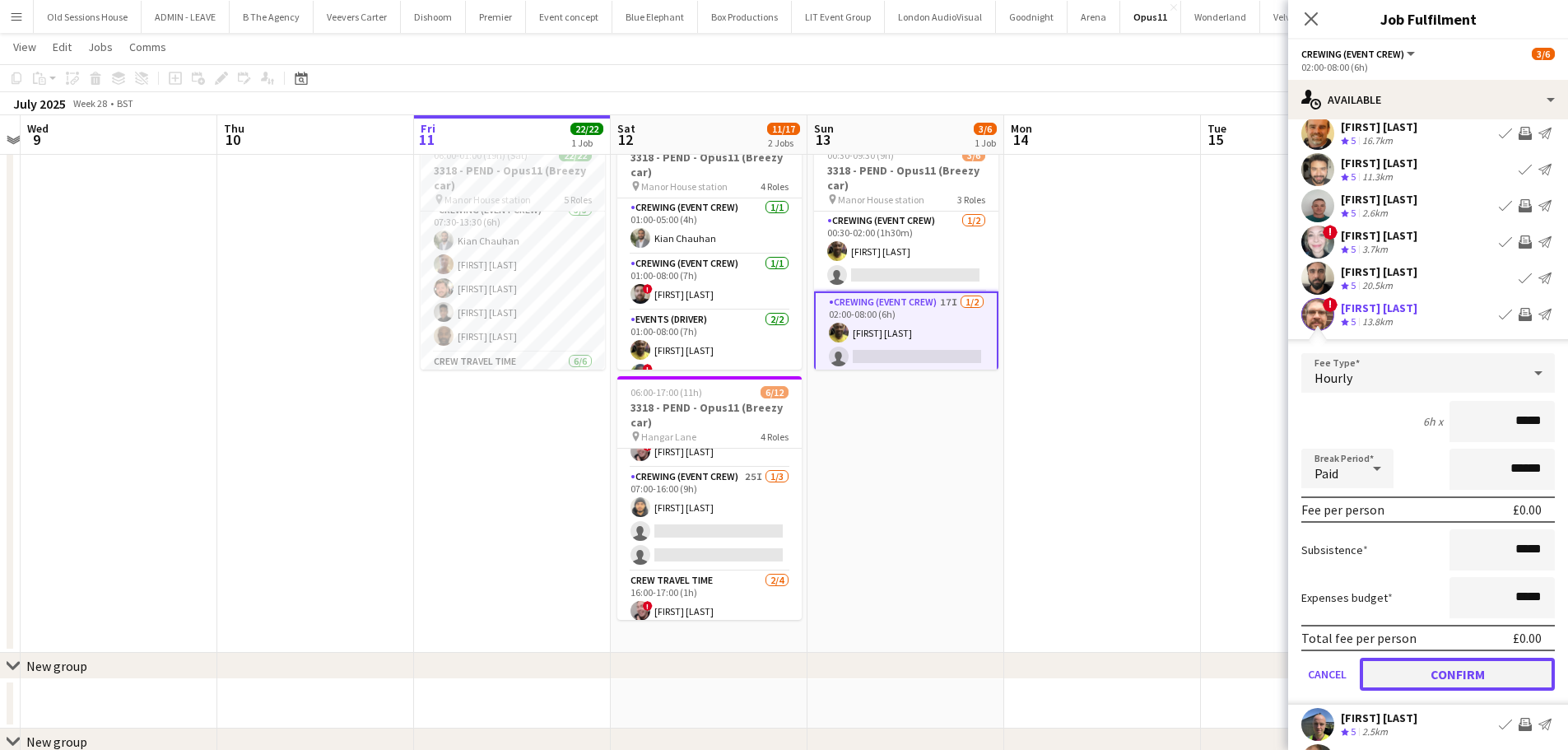click on "Confirm" at bounding box center (1457, 674) 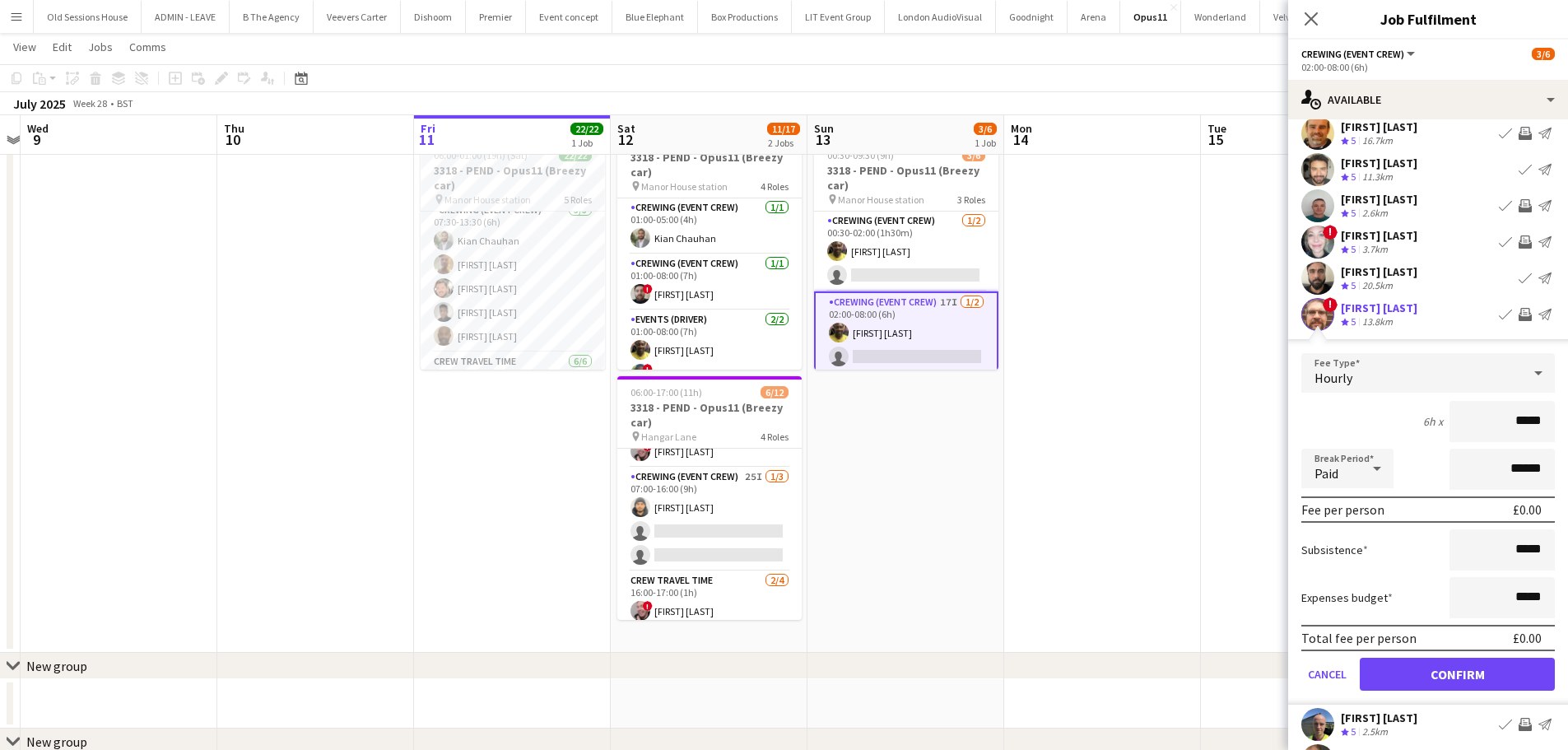 scroll, scrollTop: 0, scrollLeft: 0, axis: both 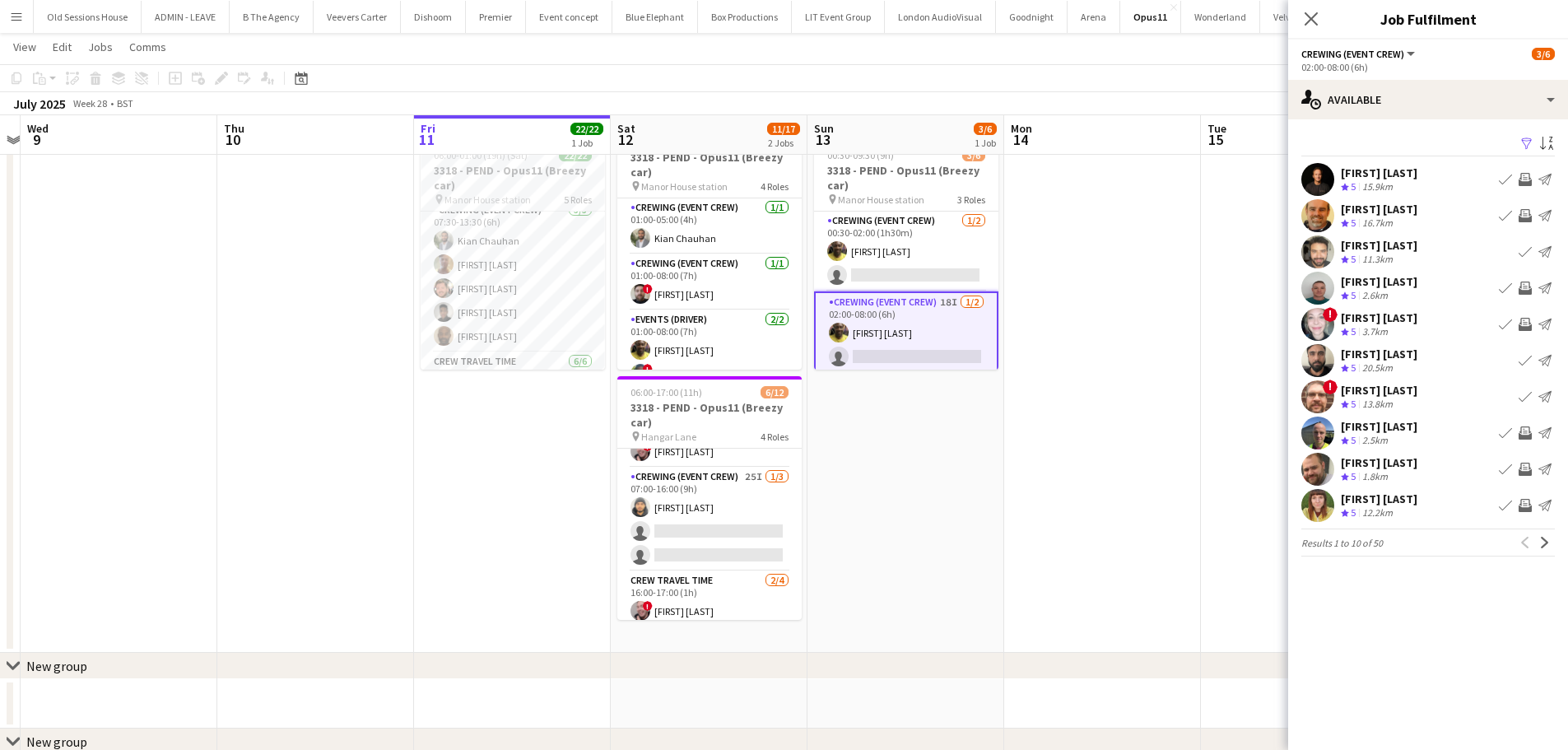 click on "Invite crew" at bounding box center (1525, 433) 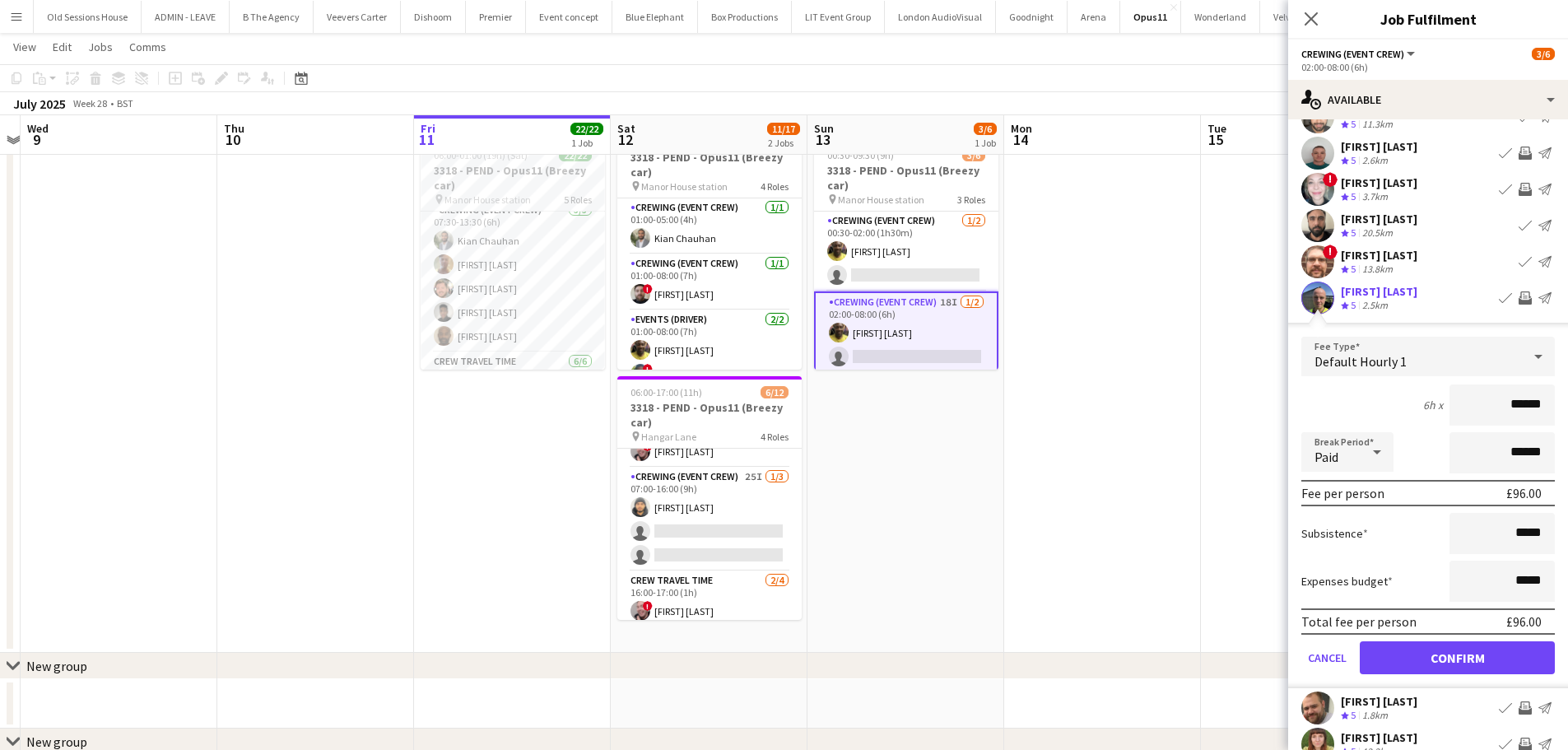 scroll, scrollTop: 200, scrollLeft: 0, axis: vertical 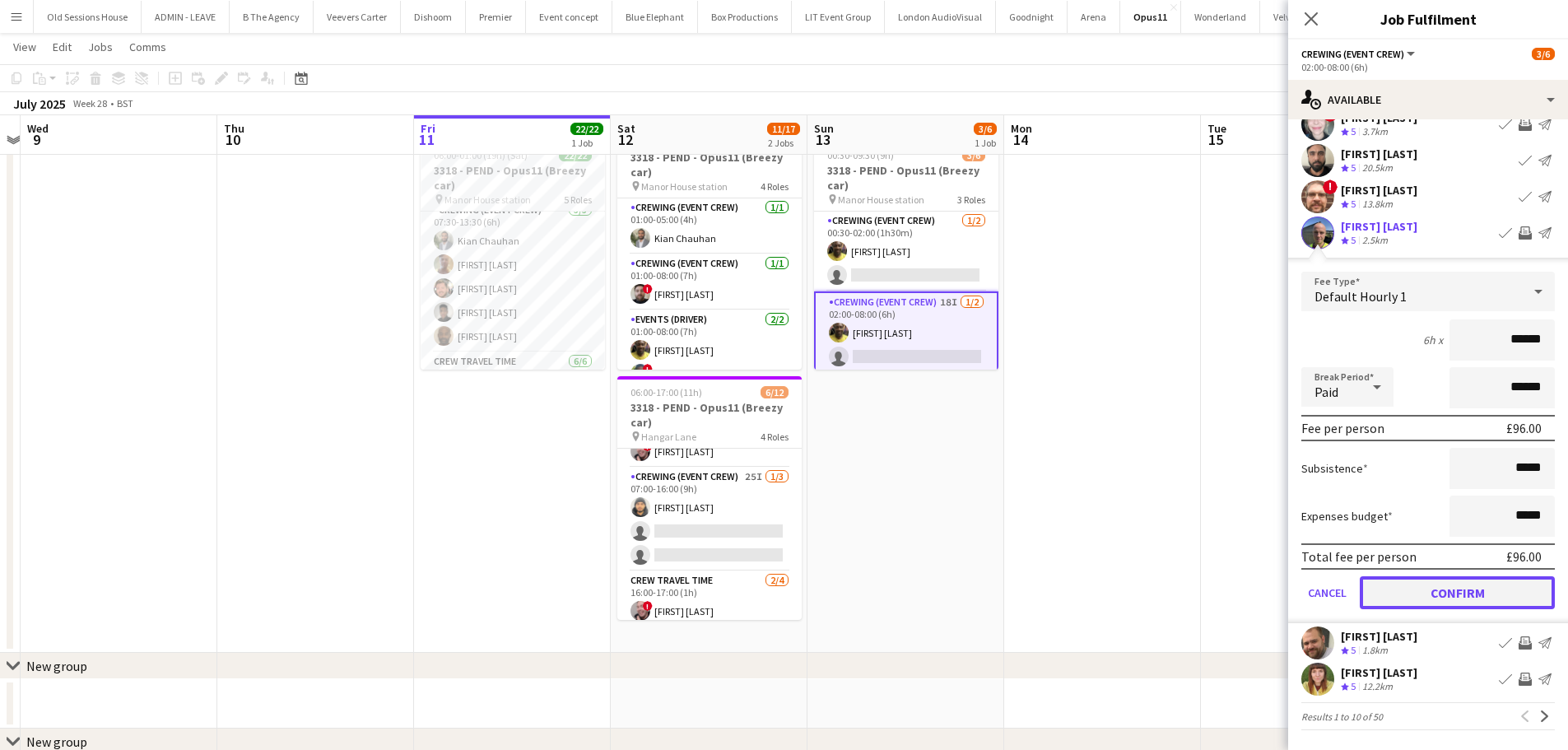 click on "Confirm" at bounding box center (1457, 593) 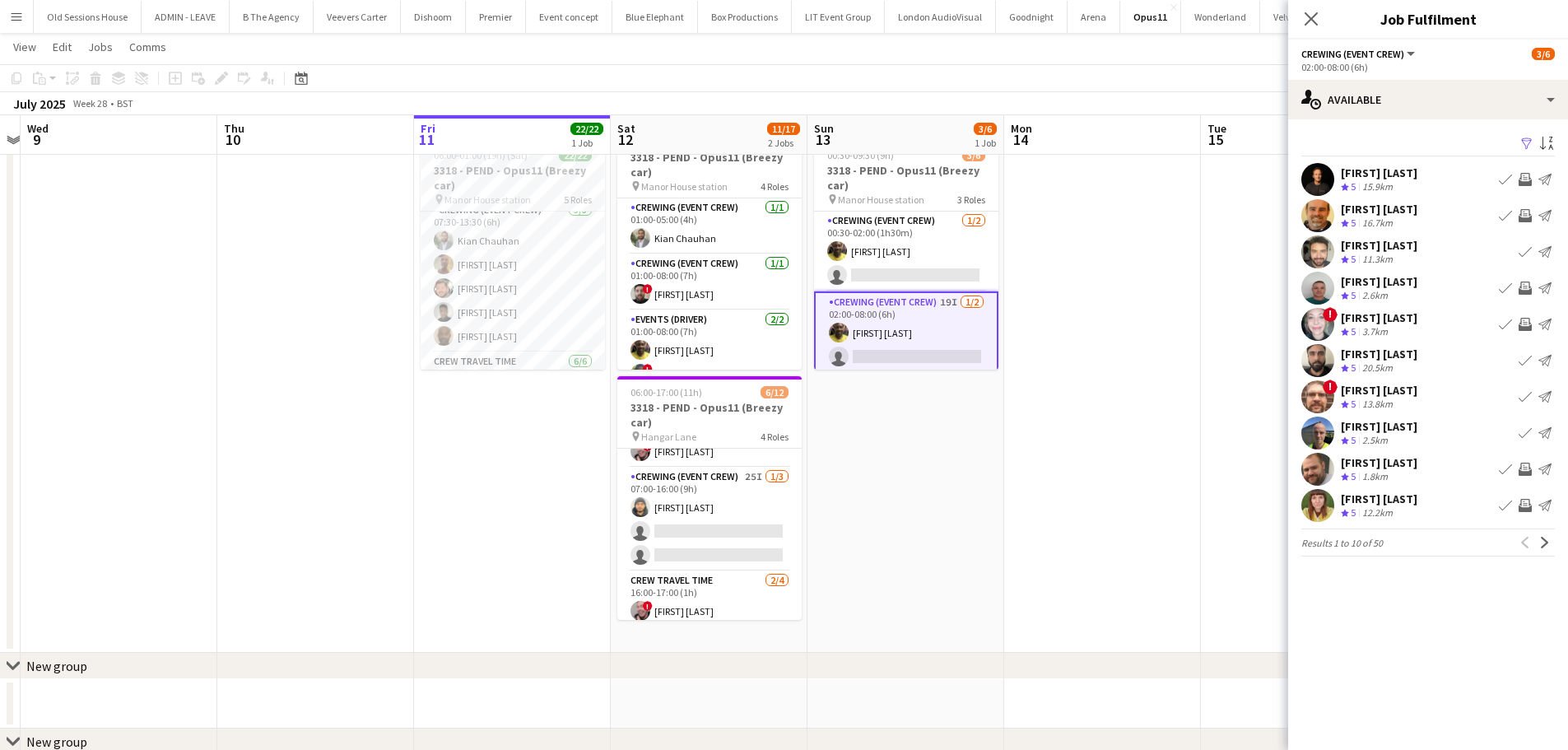 scroll, scrollTop: 0, scrollLeft: 0, axis: both 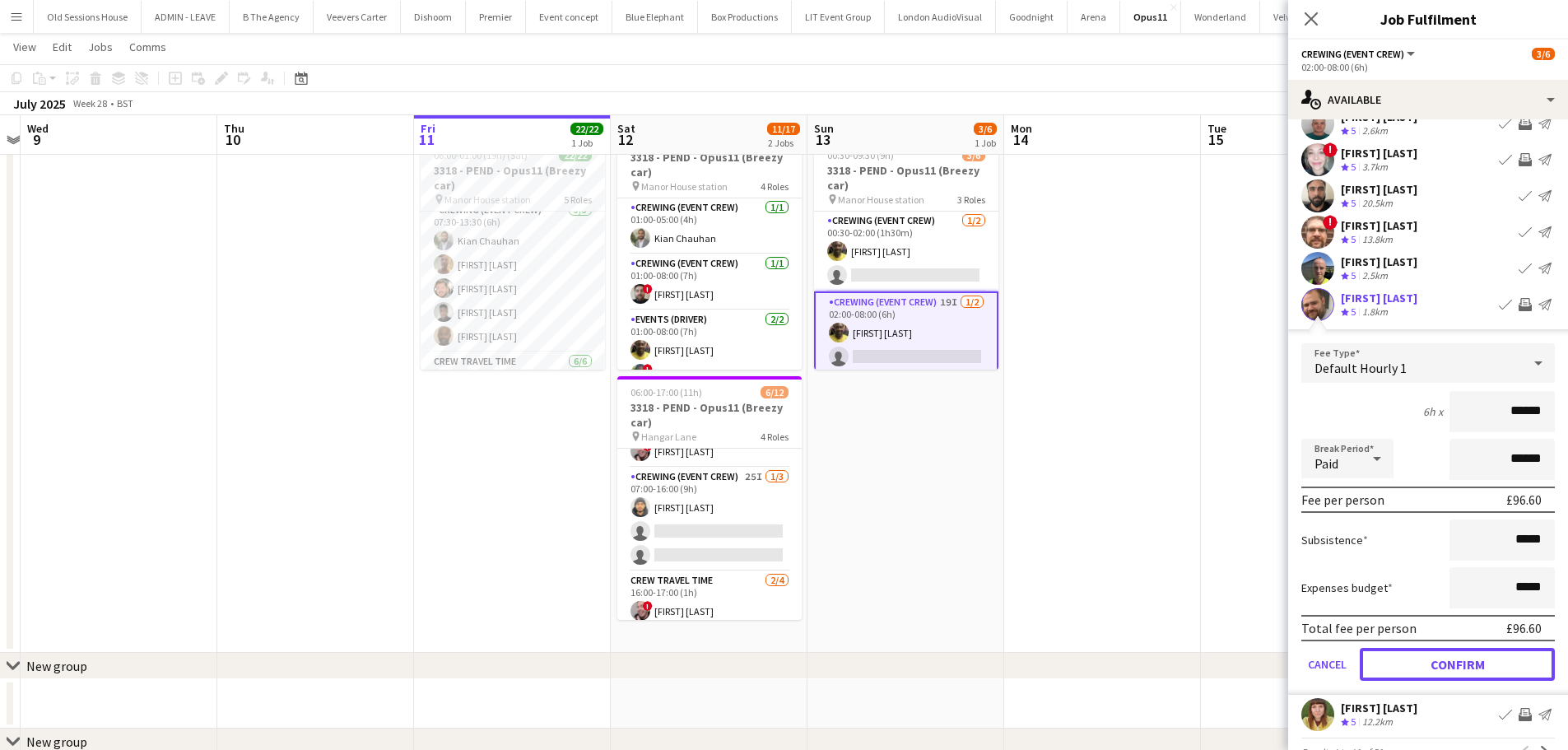 click on "Confirm" at bounding box center (1457, 664) 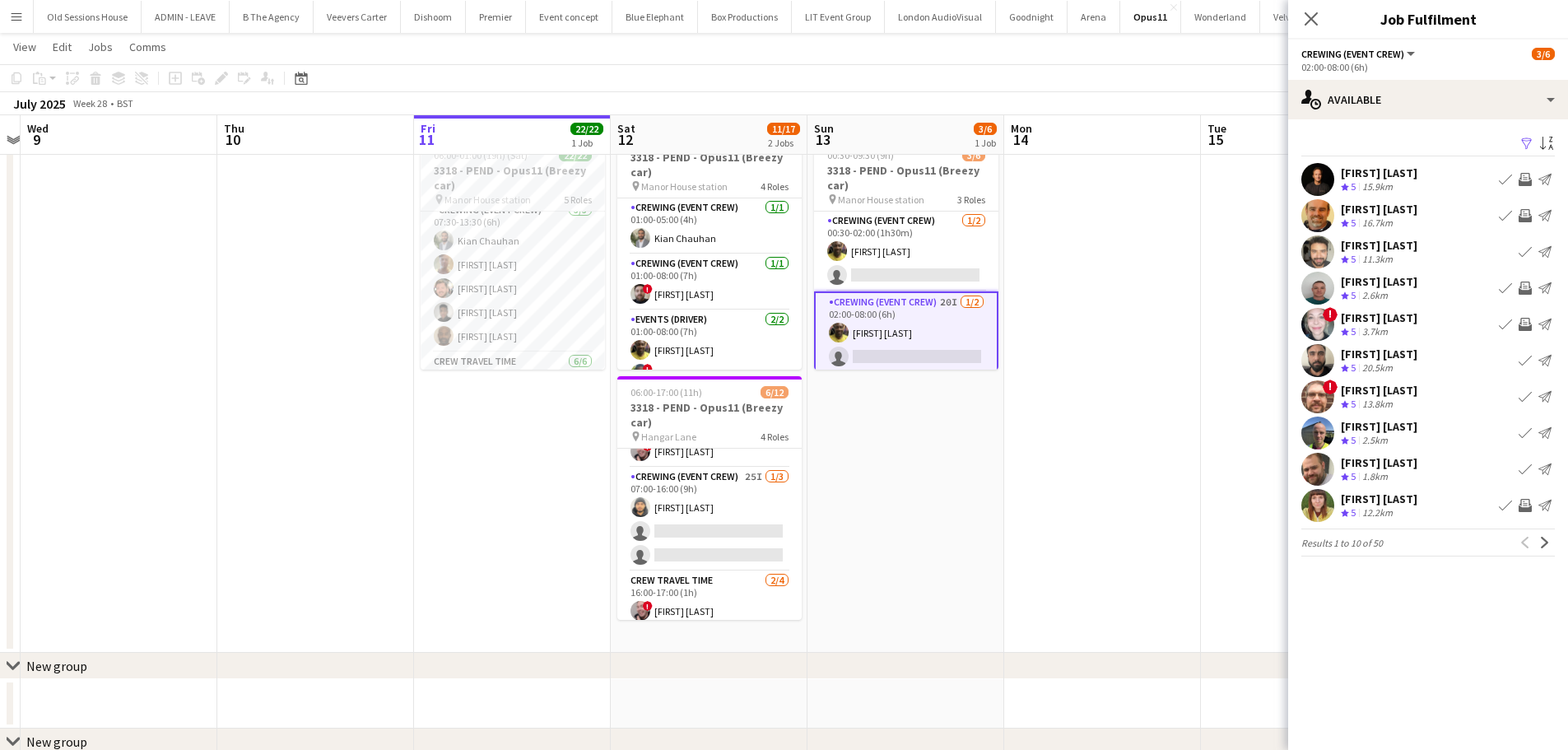 scroll, scrollTop: 0, scrollLeft: 0, axis: both 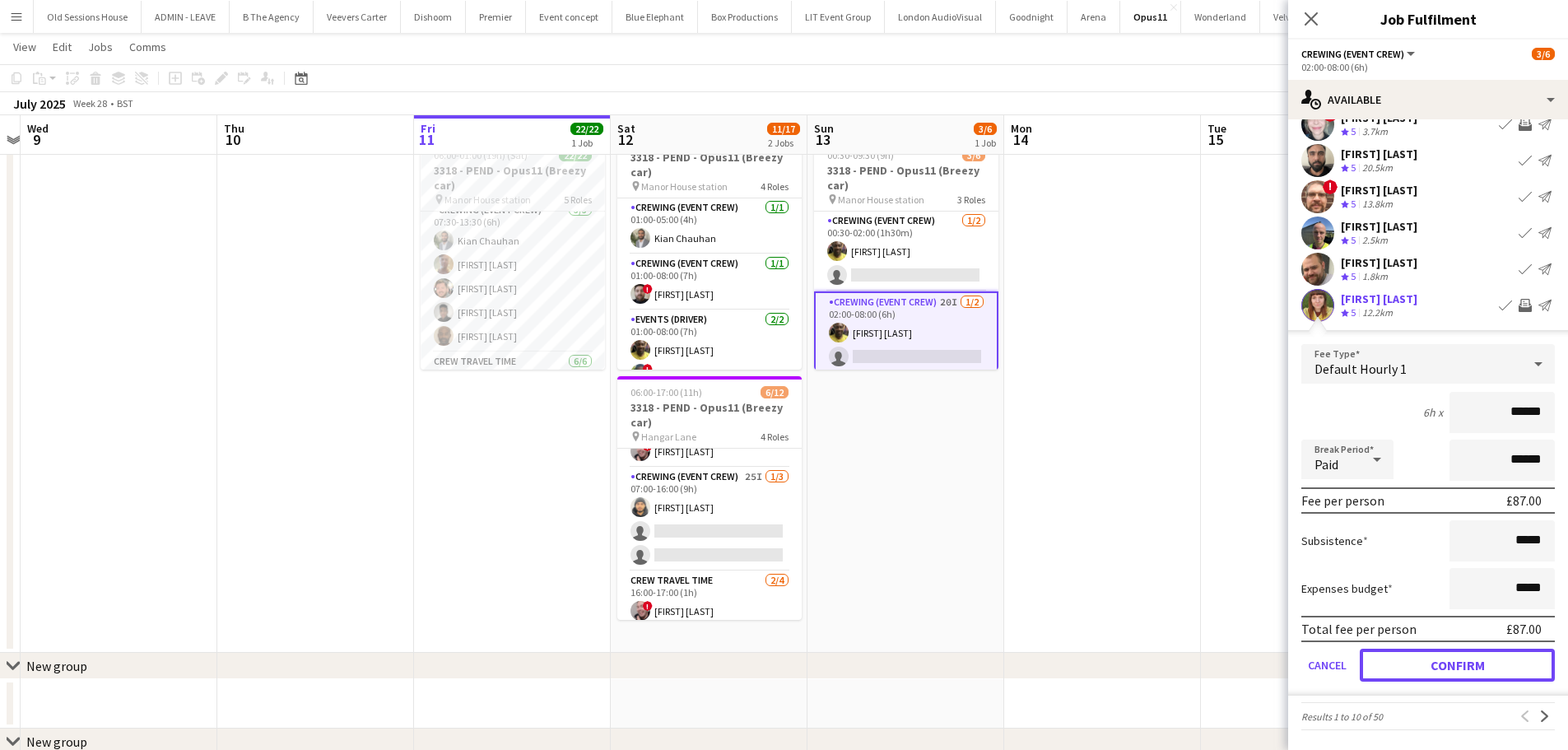 click on "Confirm" at bounding box center [1457, 665] 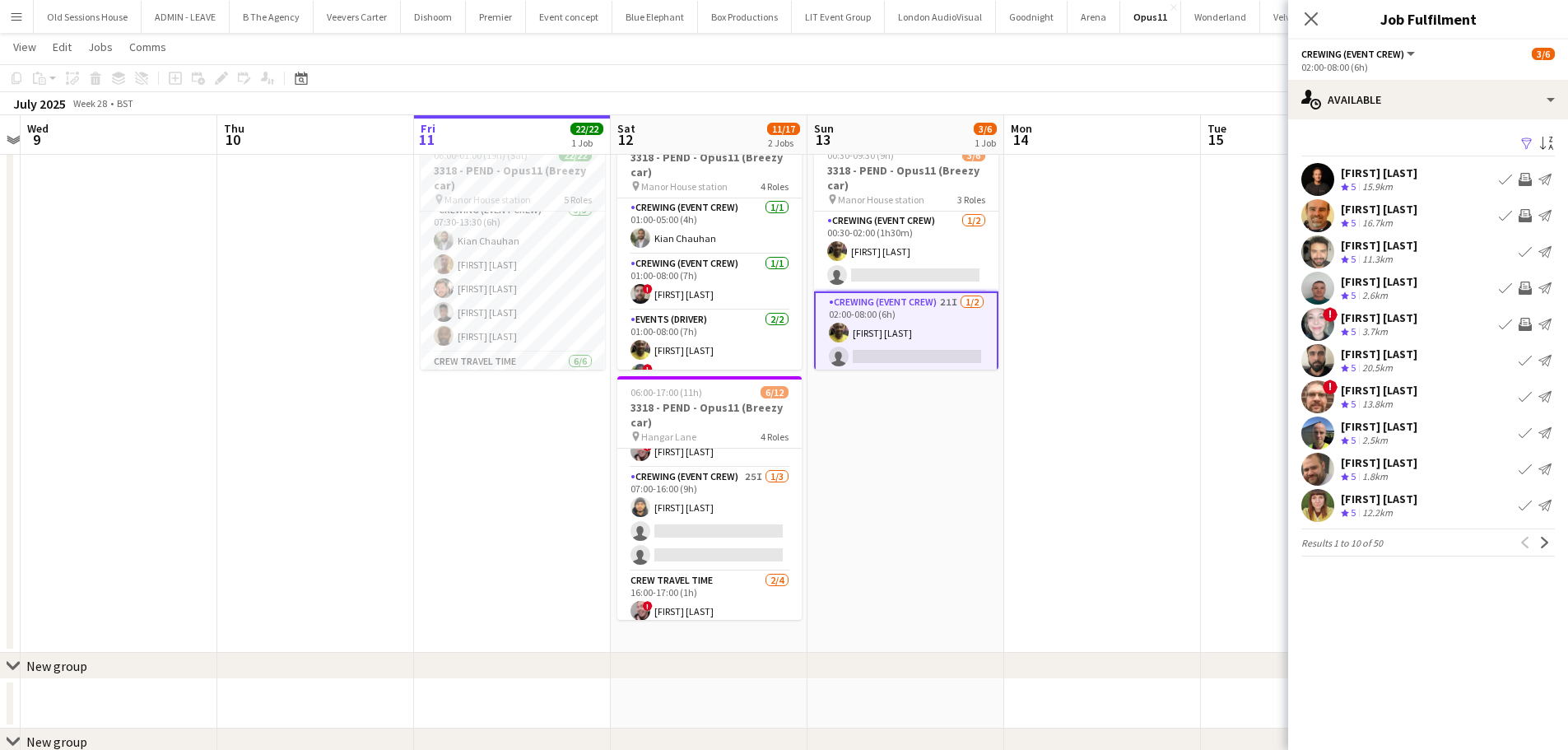 scroll, scrollTop: 0, scrollLeft: 0, axis: both 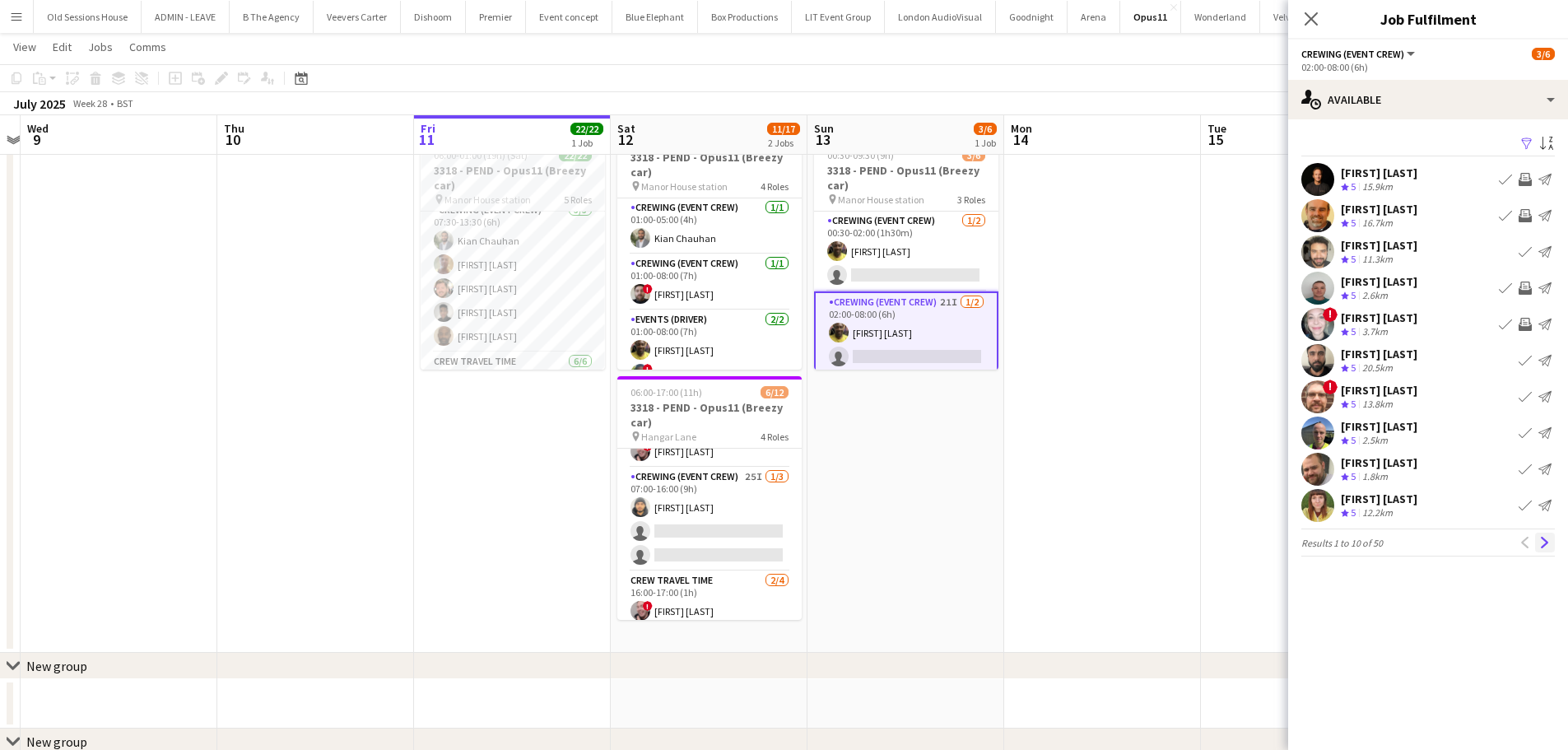 drag, startPoint x: 1545, startPoint y: 547, endPoint x: 1541, endPoint y: 538, distance: 9.848858 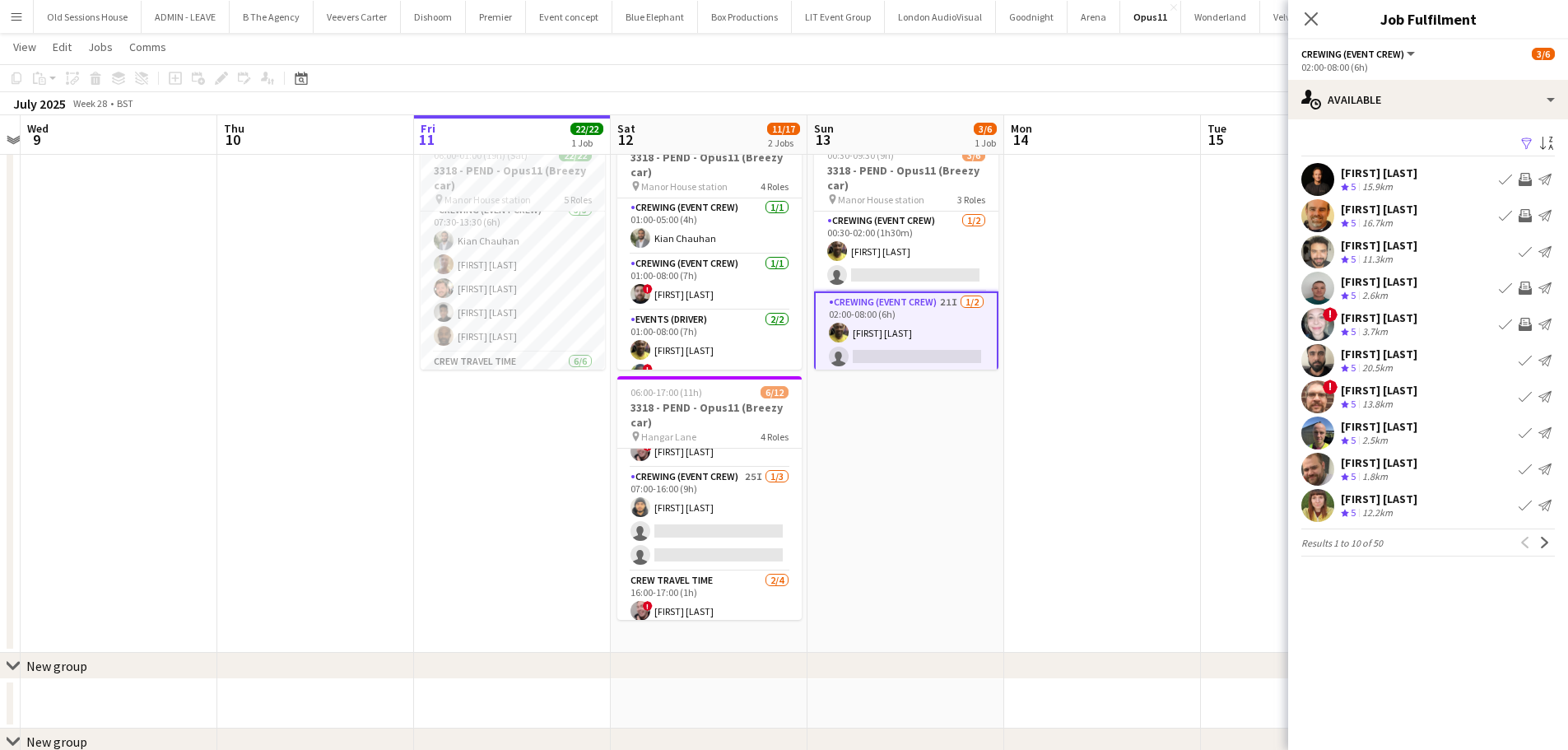 click on "Next" 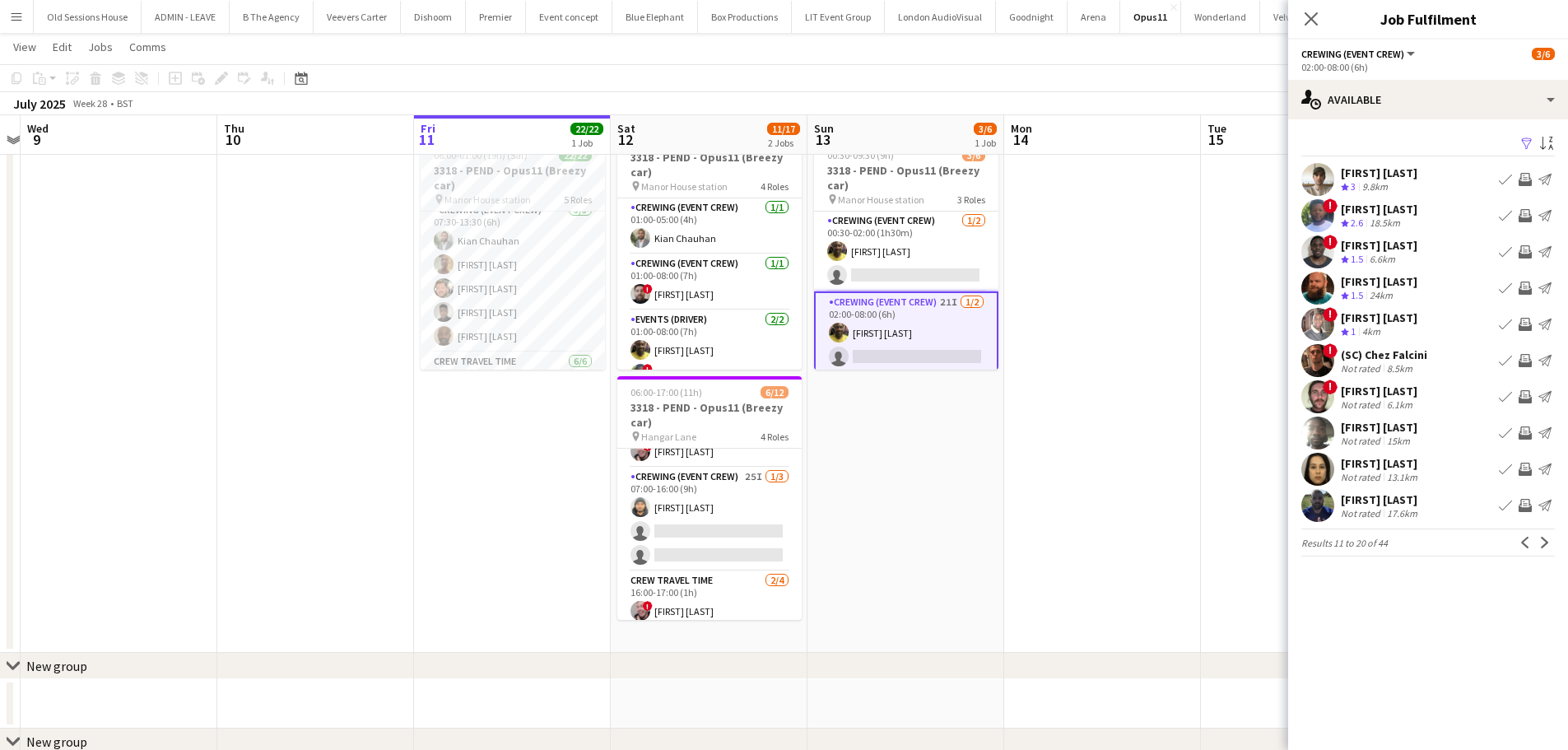click on "Invite crew" at bounding box center [1525, 179] 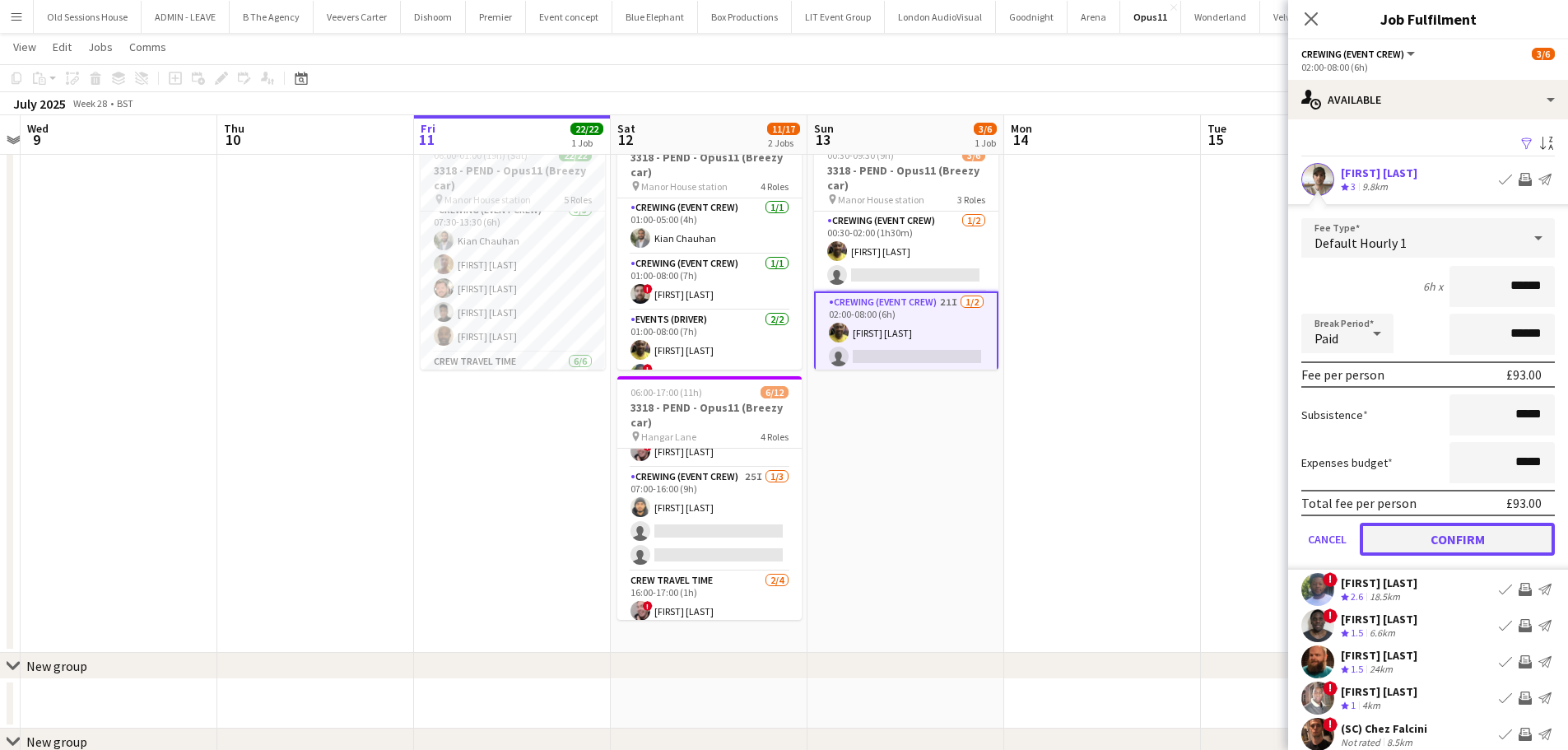 click on "Confirm" at bounding box center (1457, 539) 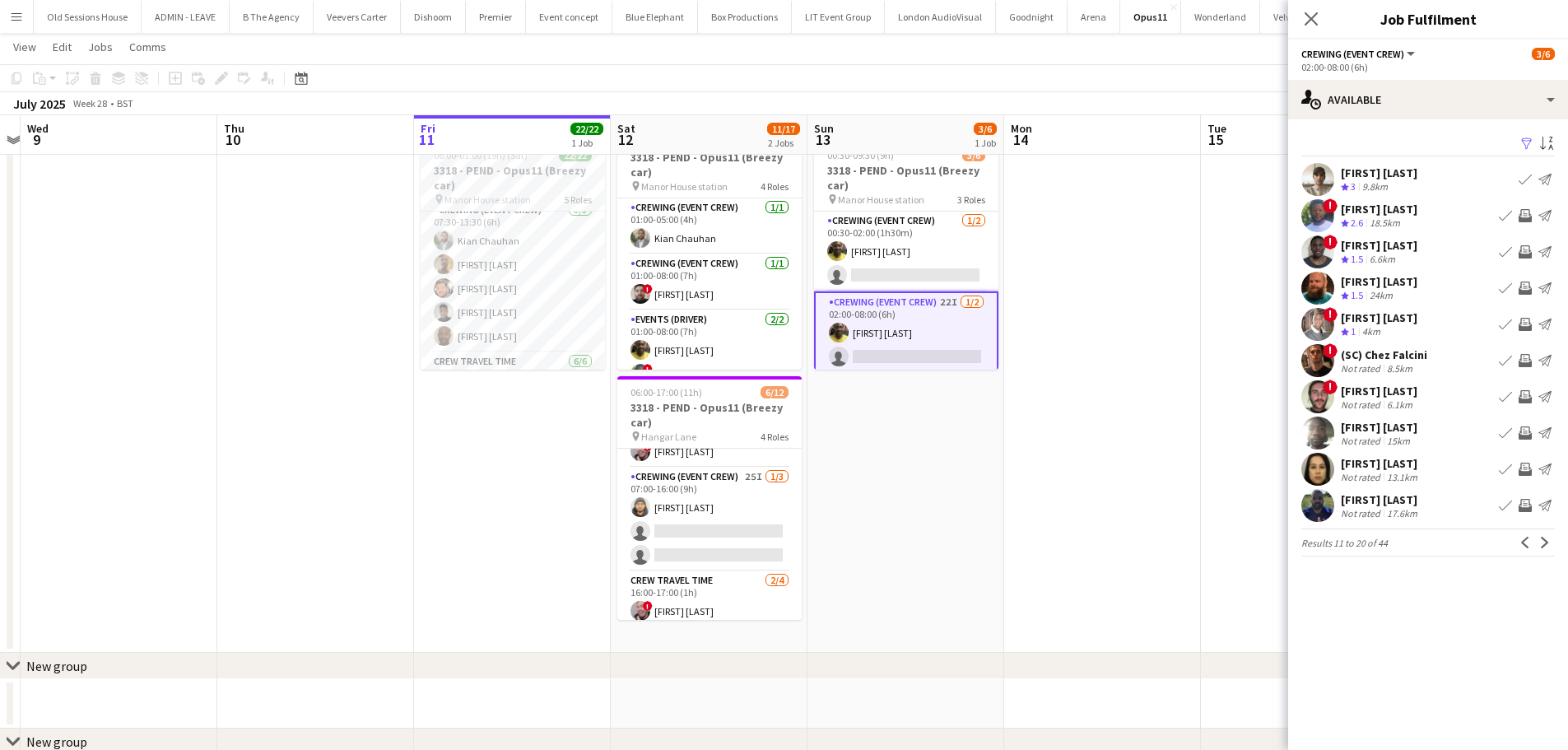 click on "Invite crew" at bounding box center (1525, 324) 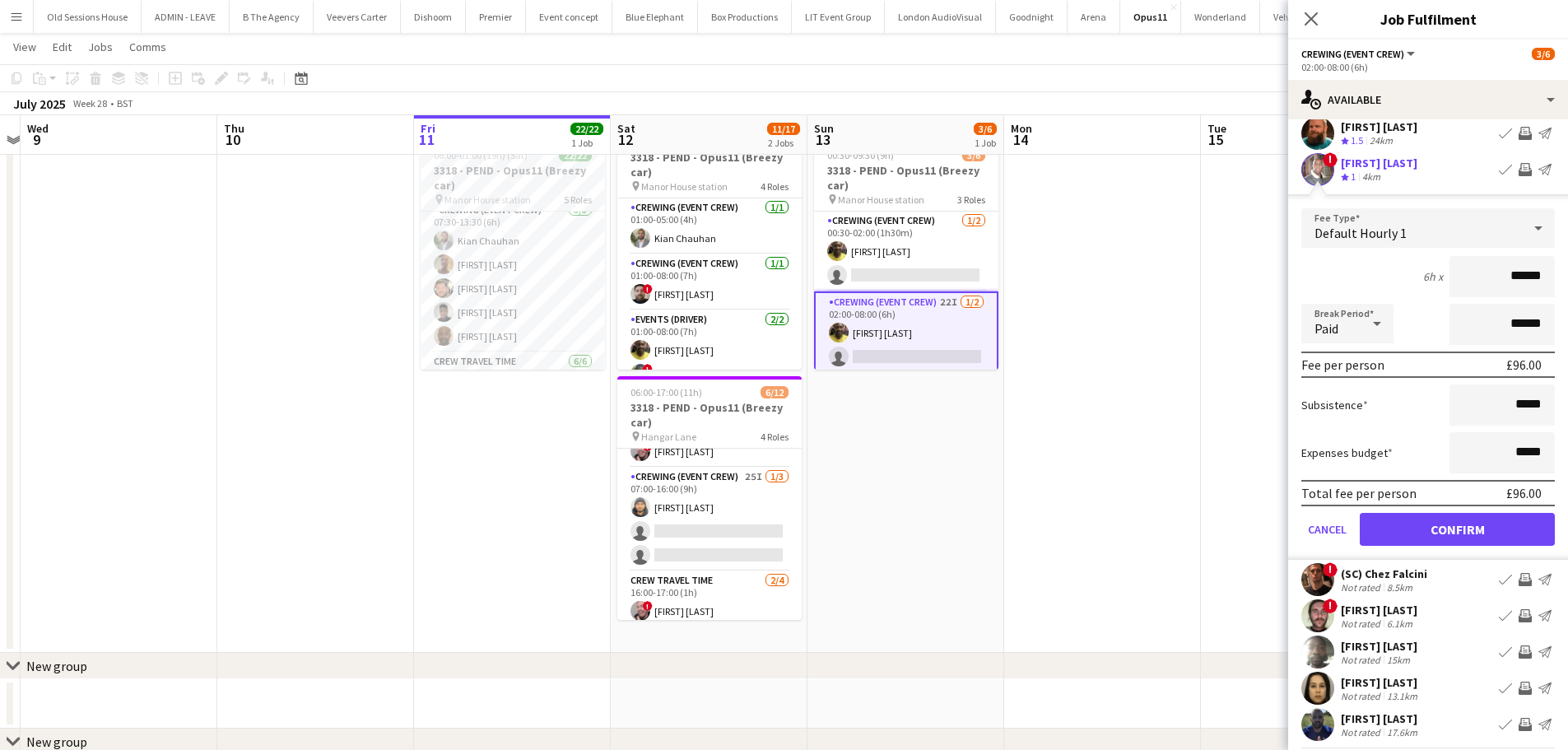 scroll, scrollTop: 165, scrollLeft: 0, axis: vertical 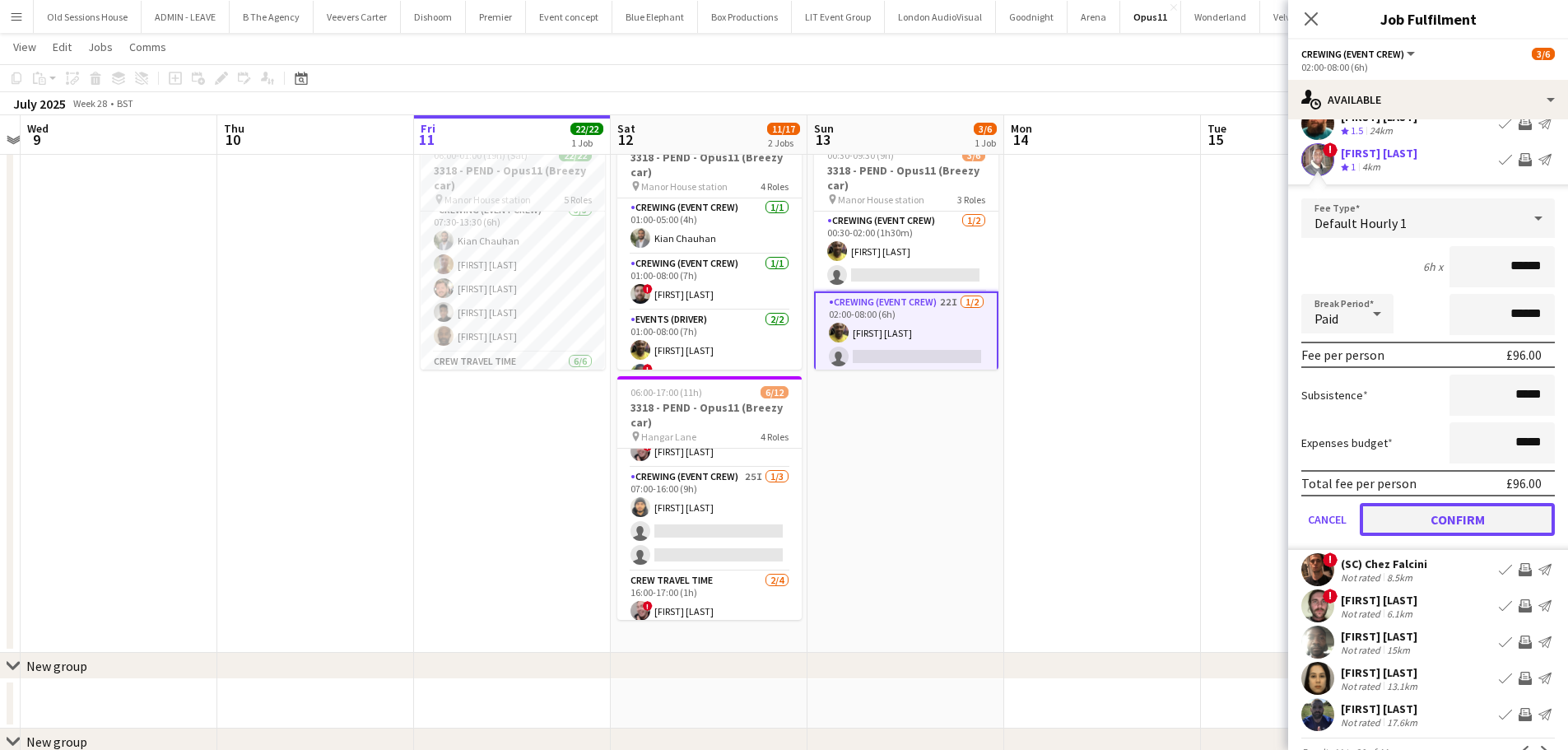 click on "Confirm" at bounding box center [1457, 519] 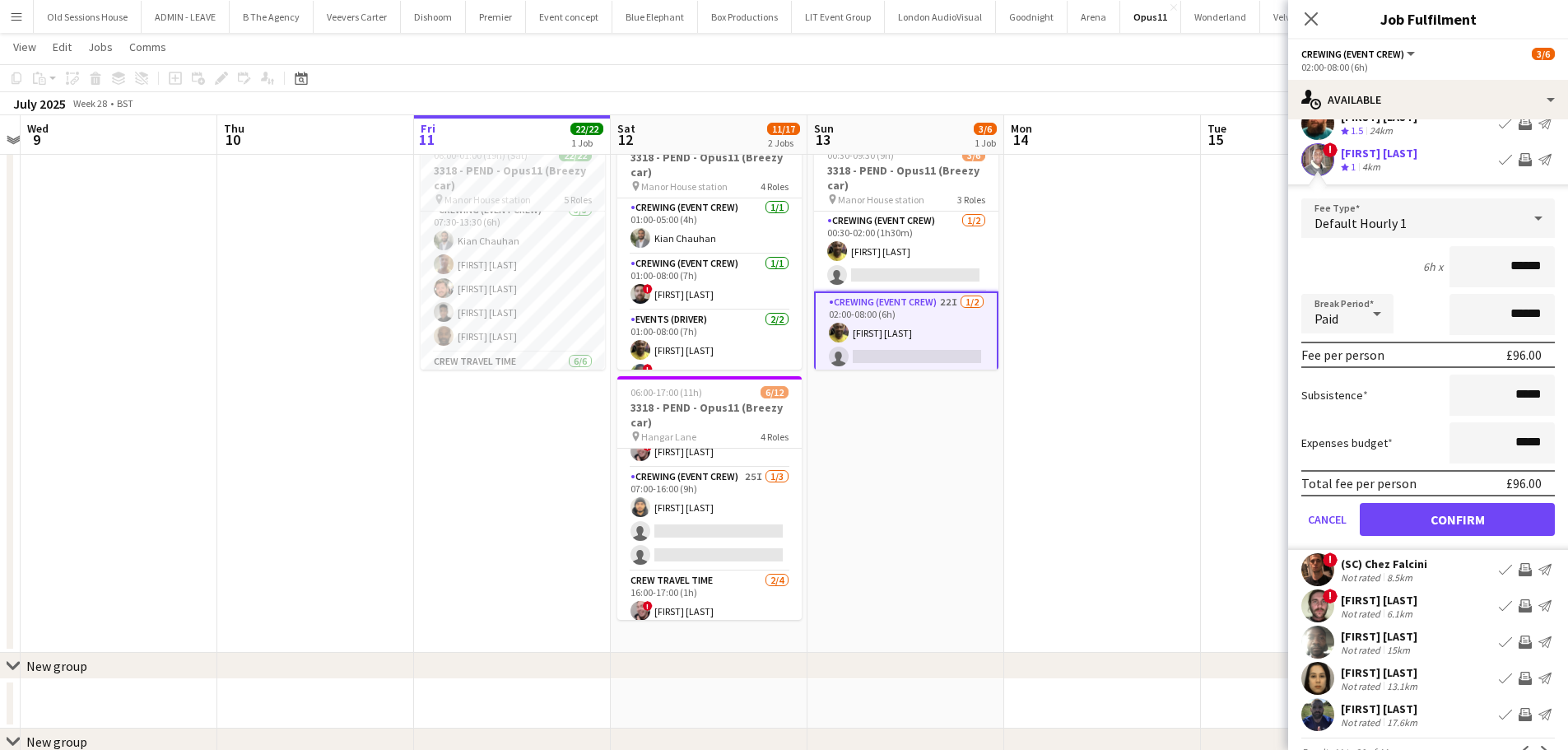 scroll, scrollTop: 0, scrollLeft: 0, axis: both 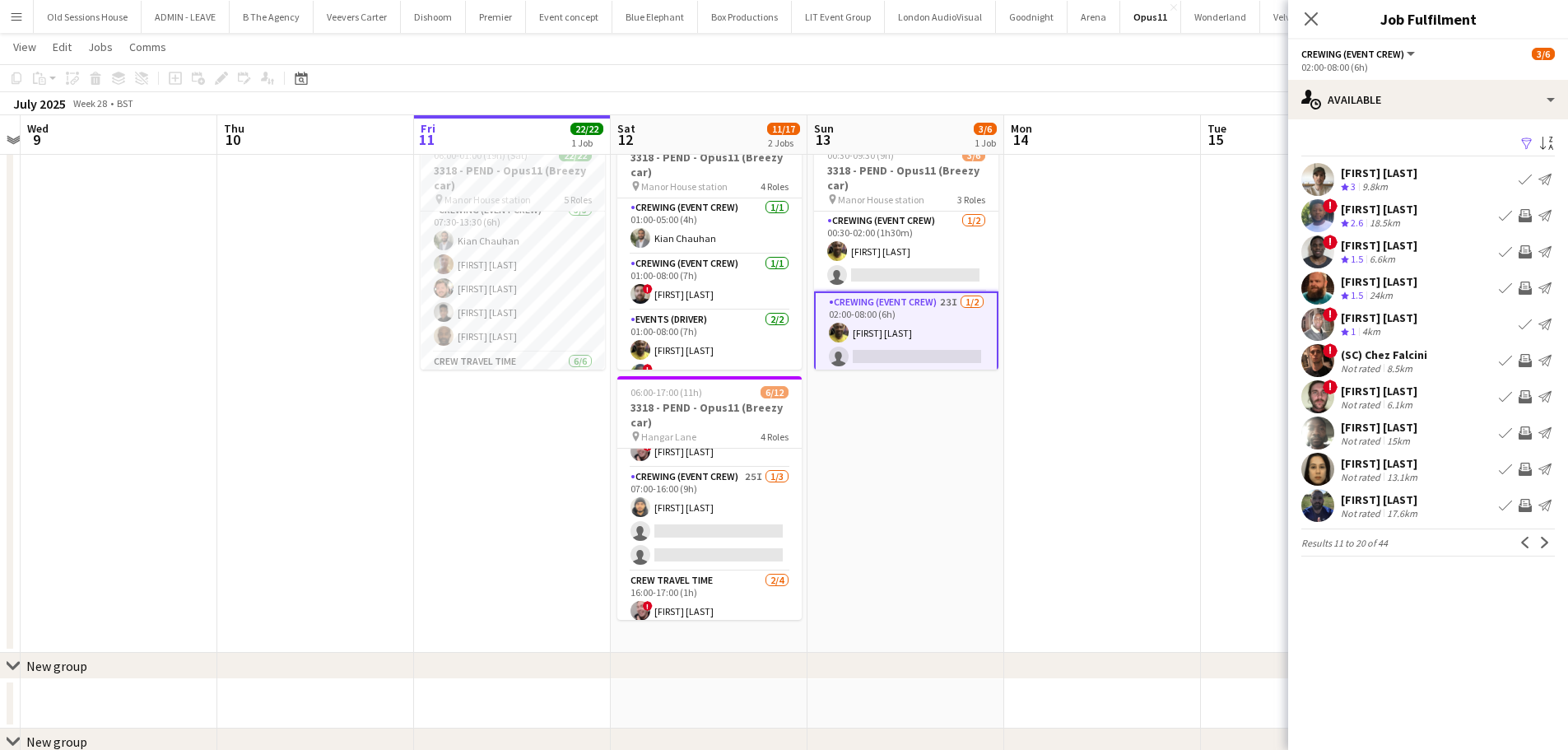click on "Invite crew" at bounding box center [1525, 433] 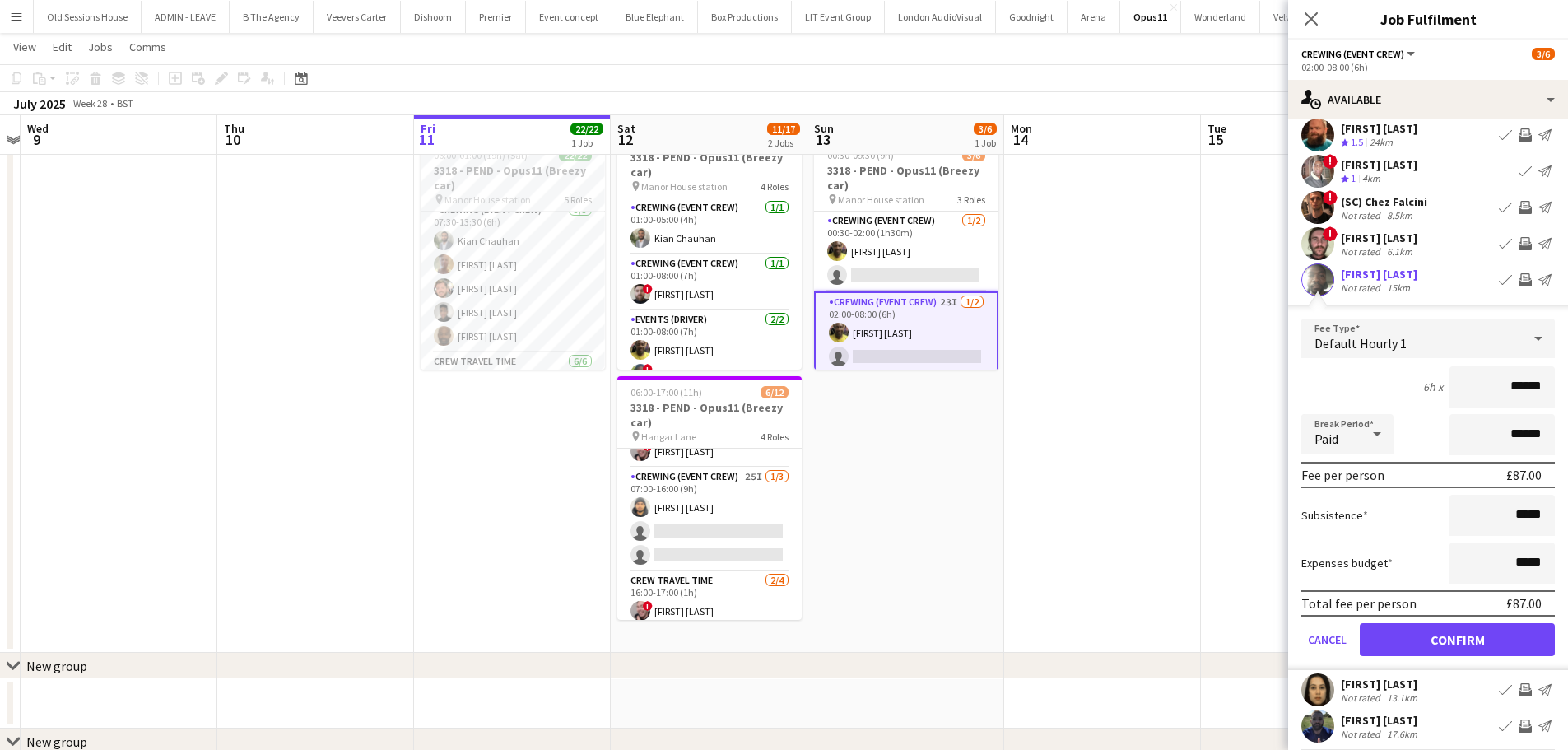 scroll, scrollTop: 200, scrollLeft: 0, axis: vertical 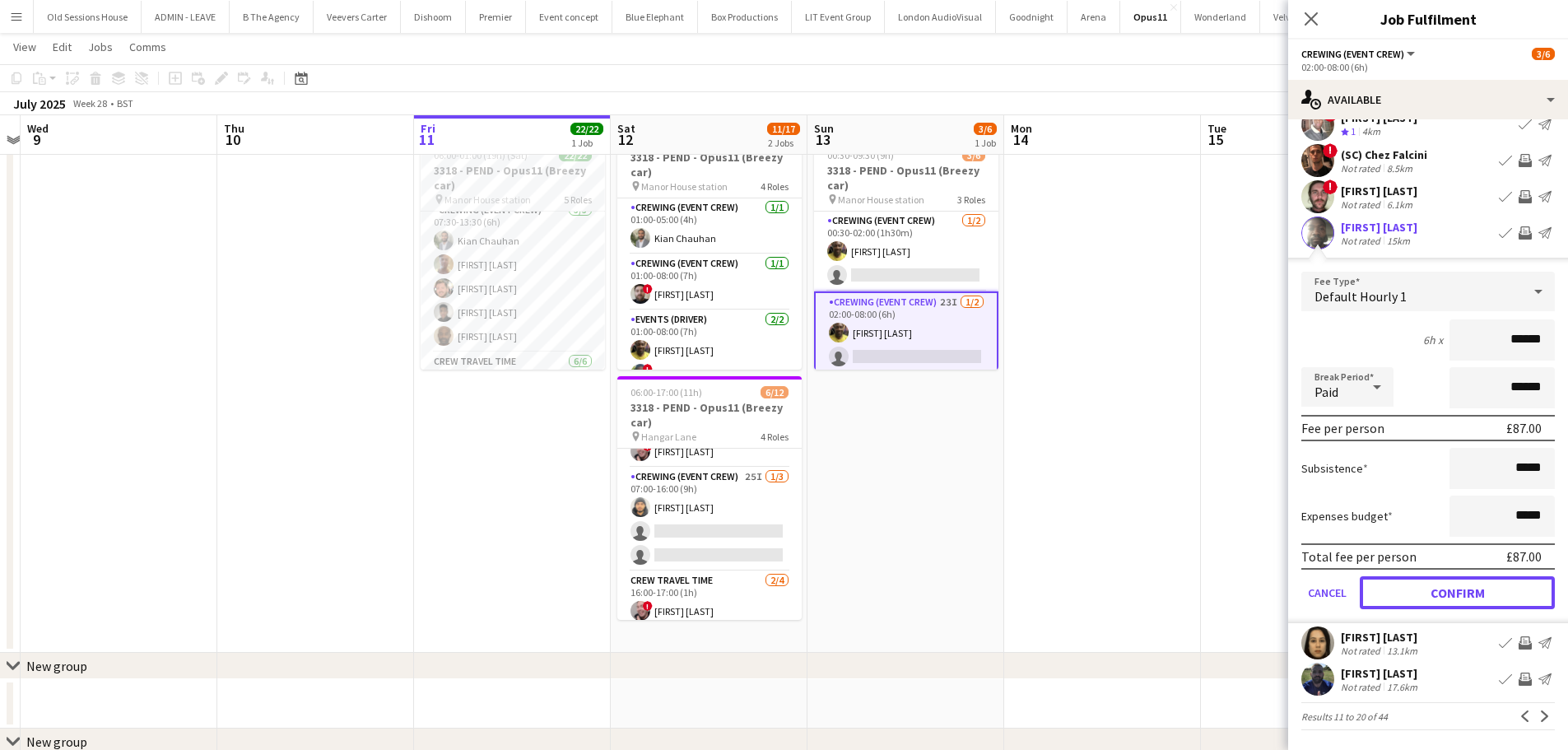 click on "Confirm" at bounding box center (1457, 593) 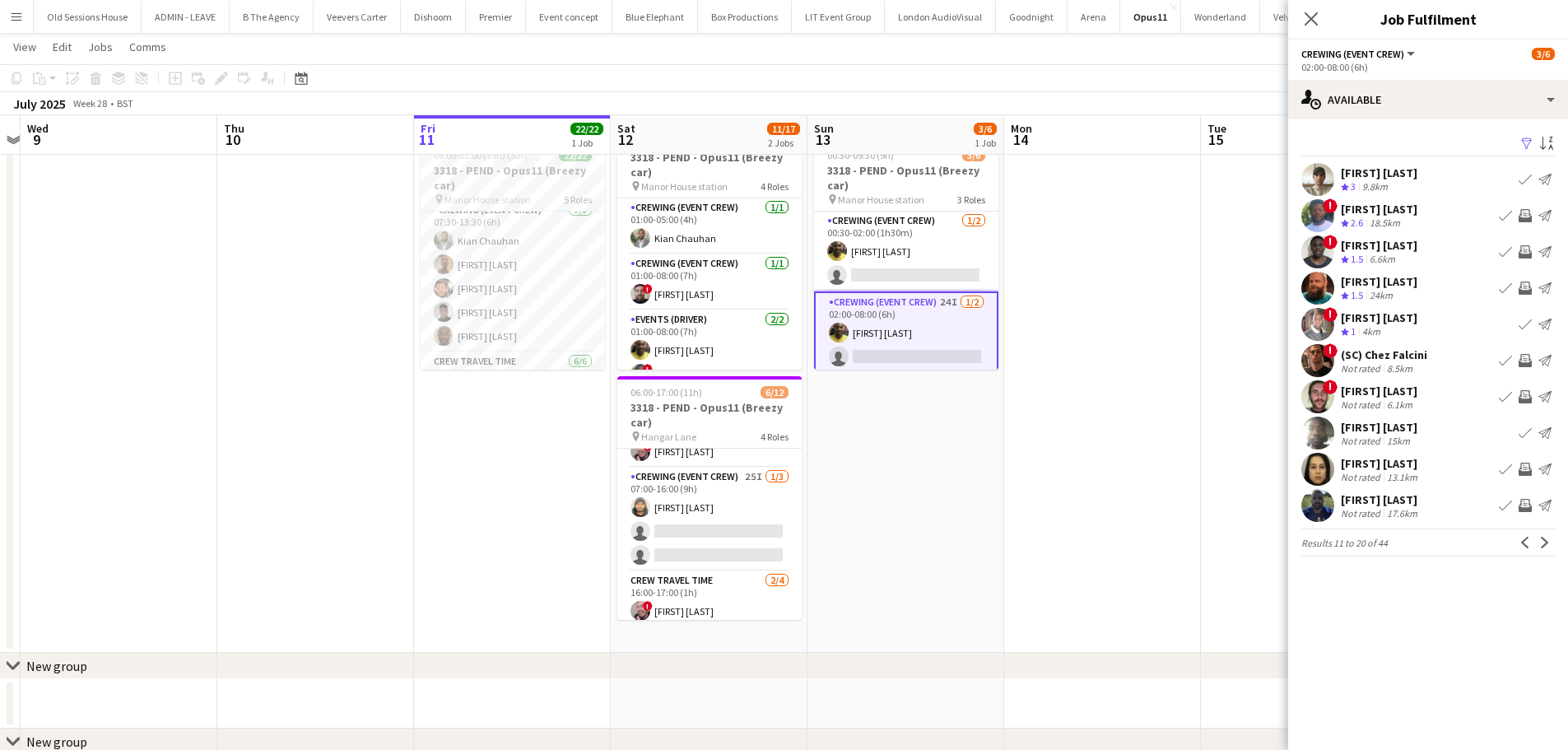 scroll, scrollTop: 0, scrollLeft: 0, axis: both 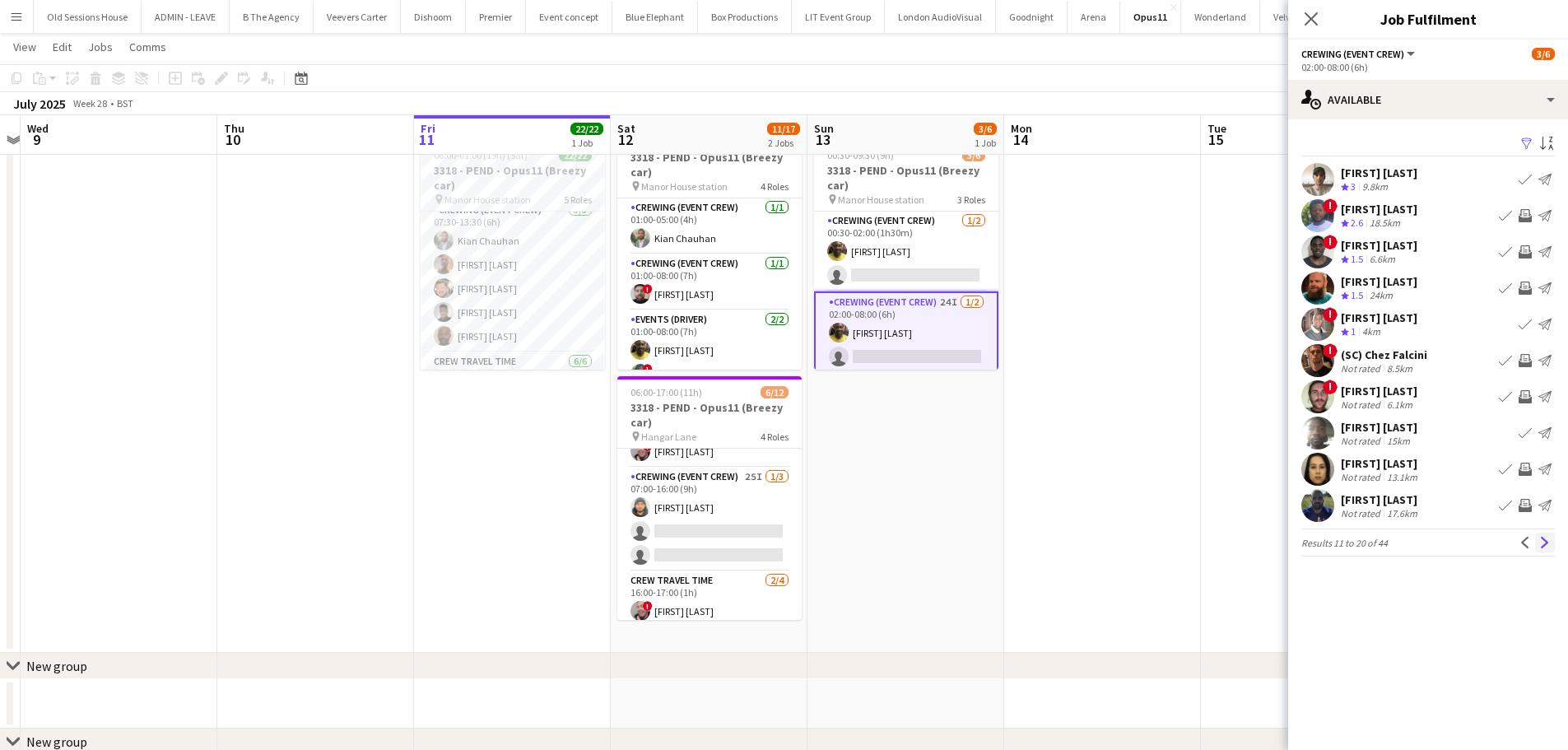 click on "Next" 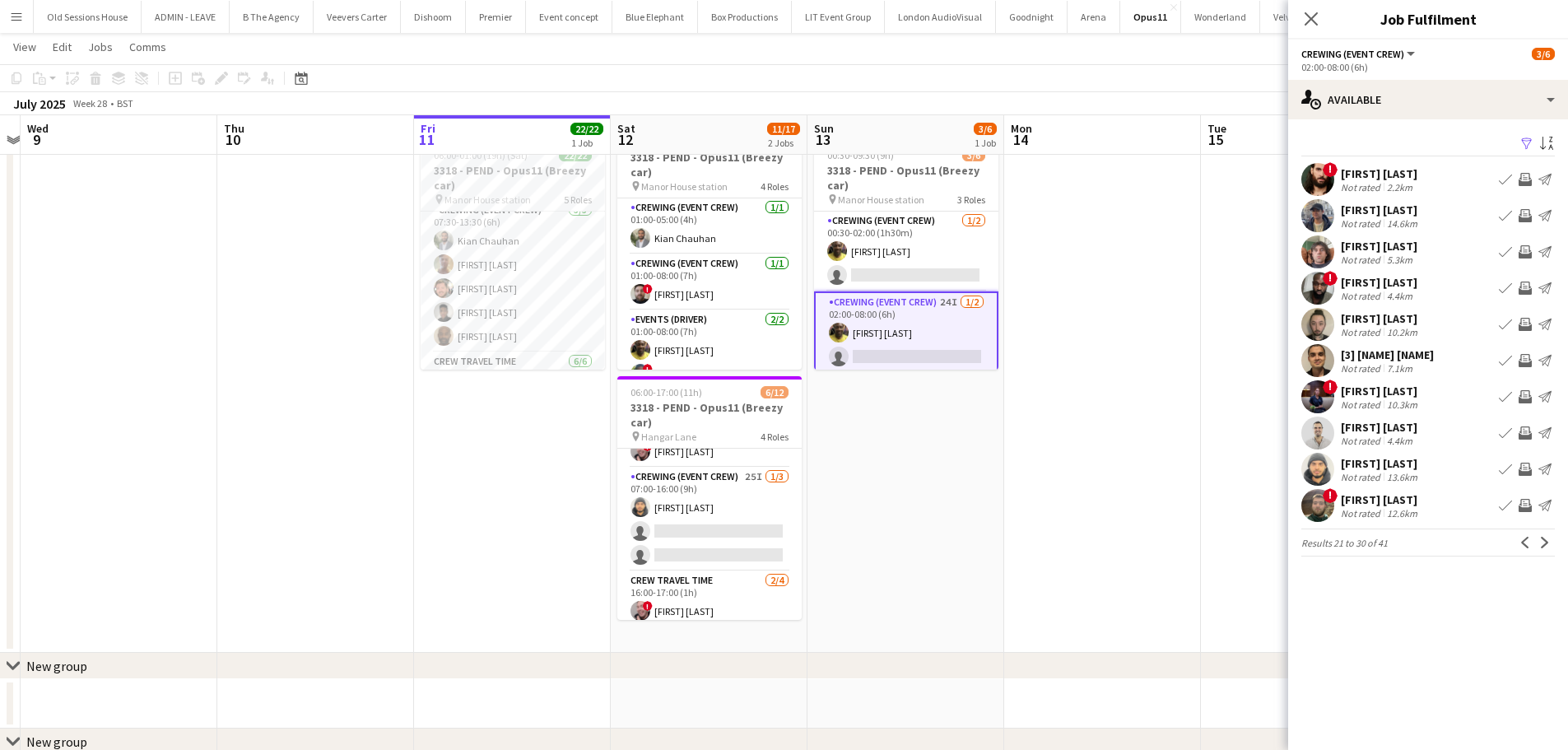 click on "Invite crew" at bounding box center [1525, 361] 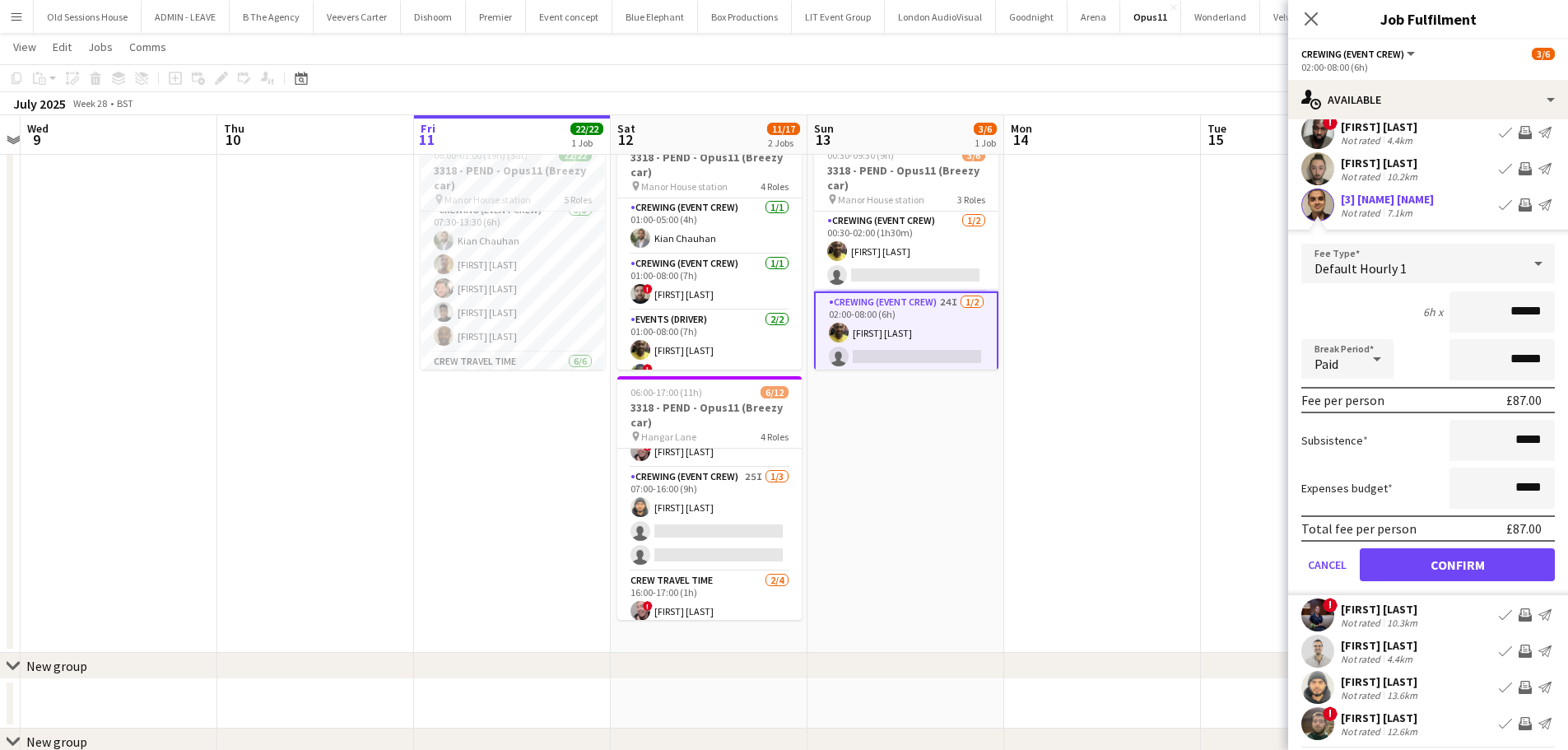 scroll, scrollTop: 165, scrollLeft: 0, axis: vertical 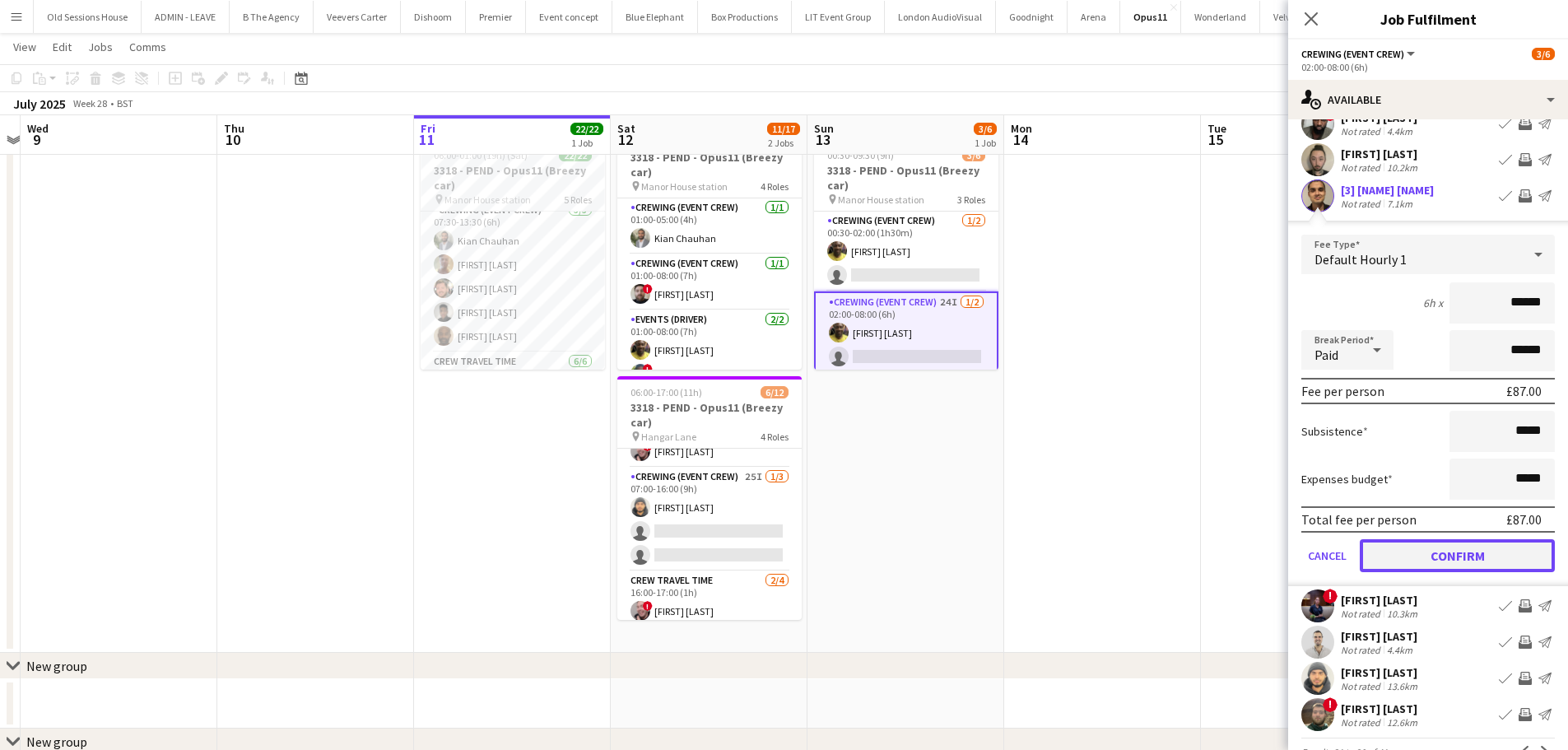 click on "Confirm" at bounding box center [1457, 556] 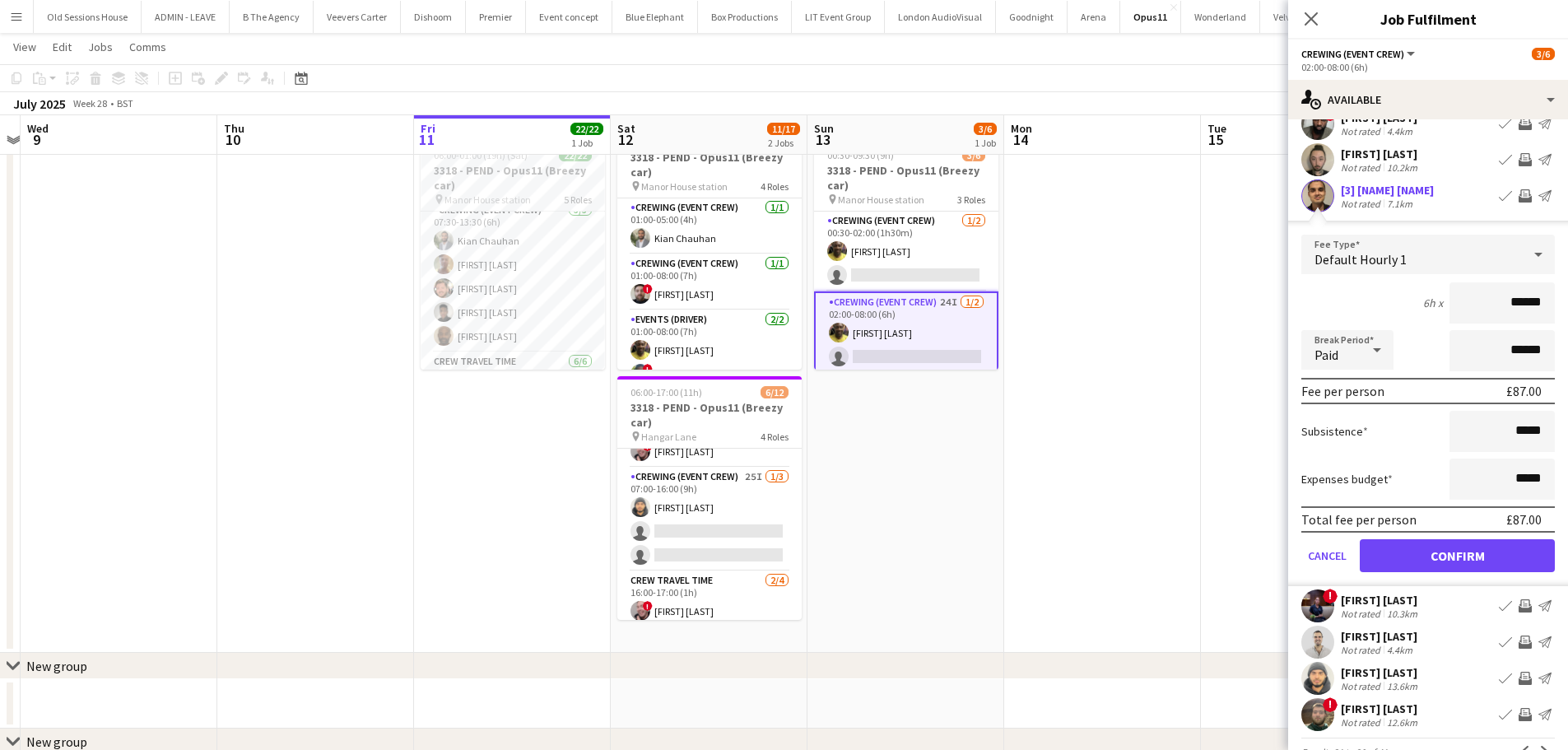 scroll, scrollTop: 0, scrollLeft: 0, axis: both 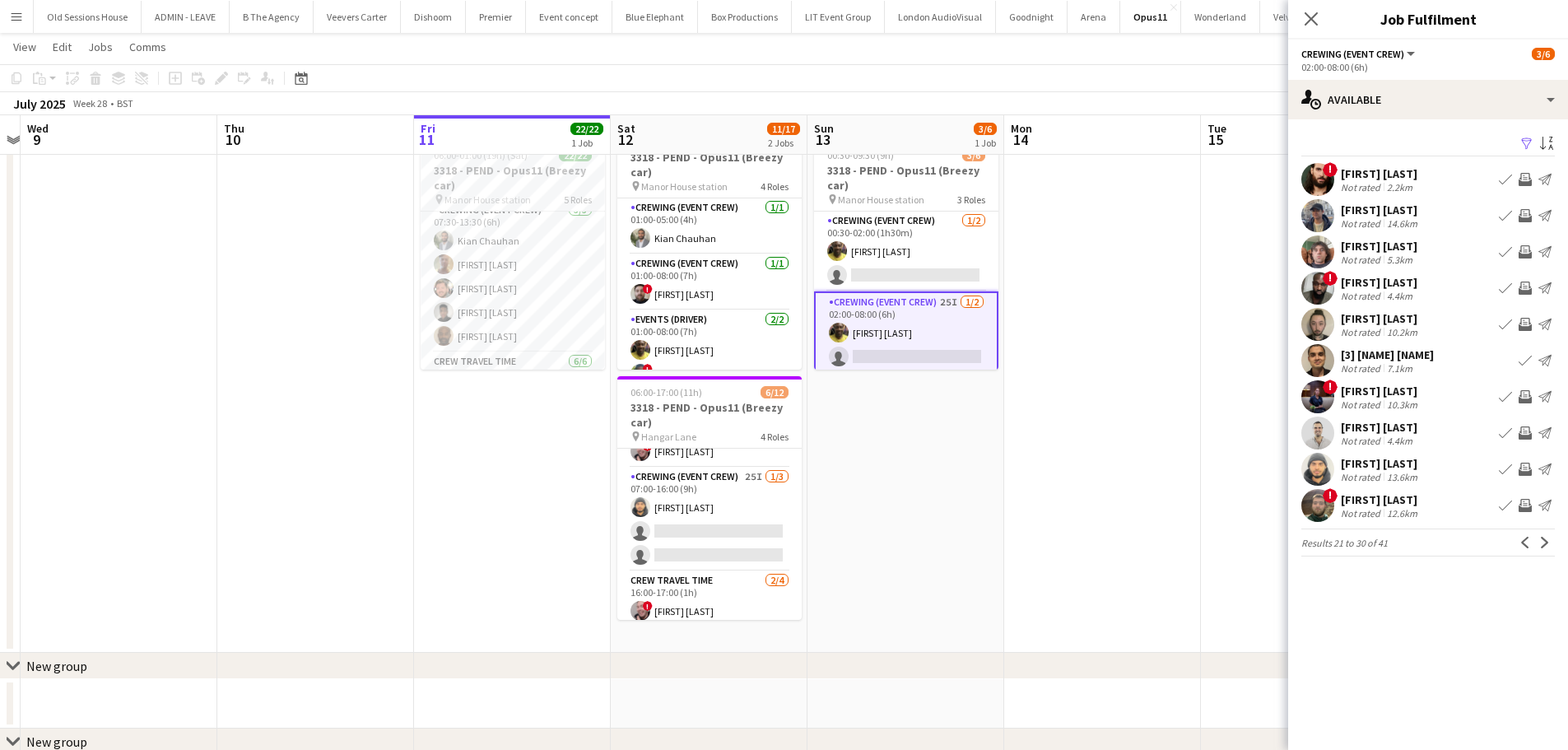 click on "Invite crew" at bounding box center [1525, 397] 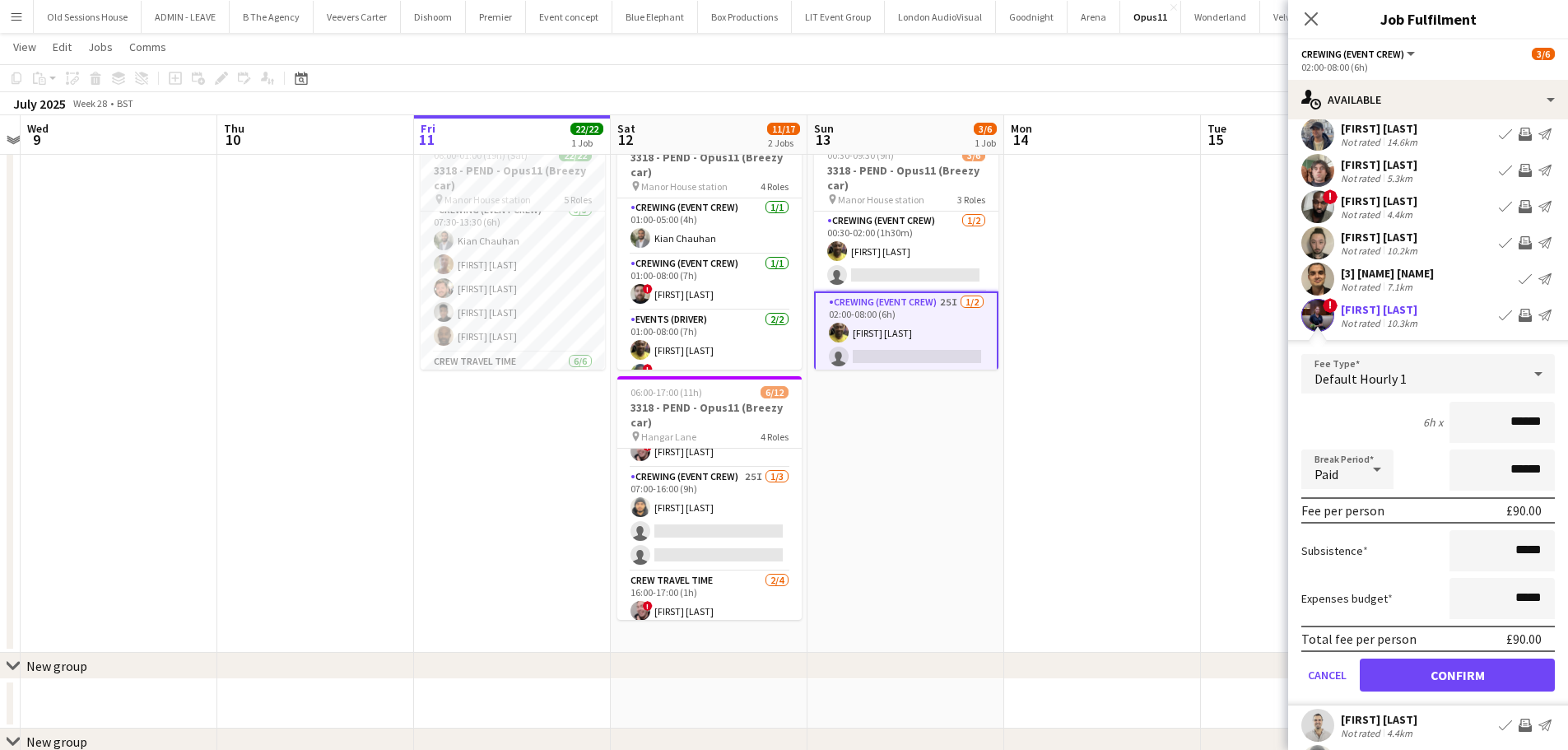 scroll, scrollTop: 82, scrollLeft: 0, axis: vertical 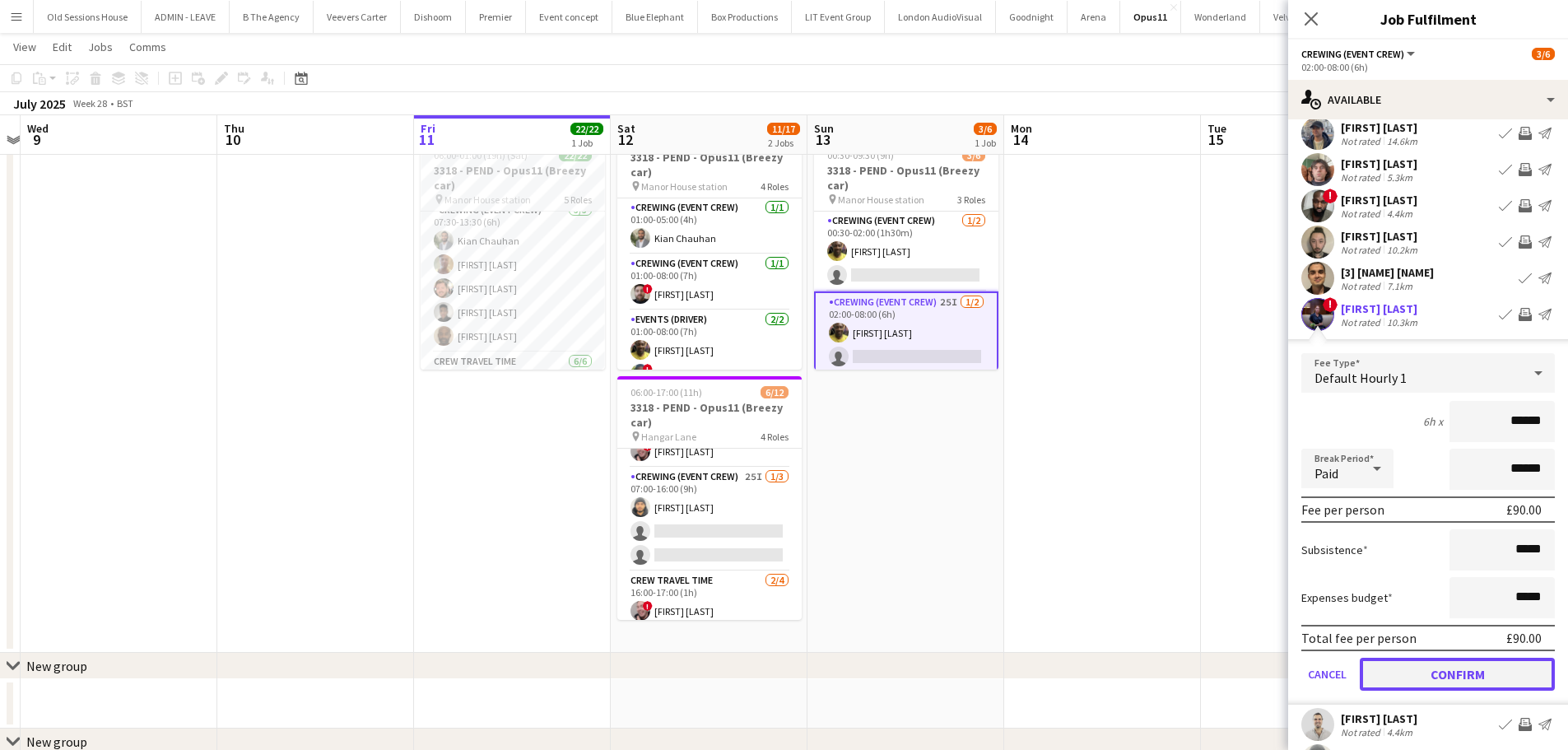 click on "Confirm" at bounding box center [1457, 674] 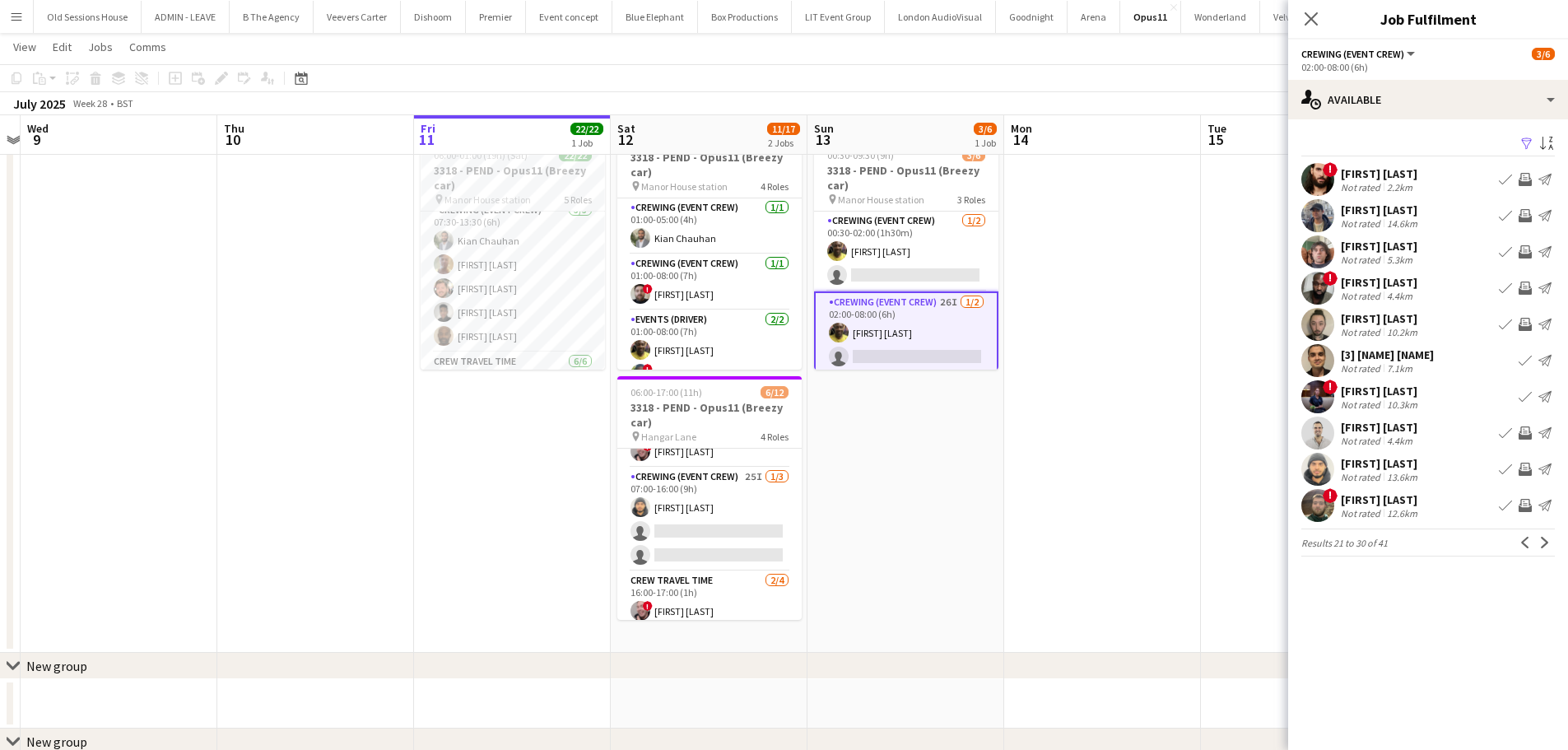 scroll, scrollTop: 0, scrollLeft: 0, axis: both 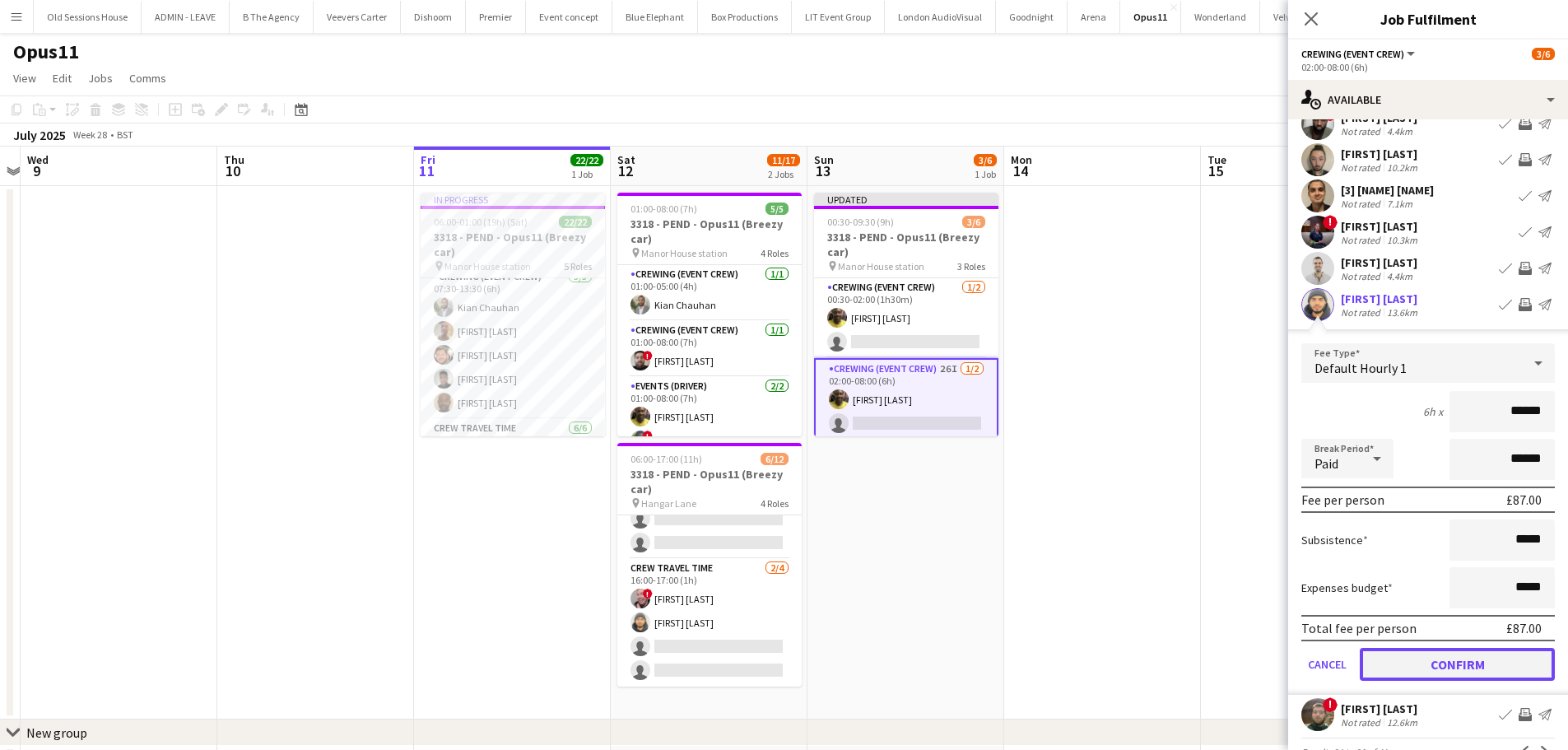 click on "Confirm" at bounding box center (1457, 664) 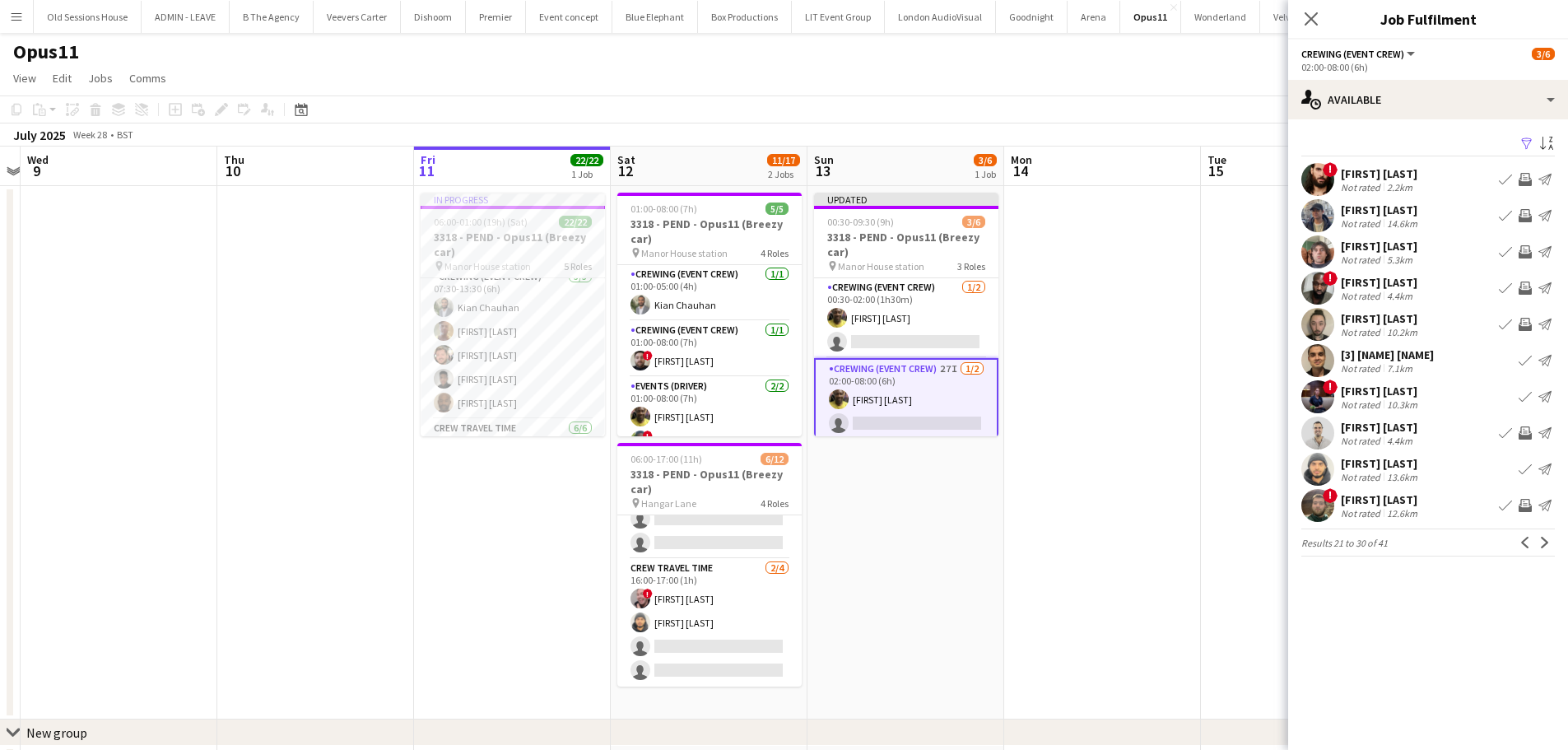 scroll, scrollTop: 0, scrollLeft: 0, axis: both 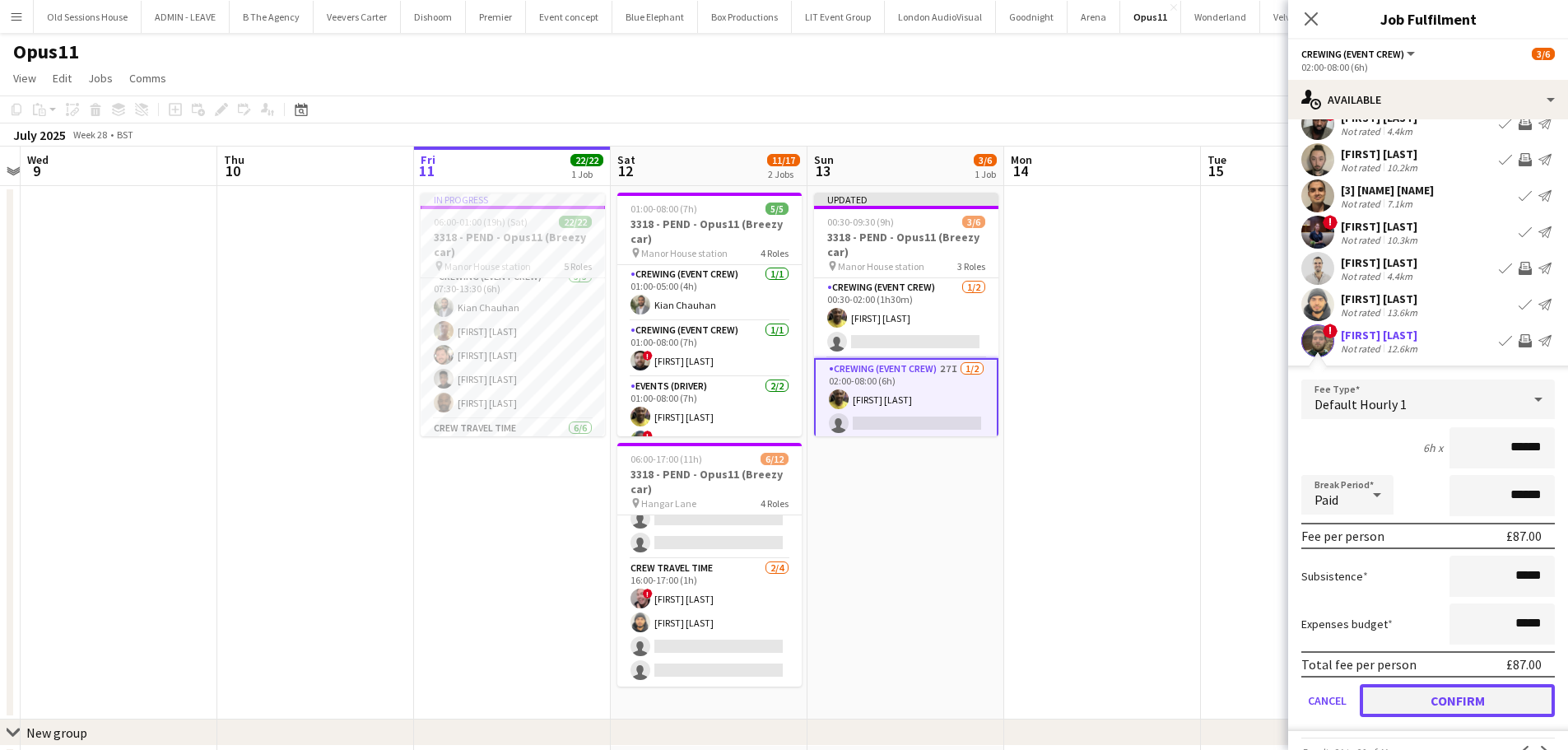 click on "Confirm" at bounding box center (1457, 701) 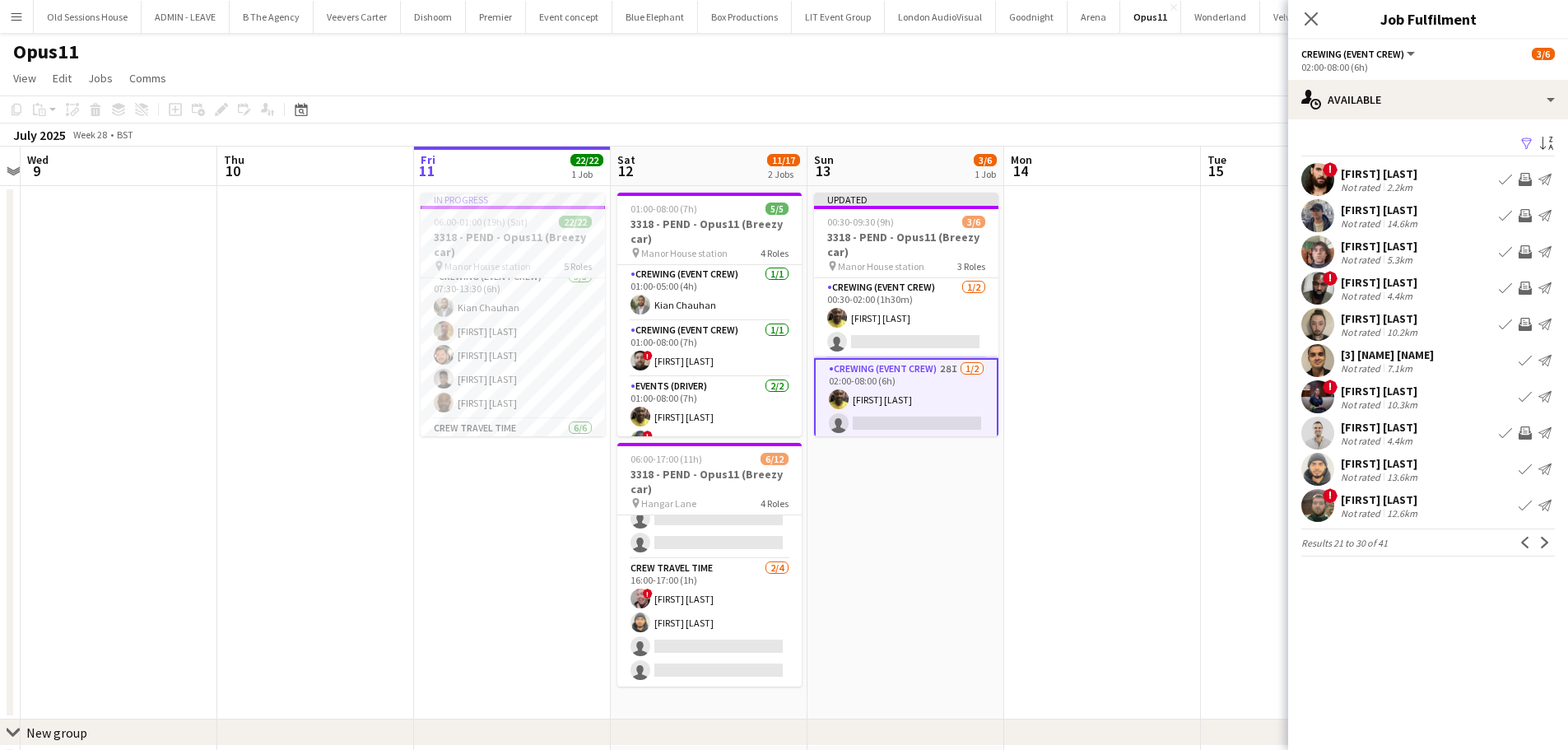 scroll, scrollTop: 0, scrollLeft: 0, axis: both 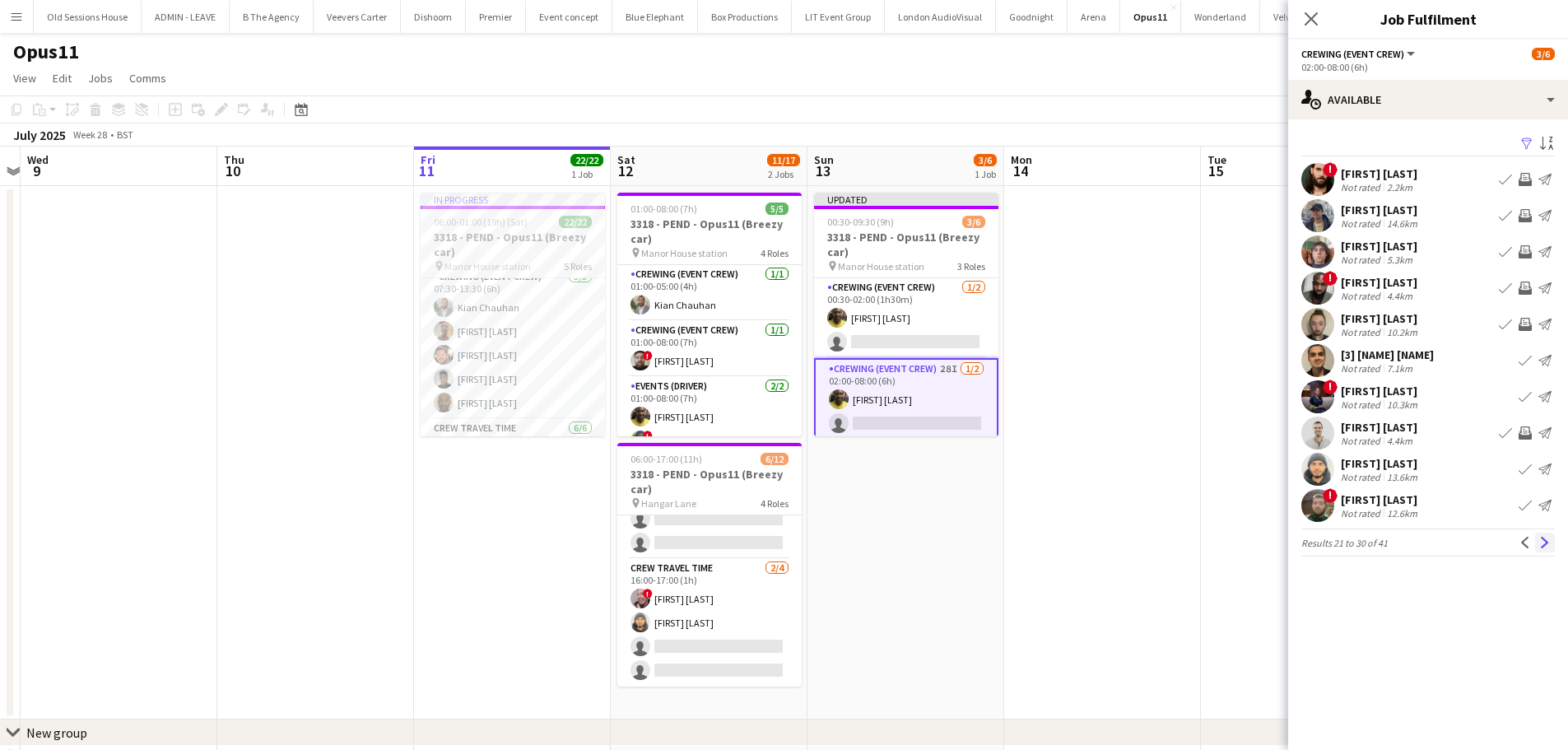 click on "Next" 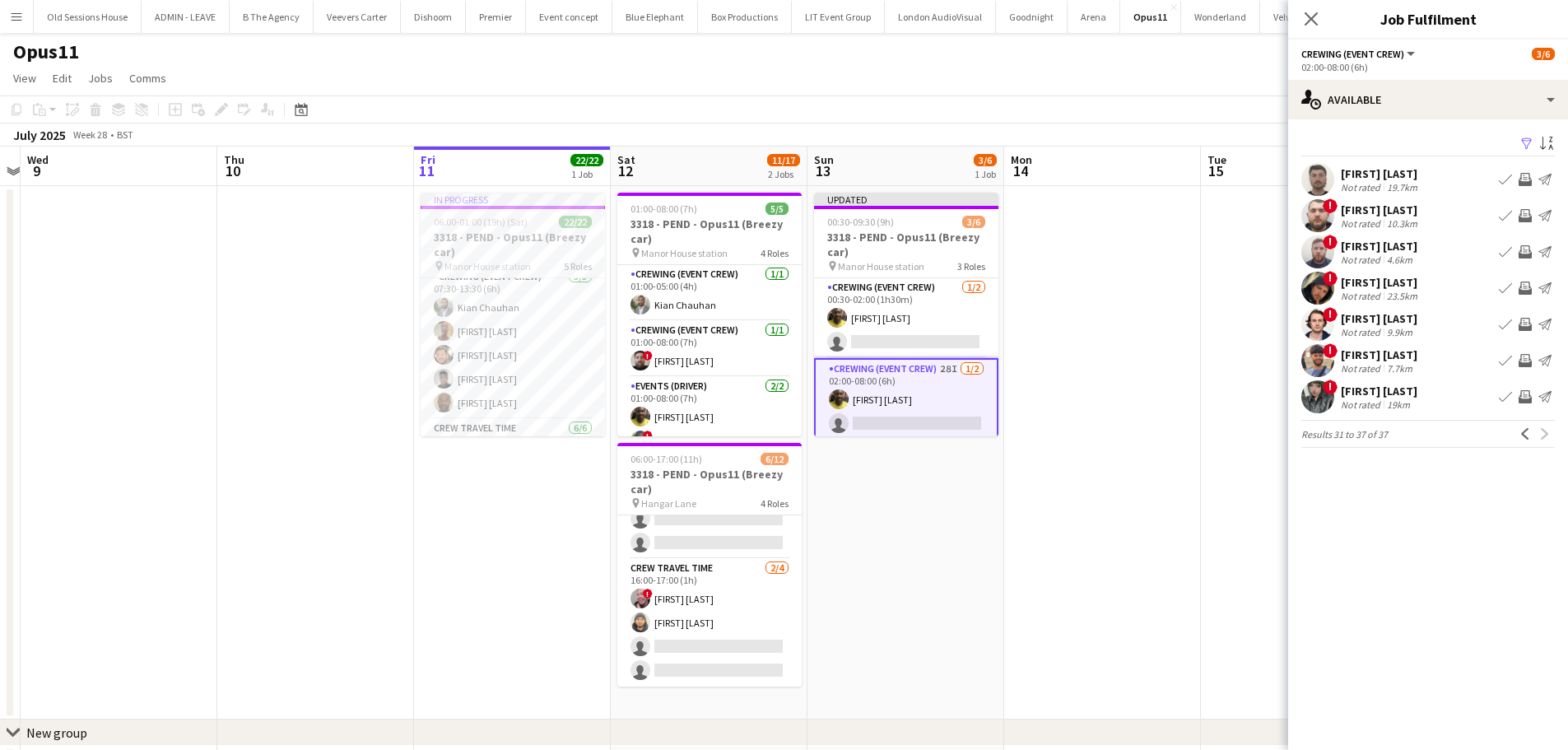 click on "Invite crew" at bounding box center [1525, 397] 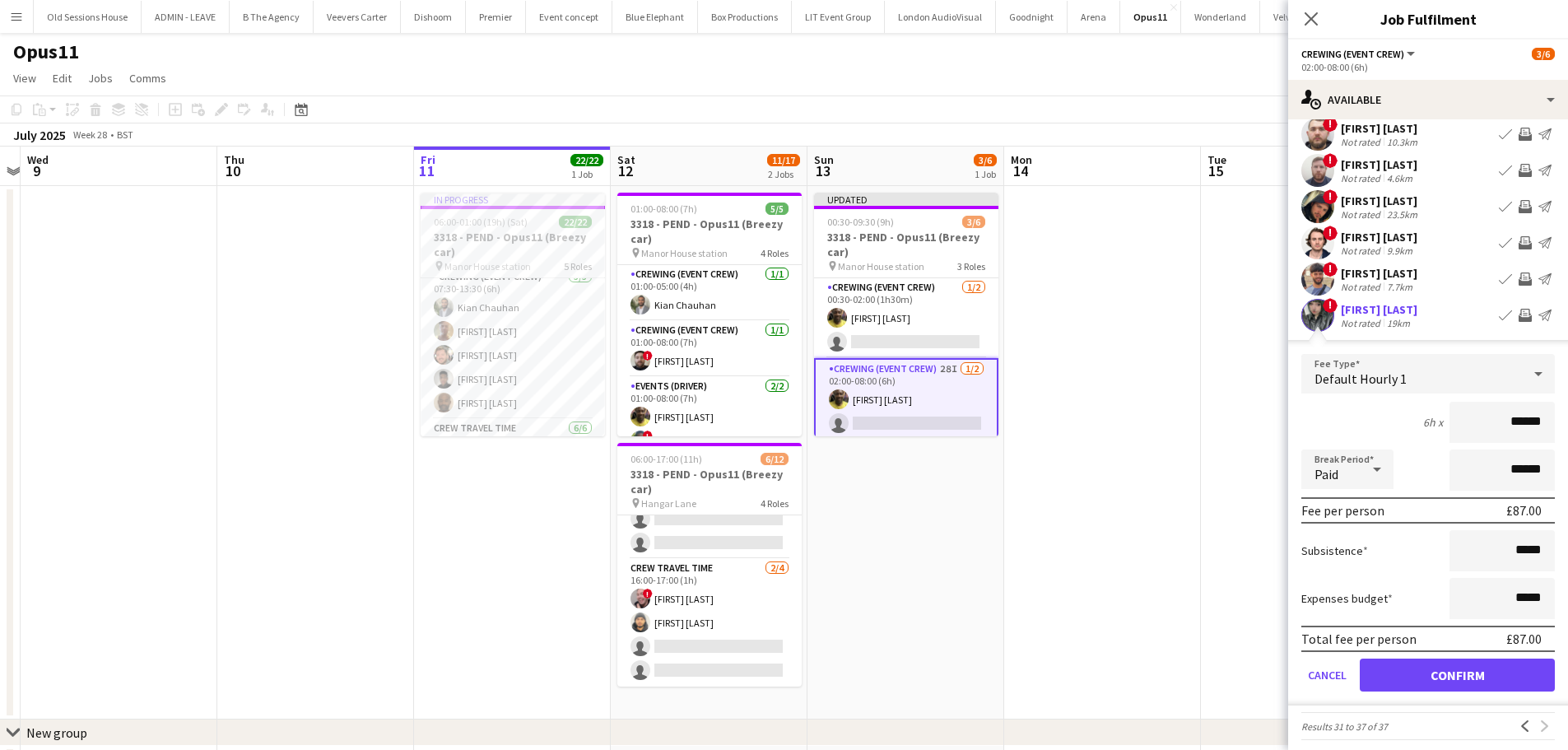 scroll, scrollTop: 82, scrollLeft: 0, axis: vertical 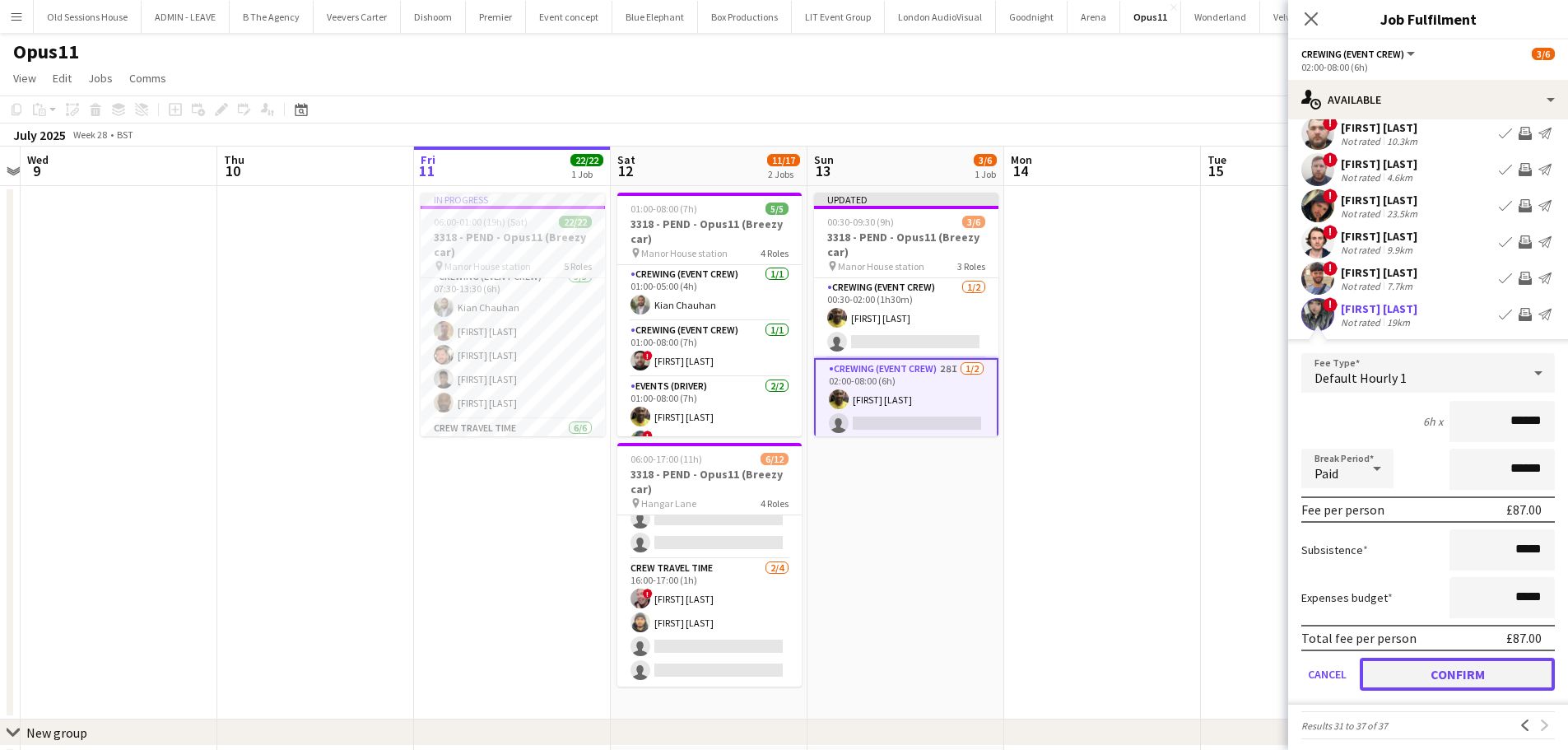 click on "Confirm" at bounding box center (1457, 674) 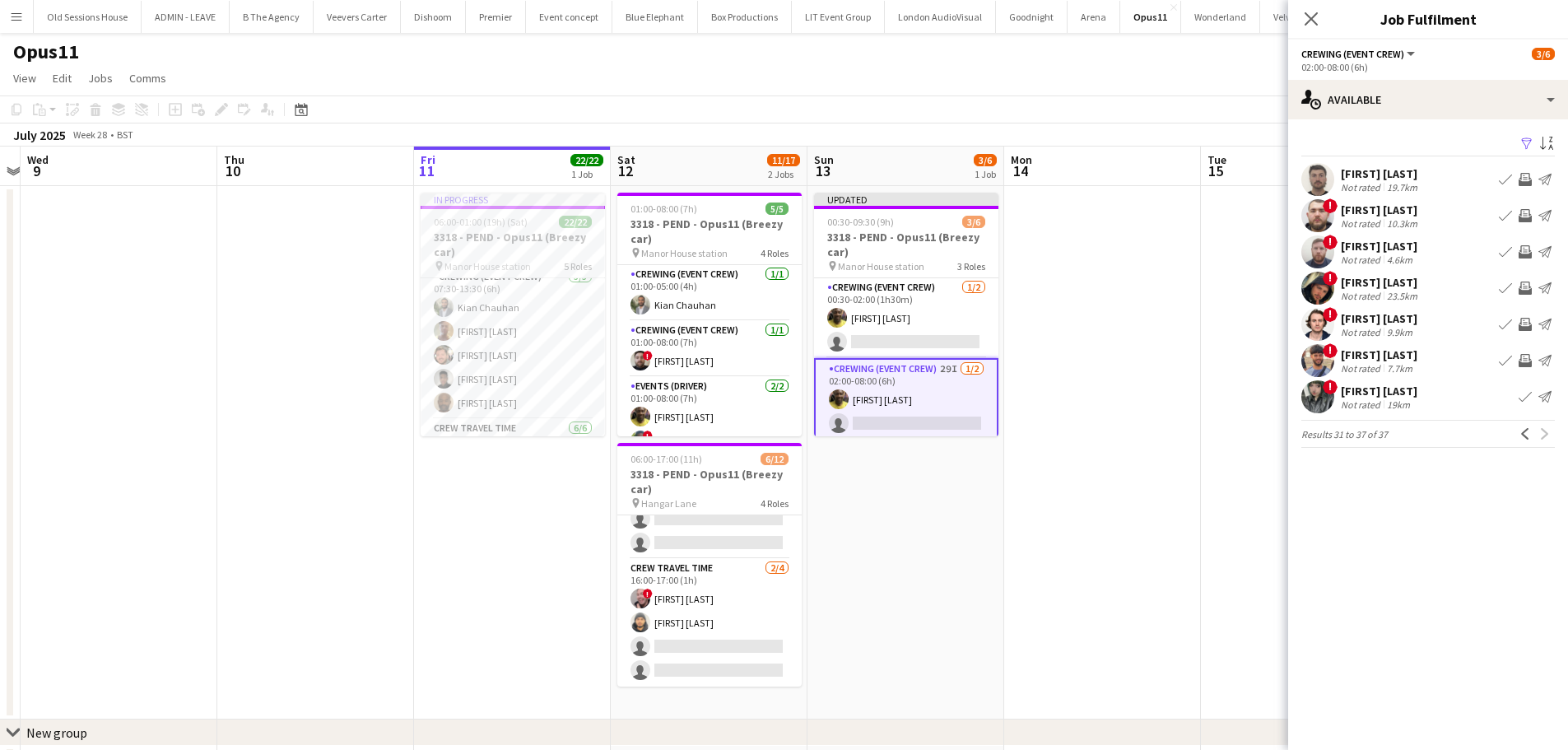 scroll, scrollTop: 0, scrollLeft: 0, axis: both 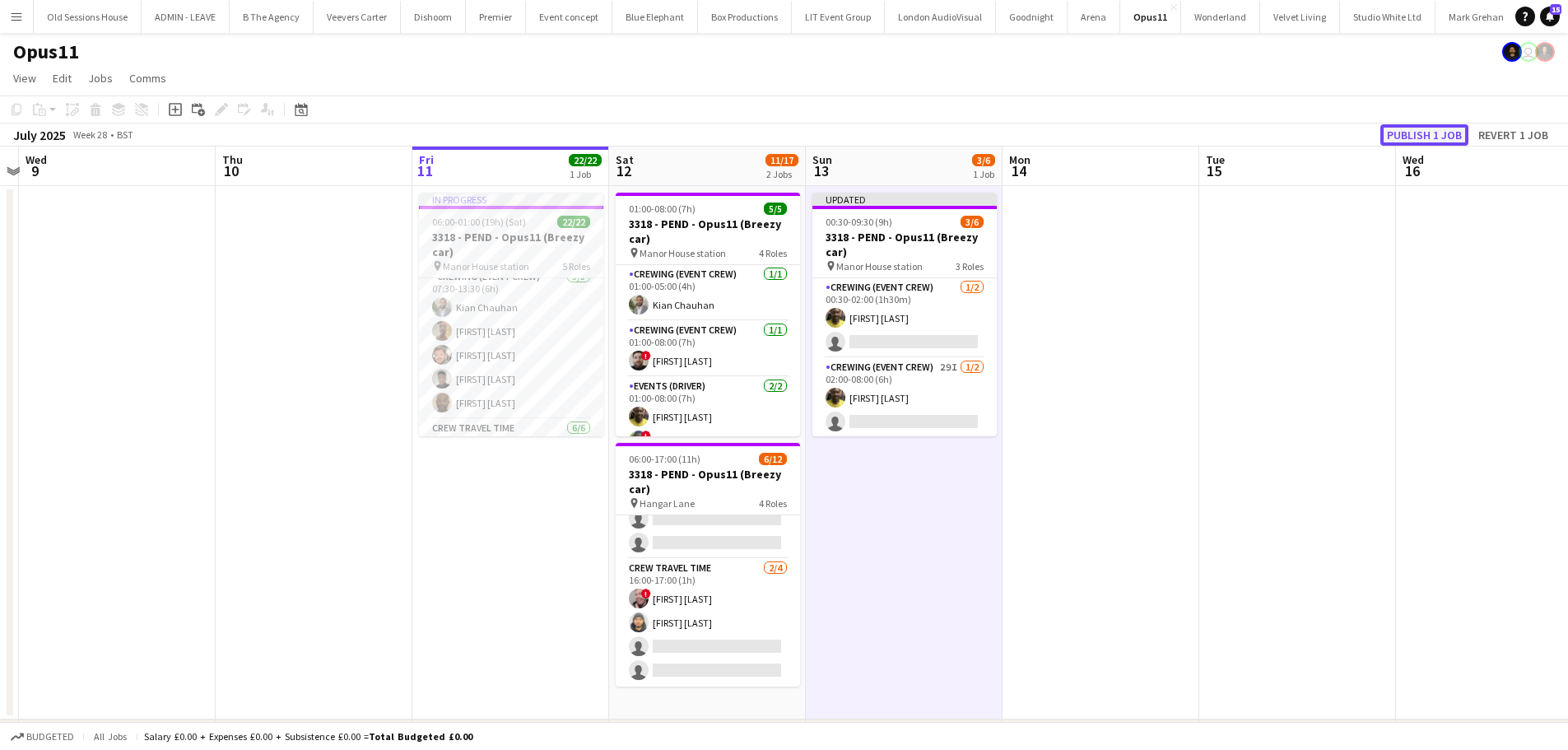 click on "Publish 1 job" 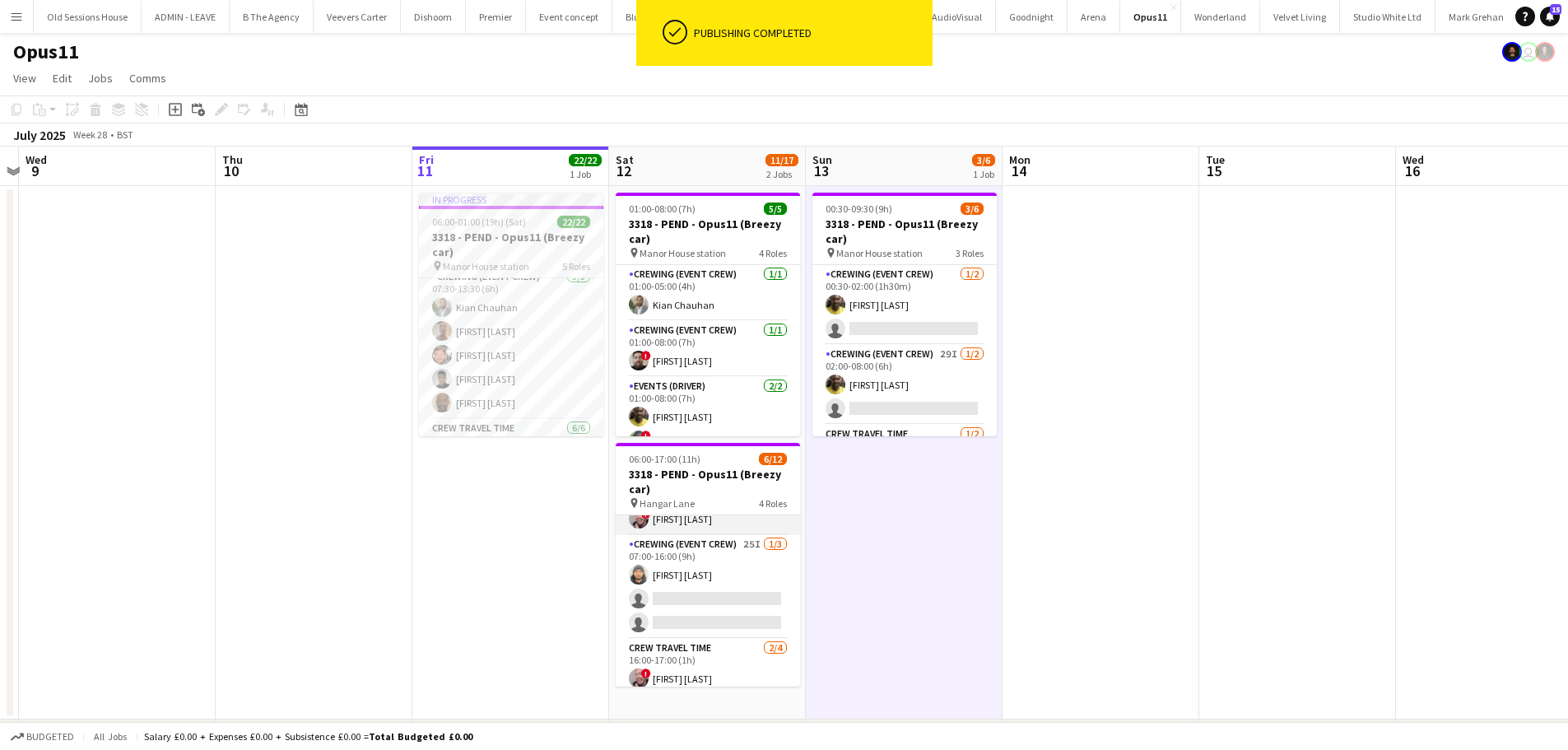 scroll, scrollTop: 165, scrollLeft: 0, axis: vertical 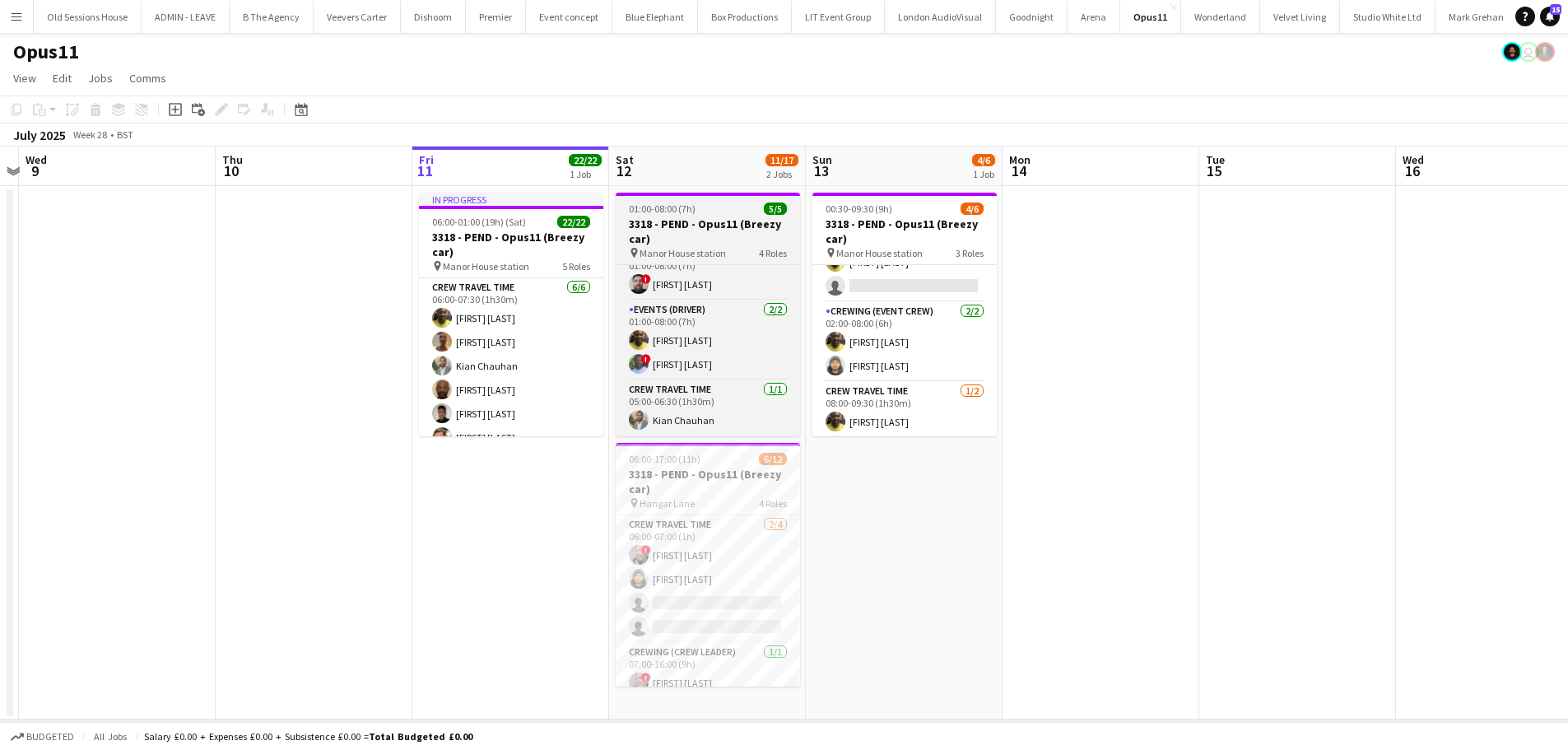 click on "3318 - PEND - Opus11 (Breezy car)" at bounding box center (708, 231) 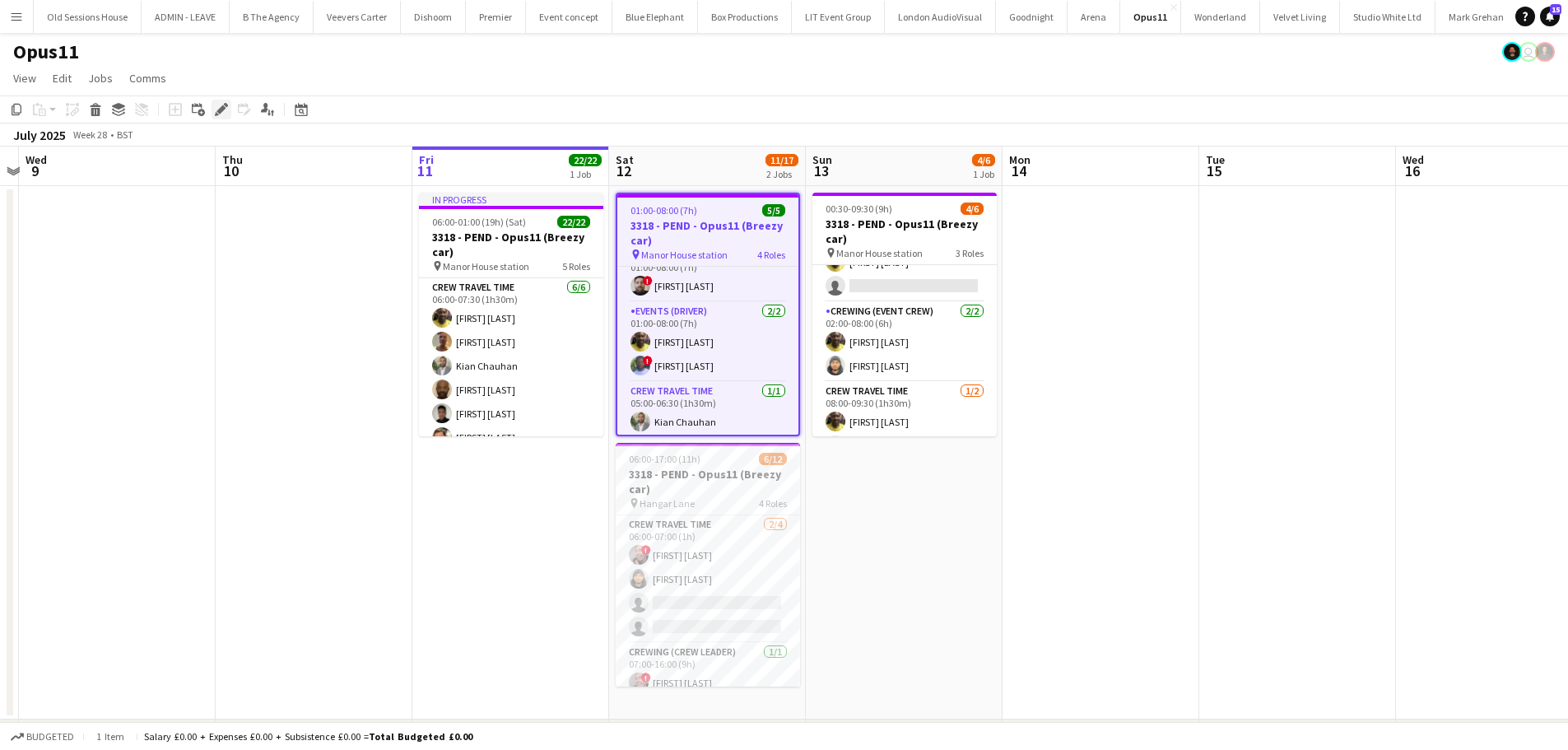 click on "Edit" 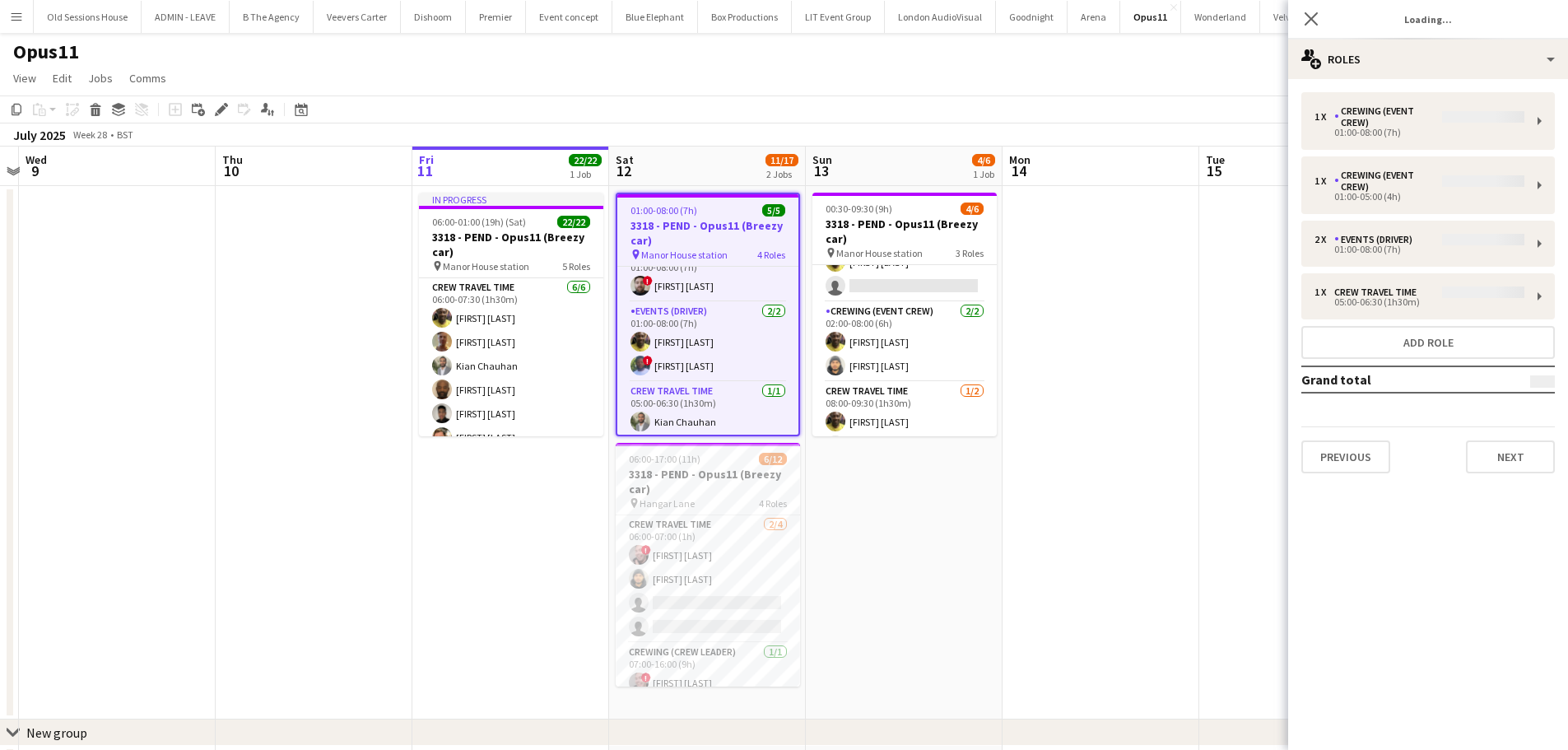 type on "**********" 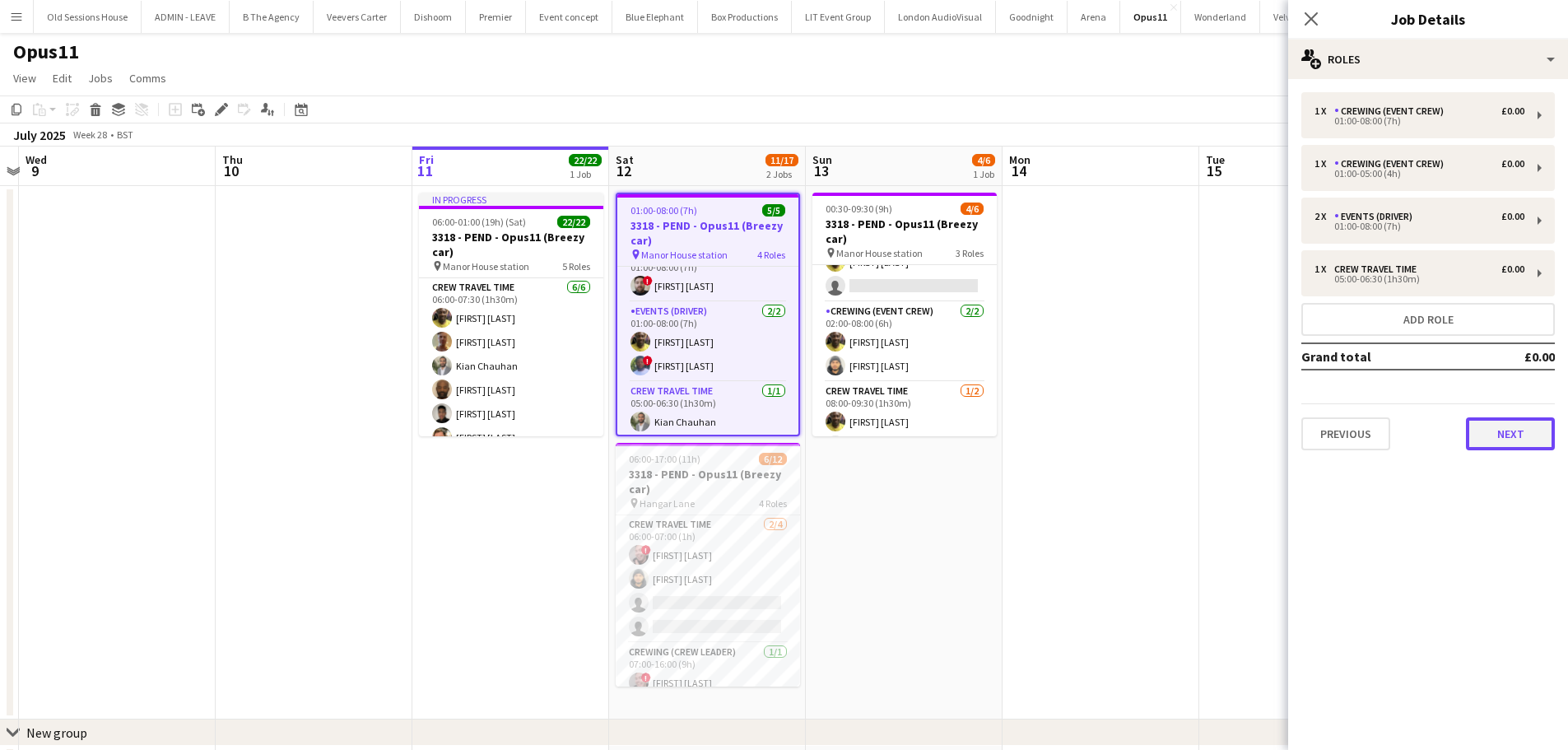 click on "Next" at bounding box center [1510, 434] 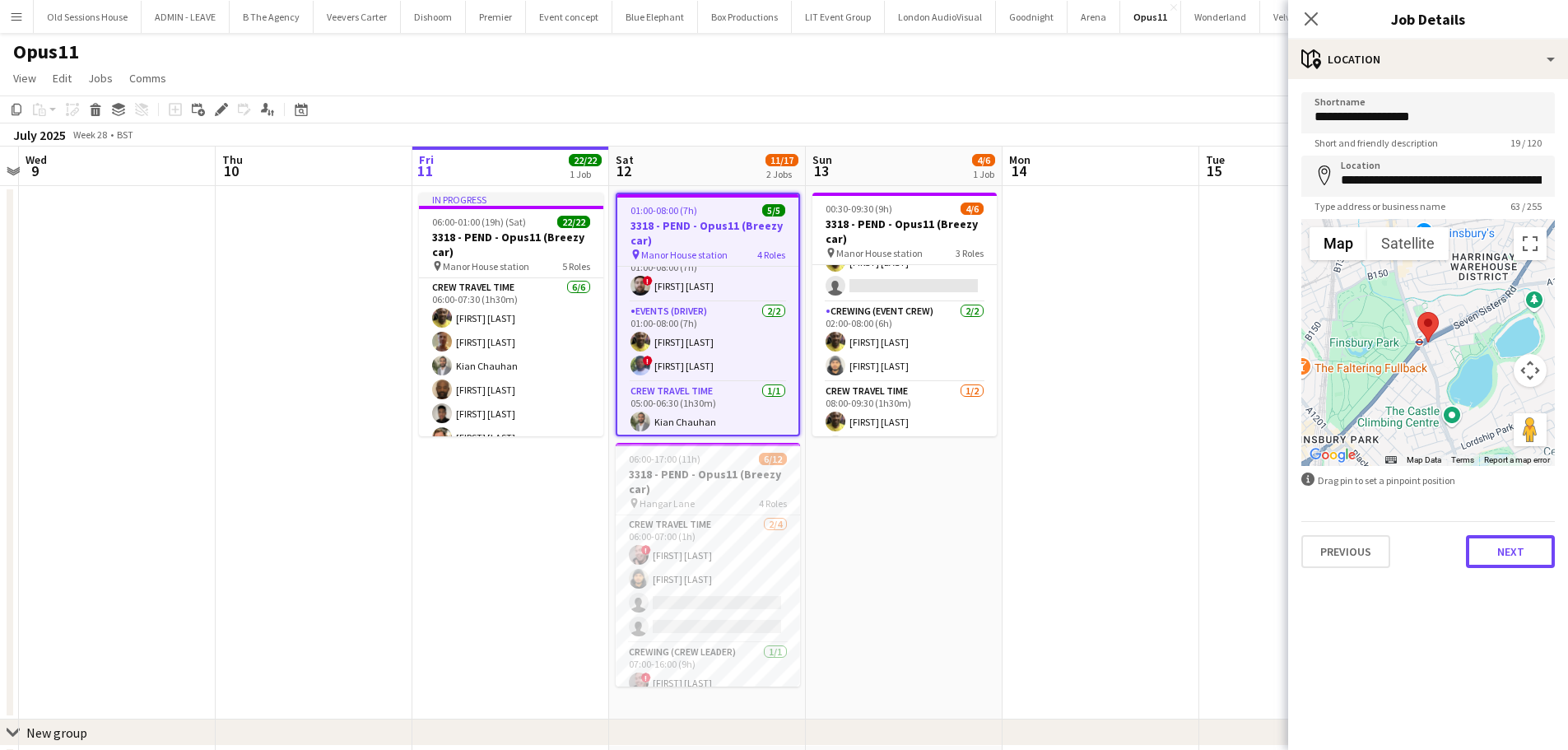 click on "Next" at bounding box center [1510, 552] 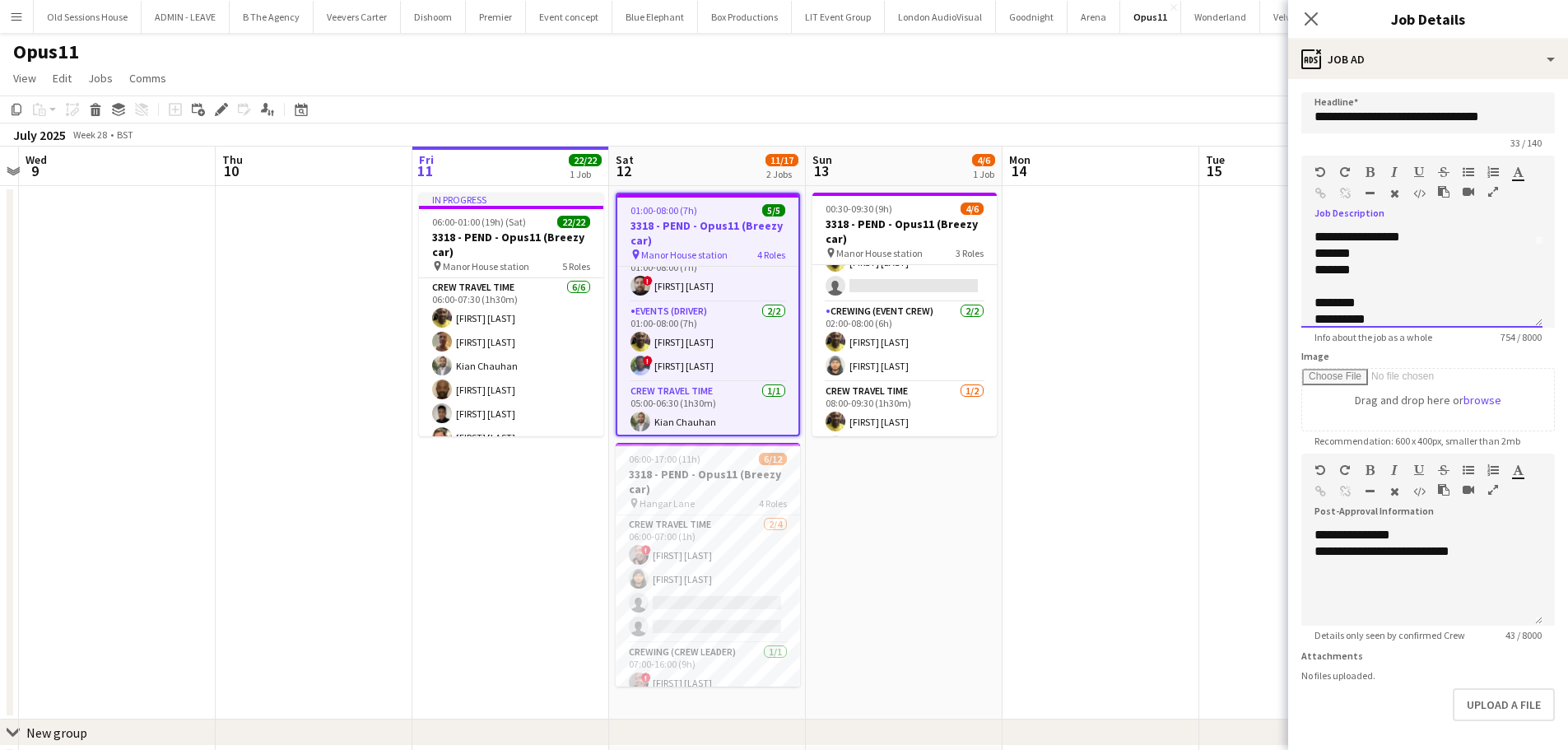 scroll, scrollTop: 95, scrollLeft: 0, axis: vertical 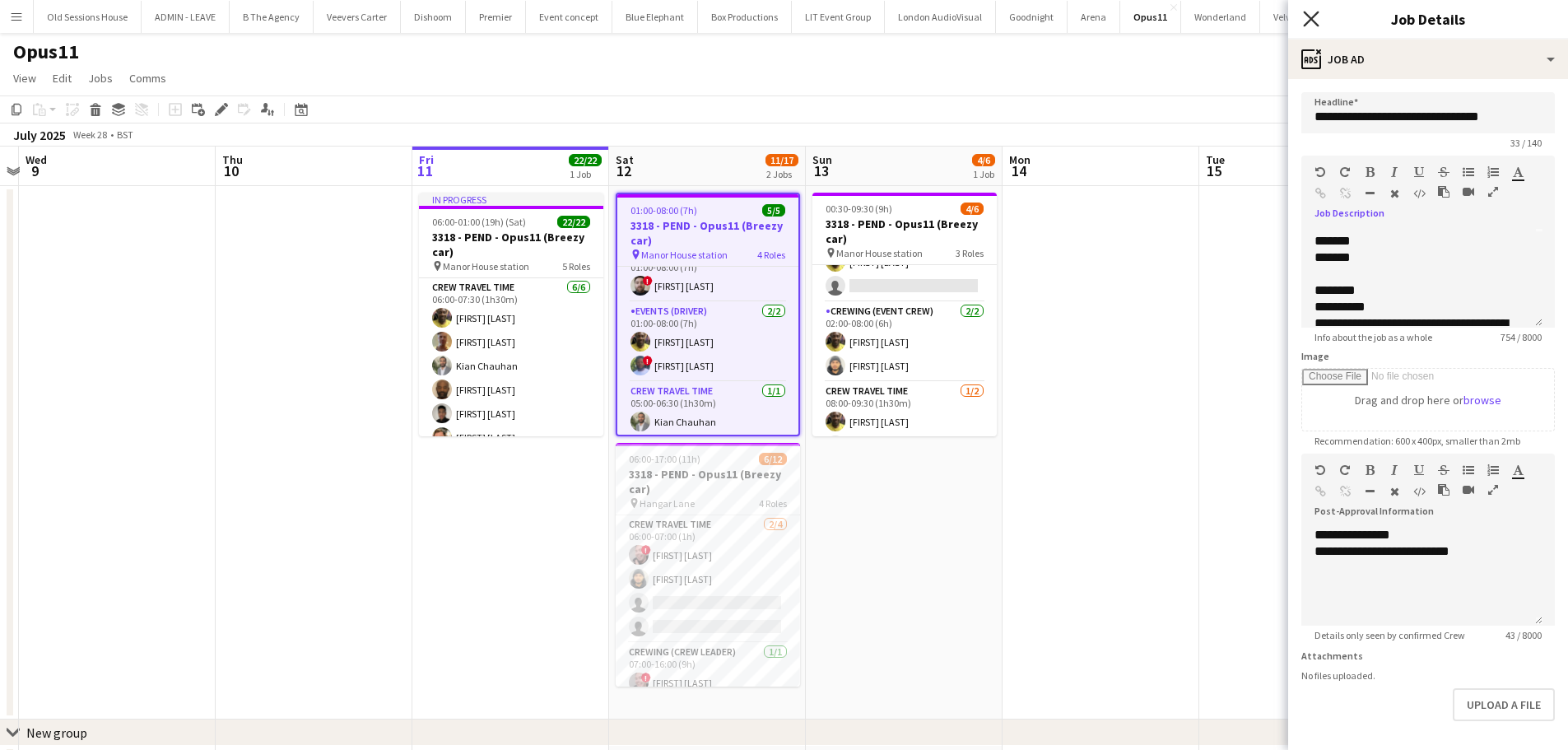 click on "Close pop-in" 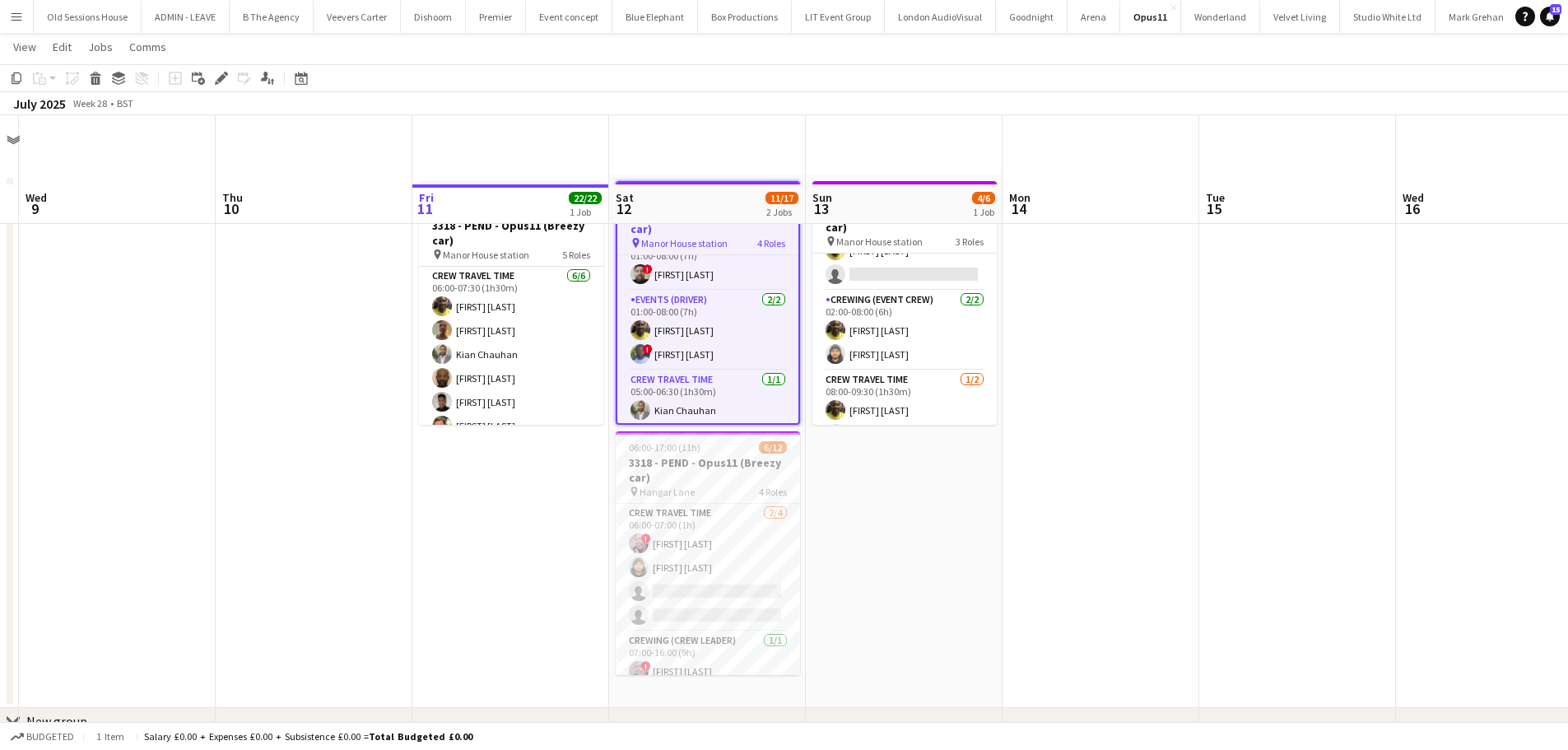 scroll, scrollTop: 0, scrollLeft: 0, axis: both 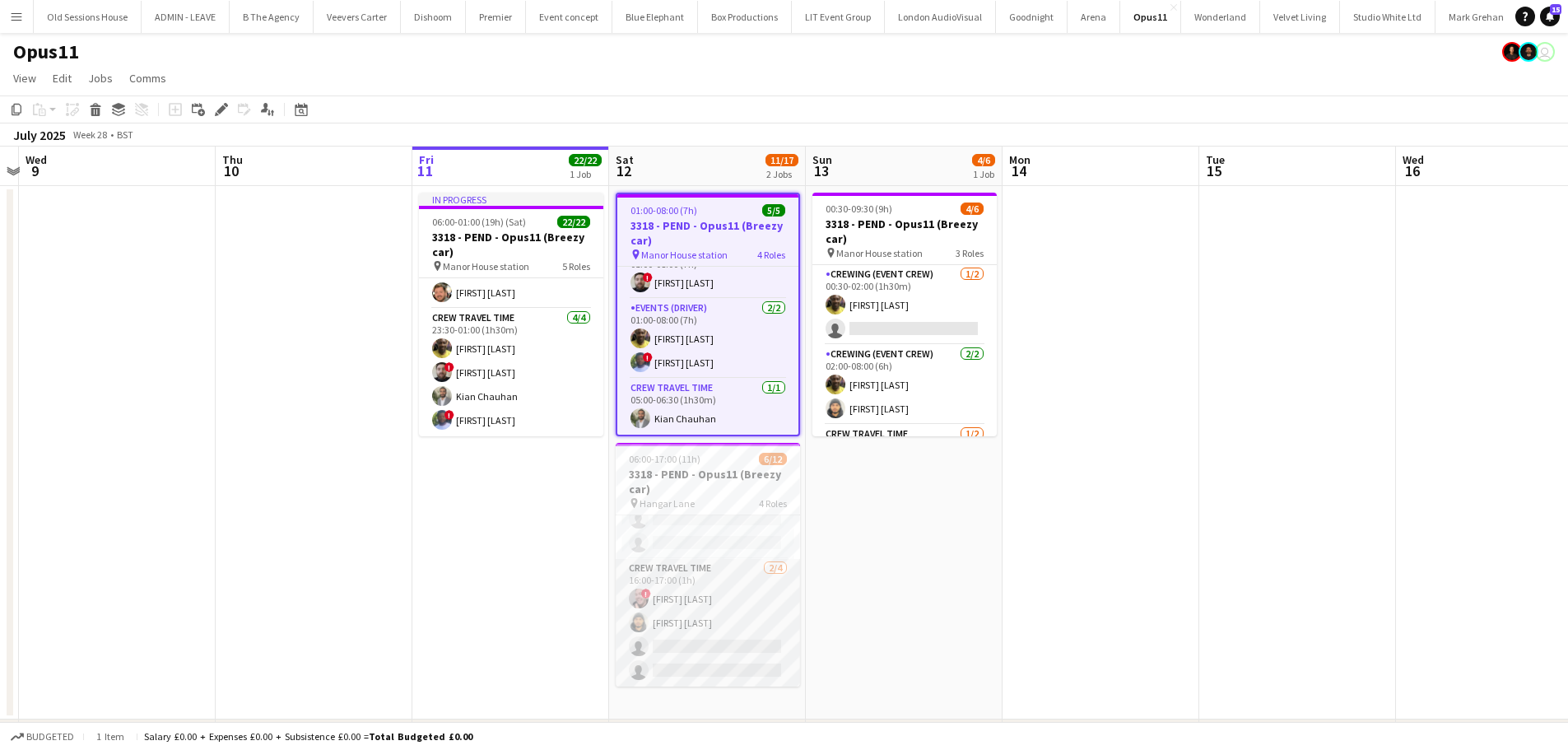 click on "Crew Travel Time   2/4   16:00-17:00 (1h)
! Eldon Taylor Shae Diaz
single-neutral-actions
single-neutral-actions" at bounding box center (708, 622) 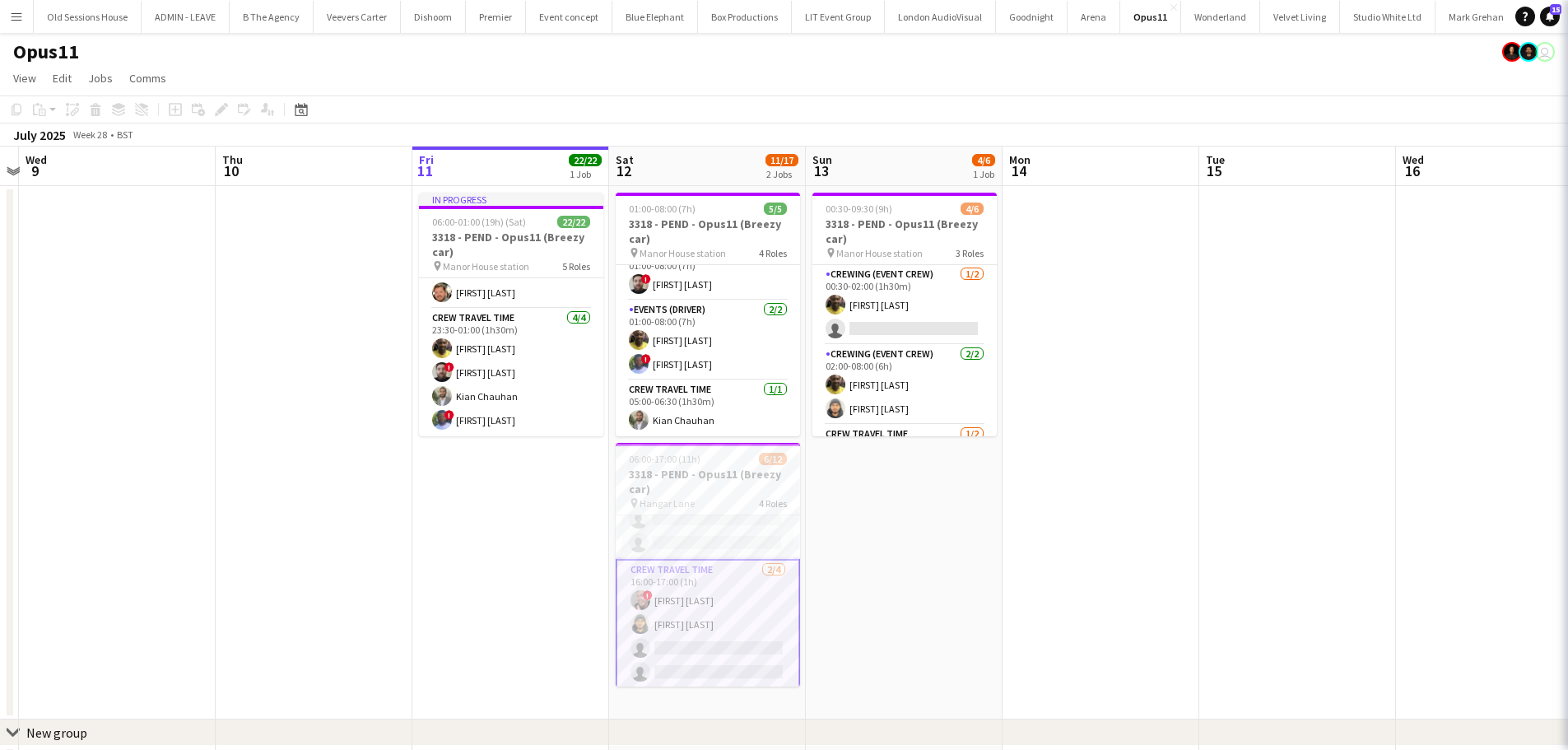 scroll, scrollTop: 77, scrollLeft: 0, axis: vertical 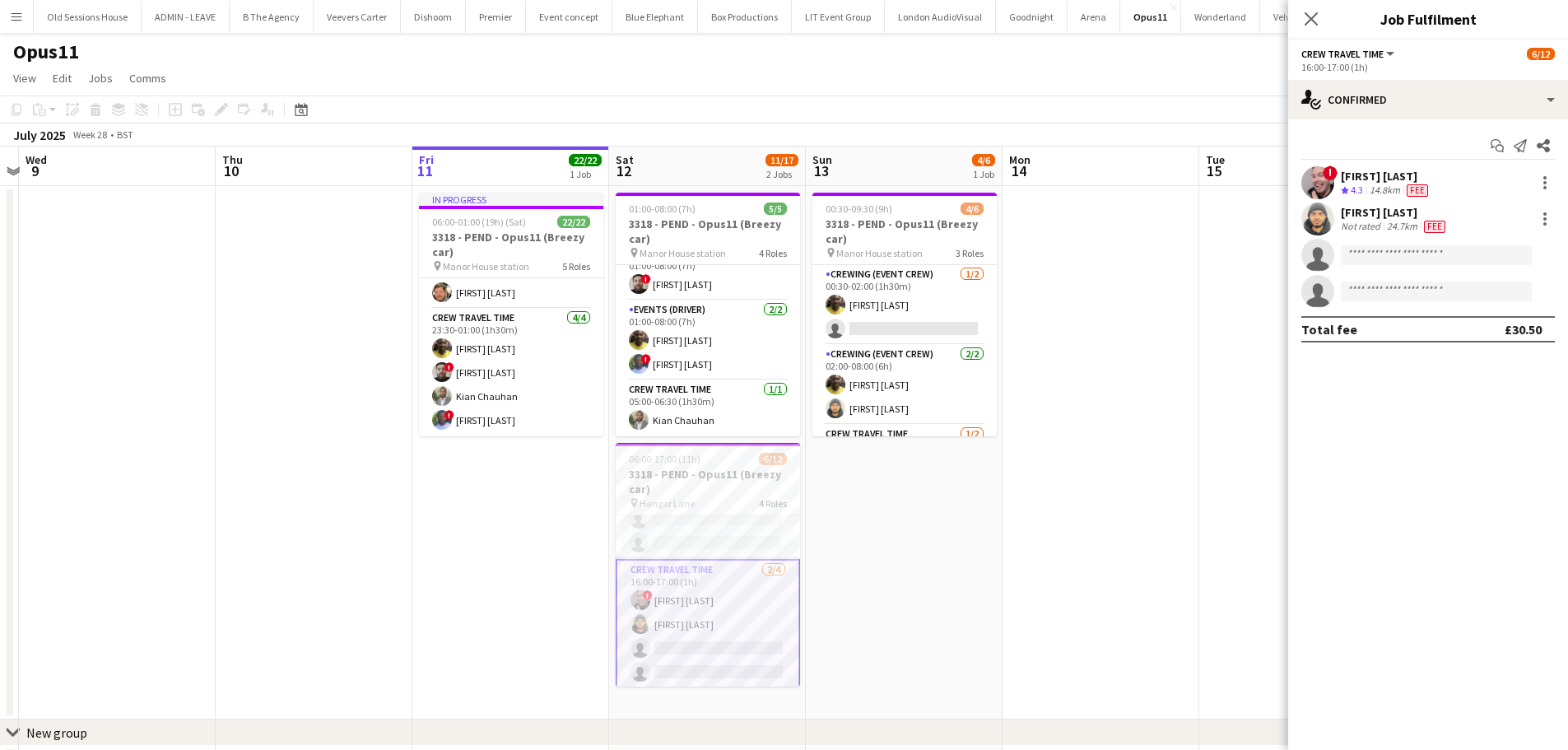 click at bounding box center [1318, 219] 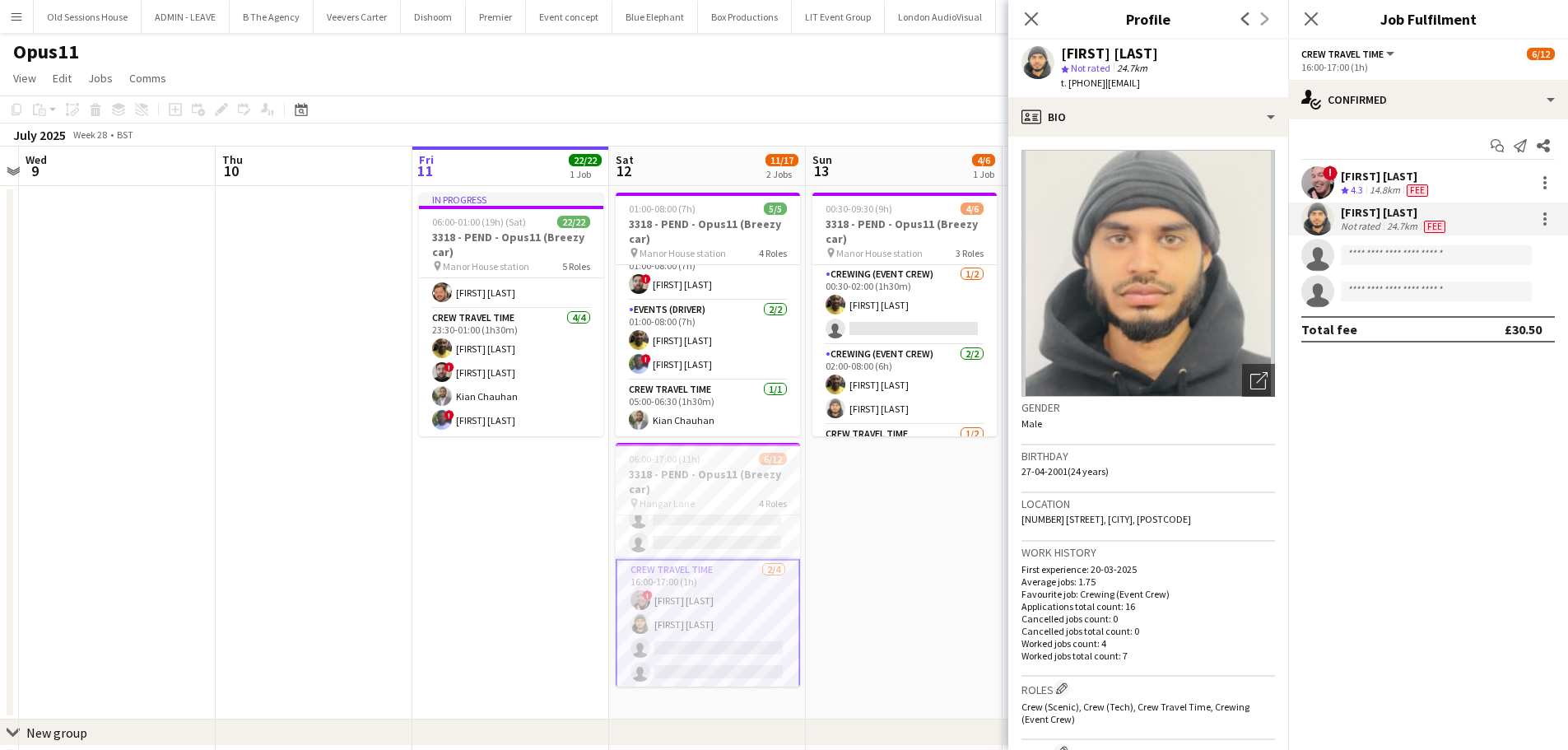 drag, startPoint x: 1027, startPoint y: 11, endPoint x: 1034, endPoint y: 28, distance: 18.384776 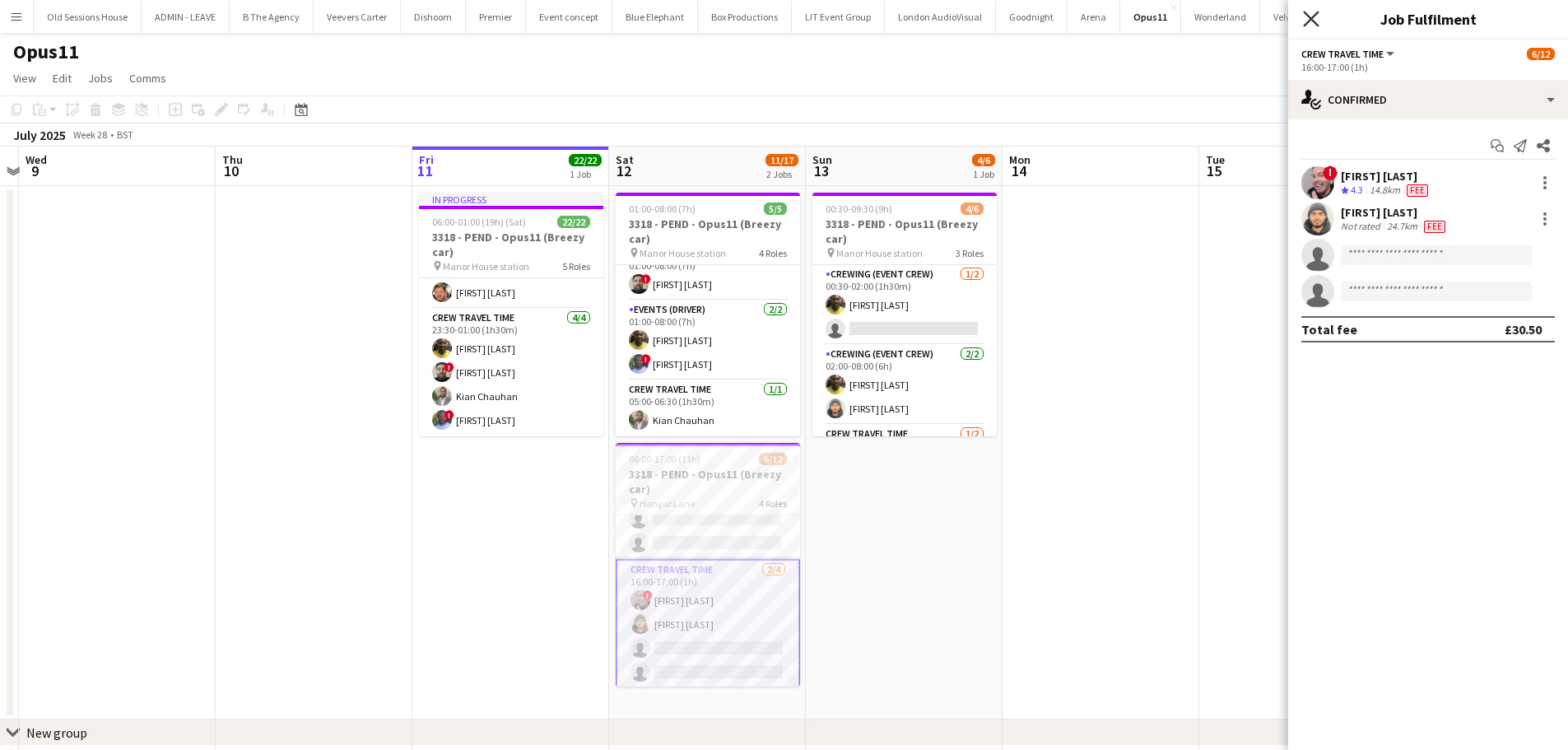 click on "Close pop-in" 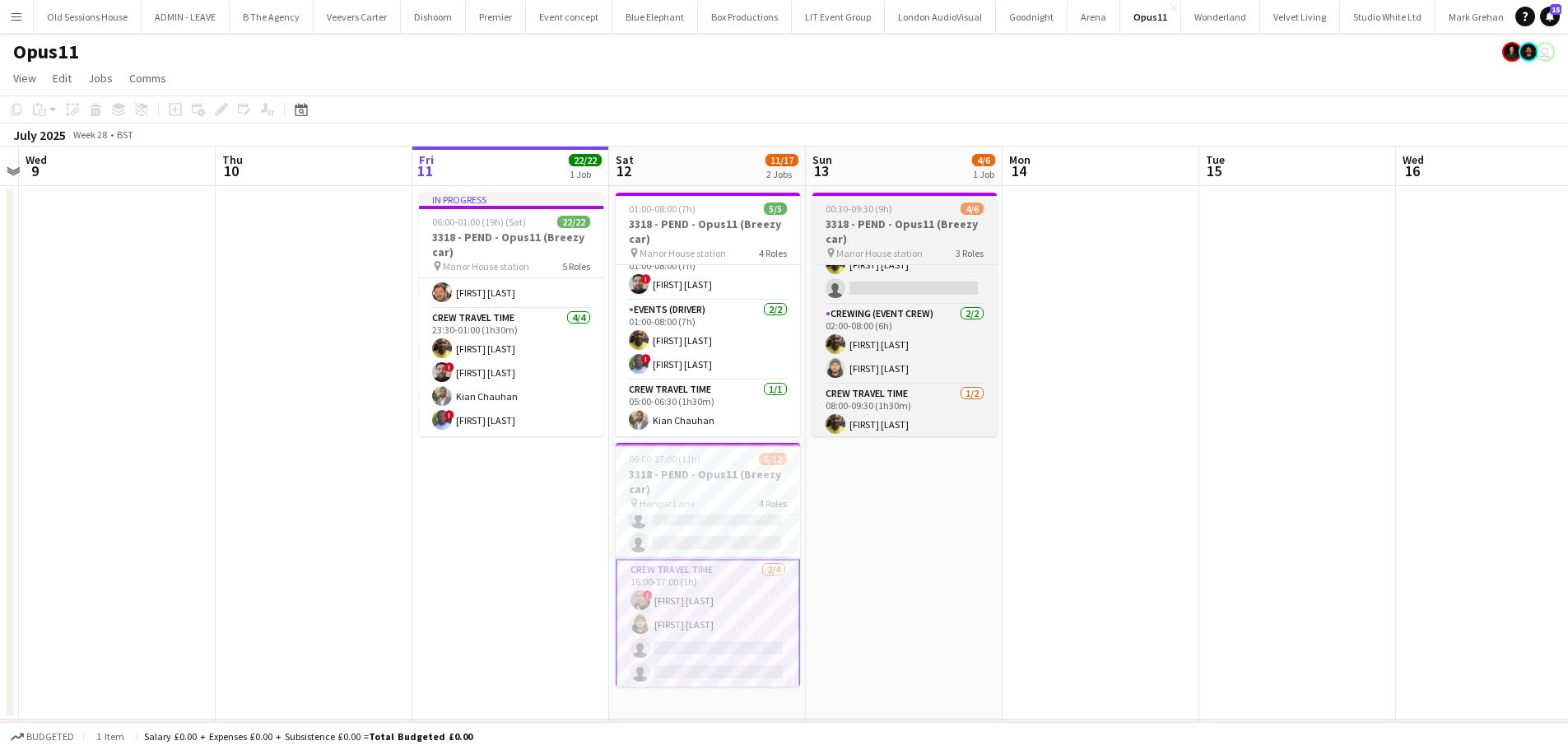 scroll, scrollTop: 68, scrollLeft: 0, axis: vertical 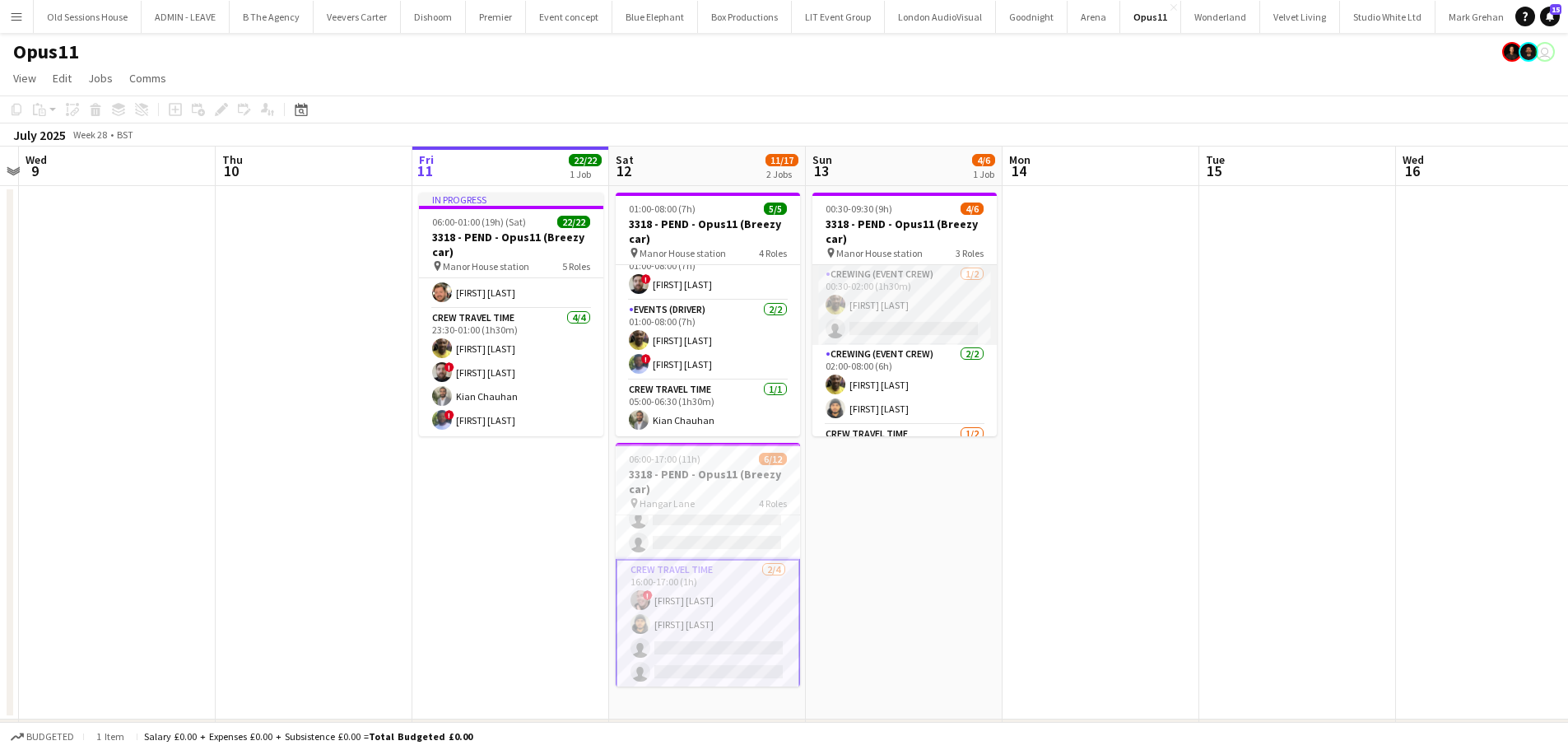 click on "Crewing (Event Crew)   1/2   00:30-02:00 (1h30m)
Alphonsus Chucks Mordi
single-neutral-actions" at bounding box center (905, 305) 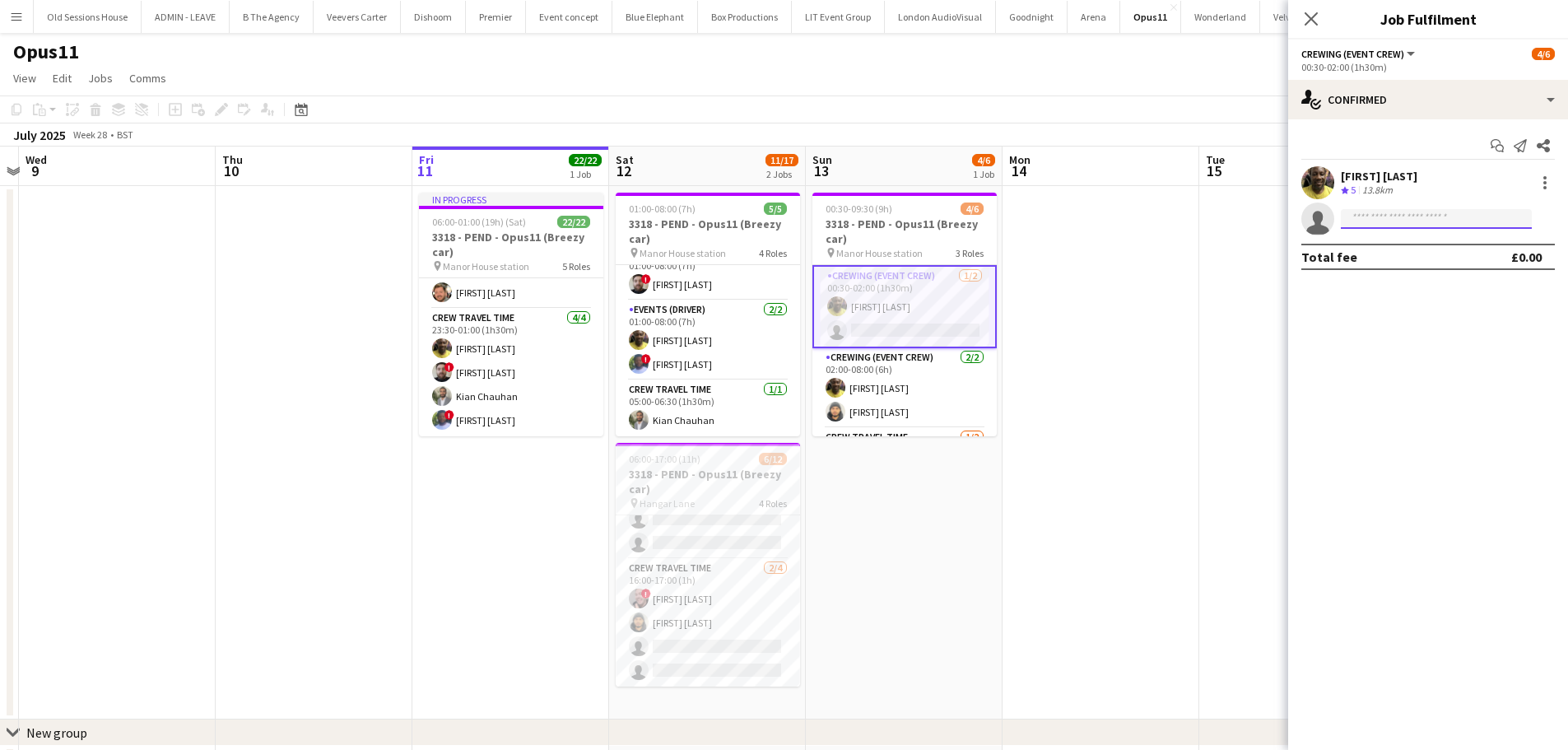 click 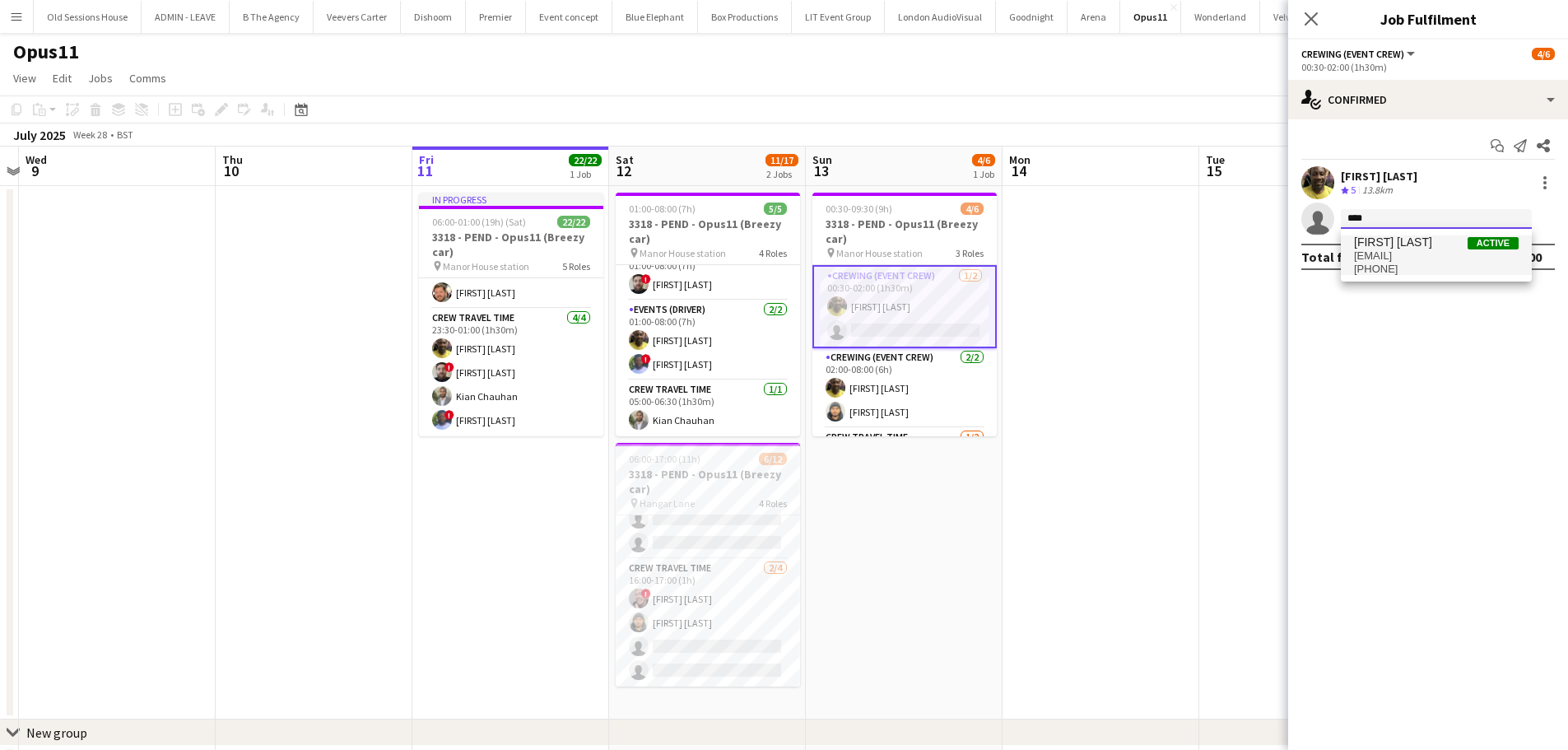 type on "****" 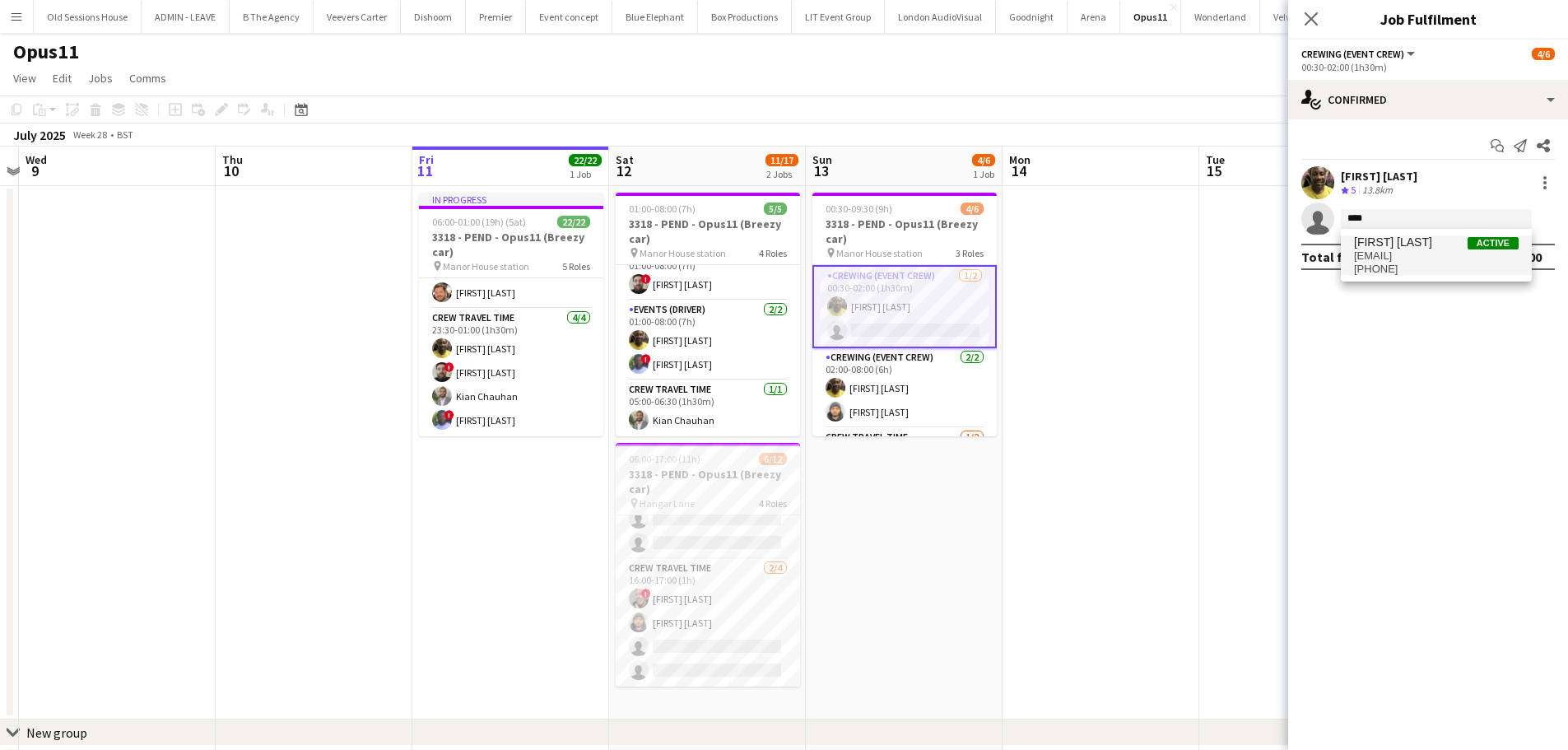 click on "shaediaz2704@gmail.com" at bounding box center [1436, 256] 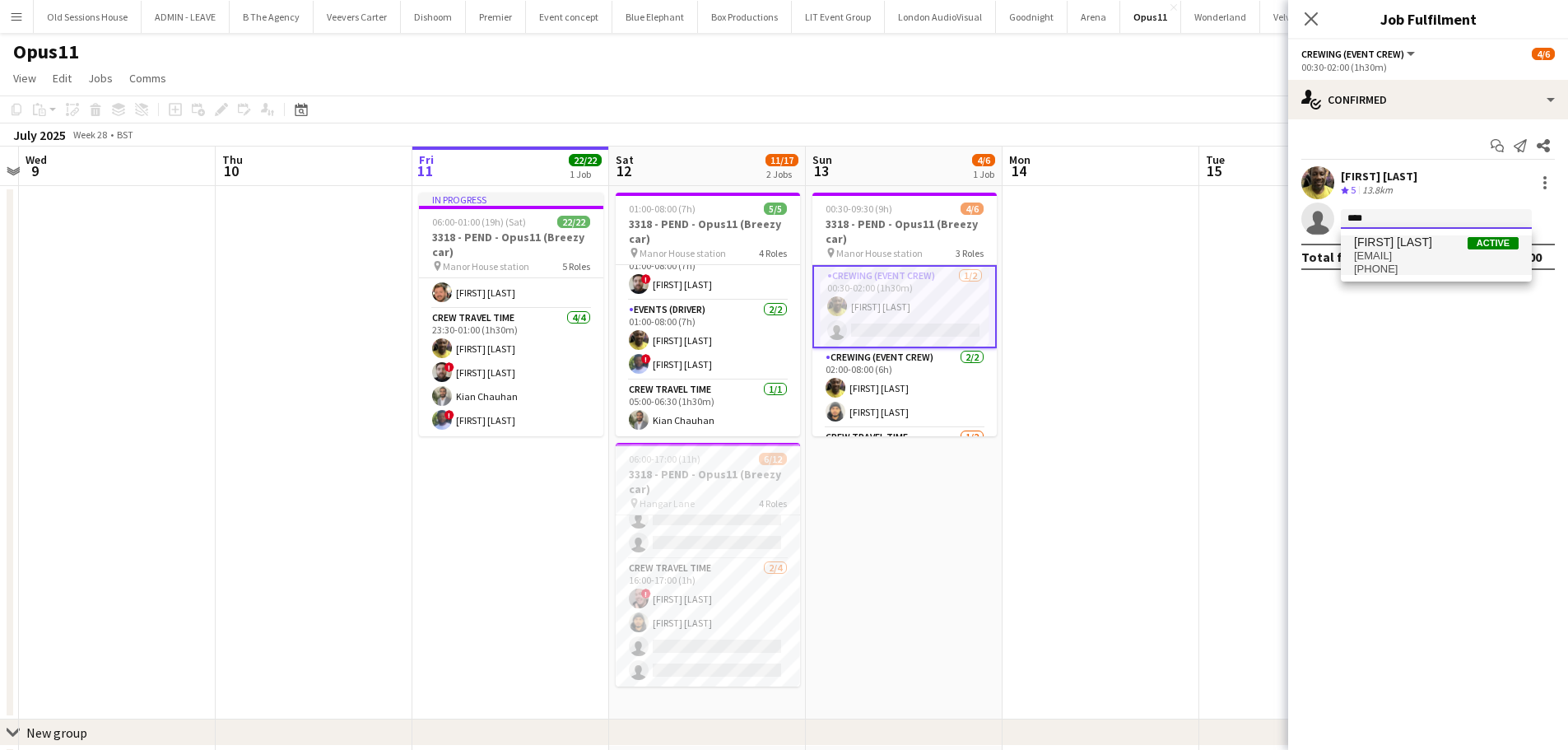 type 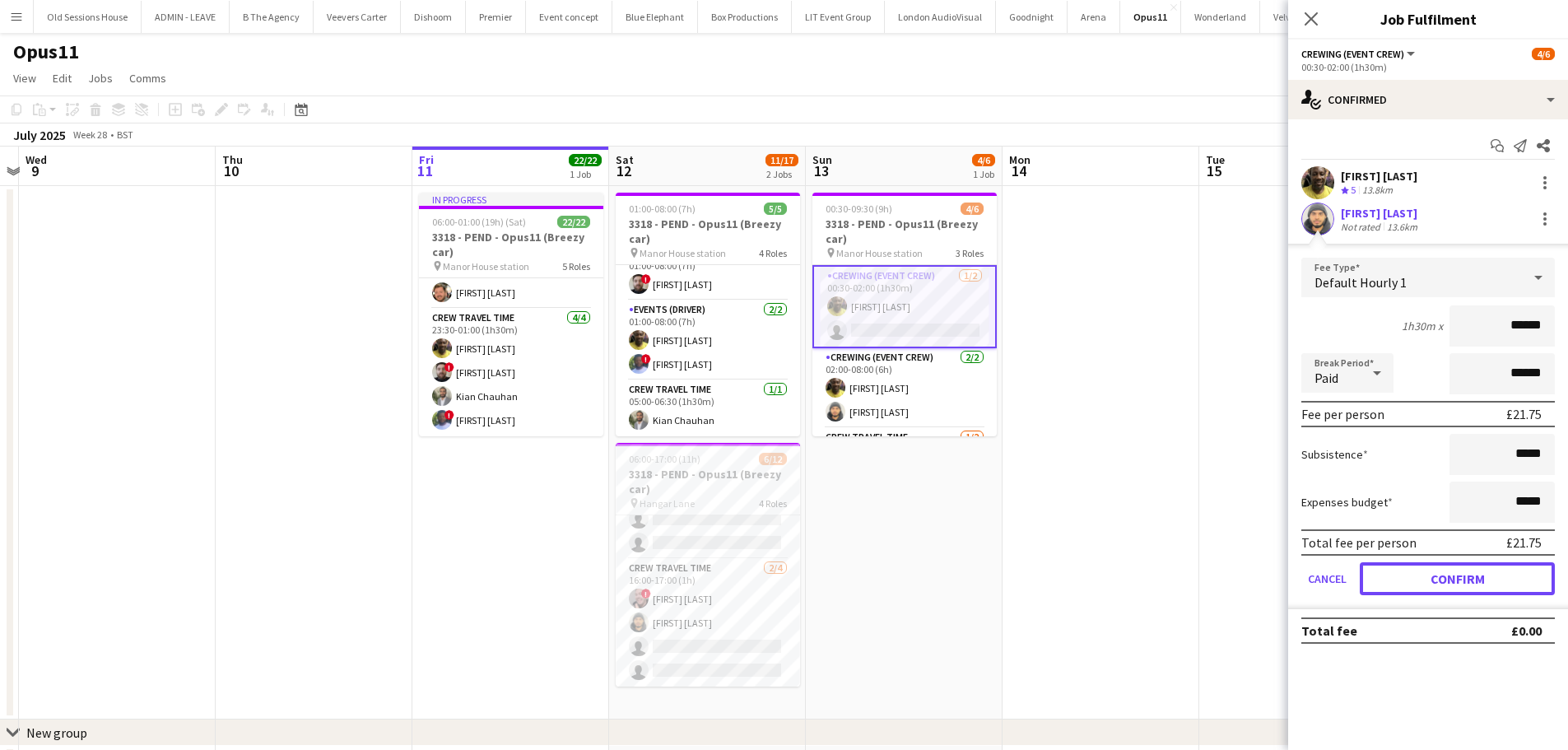 drag, startPoint x: 1446, startPoint y: 578, endPoint x: 1265, endPoint y: 519, distance: 190.3733 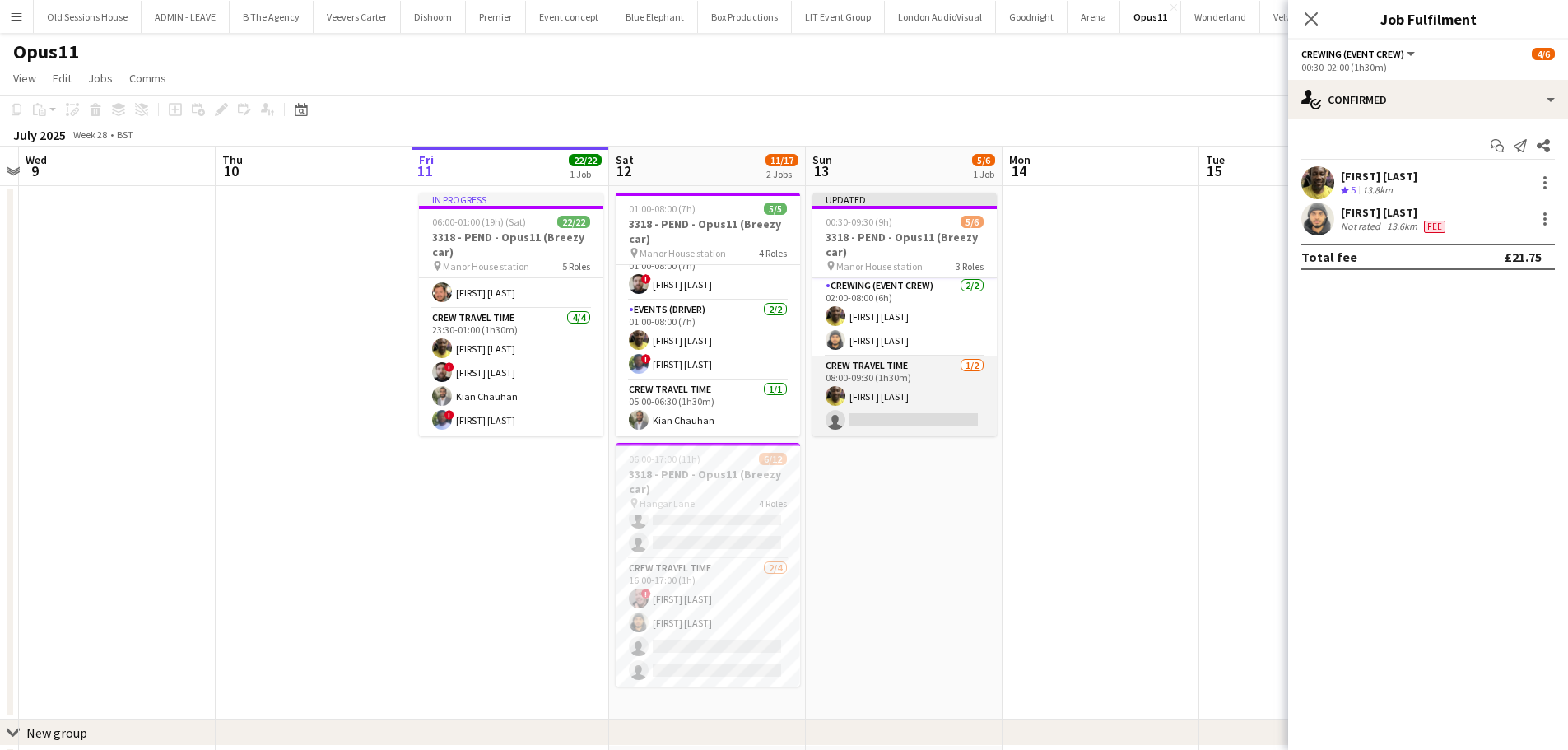 click on "Crew Travel Time   1/2   08:00-09:30 (1h30m)
Alphonsus Chucks Mordi
single-neutral-actions" at bounding box center [905, 396] 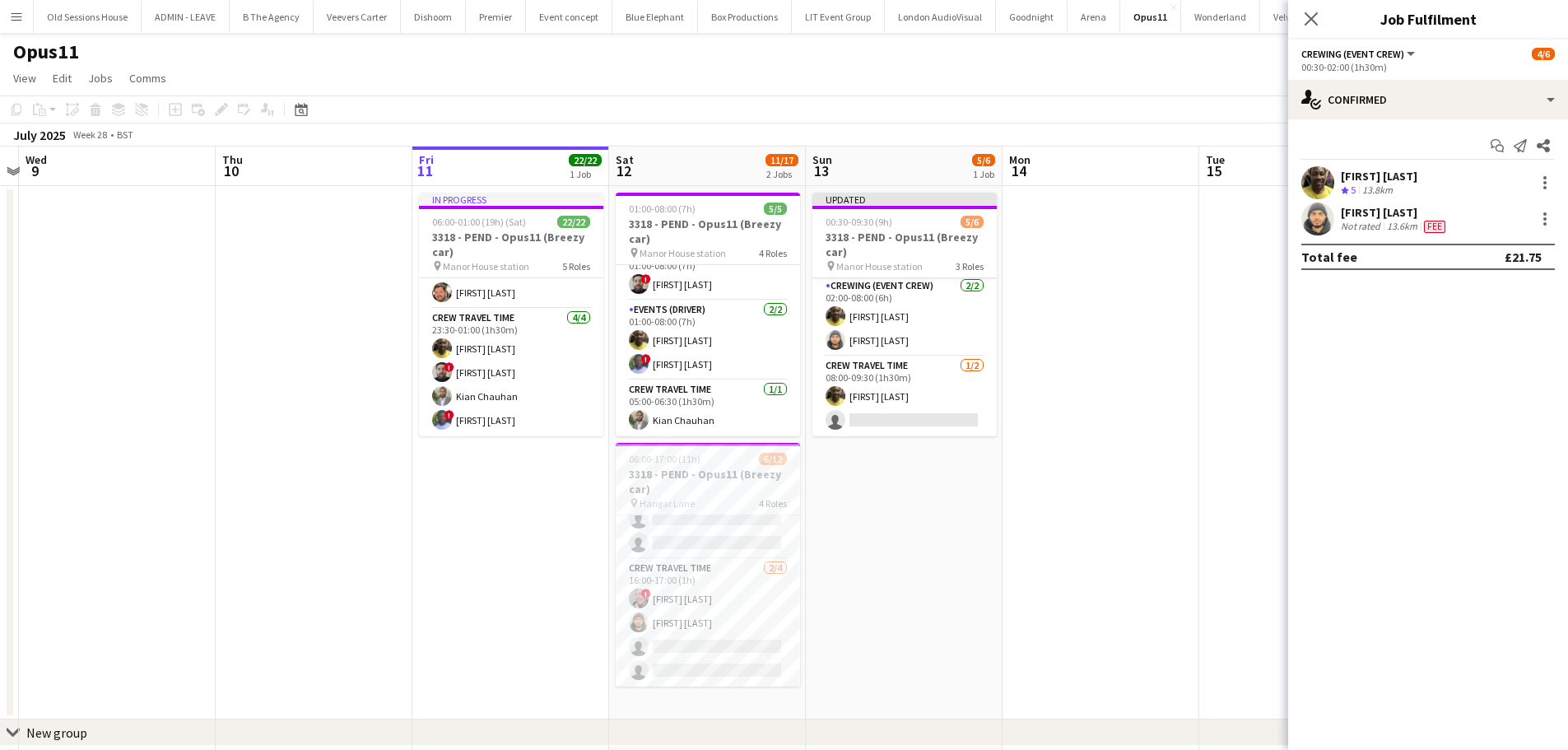 scroll, scrollTop: 82, scrollLeft: 0, axis: vertical 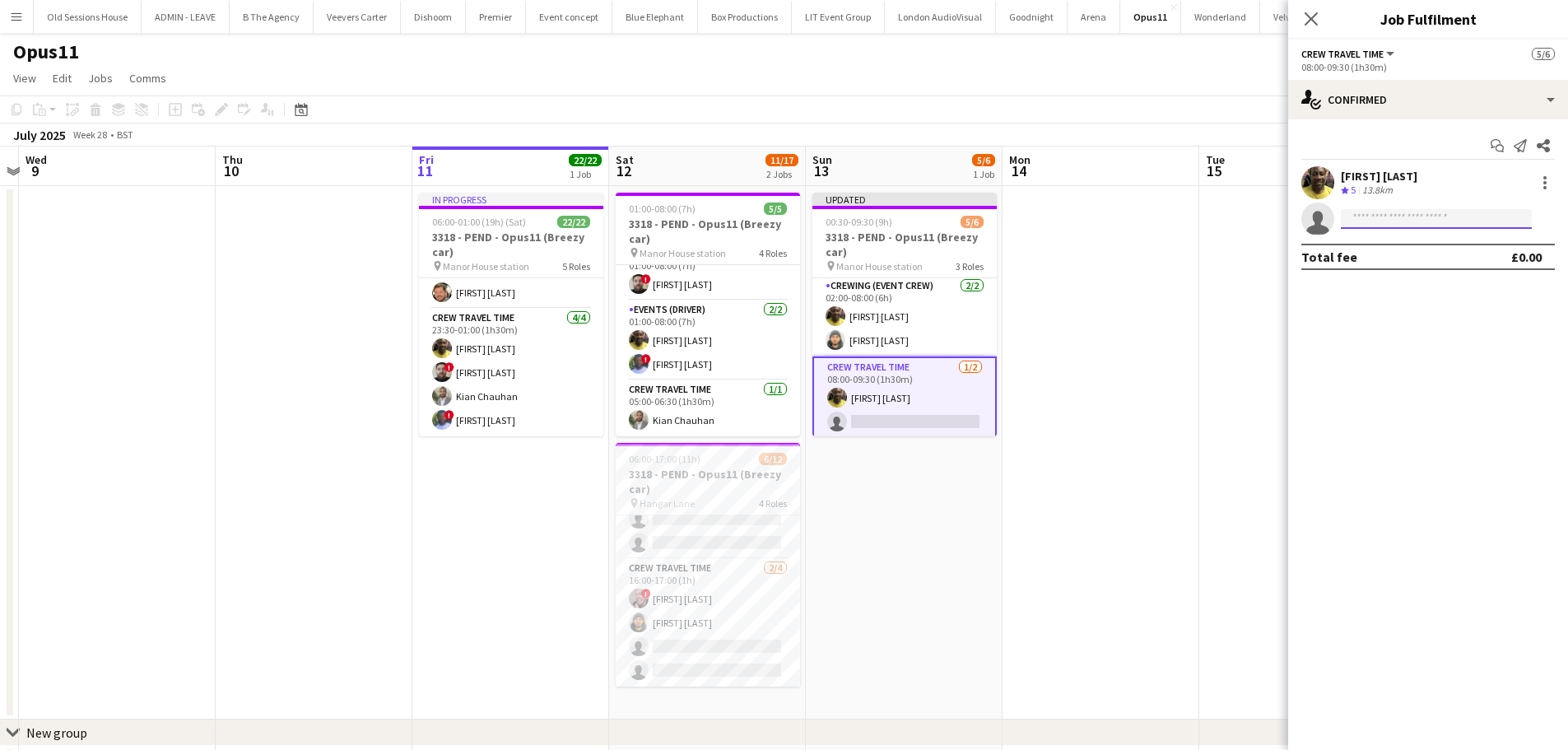 click 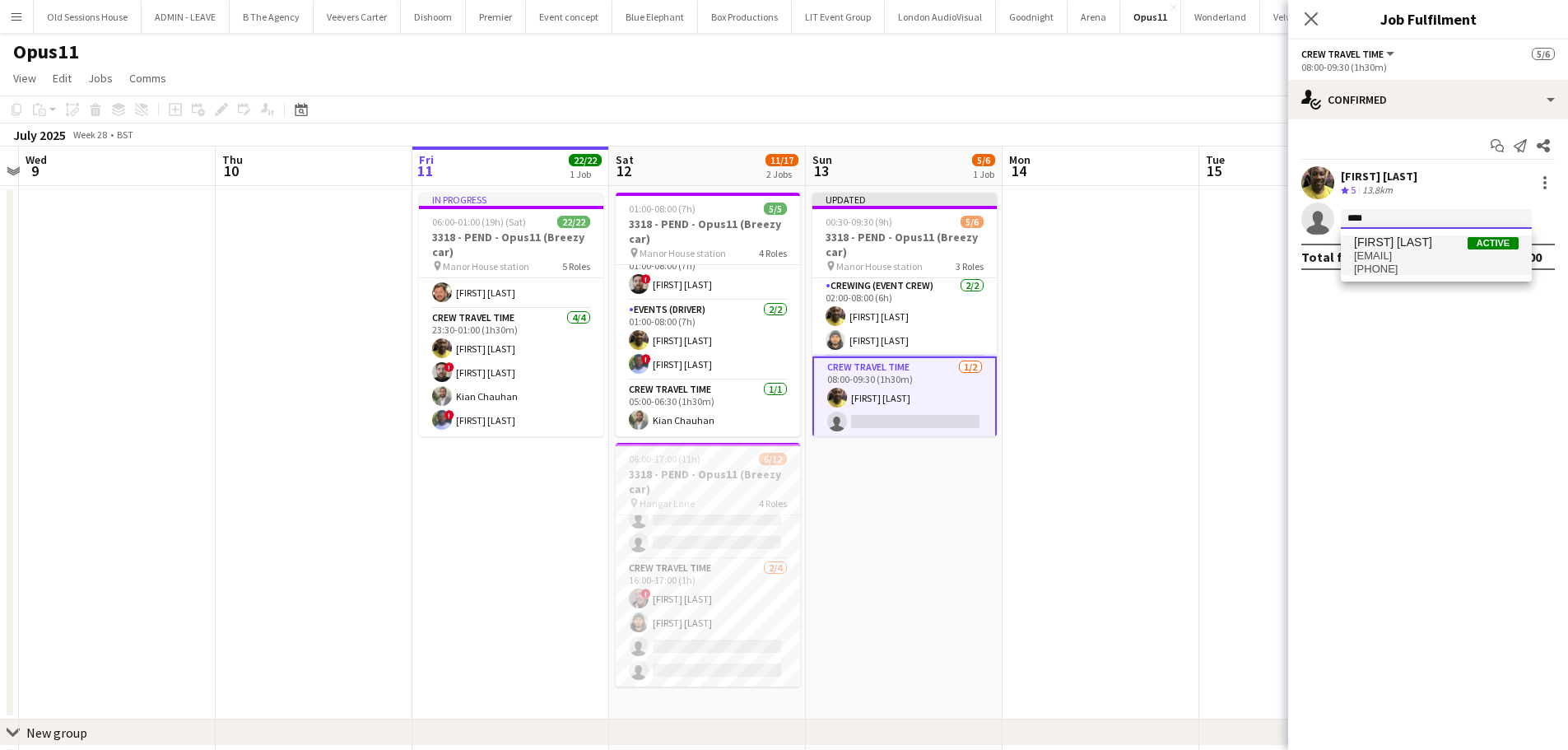 type on "****" 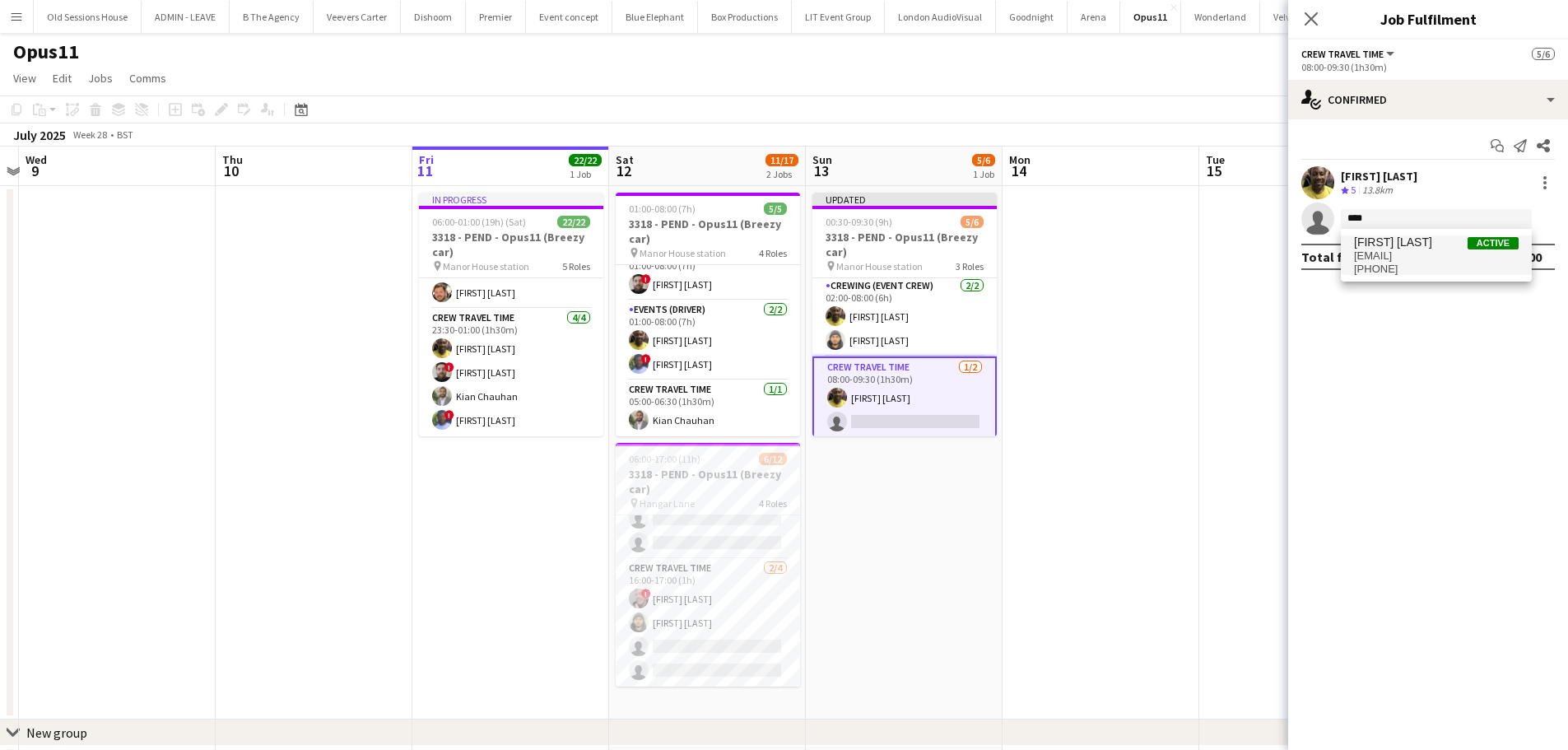 click on "Shae Diaz" at bounding box center (1393, 242) 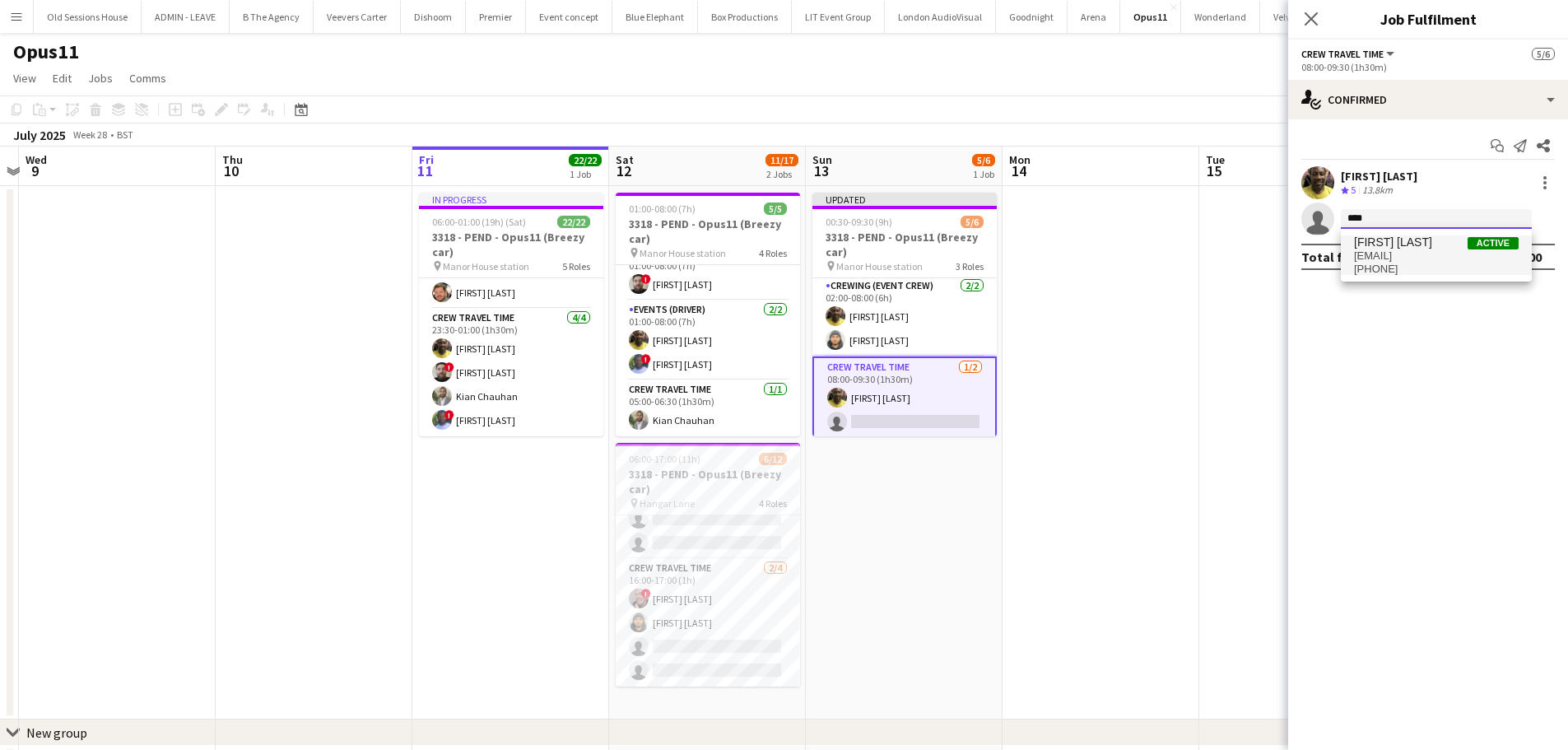 type 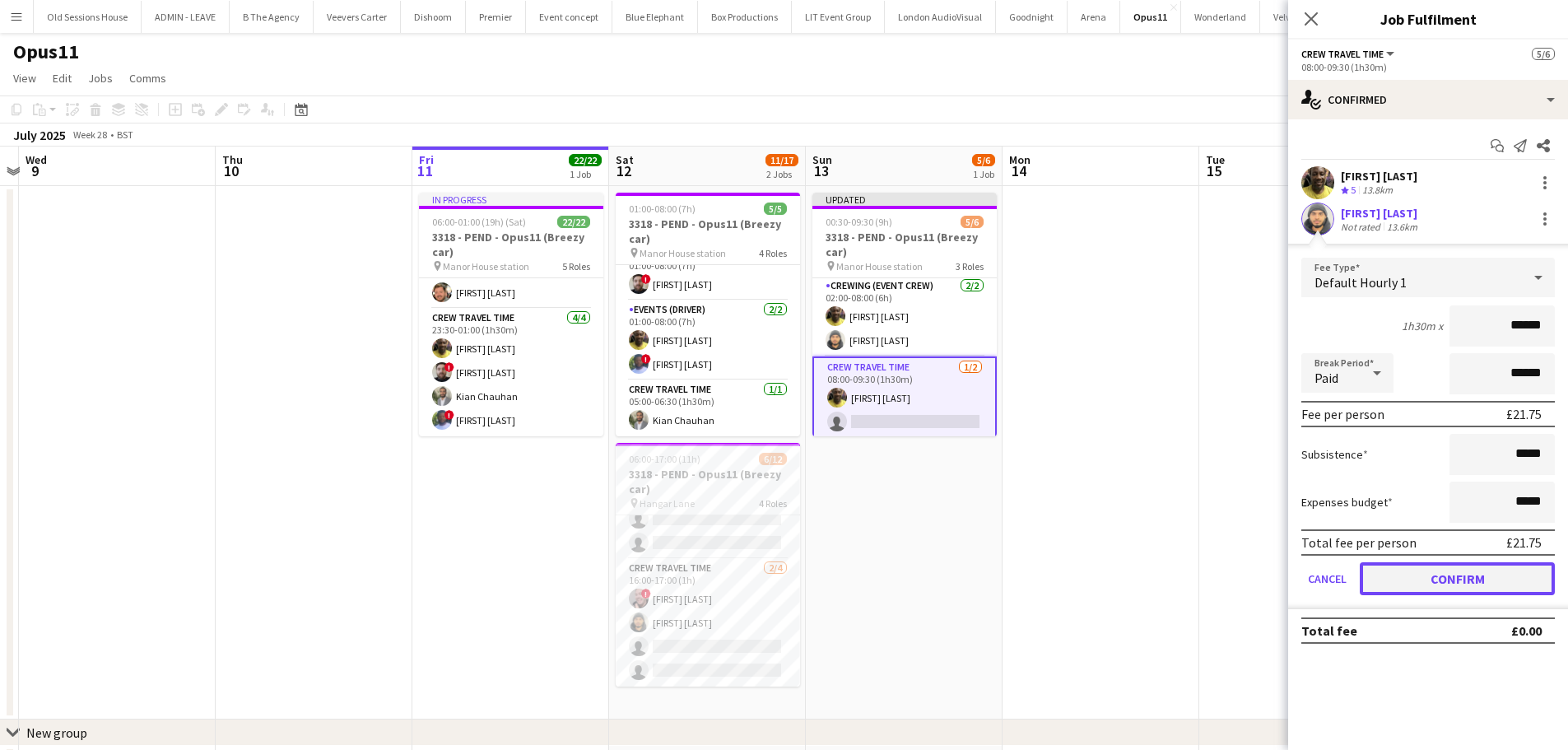 click on "Confirm" at bounding box center [1457, 579] 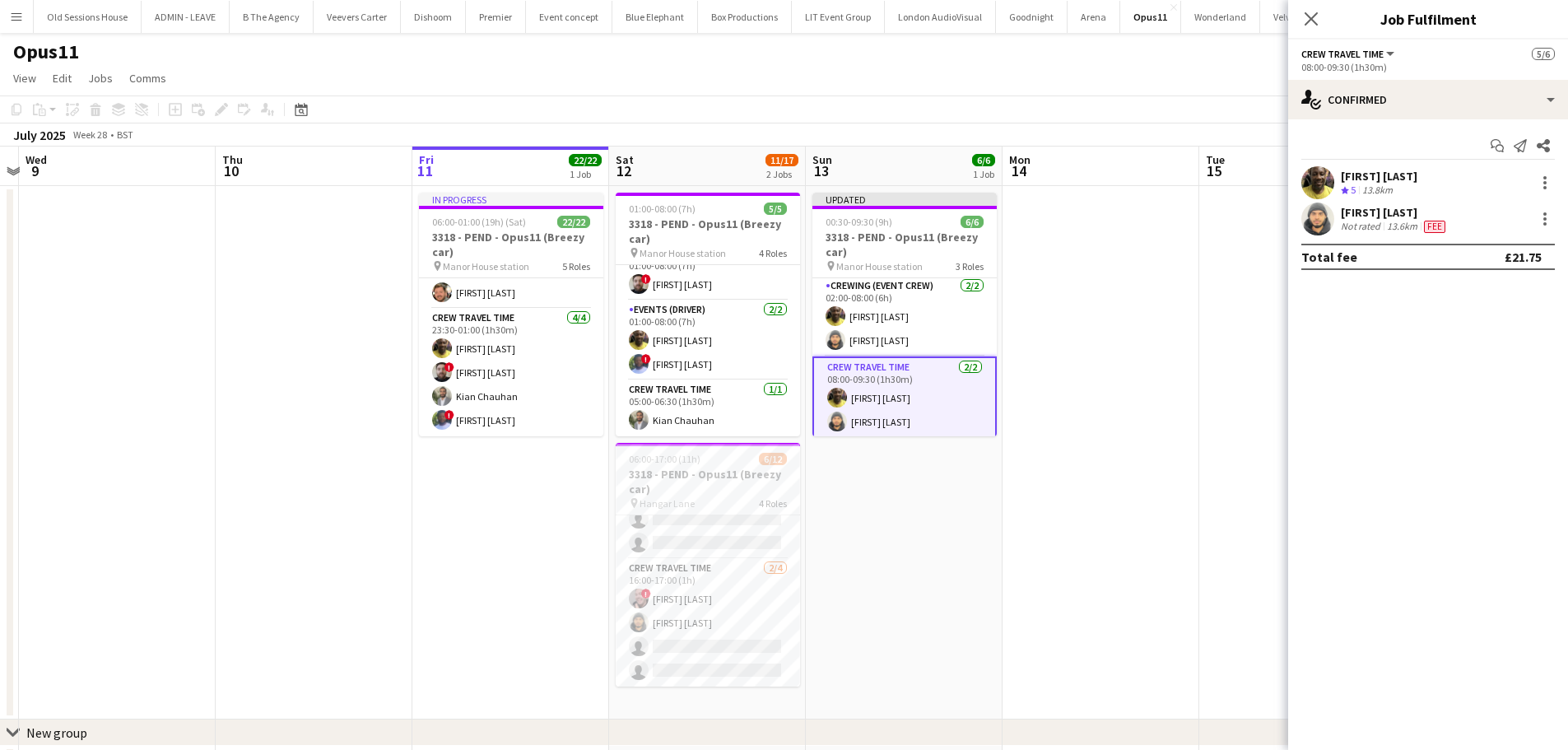 drag, startPoint x: 896, startPoint y: 511, endPoint x: 945, endPoint y: 492, distance: 52.55473 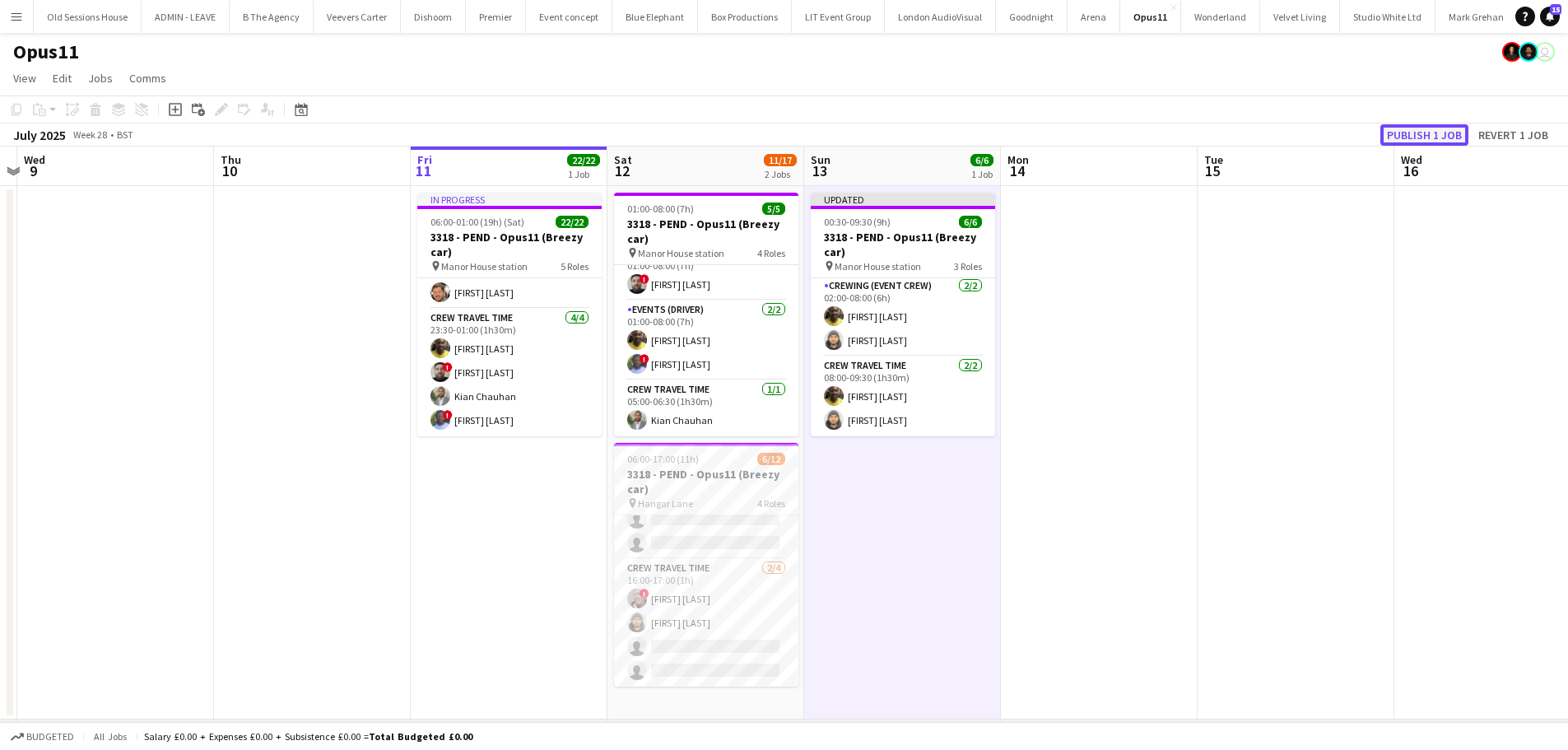 click on "Publish 1 job" 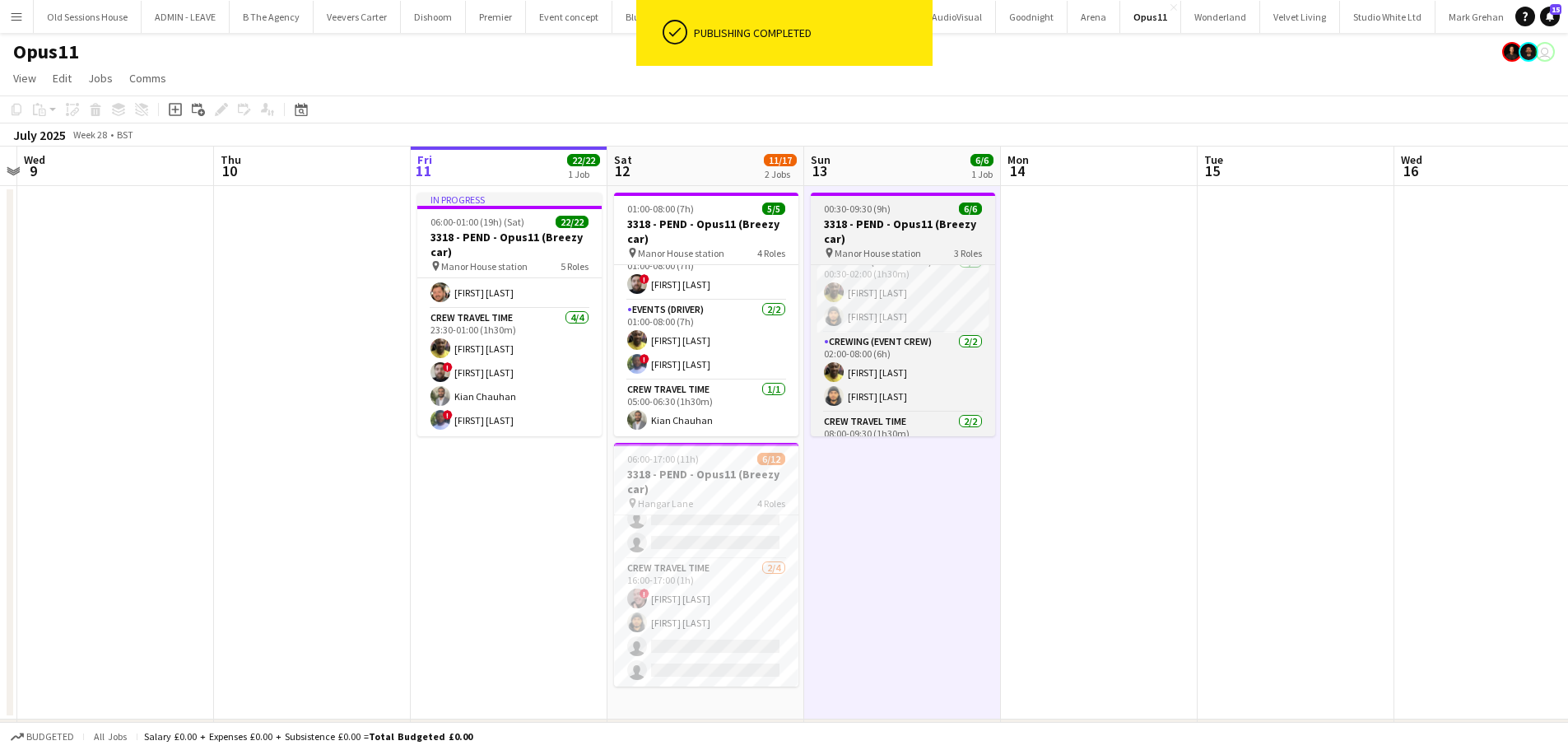 scroll, scrollTop: 0, scrollLeft: 0, axis: both 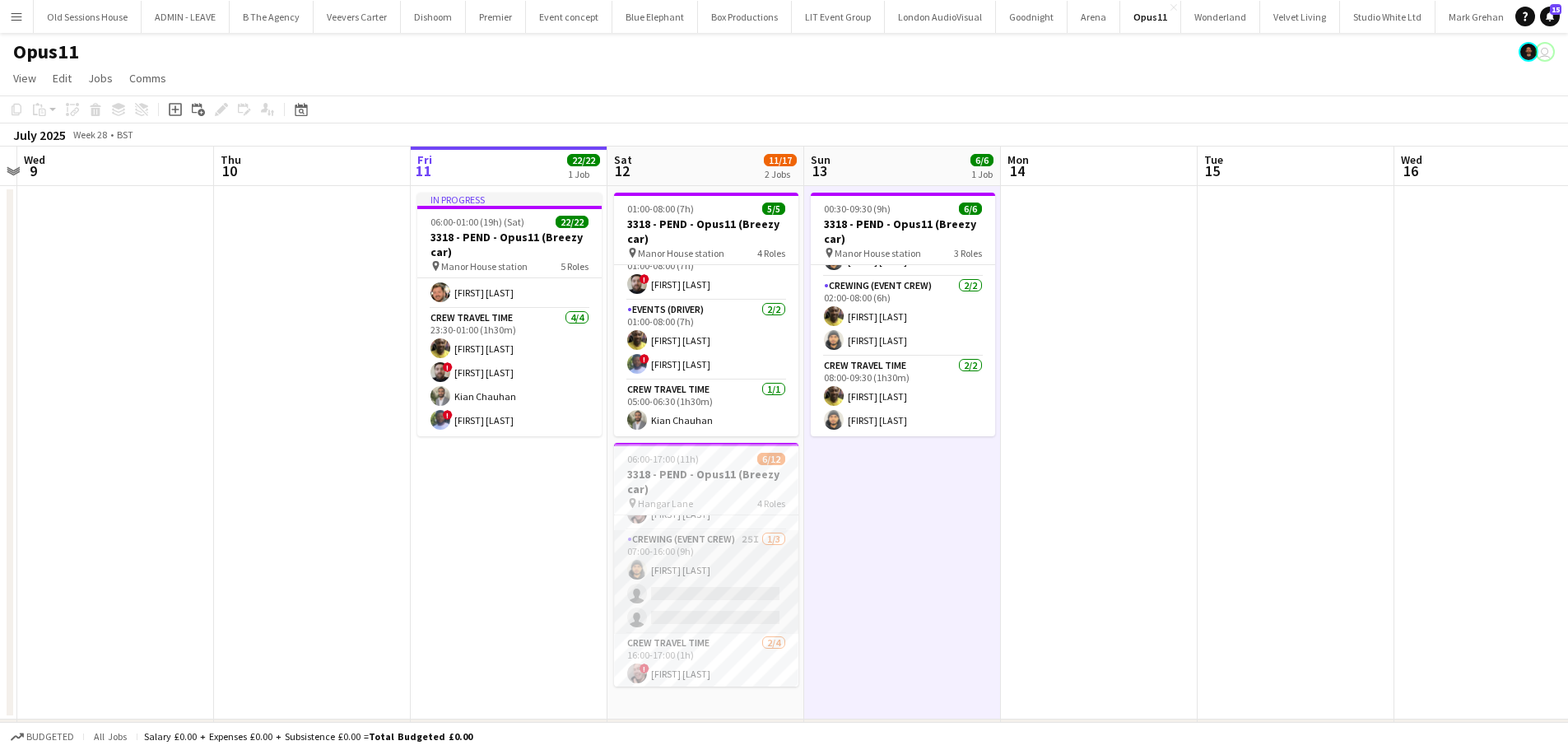 click on "Crewing (Event Crew)   25I   1/3   07:00-16:00 (9h)
Shae Diaz
single-neutral-actions
single-neutral-actions" at bounding box center (706, 582) 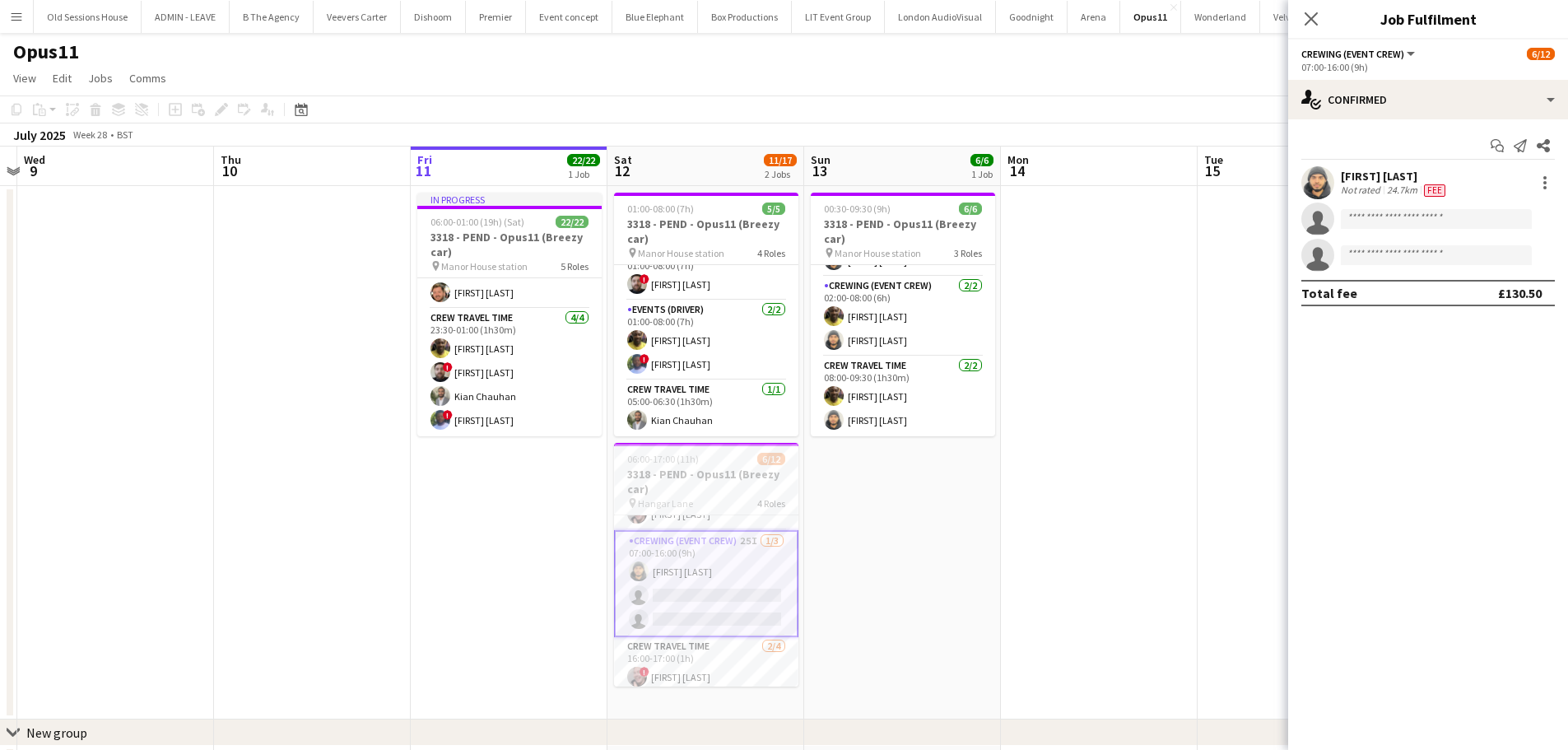 scroll, scrollTop: 0, scrollLeft: 574, axis: horizontal 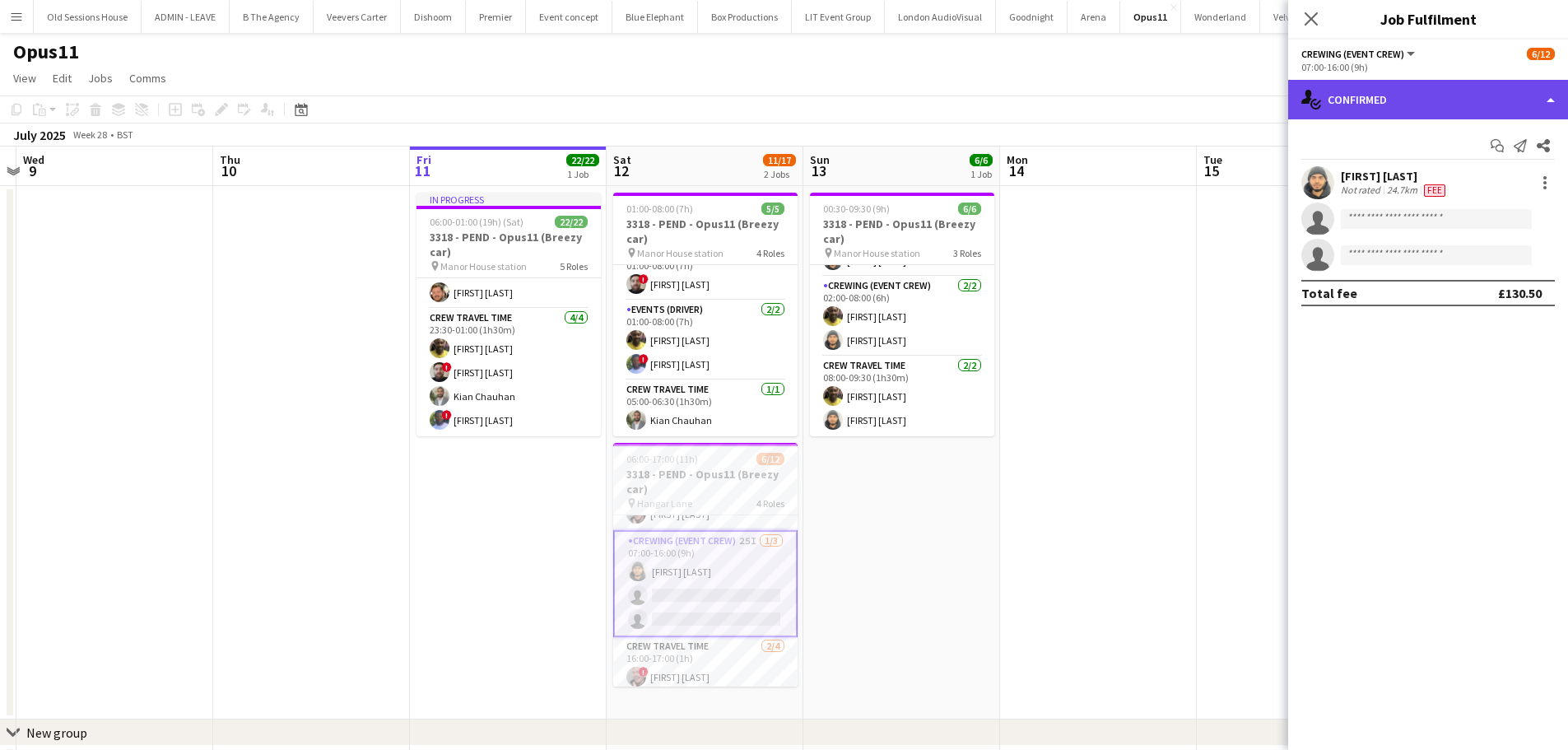 click on "single-neutral-actions-check-2
Confirmed" 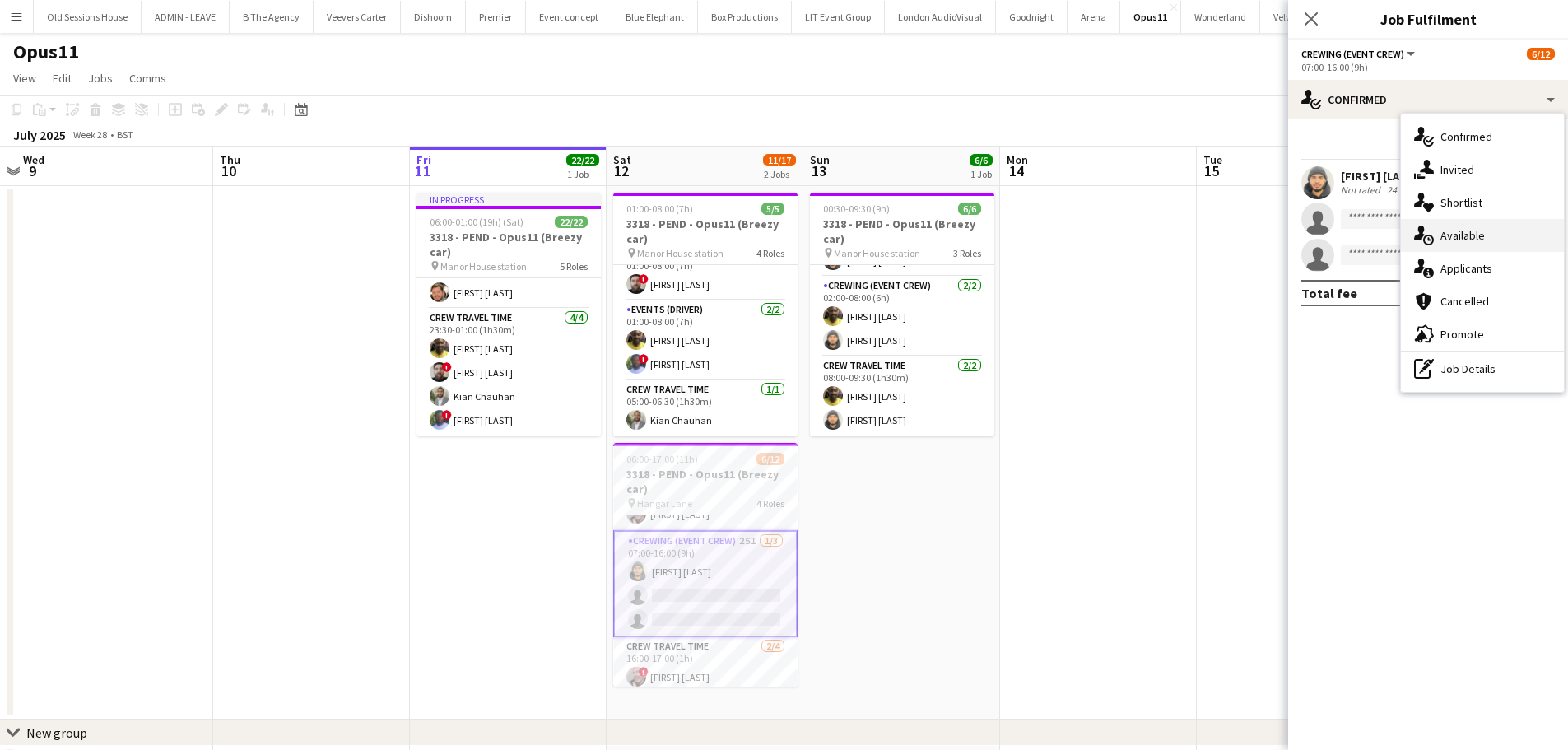 click on "single-neutral-actions-upload
Available" at bounding box center [1482, 235] 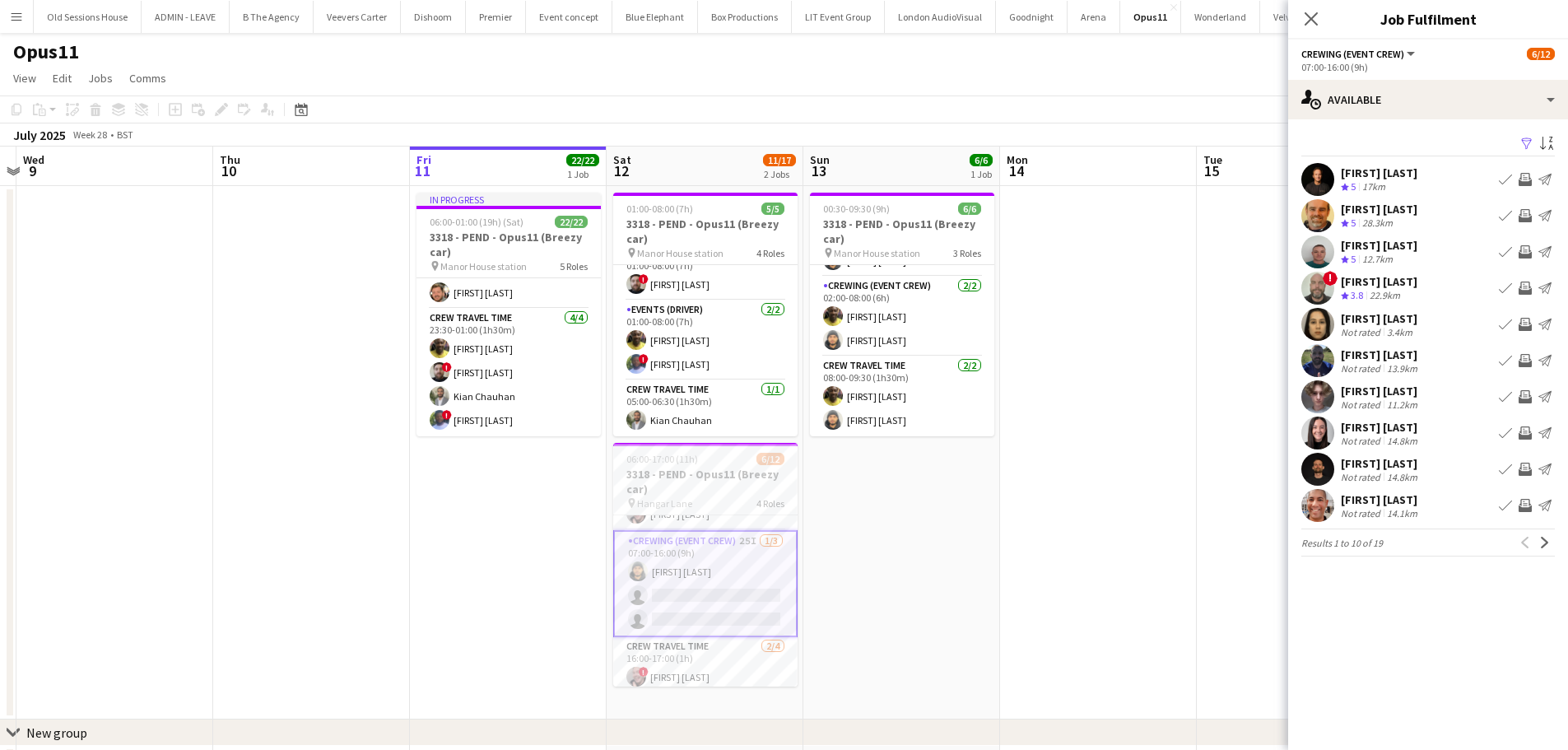 click on "Invite crew" at bounding box center [1525, 324] 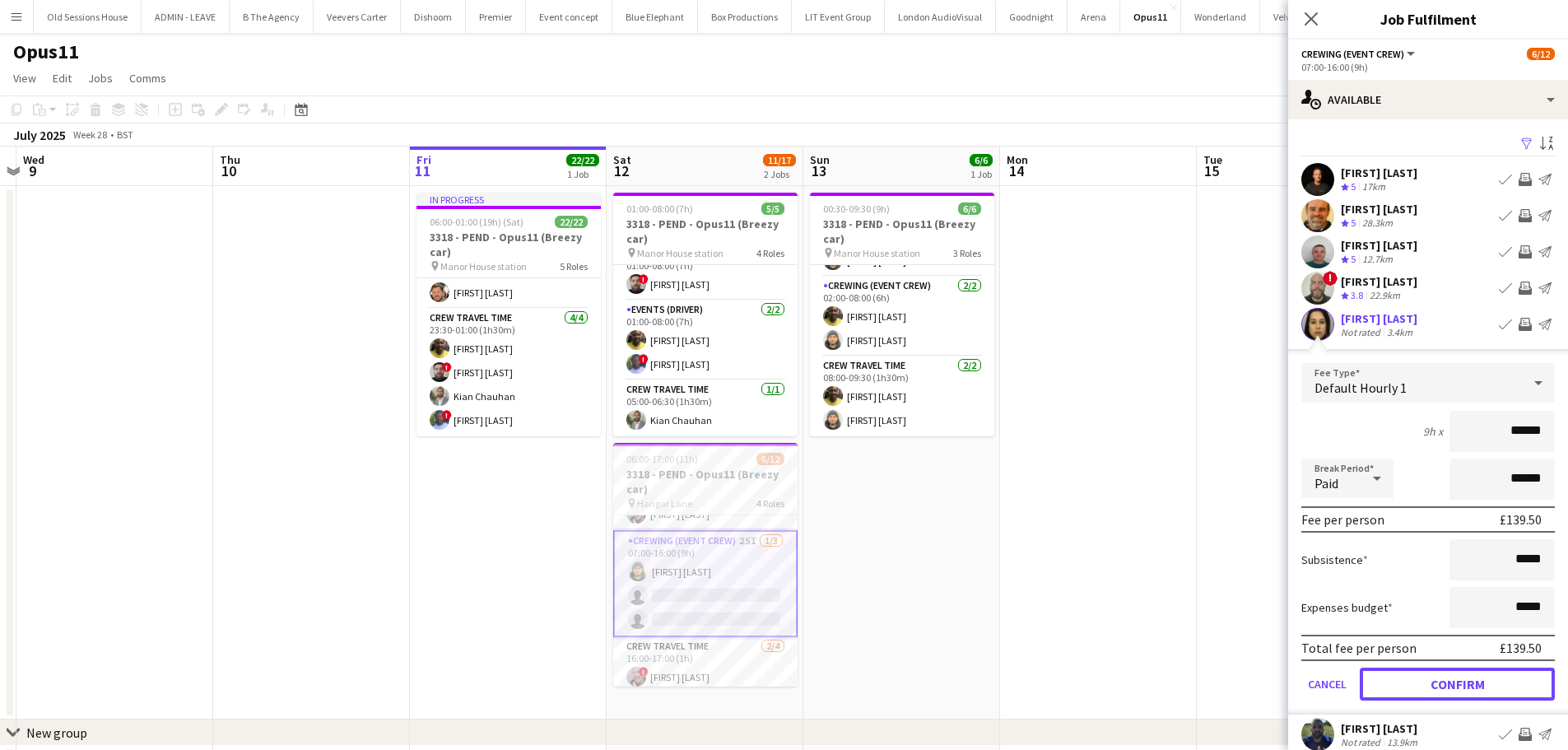 drag, startPoint x: 1439, startPoint y: 682, endPoint x: 1438, endPoint y: 664, distance: 18.027756 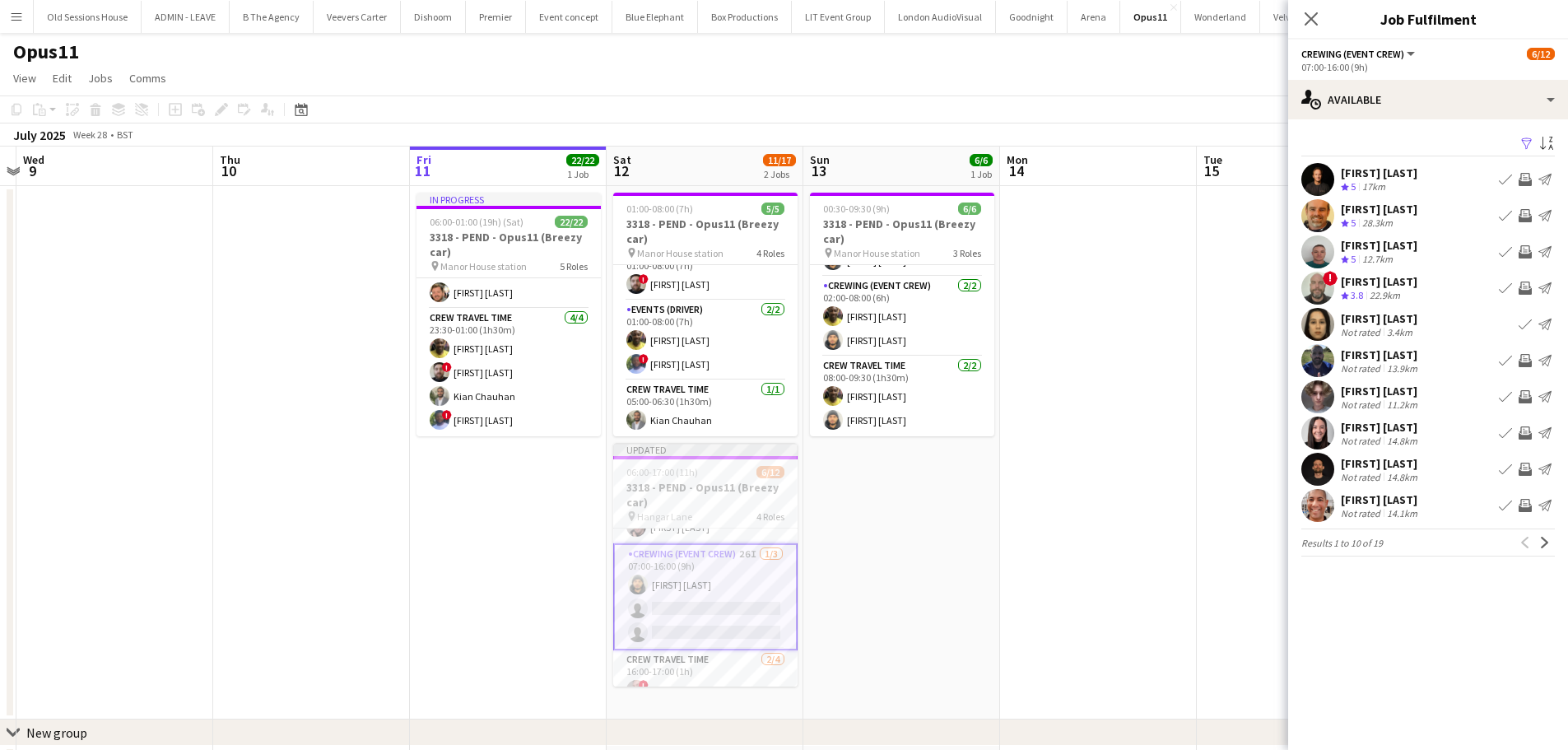 click on "Invite crew" at bounding box center [1525, 361] 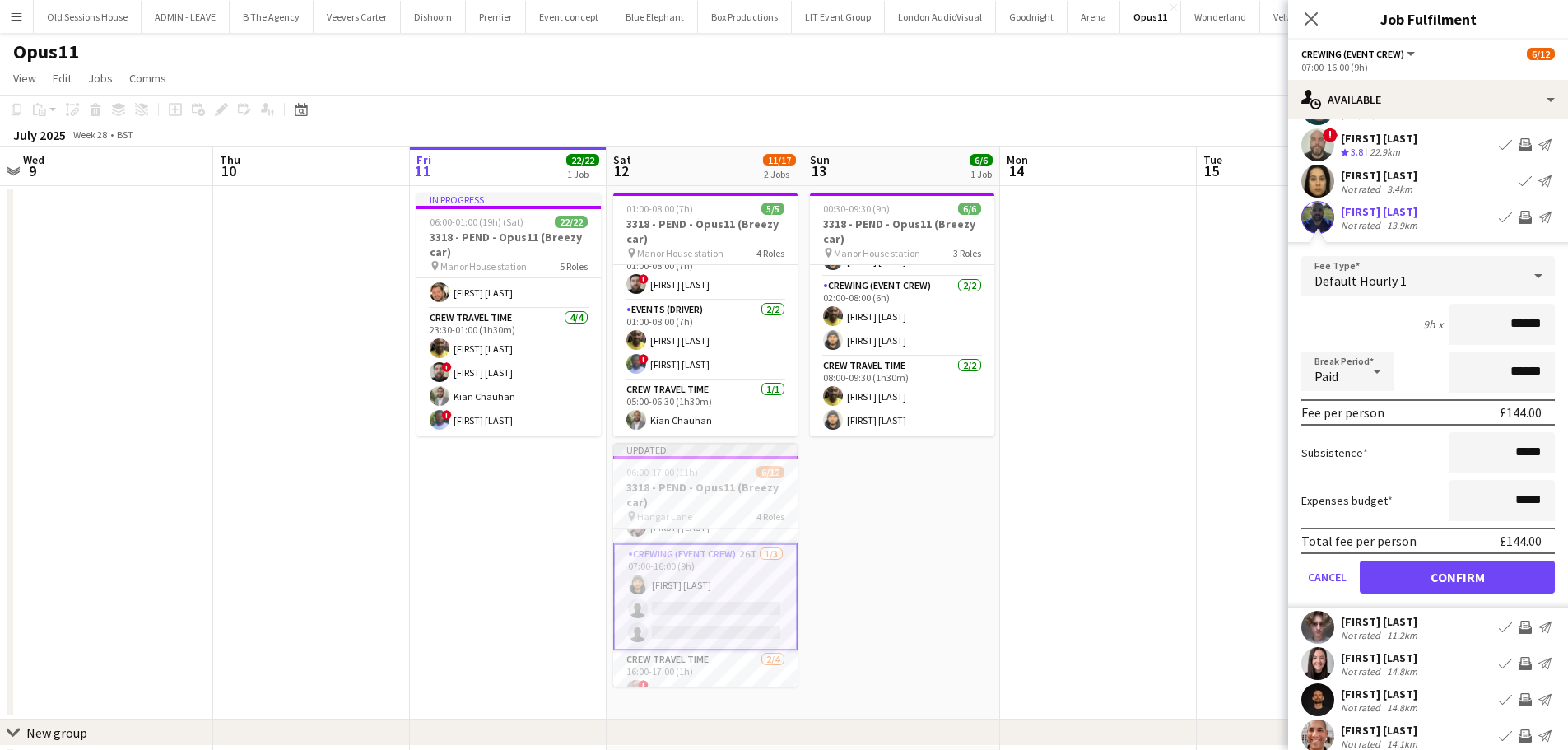scroll, scrollTop: 165, scrollLeft: 0, axis: vertical 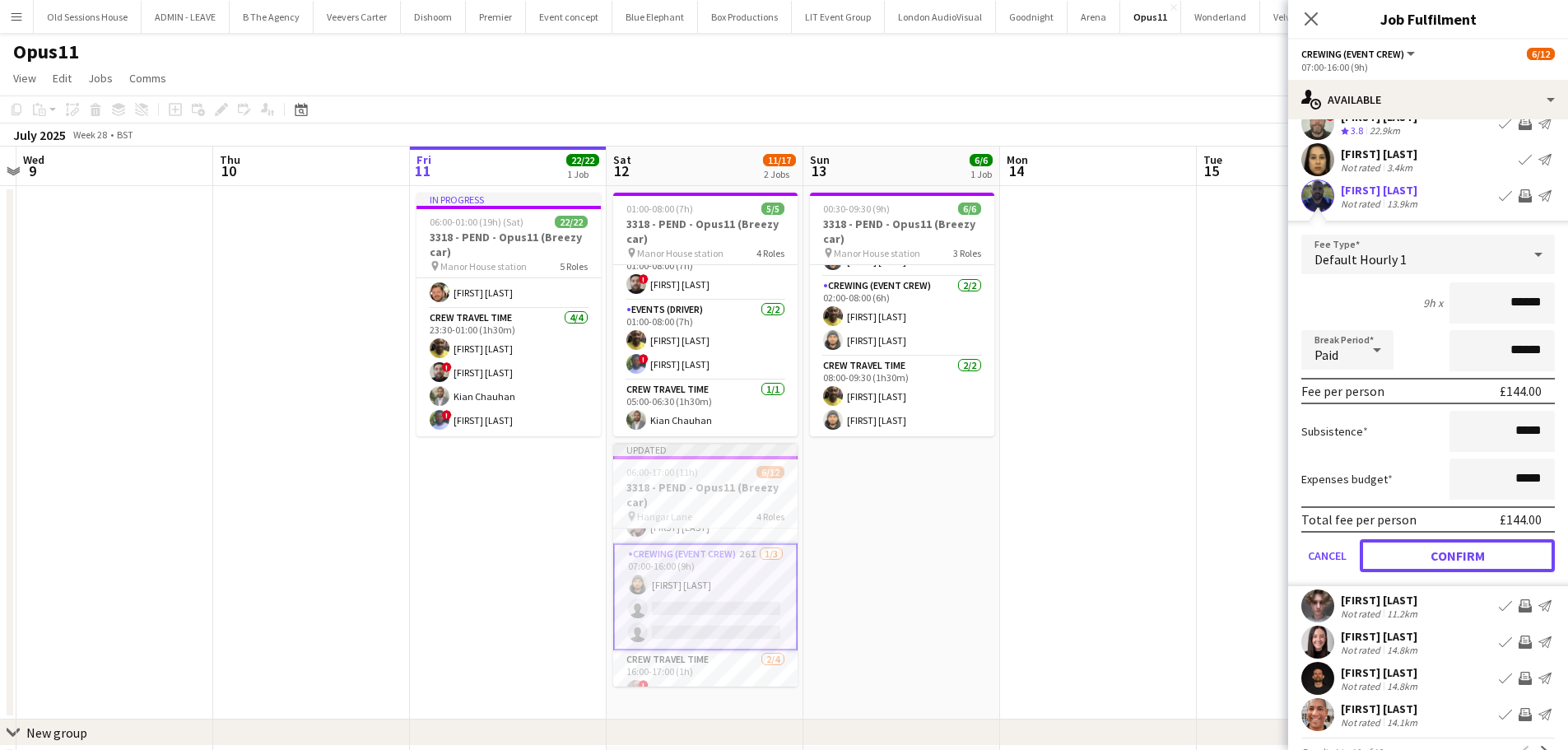 click on "Confirm" at bounding box center [1457, 556] 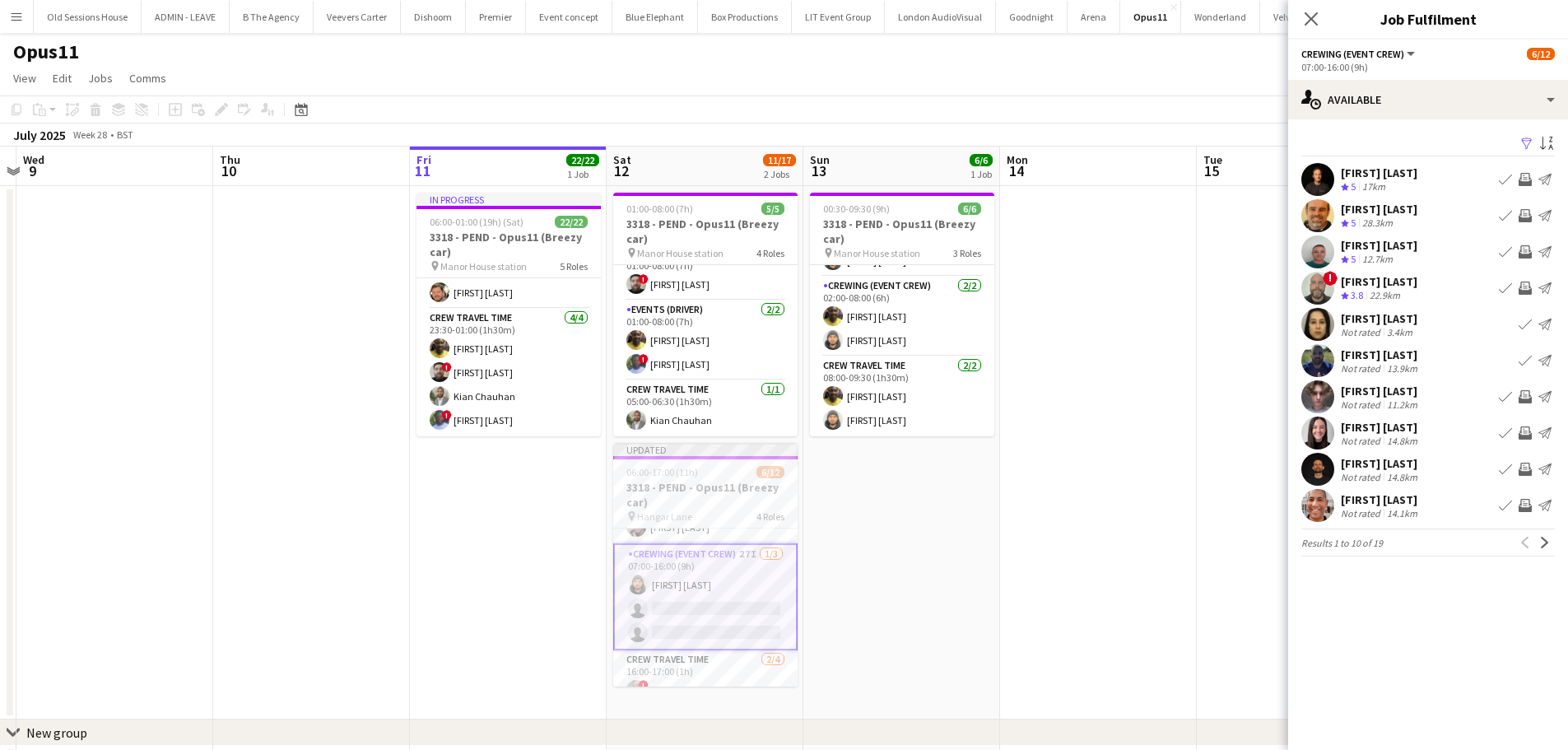 scroll, scrollTop: 0, scrollLeft: 0, axis: both 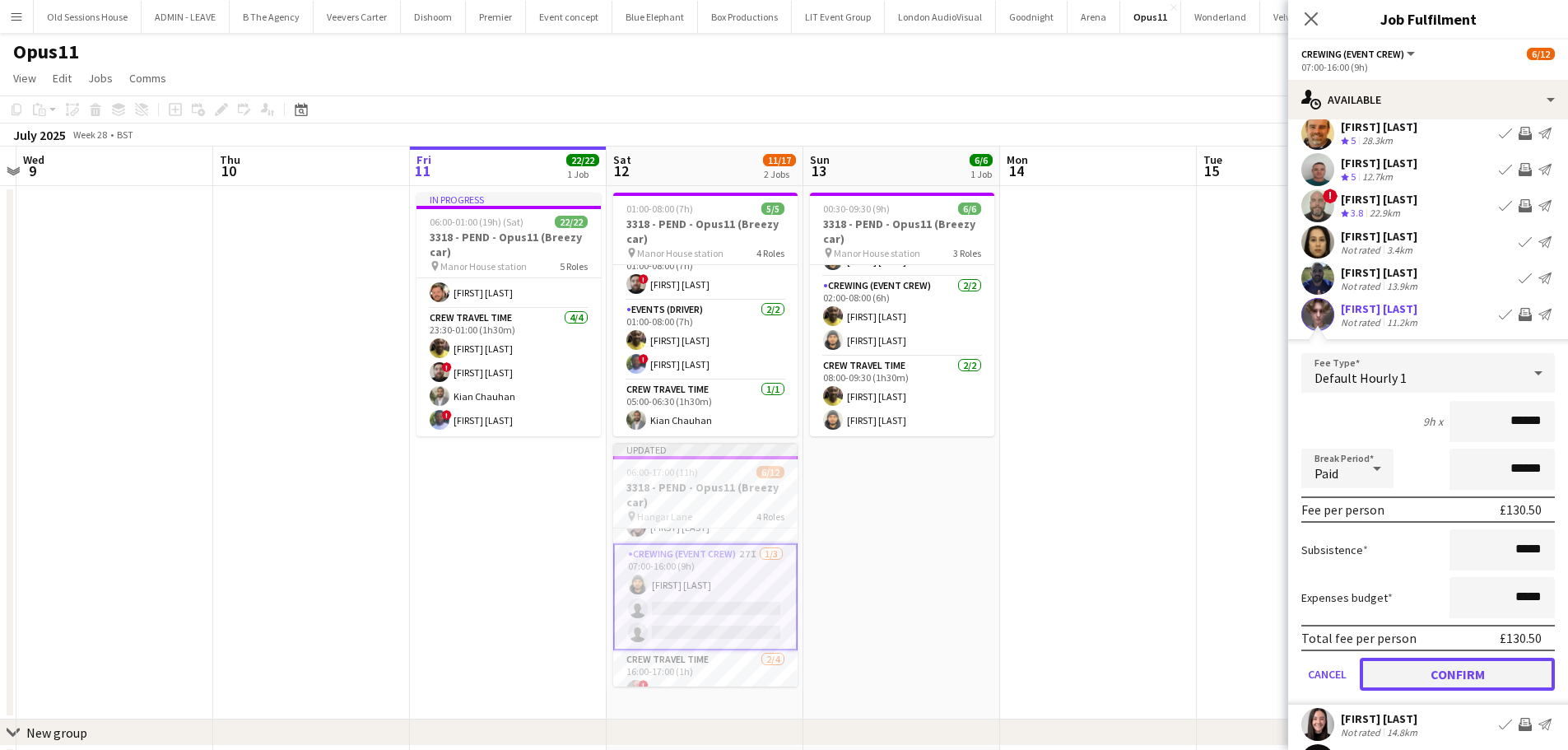 click on "Confirm" at bounding box center [1457, 674] 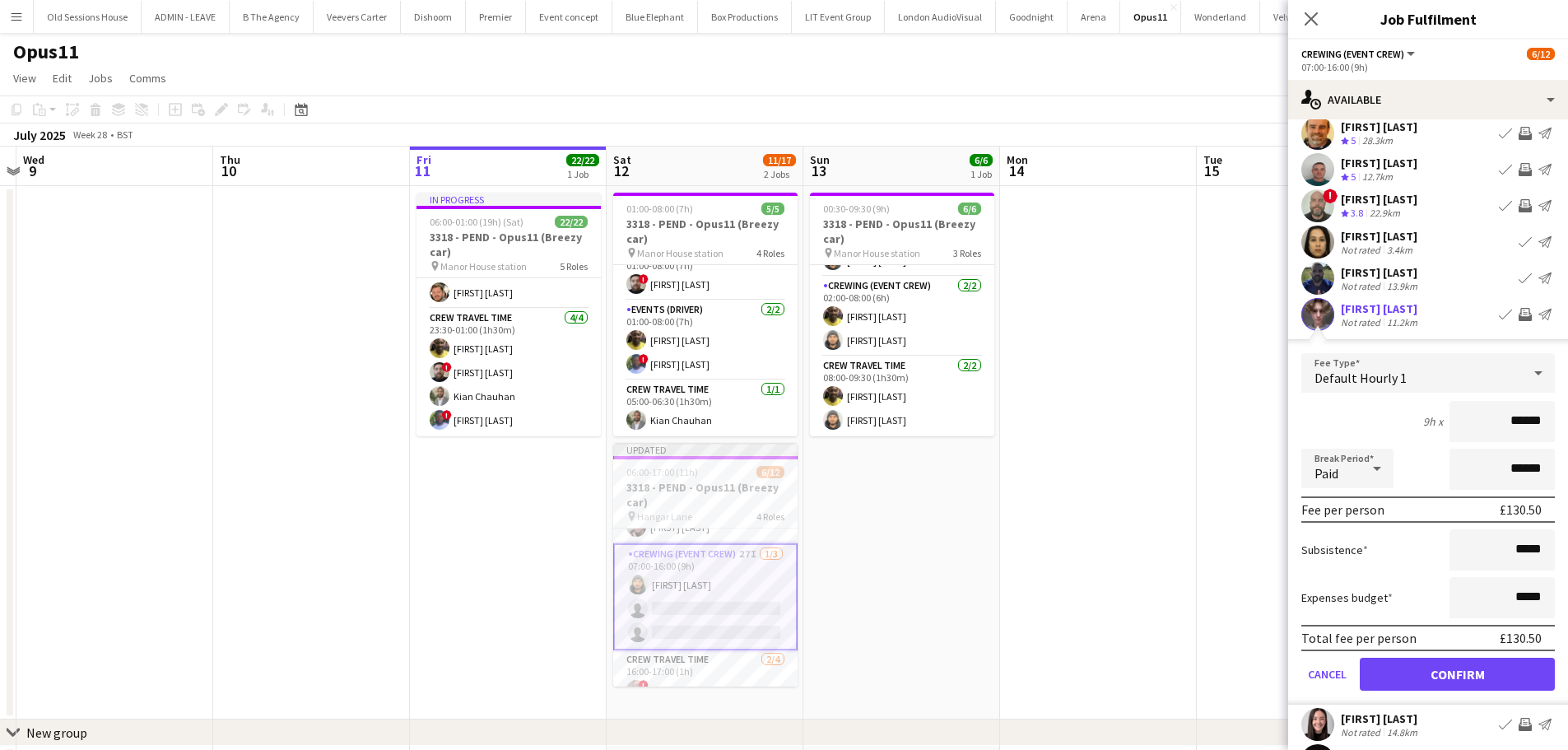 scroll, scrollTop: 0, scrollLeft: 0, axis: both 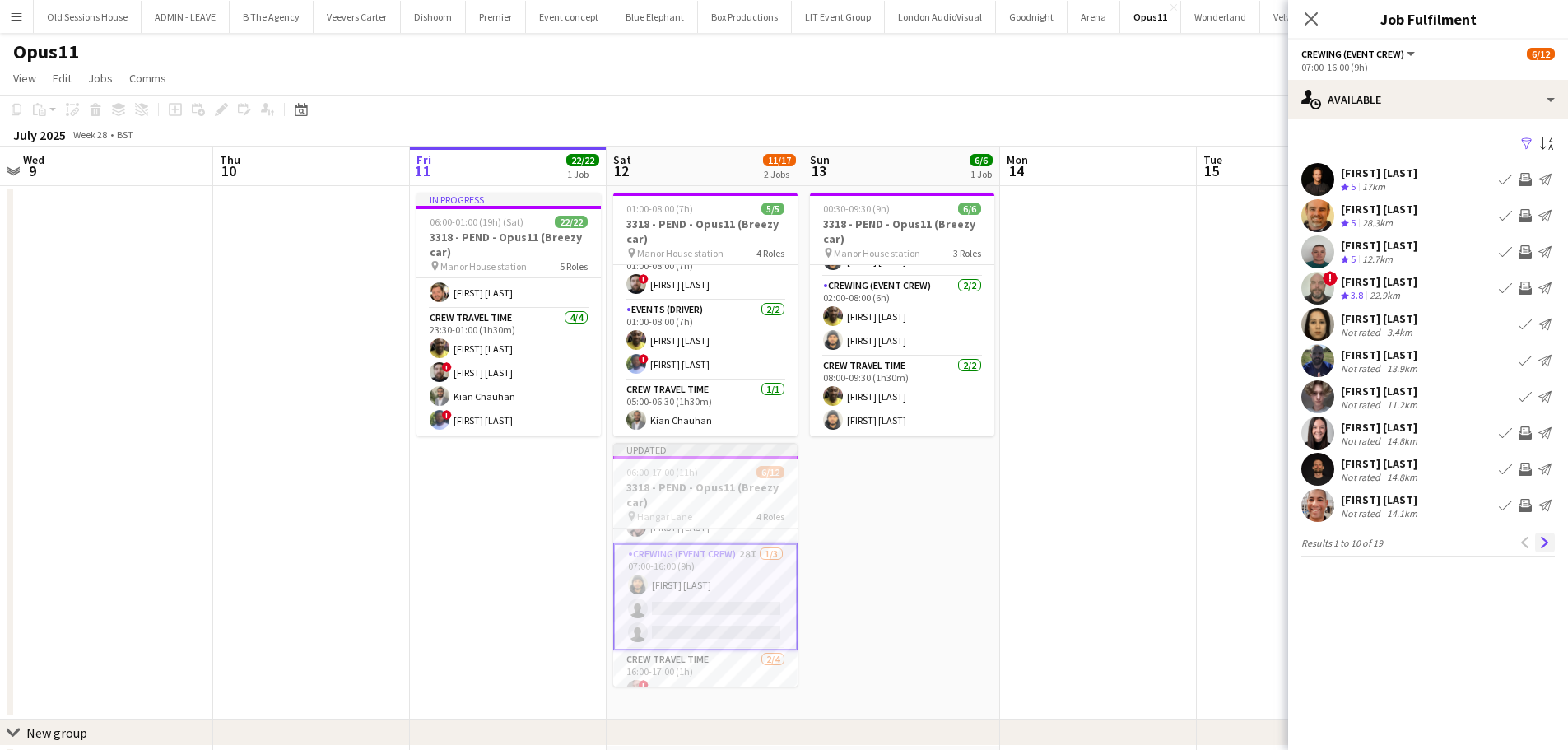 click on "Next" 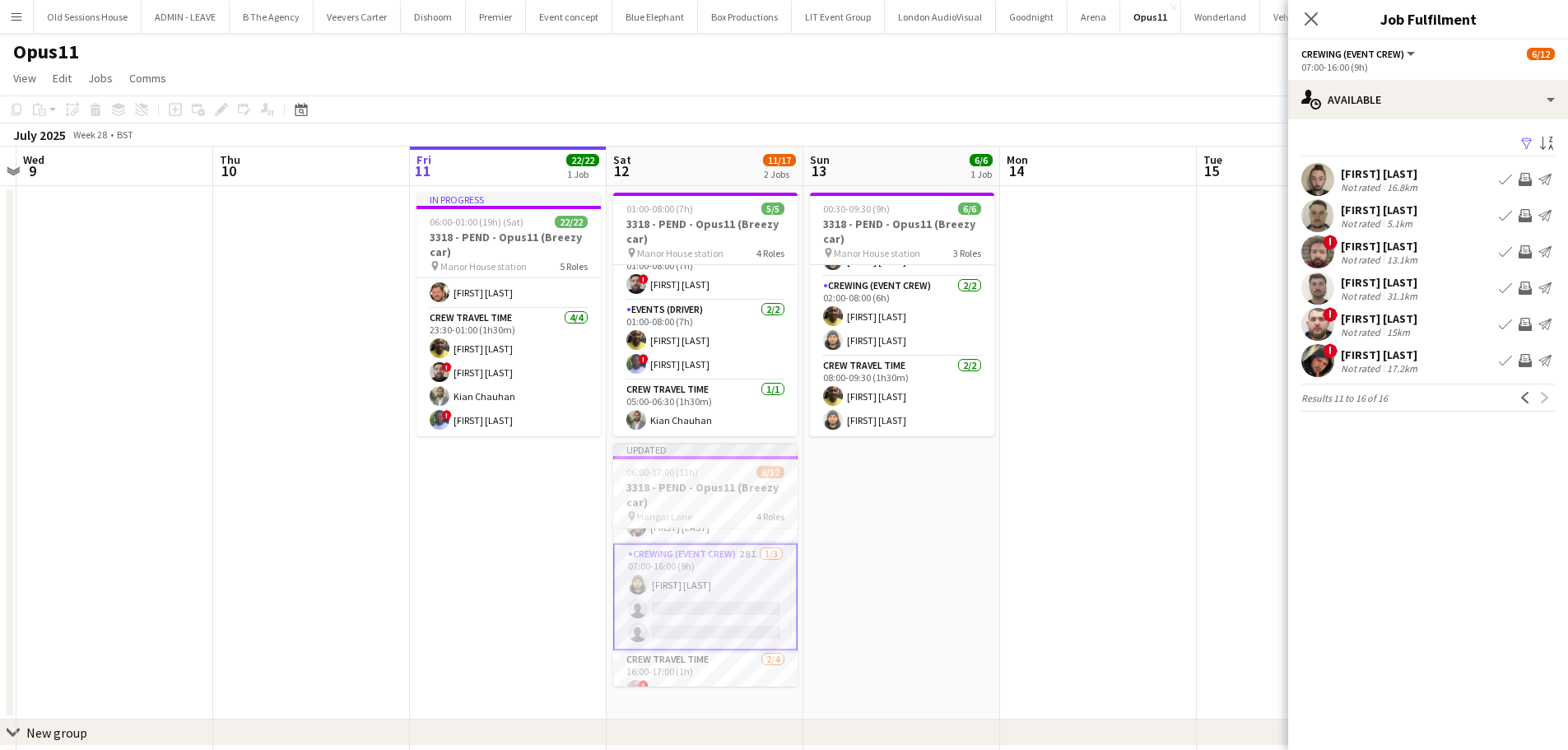 click on "Invite crew" at bounding box center [1525, 179] 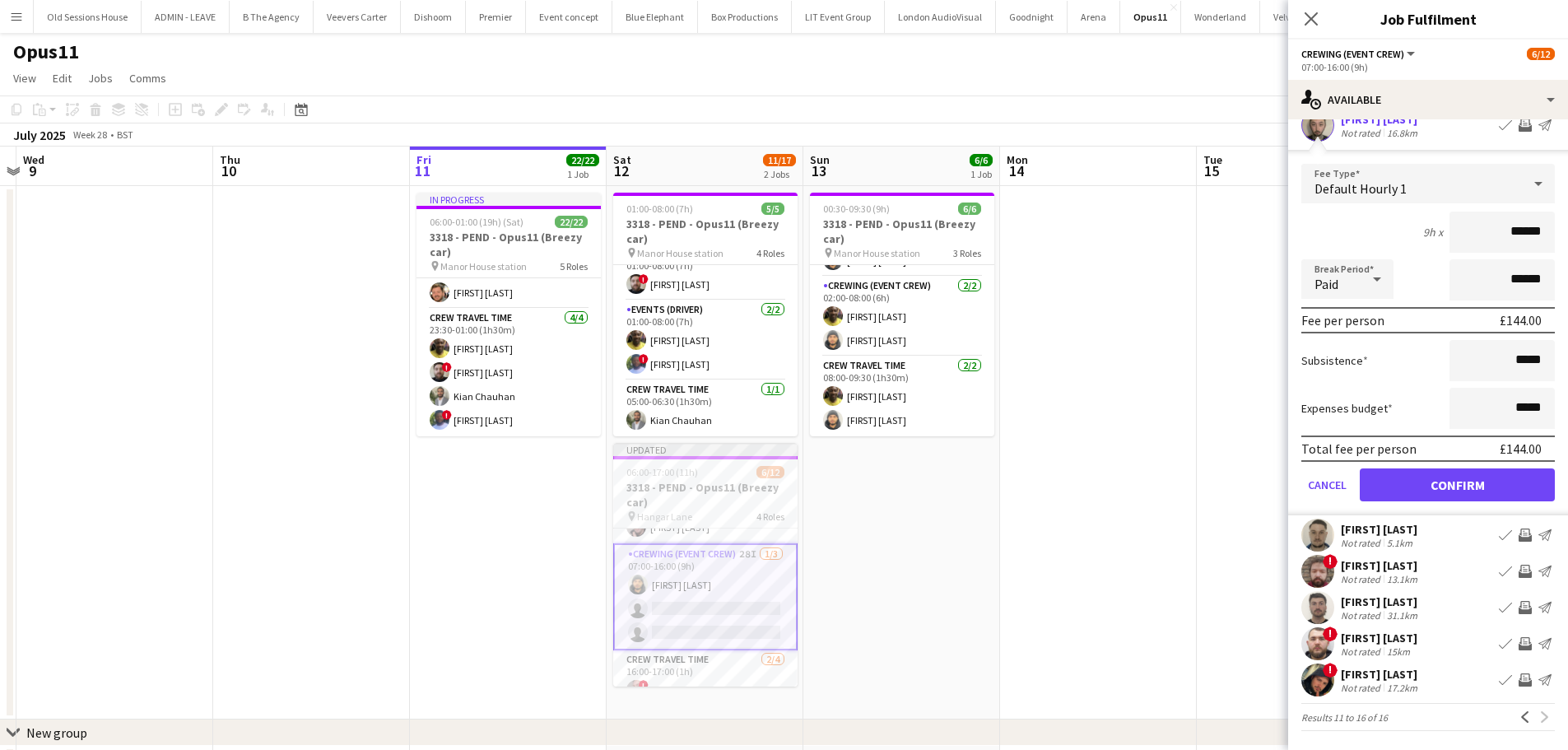 scroll, scrollTop: 55, scrollLeft: 0, axis: vertical 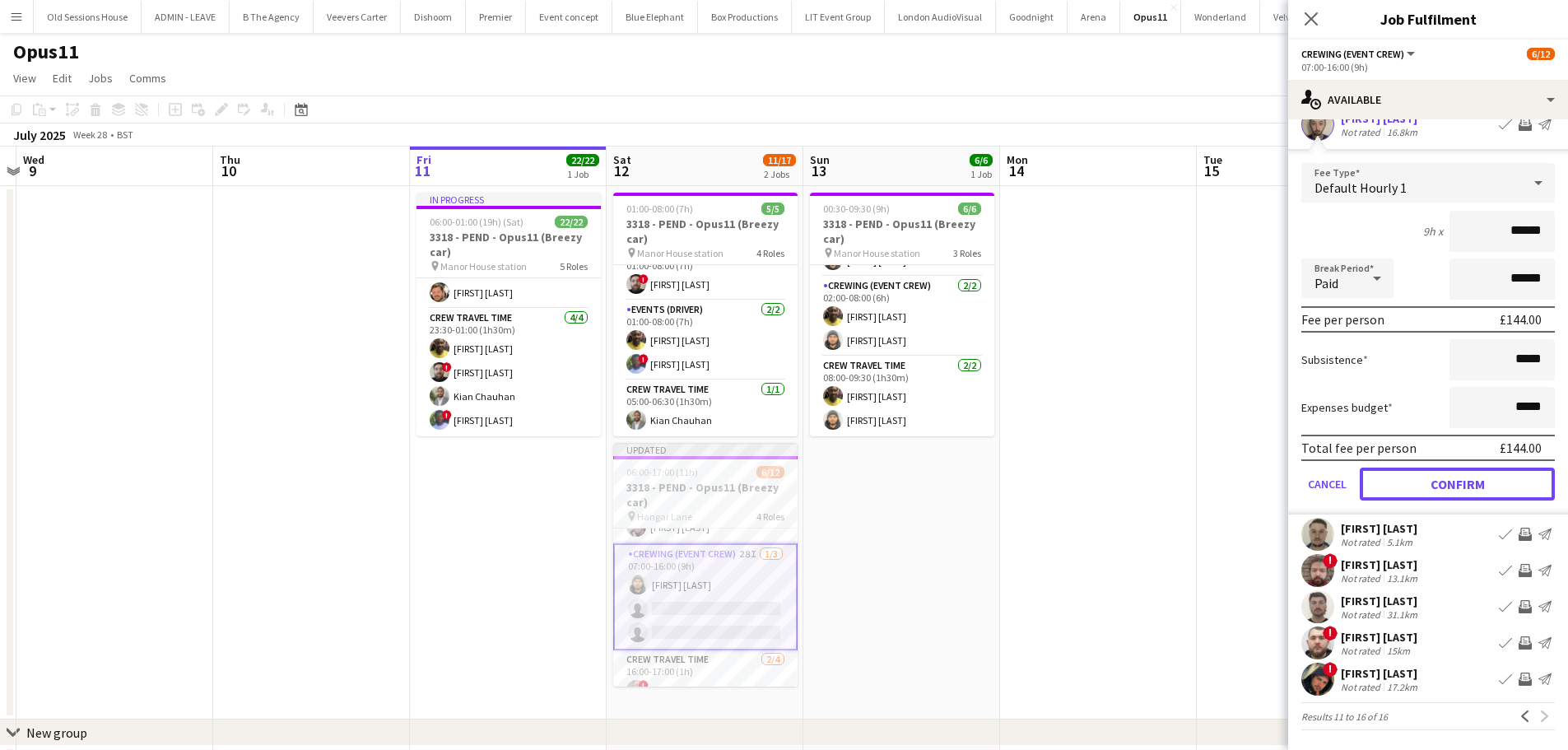 drag, startPoint x: 1431, startPoint y: 482, endPoint x: 1446, endPoint y: 369, distance: 113.99123 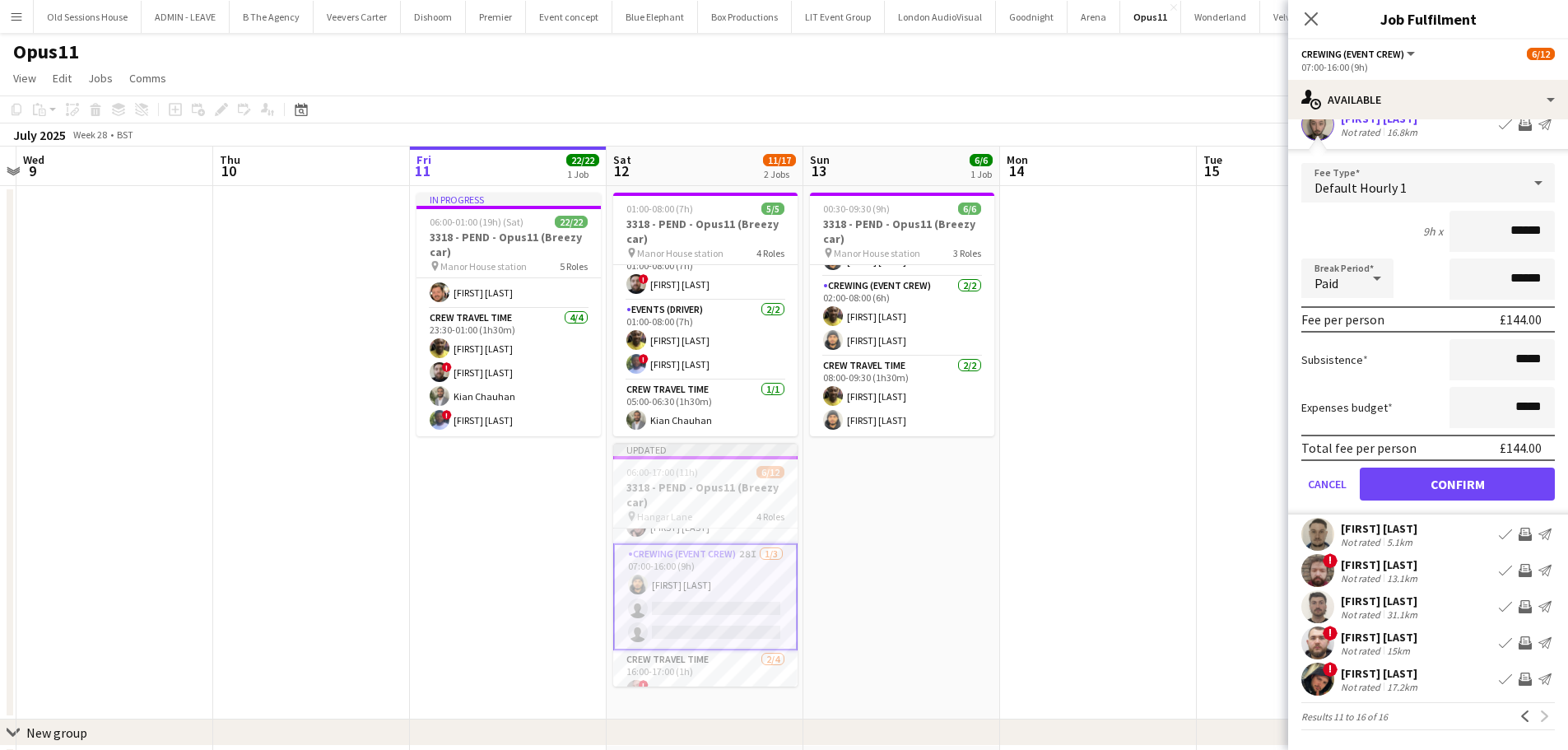scroll, scrollTop: 0, scrollLeft: 0, axis: both 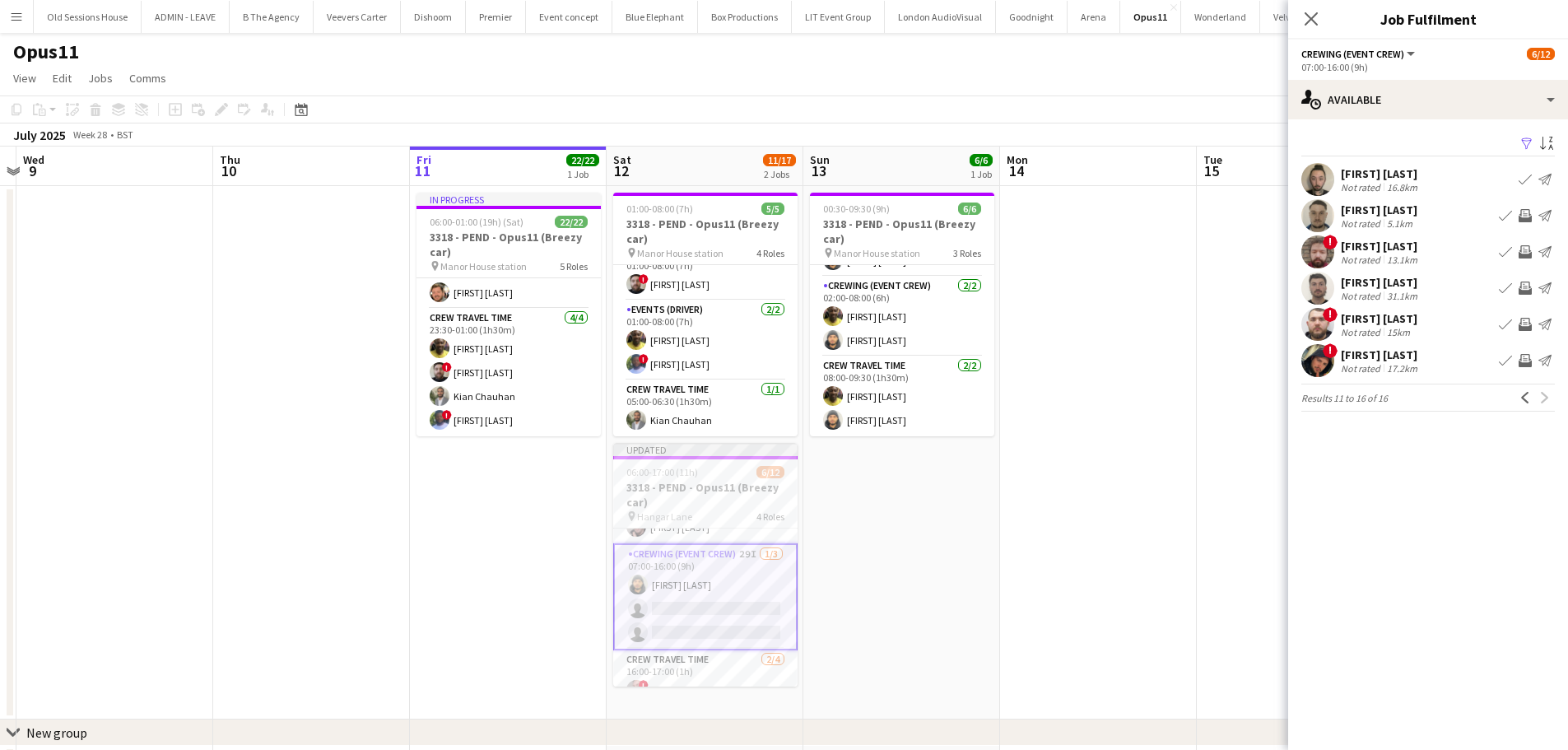click on "Invite crew" at bounding box center (1525, 216) 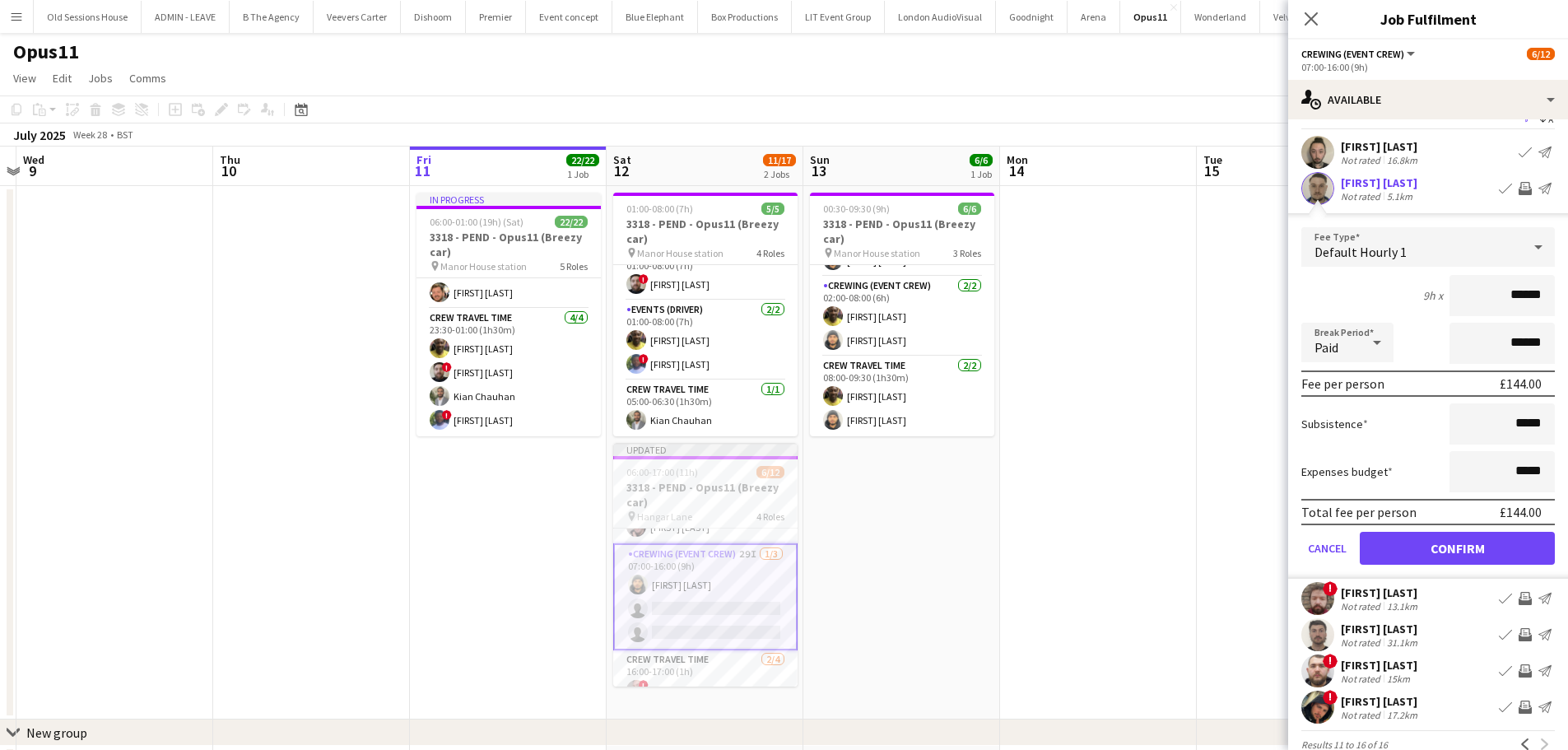 scroll, scrollTop: 55, scrollLeft: 0, axis: vertical 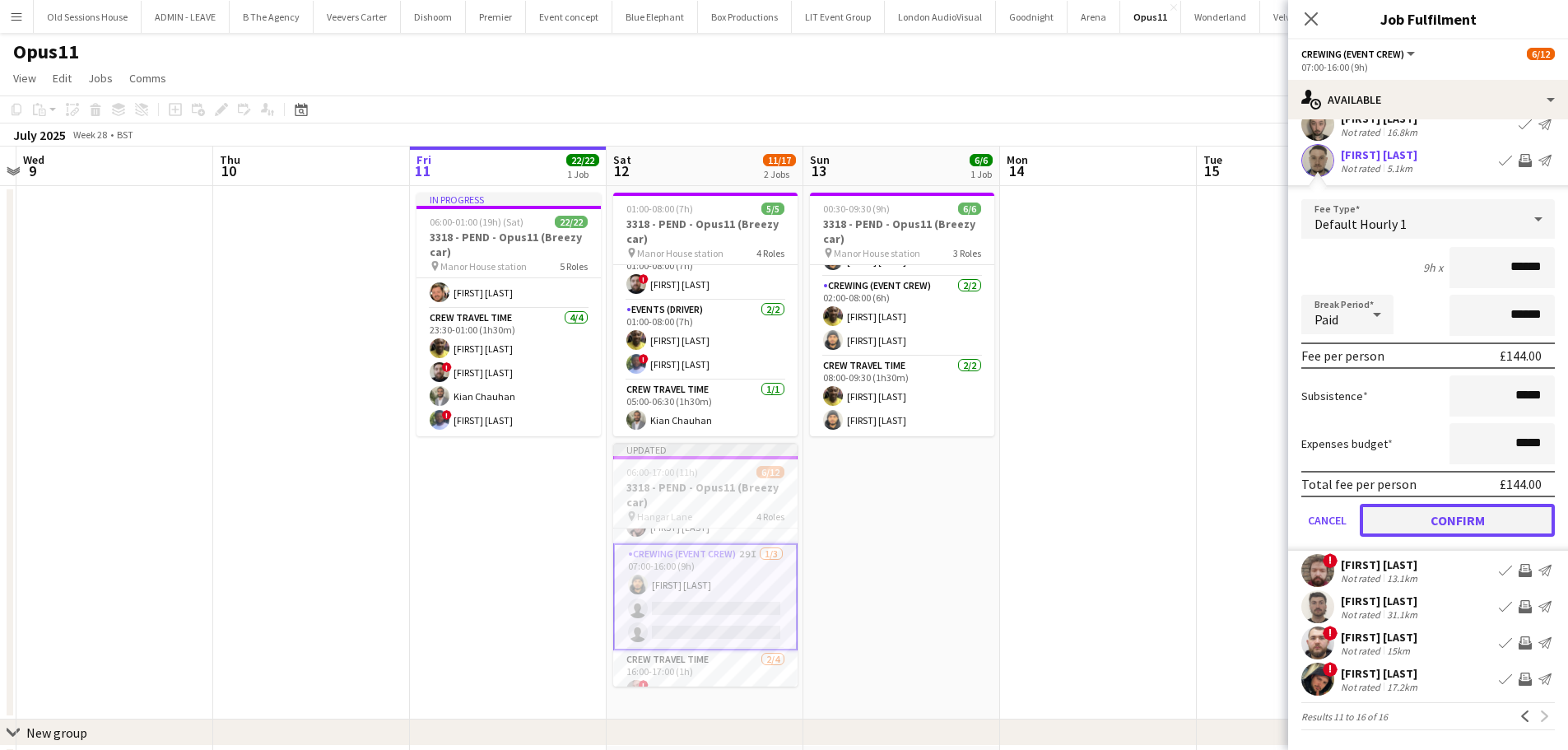 click on "Confirm" at bounding box center [1457, 520] 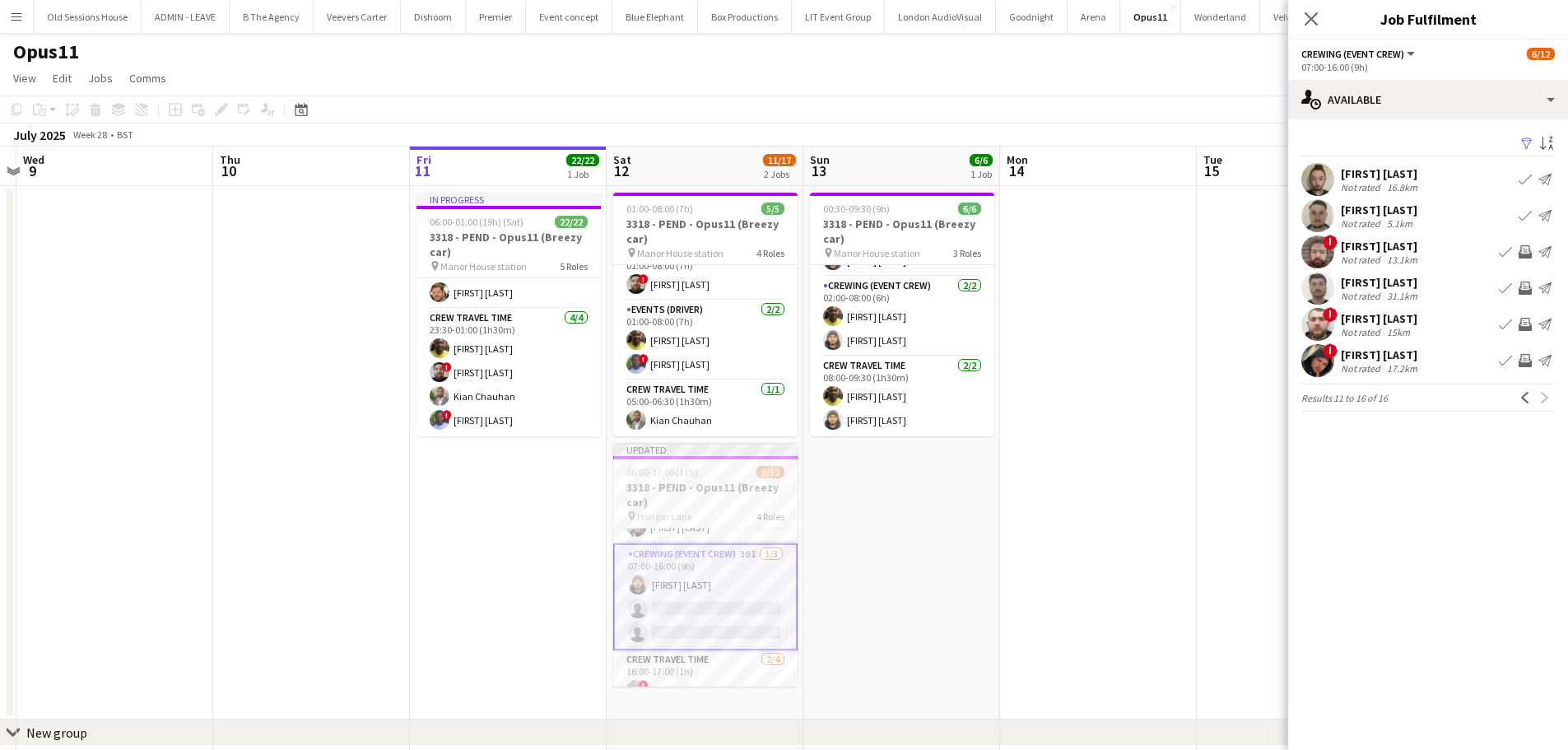 scroll, scrollTop: 0, scrollLeft: 0, axis: both 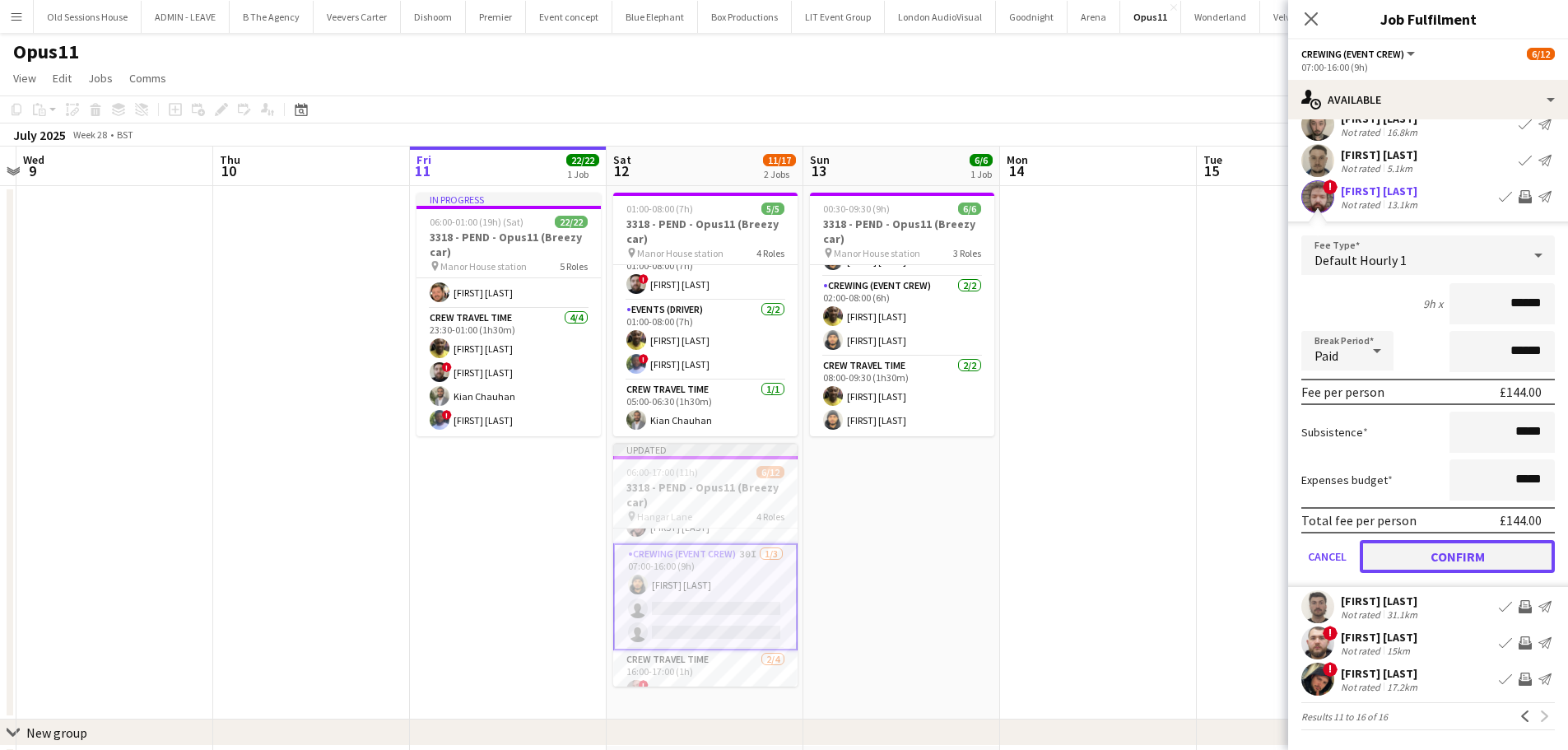 click on "Confirm" at bounding box center (1457, 557) 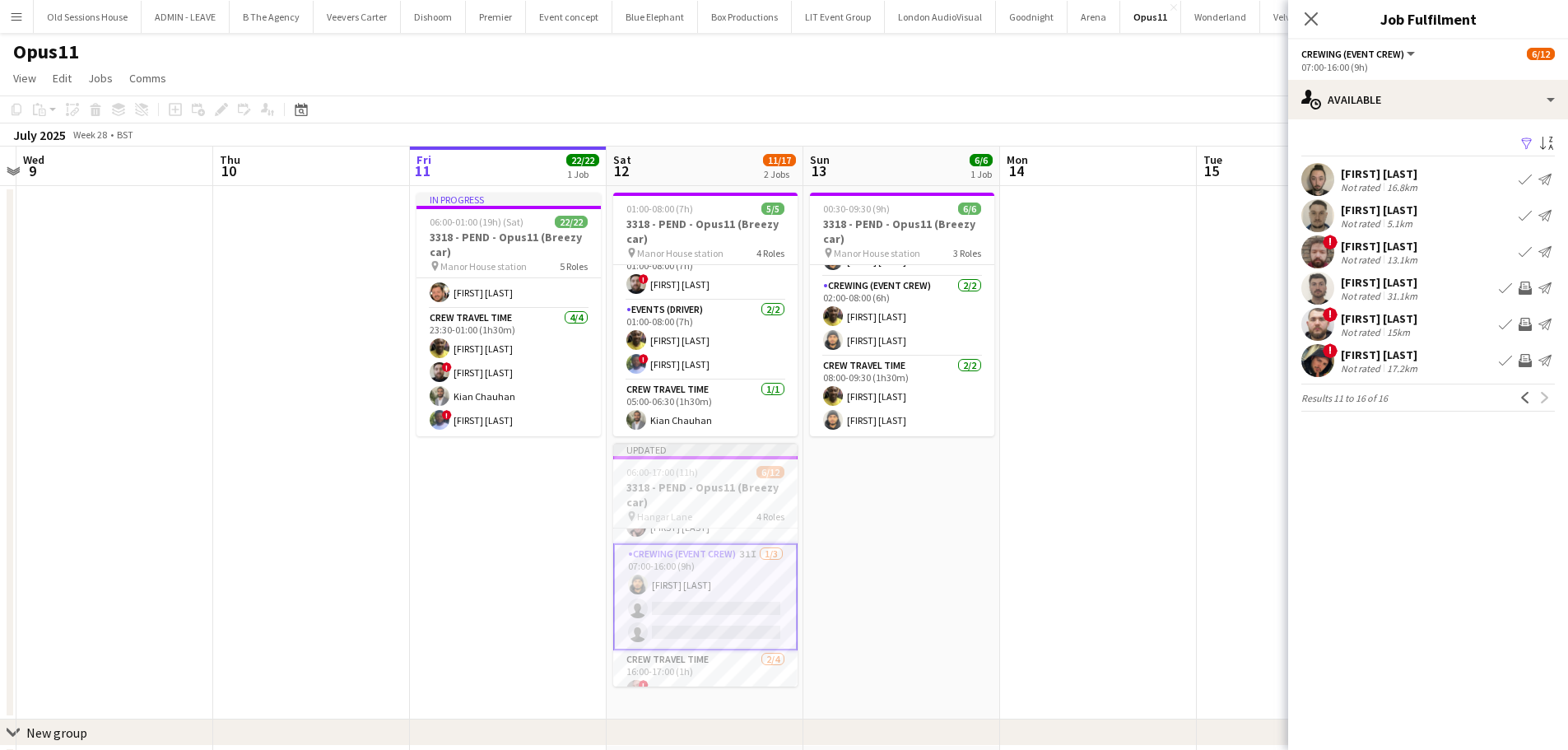 scroll, scrollTop: 0, scrollLeft: 0, axis: both 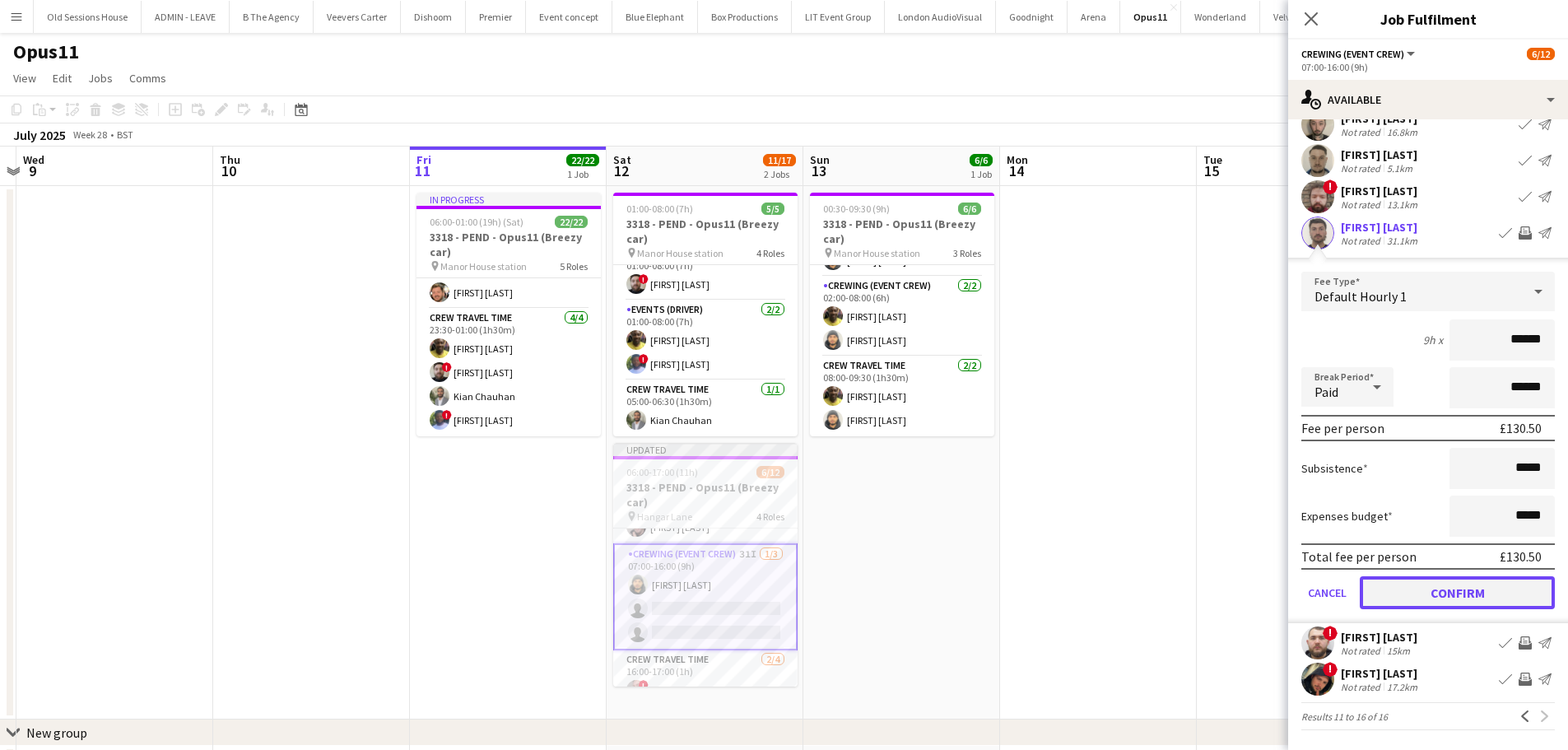 drag, startPoint x: 1448, startPoint y: 594, endPoint x: 1463, endPoint y: 539, distance: 57.008771 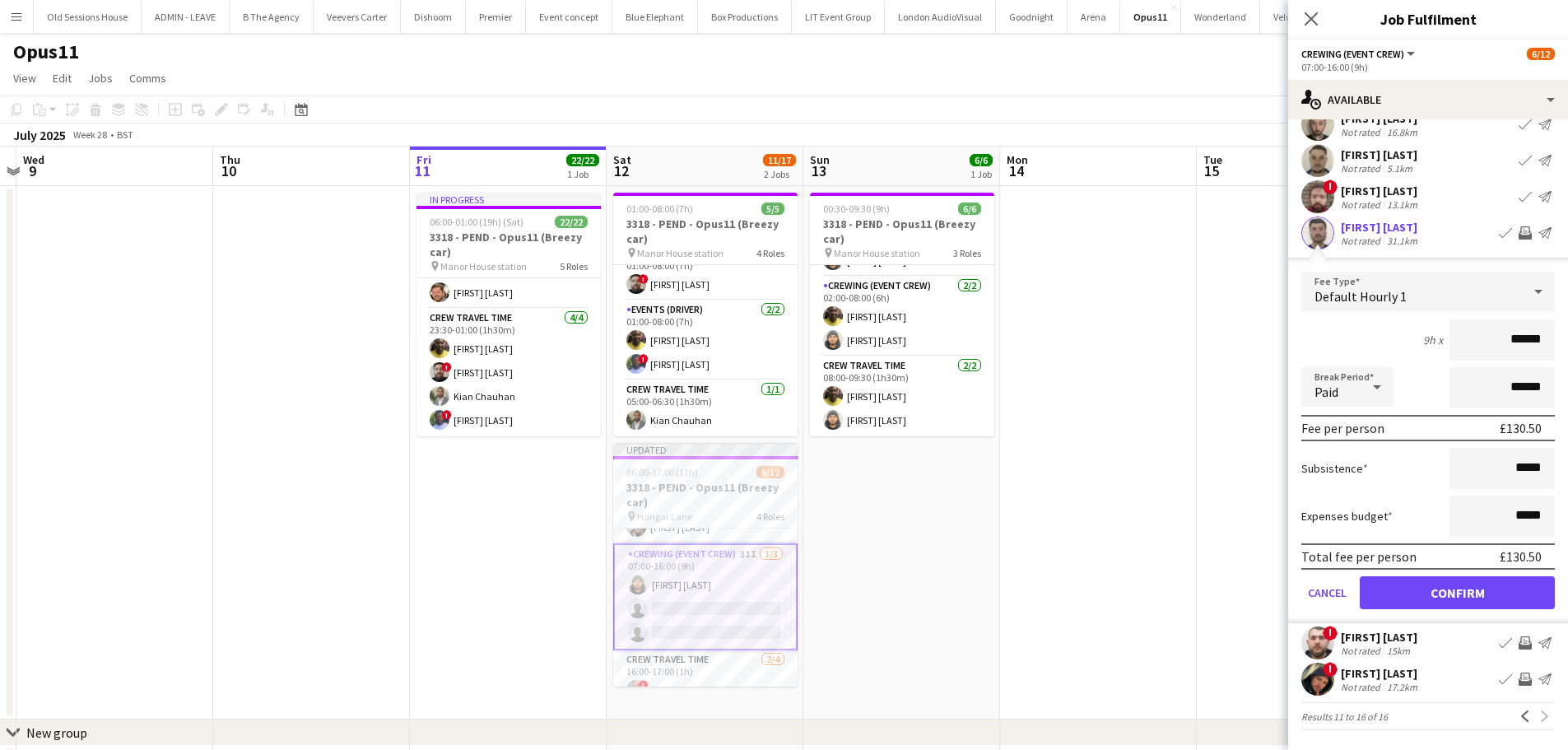 scroll, scrollTop: 0, scrollLeft: 0, axis: both 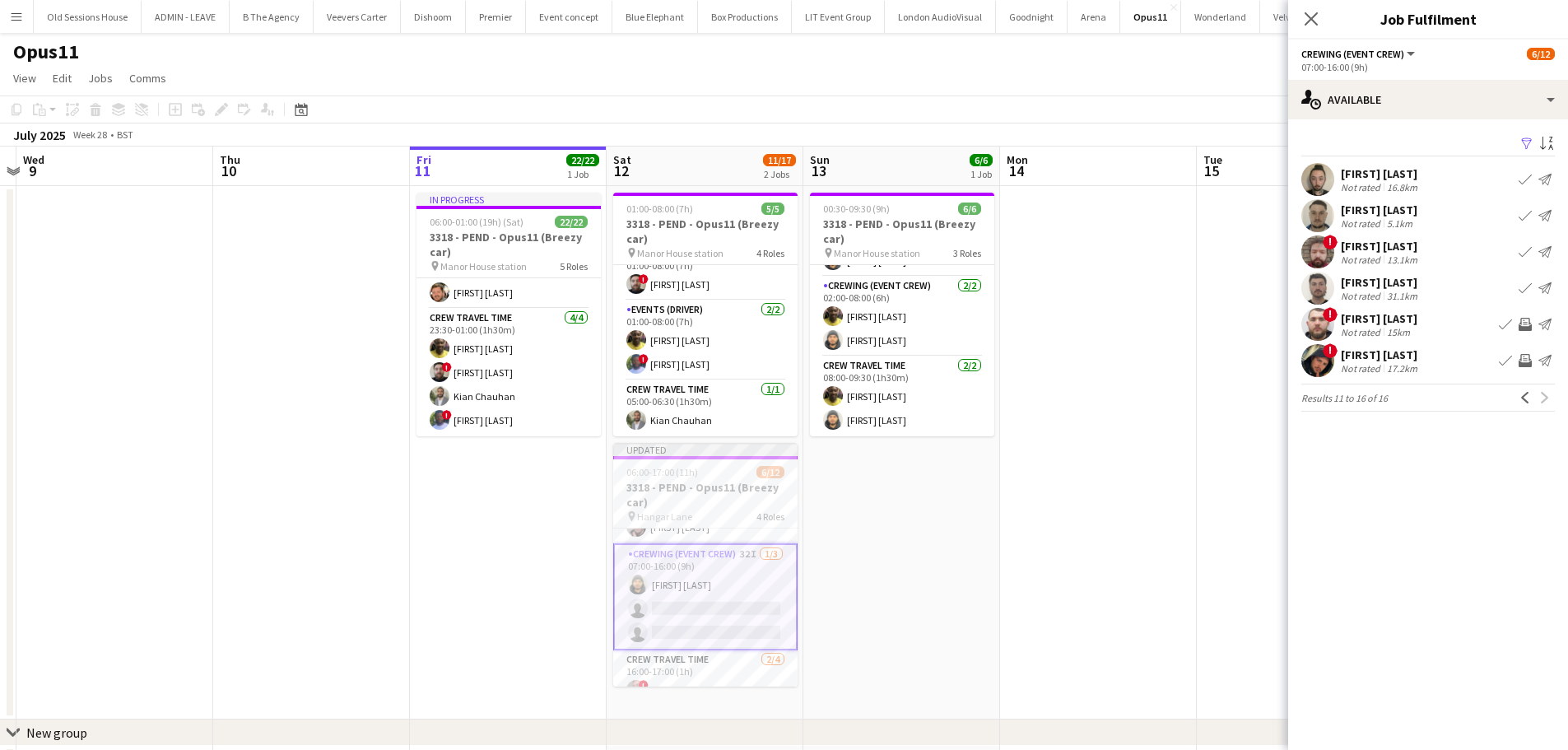 click on "Invite crew" at bounding box center (1525, 324) 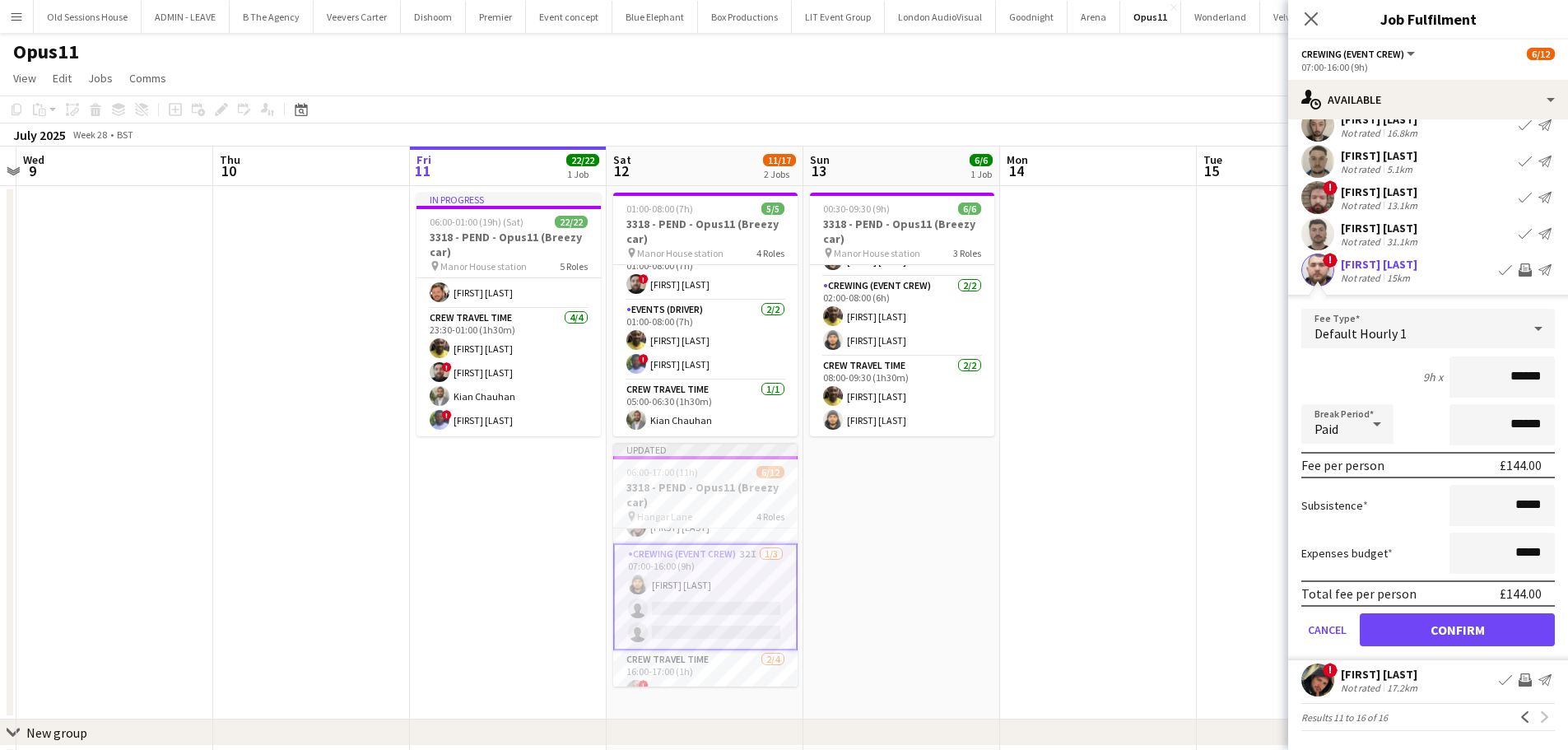 scroll, scrollTop: 55, scrollLeft: 0, axis: vertical 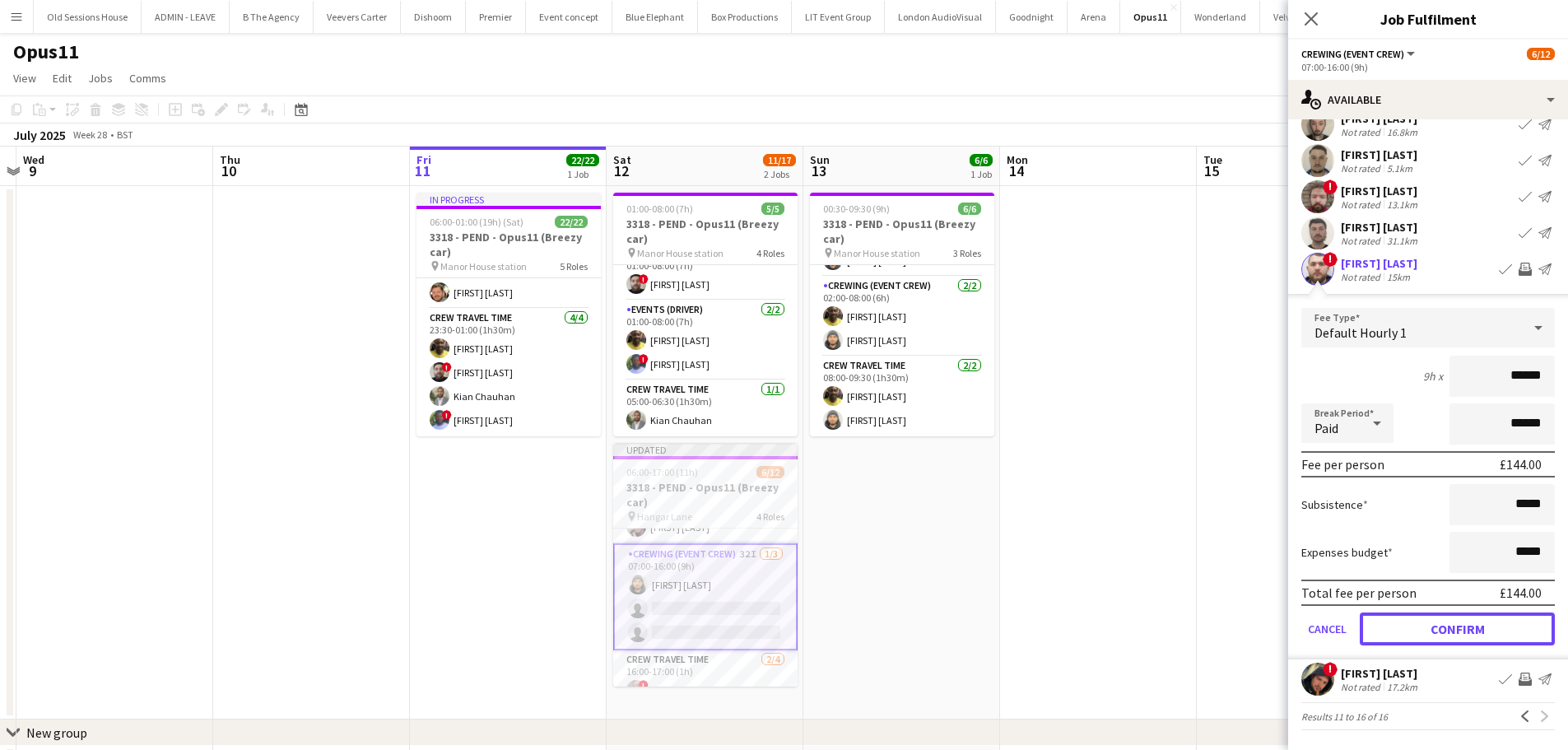 drag, startPoint x: 1438, startPoint y: 626, endPoint x: 1464, endPoint y: 507, distance: 121.80722 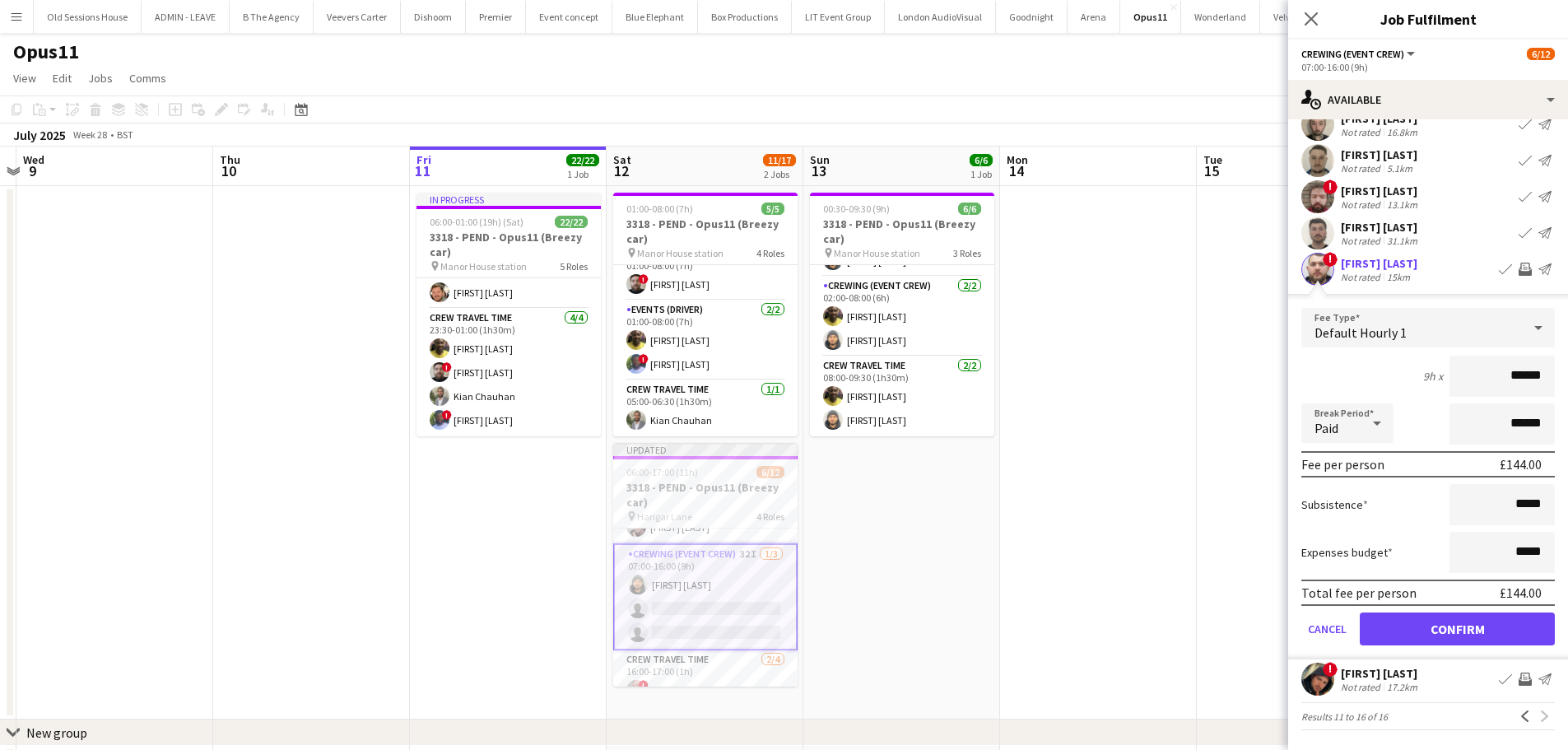 scroll, scrollTop: 0, scrollLeft: 0, axis: both 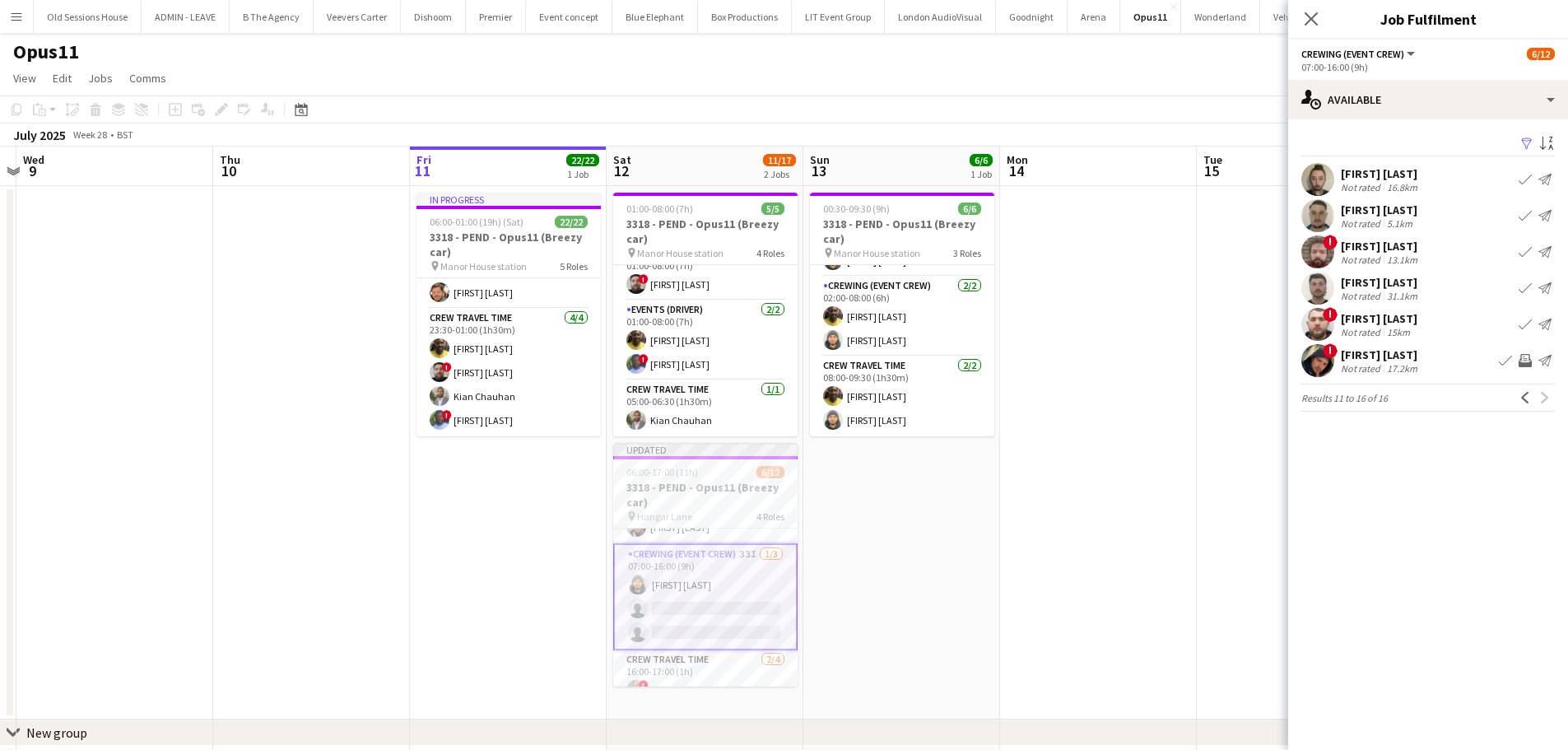 click on "Invite crew" at bounding box center [1525, 361] 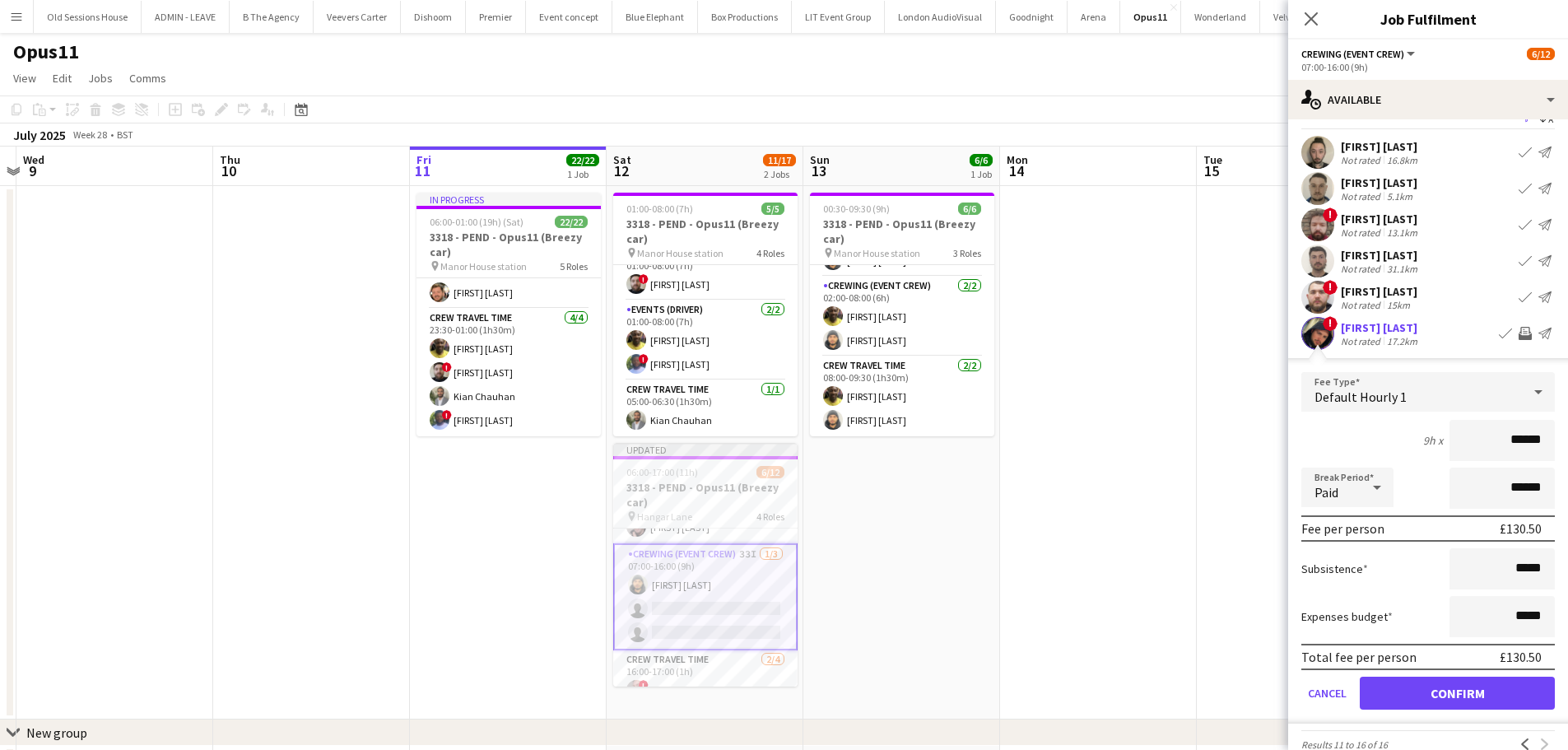 scroll, scrollTop: 55, scrollLeft: 0, axis: vertical 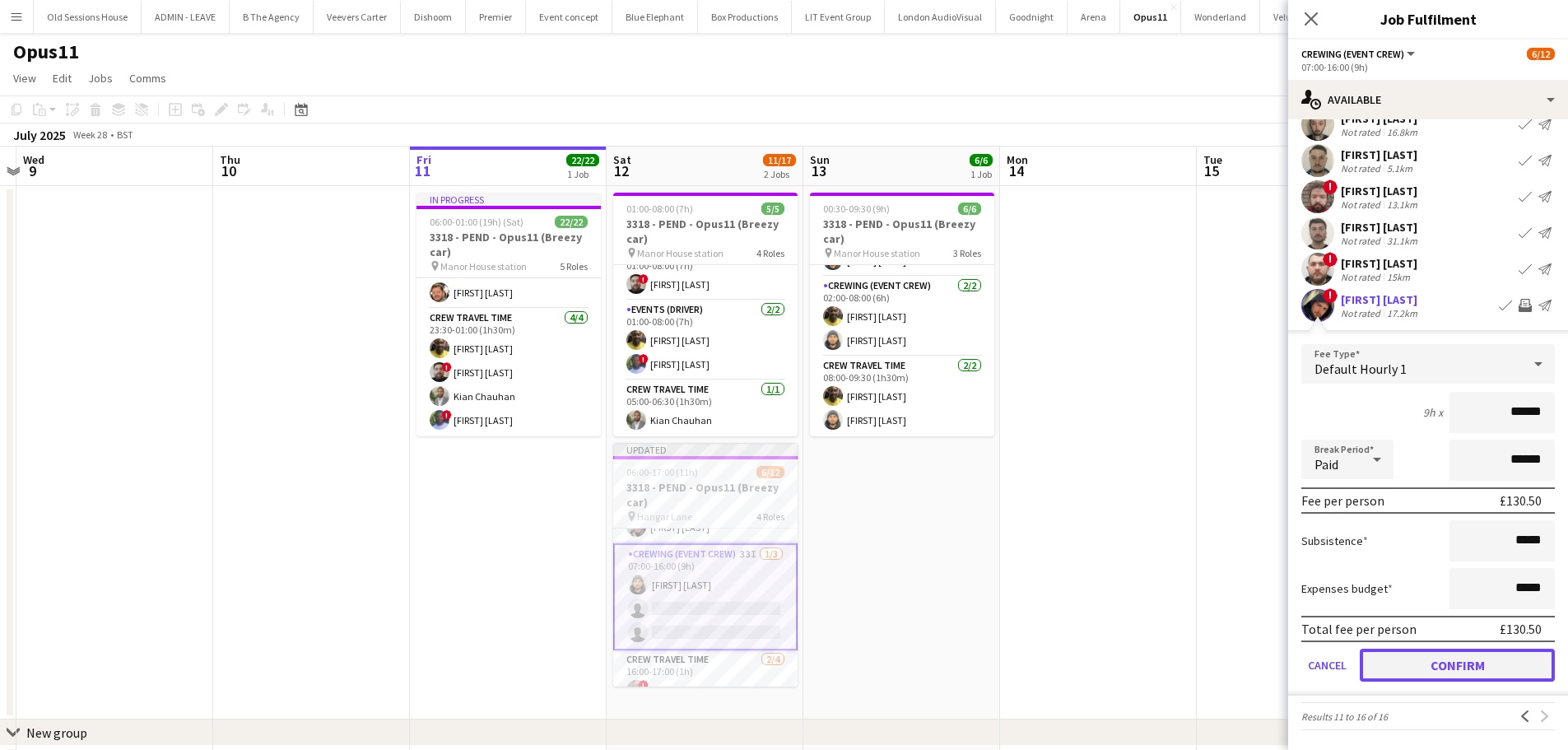click on "Confirm" at bounding box center [1457, 665] 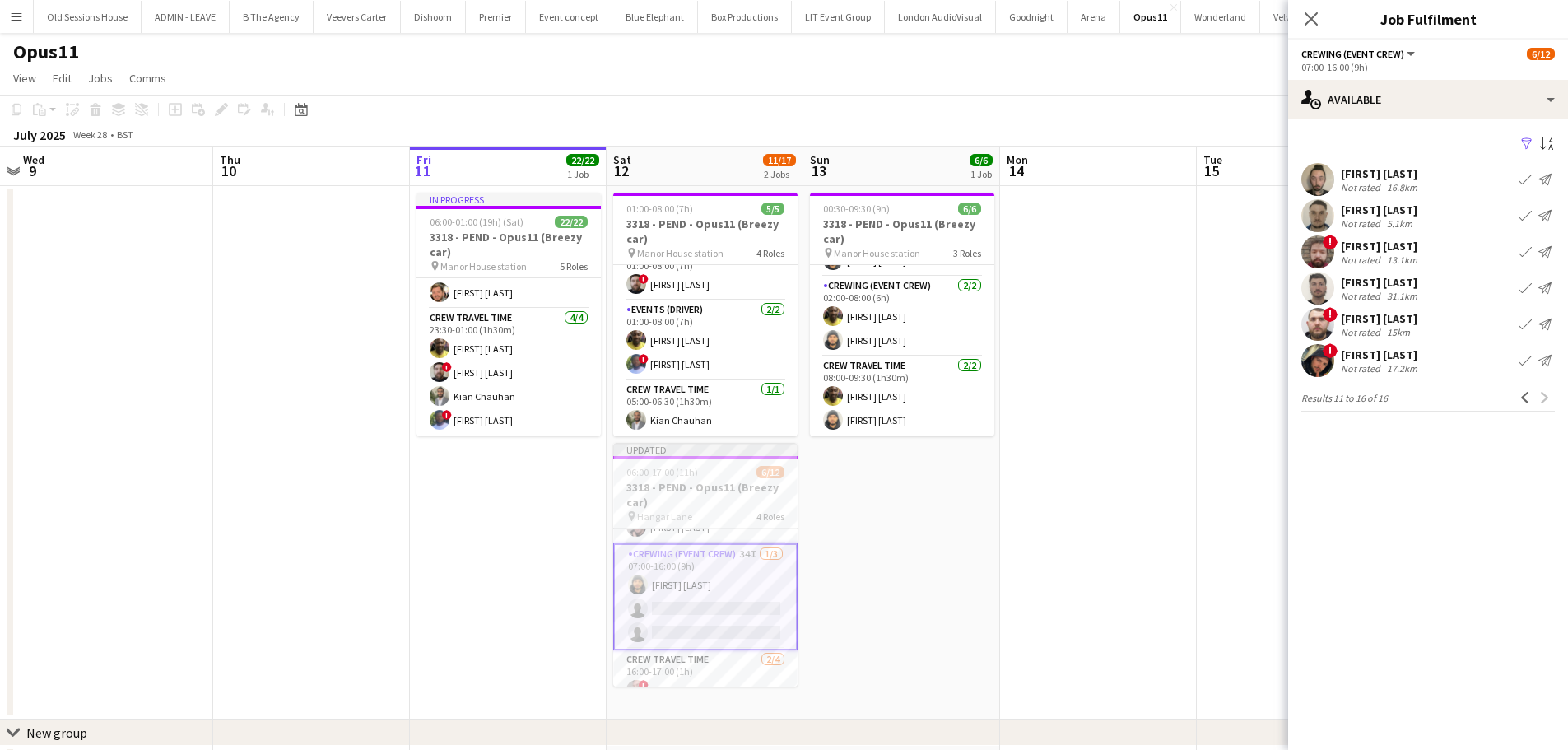 scroll, scrollTop: 0, scrollLeft: 0, axis: both 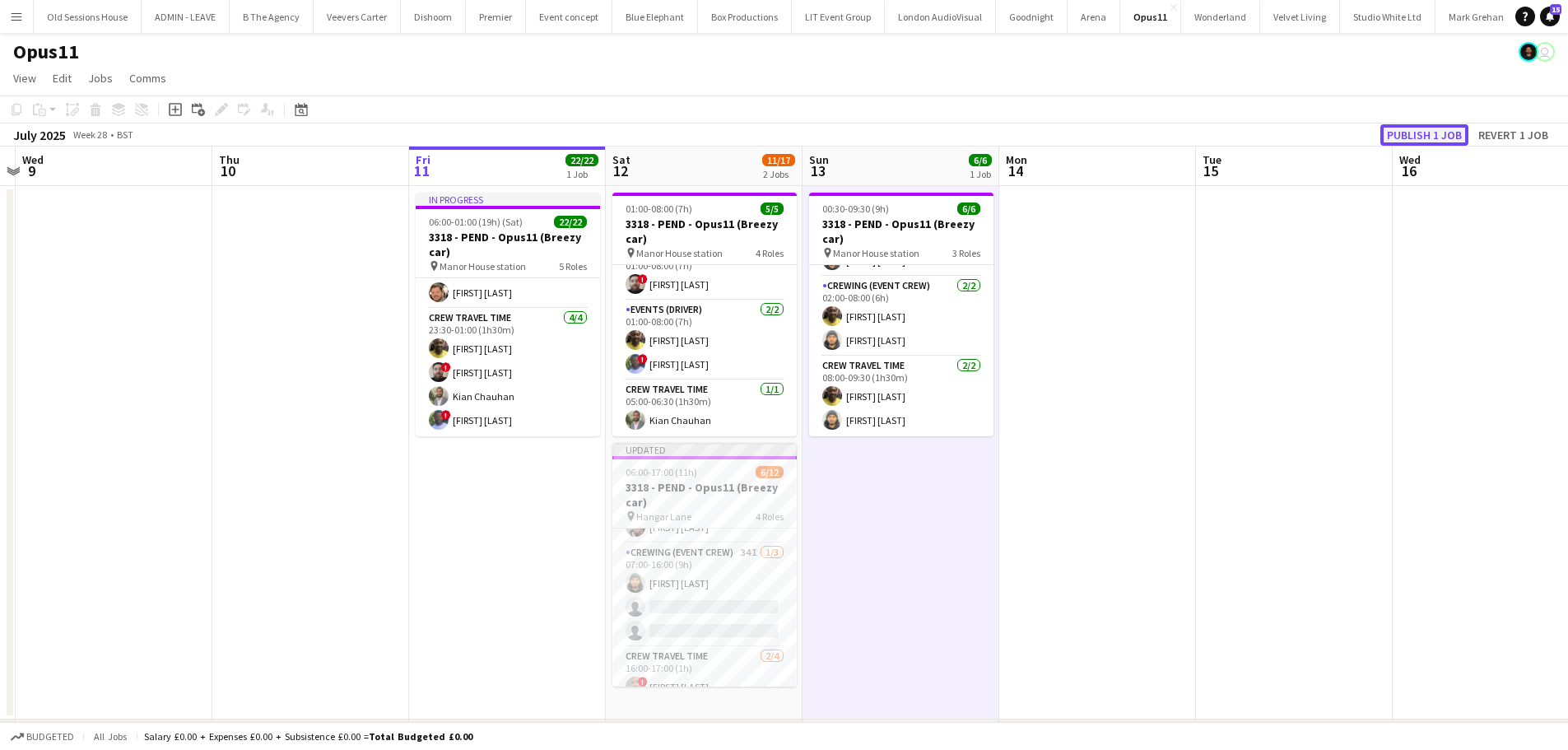 click on "Publish 1 job" 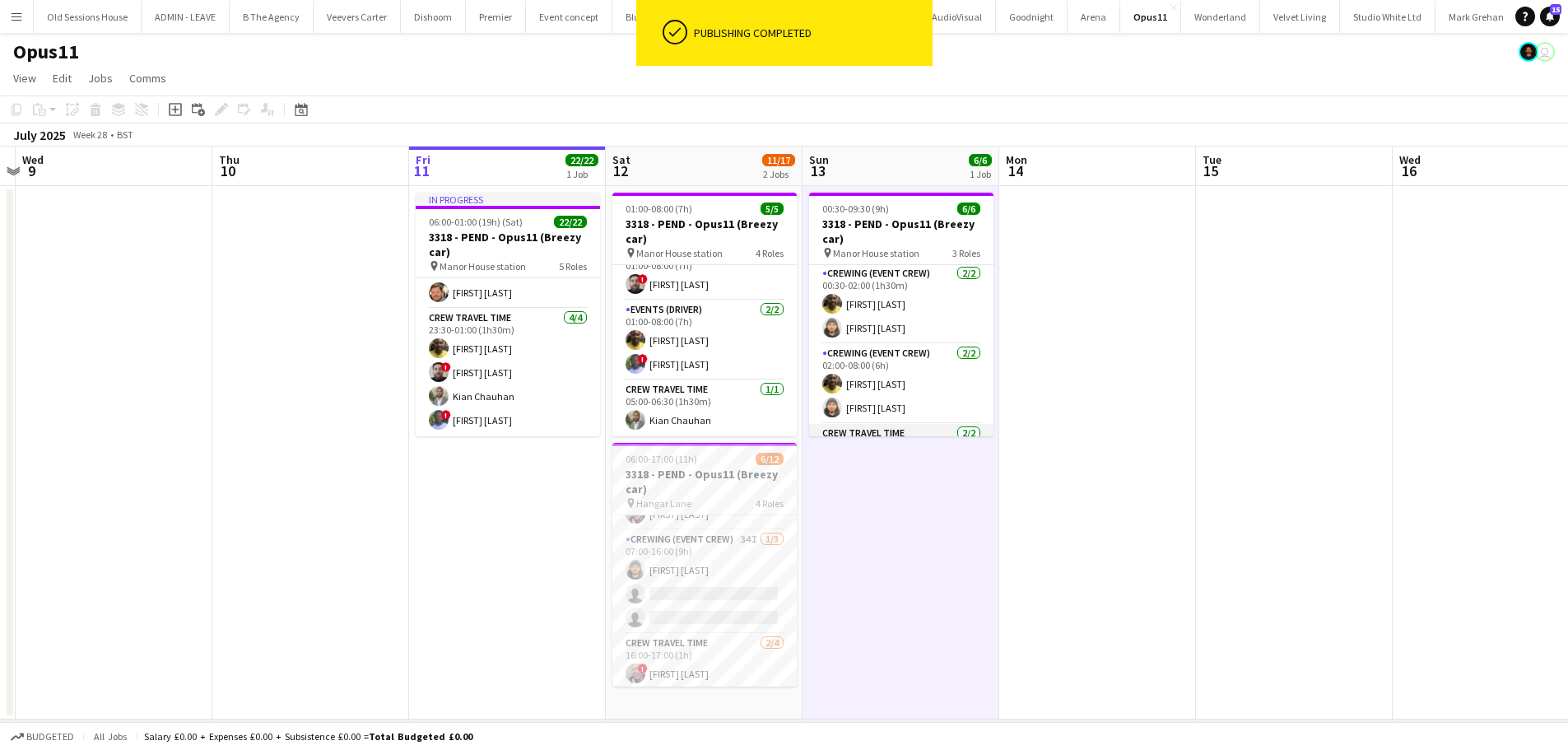 scroll, scrollTop: 0, scrollLeft: 0, axis: both 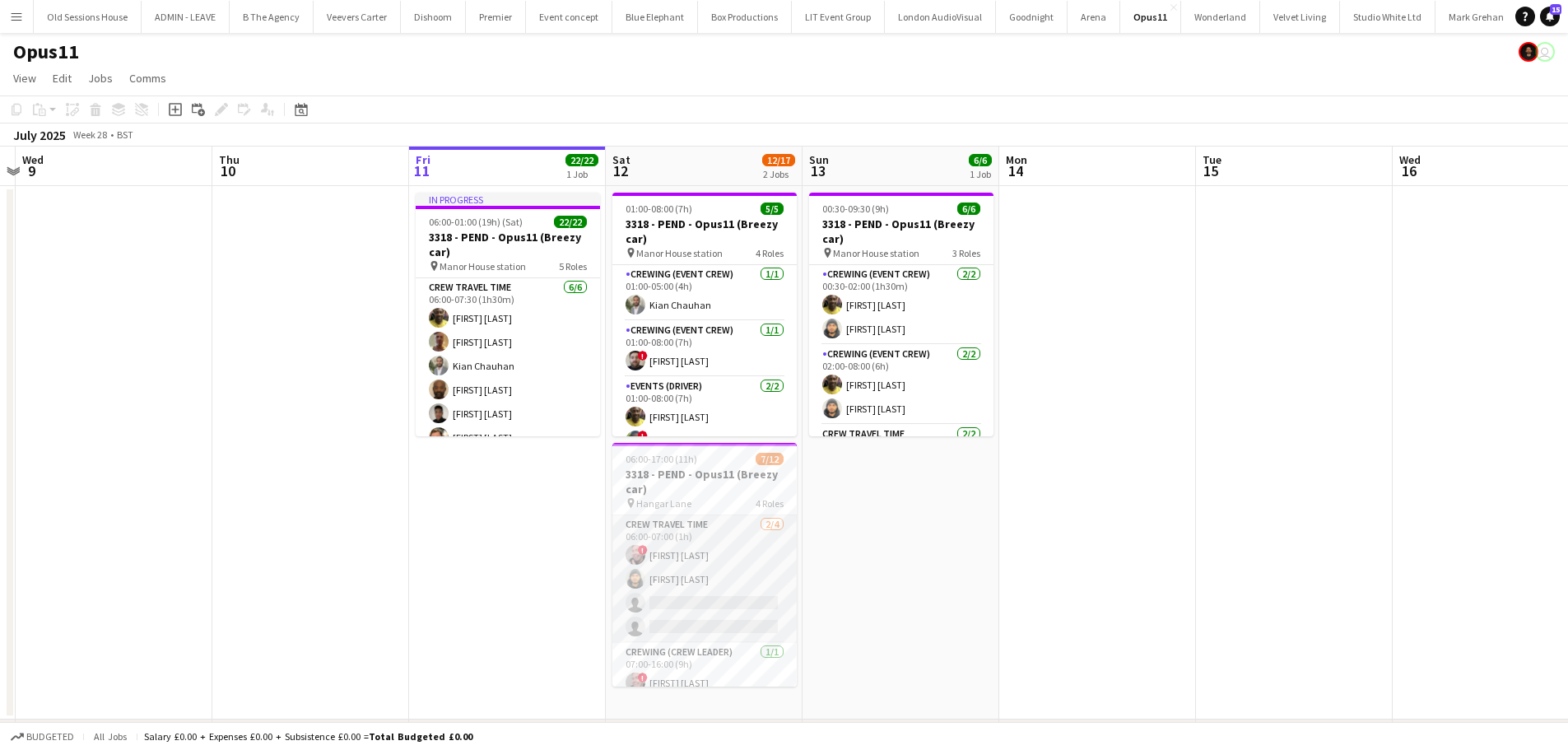 click on "Crew Travel Time   2/4   06:00-07:00 (1h)
! Eldon Taylor Shae Diaz
single-neutral-actions
single-neutral-actions" at bounding box center [705, 579] 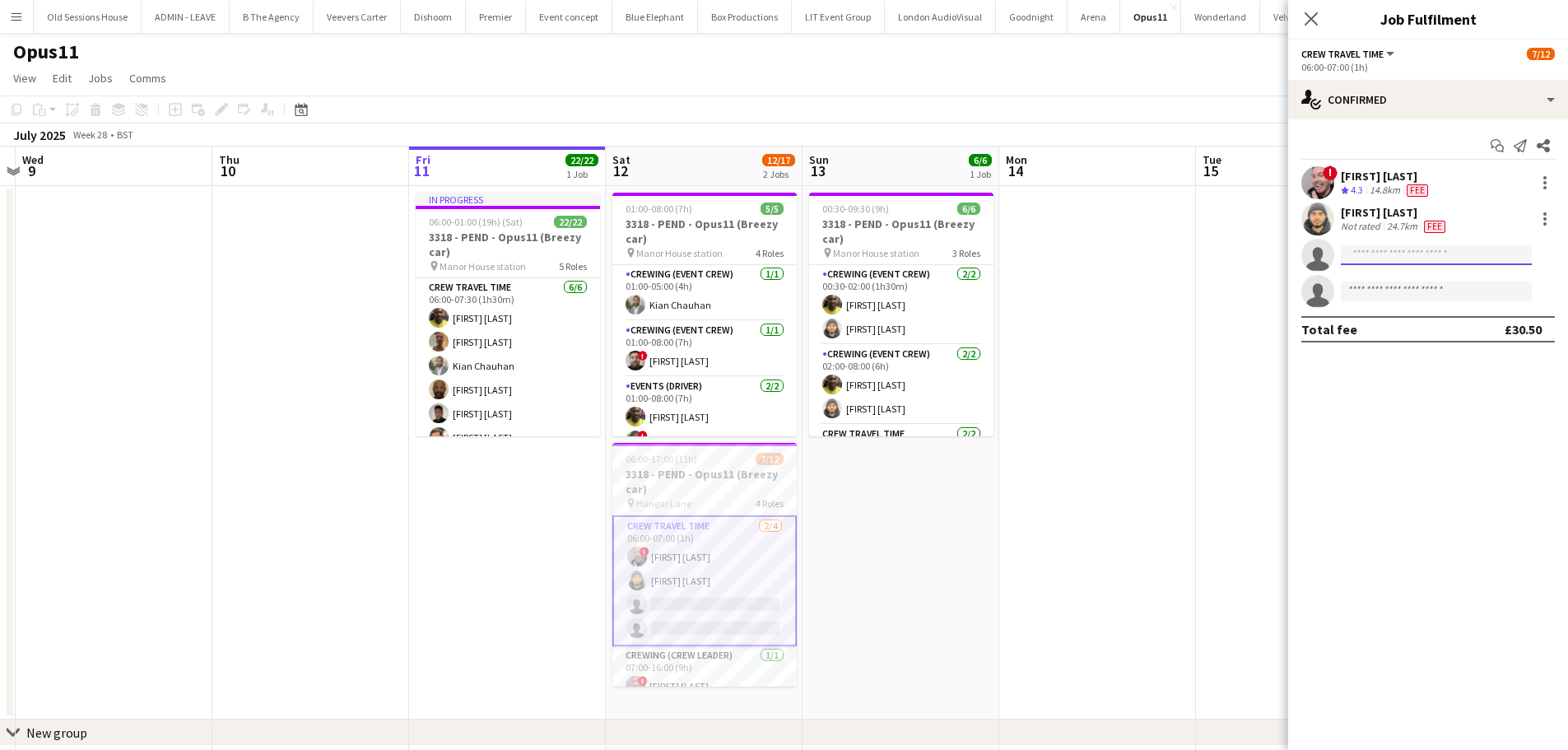 click 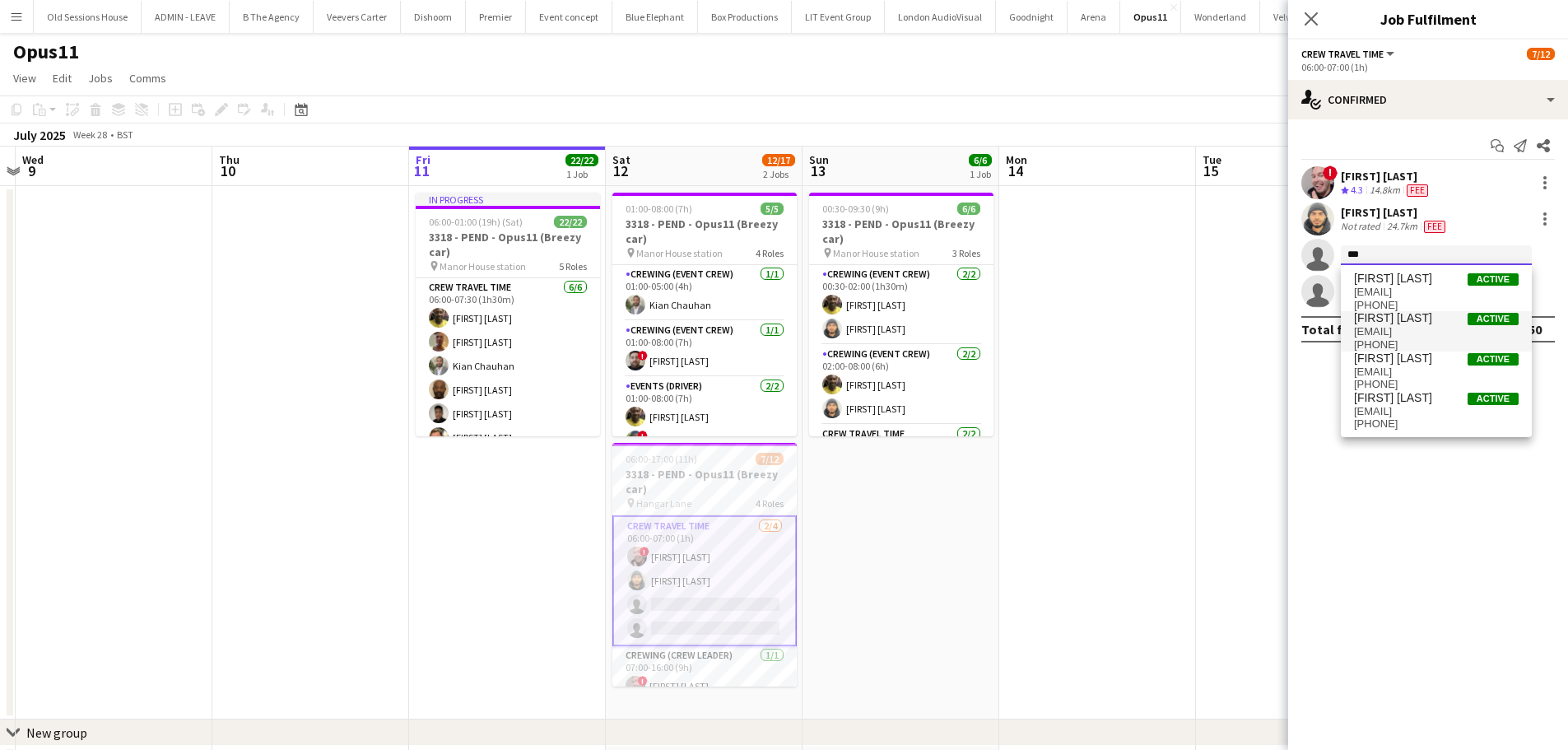 type on "***" 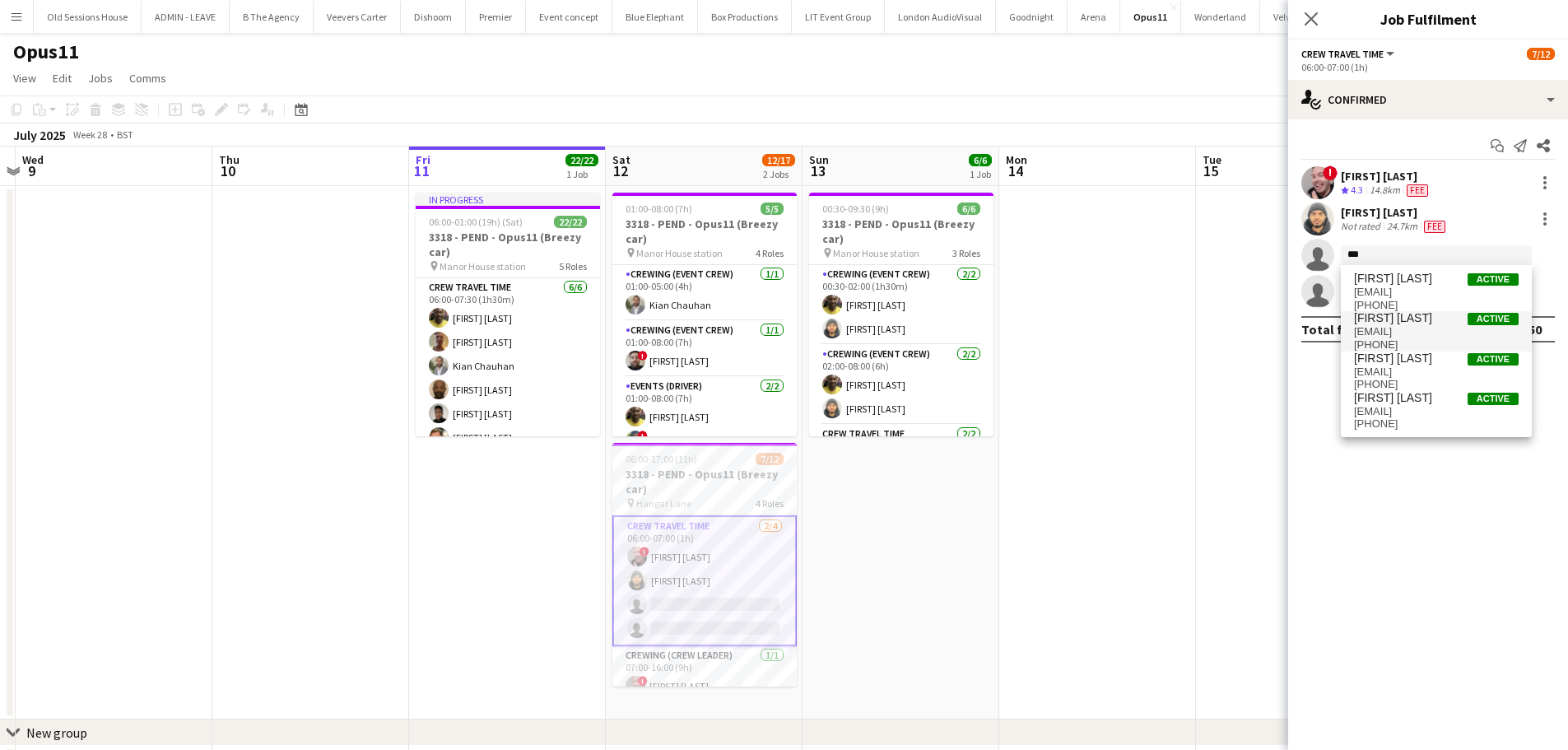 click on "Sam Kermode" at bounding box center (1393, 318) 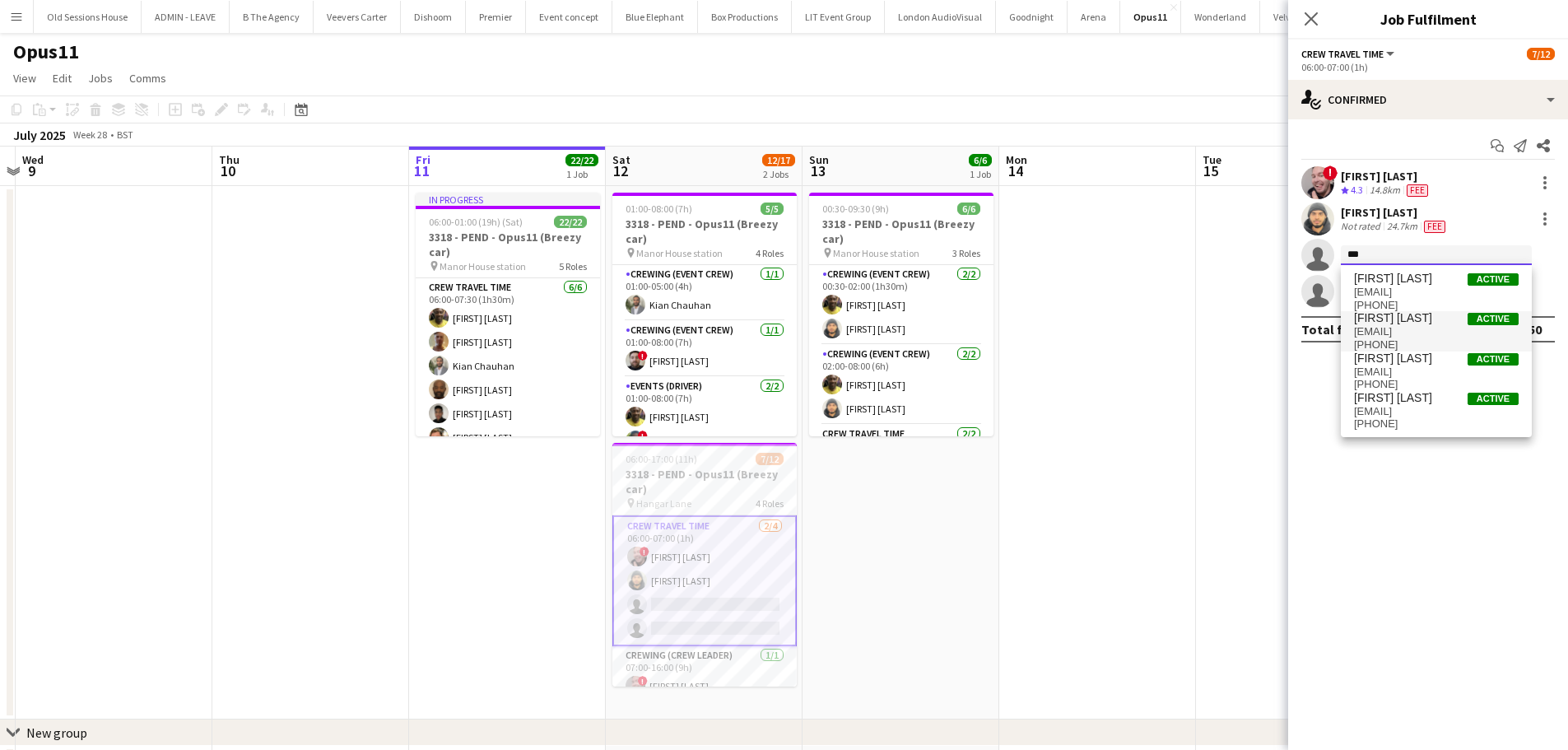 type 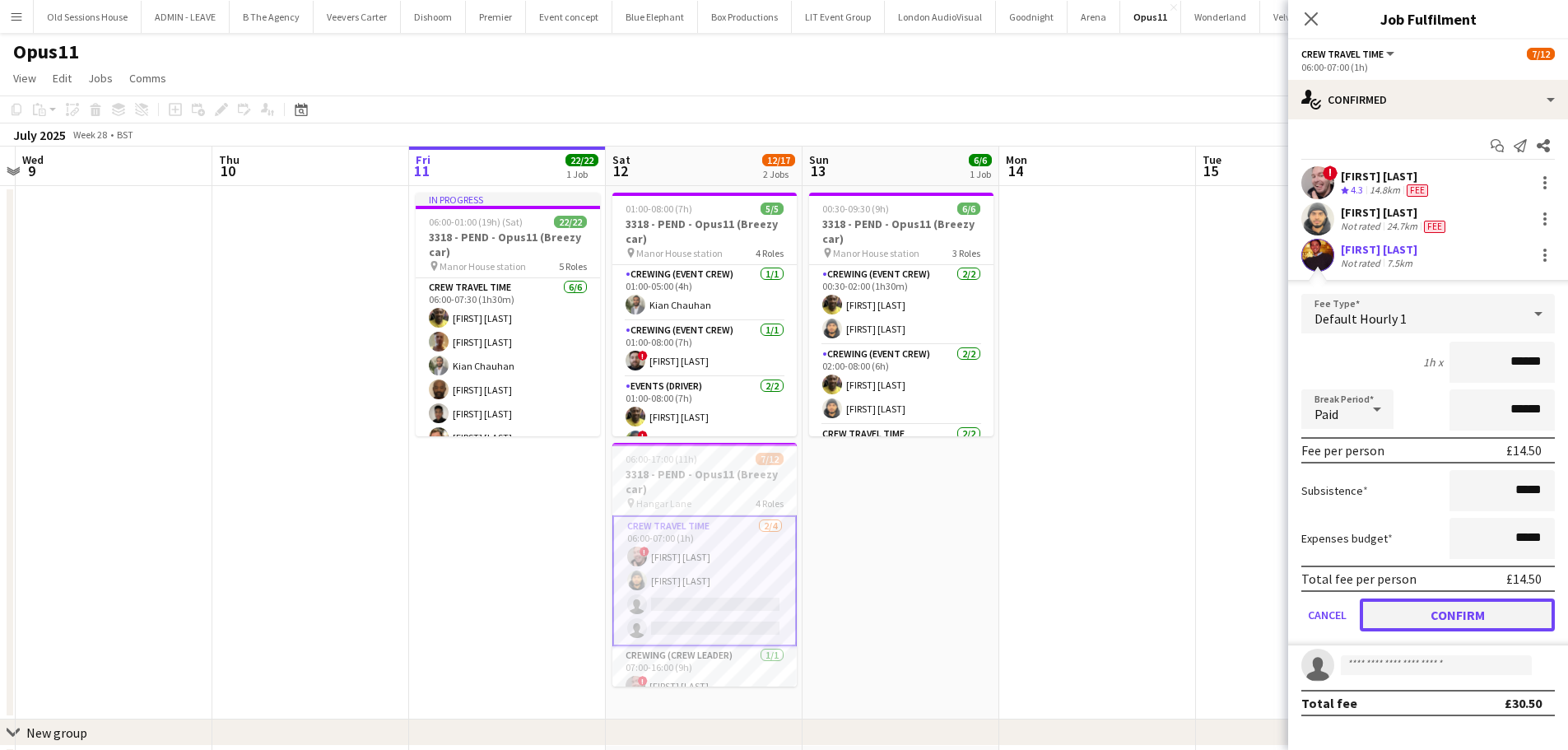 click on "Confirm" at bounding box center [1457, 615] 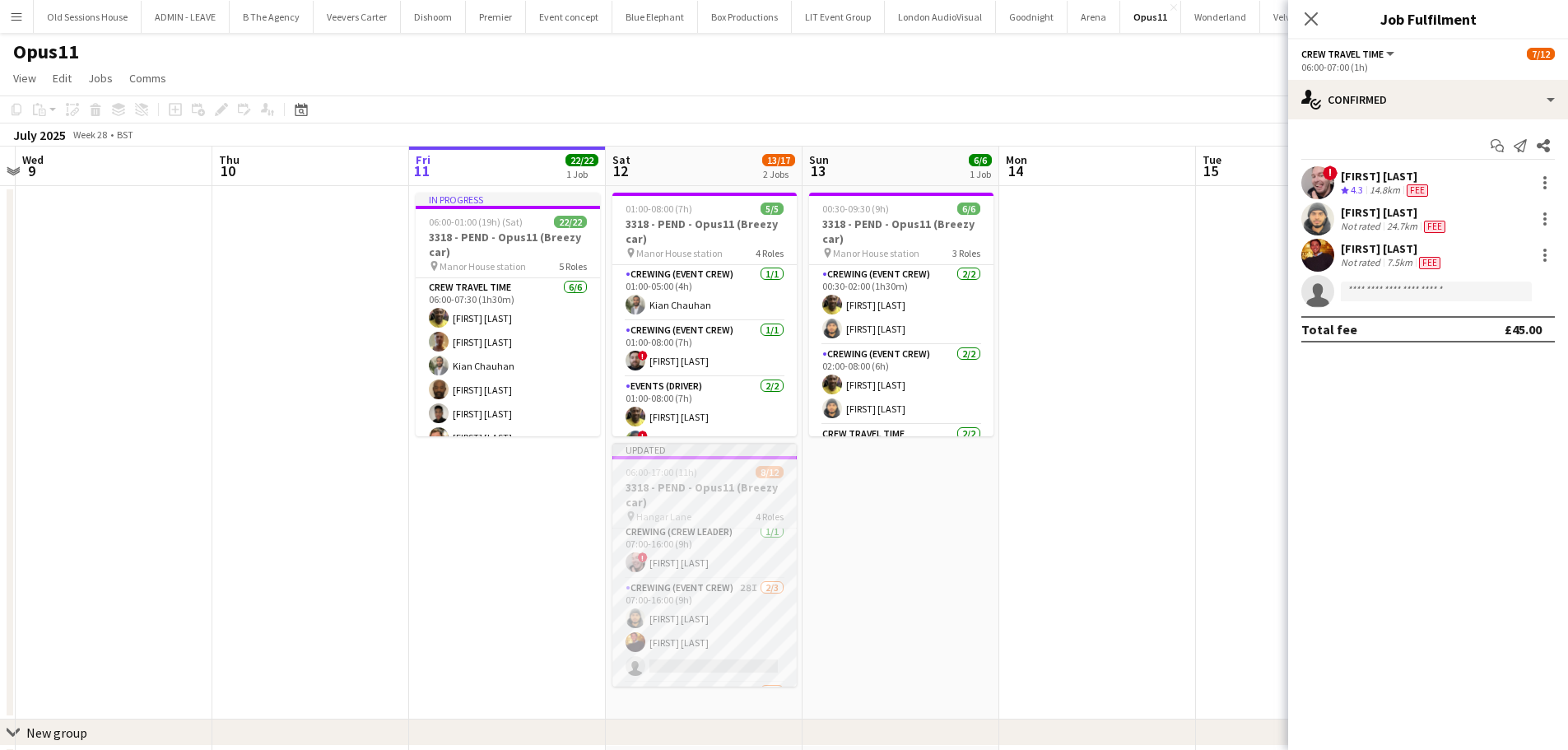 scroll, scrollTop: 156, scrollLeft: 0, axis: vertical 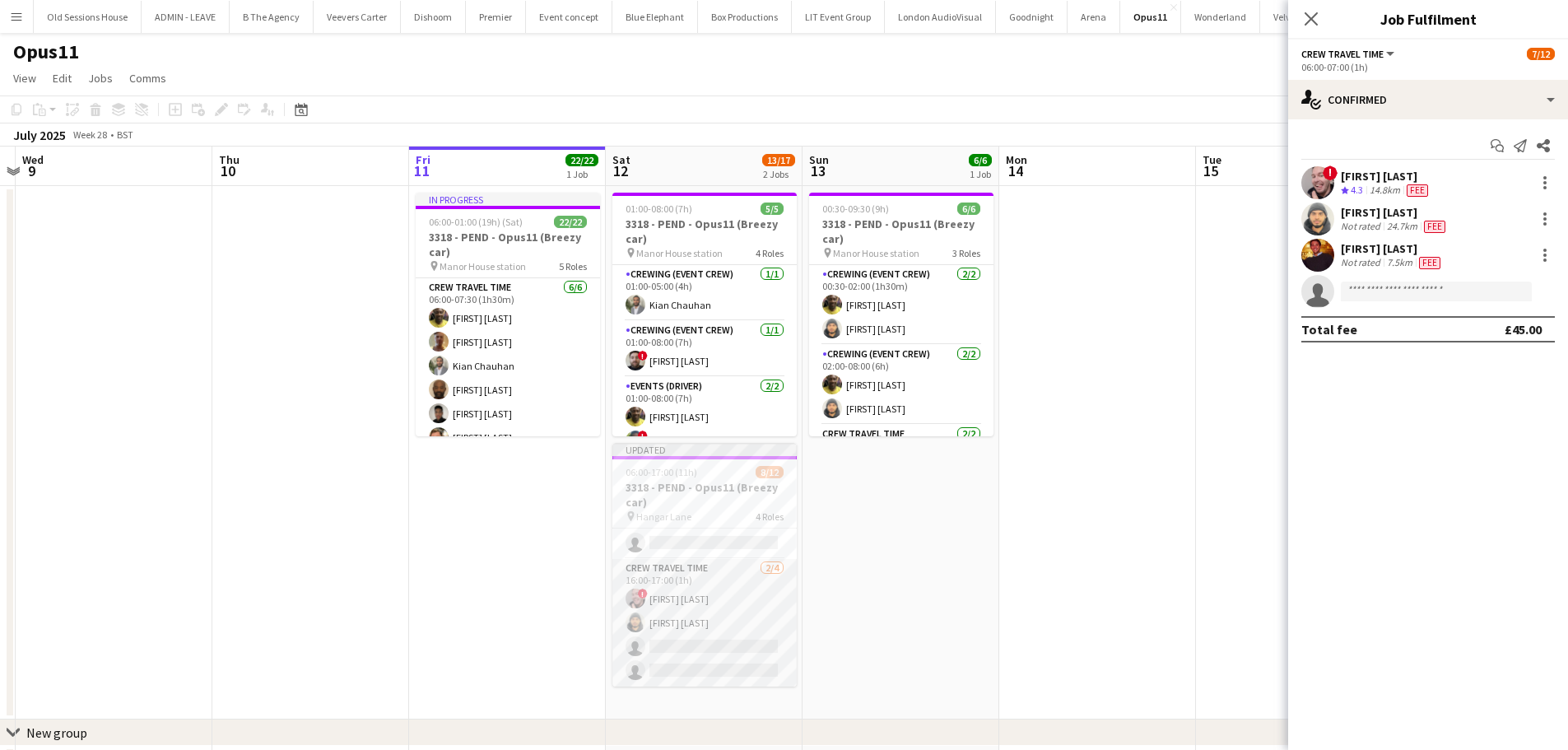 drag, startPoint x: 721, startPoint y: 656, endPoint x: 757, endPoint y: 645, distance: 37.64306 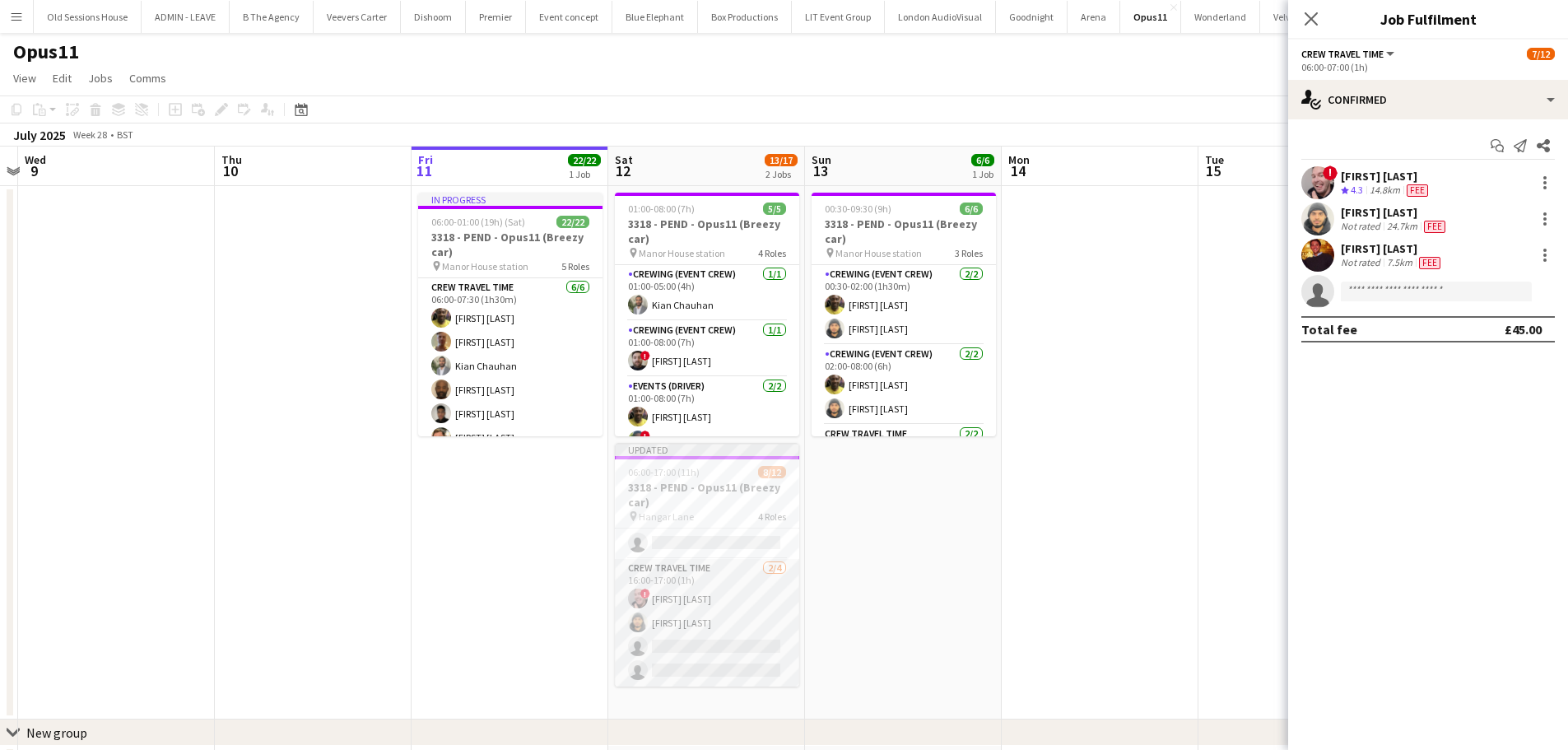scroll, scrollTop: 257, scrollLeft: 0, axis: vertical 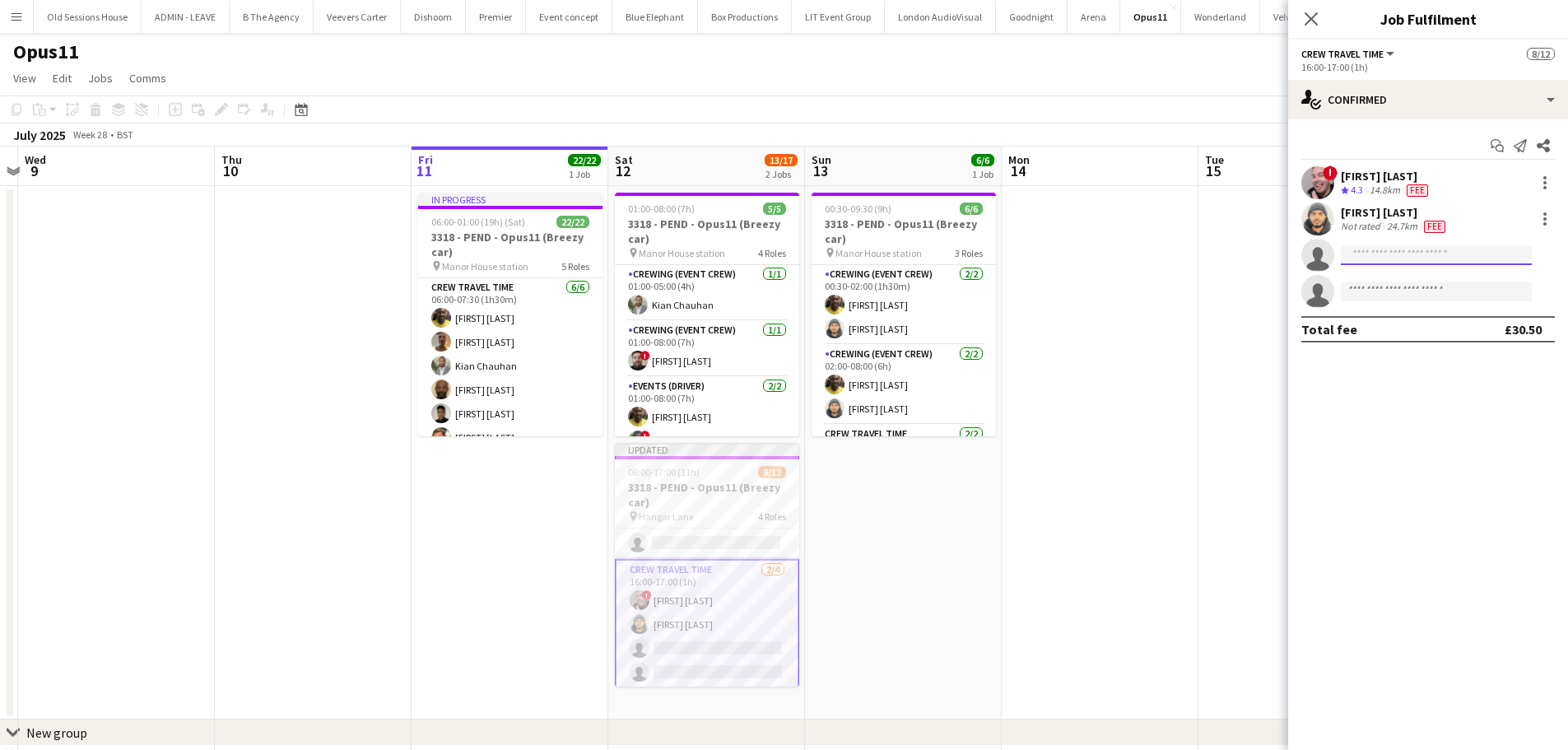 click 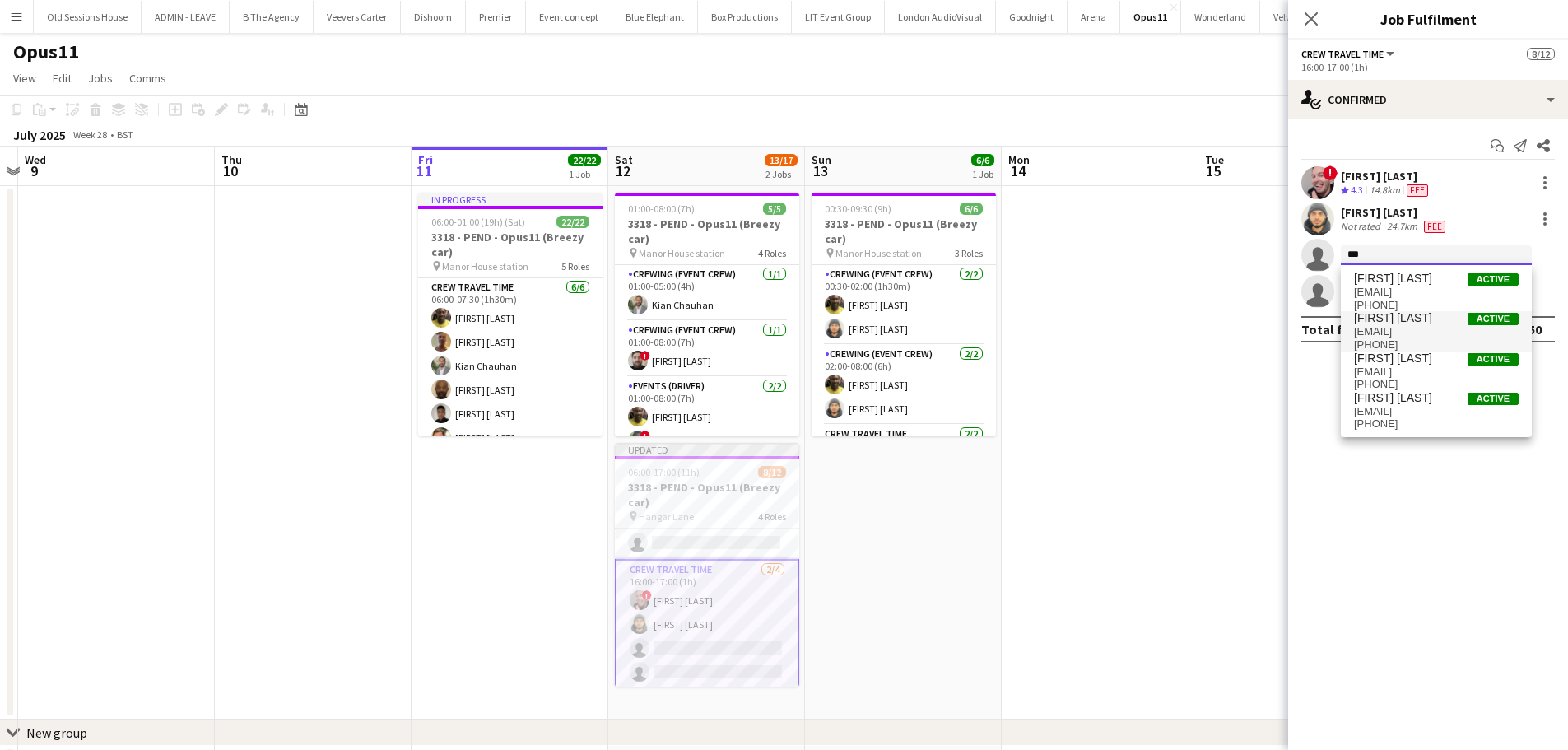 type on "***" 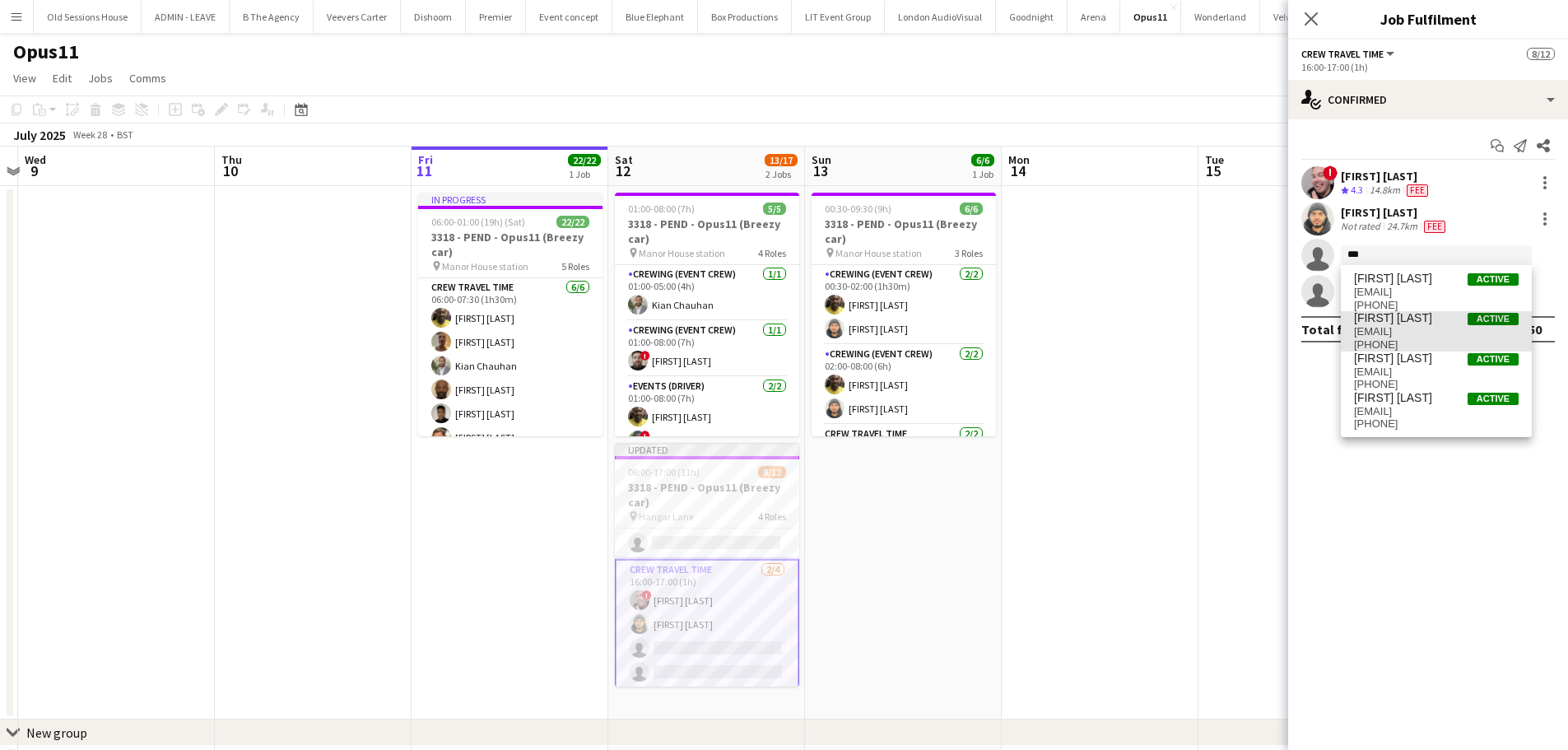 click on "Sam Kermode" at bounding box center (1393, 318) 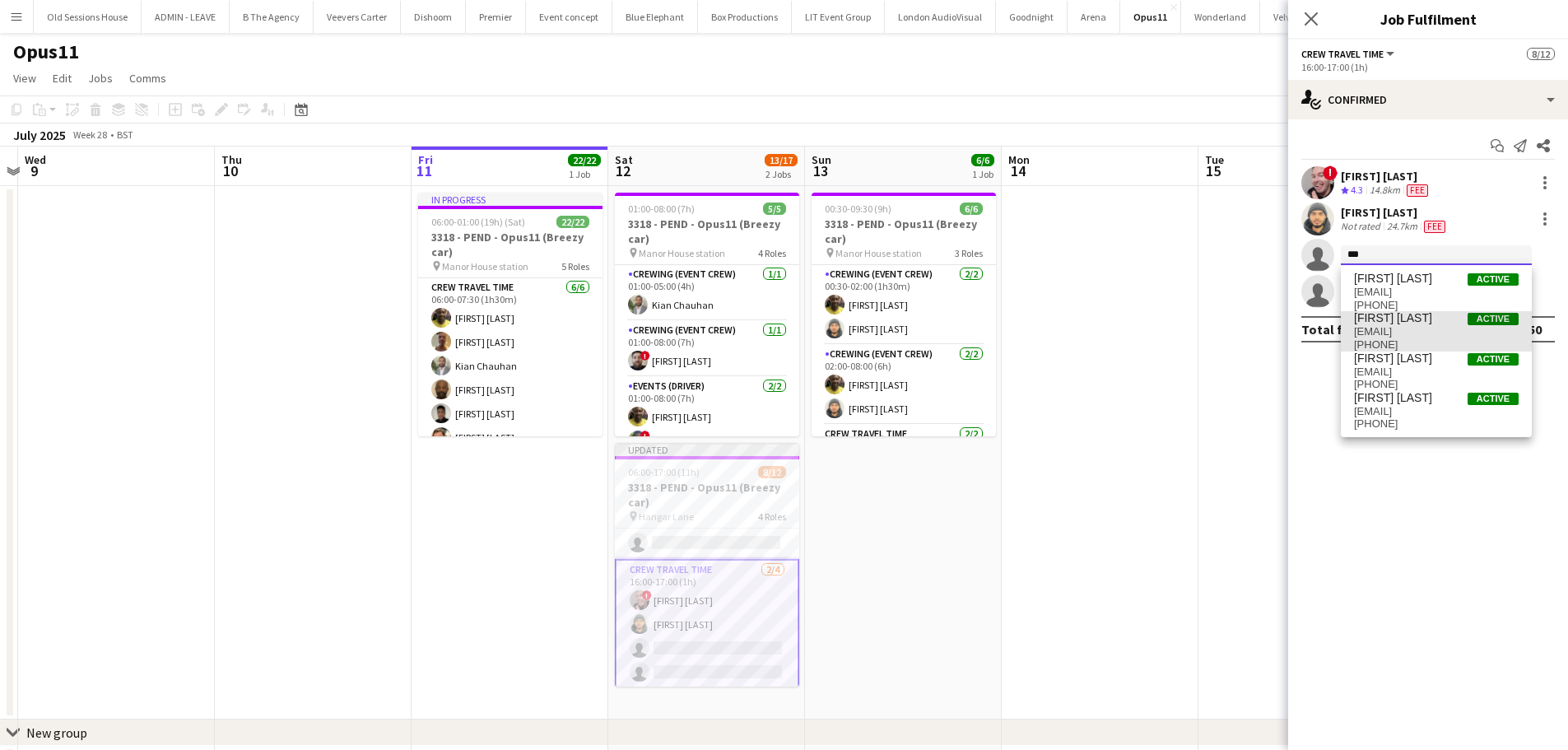 type 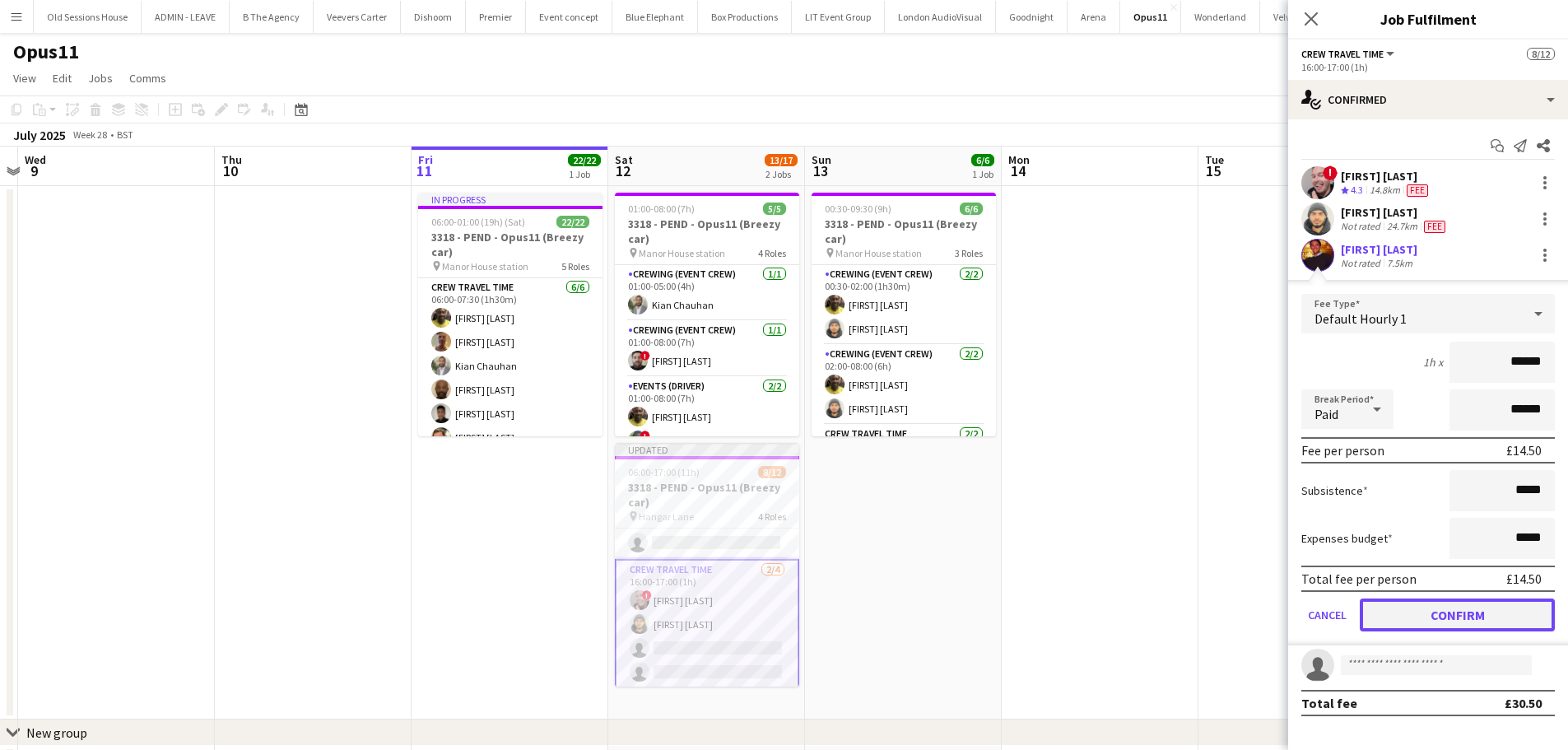 click on "Confirm" at bounding box center [1457, 615] 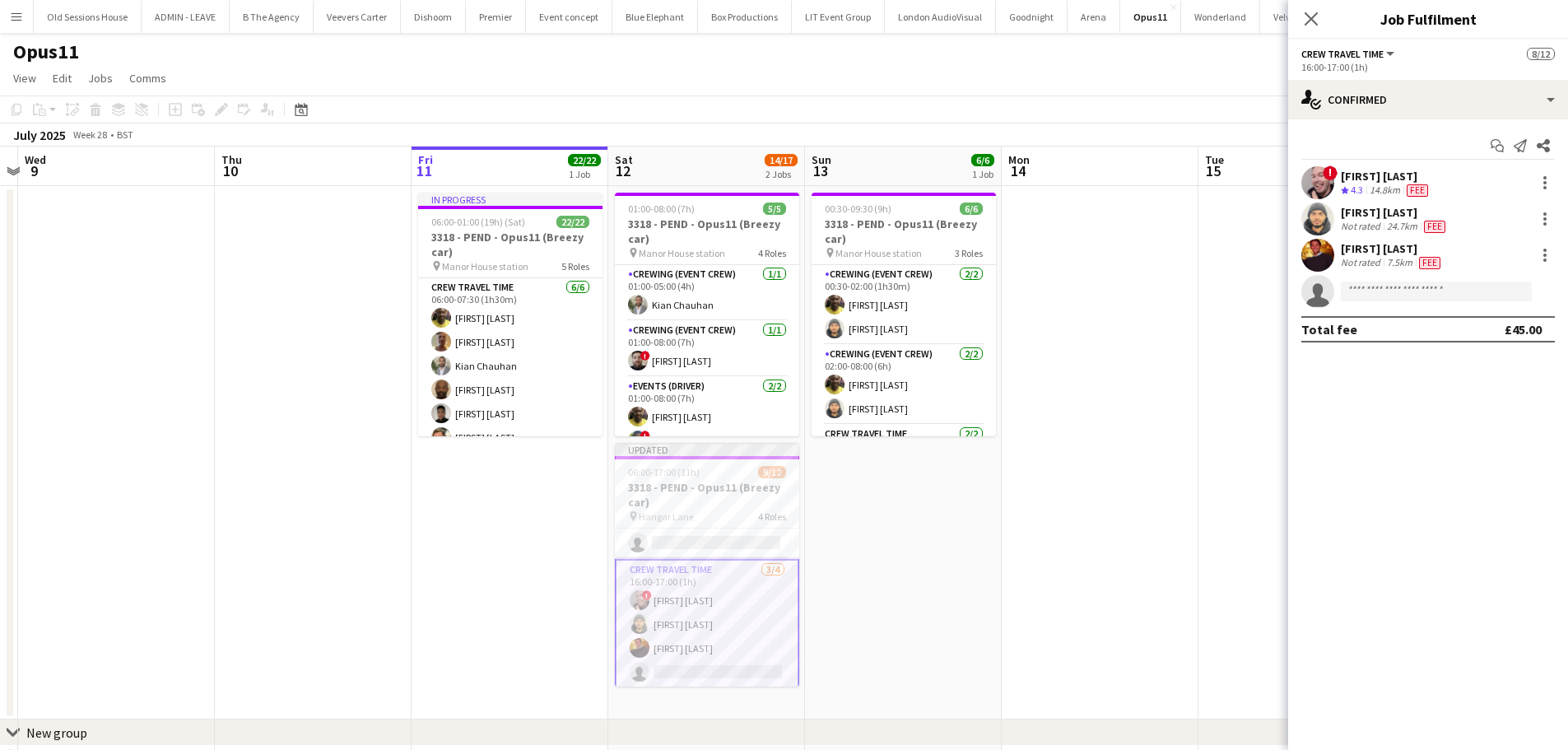 click on "00:30-09:30 (9h)    6/6   3318 - PEND - Opus11 (Breezy car)
pin
Manor House station   3 Roles   Crewing (Event Crew)   2/2   00:30-02:00 (1h30m)
Alphonsus Chucks Mordi Shae Diaz  Crewing (Event Crew)   2/2   02:00-08:00 (6h)
Alphonsus Chucks Mordi Shae Diaz  Crew Travel Time   2/2   08:00-09:30 (1h30m)
Alphonsus Chucks Mordi Shae Diaz" at bounding box center (903, 453) 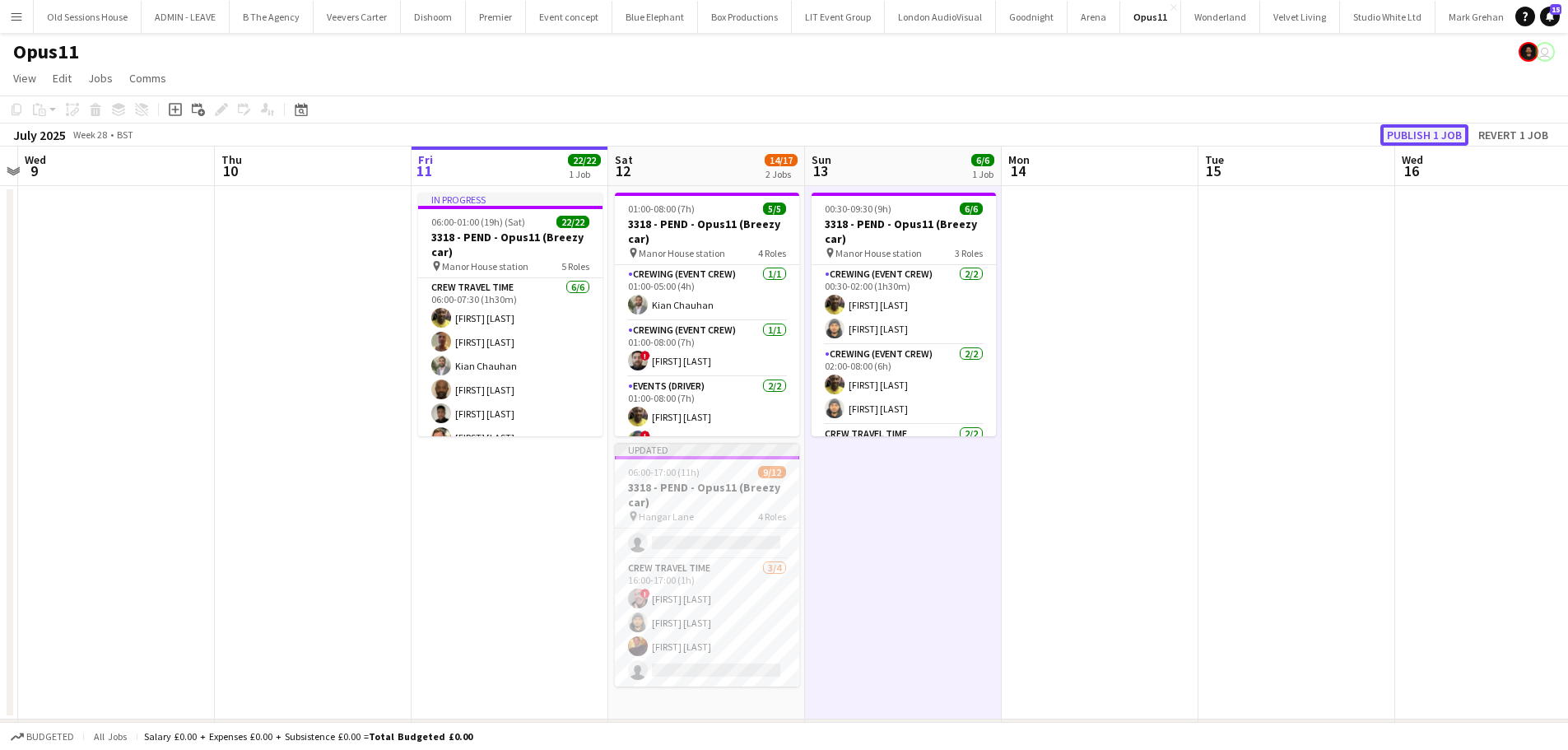 click on "Publish 1 job" 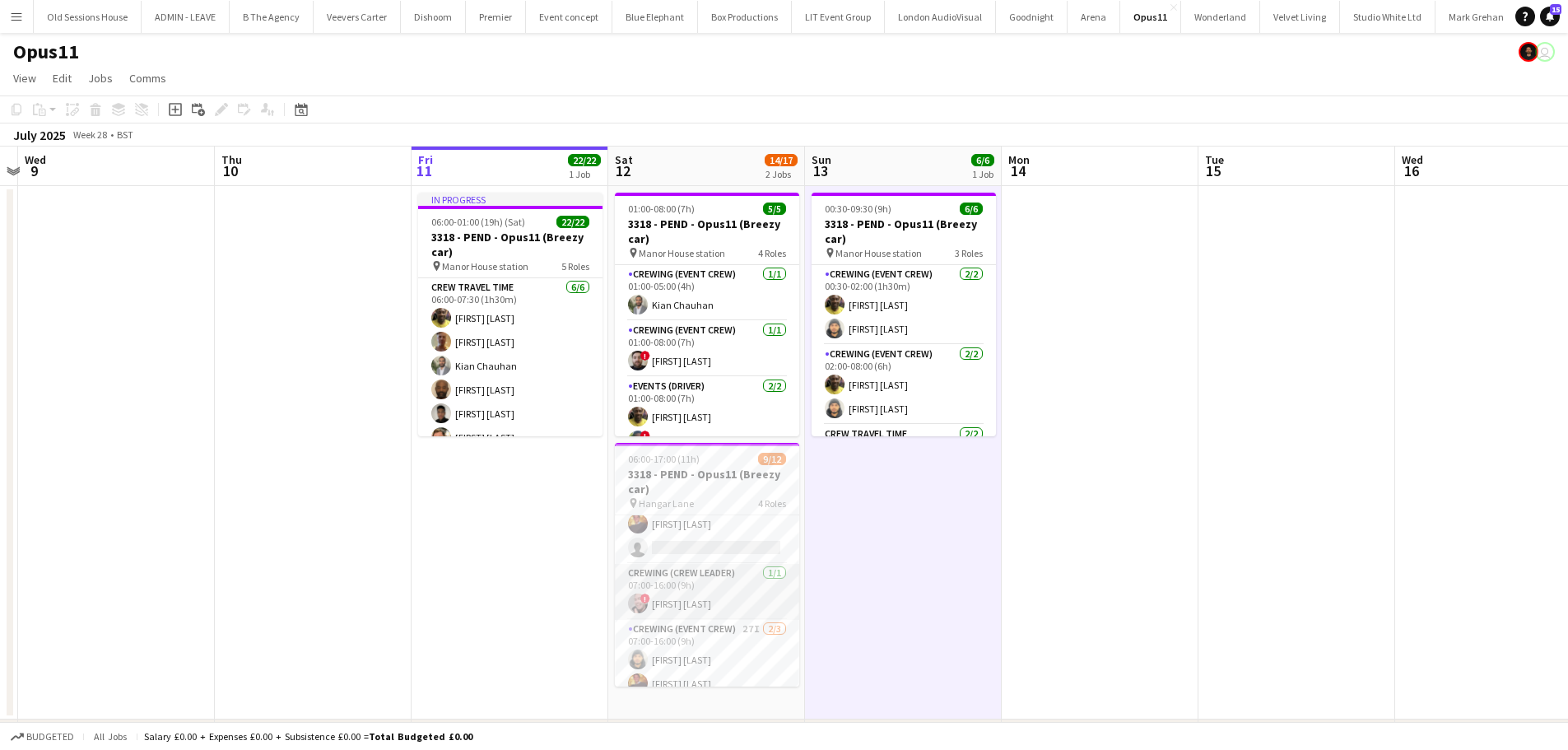 scroll, scrollTop: 0, scrollLeft: 0, axis: both 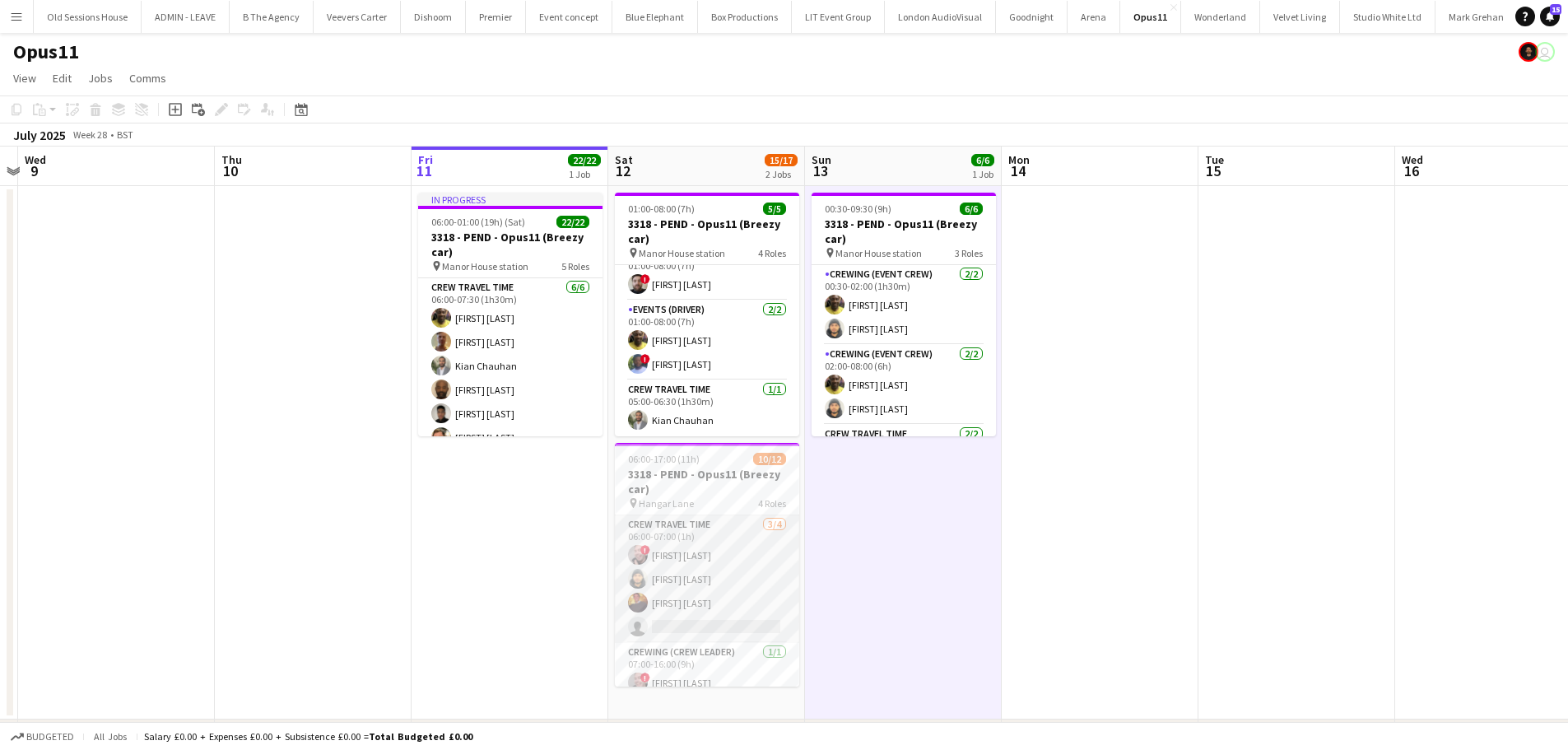 click on "Crew Travel Time   3/4   06:00-07:00 (1h)
! Eldon Taylor Shae Diaz Sam Kermode
single-neutral-actions" at bounding box center (707, 579) 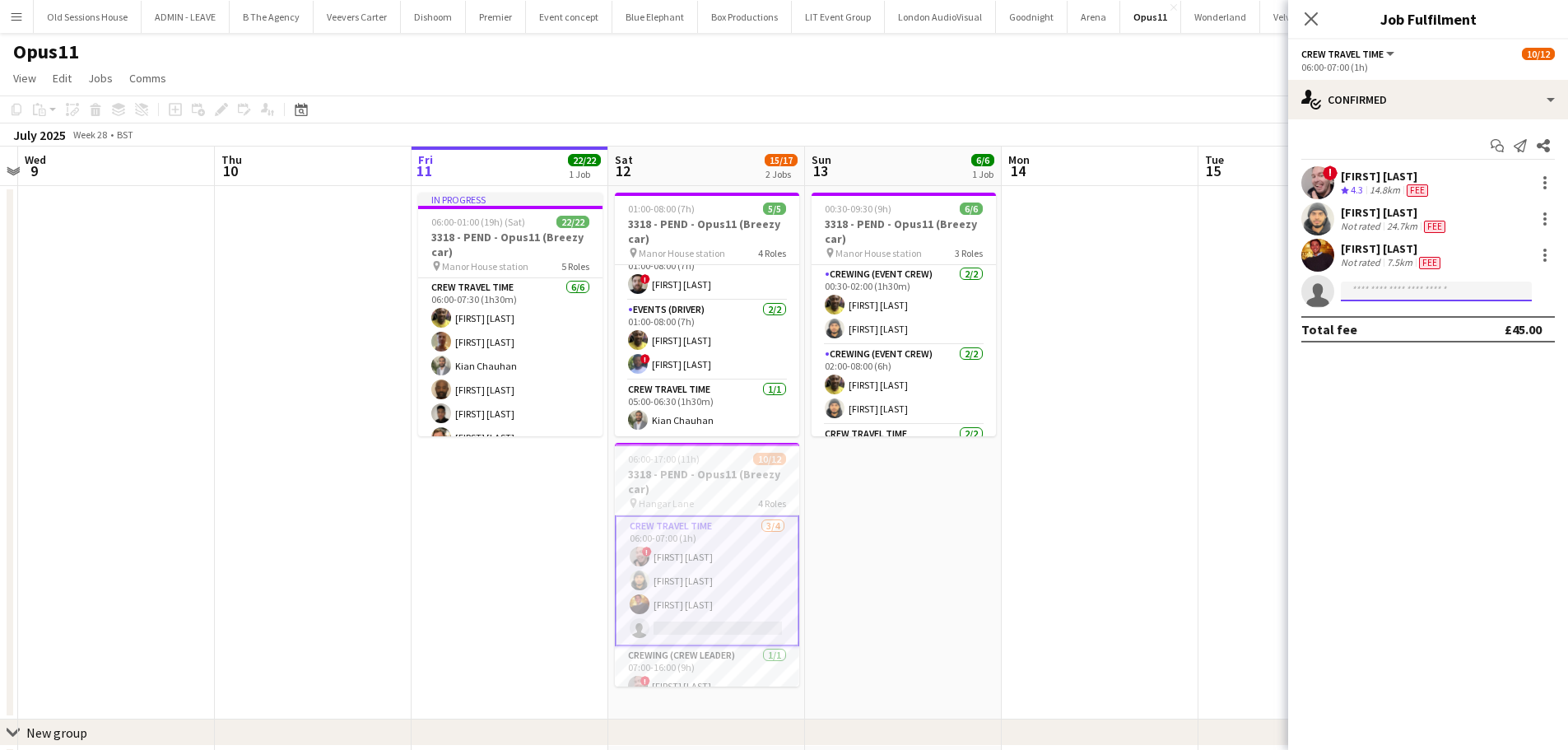 click 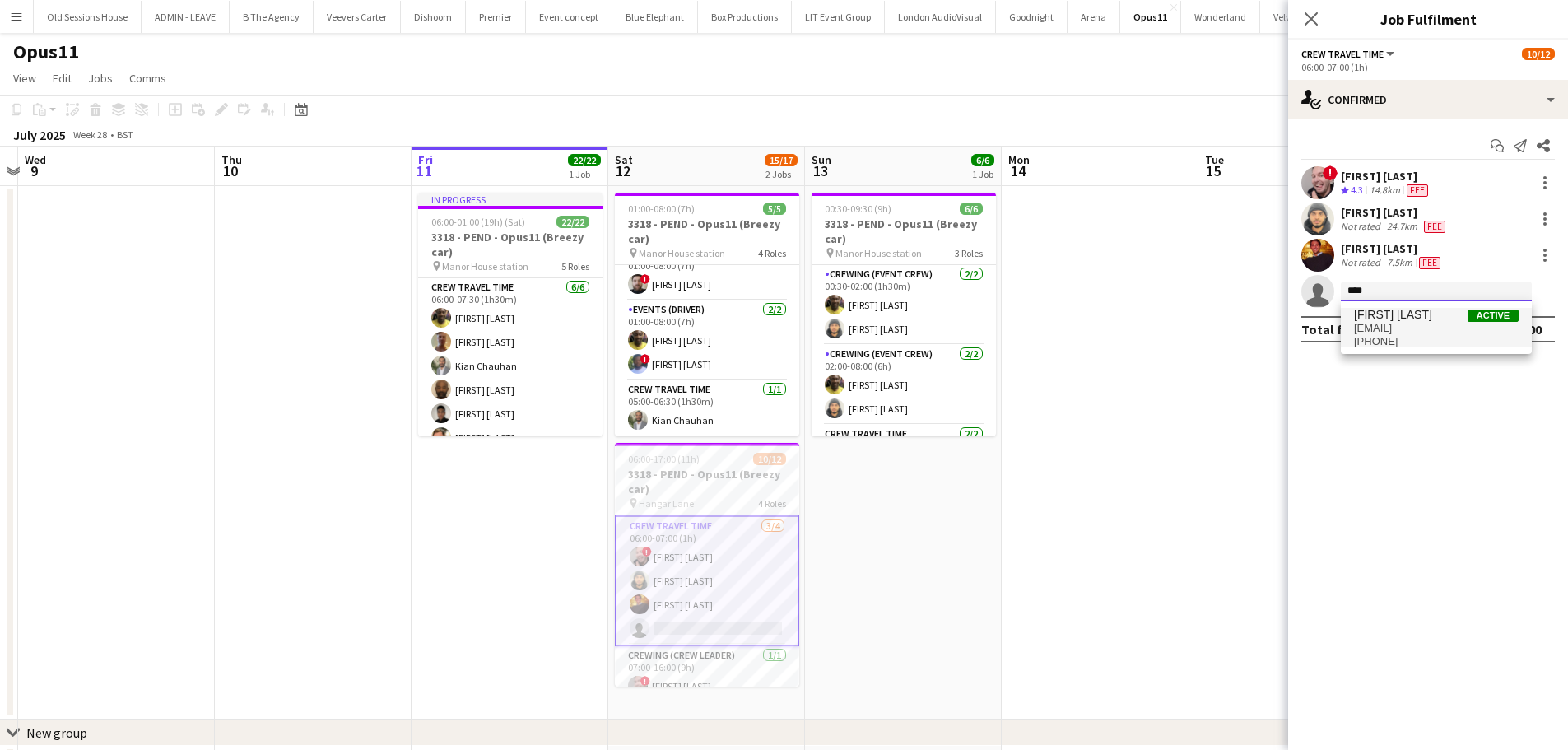 type on "****" 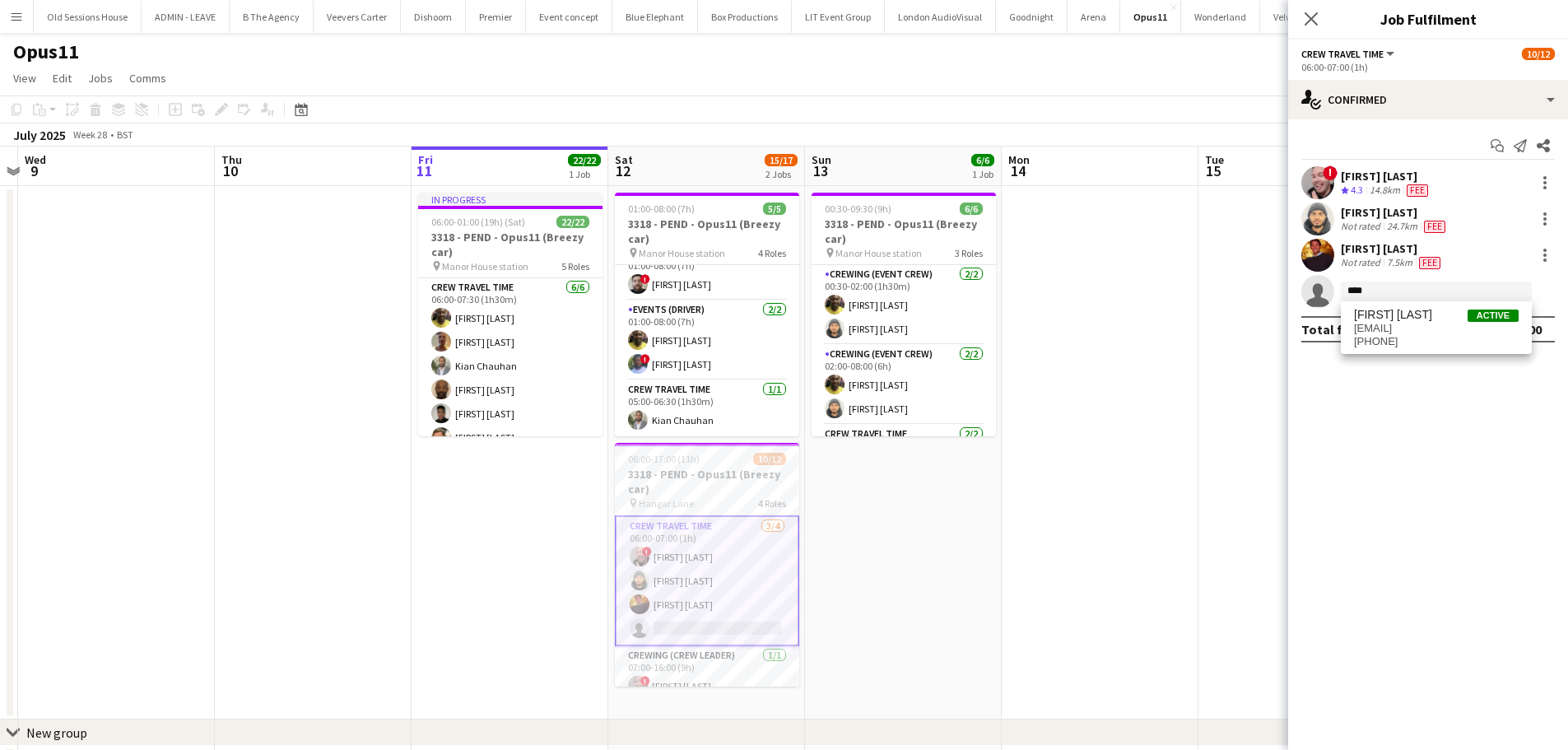click on "Nile Mitchell" at bounding box center [1393, 314] 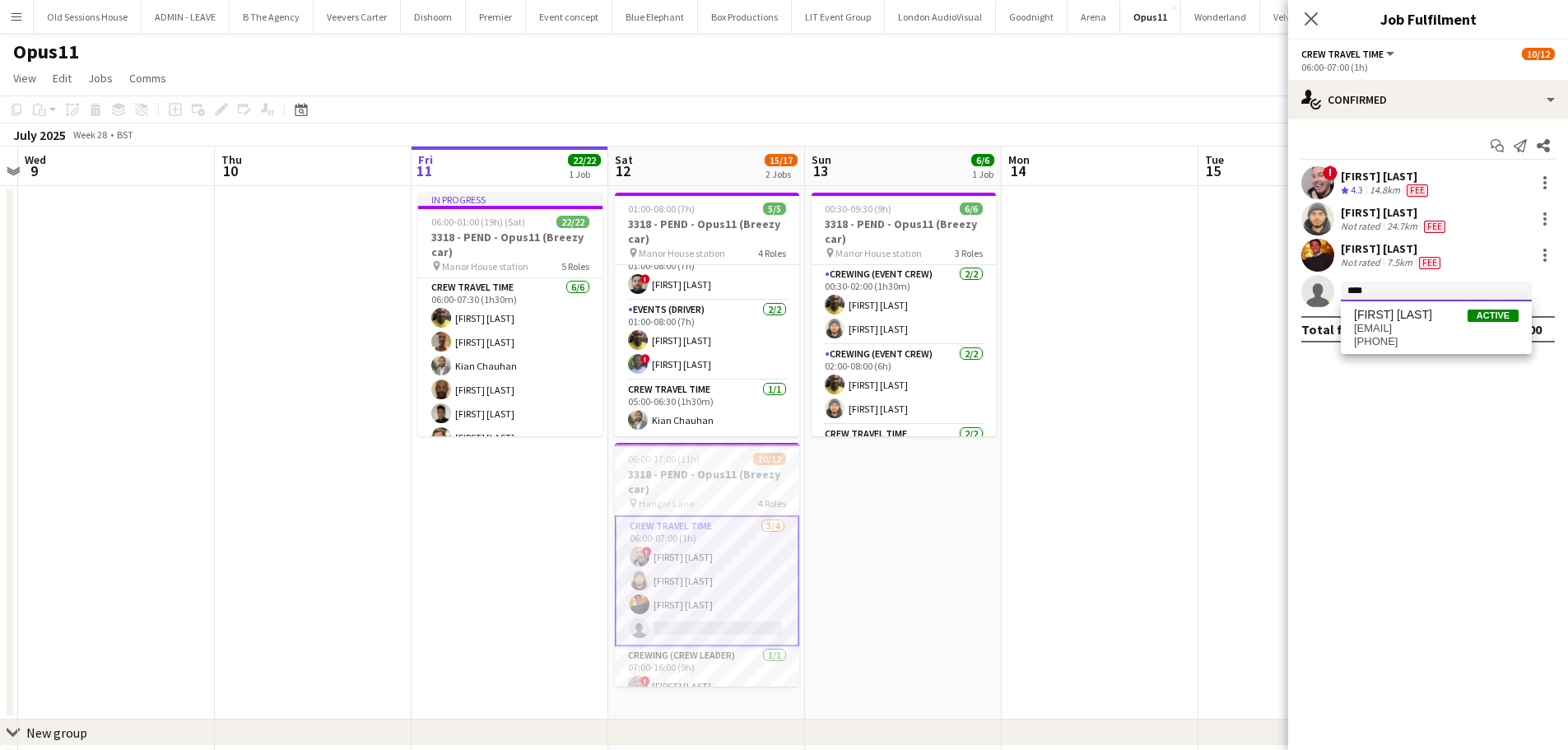 type 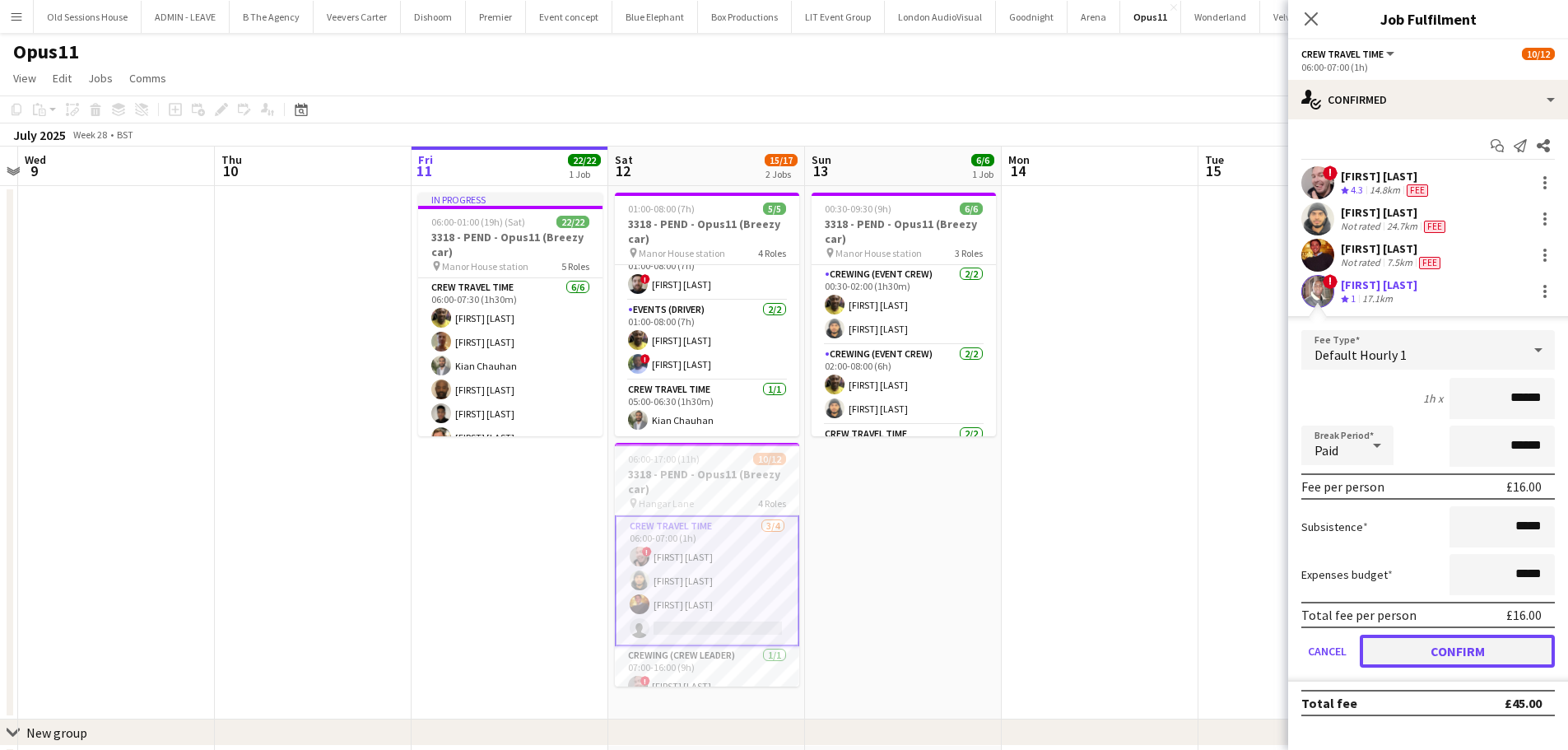 drag, startPoint x: 1460, startPoint y: 645, endPoint x: 1350, endPoint y: 642, distance: 110.0409 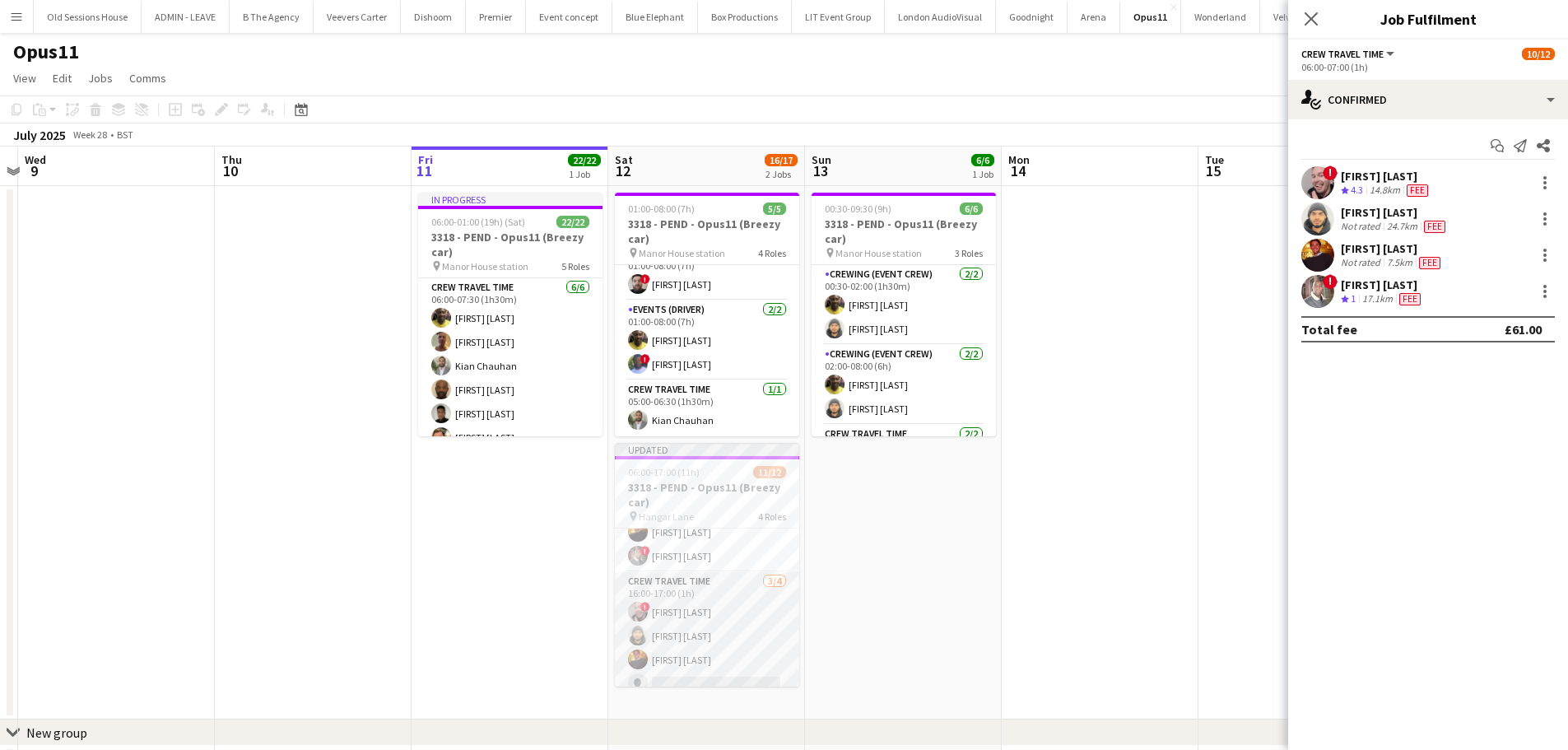 click on "Crew Travel Time   3/4   16:00-17:00 (1h)
! Eldon Taylor Shae Diaz Sam Kermode
single-neutral-actions" at bounding box center (707, 636) 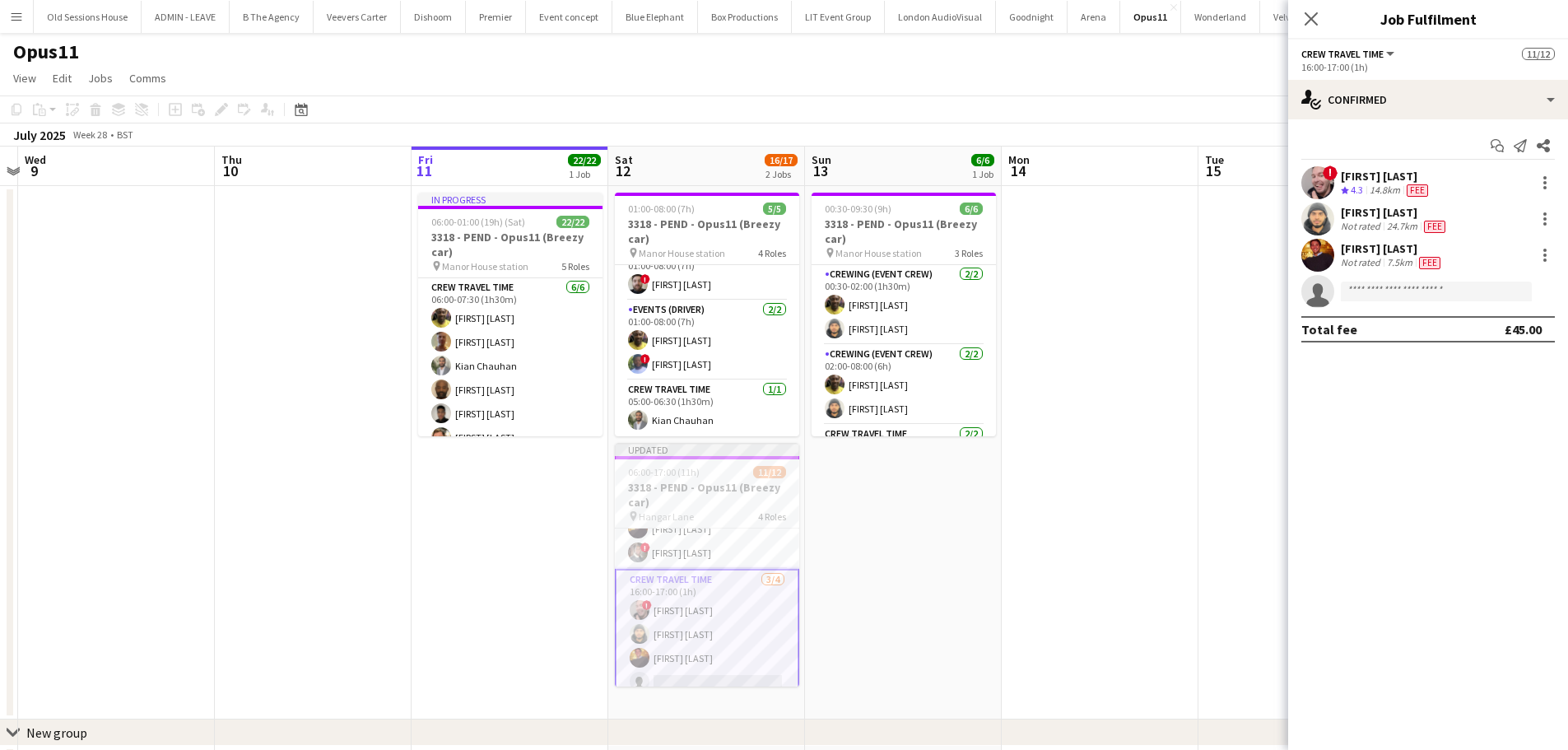 scroll, scrollTop: 244, scrollLeft: 0, axis: vertical 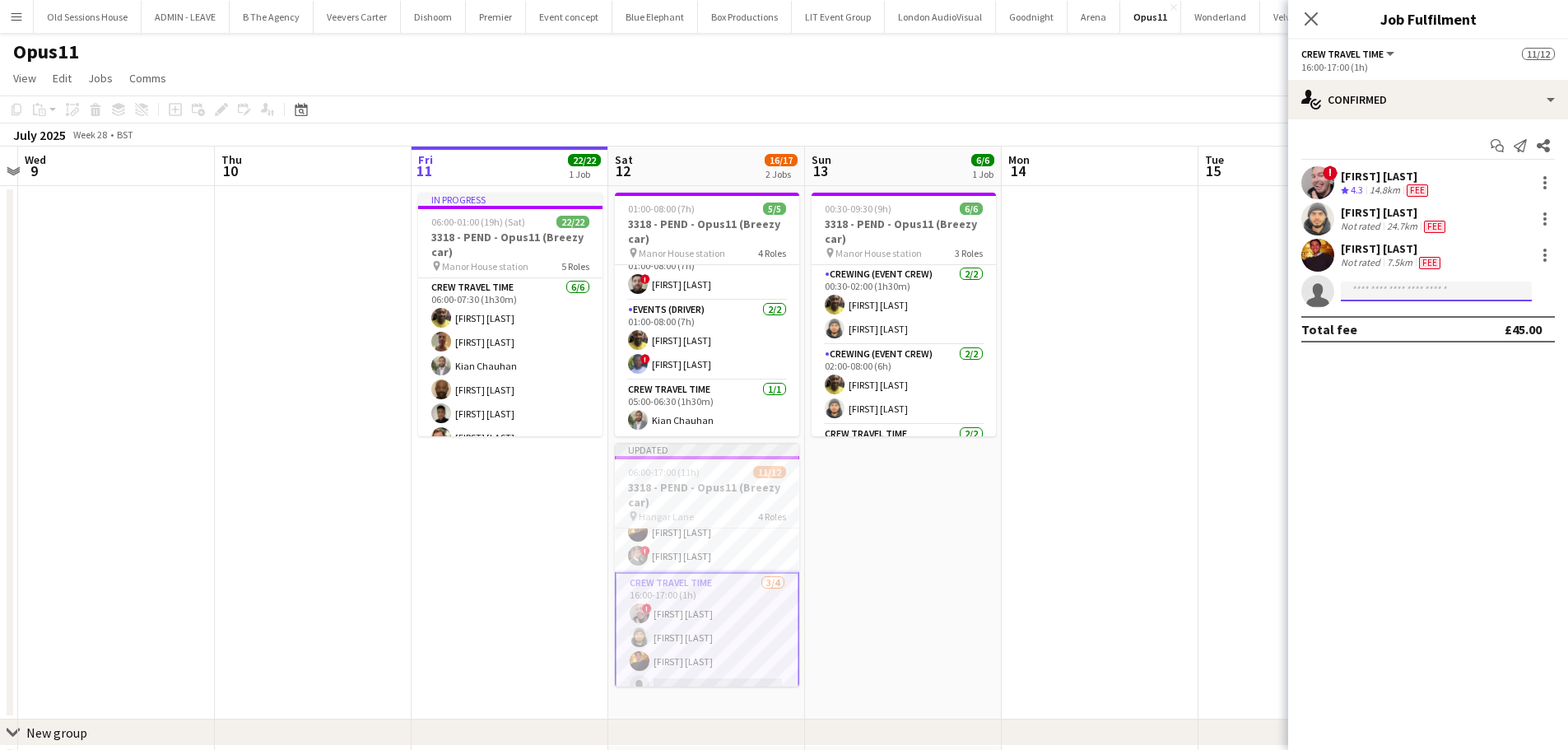 click 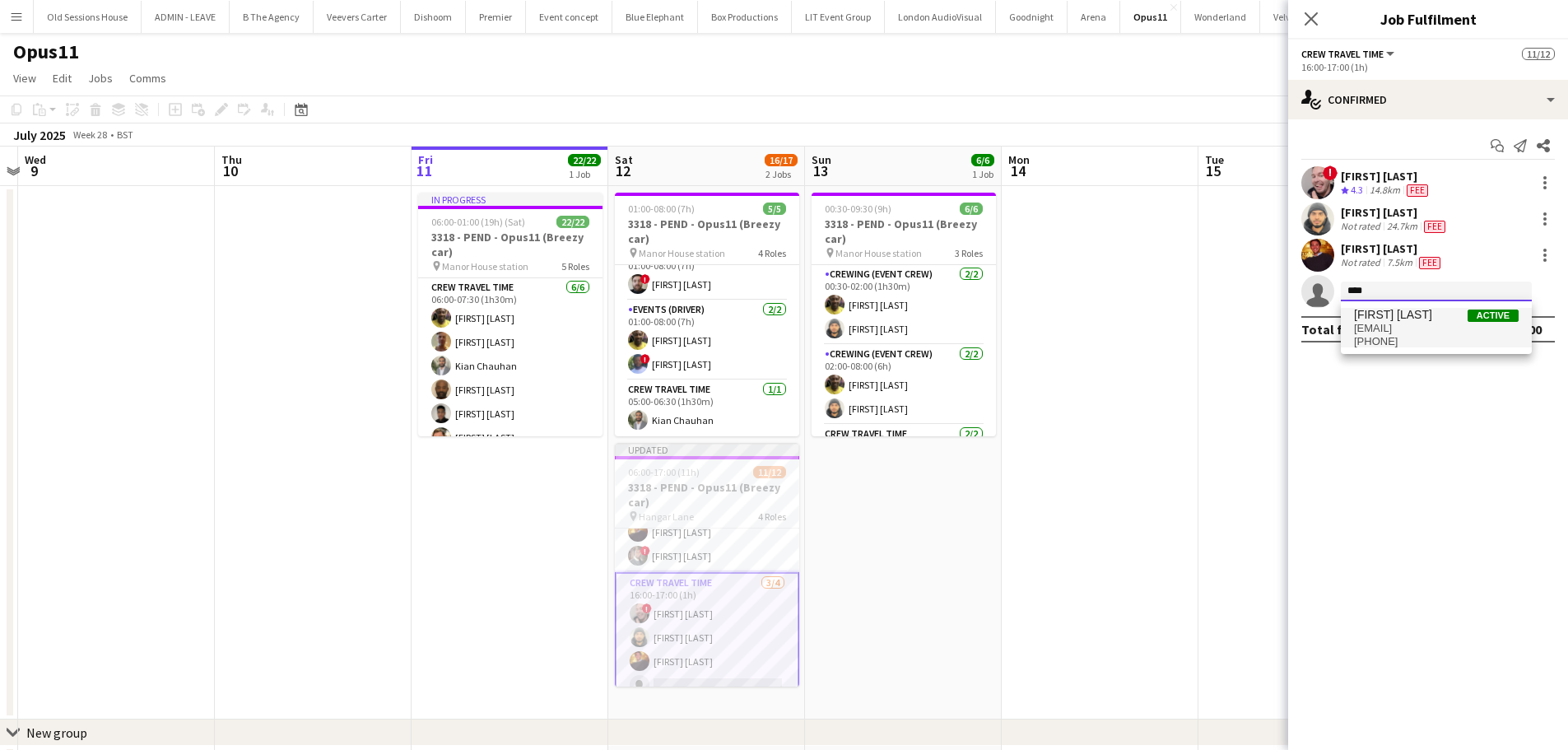 type on "****" 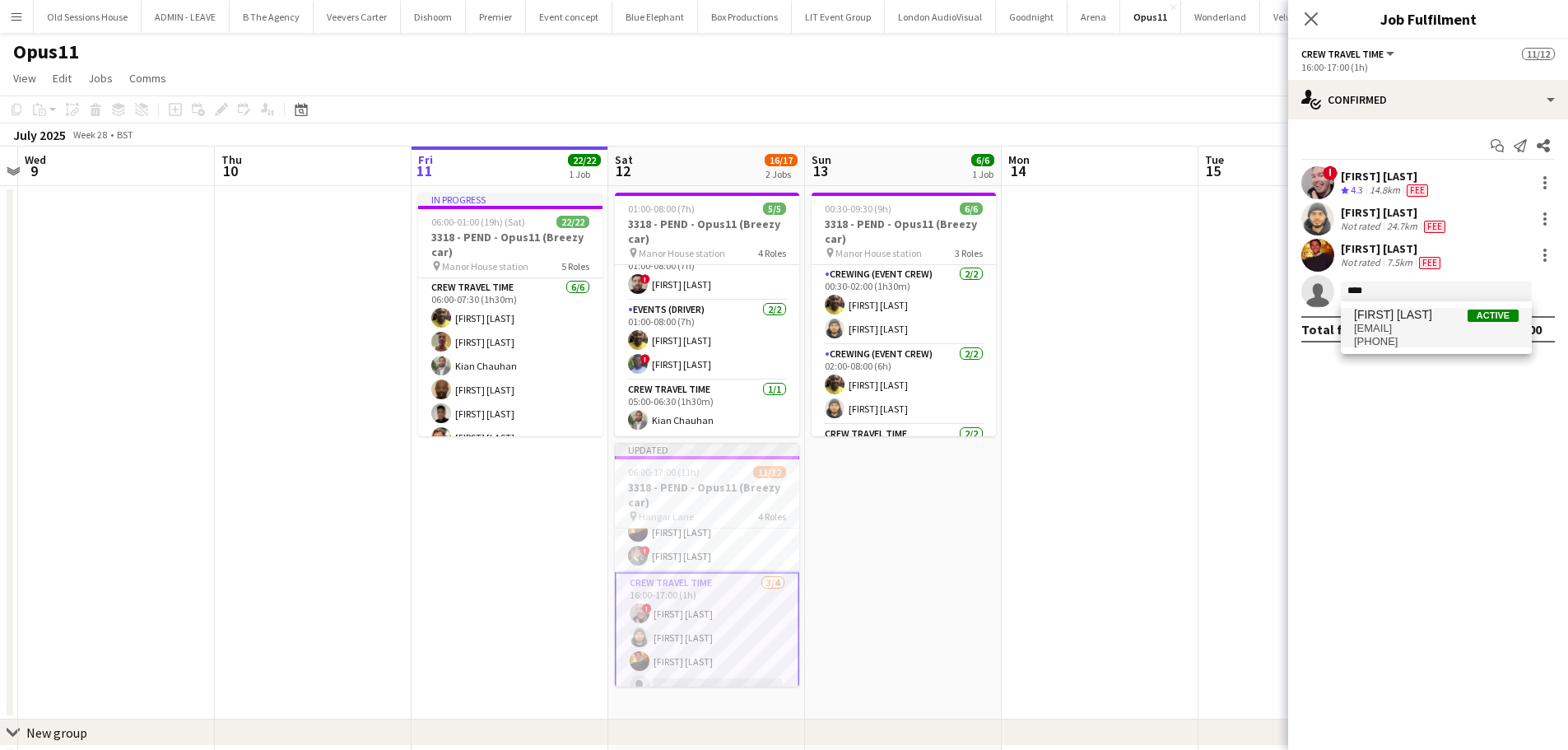 click on "mastermitchx@gmail.com" at bounding box center [1436, 328] 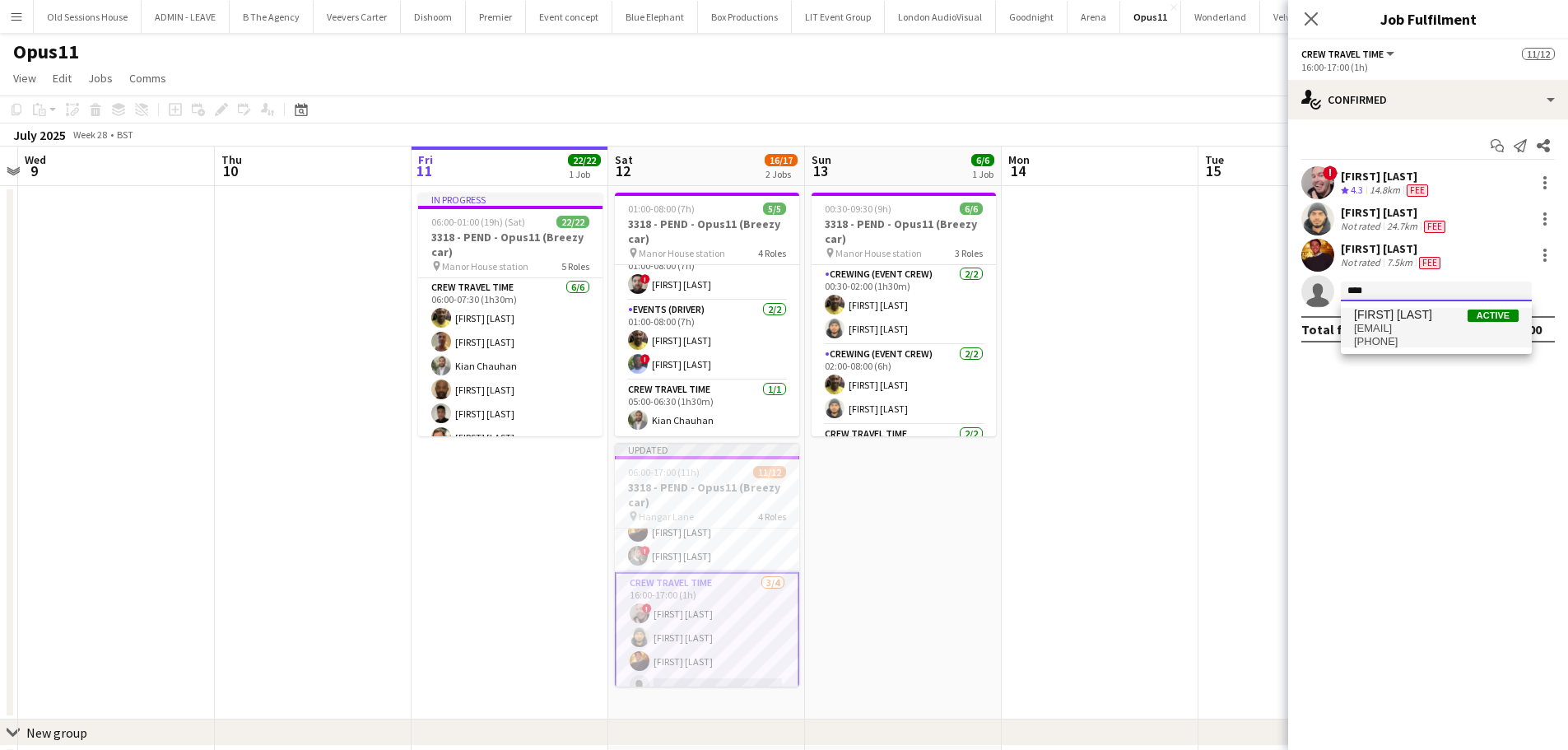 type 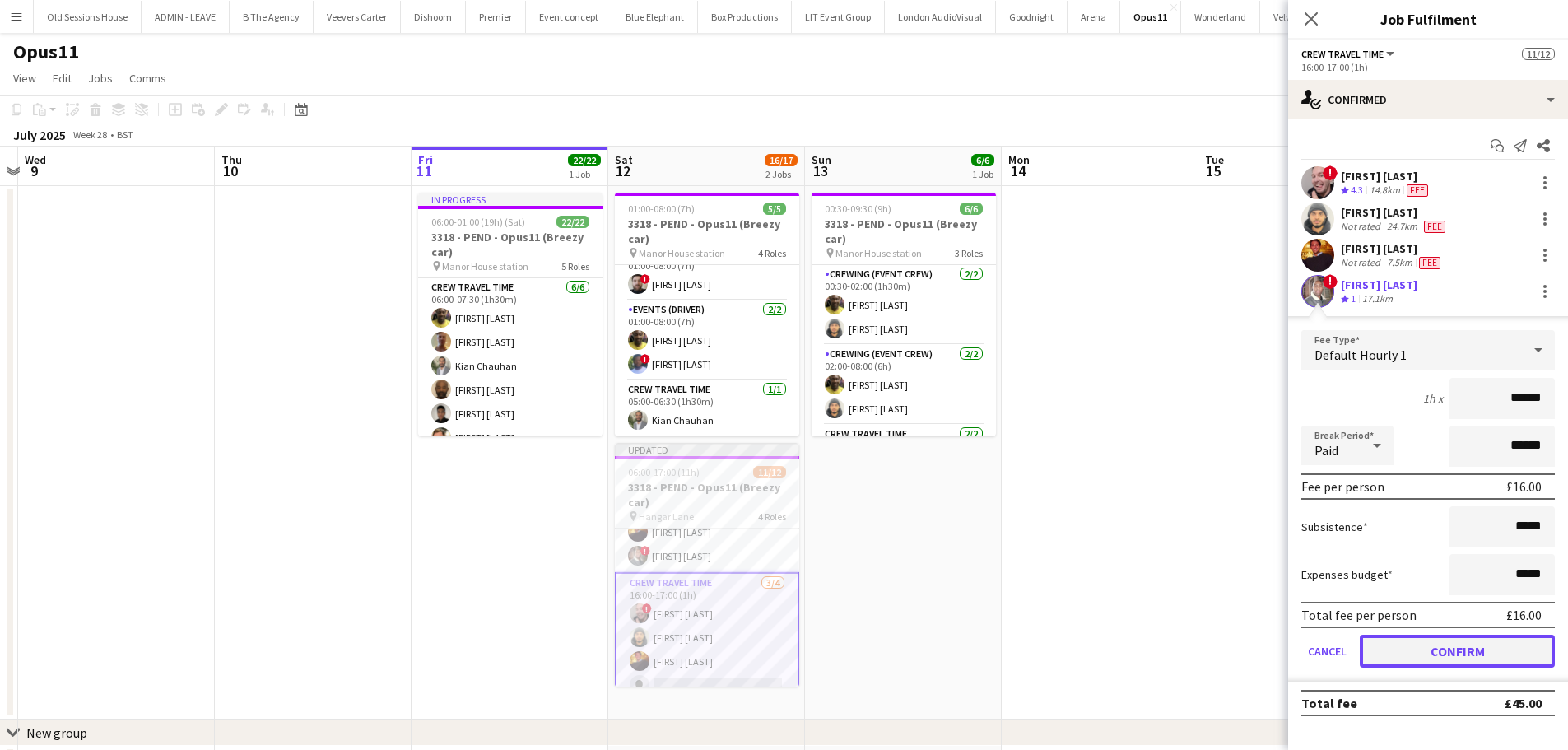 click on "Confirm" at bounding box center [1457, 651] 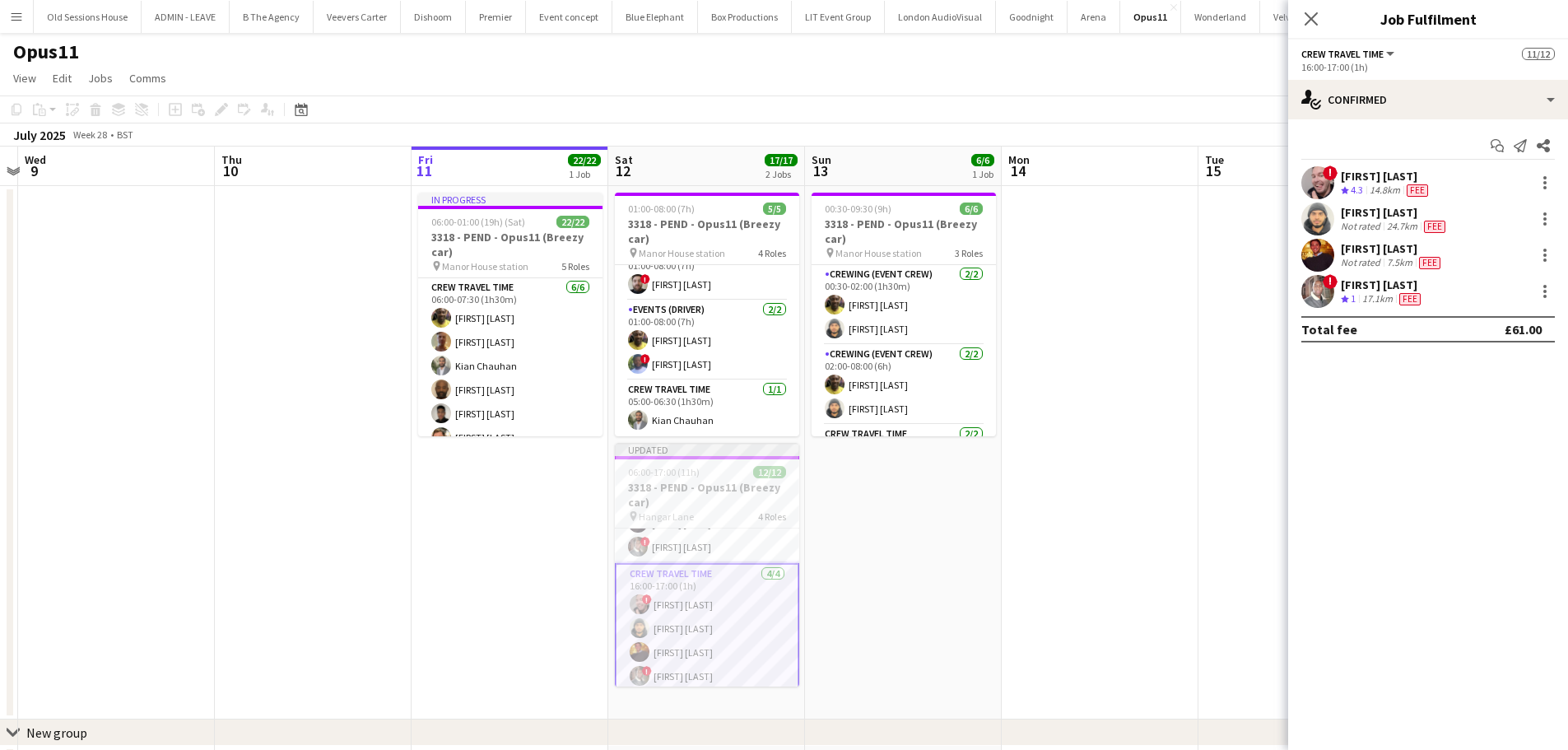 scroll, scrollTop: 260, scrollLeft: 0, axis: vertical 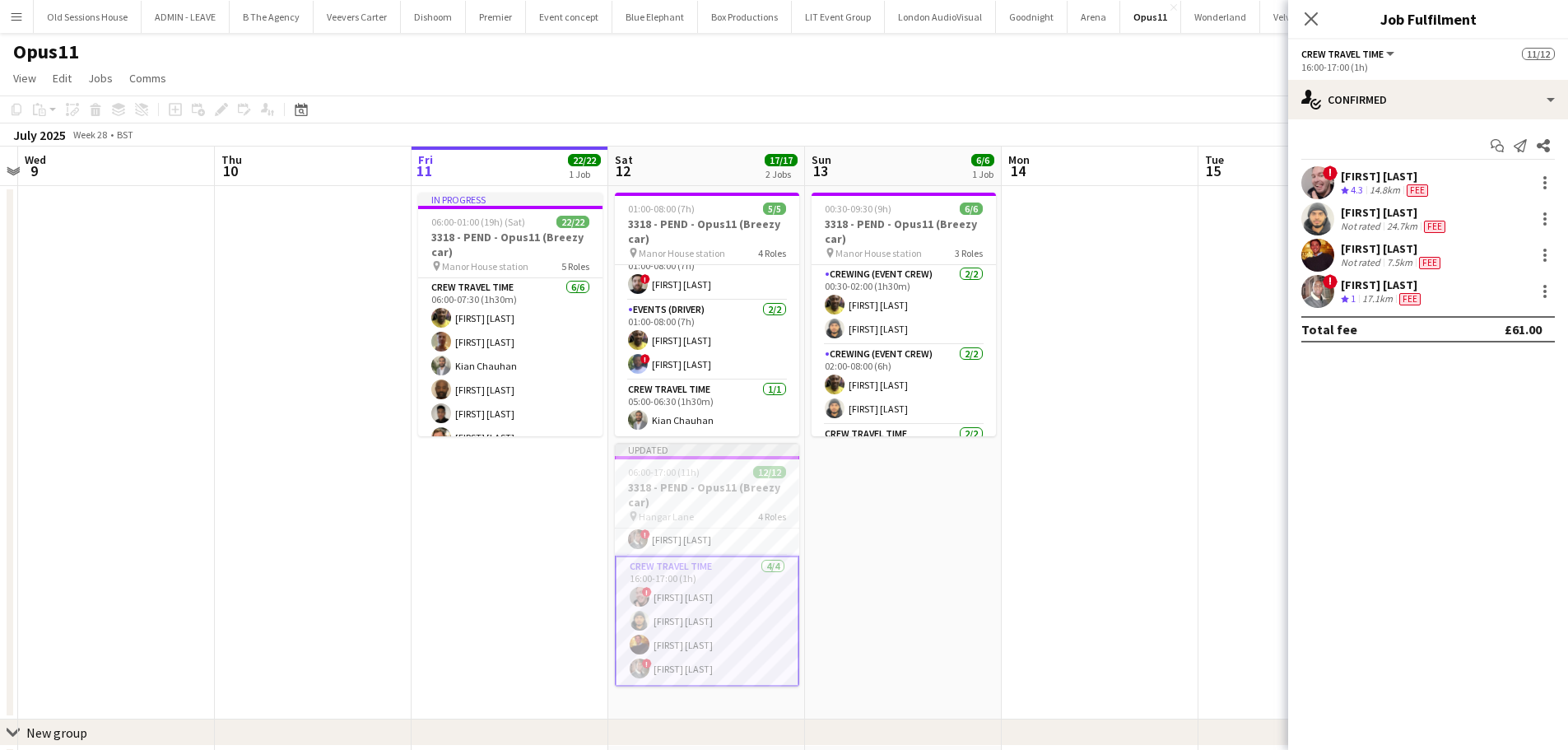 click on "00:30-09:30 (9h)    6/6   3318 - PEND - Opus11 (Breezy car)
pin
Manor House station   3 Roles   Crewing (Event Crew)   2/2   00:30-02:00 (1h30m)
Alphonsus Chucks Mordi Shae Diaz  Crewing (Event Crew)   2/2   02:00-08:00 (6h)
Alphonsus Chucks Mordi Shae Diaz  Crew Travel Time   2/2   08:00-09:30 (1h30m)
Alphonsus Chucks Mordi Shae Diaz" at bounding box center [903, 453] 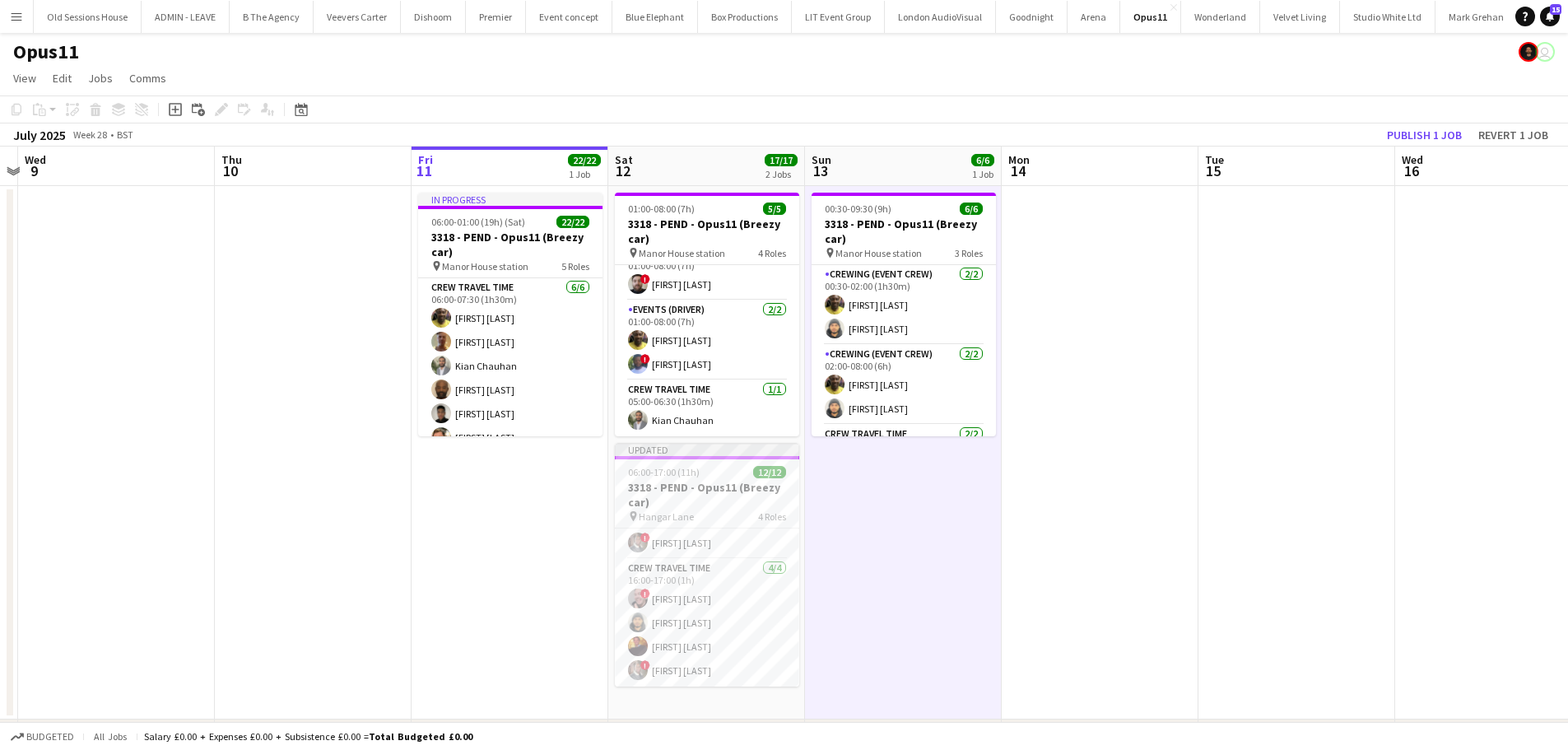 scroll, scrollTop: 0, scrollLeft: 570, axis: horizontal 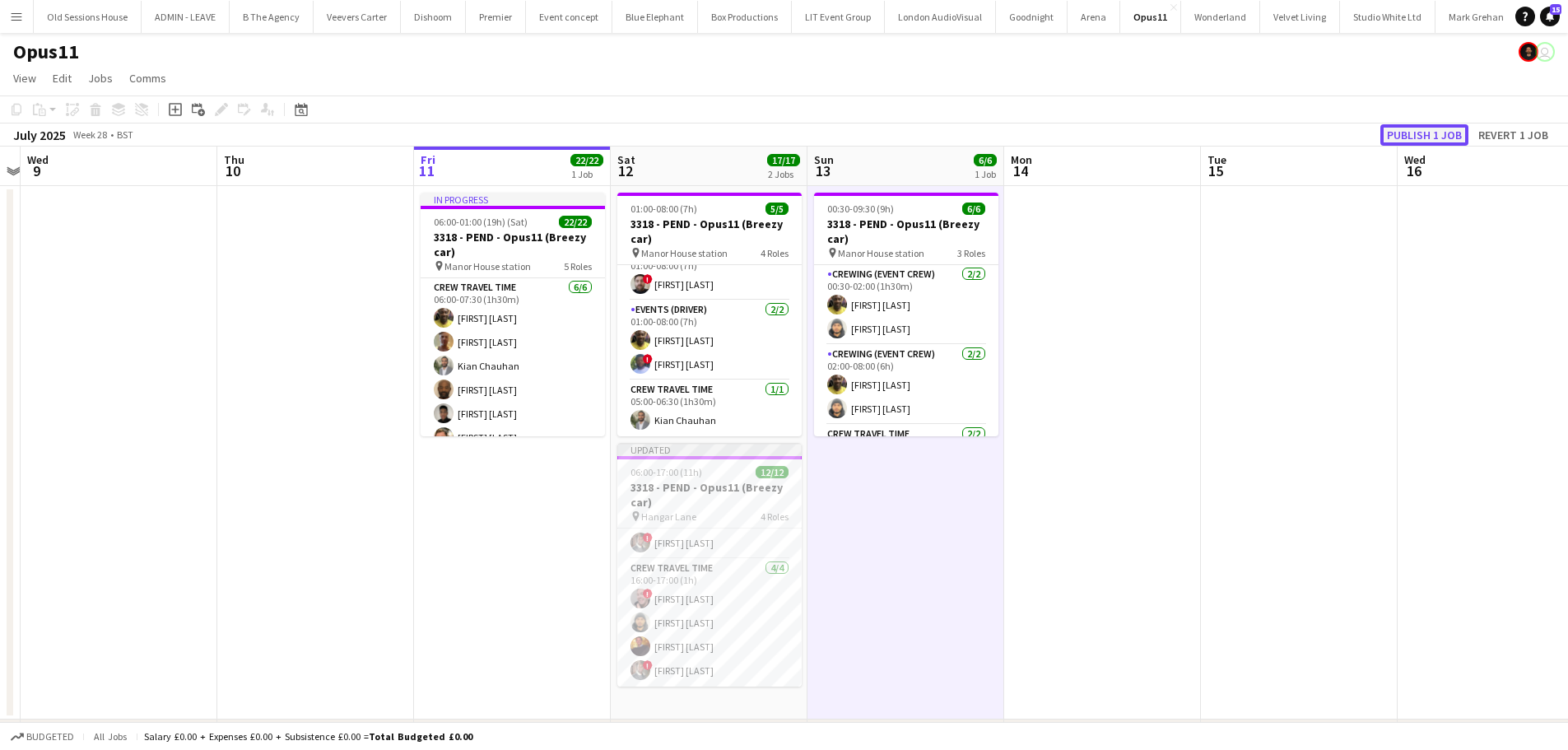 click on "Publish 1 job" 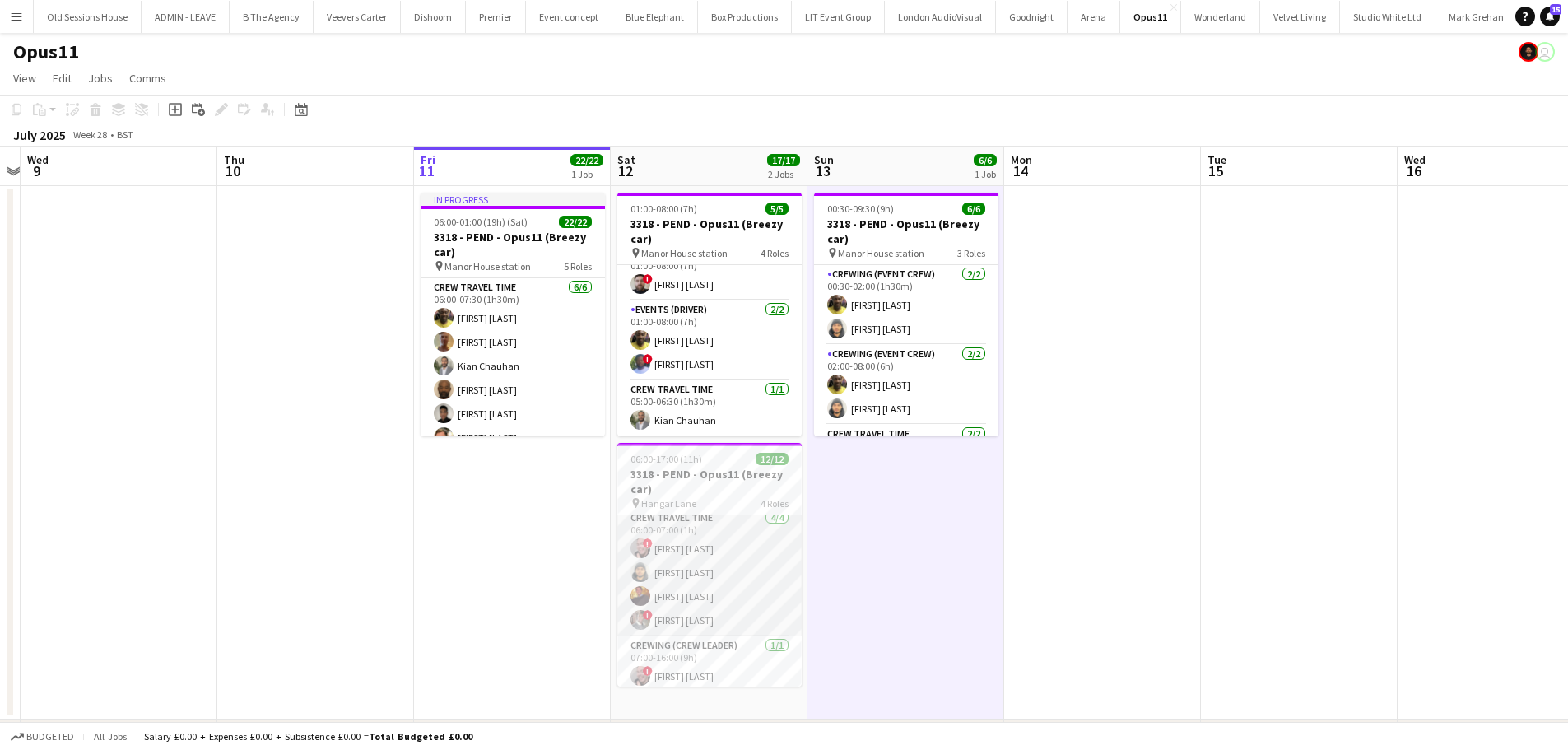 scroll, scrollTop: 0, scrollLeft: 0, axis: both 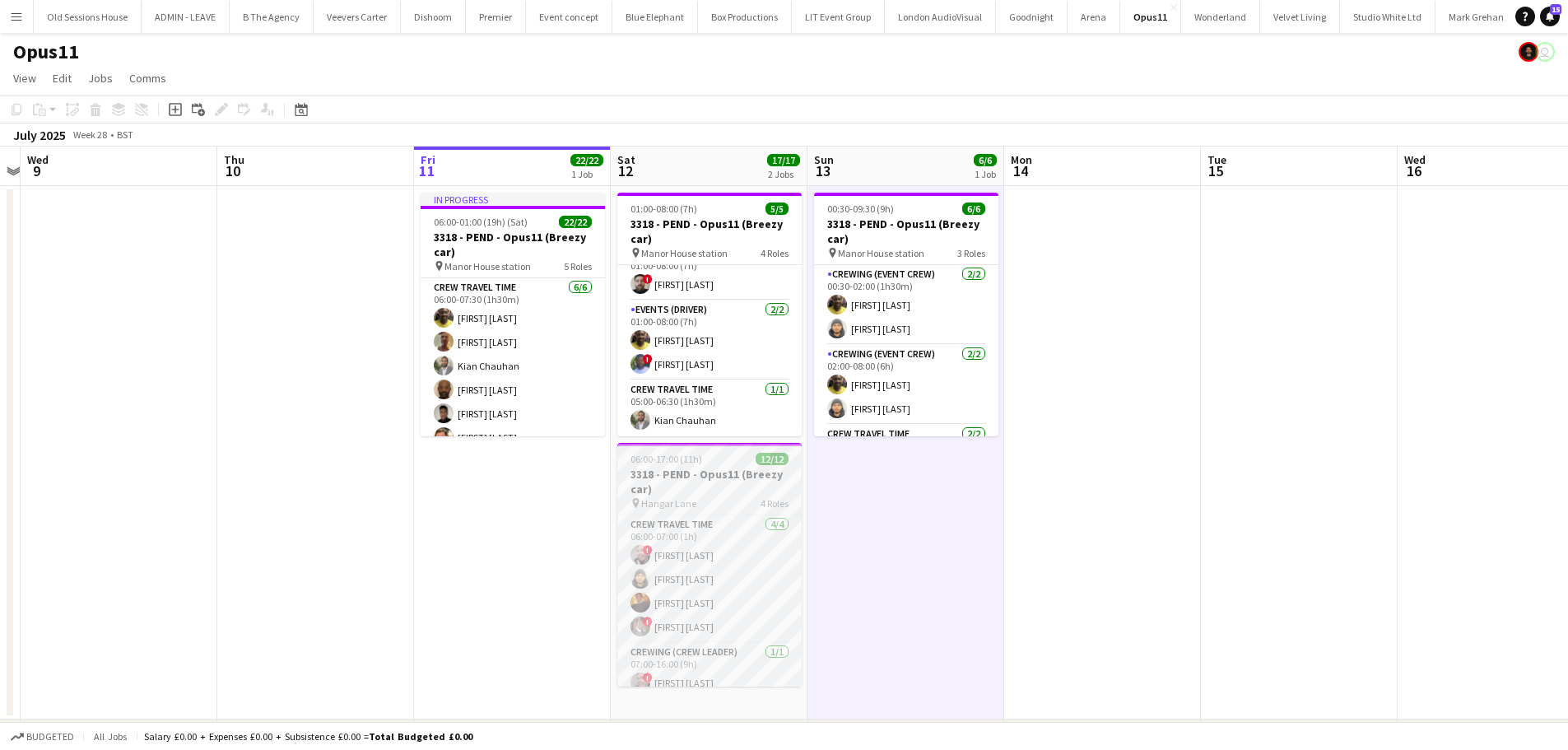 click on "3318 - PEND - Opus11 (Breezy car)" at bounding box center (710, 482) 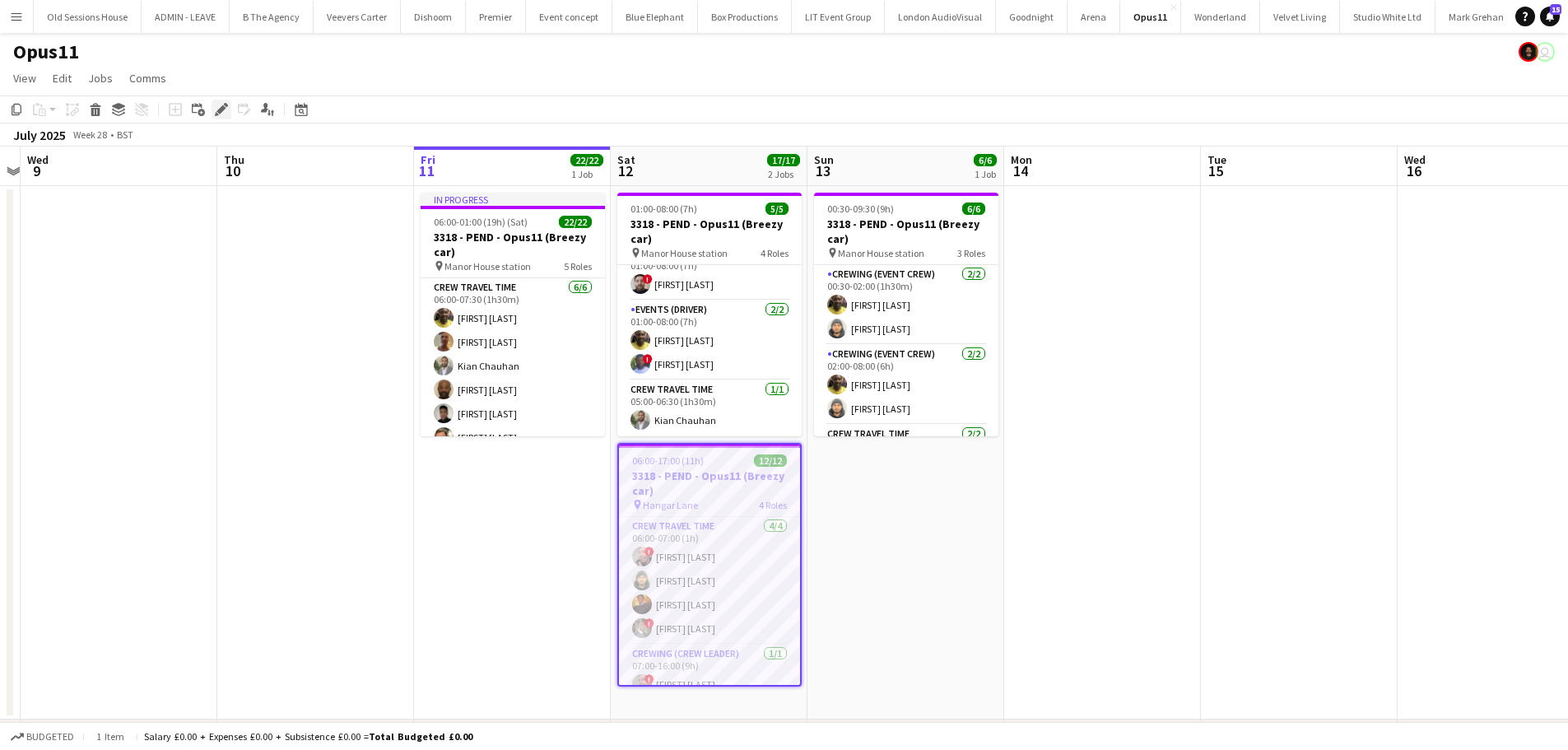 click on "Edit" 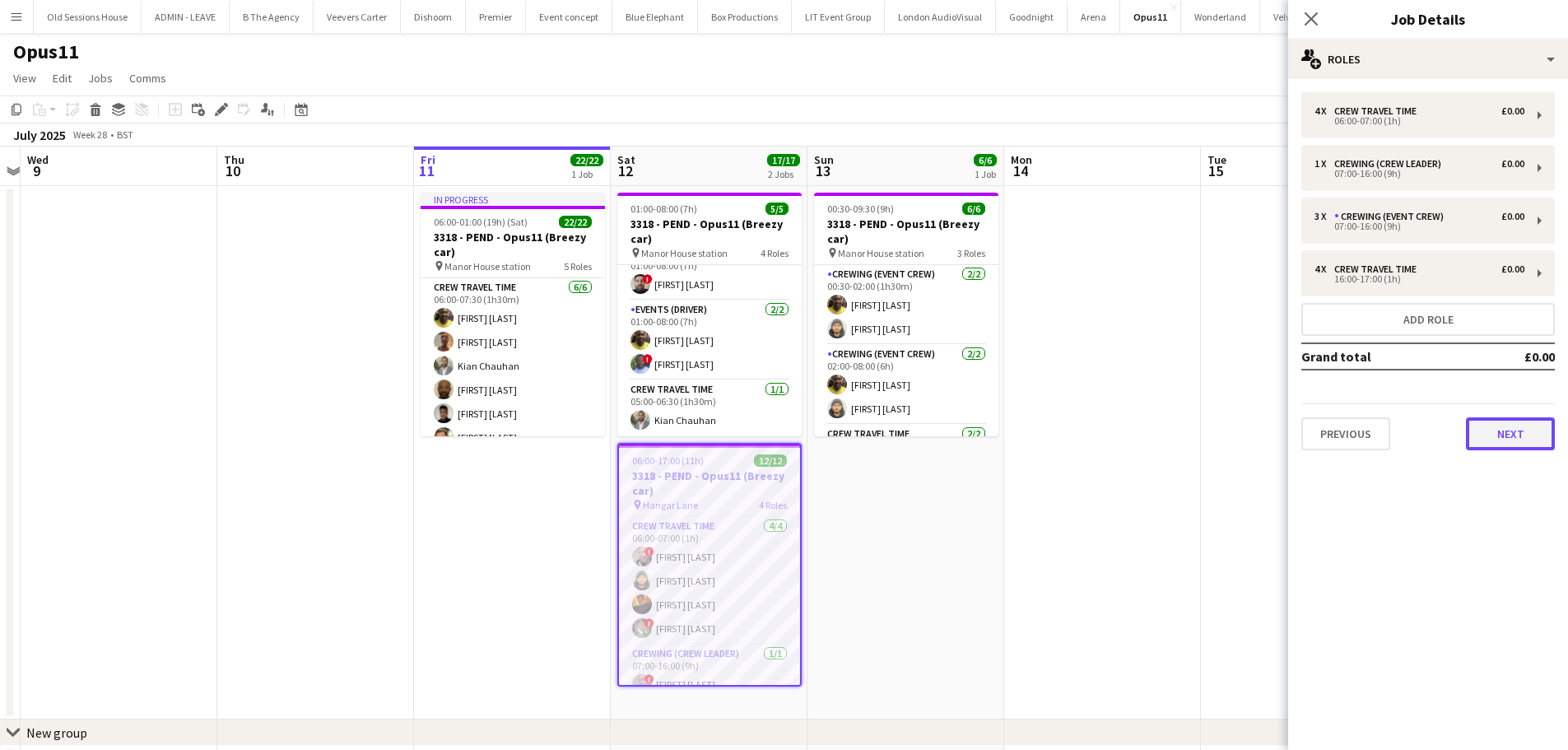 click on "Next" at bounding box center (1510, 434) 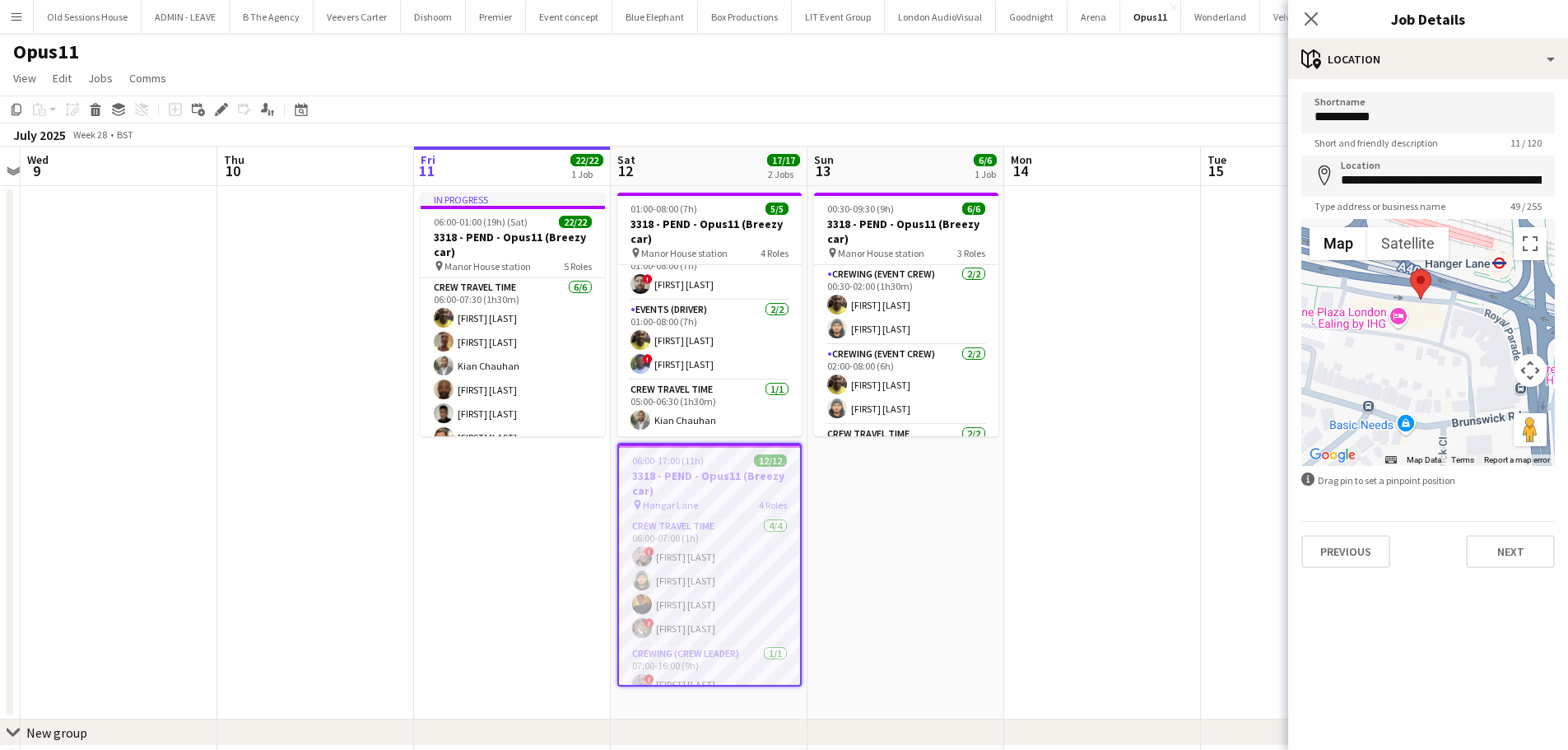 drag, startPoint x: 1394, startPoint y: 301, endPoint x: 1445, endPoint y: 343, distance: 66.06815 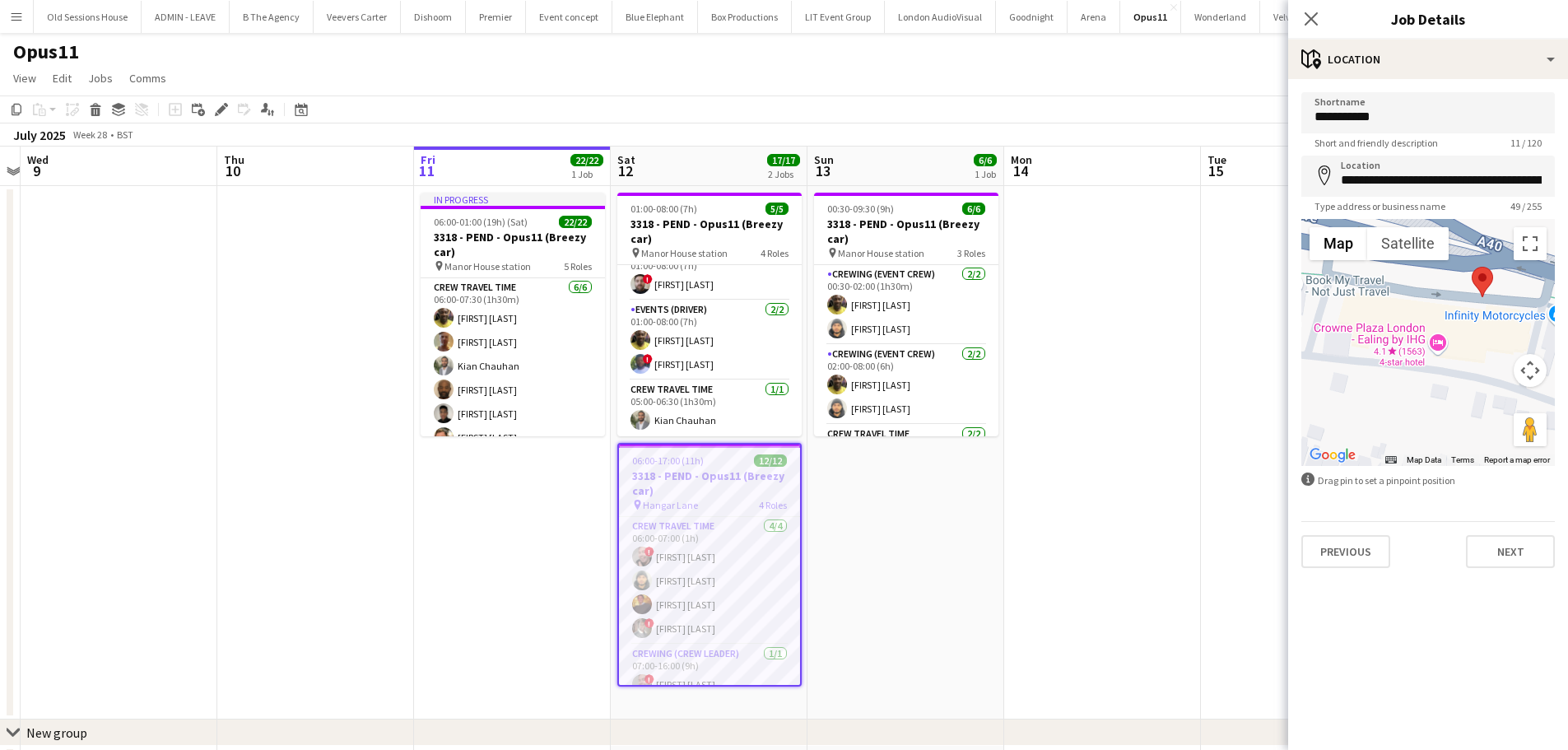 drag, startPoint x: 1429, startPoint y: 337, endPoint x: 1502, endPoint y: 351, distance: 74.33034 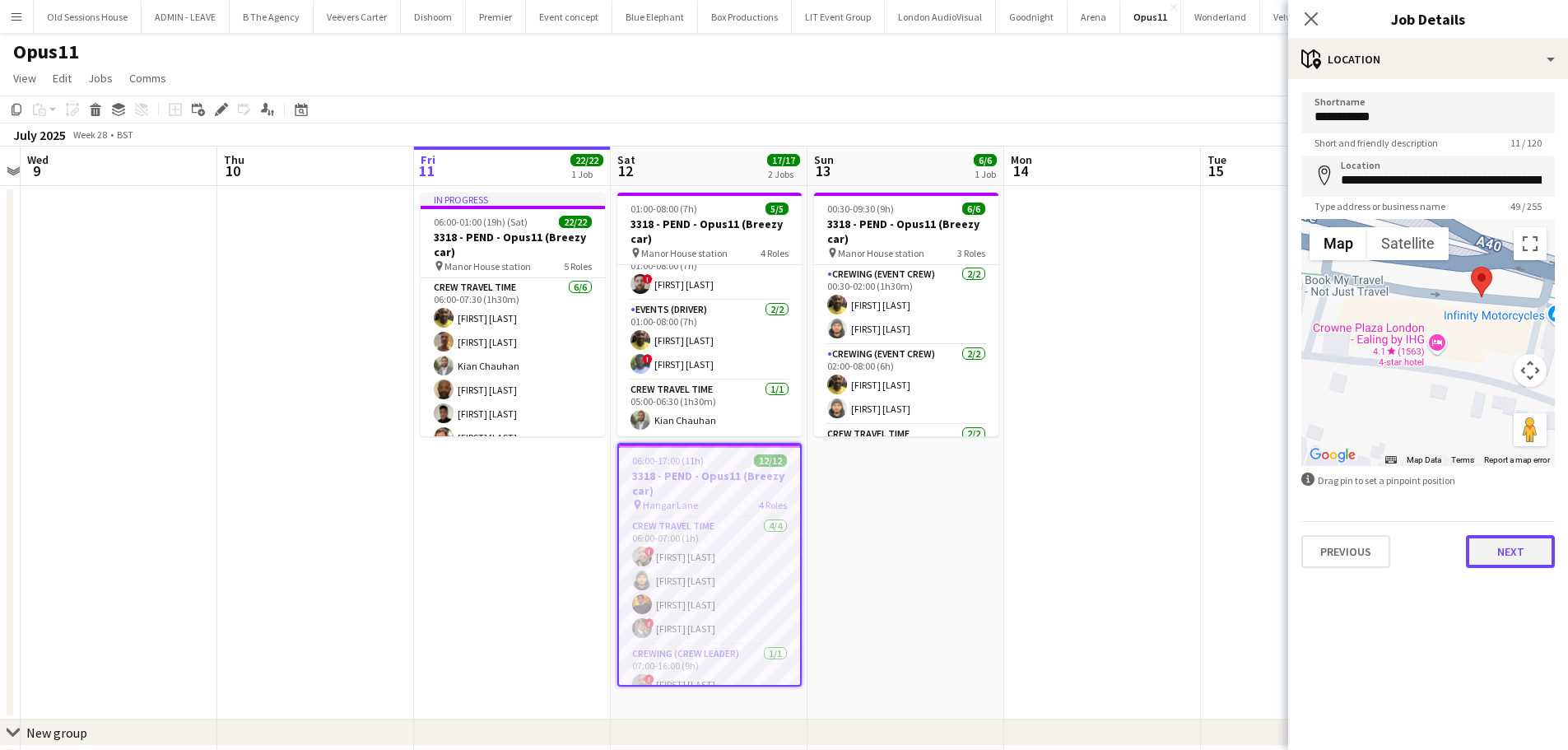 click on "Next" at bounding box center [1510, 552] 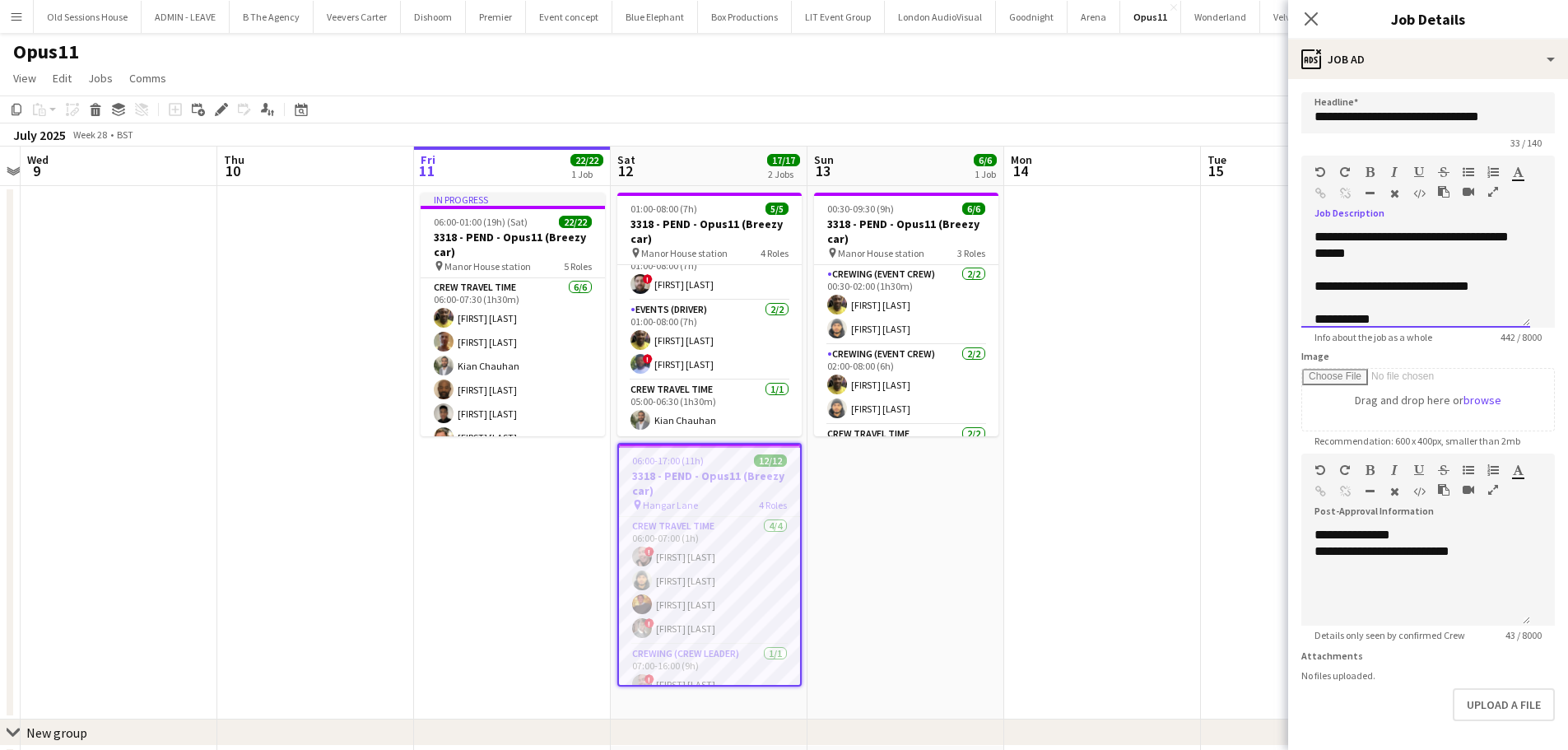 click on "**********" at bounding box center [1416, 278] 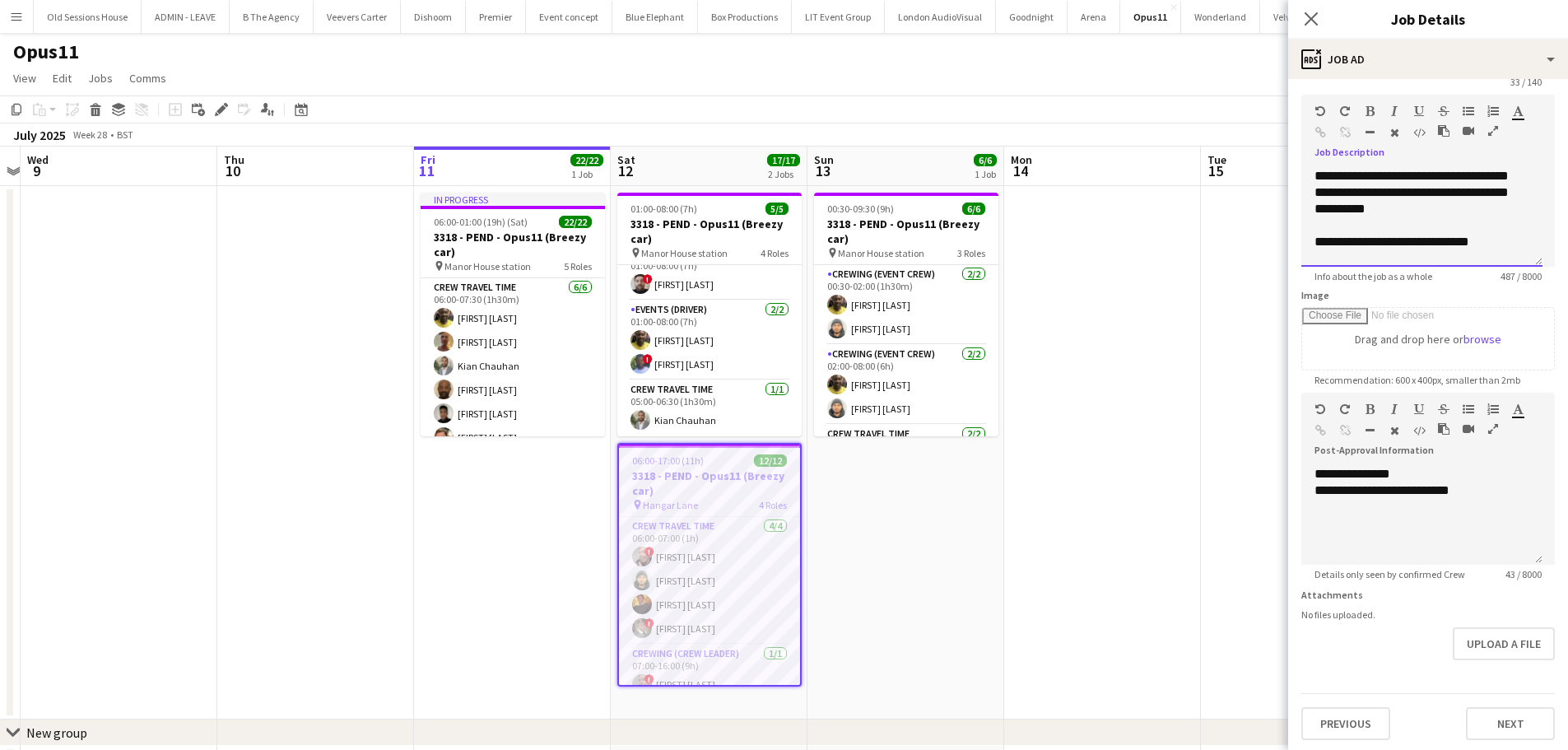 scroll, scrollTop: 64, scrollLeft: 0, axis: vertical 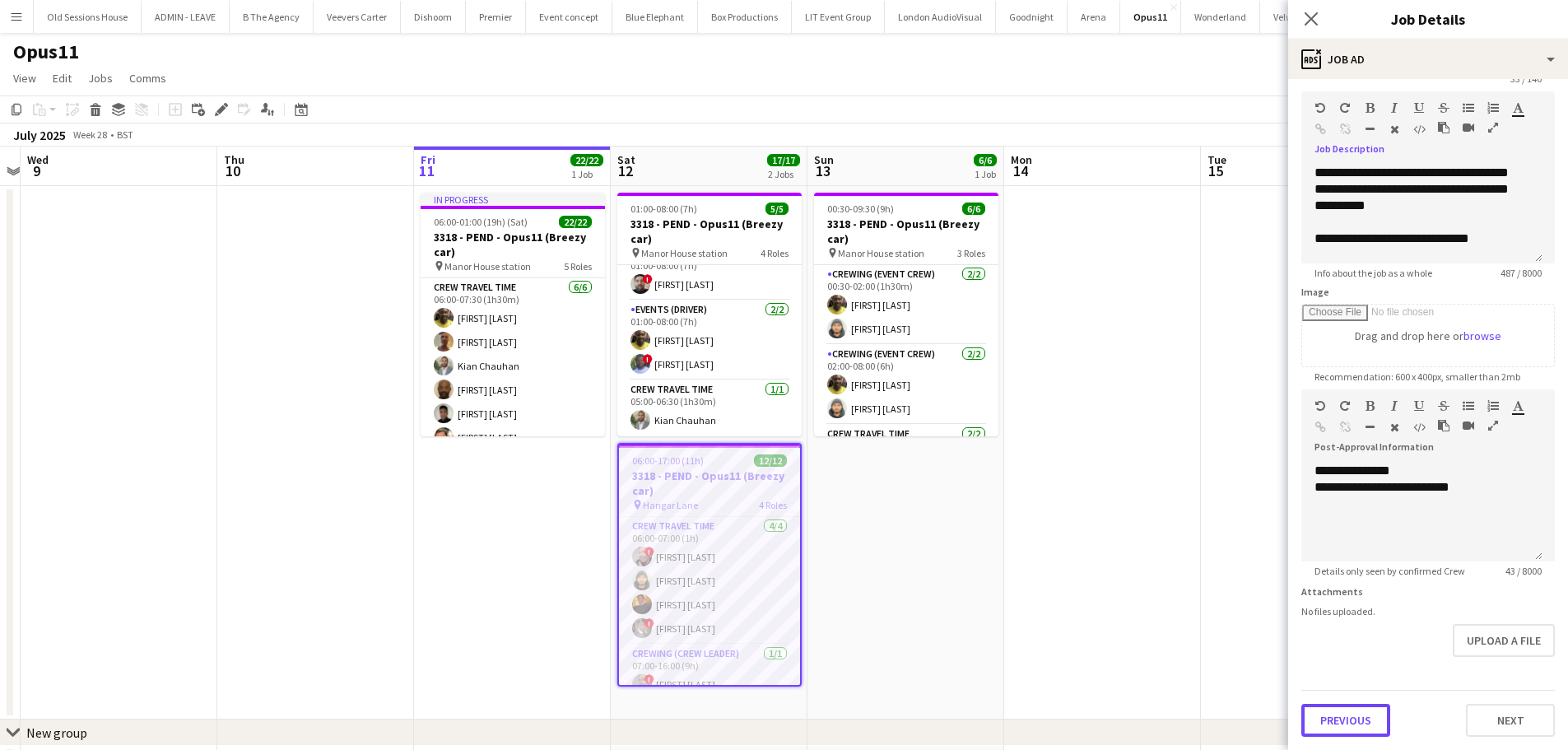 click on "Previous" at bounding box center [1346, 720] 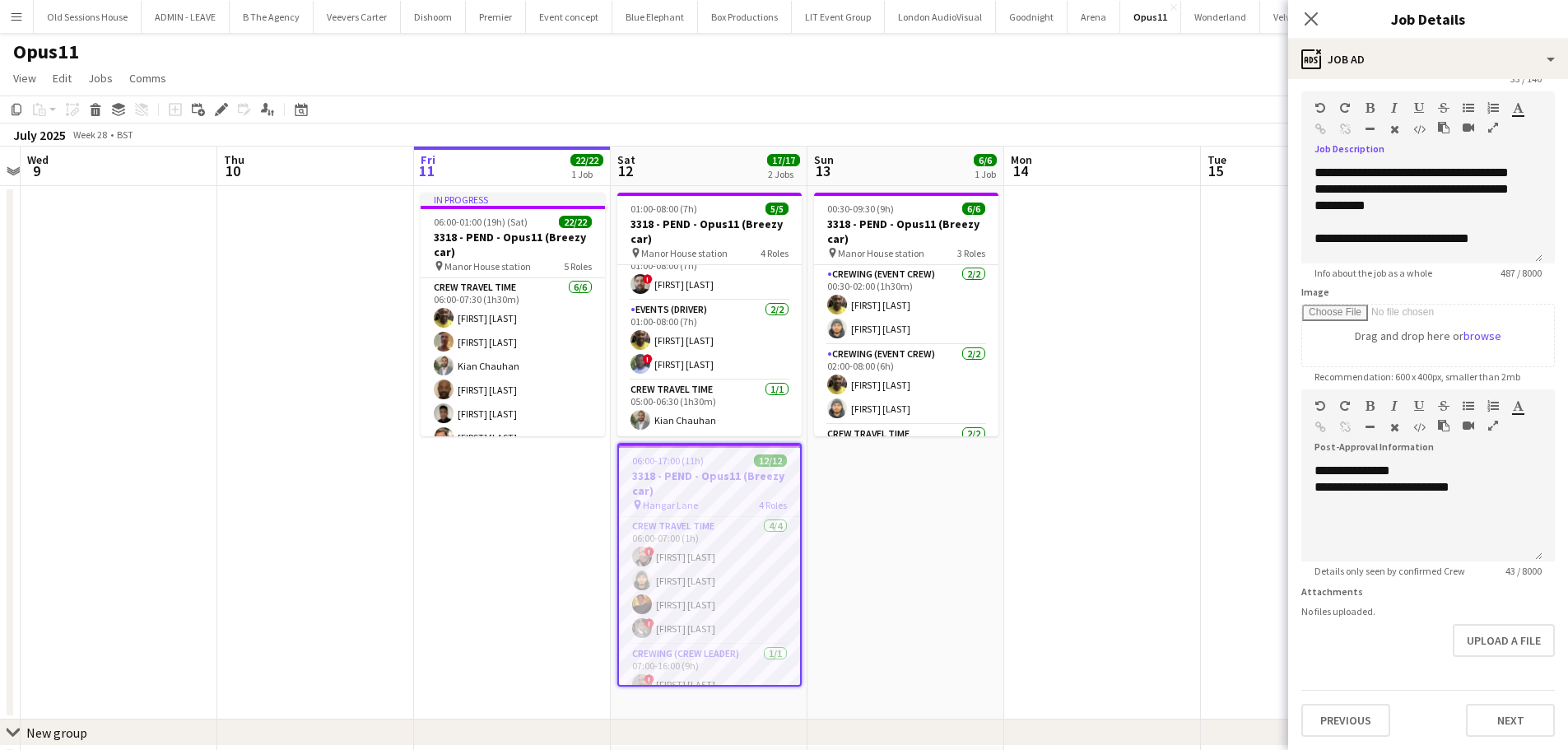 scroll, scrollTop: 0, scrollLeft: 0, axis: both 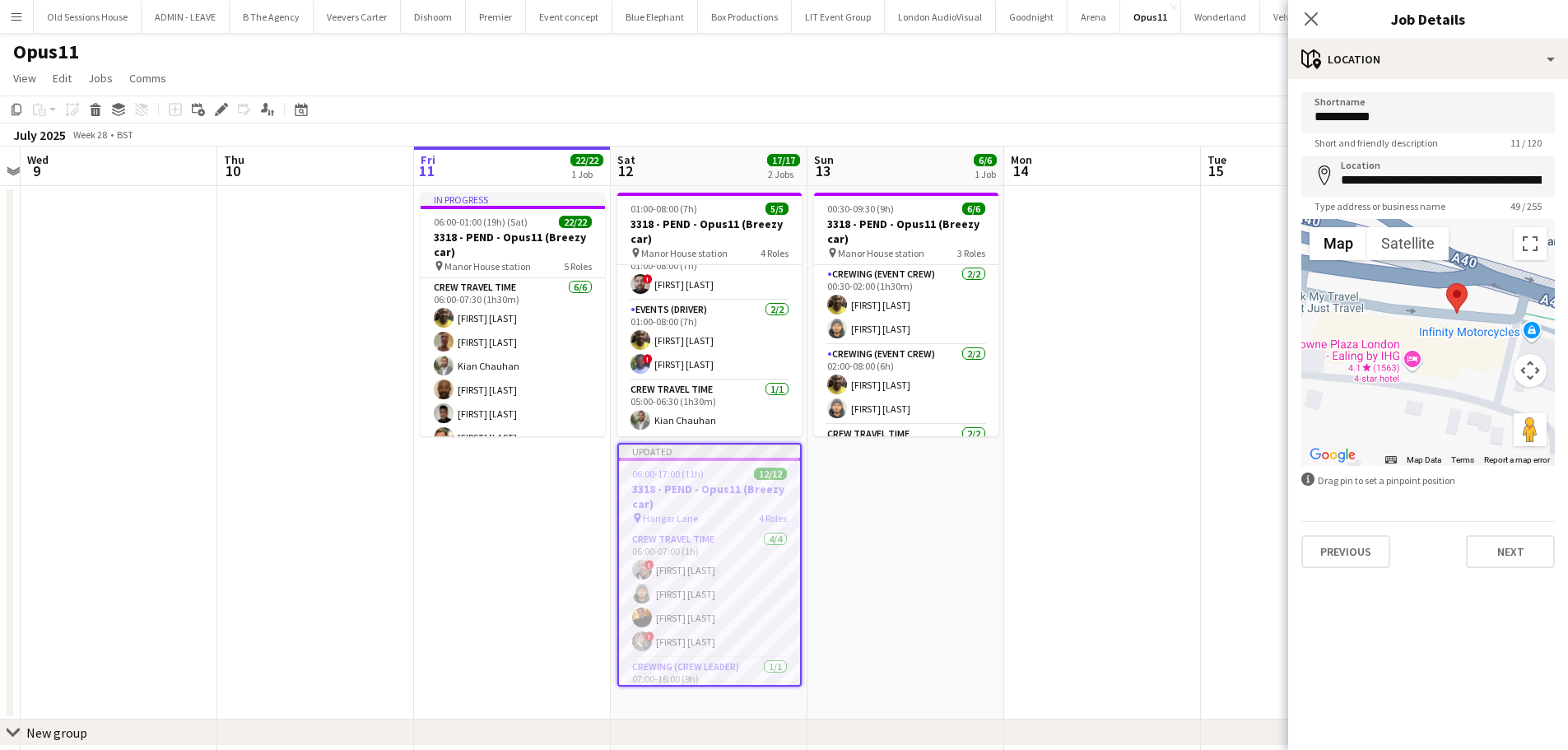 drag, startPoint x: 1472, startPoint y: 347, endPoint x: 1447, endPoint y: 366, distance: 31.400637 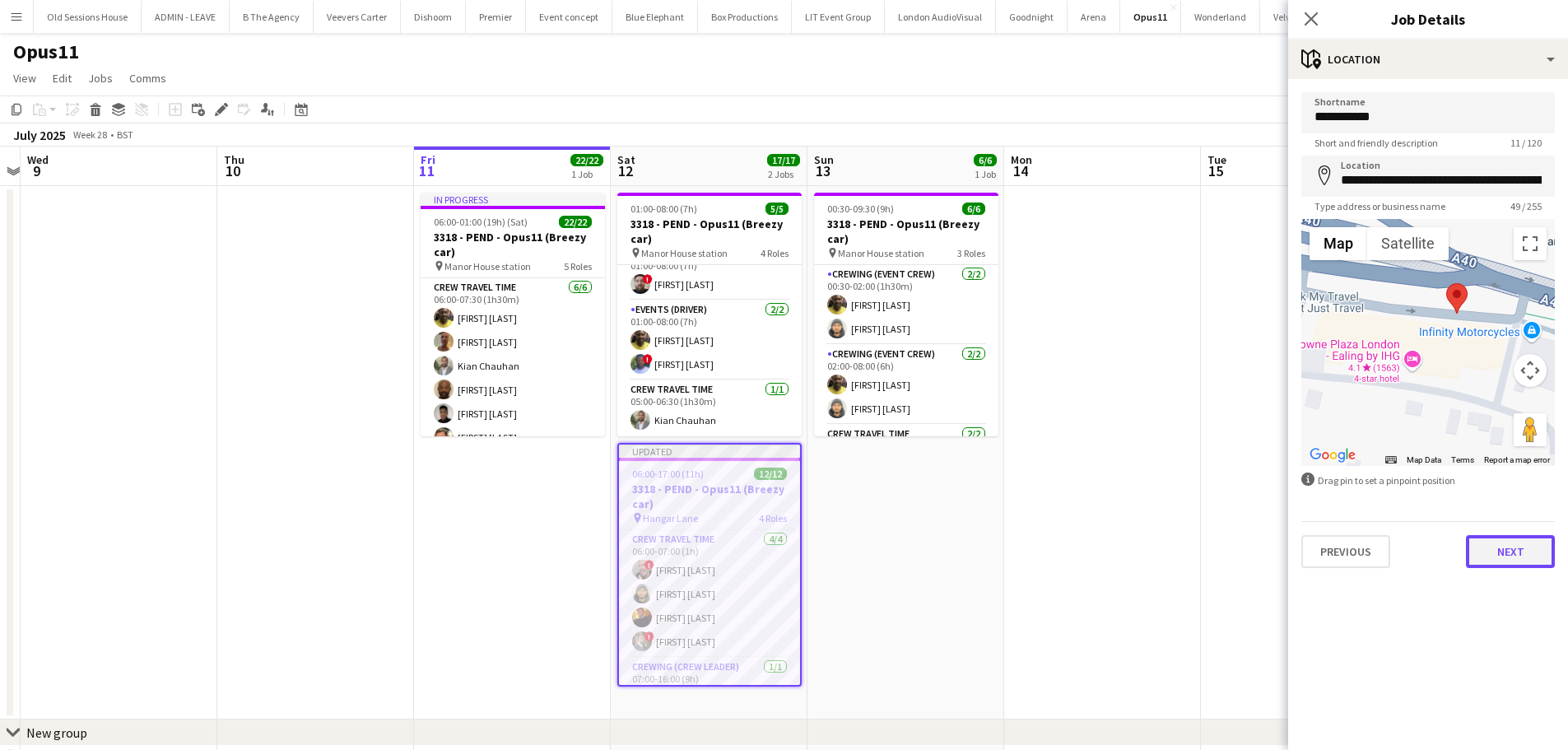 click on "Next" at bounding box center (1510, 552) 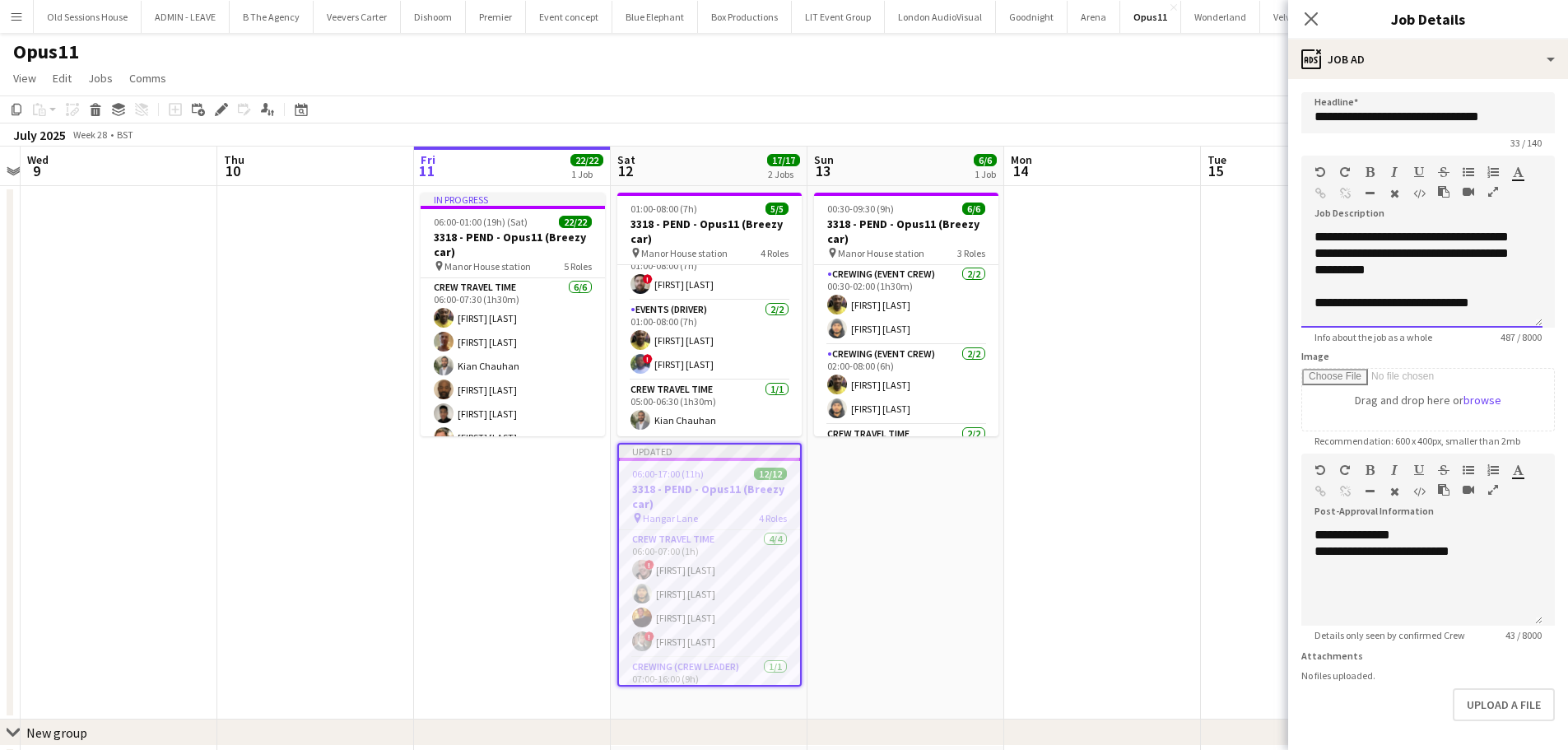 click on "**********" at bounding box center [1421, 278] 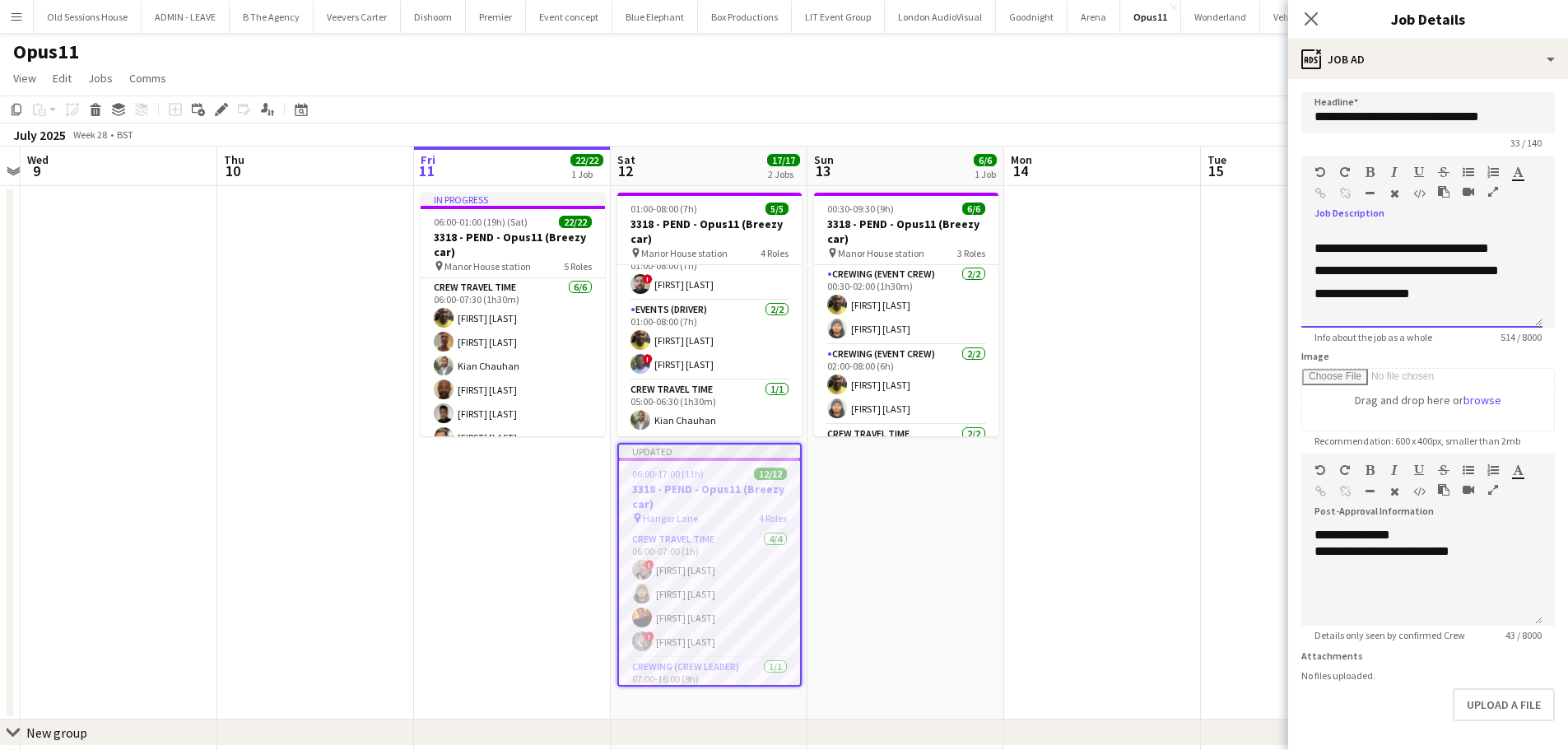 scroll, scrollTop: 393, scrollLeft: 0, axis: vertical 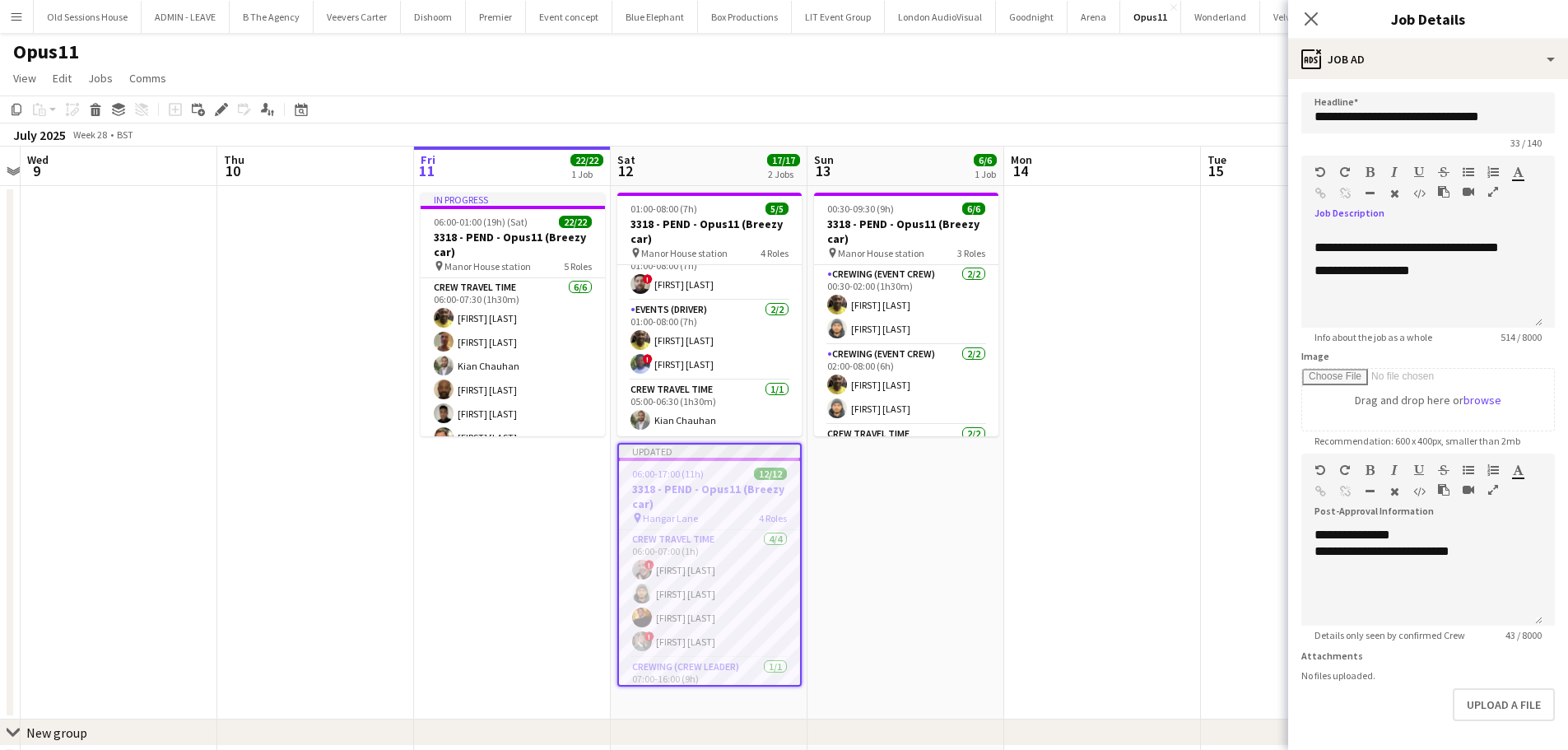 click on "01:00-08:00 (7h)    5/5   3318 - PEND - Opus11 (Breezy car)
pin
Manor House station   4 Roles   Crewing (Event Crew)   1/1   01:00-05:00 (4h)
Kian Chauhan  Crewing (Event Crew)   1/1   01:00-08:00 (7h)
! Sergey Dominguez  Events (Driver)   2/2   01:00-08:00 (7h)
Alphonsus Chucks Mordi ! Tyrone Grosvenor  Crew Travel Time   1/1   05:00-06:30 (1h30m)
Kian Chauhan  Updated   06:00-17:00 (11h)    12/12   3318 - PEND - Opus11 (Breezy car)
pin
Hangar Lane   4 Roles   Crew Travel Time   4/4   06:00-07:00 (1h)
! Eldon Taylor Shae Diaz Sam Kermode ! Nile Mitchell  Crewing (Crew Leader)   1/1   07:00-16:00 (9h)
! Eldon Taylor  Crewing (Event Crew)   3/3   07:00-16:00 (9h)
Shae Diaz Sam Kermode ! Nile Mitchell  Crew Travel Time   4/4   16:00-17:00 (1h)
! Eldon Taylor Shae Diaz Sam Kermode ! Nile Mitchell" at bounding box center [709, 453] 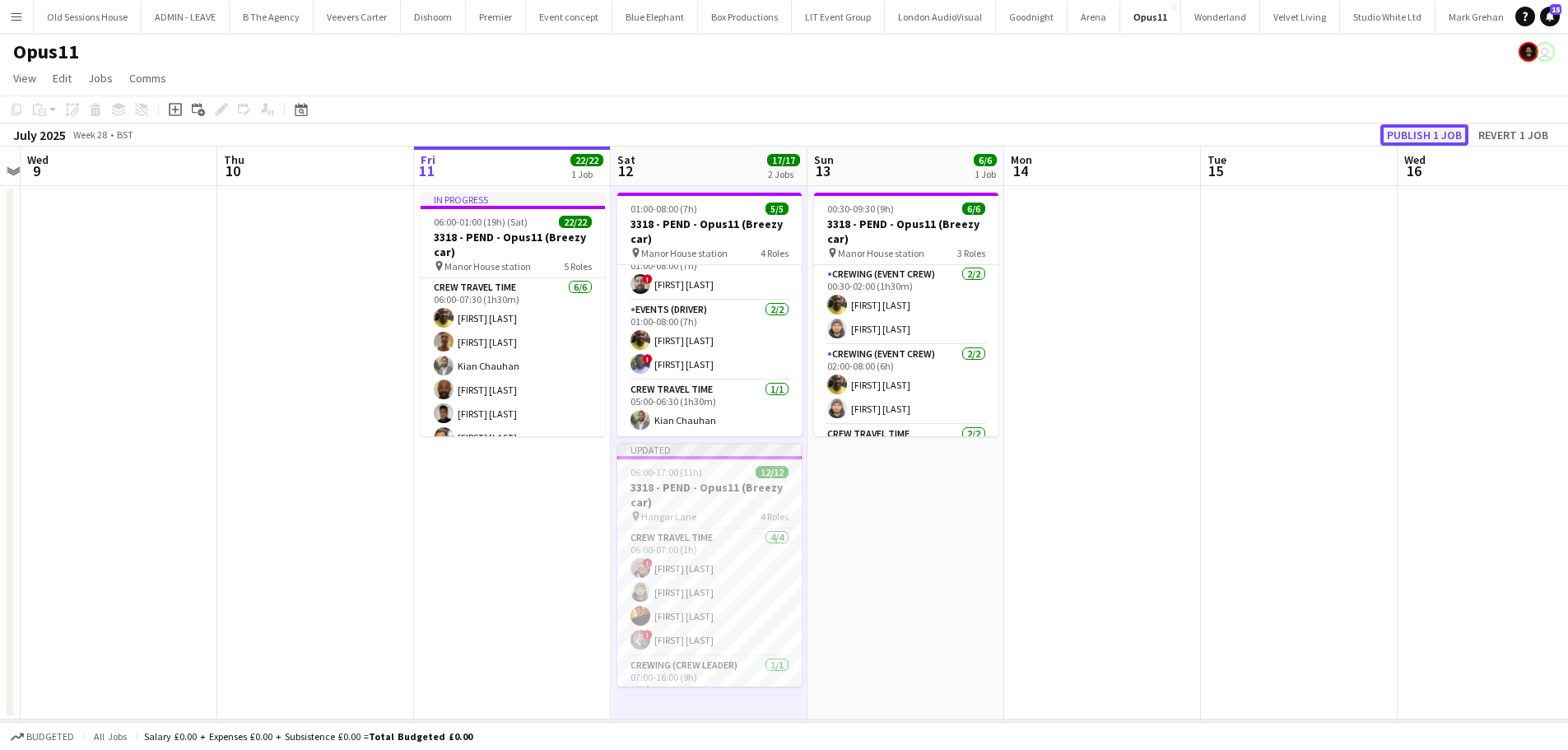 click on "Publish 1 job" 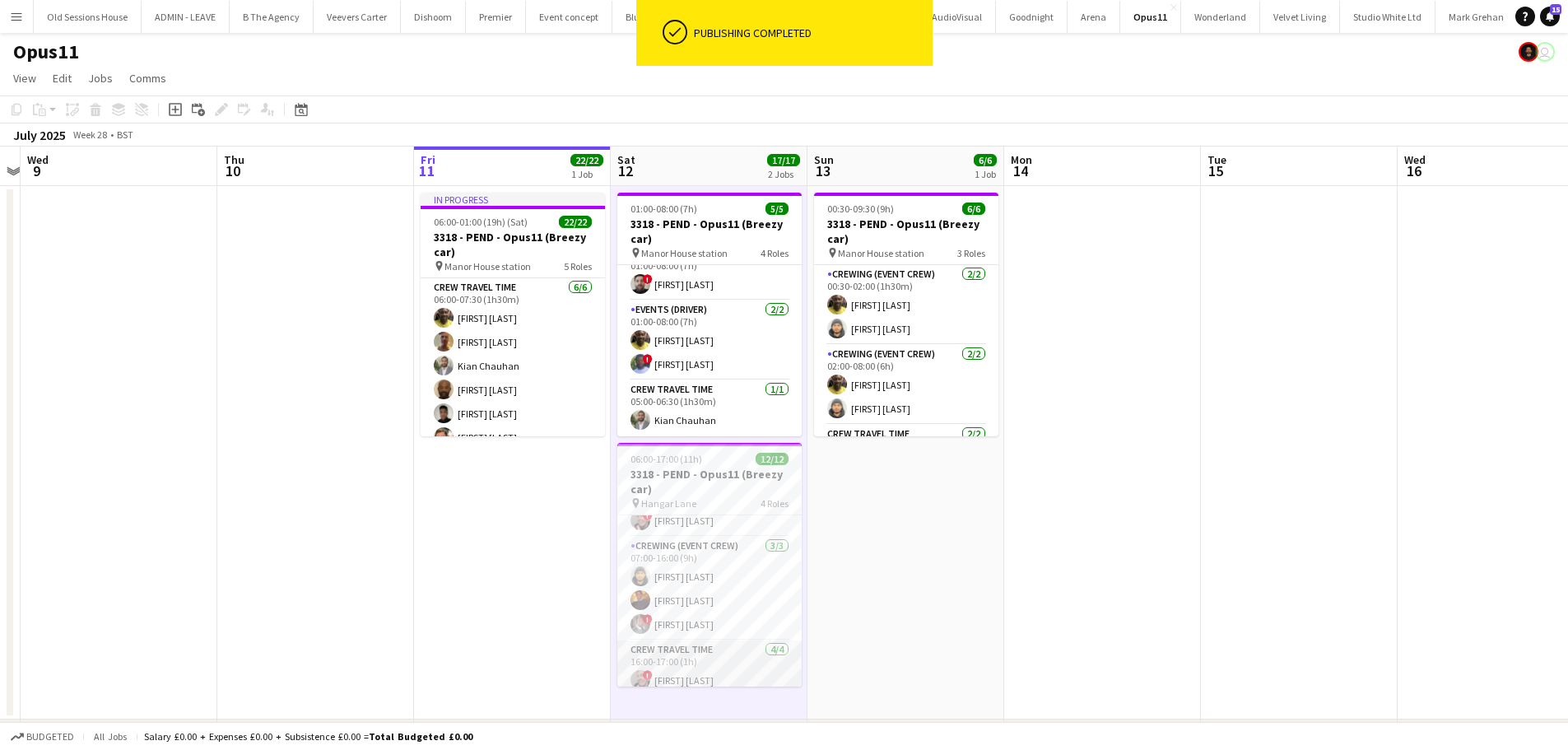scroll, scrollTop: 161, scrollLeft: 0, axis: vertical 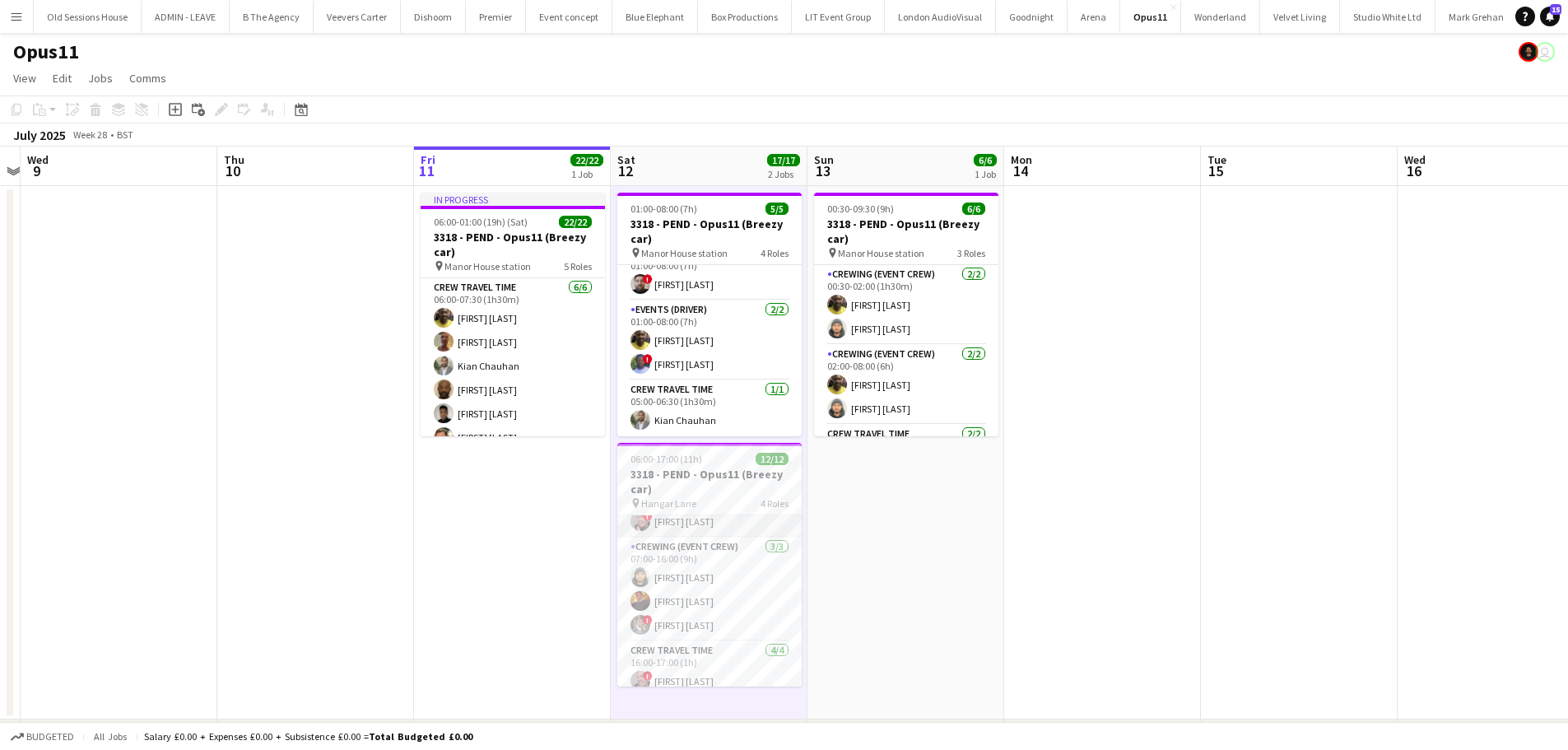 click on "Crewing (Crew Leader)   1/1   07:00-16:00 (9h)
! Eldon Taylor" at bounding box center [710, 510] 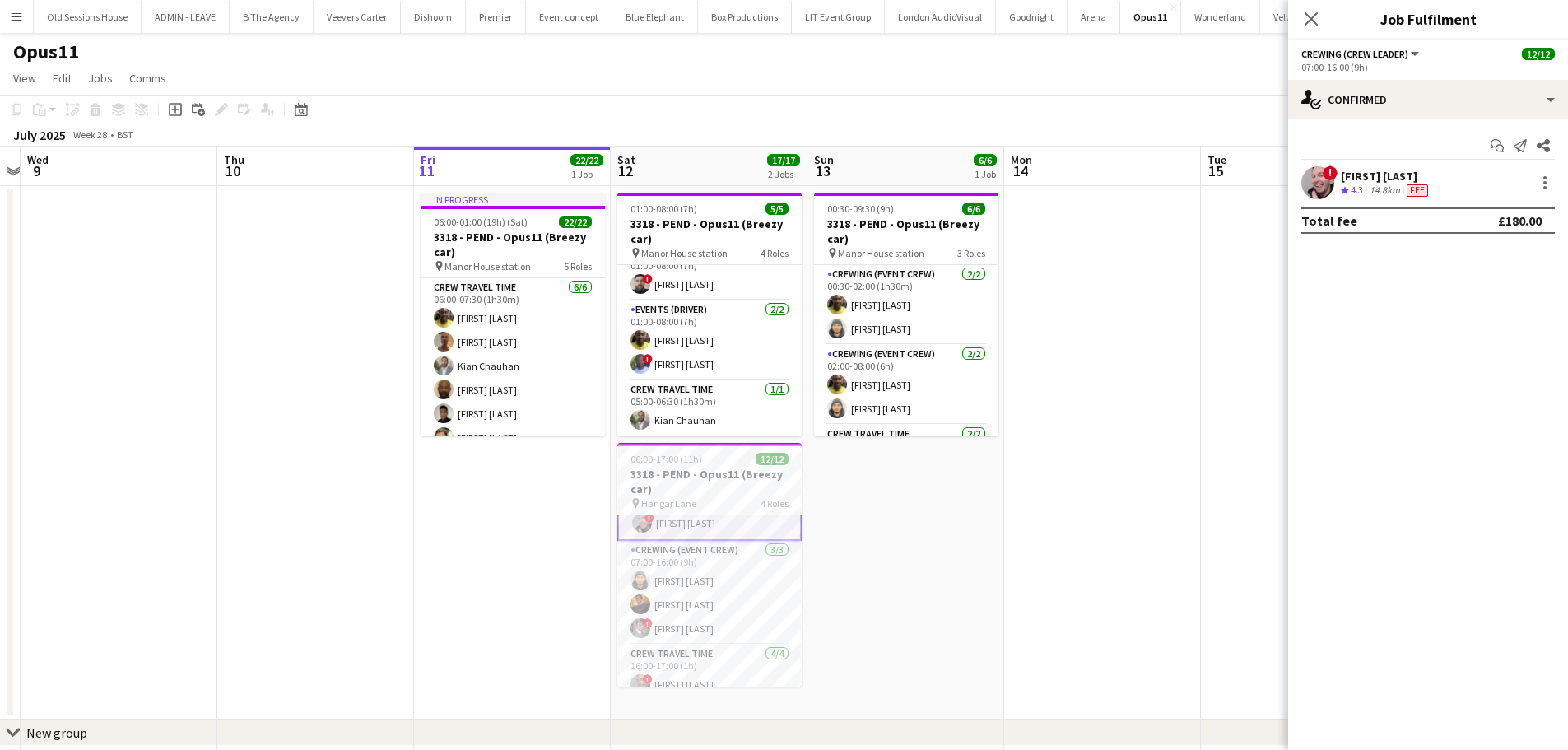scroll, scrollTop: 163, scrollLeft: 0, axis: vertical 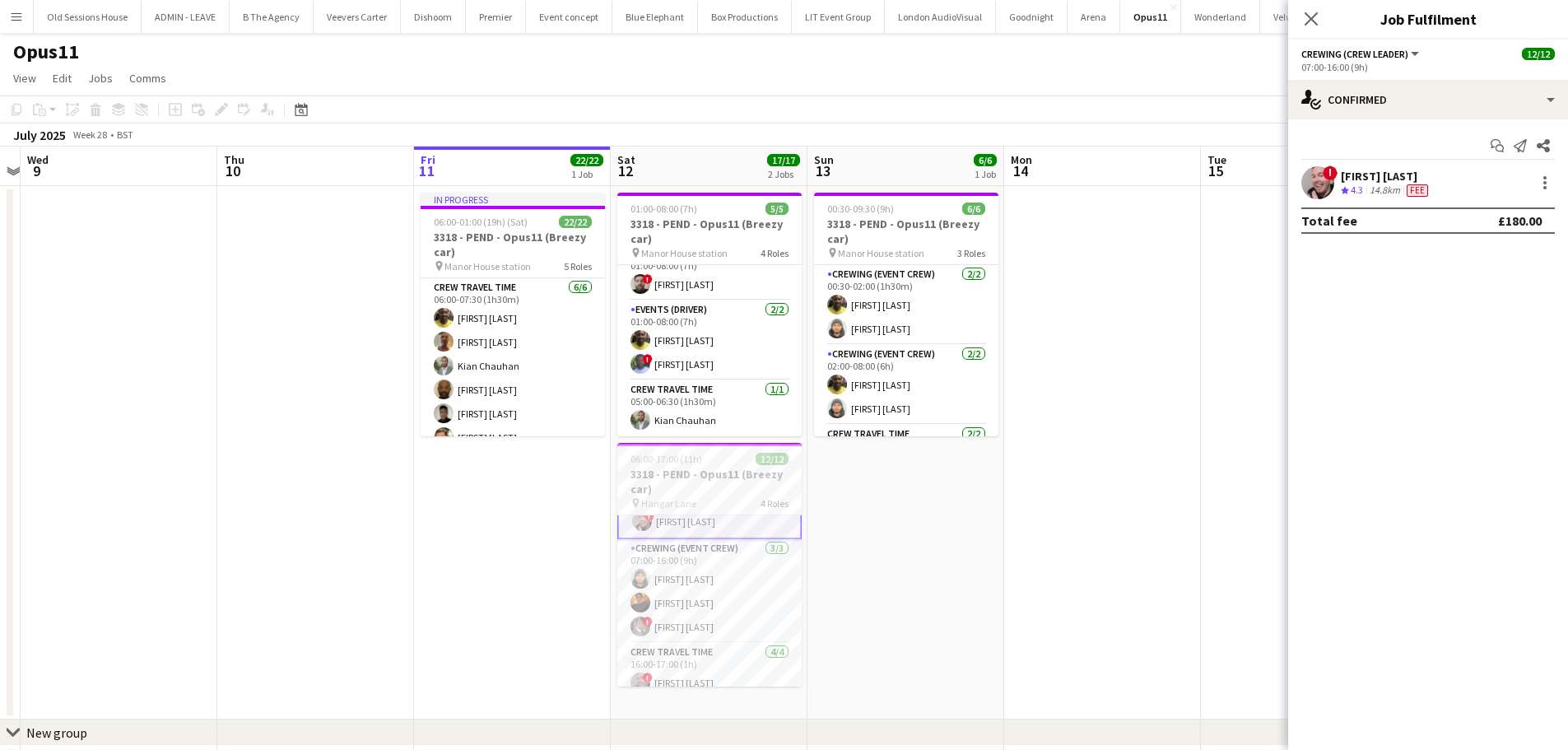 click on "Eldon Taylor" at bounding box center (1386, 176) 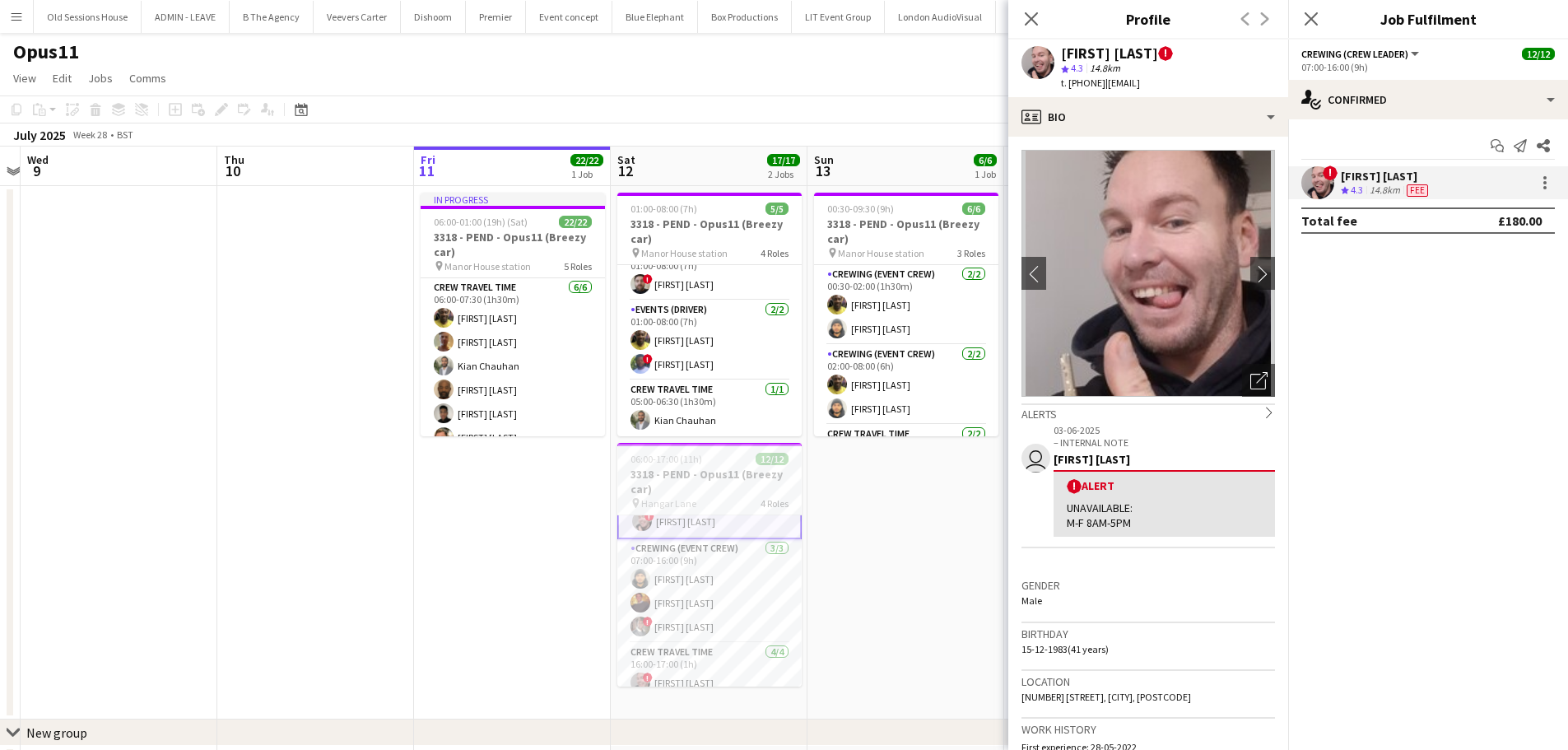 drag, startPoint x: 1062, startPoint y: 53, endPoint x: 1136, endPoint y: 40, distance: 75.133215 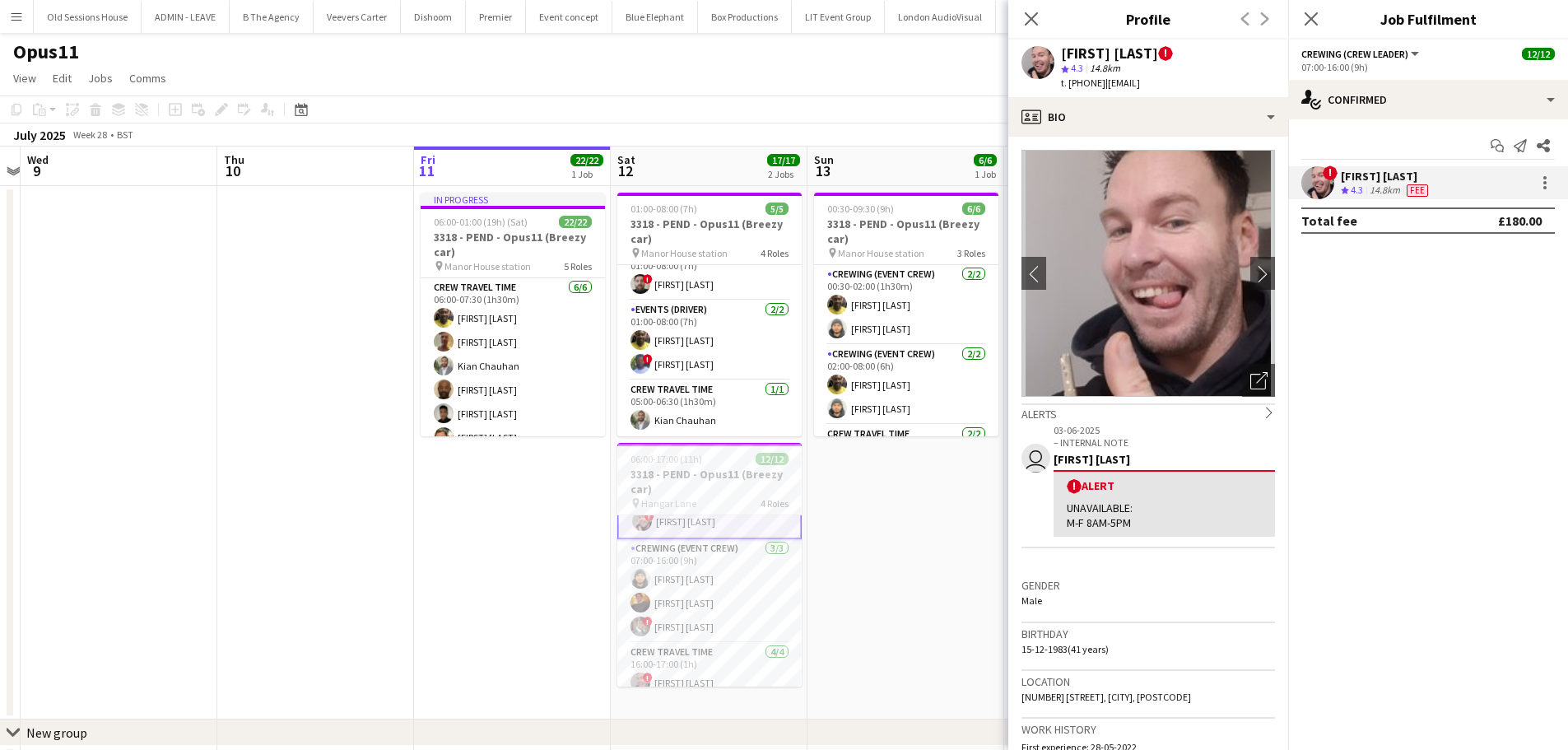 click on "Eldon Taylor" 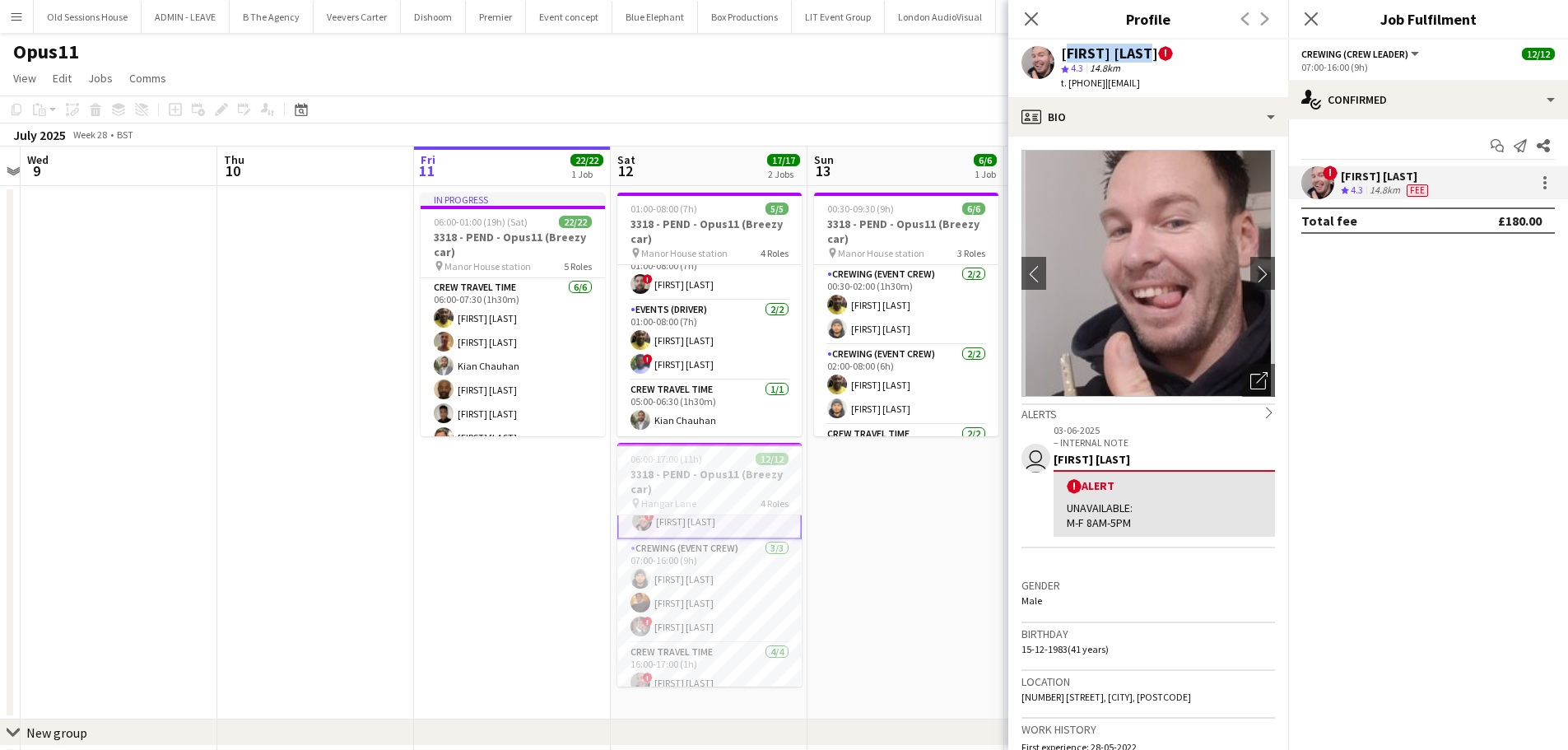 drag, startPoint x: 1059, startPoint y: 53, endPoint x: 1187, endPoint y: 54, distance: 128.00391 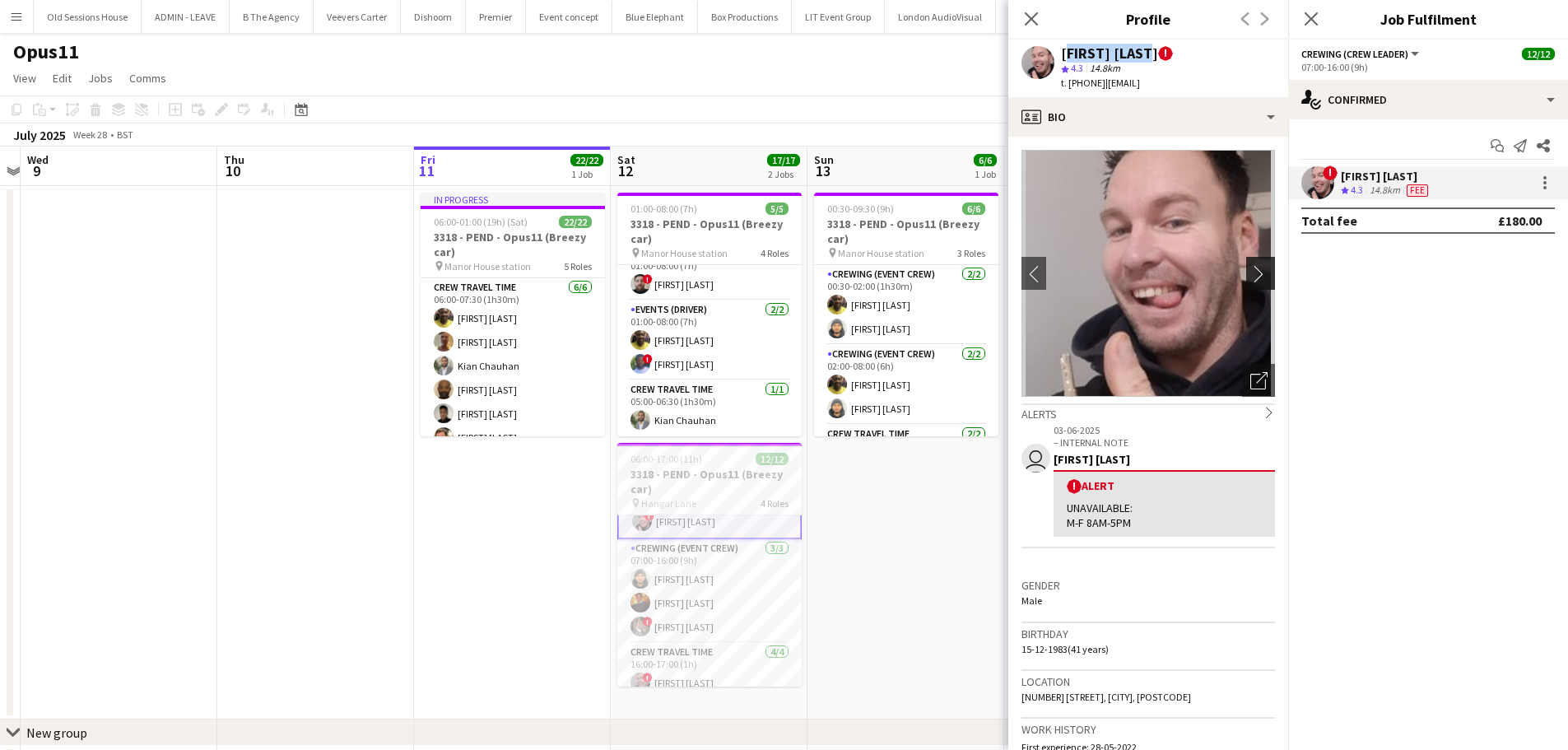 click on "Crewing (Event Crew)   3/3   07:00-16:00 (9h)
Shae Diaz Sam Kermode ! Nile Mitchell" at bounding box center (710, 591) 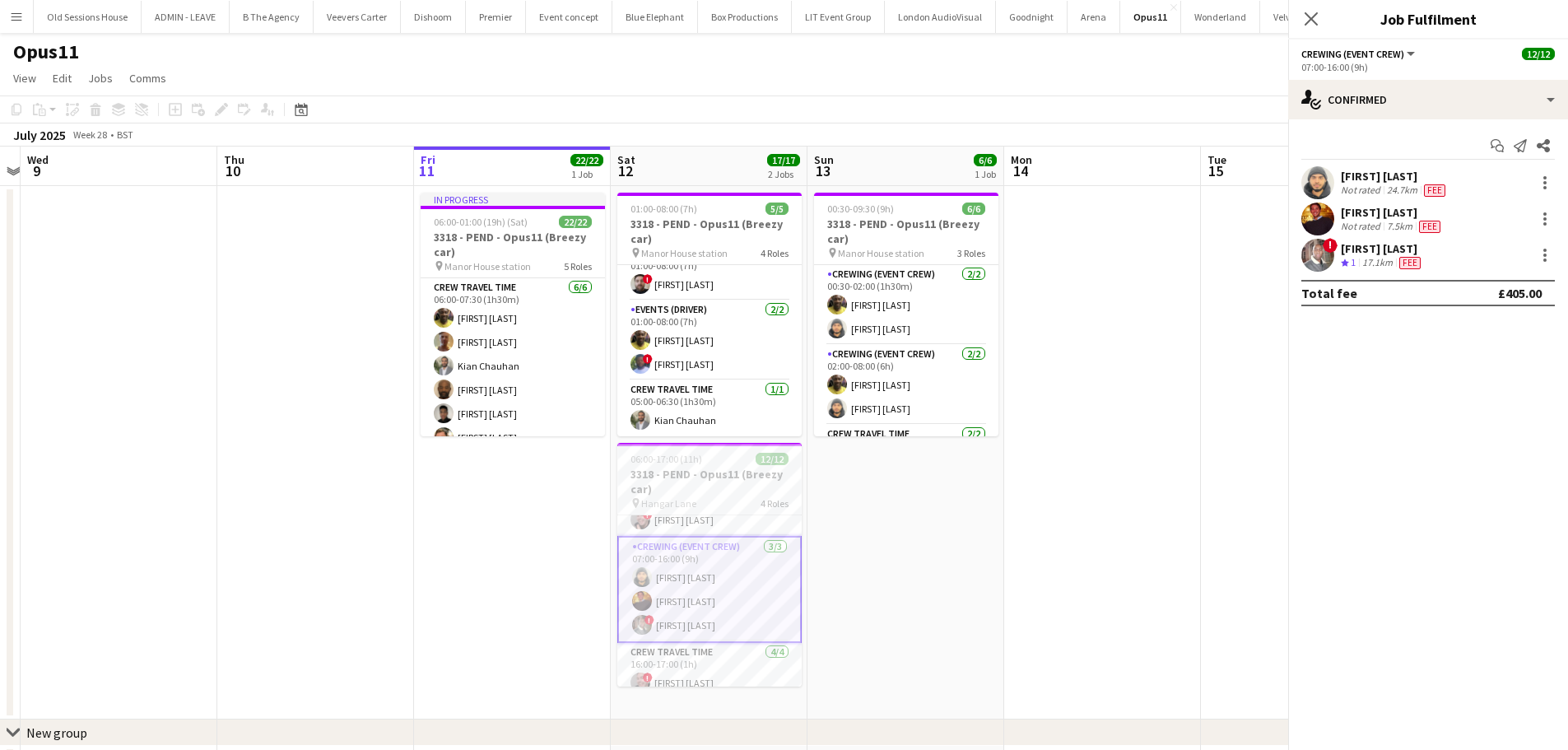 scroll, scrollTop: 0, scrollLeft: 570, axis: horizontal 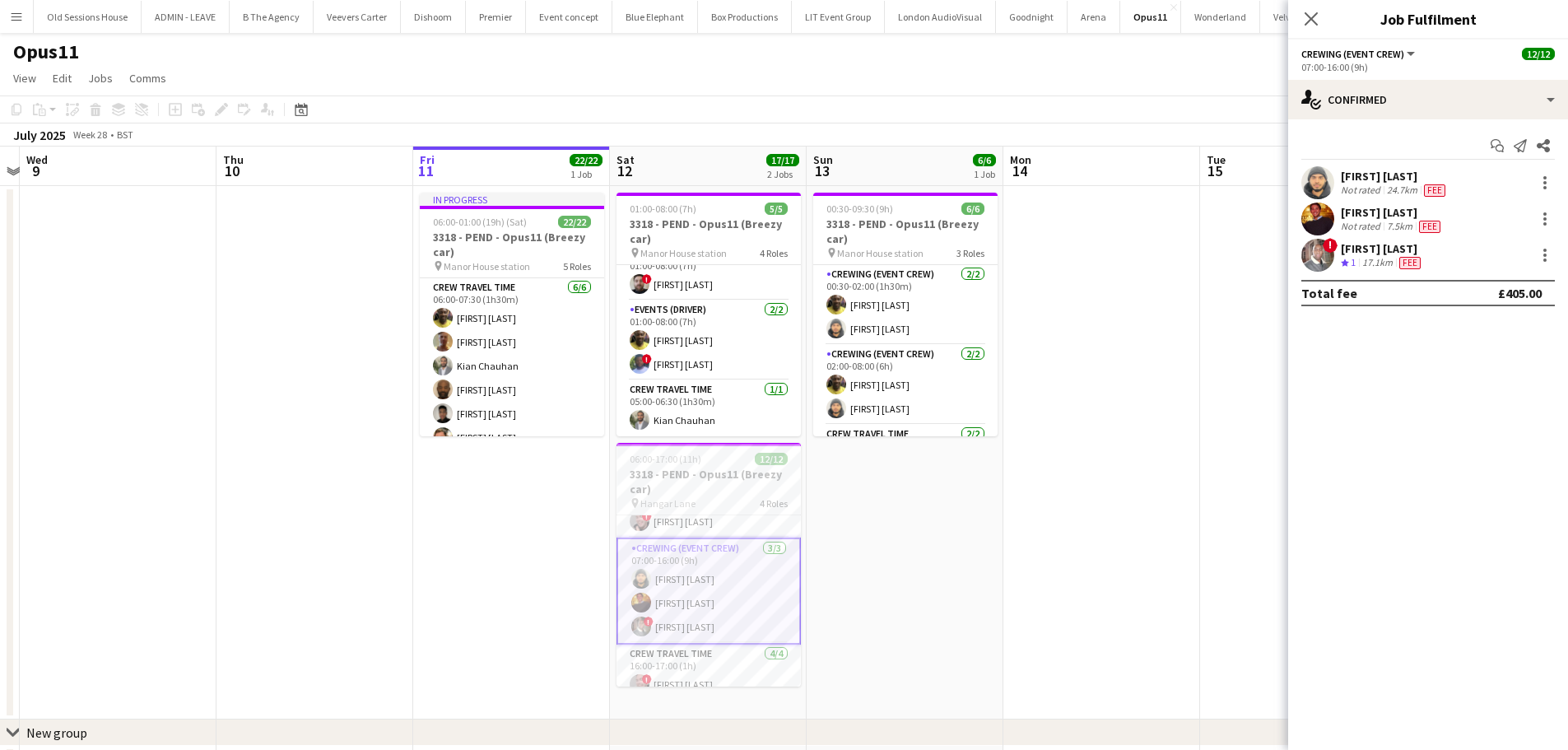 click on "Shae Diaz" at bounding box center [1394, 176] 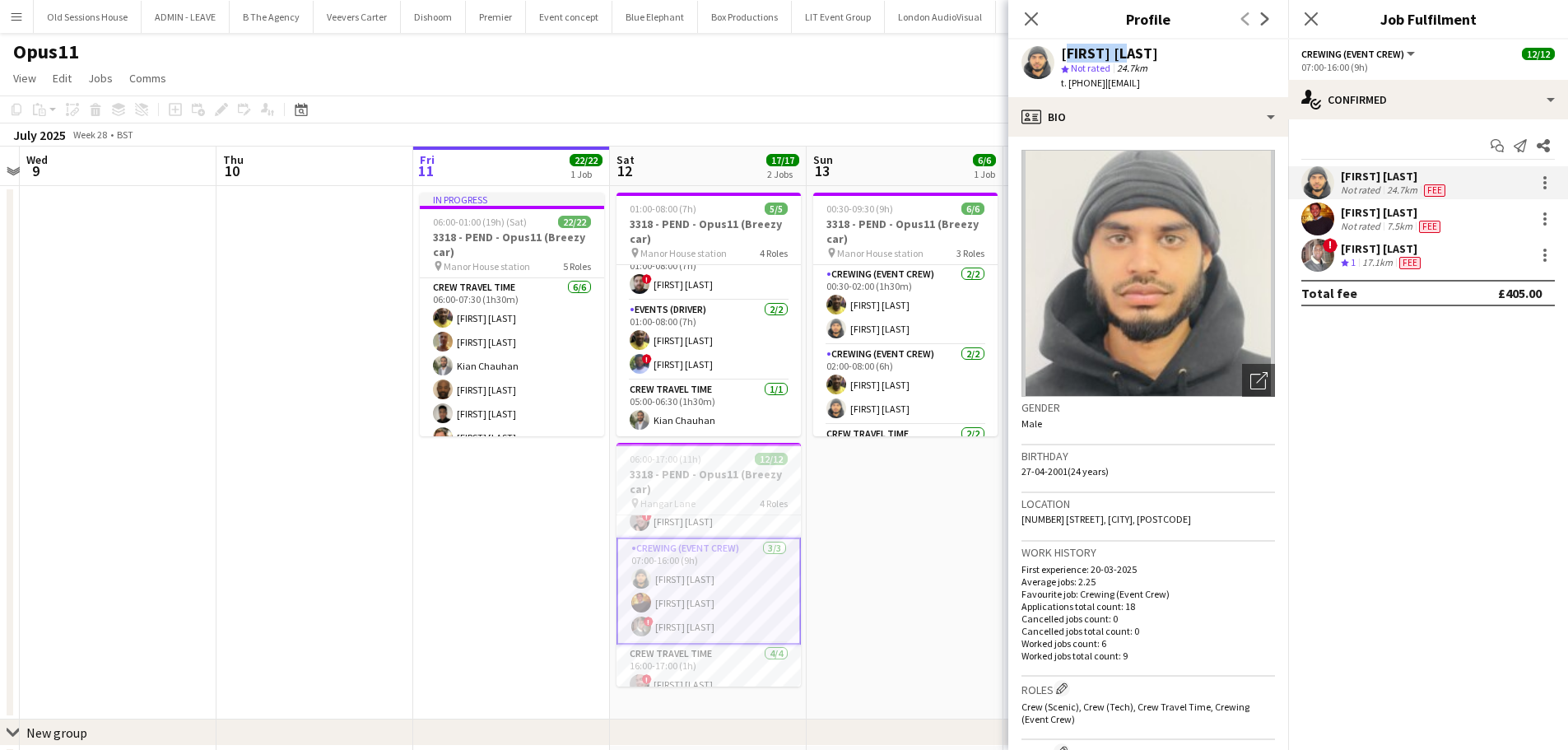 drag, startPoint x: 1059, startPoint y: 53, endPoint x: 1138, endPoint y: 55, distance: 79.02531 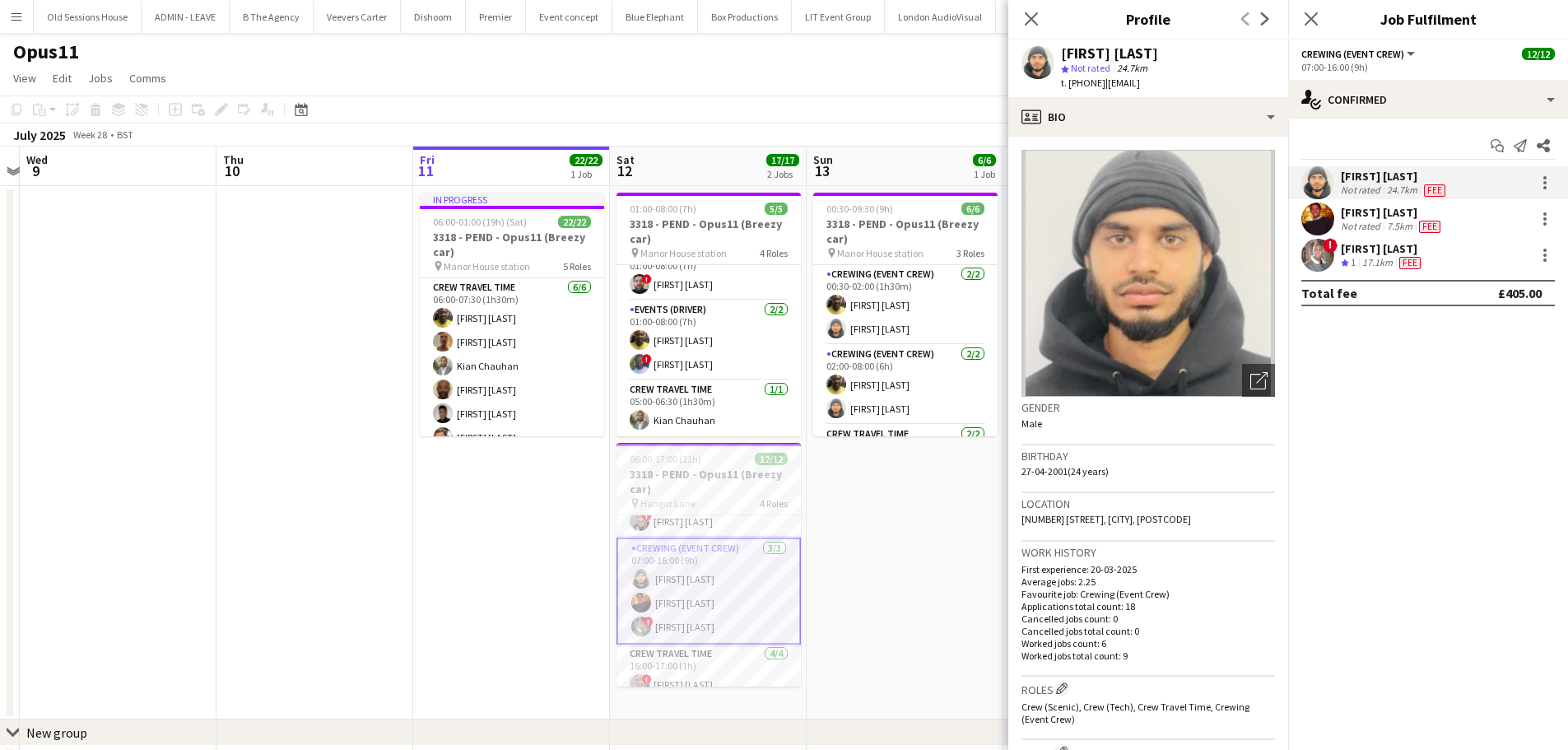 drag, startPoint x: 1356, startPoint y: 211, endPoint x: 1350, endPoint y: 220, distance: 10.816654 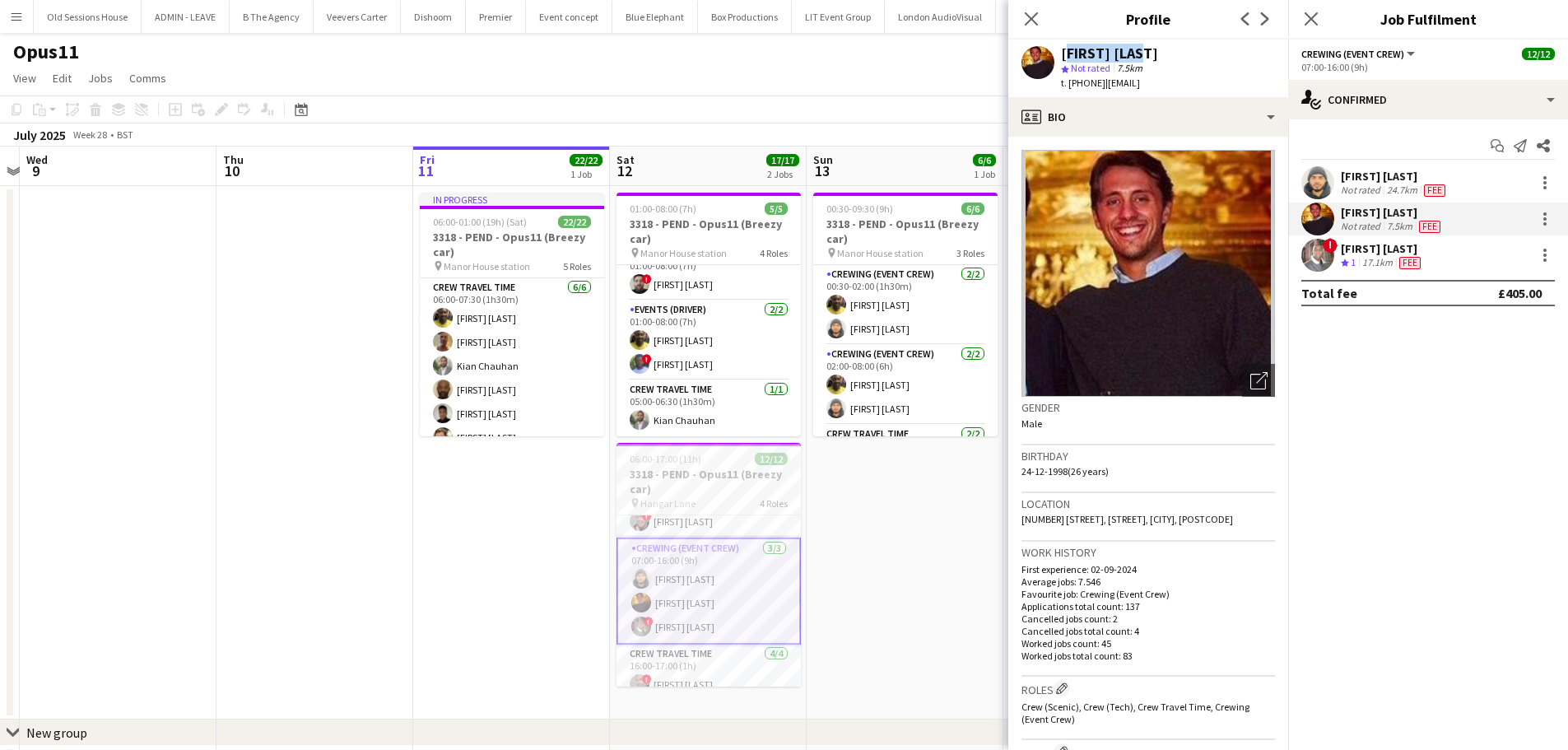 drag, startPoint x: 1068, startPoint y: 52, endPoint x: 1138, endPoint y: 48, distance: 70.114193 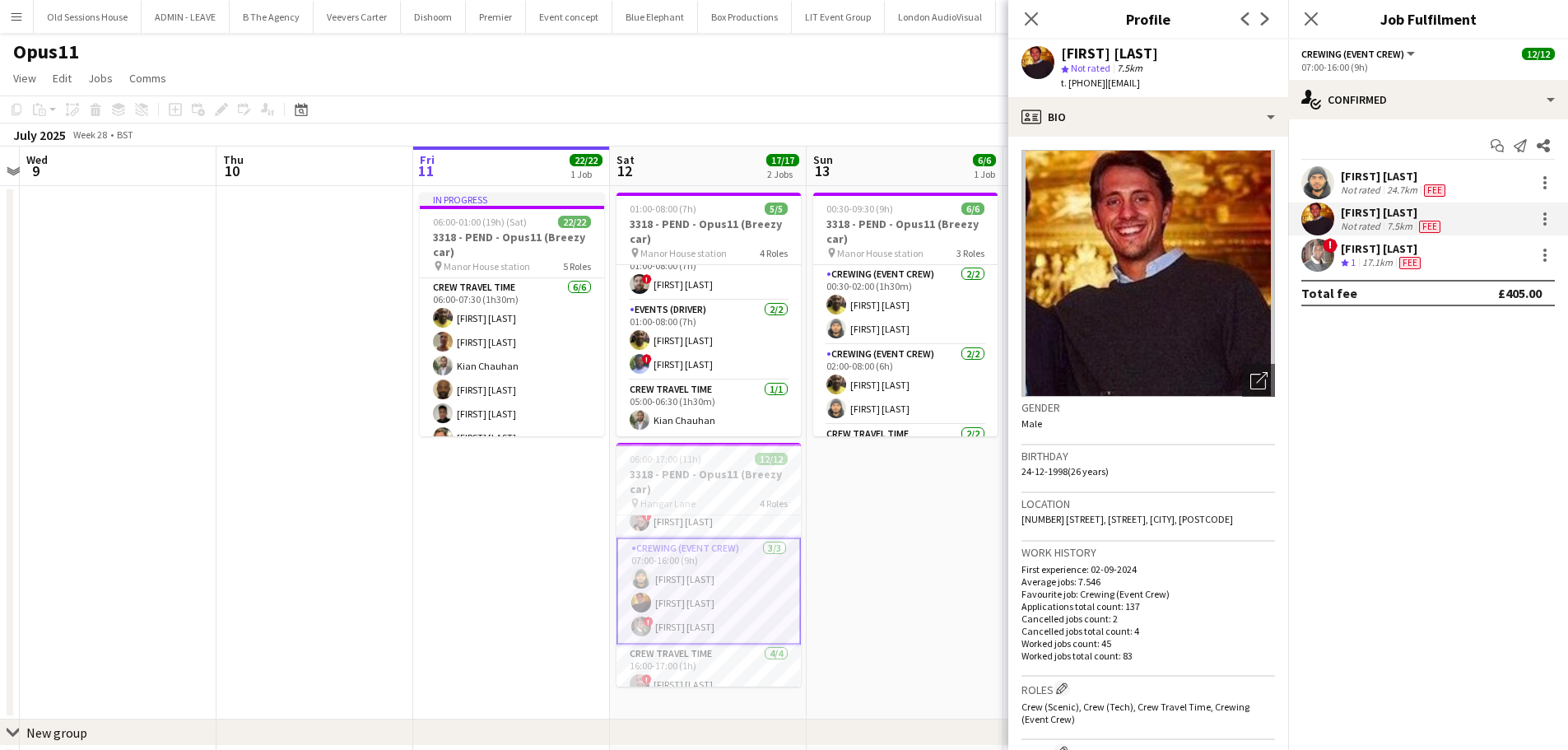 click on "Shae Diaz   Not rated   24.7km   Fee   Sam Kermode   Not rated   7.5km   Fee  !  Nile Mitchell
Crew rating
1   17.1km   Fee" at bounding box center (1428, 219) 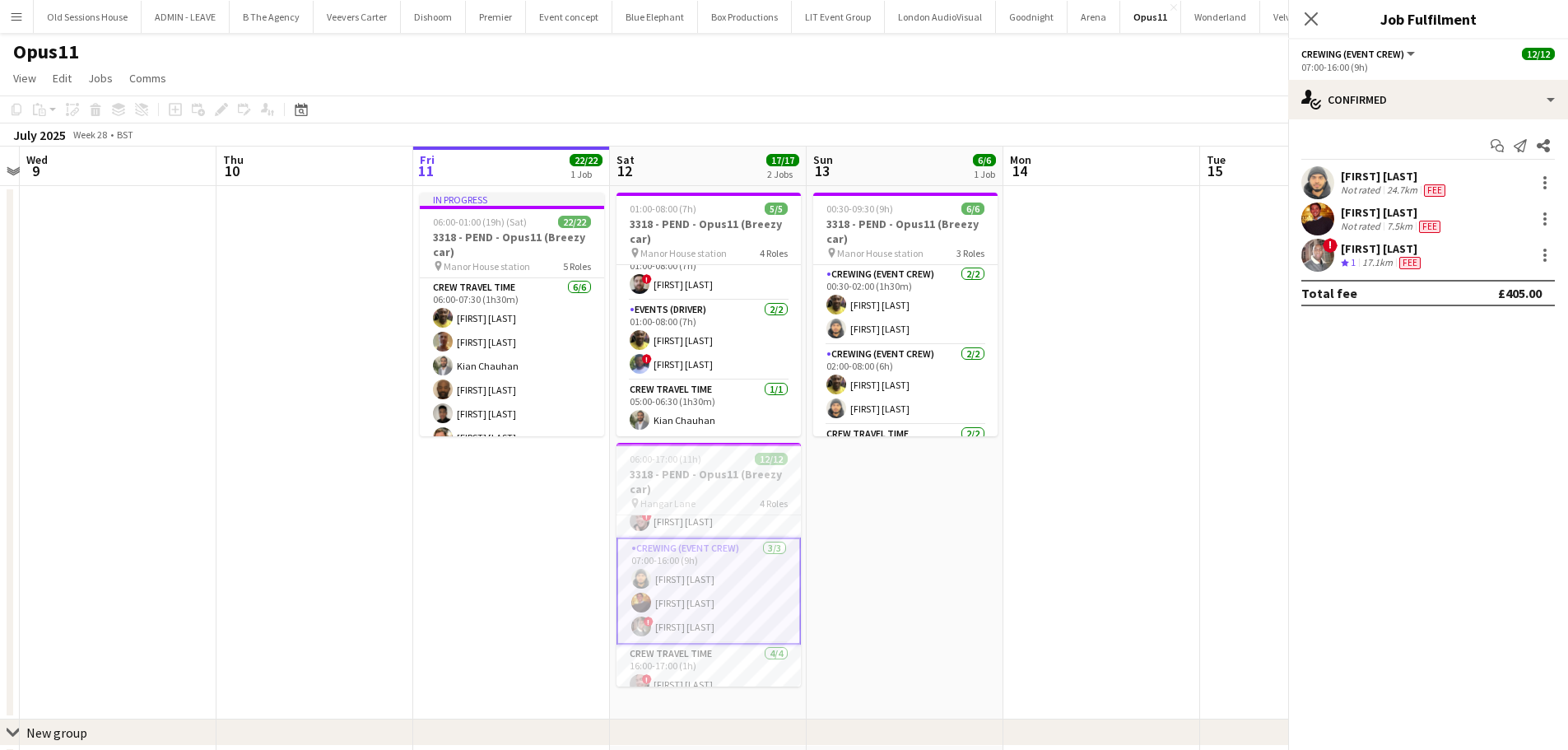 click on "Nile Mitchell" at bounding box center [1382, 249] 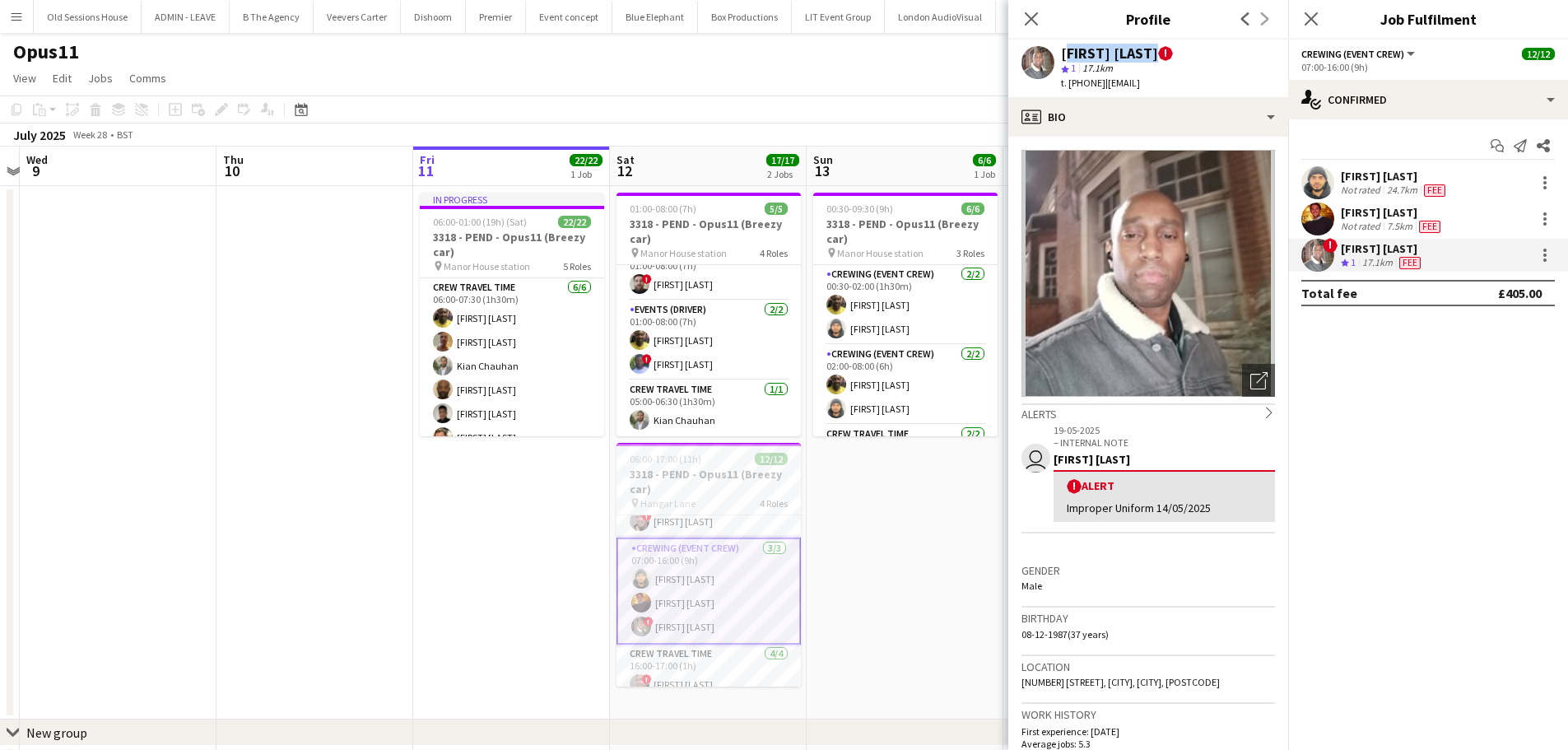 drag, startPoint x: 1061, startPoint y: 54, endPoint x: 1169, endPoint y: 54, distance: 108 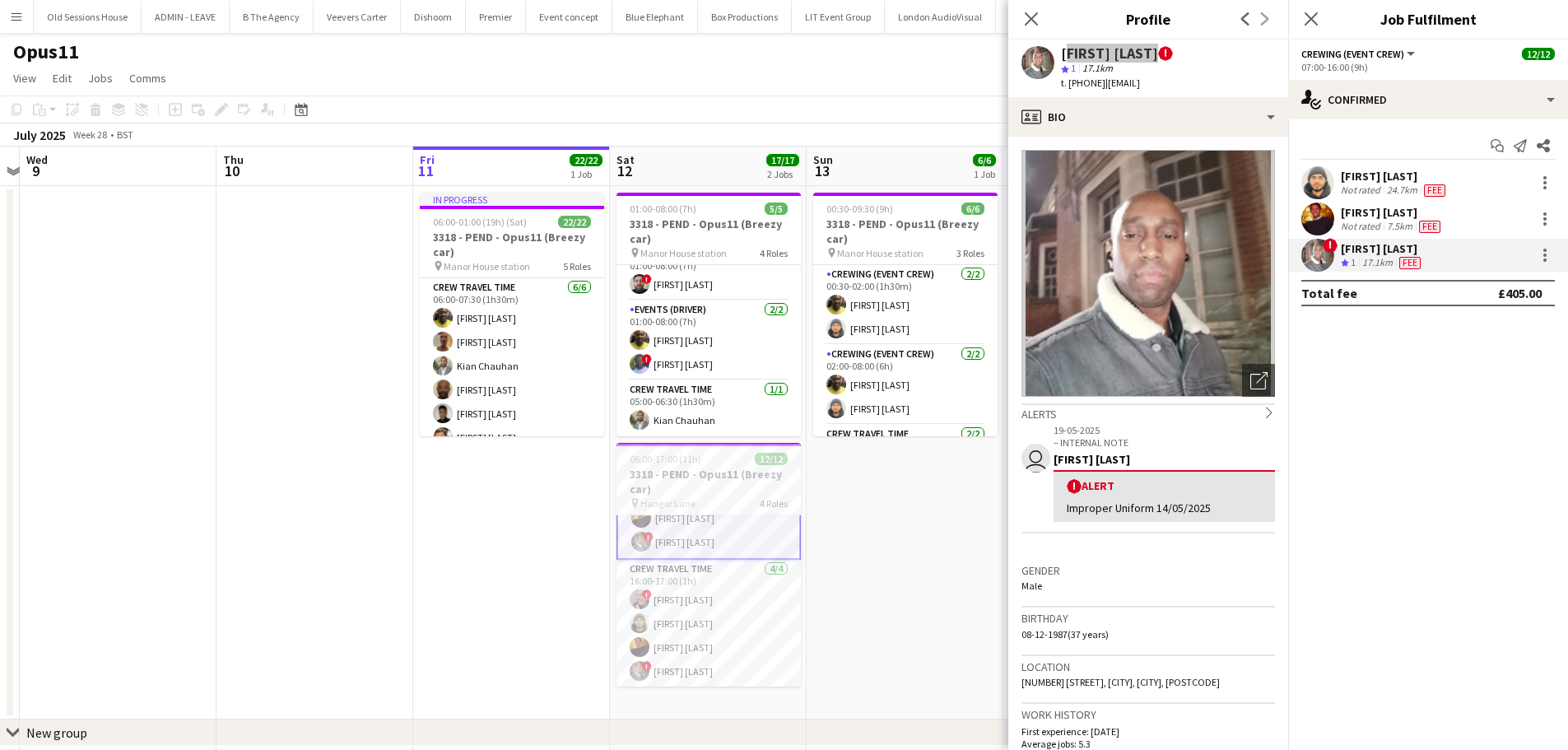 scroll, scrollTop: 247, scrollLeft: 0, axis: vertical 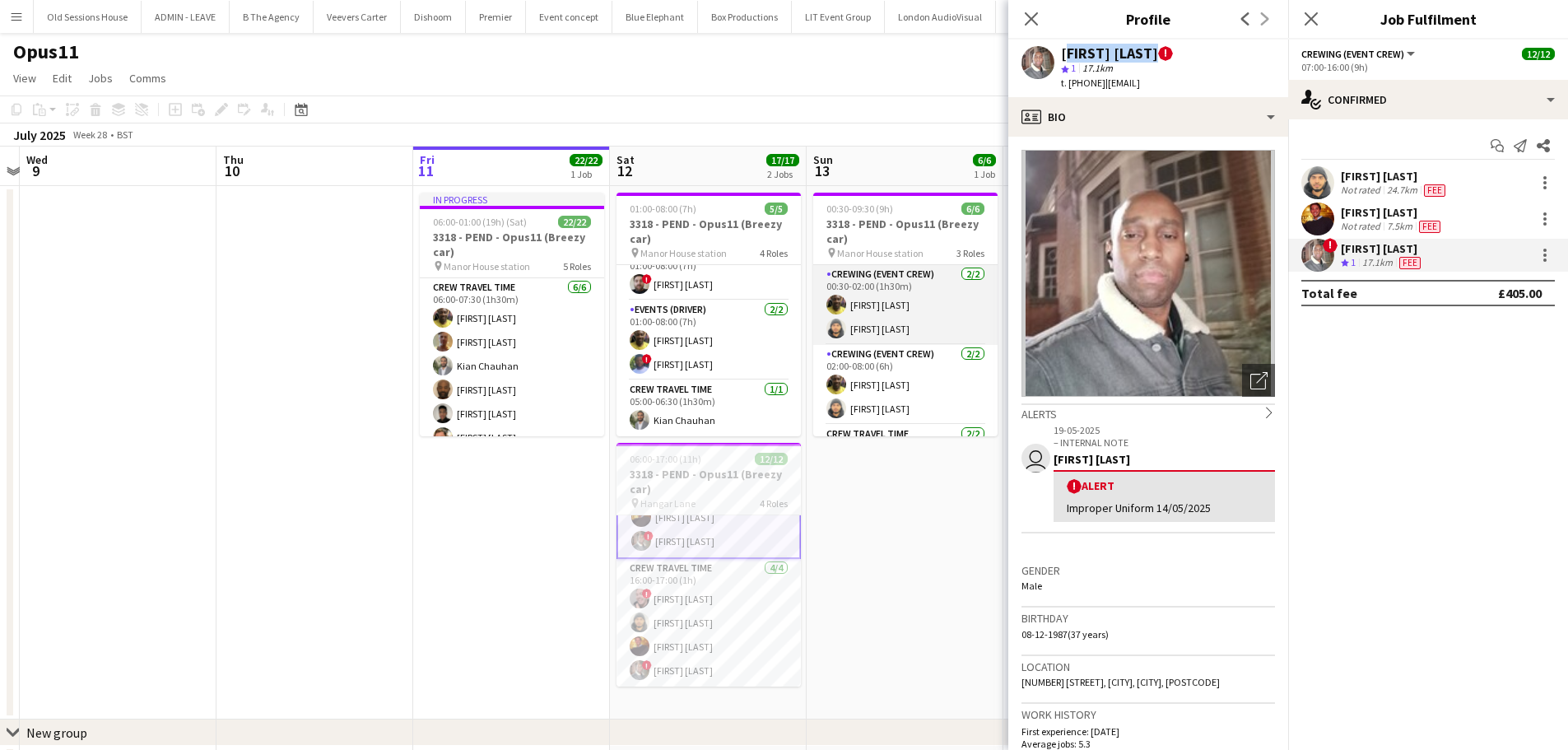 click on "Crewing (Event Crew)   2/2   00:30-02:00 (1h30m)
Alphonsus Chucks Mordi Shae Diaz" at bounding box center [905, 305] 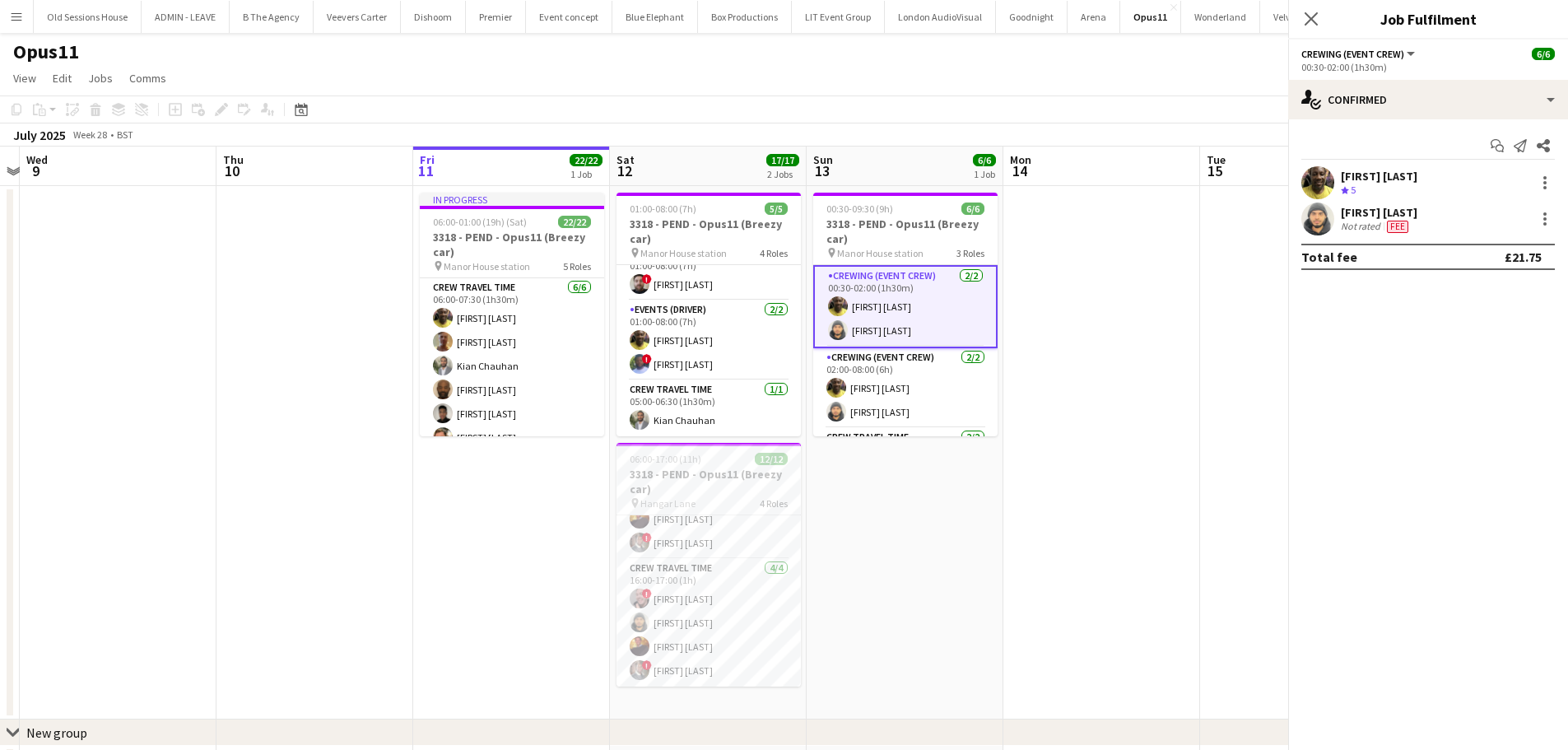 scroll, scrollTop: 244, scrollLeft: 0, axis: vertical 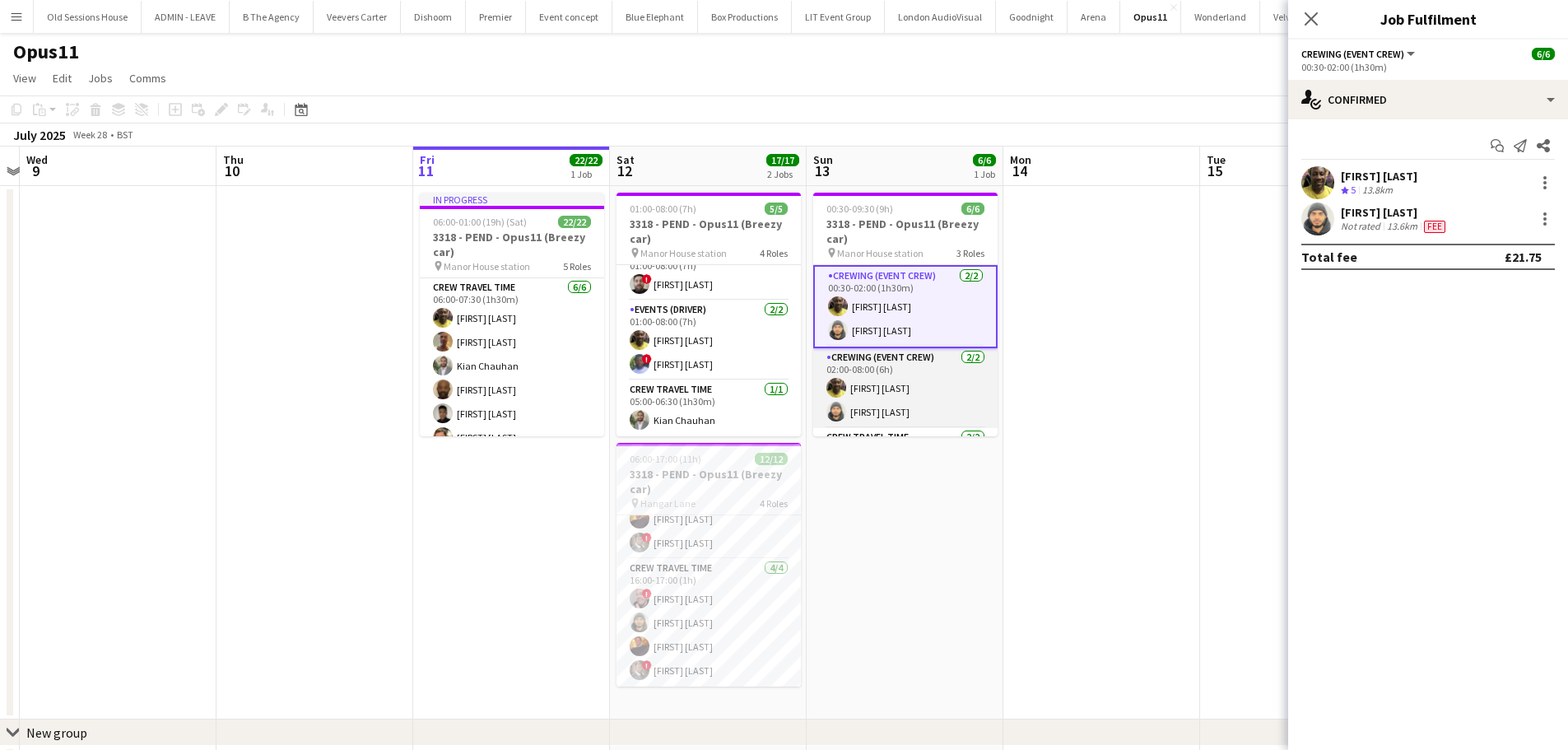 click on "Crewing (Event Crew)   2/2   02:00-08:00 (6h)
Alphonsus Chucks Mordi Shae Diaz" at bounding box center (905, 388) 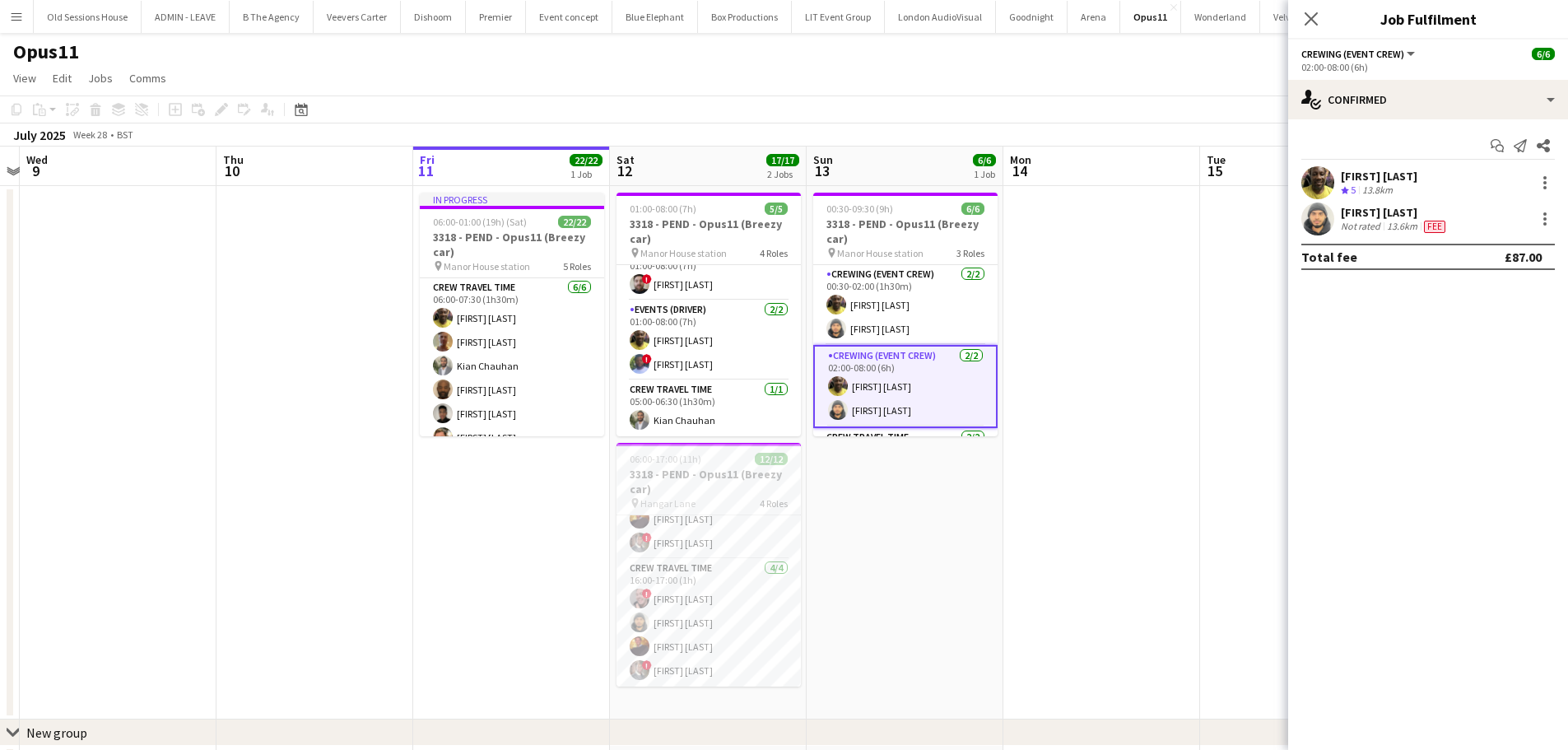 click on "Alphonsus Chucks Mordi" at bounding box center [1379, 176] 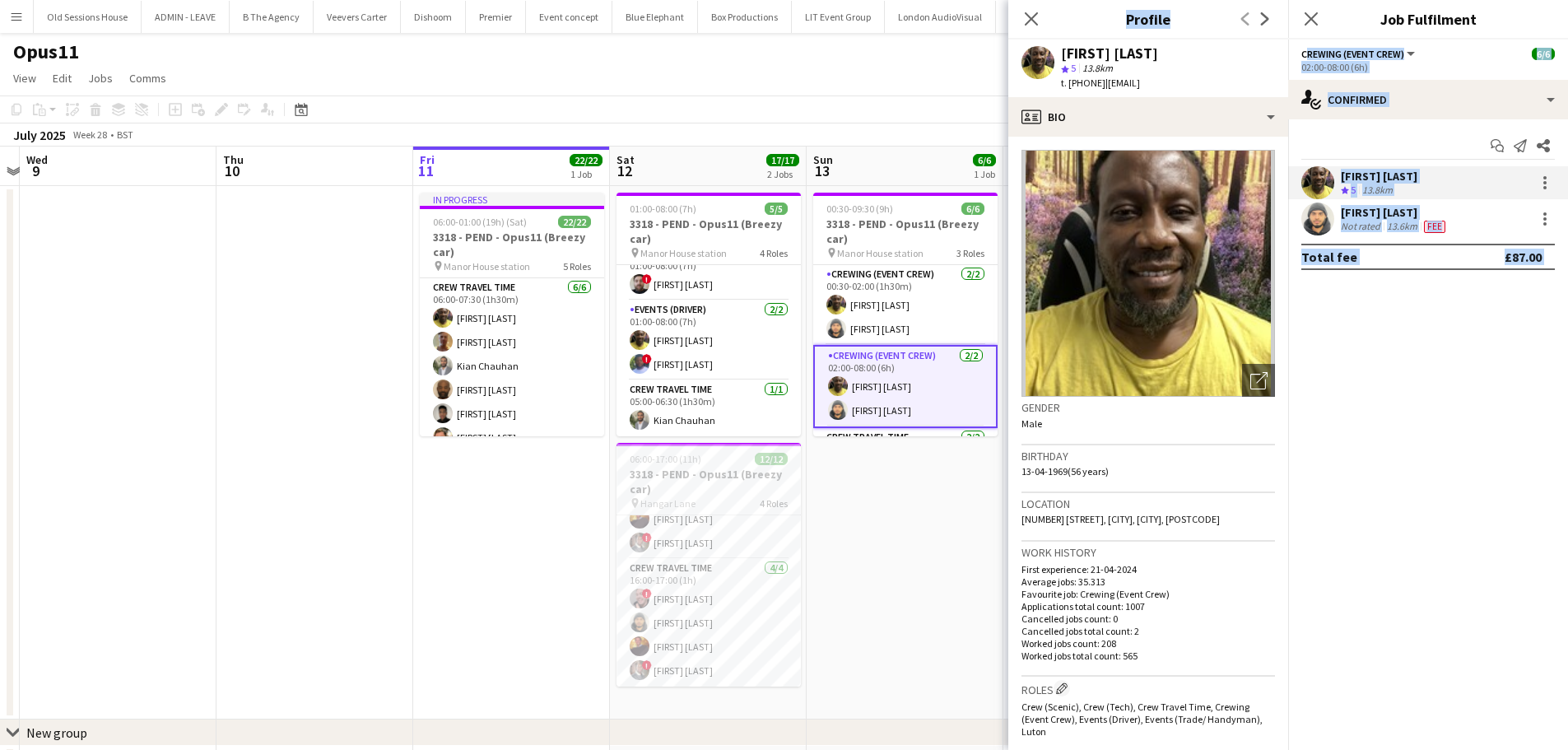 drag, startPoint x: 1060, startPoint y: 55, endPoint x: 1222, endPoint y: 49, distance: 162.11107 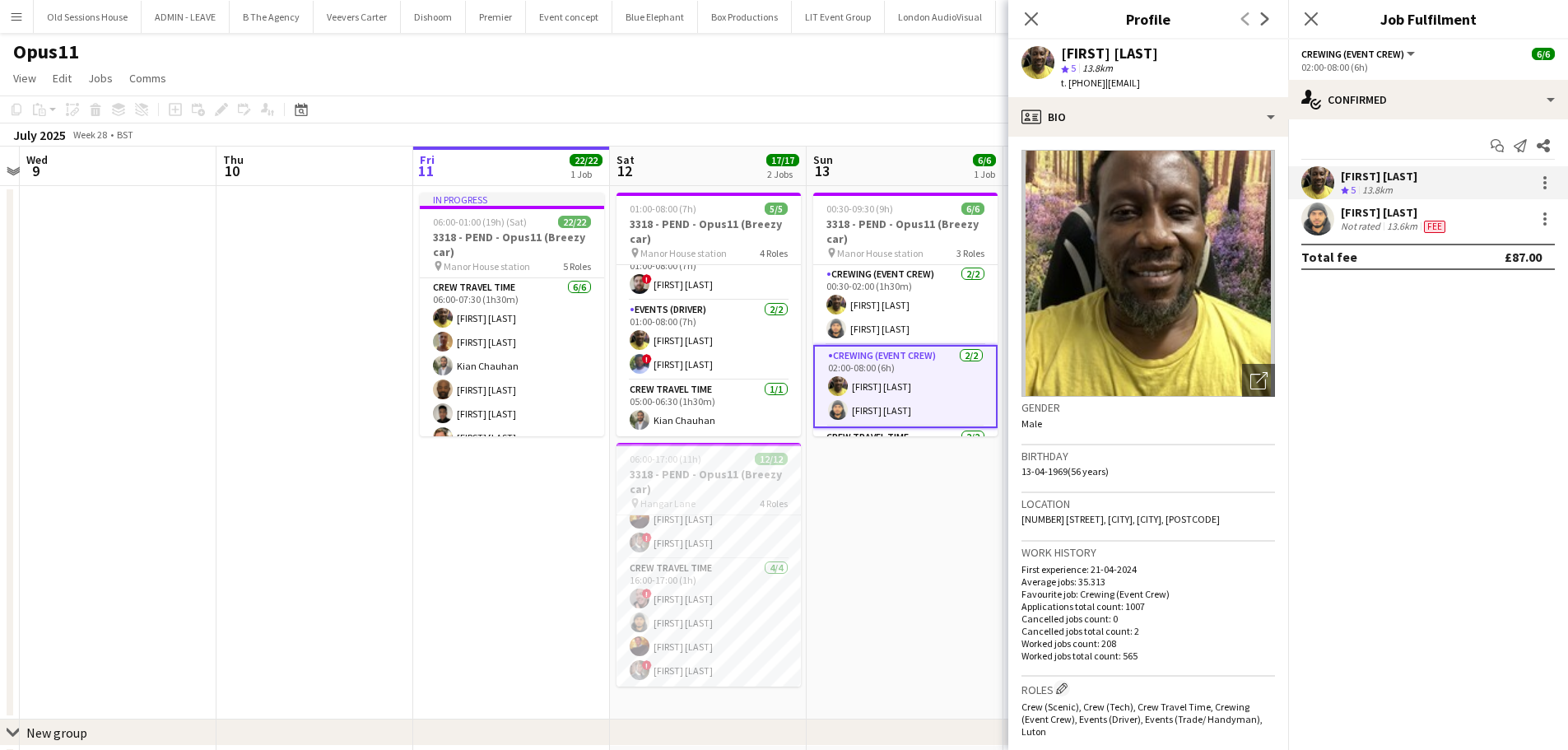 click on "Alphonsus Chucks Mordi" 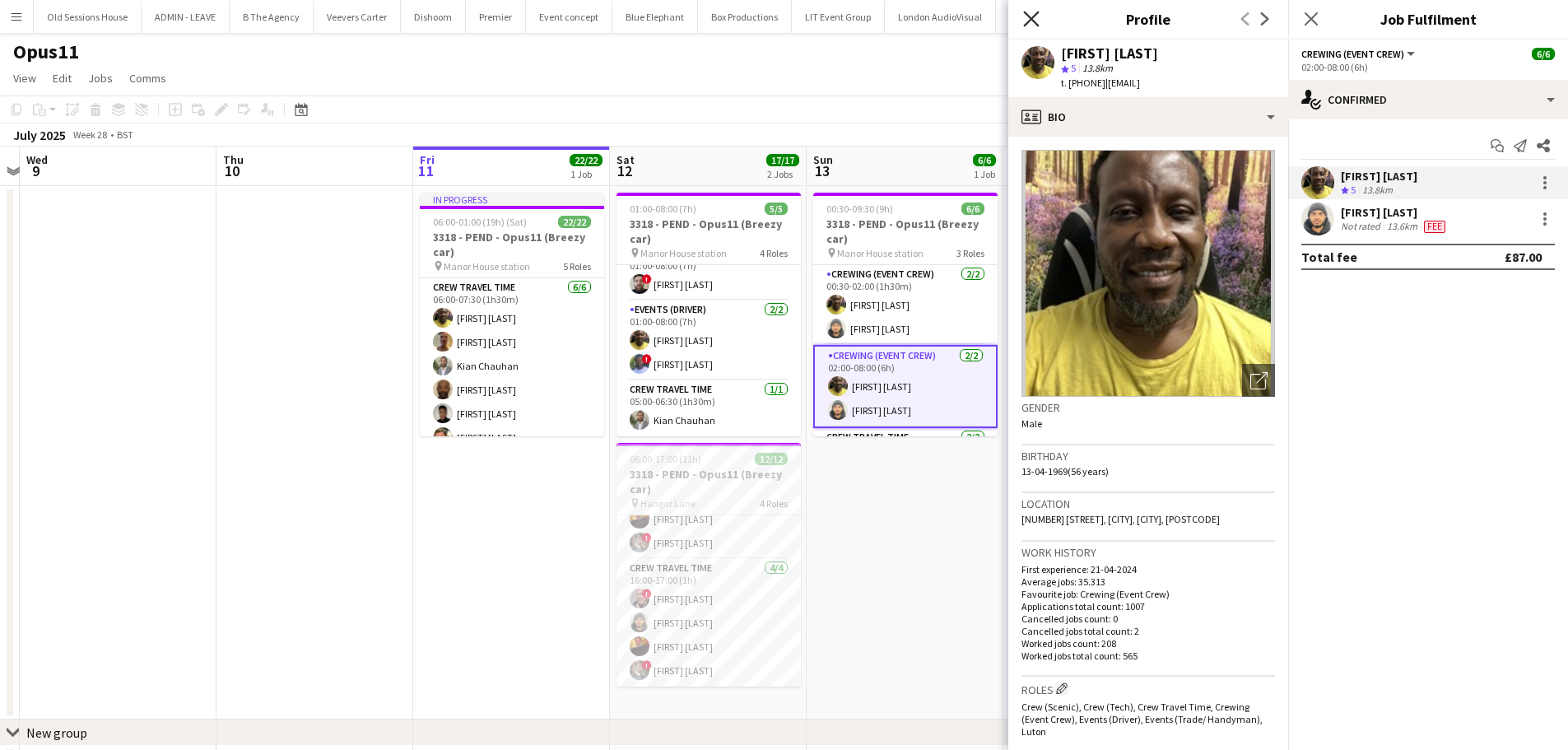 click on "Close pop-in" 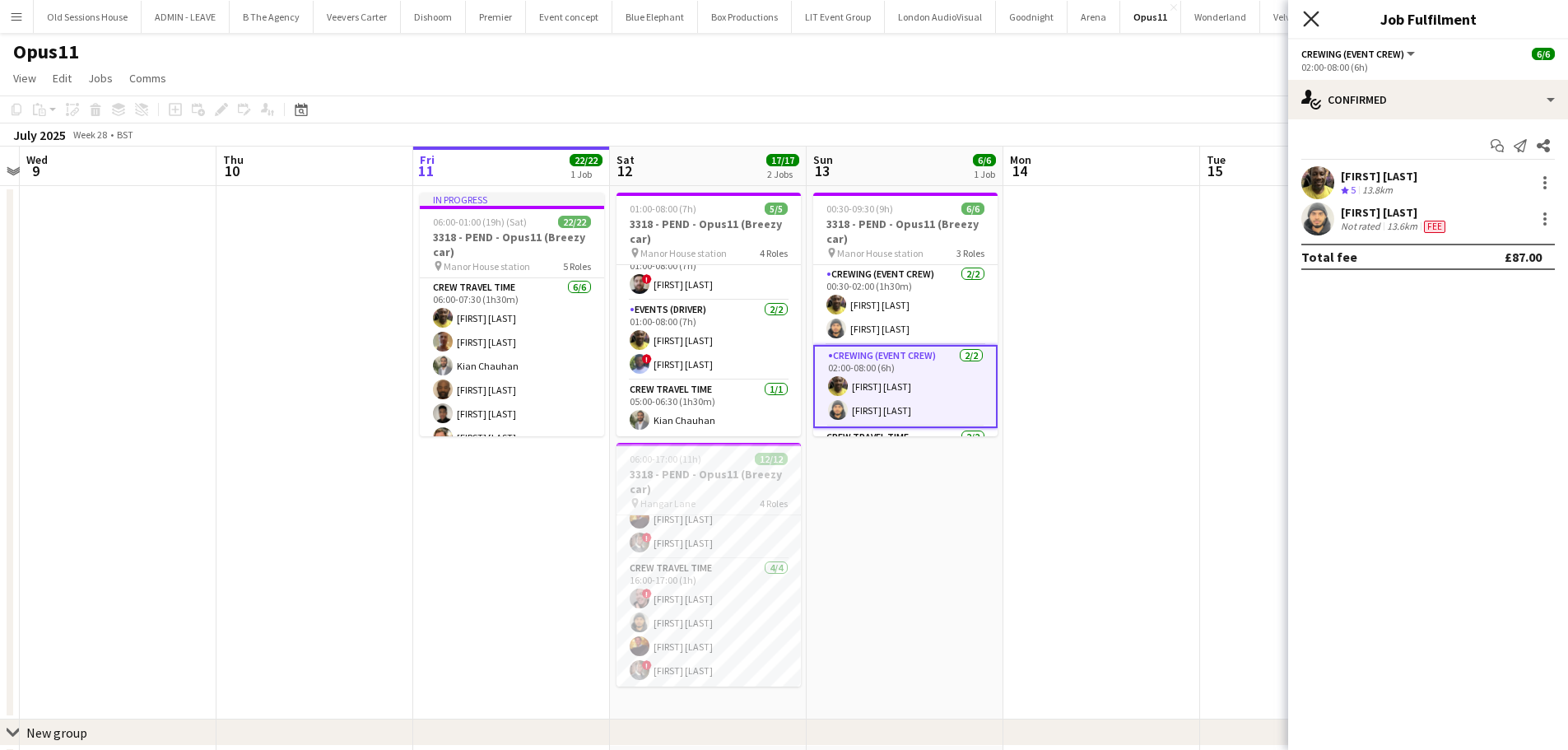 click on "Close pop-in" 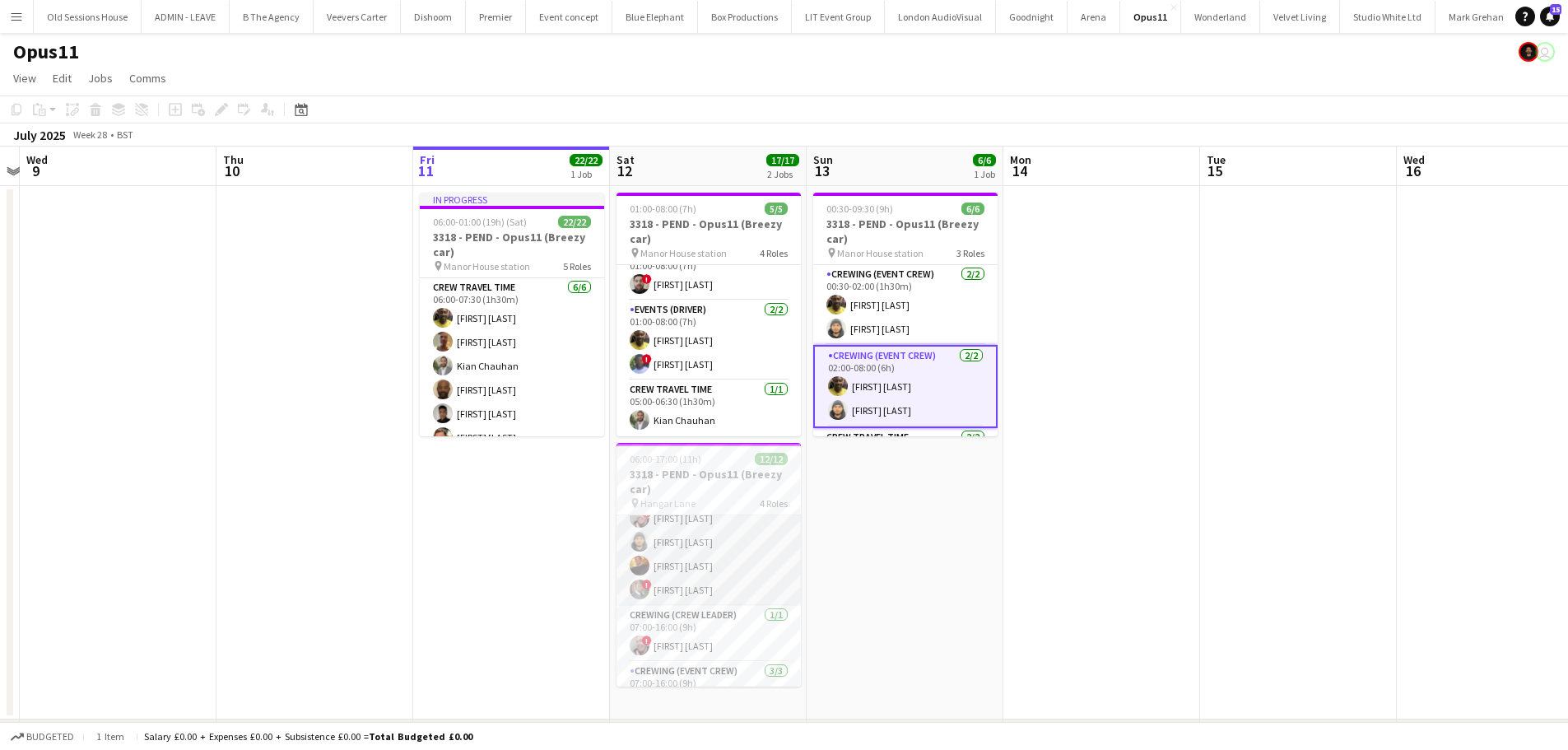 scroll, scrollTop: 0, scrollLeft: 0, axis: both 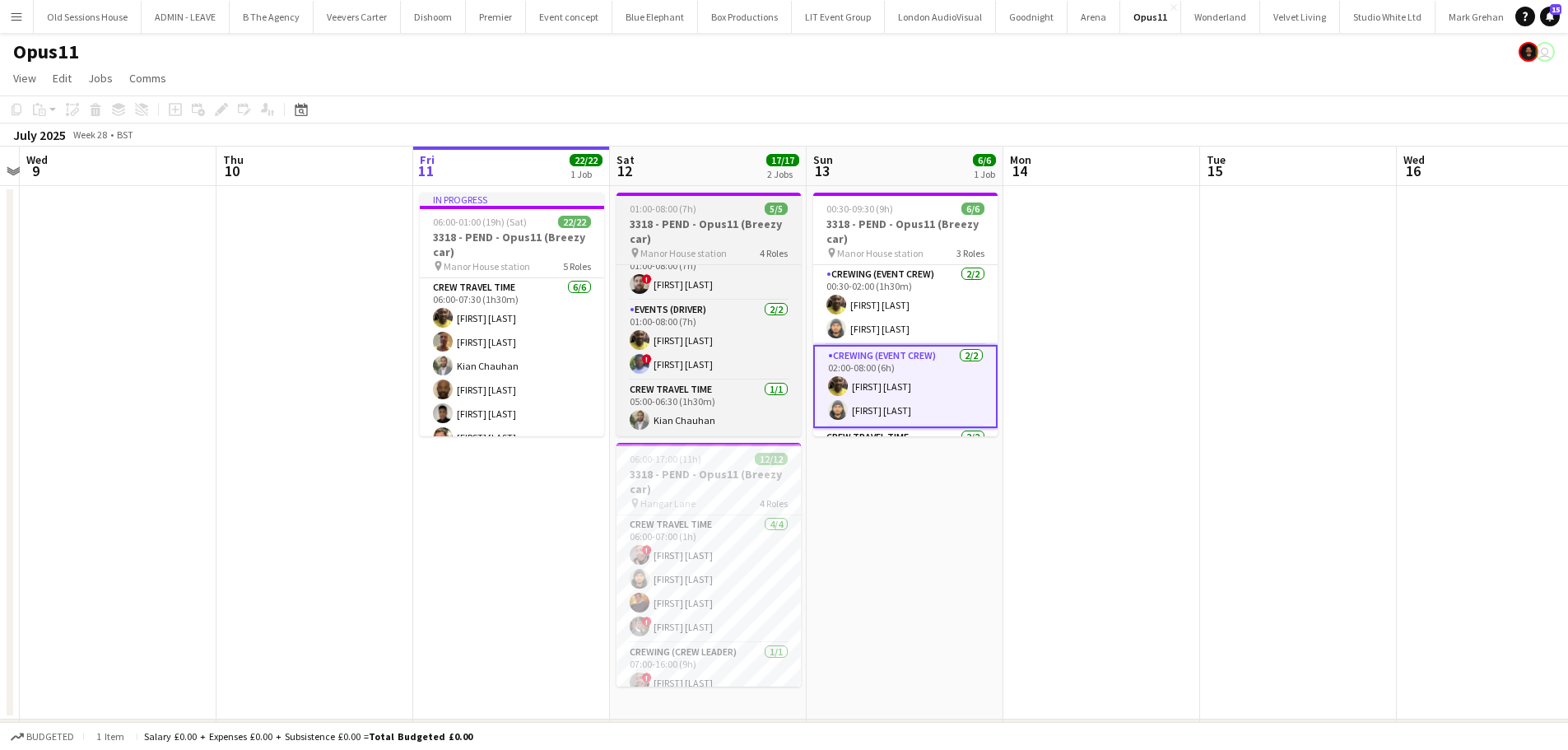 click on "3318 - PEND - Opus11 (Breezy car)" at bounding box center (709, 231) 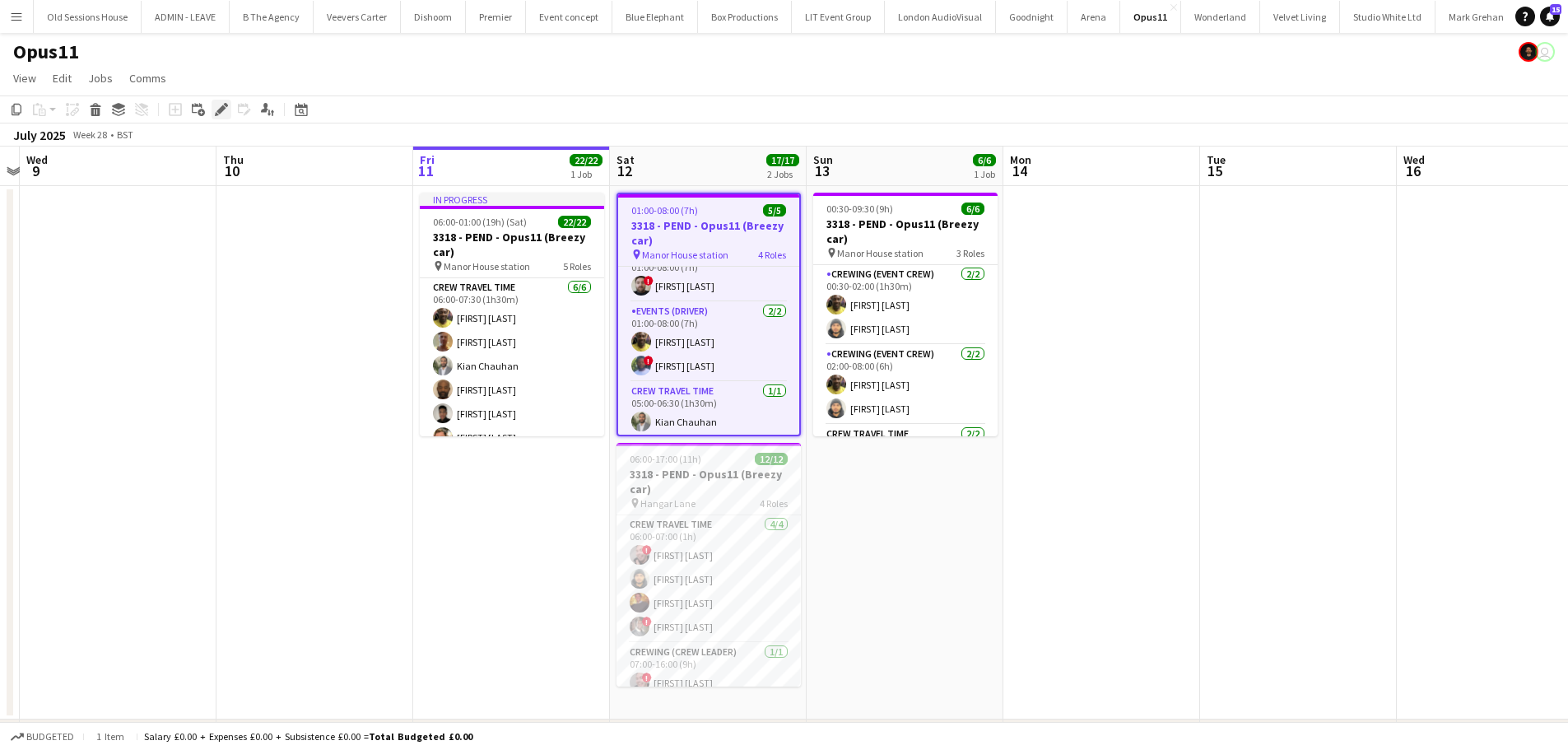 click on "Edit" 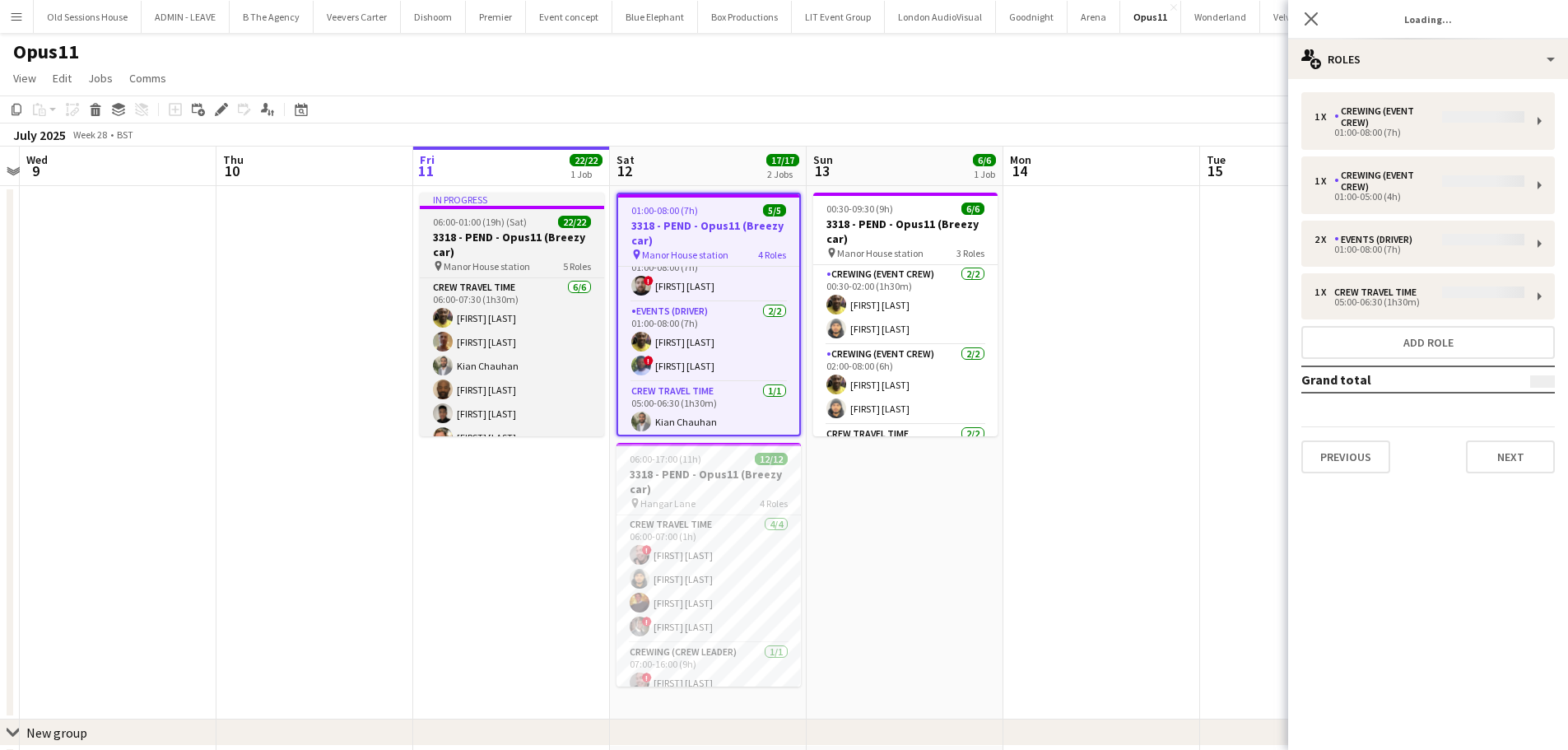 type on "**********" 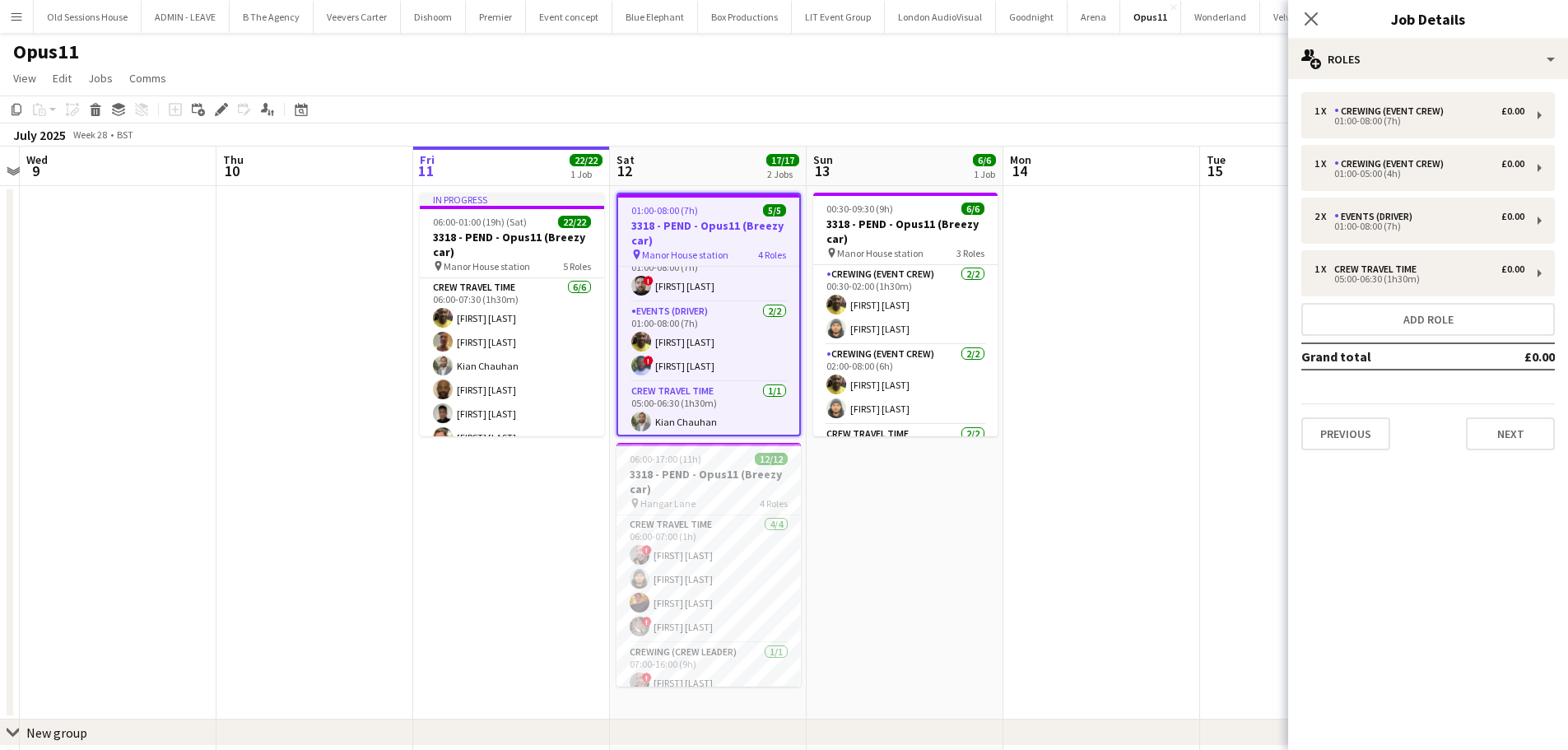 click on "Previous   Next" at bounding box center (1428, 426) 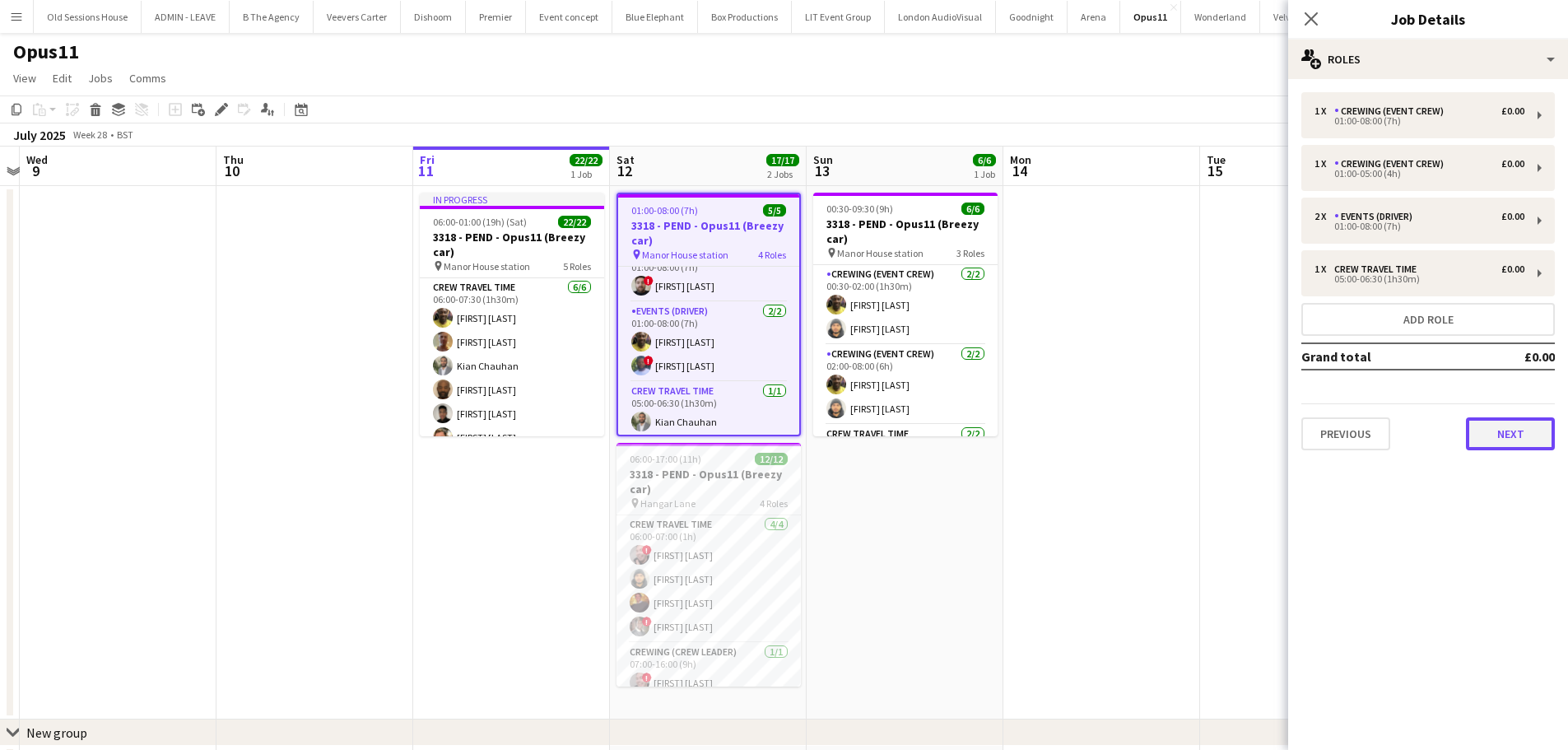 click on "Next" at bounding box center (1510, 434) 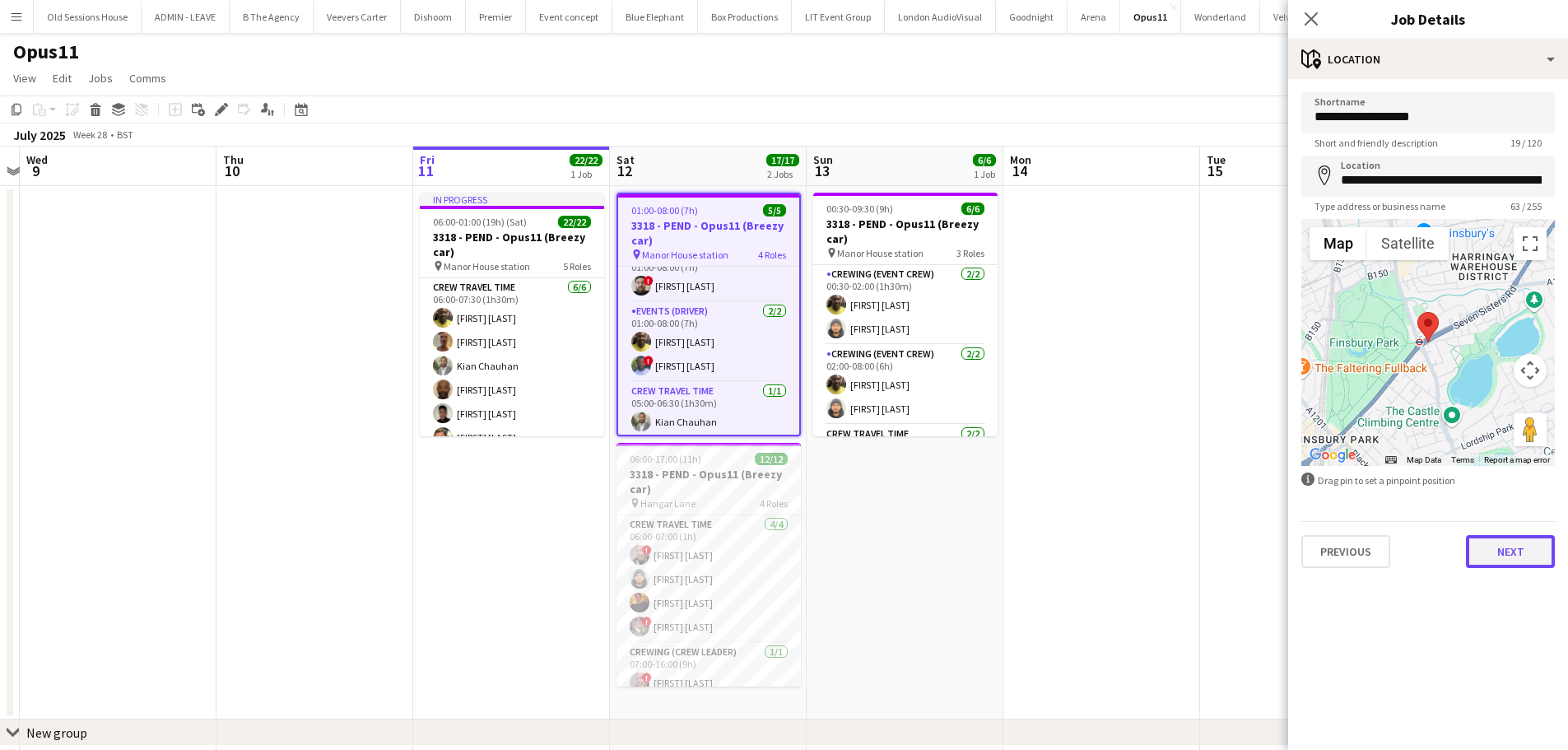click on "Next" at bounding box center [1510, 552] 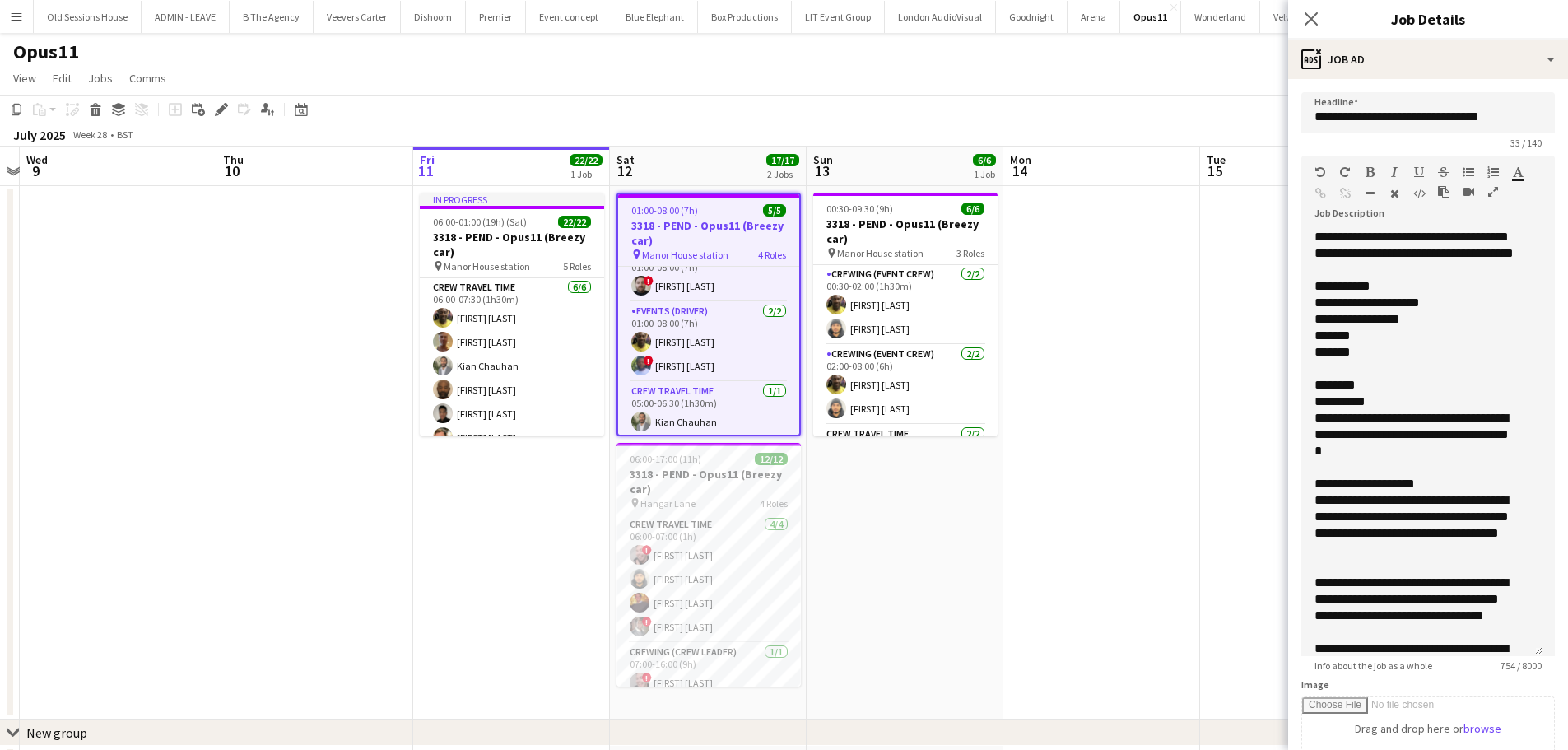 drag, startPoint x: 1523, startPoint y: 342, endPoint x: 1520, endPoint y: 671, distance: 329.0137 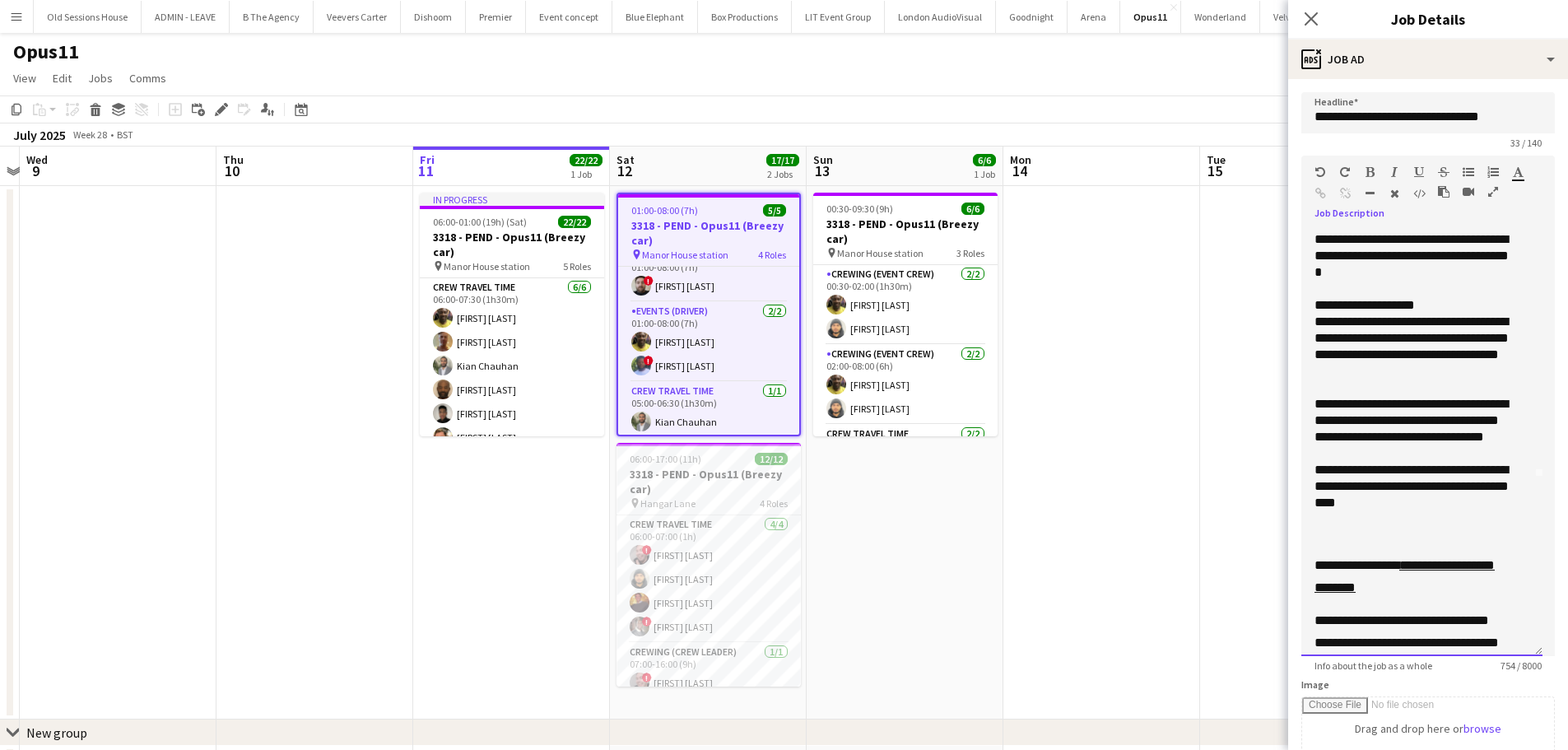 scroll, scrollTop: 180, scrollLeft: 0, axis: vertical 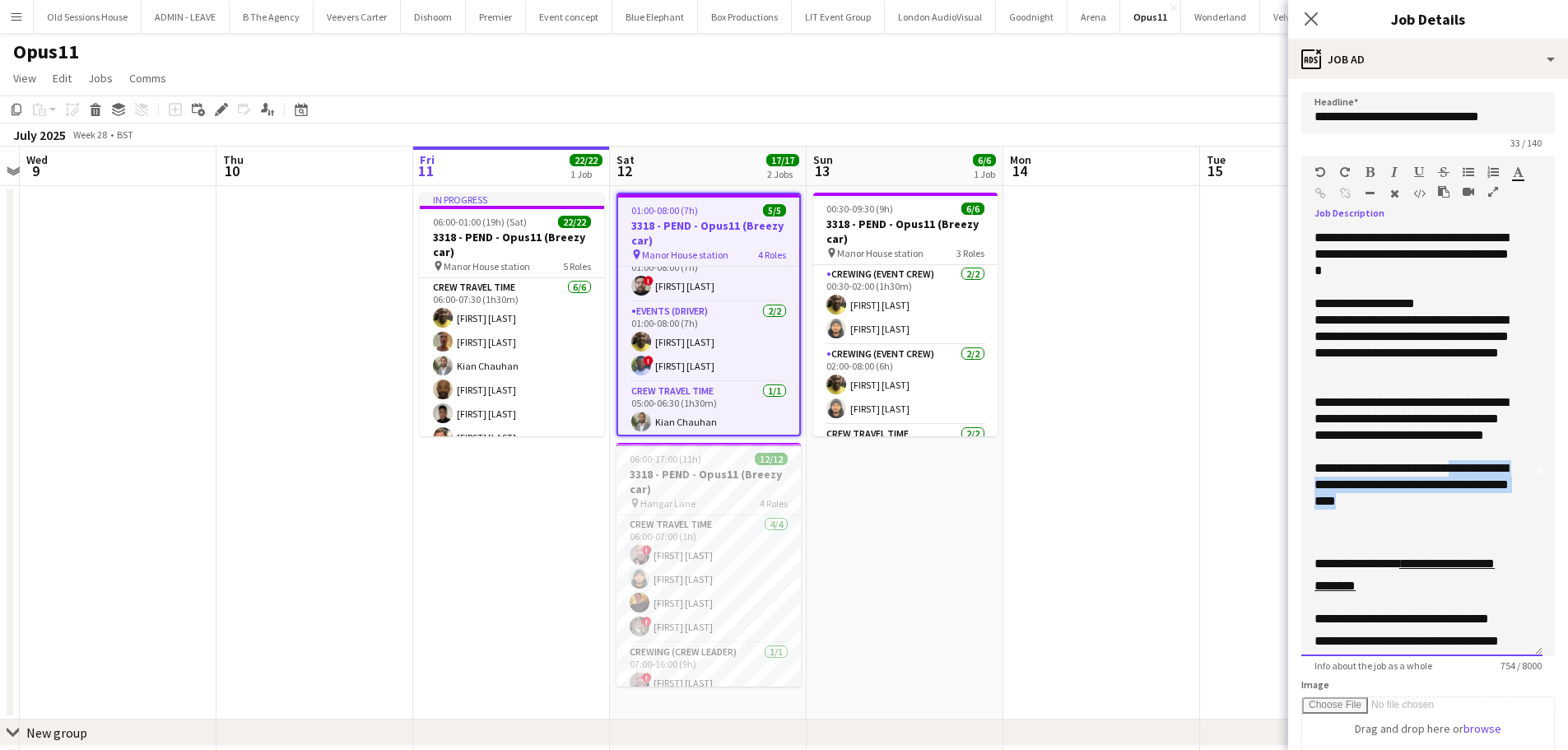 drag, startPoint x: 1396, startPoint y: 520, endPoint x: 1451, endPoint y: 486, distance: 64.66065 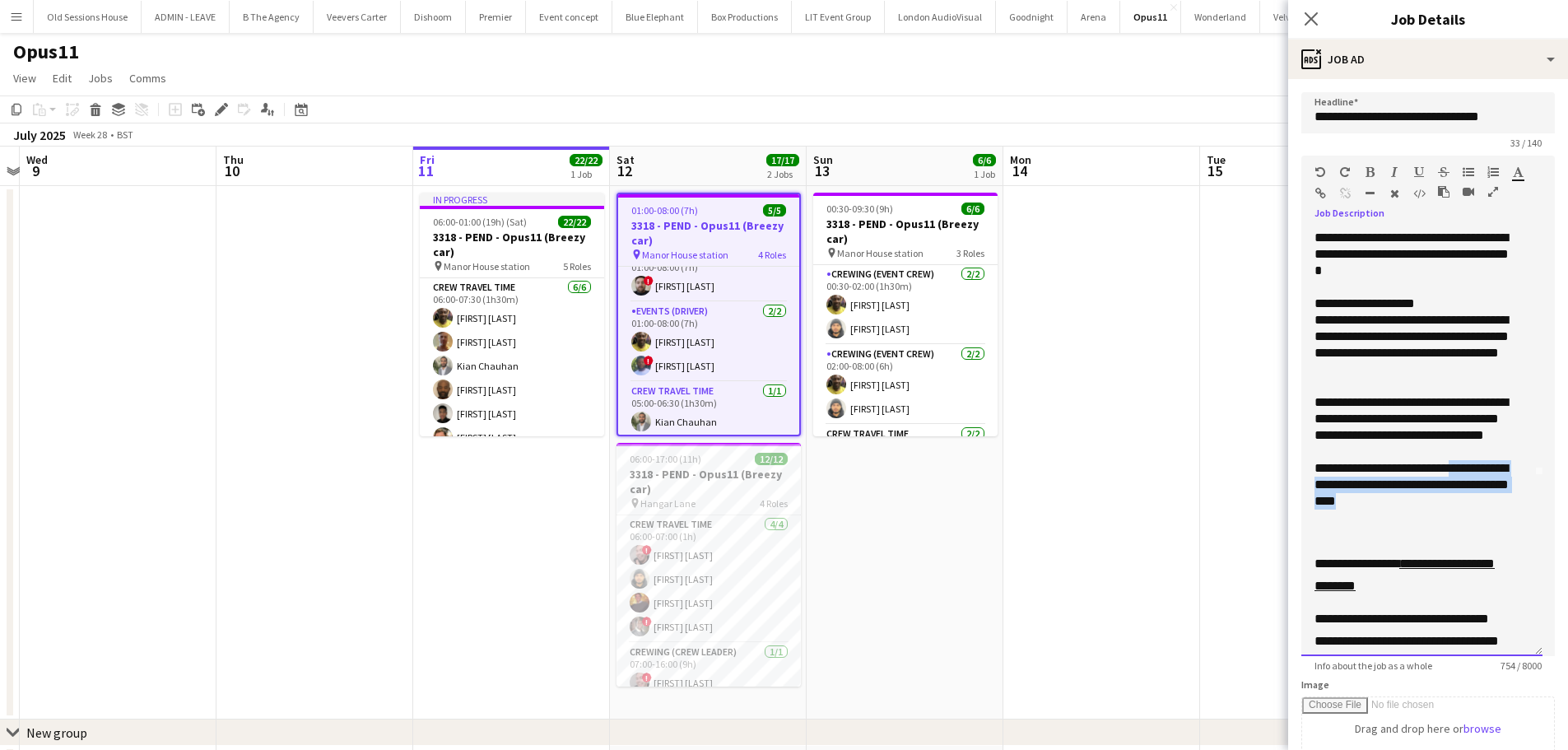 type 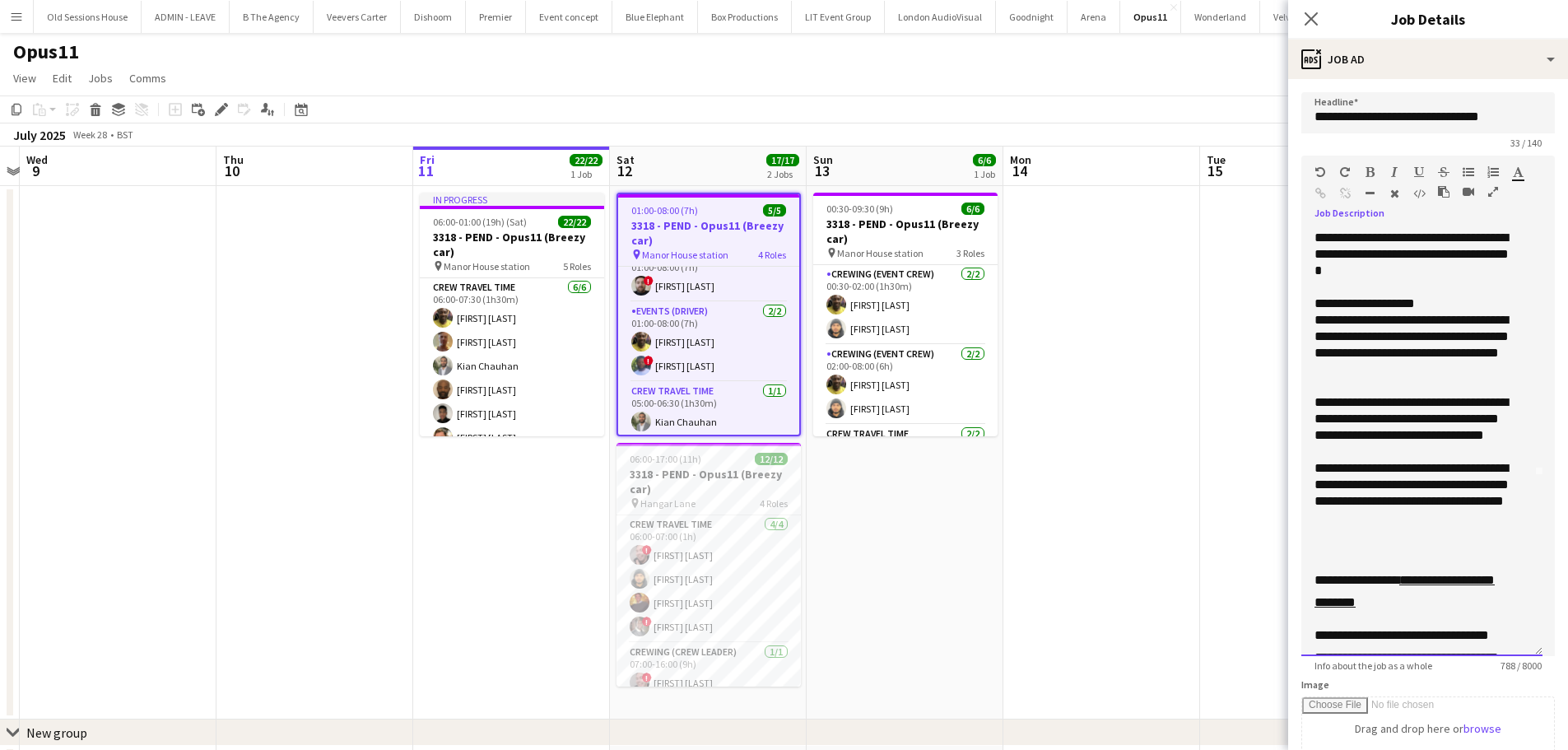 click at bounding box center (1421, 551) 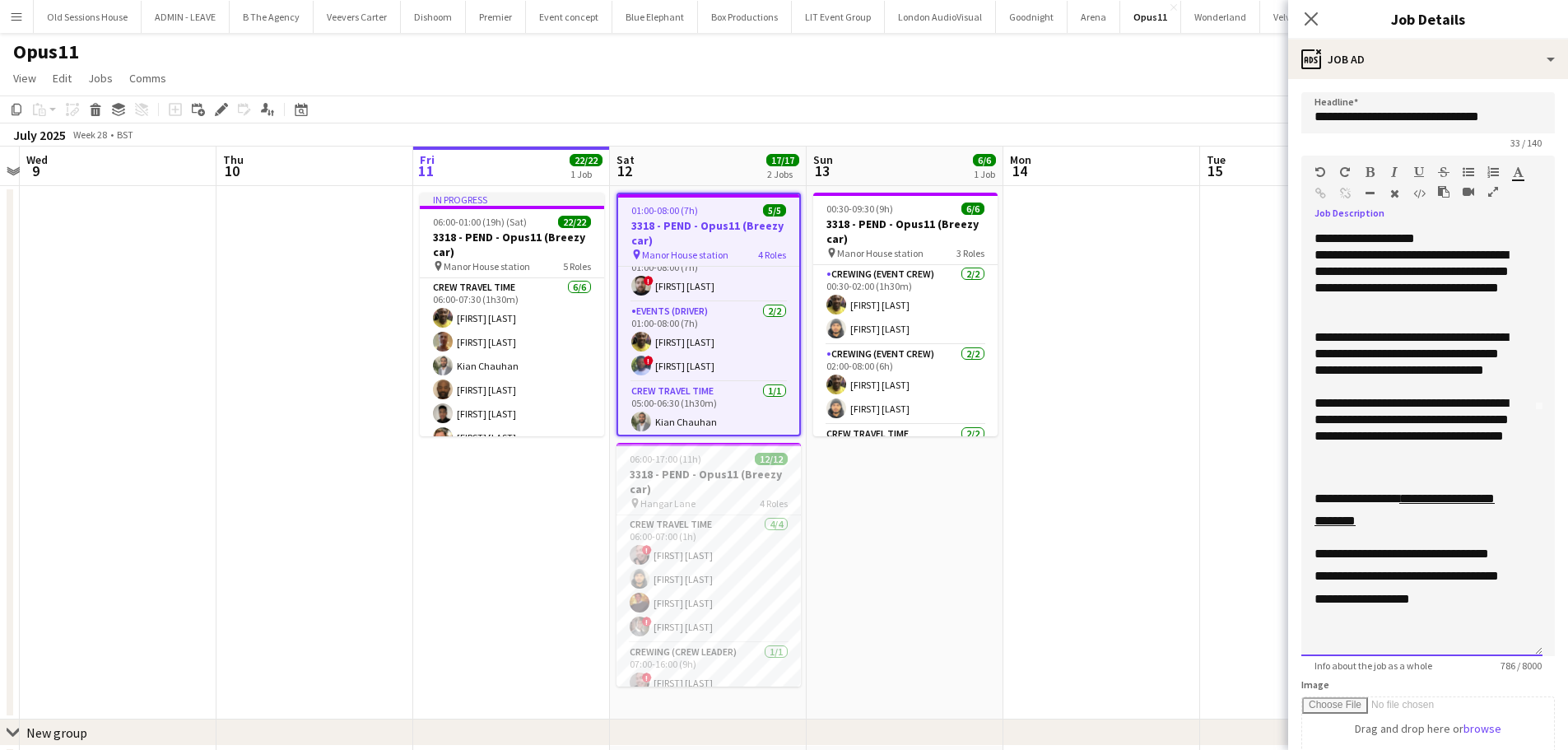 scroll, scrollTop: 262, scrollLeft: 0, axis: vertical 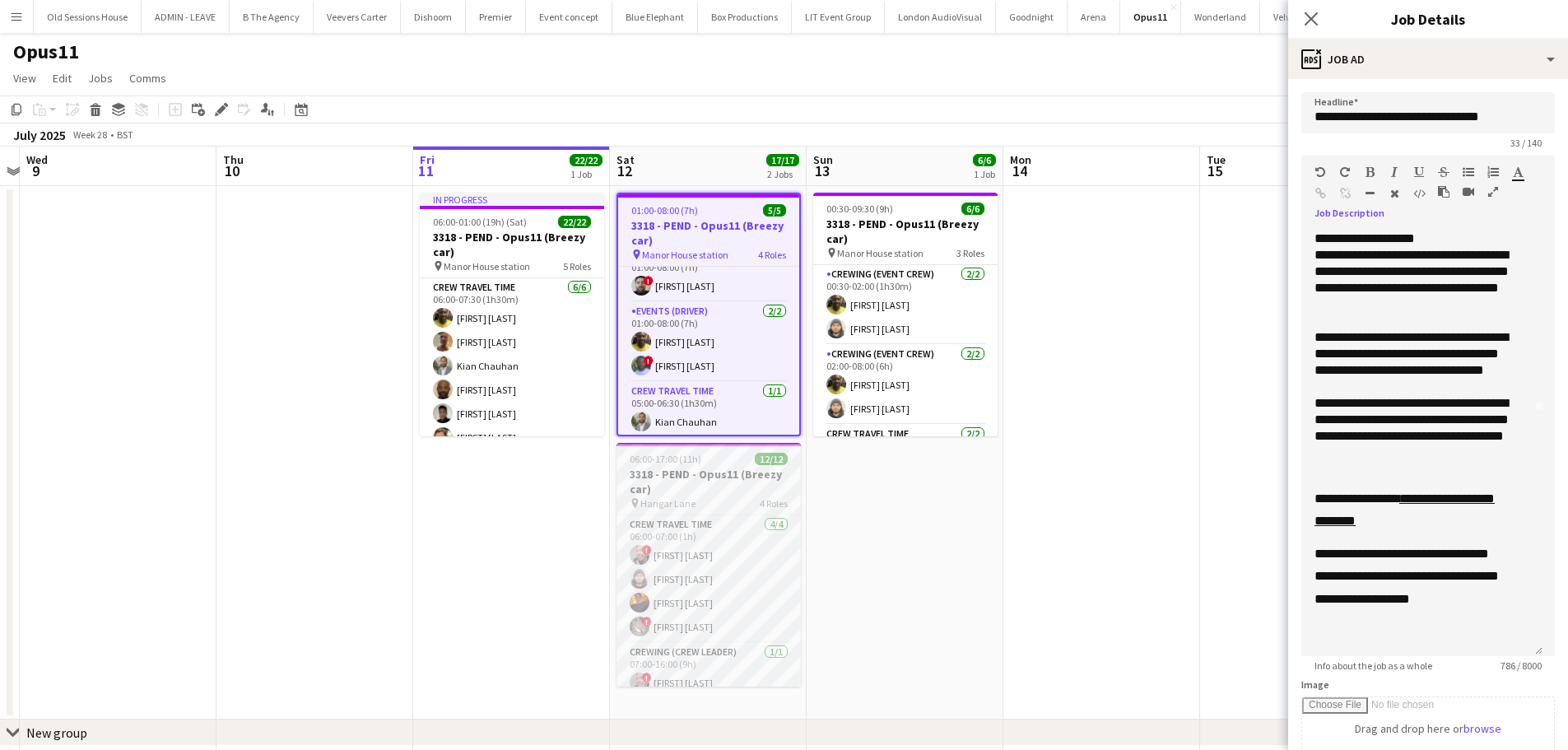 drag, startPoint x: 724, startPoint y: 700, endPoint x: 792, endPoint y: 613, distance: 110.42192 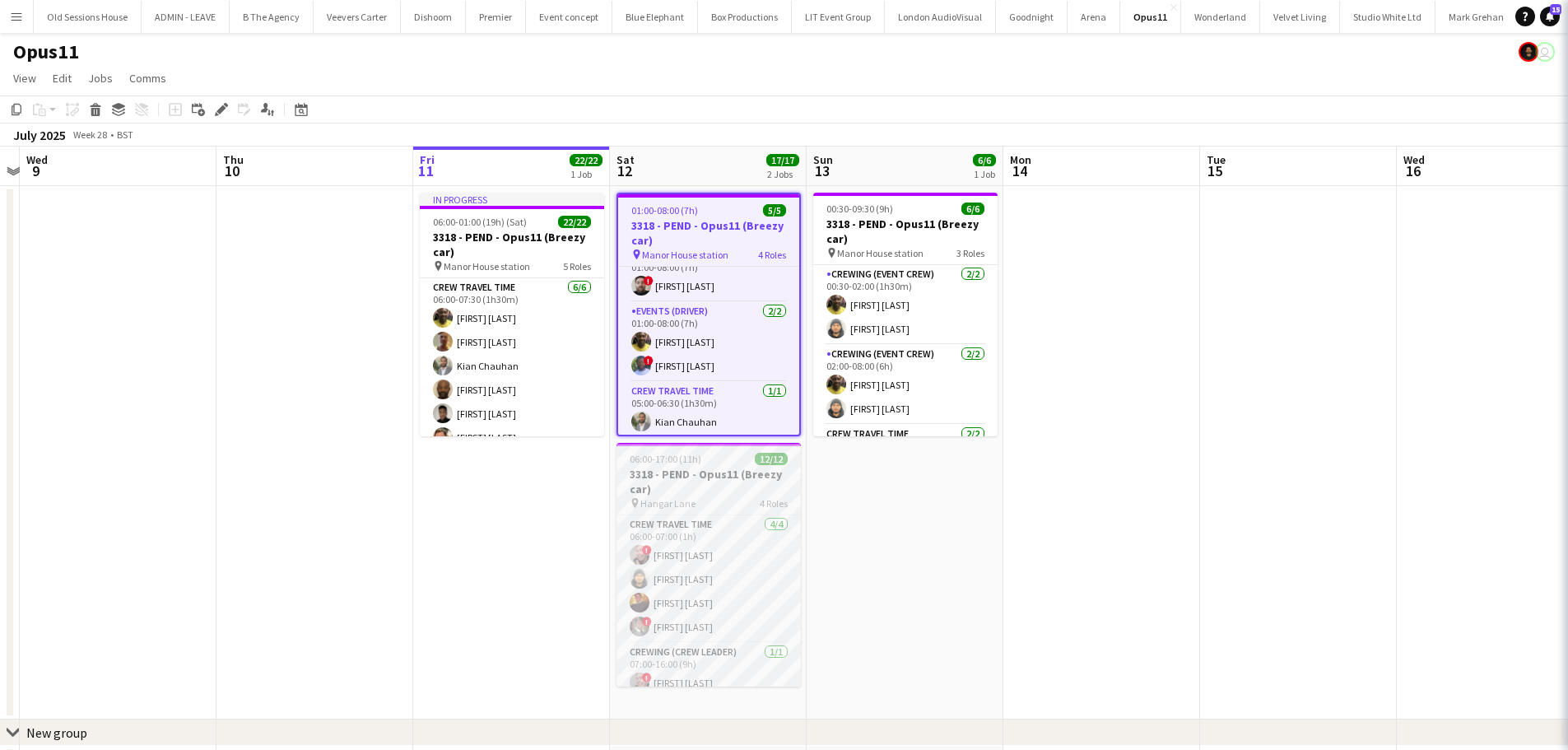 scroll, scrollTop: 0, scrollLeft: 571, axis: horizontal 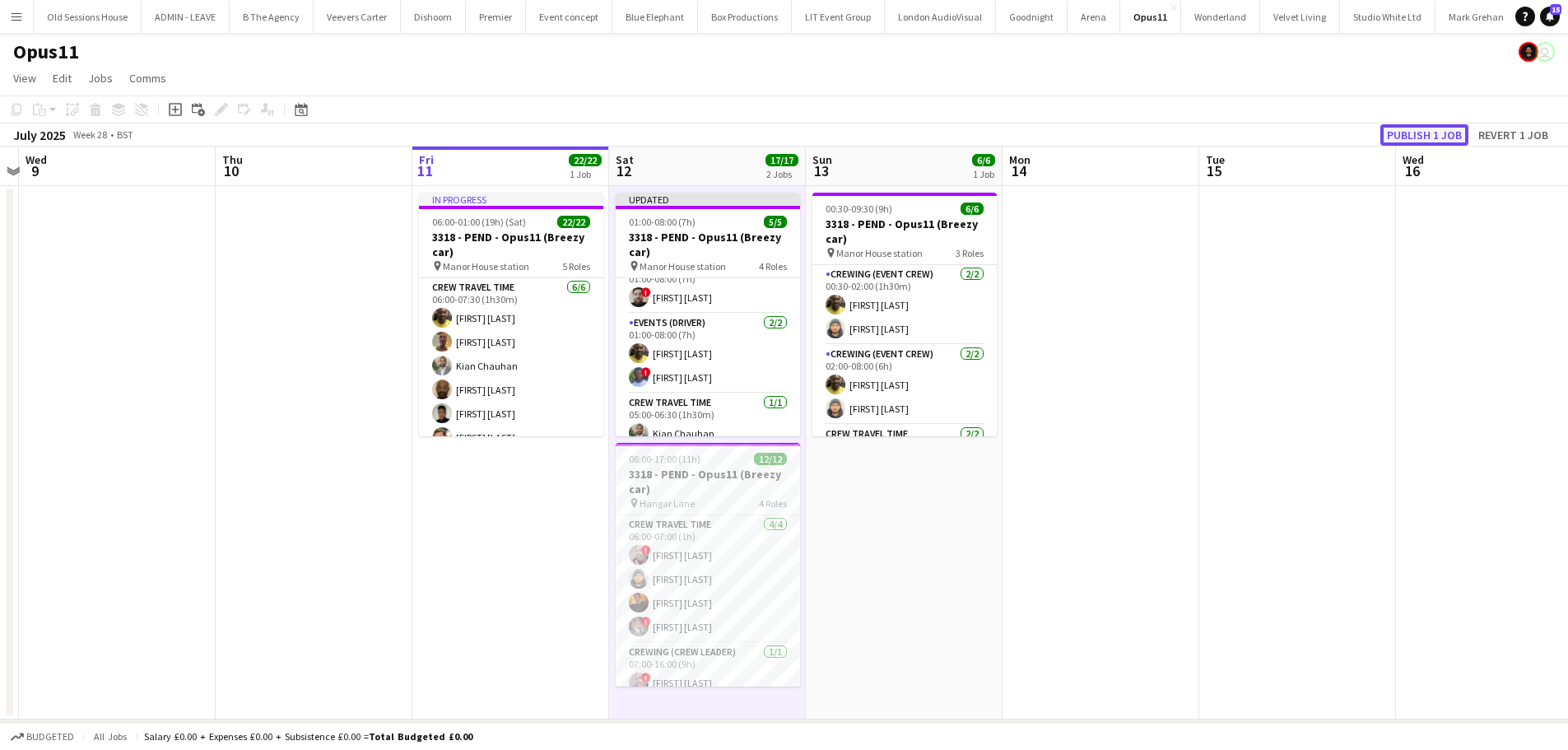 click on "Publish 1 job" 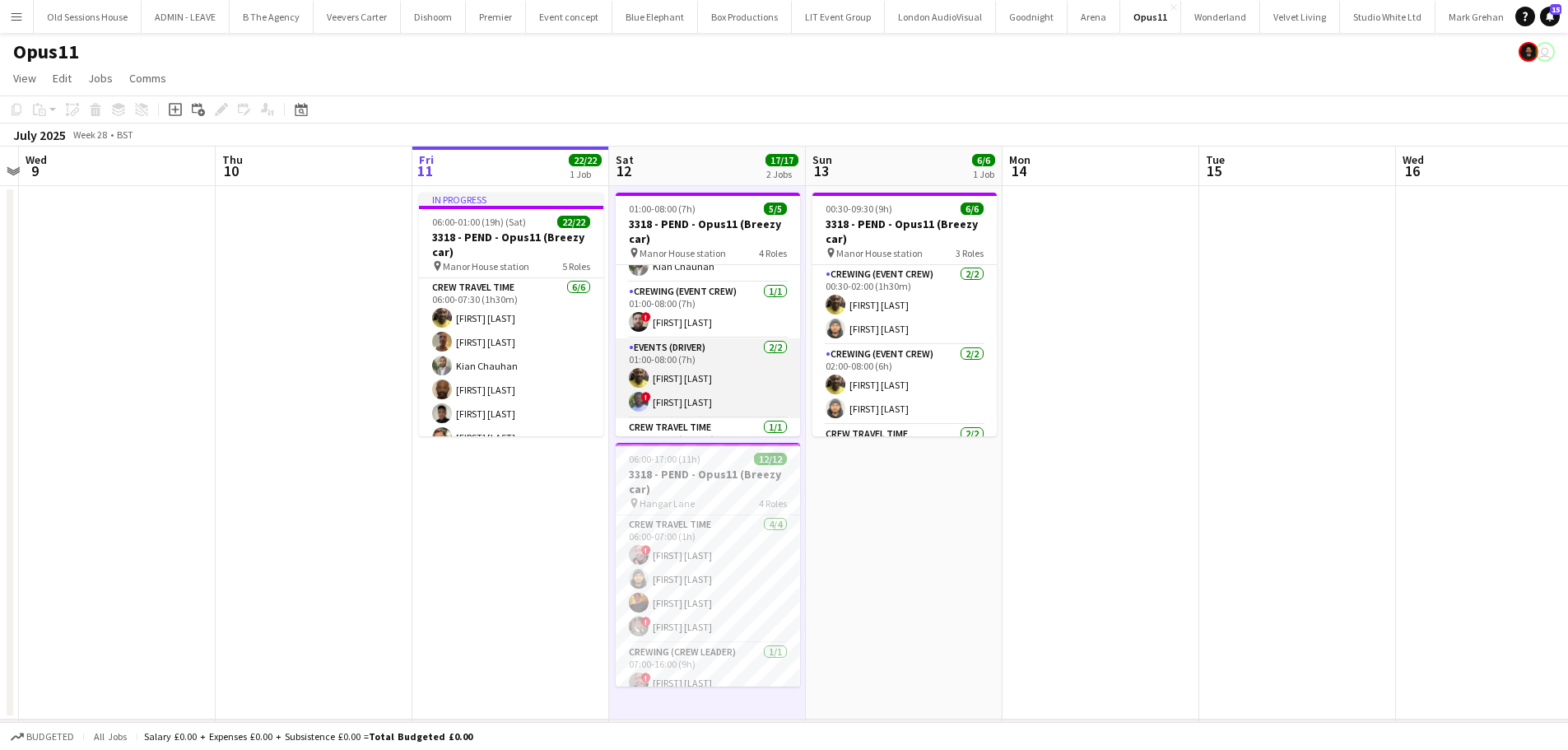 scroll, scrollTop: 0, scrollLeft: 0, axis: both 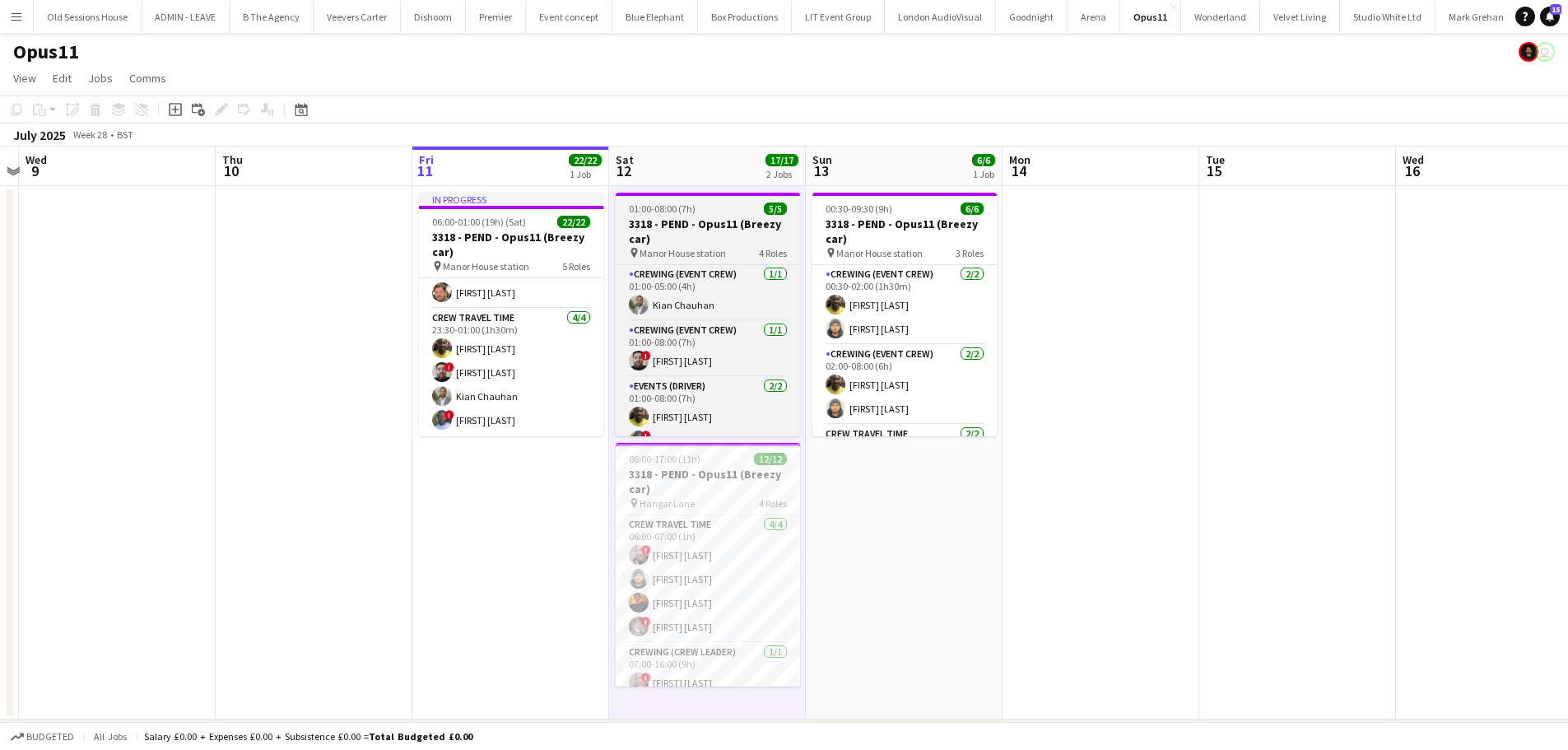 click on "3318 - PEND - Opus11 (Breezy car)" at bounding box center (708, 231) 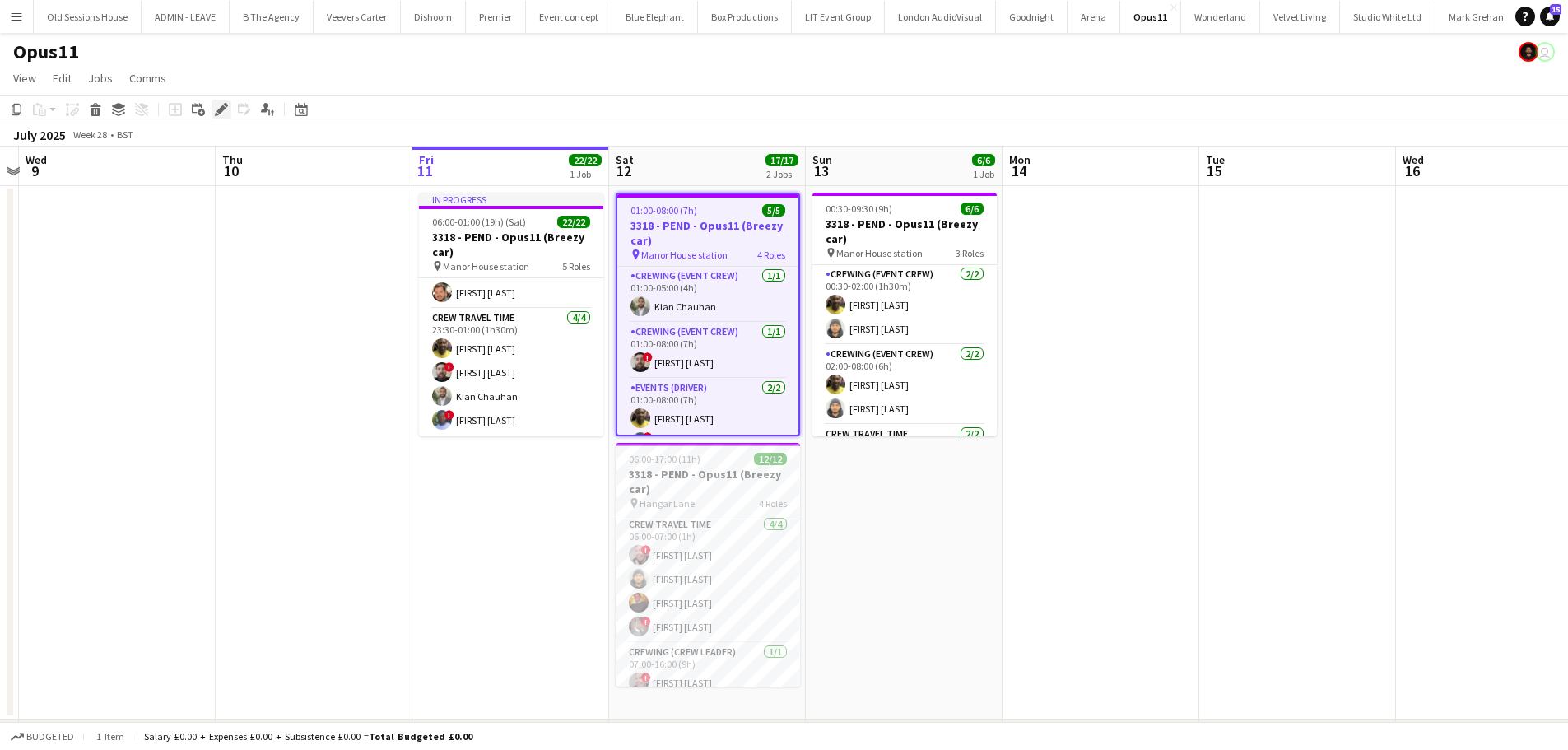 click 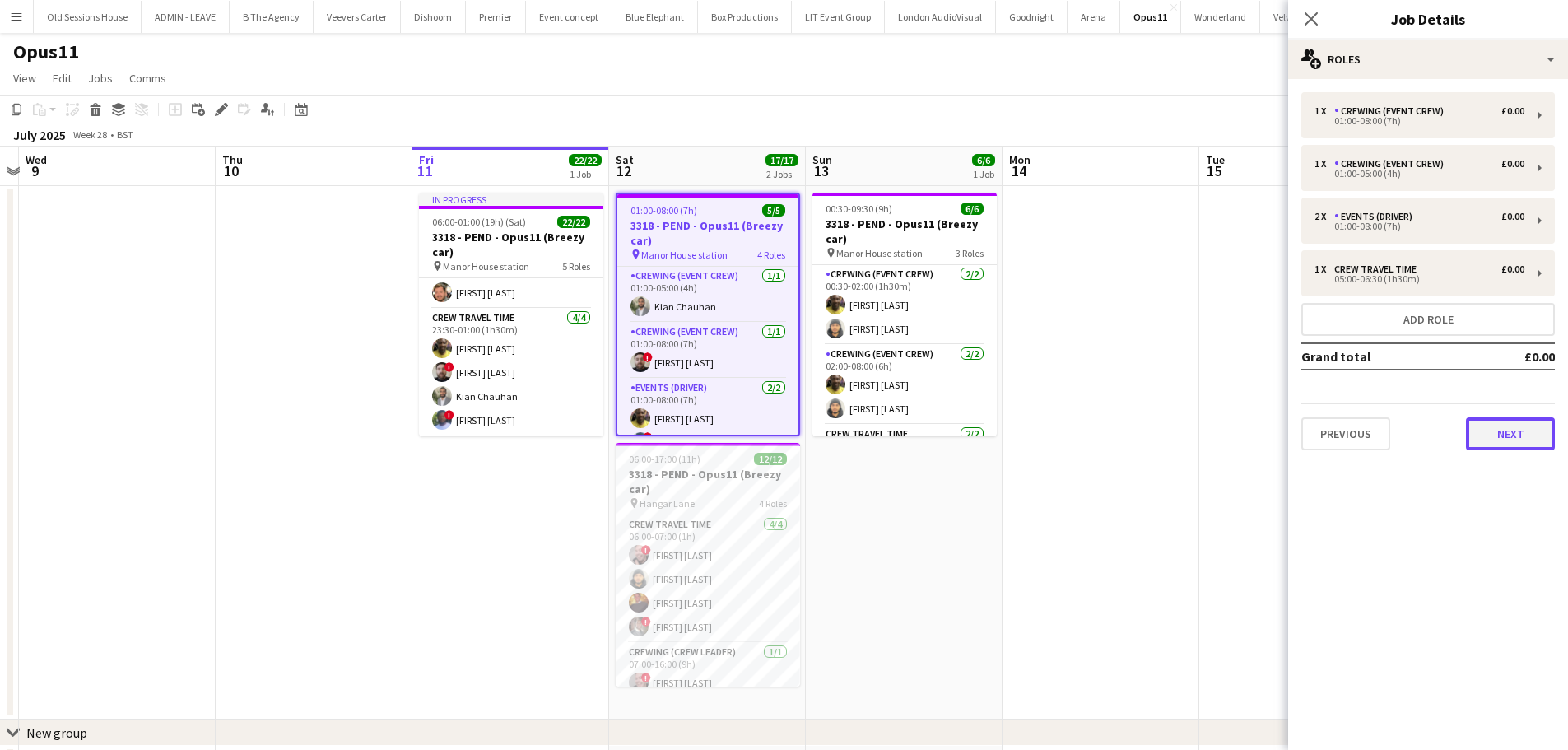 click on "Next" at bounding box center (1510, 434) 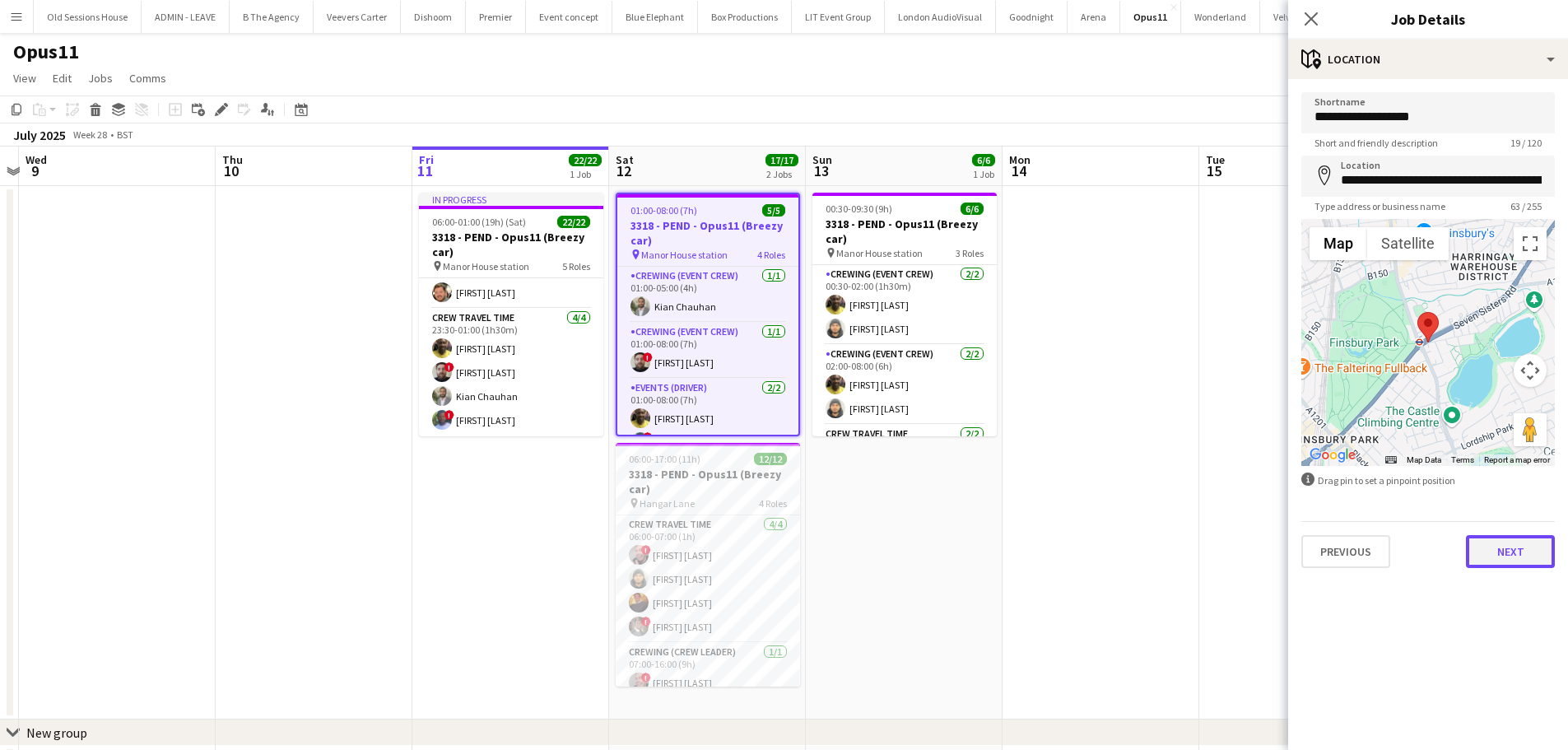 click on "Next" at bounding box center [1510, 552] 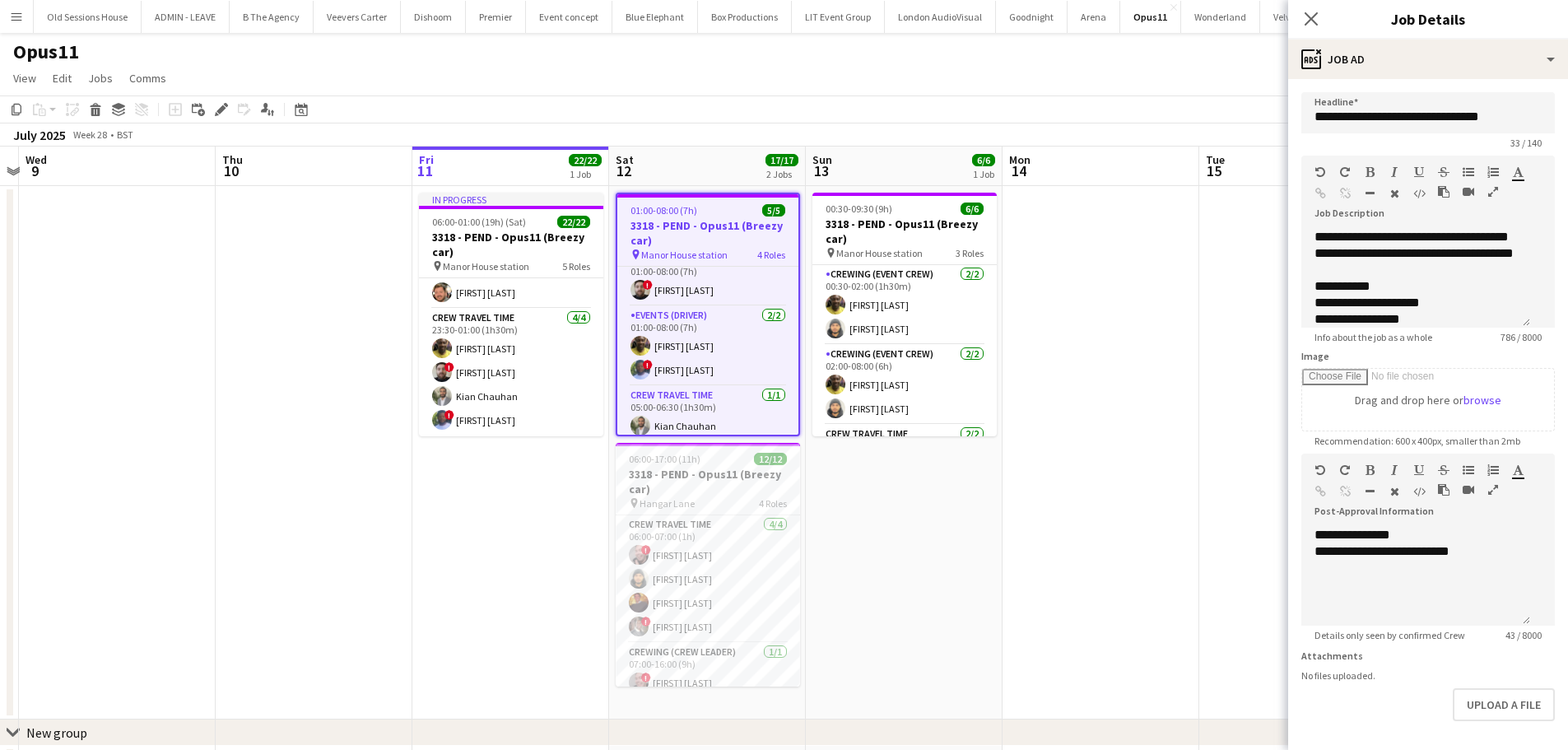 scroll, scrollTop: 74, scrollLeft: 0, axis: vertical 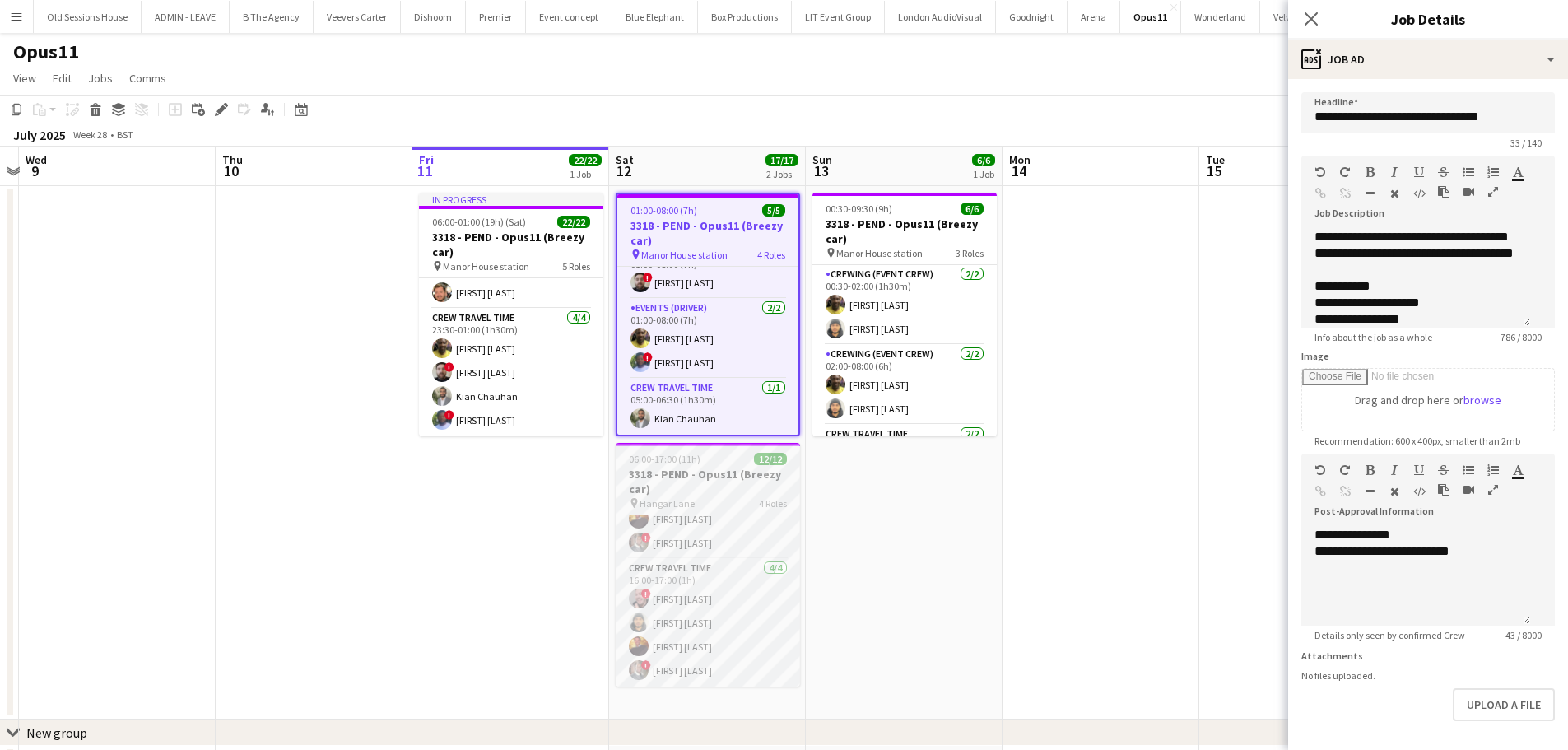 click on "3318 - PEND - Opus11 (Breezy car)" at bounding box center (708, 482) 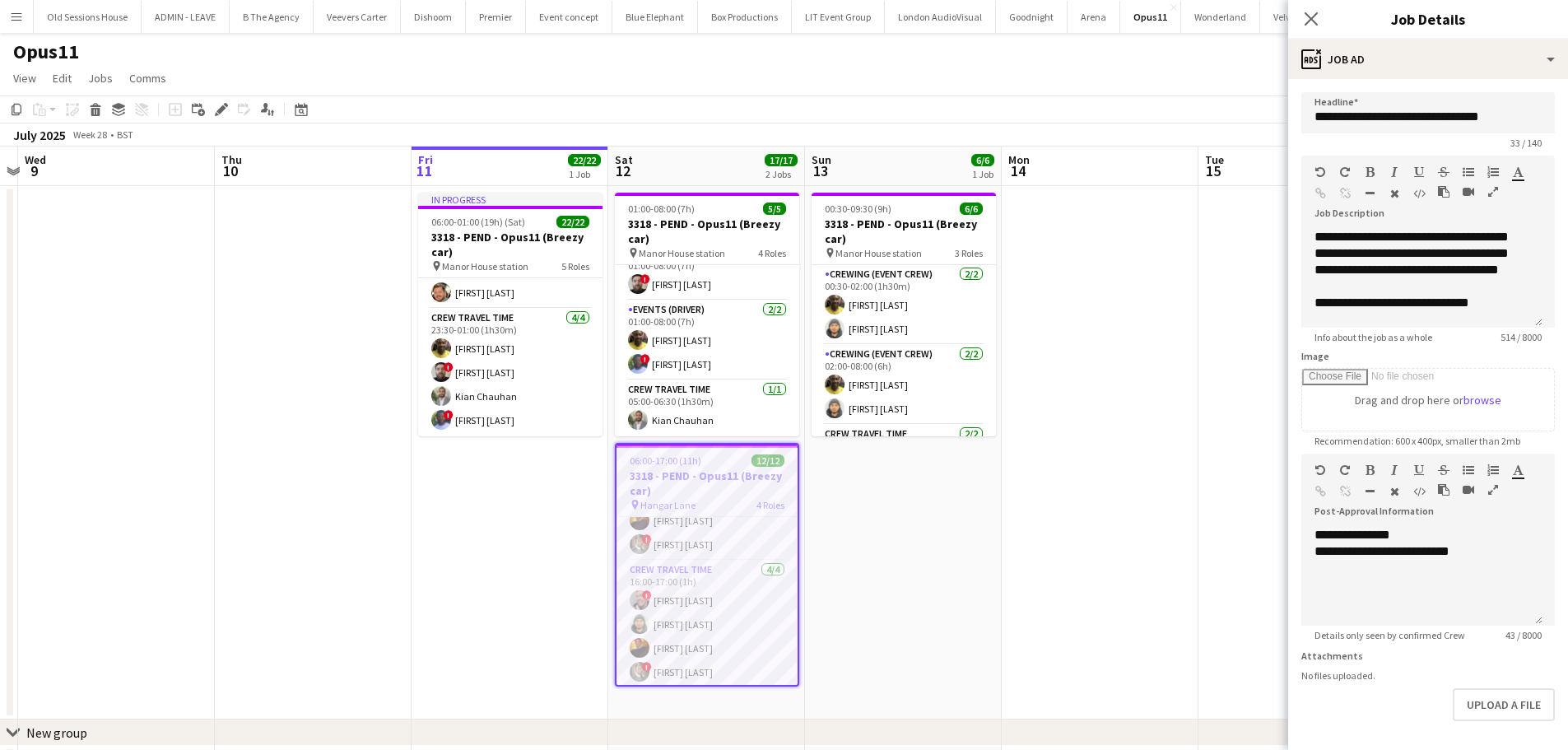 scroll, scrollTop: 64, scrollLeft: 0, axis: vertical 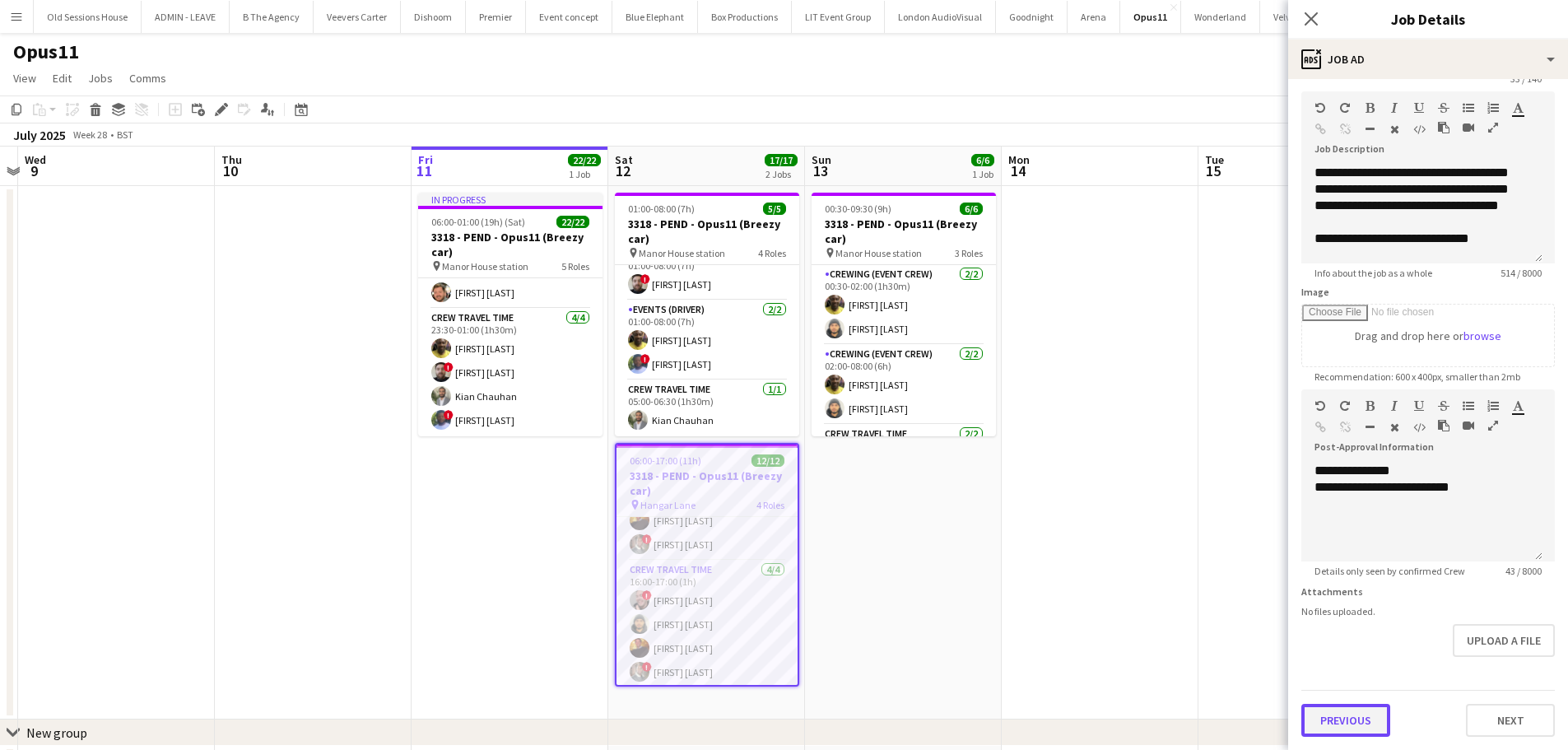 click on "Previous" at bounding box center [1346, 720] 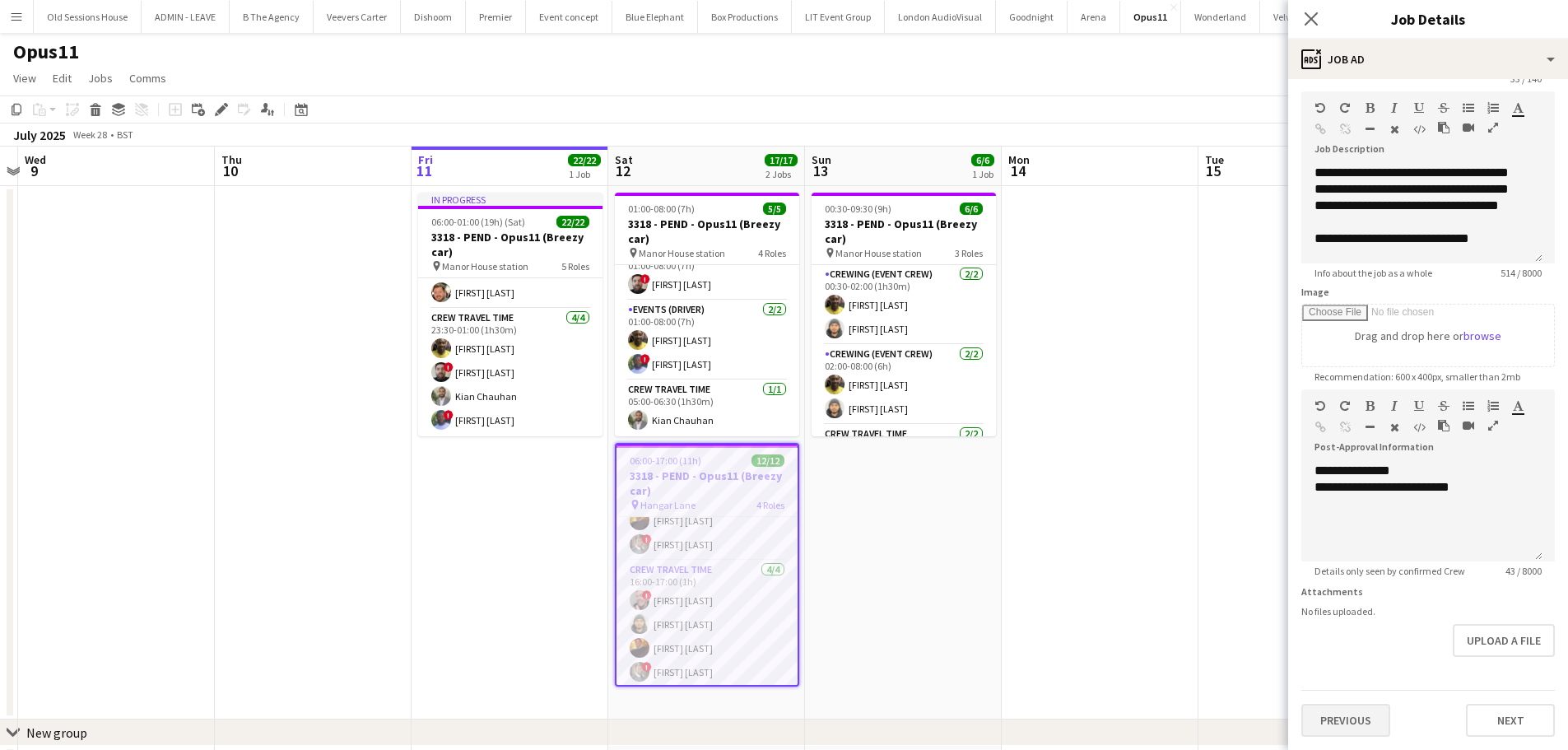scroll, scrollTop: 0, scrollLeft: 0, axis: both 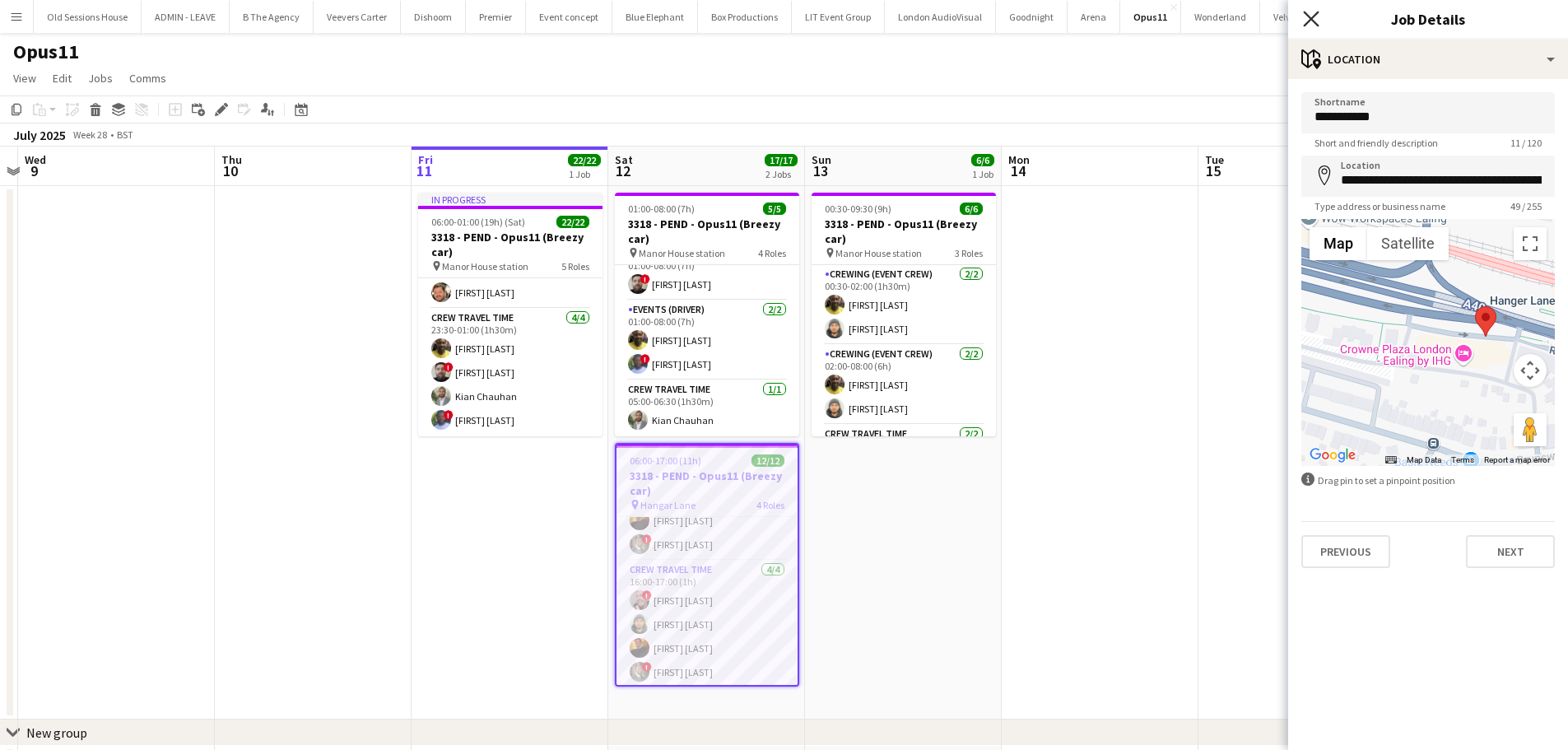 click on "Close pop-in" 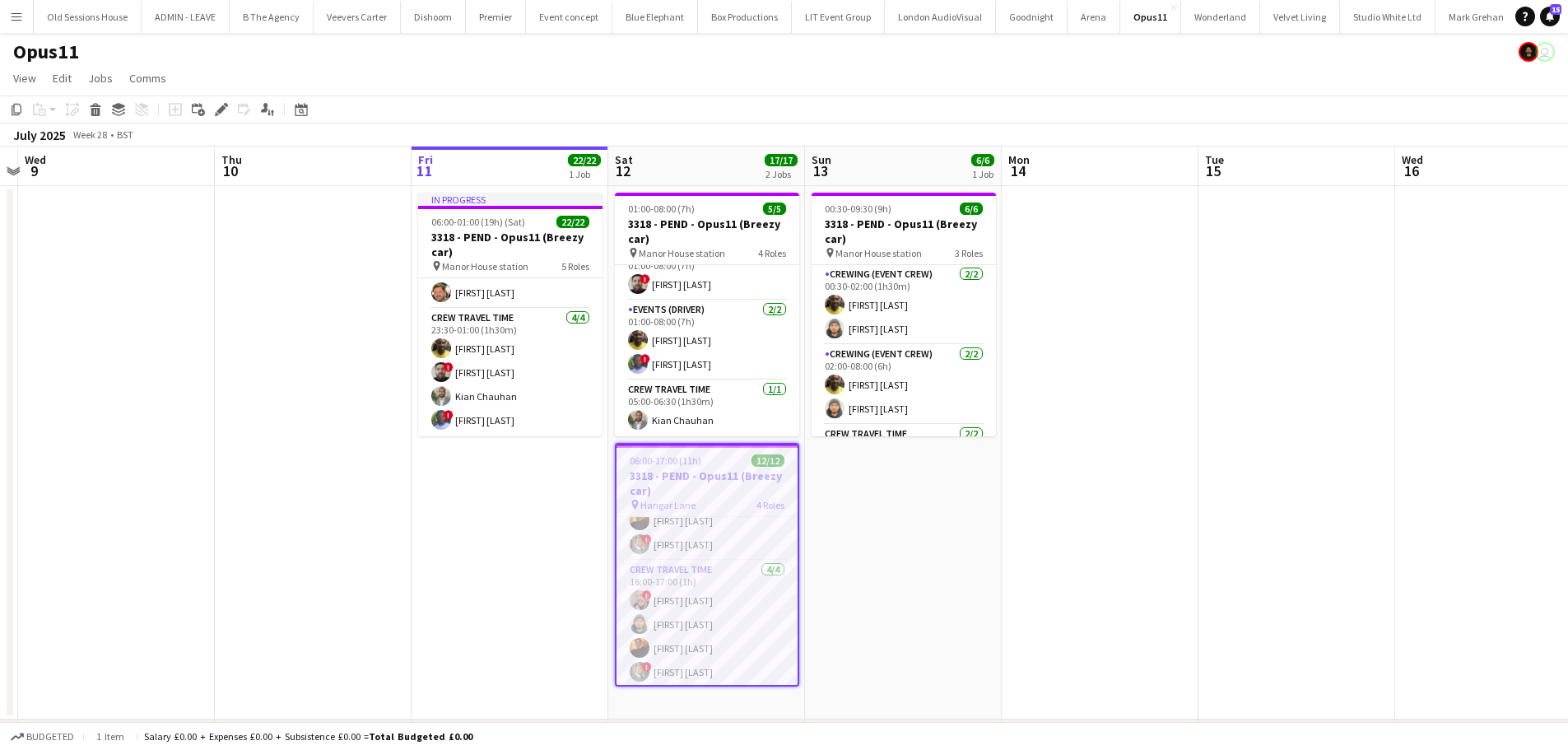 click on "00:30-09:30 (9h)    6/6   3318 - PEND - Opus11 (Breezy car)
pin
Manor House station   3 Roles   Crewing (Event Crew)   2/2   00:30-02:00 (1h30m)
Alphonsus Chucks Mordi Shae Diaz  Crewing (Event Crew)   2/2   02:00-08:00 (6h)
Alphonsus Chucks Mordi Shae Diaz  Crew Travel Time   2/2   08:00-09:30 (1h30m)
Alphonsus Chucks Mordi Shae Diaz" at bounding box center (903, 453) 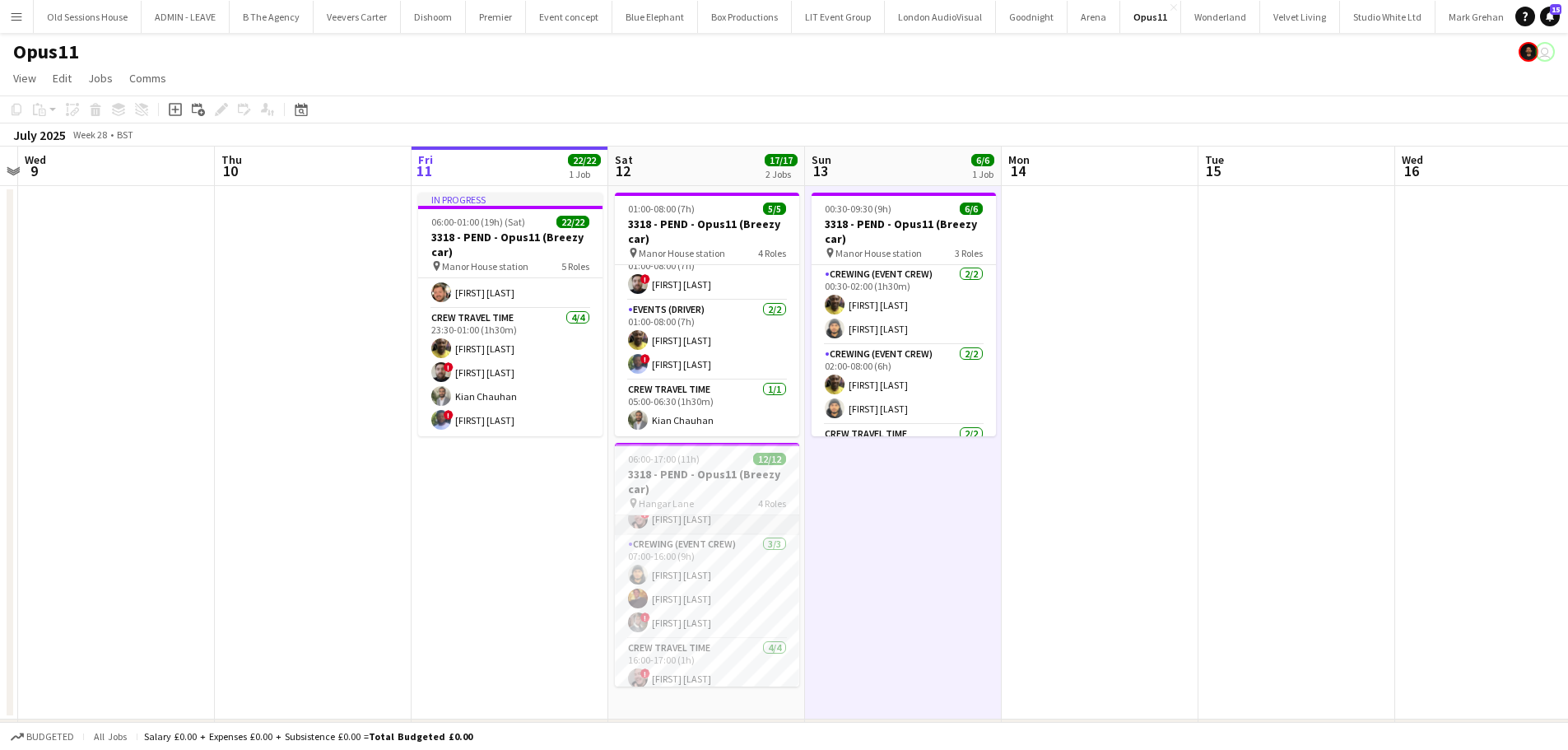 scroll, scrollTop: 165, scrollLeft: 0, axis: vertical 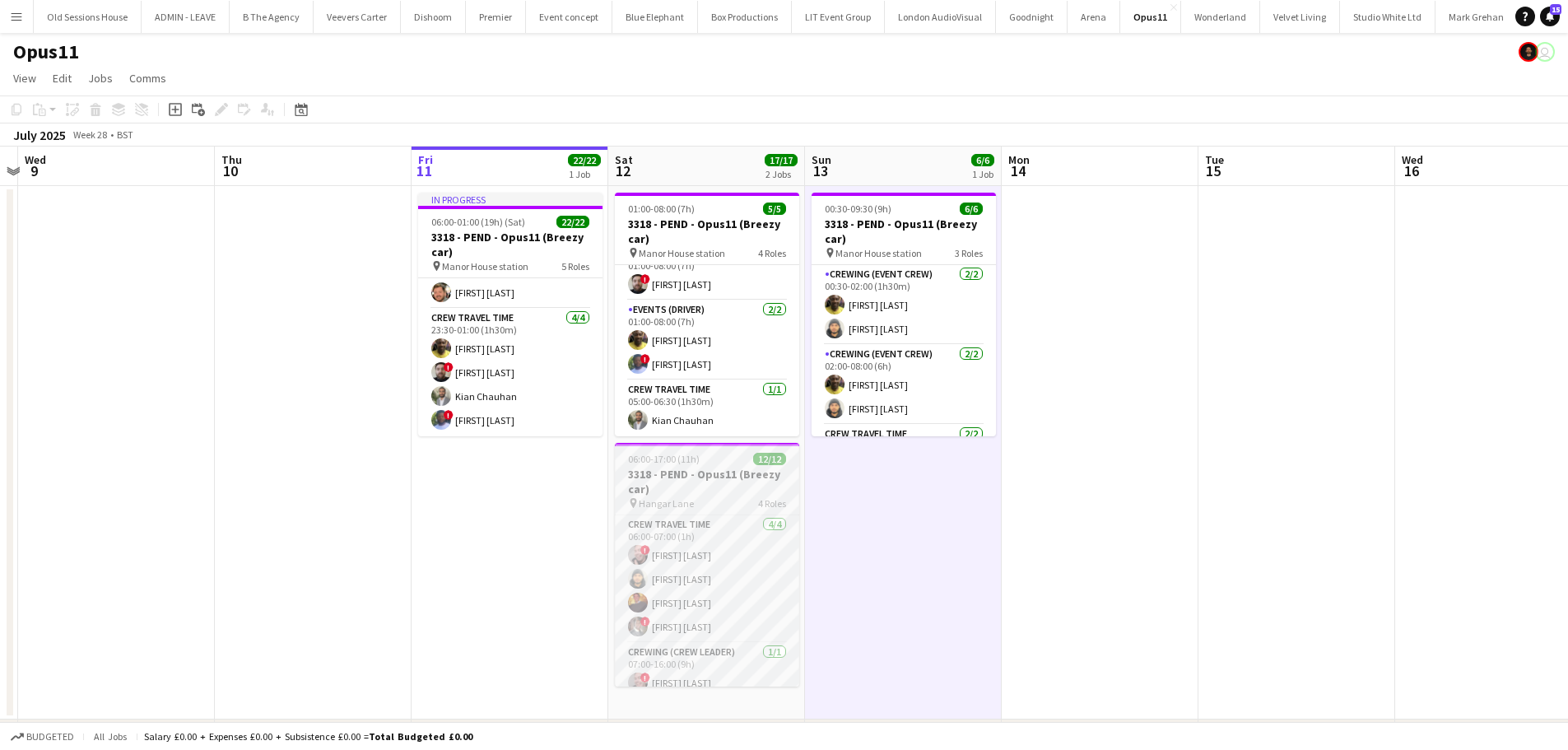 click on "3318 - PEND - Opus11 (Breezy car)" at bounding box center [707, 482] 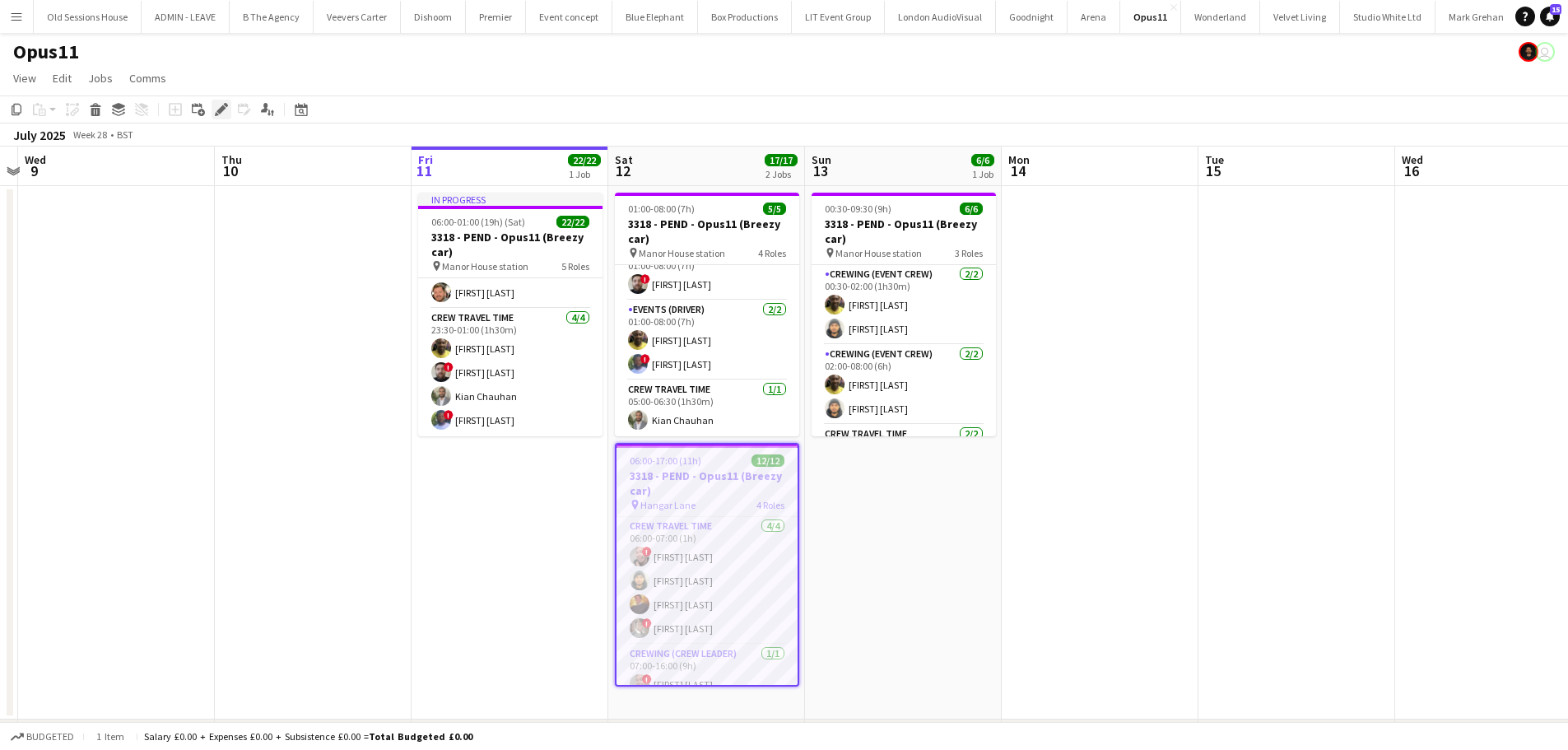 click on "Edit" 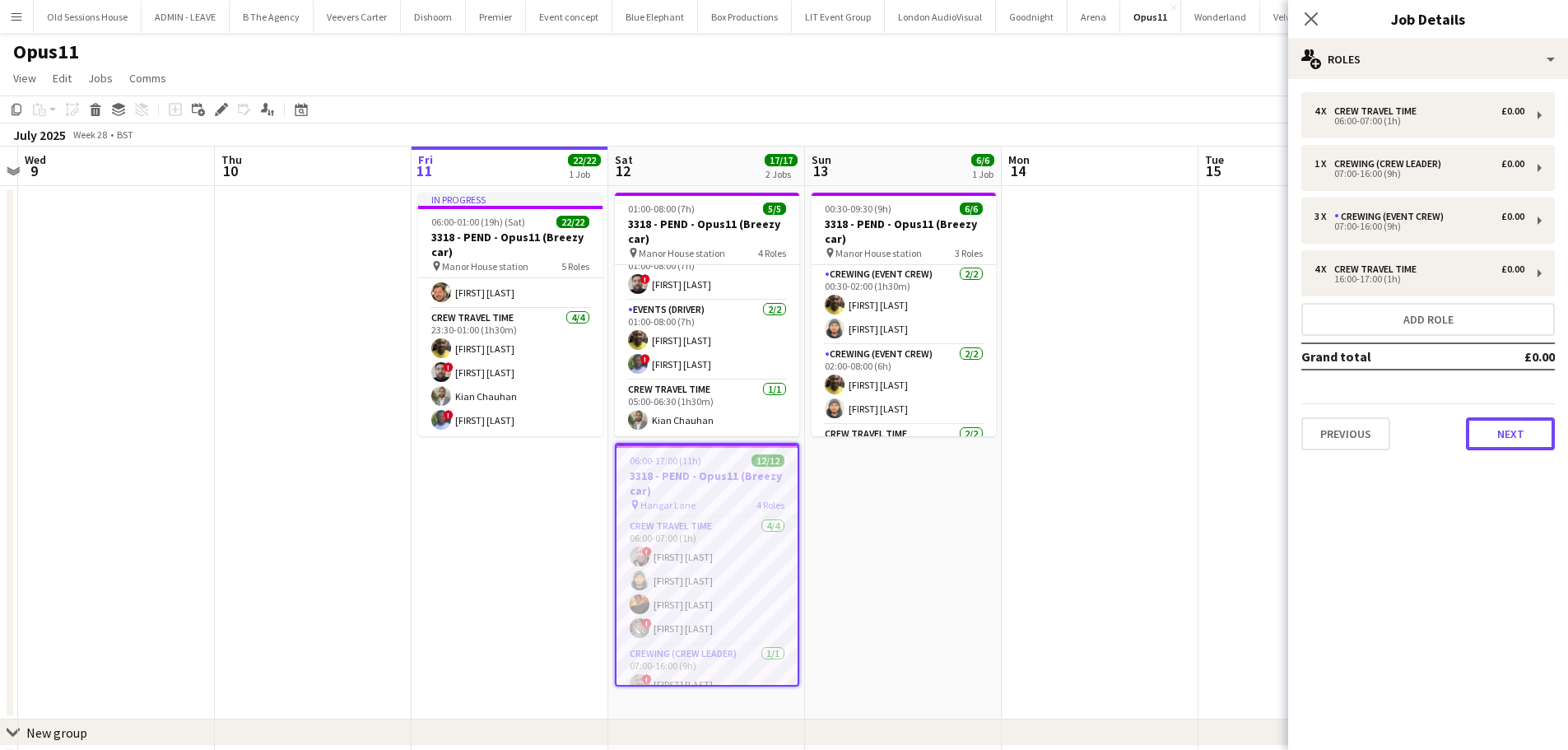 click on "Next" at bounding box center (1510, 434) 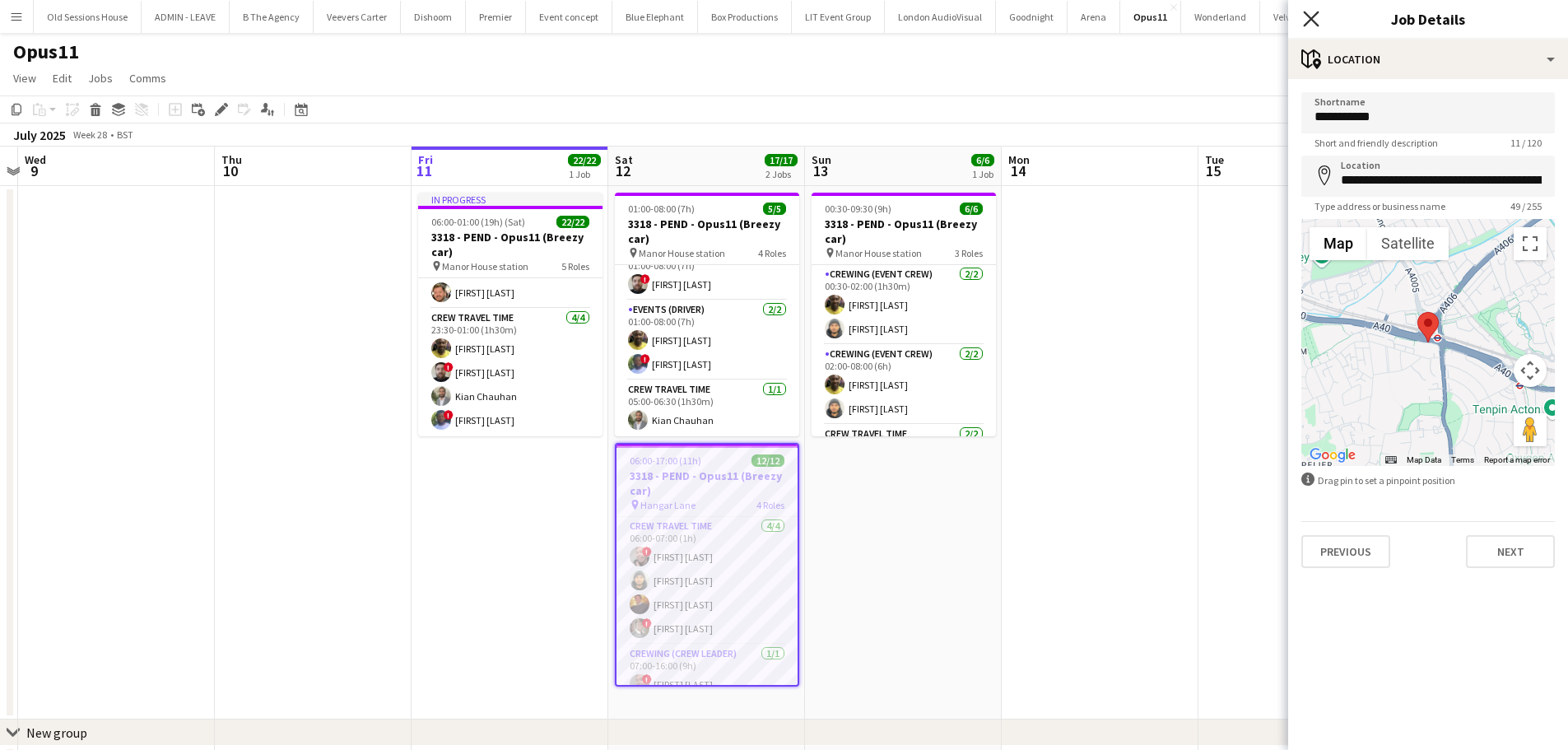click 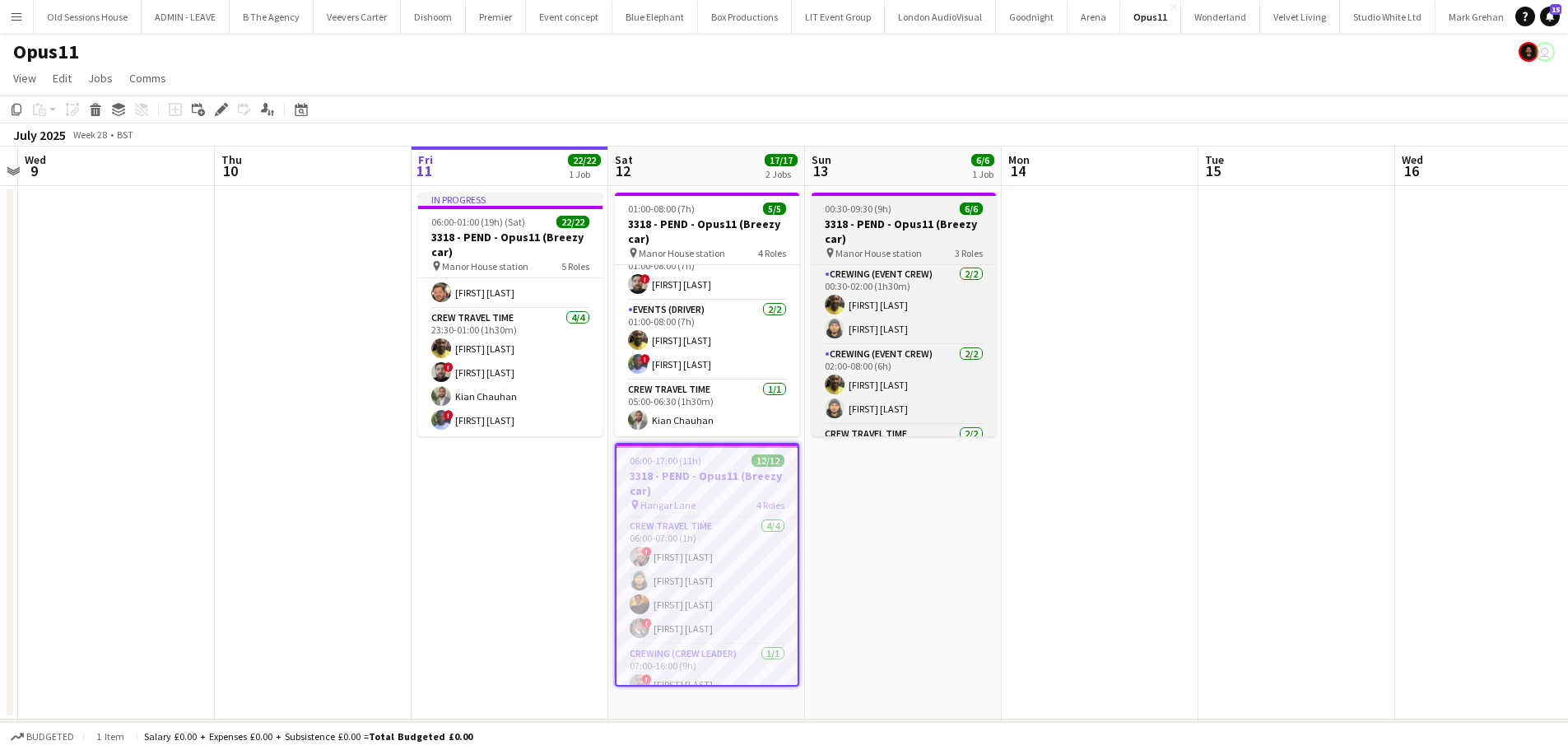 click on "3318 - PEND - Opus11 (Breezy car)" at bounding box center (904, 231) 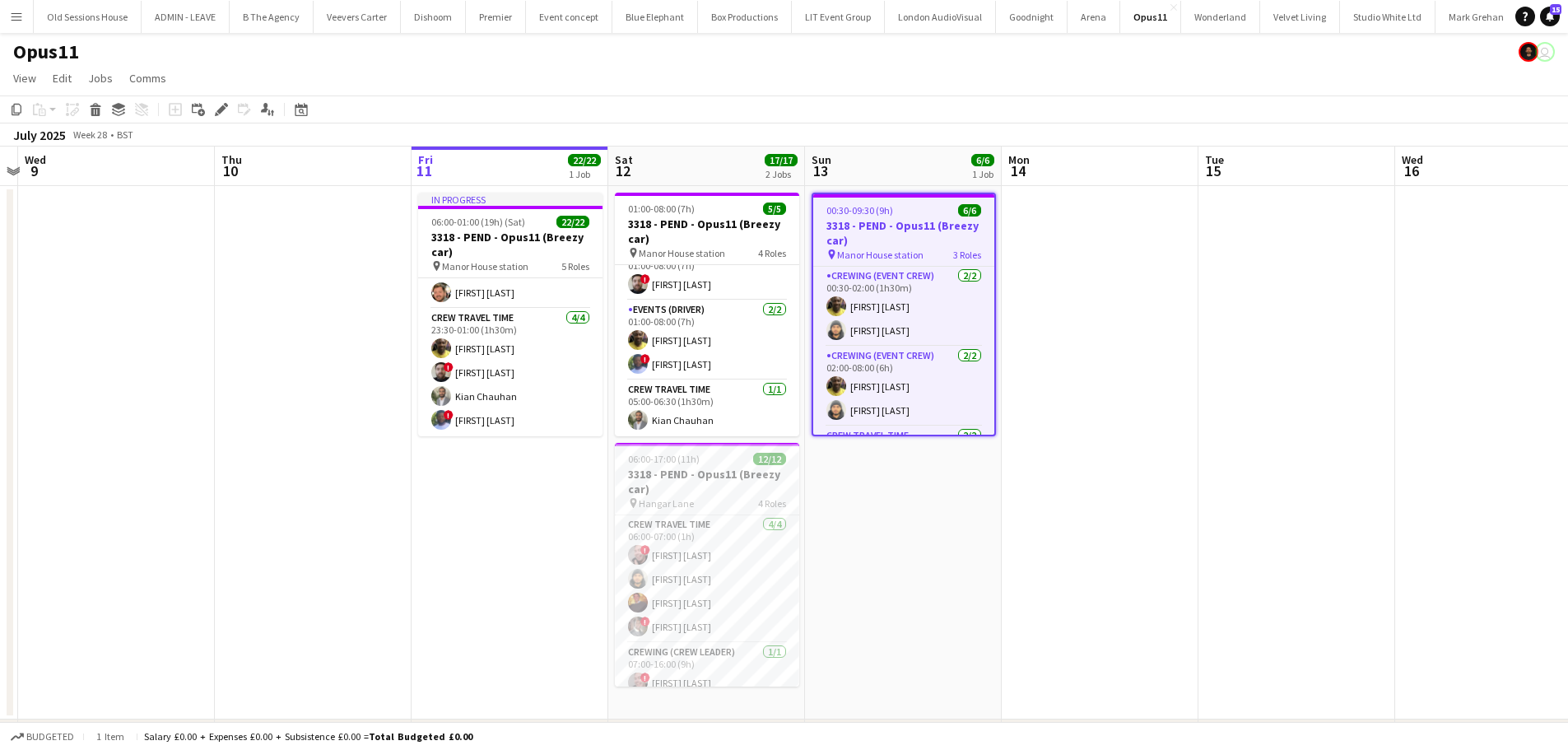 click at bounding box center [1100, 453] 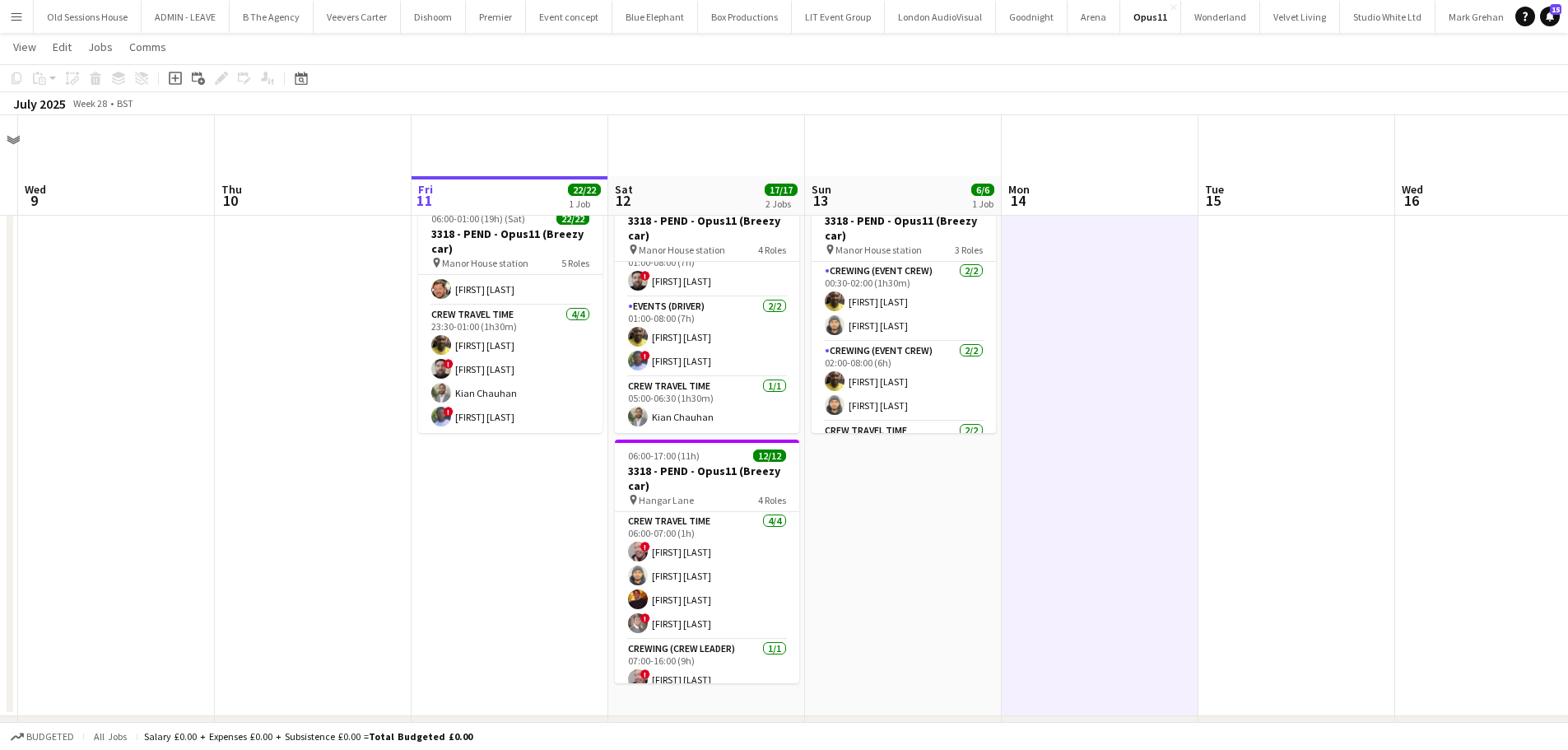 scroll, scrollTop: 0, scrollLeft: 0, axis: both 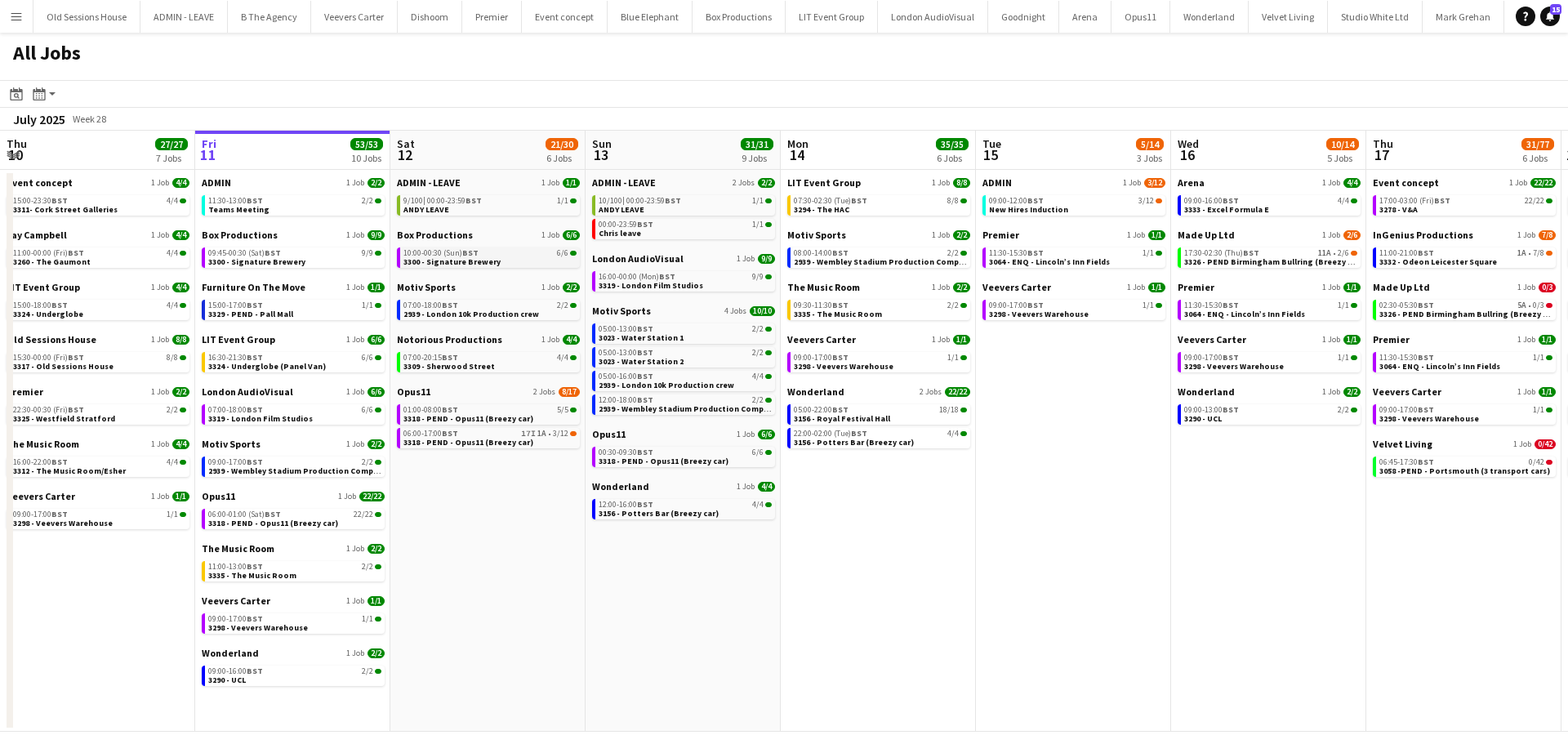 click on "3300 - Signature Brewery" at bounding box center [452, 261] 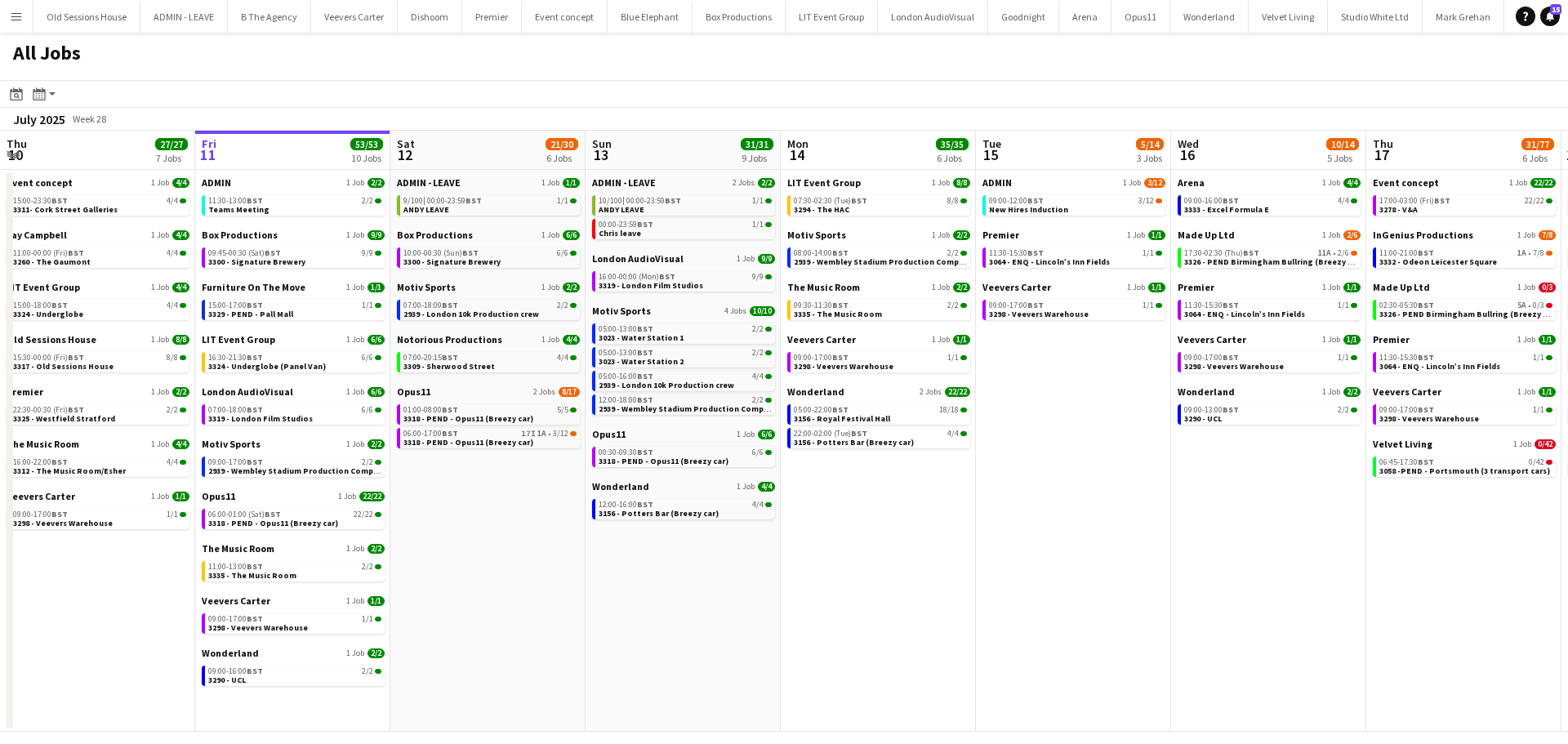 scroll, scrollTop: 0, scrollLeft: 370, axis: horizontal 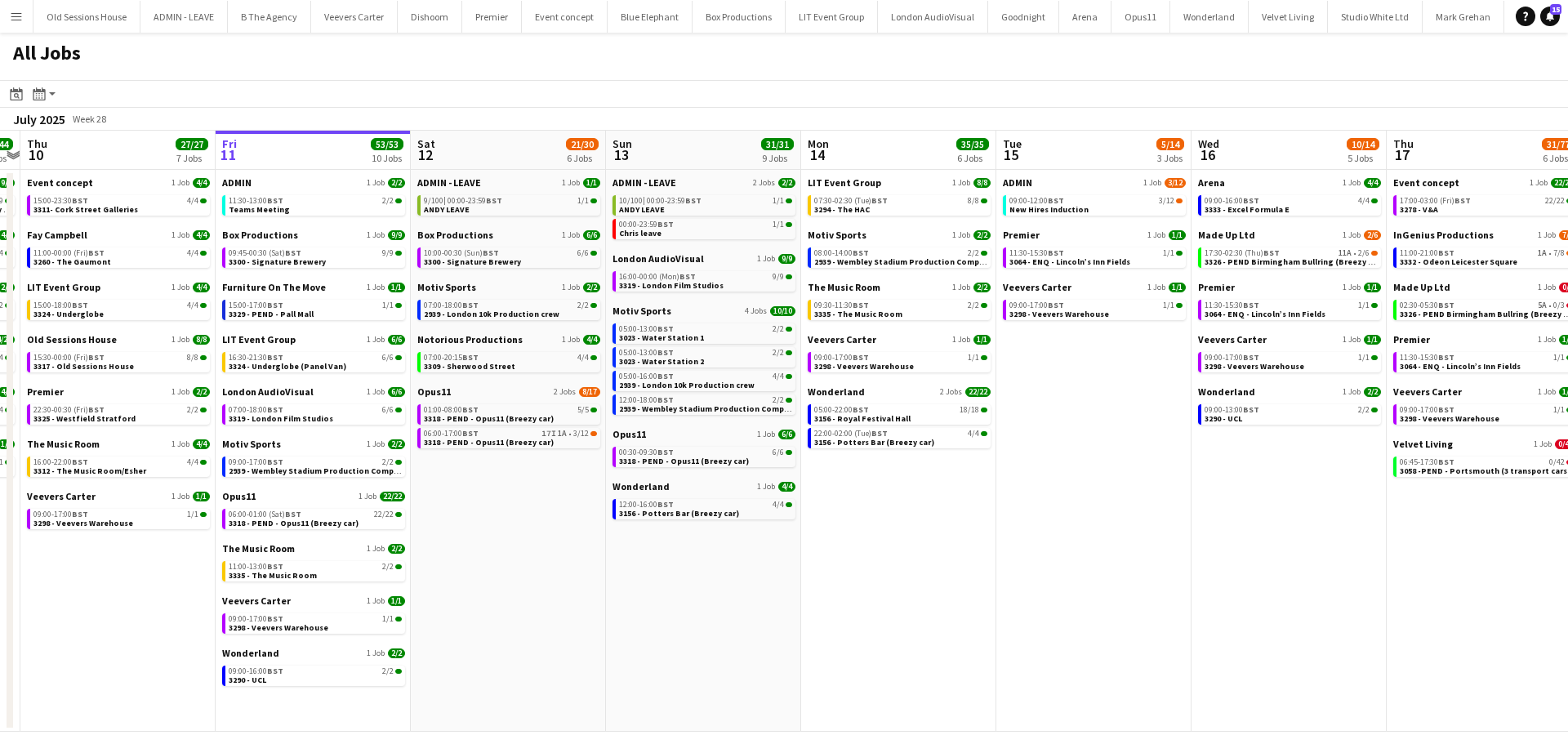 drag, startPoint x: 466, startPoint y: 488, endPoint x: 486, endPoint y: 493, distance: 20.61553 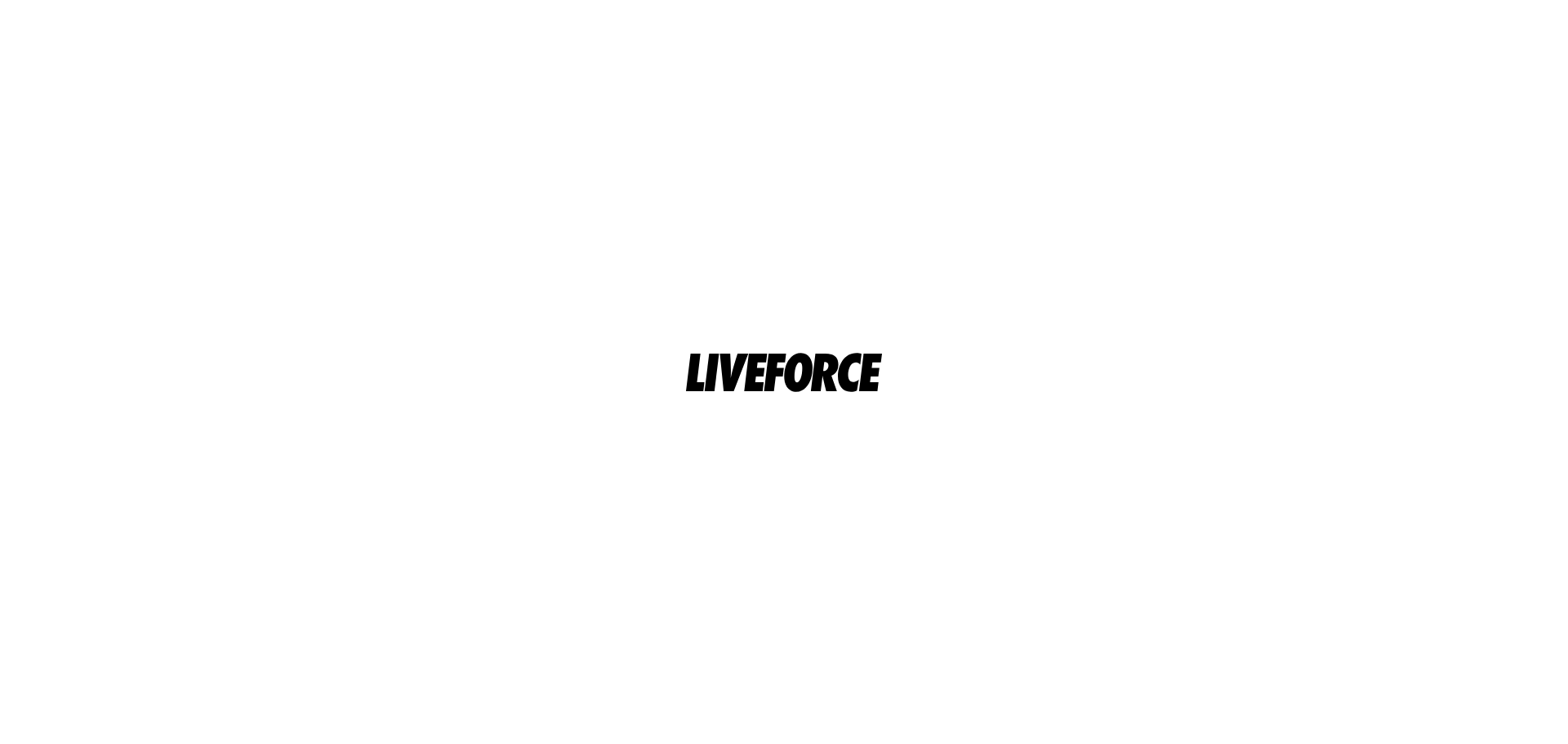 scroll, scrollTop: 0, scrollLeft: 0, axis: both 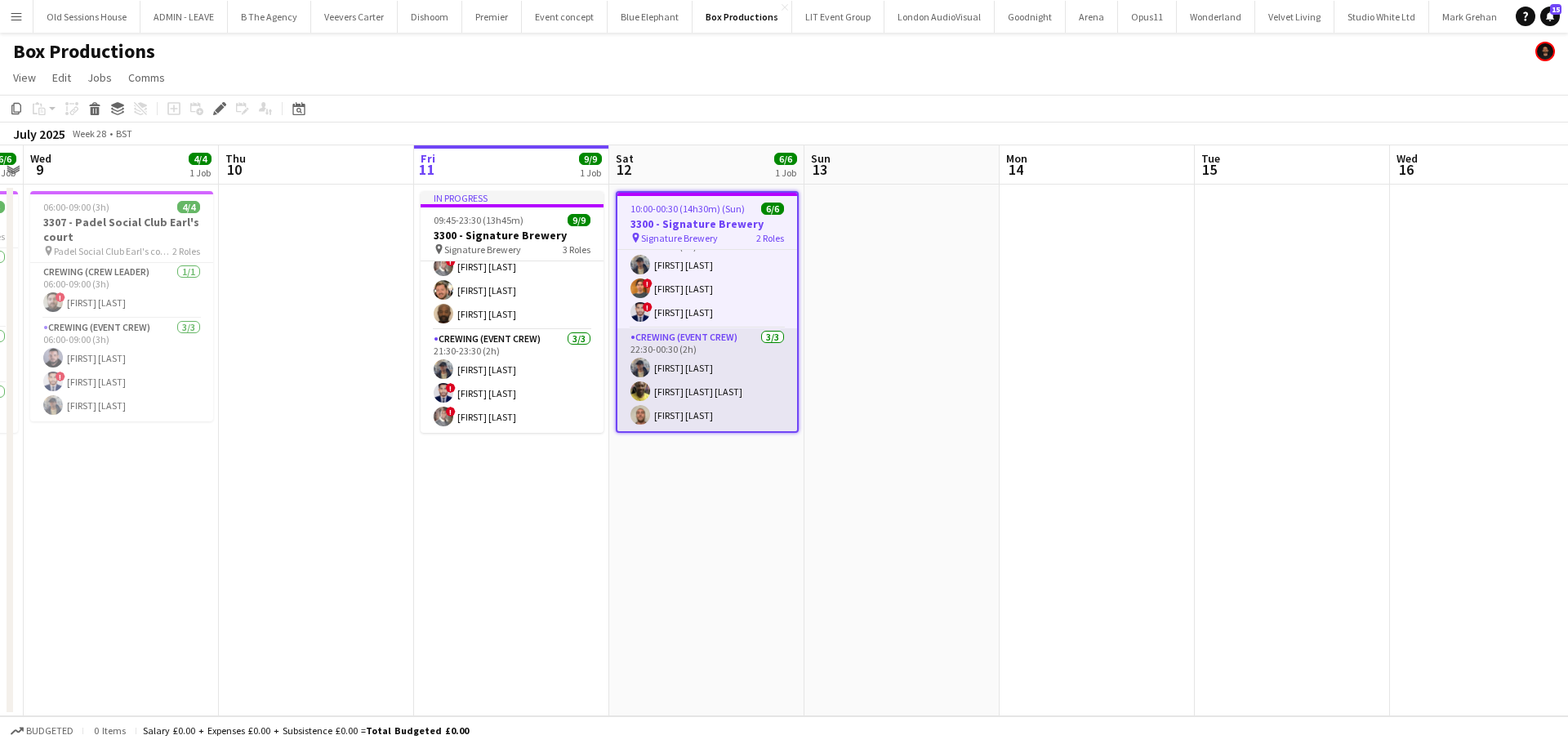 click on "Crewing (Event Crew)   3/3   22:30-00:30 (2h)
William Connor Alphonsus Chucks Mordi Stephen Lyle" at bounding box center [707, 380] 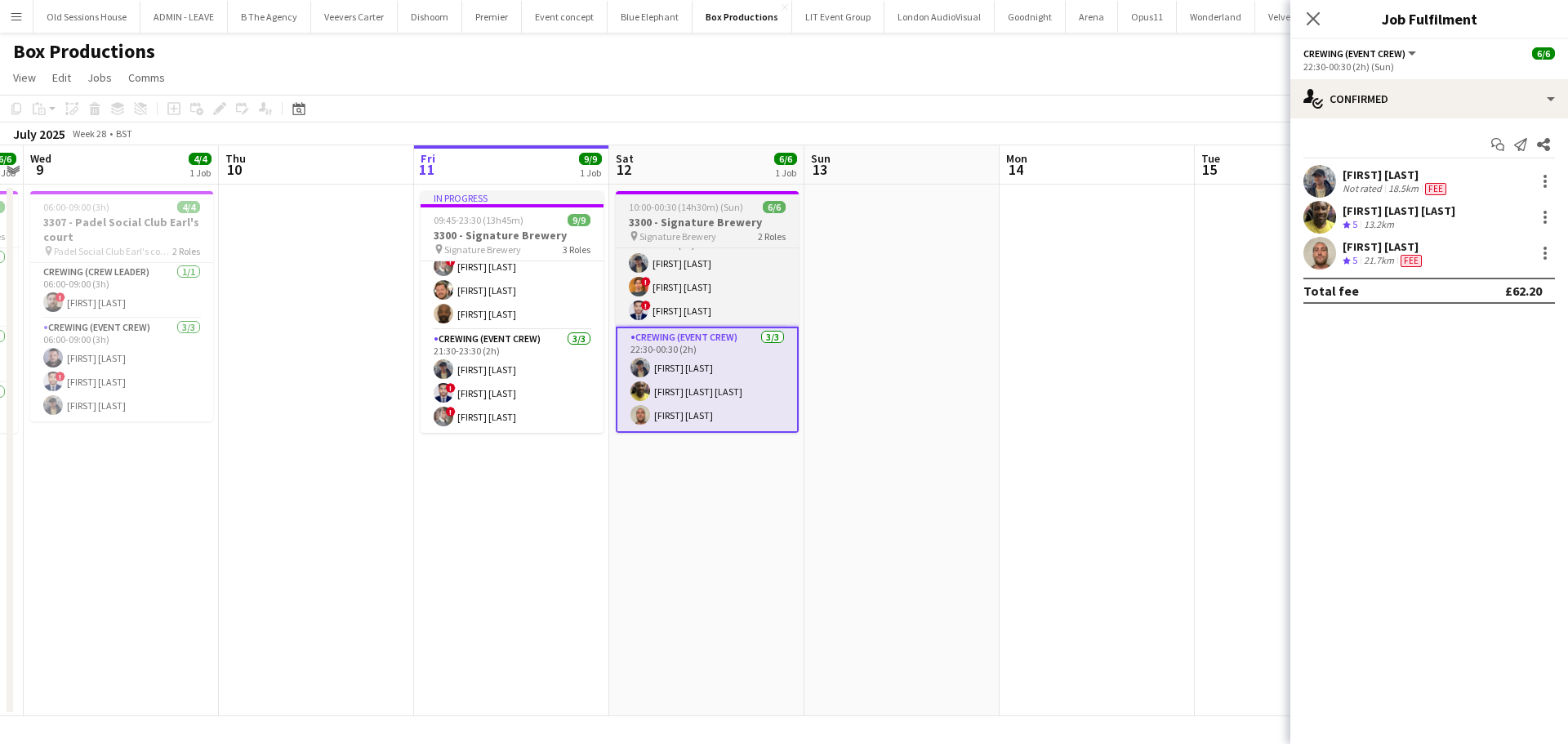 drag, startPoint x: 685, startPoint y: 205, endPoint x: 684, endPoint y: 197, distance: 8.062258 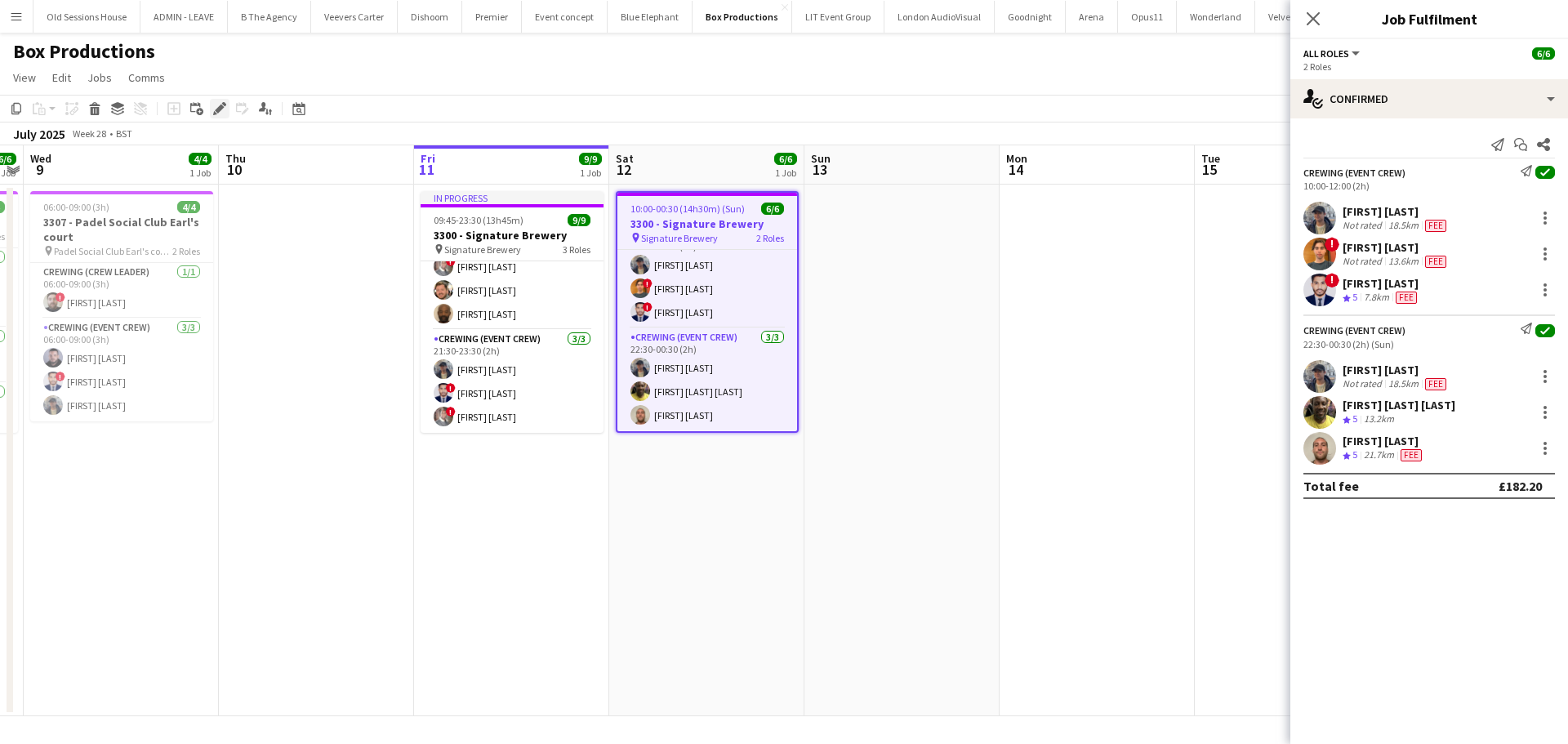drag, startPoint x: 221, startPoint y: 113, endPoint x: 212, endPoint y: 110, distance: 9.486833 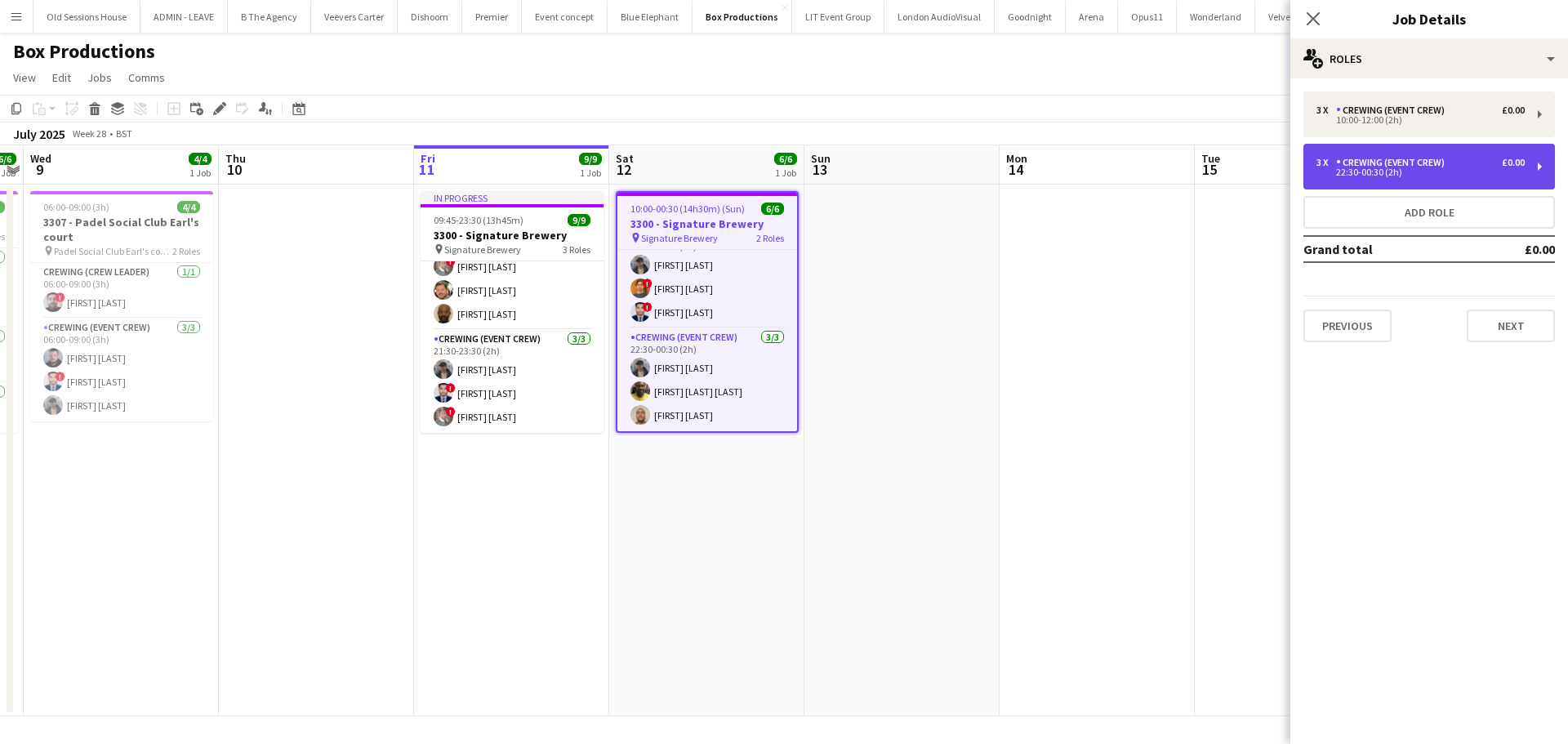 click on "22:30-00:30 (2h)" at bounding box center (1420, 172) 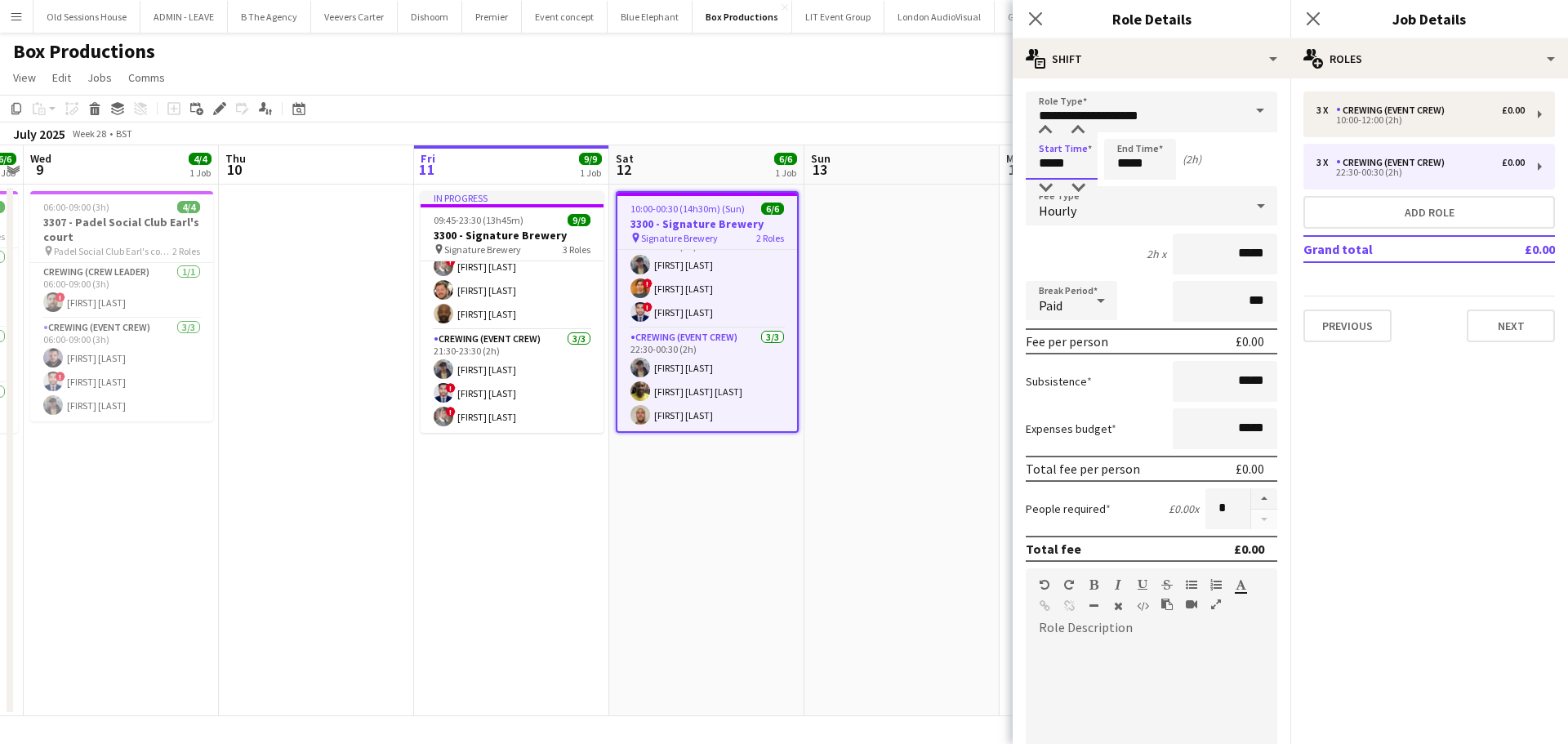 click on "*****" at bounding box center (1062, 159) 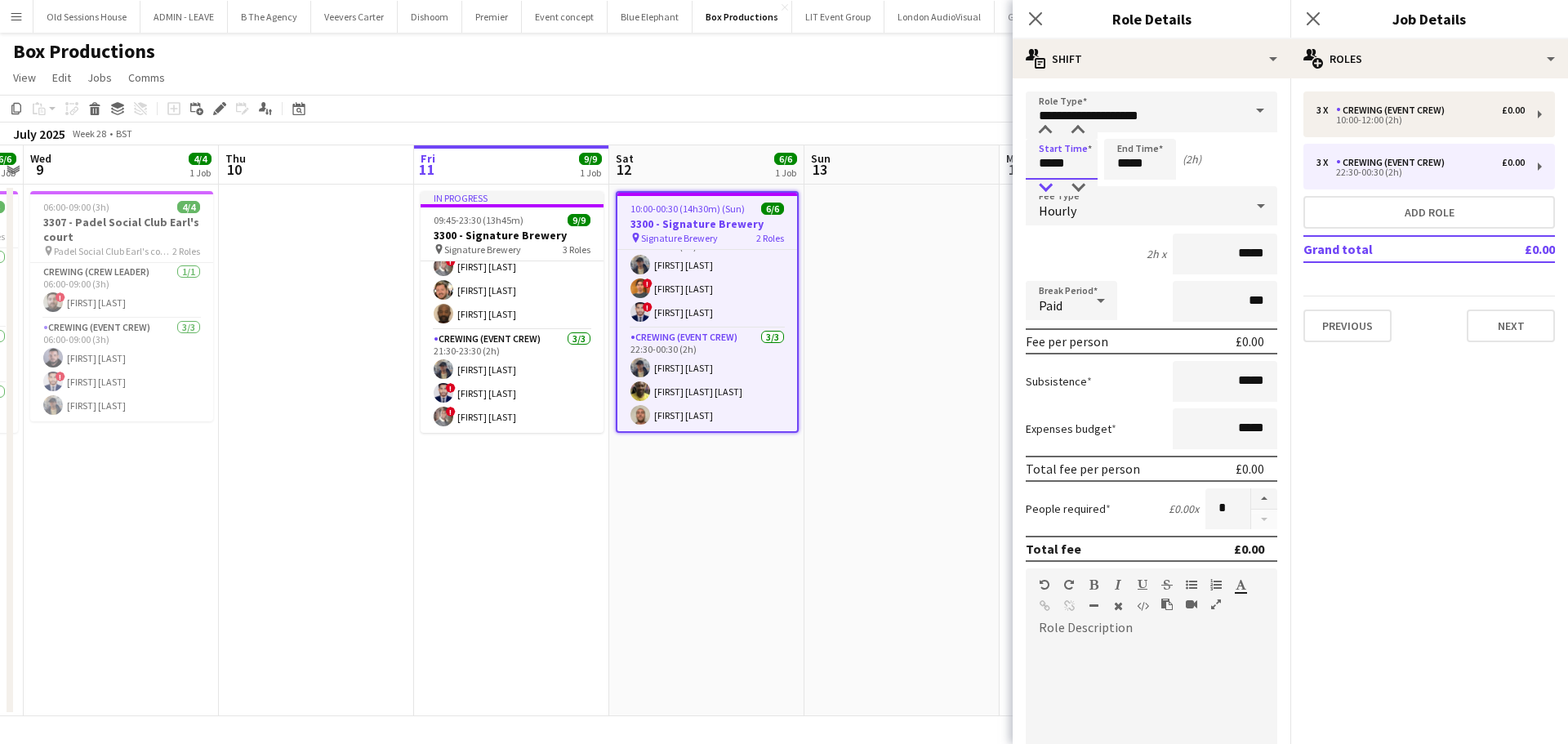 type on "*****" 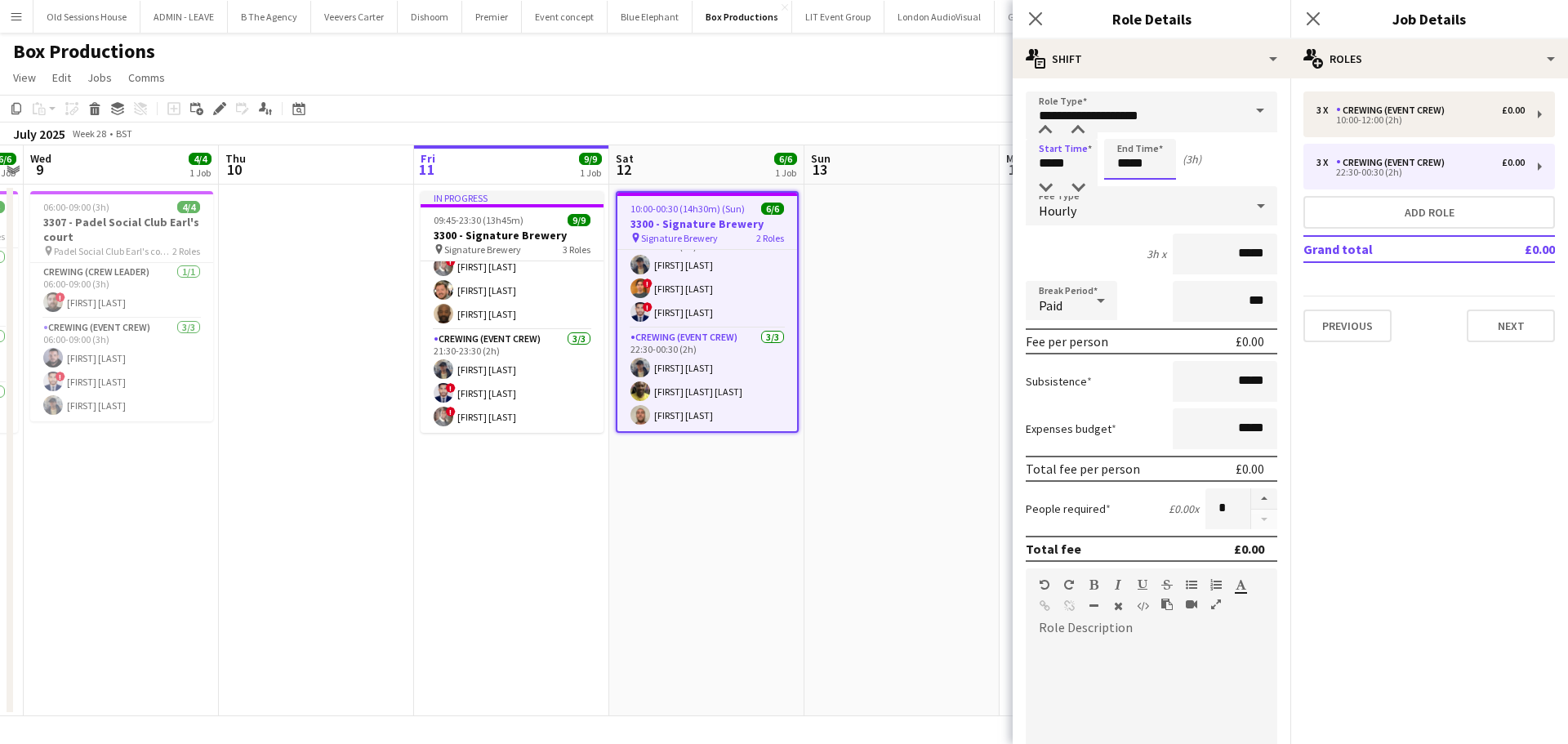 click on "*****" at bounding box center [1140, 159] 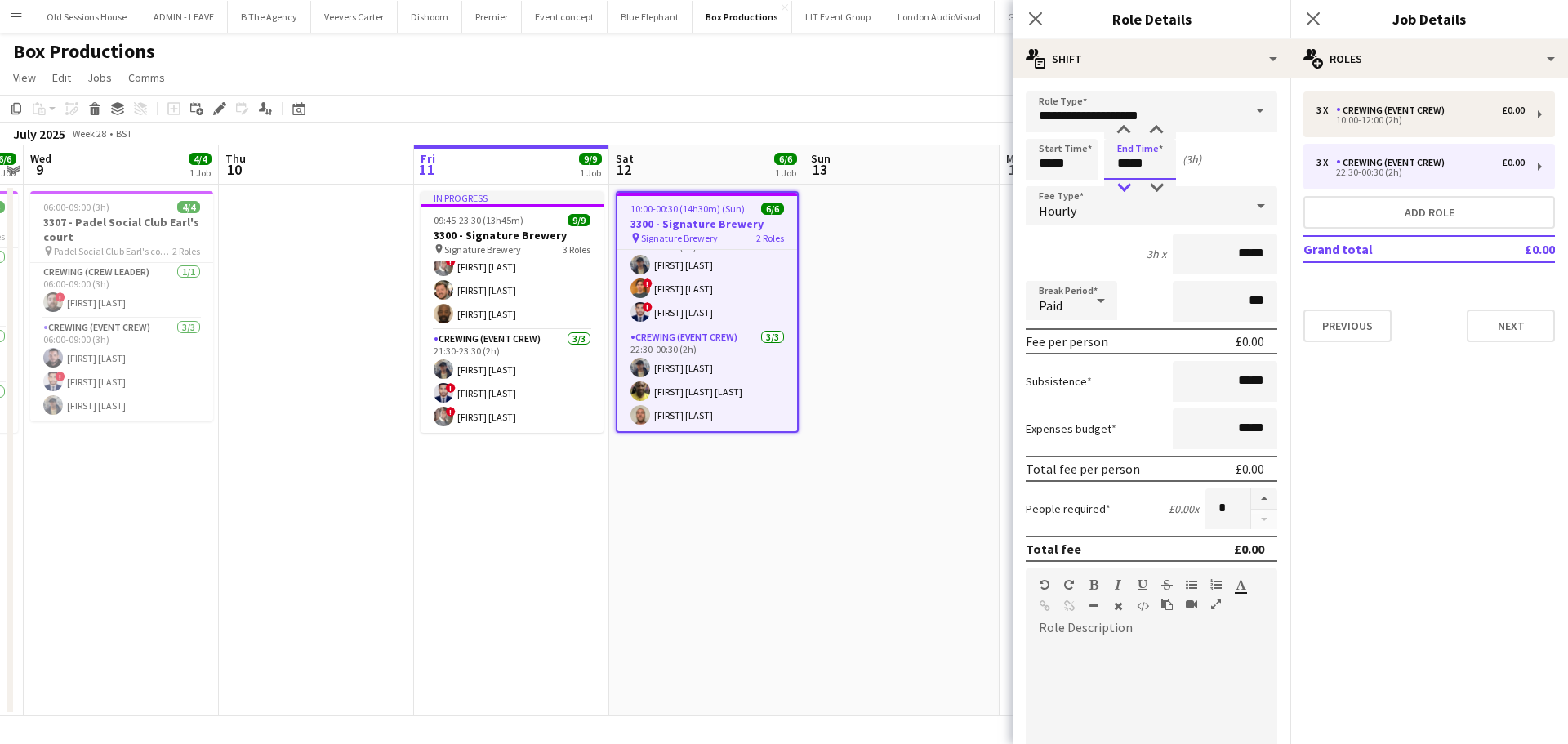 type on "*****" 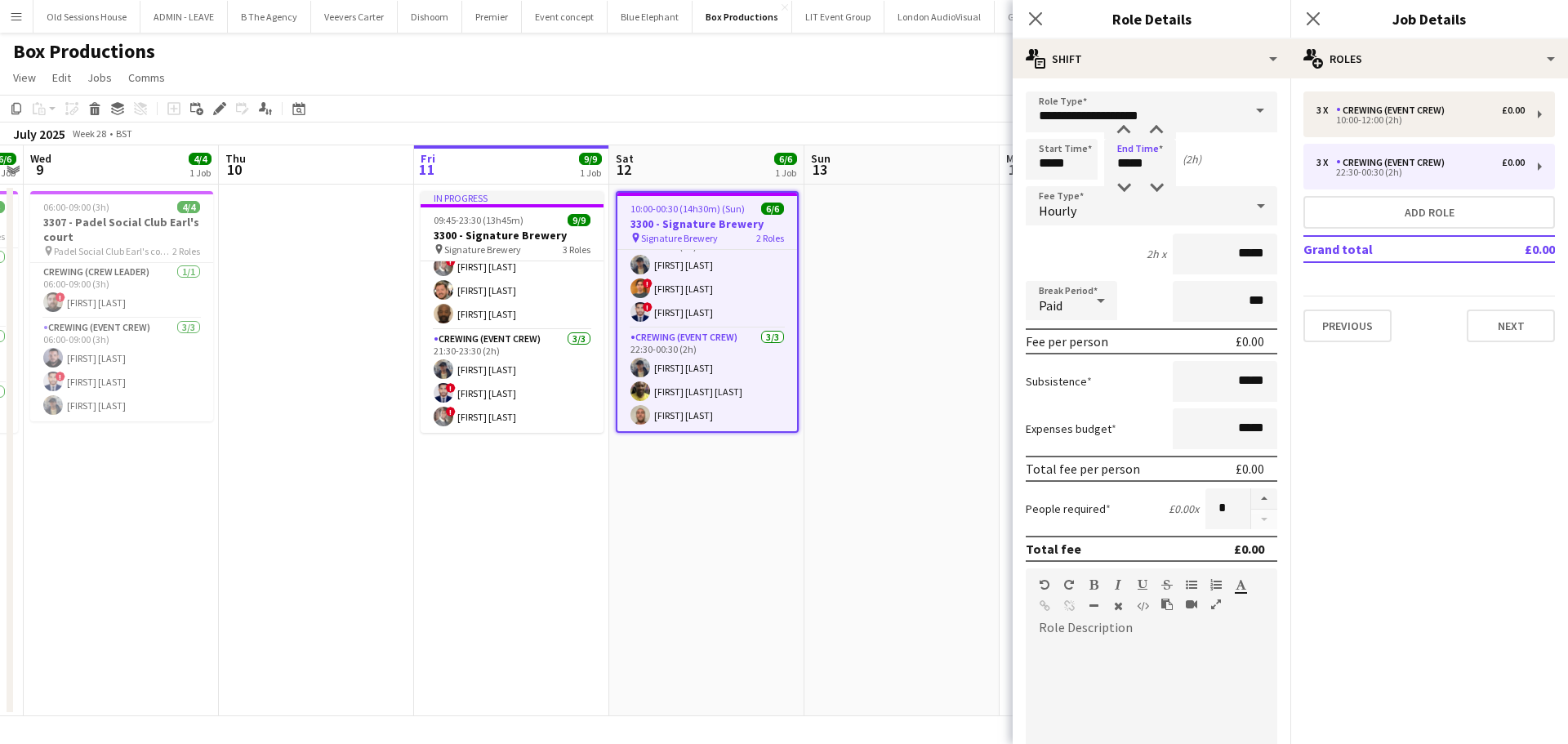 click on "10:00-00:30 (14h30m) (Sun)   6/6   3300 - Signature Brewery
pin
Signature Brewery   2 Roles   Crewing (Event Crew)   3/3   10:00-12:00 (2h)
William Connor ! Ryan Scovell ! Md Mosabbit Hridoy  Crewing (Event Crew)   3/3   22:30-00:30 (2h)
William Connor Alphonsus Chucks Mordi Stephen Lyle" at bounding box center (706, 450) 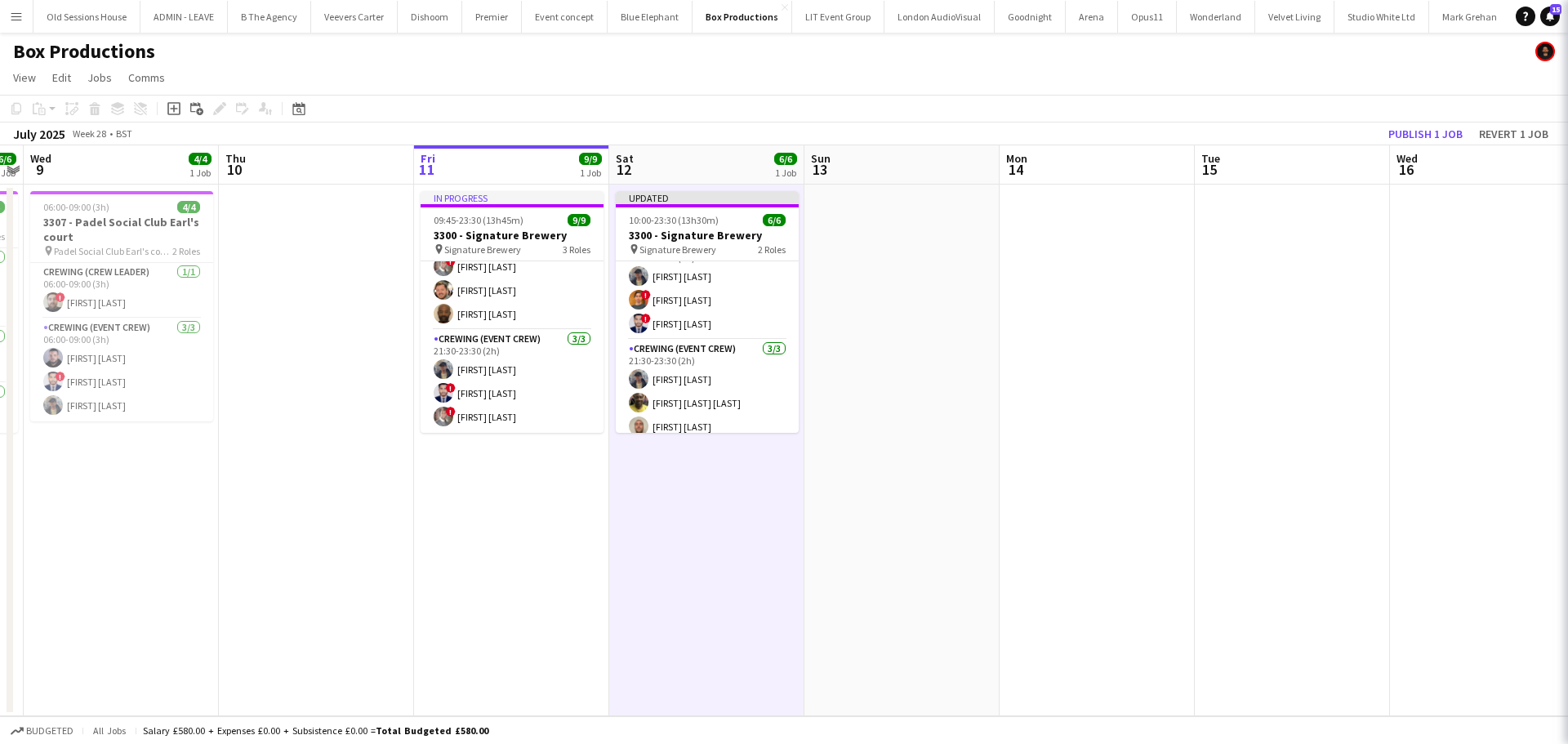 scroll, scrollTop: 25, scrollLeft: 0, axis: vertical 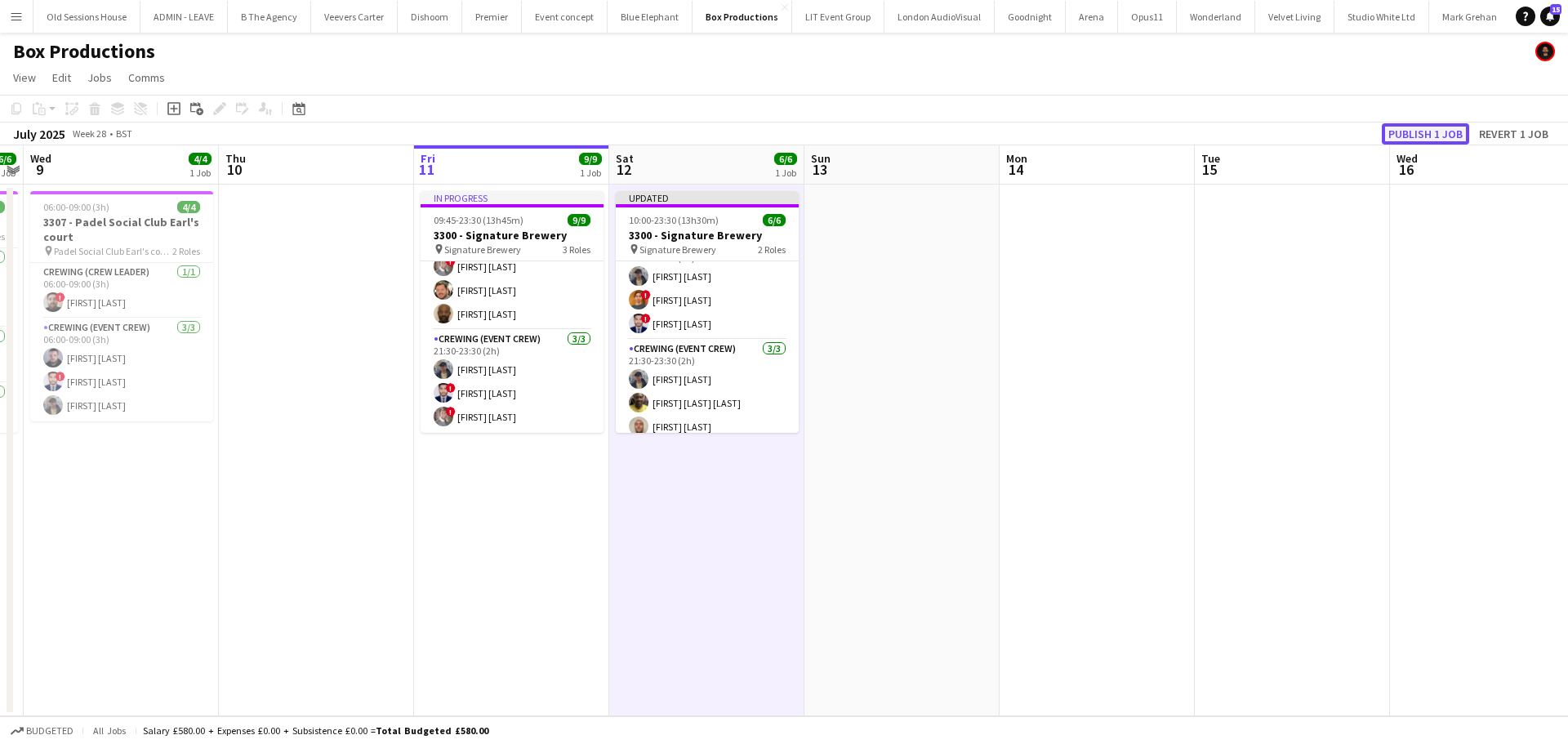 click on "Publish 1 job" 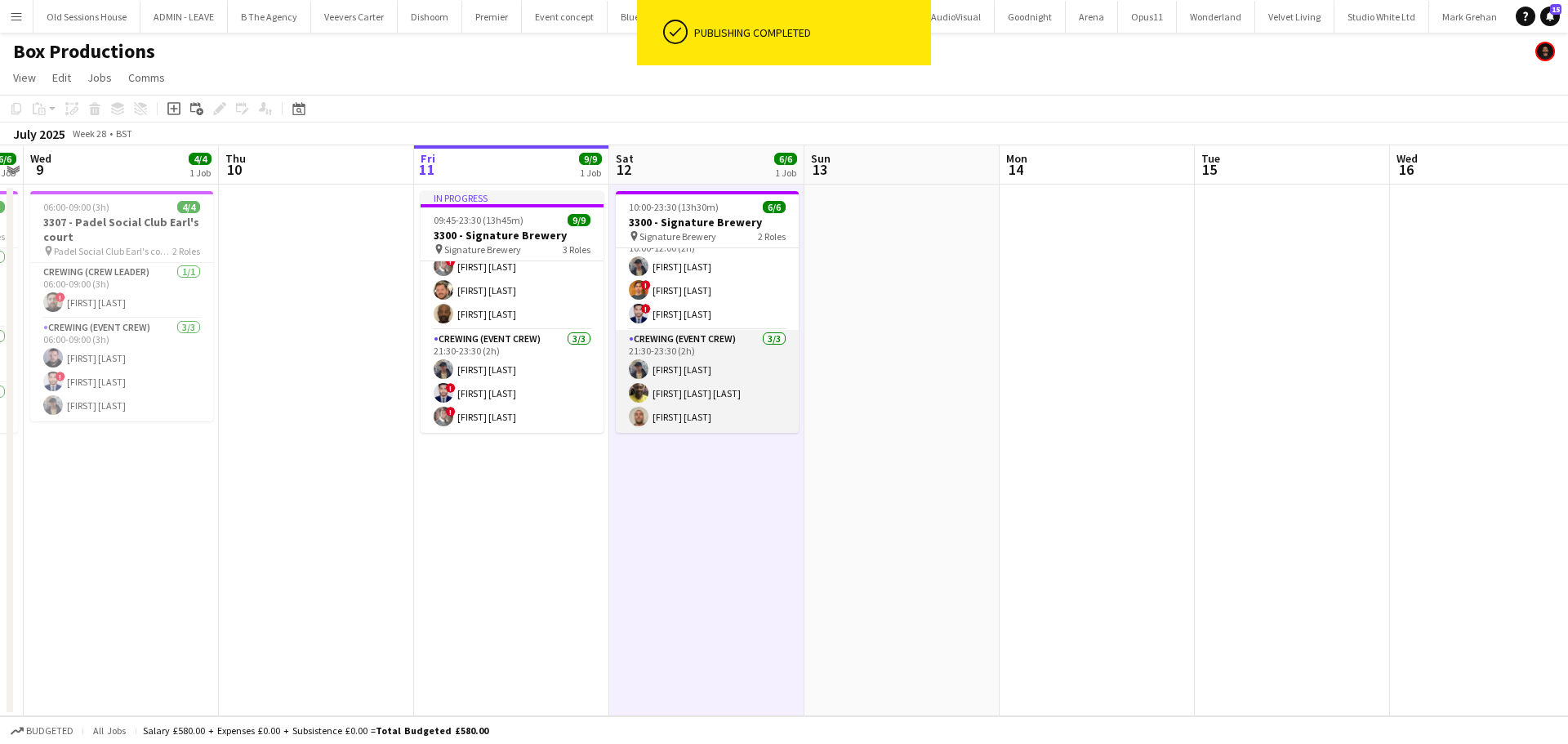 scroll, scrollTop: 21, scrollLeft: 0, axis: vertical 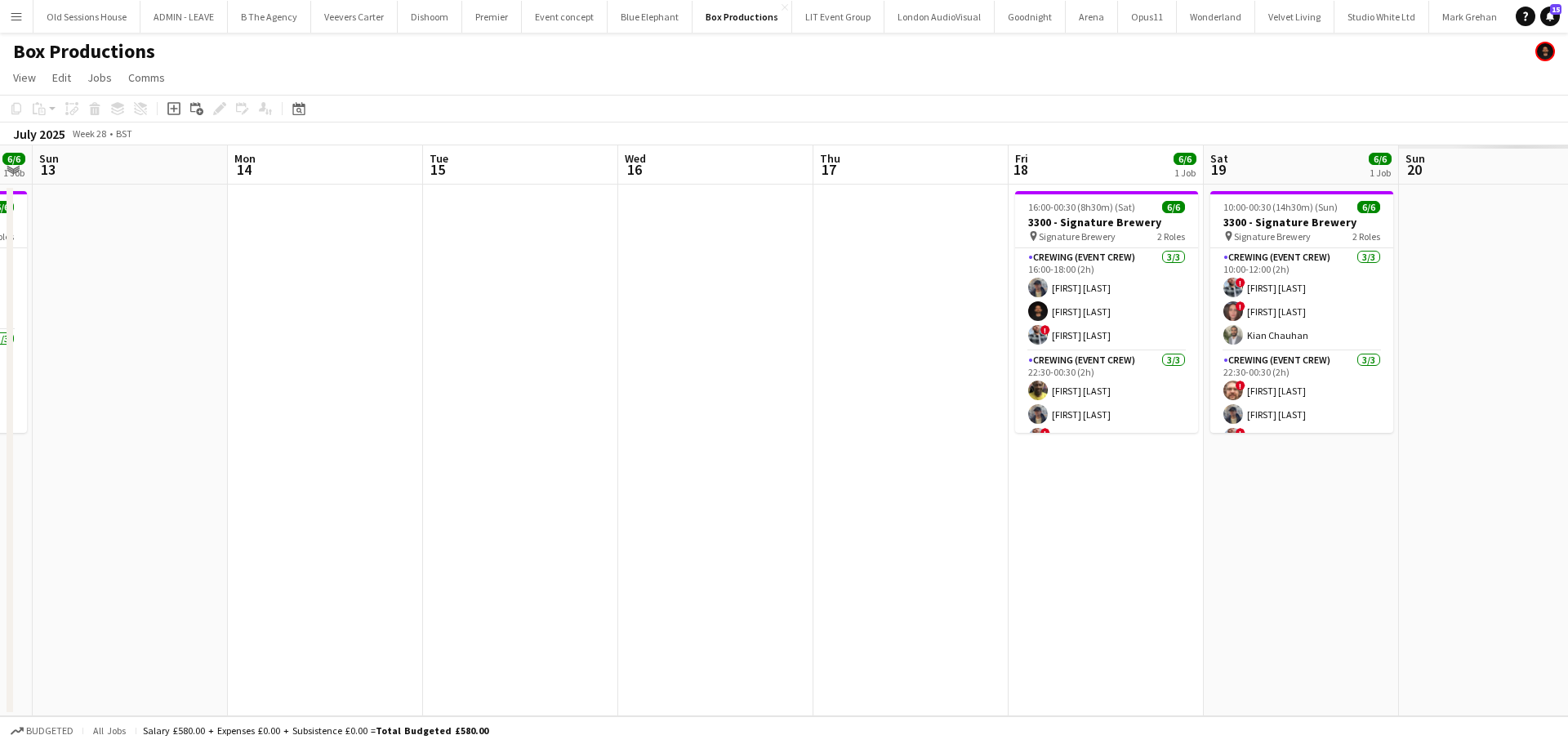drag, startPoint x: 1024, startPoint y: 385, endPoint x: 289, endPoint y: 405, distance: 735.27206 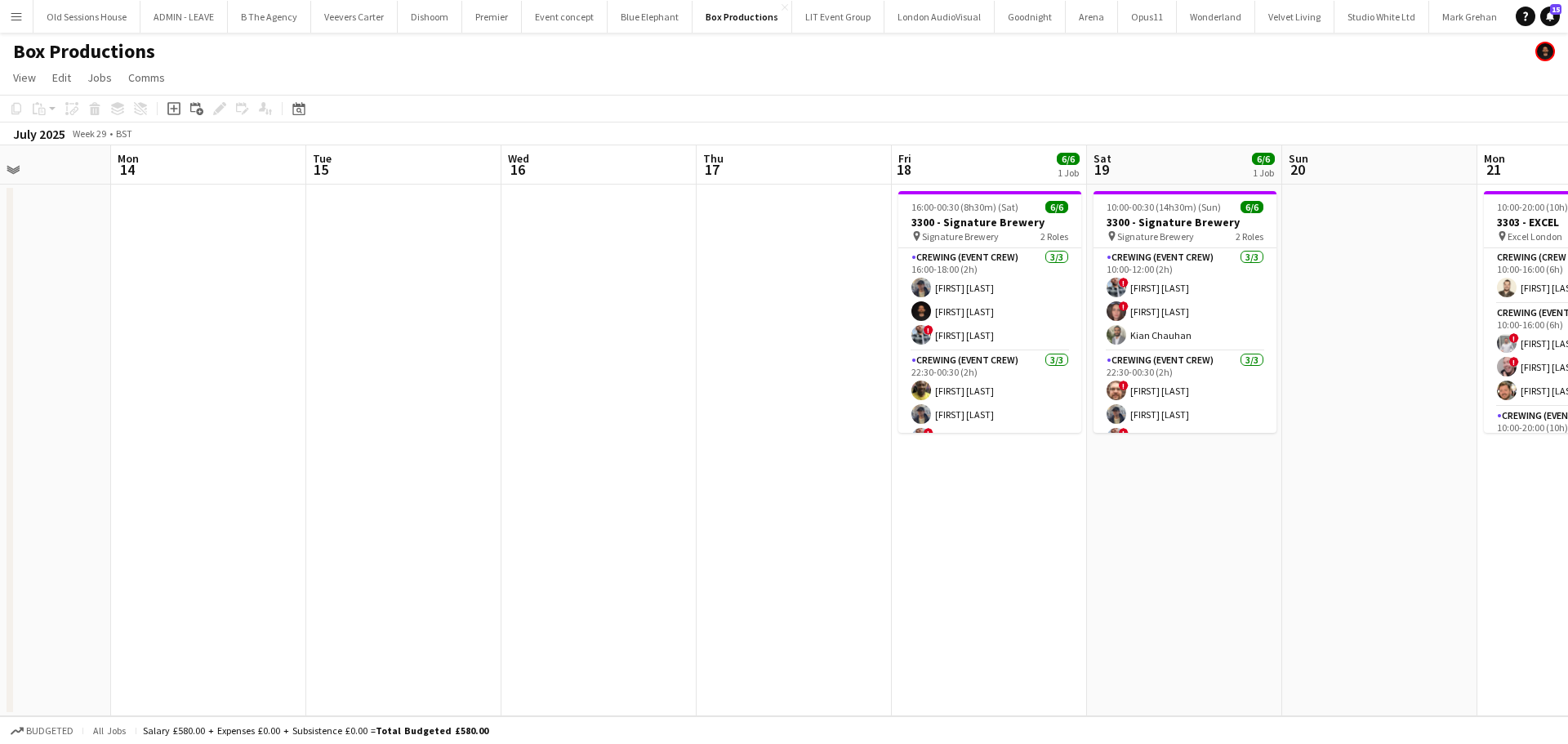 drag, startPoint x: 479, startPoint y: 492, endPoint x: 395, endPoint y: 466, distance: 87.931792 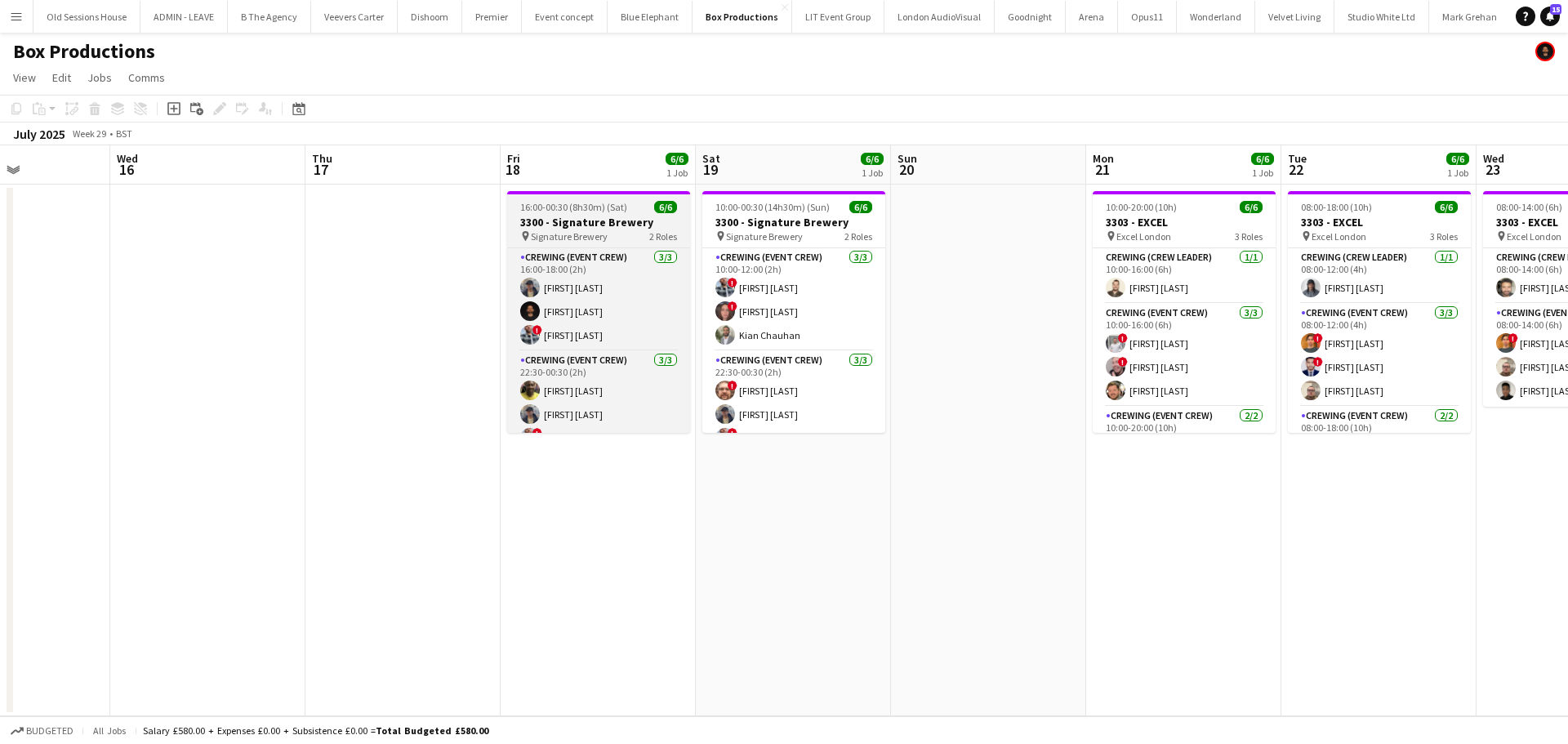 click on "16:00-00:30 (8h30m) (Sat)   6/6   3300 - Signature Brewery
pin
Signature Brewery   2 Roles   Crewing (Event Crew)   3/3   16:00-18:00 (2h)
William Connor Christopher Ames ! Kieran Brooks  Crewing (Event Crew)   3/3   22:30-00:30 (2h)
Alphonsus Chucks Mordi William Connor ! Kieran Brooks" at bounding box center (599, 312) 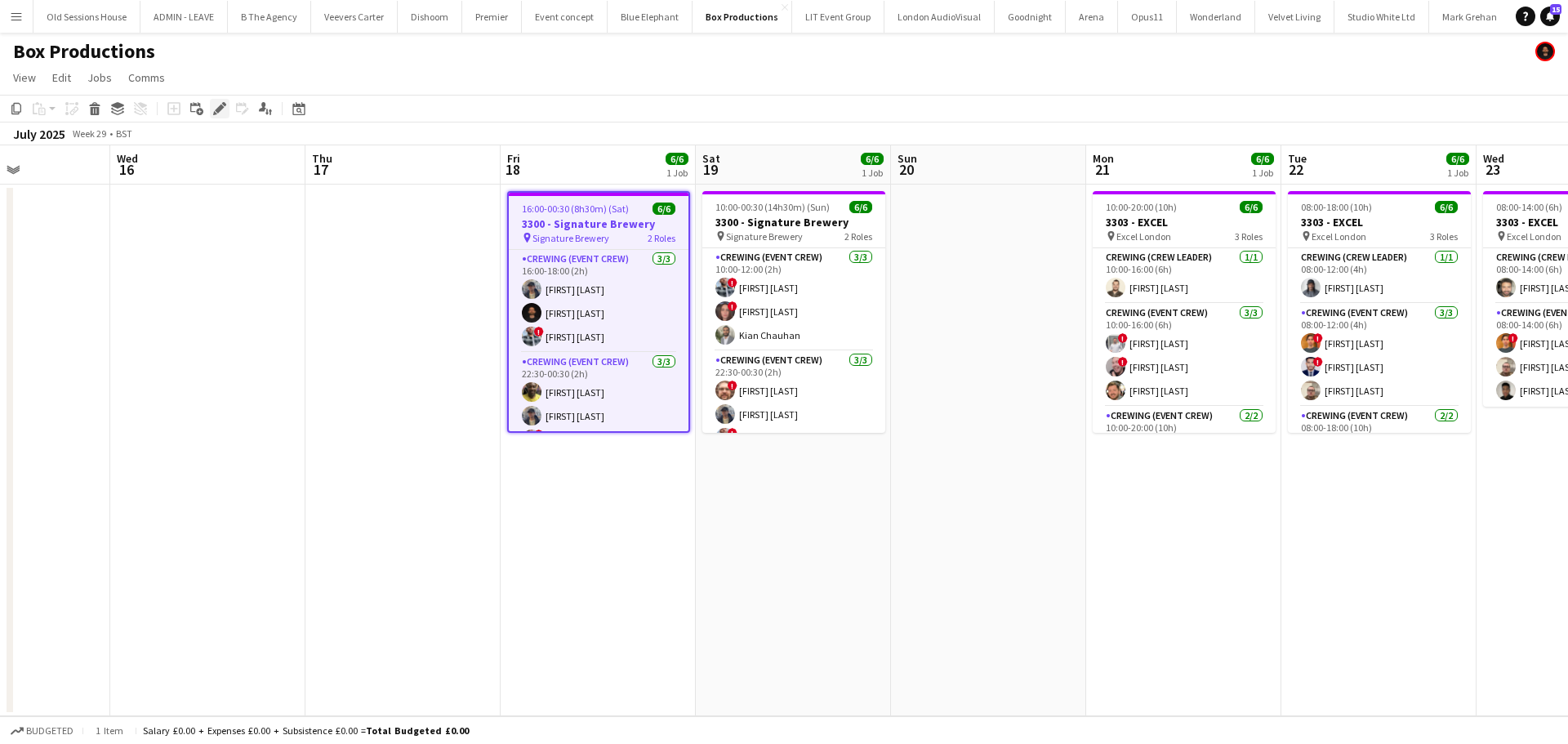 click on "Edit" 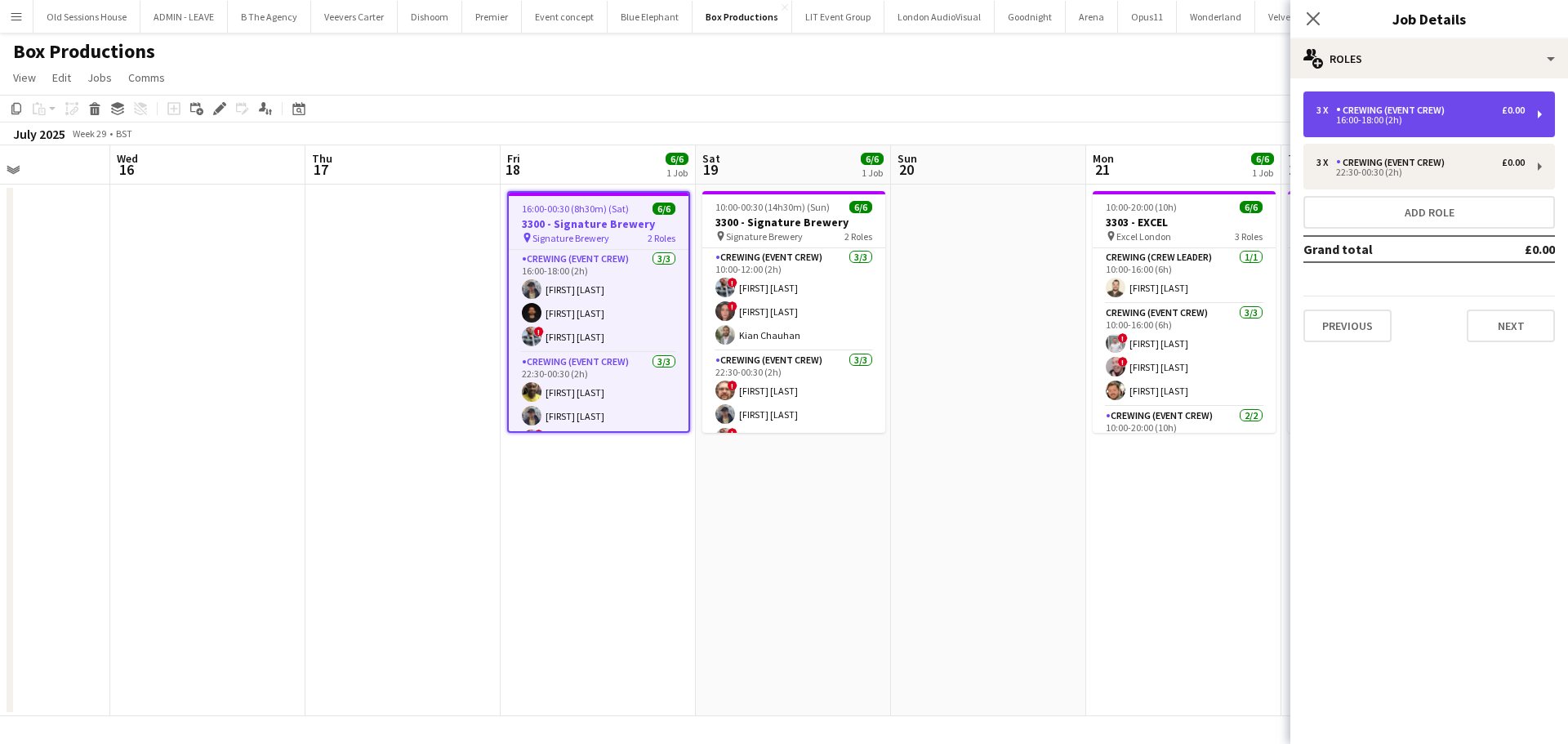 click on "Crewing (Event Crew)" at bounding box center (1393, 110) 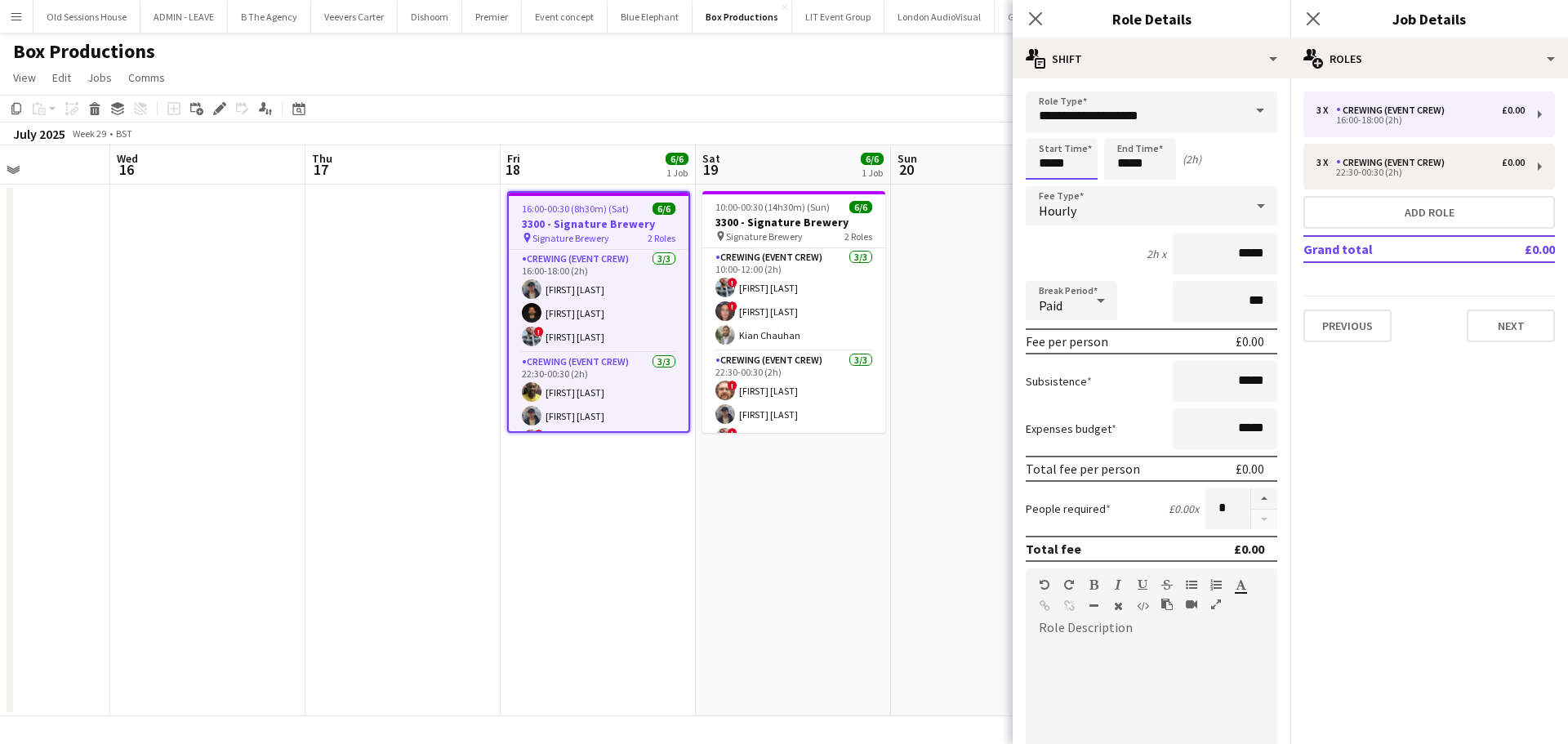 drag, startPoint x: 1071, startPoint y: 164, endPoint x: 1042, endPoint y: 173, distance: 30.36445 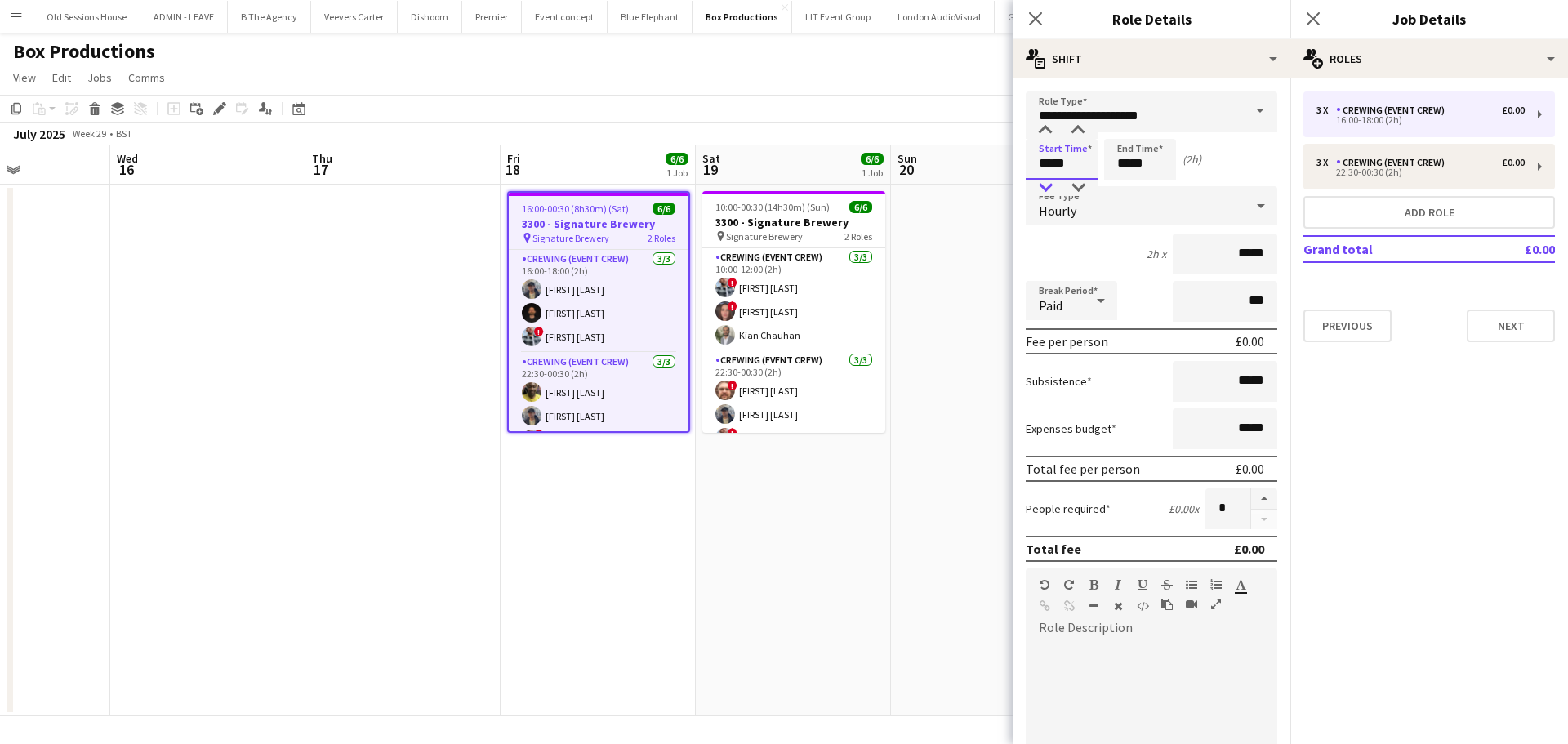 type on "*****" 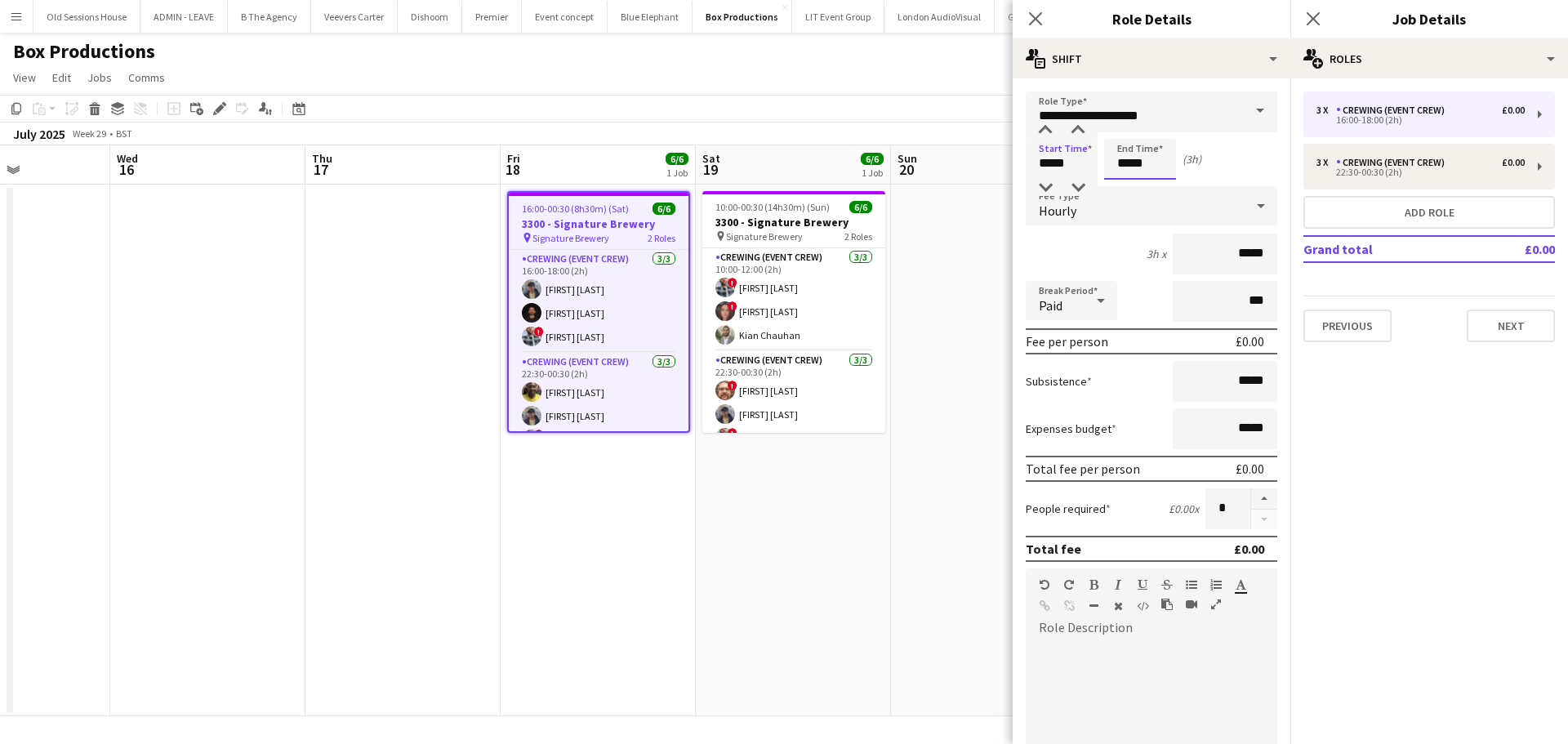 click on "*****" at bounding box center (1140, 159) 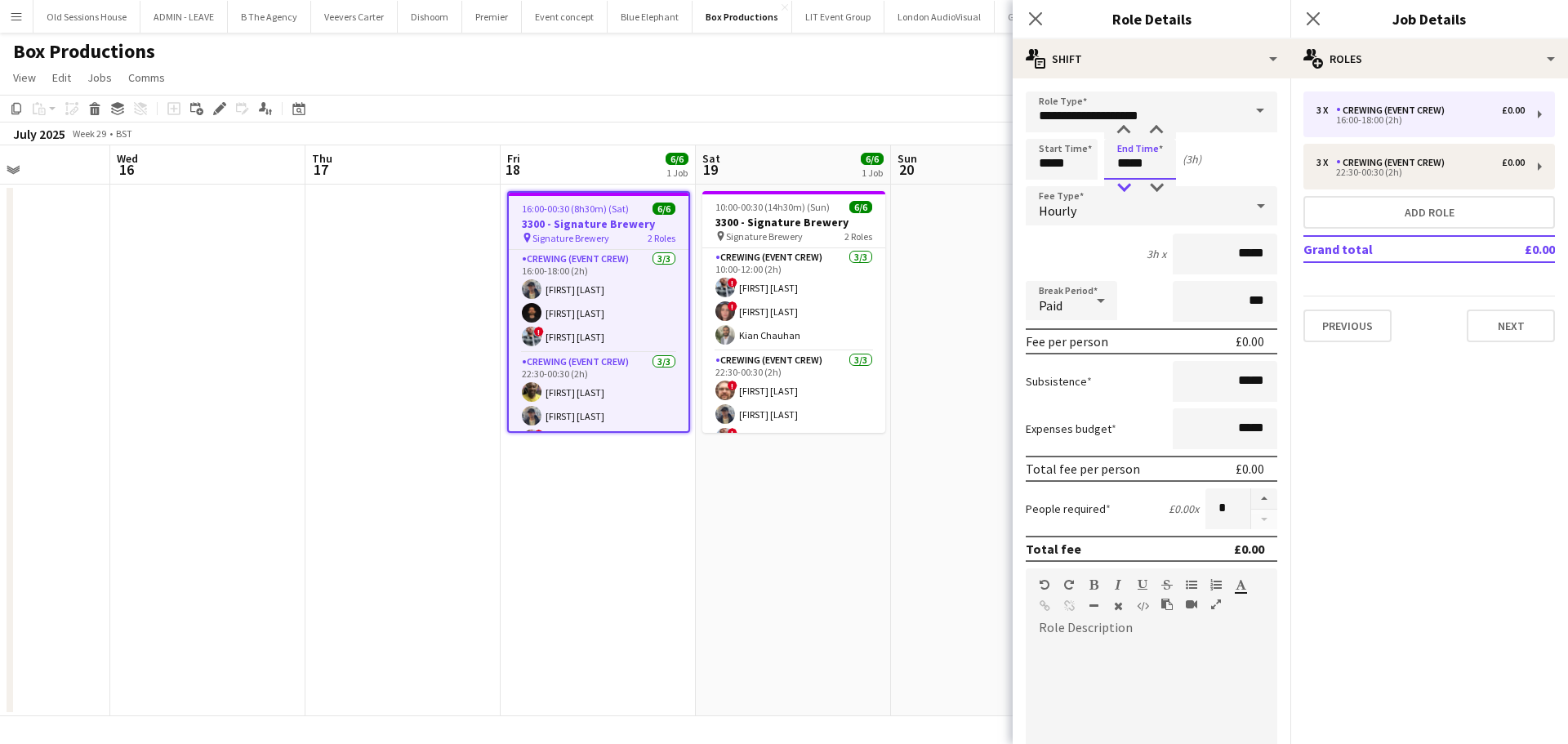 type on "*****" 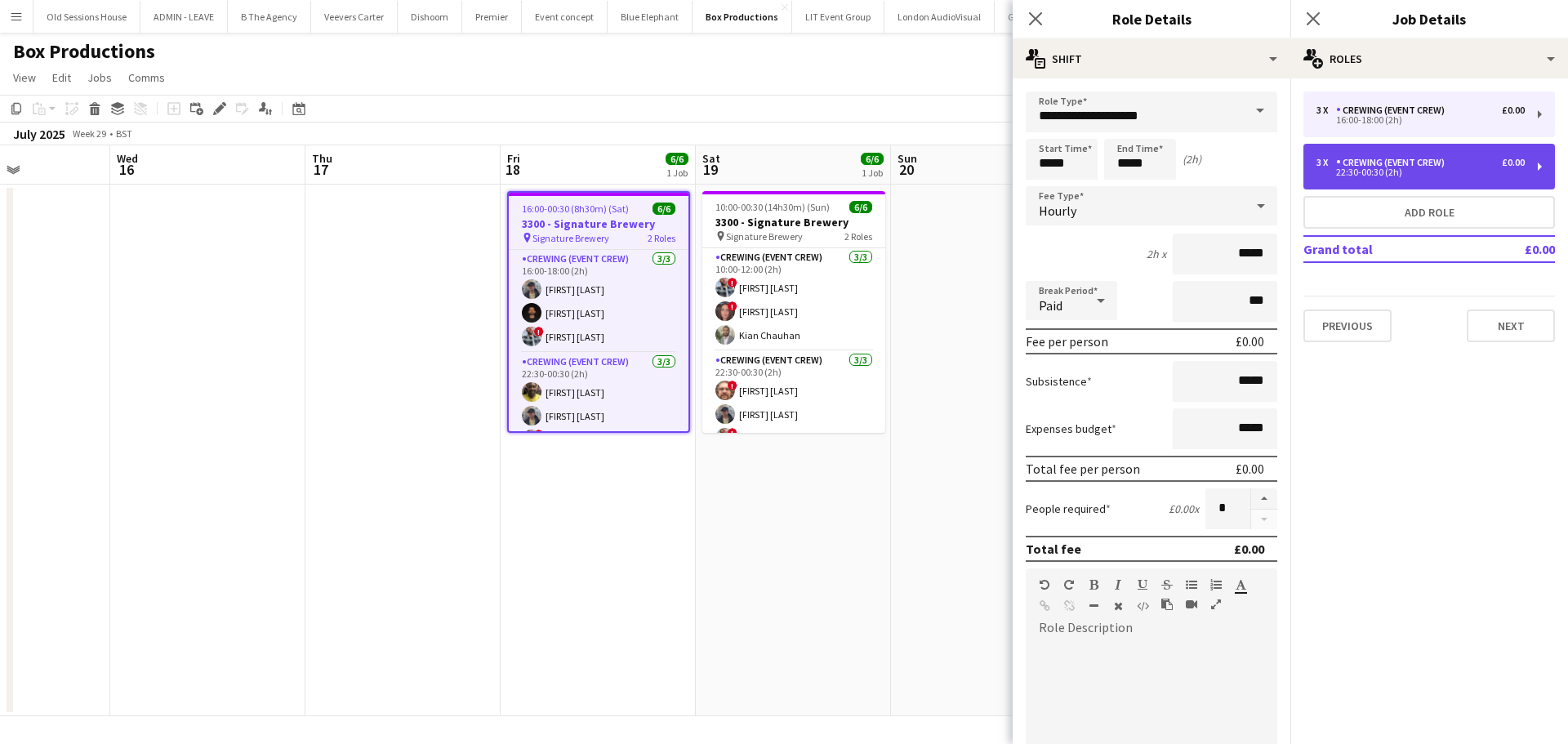 click on "22:30-00:30 (2h)" at bounding box center [1420, 172] 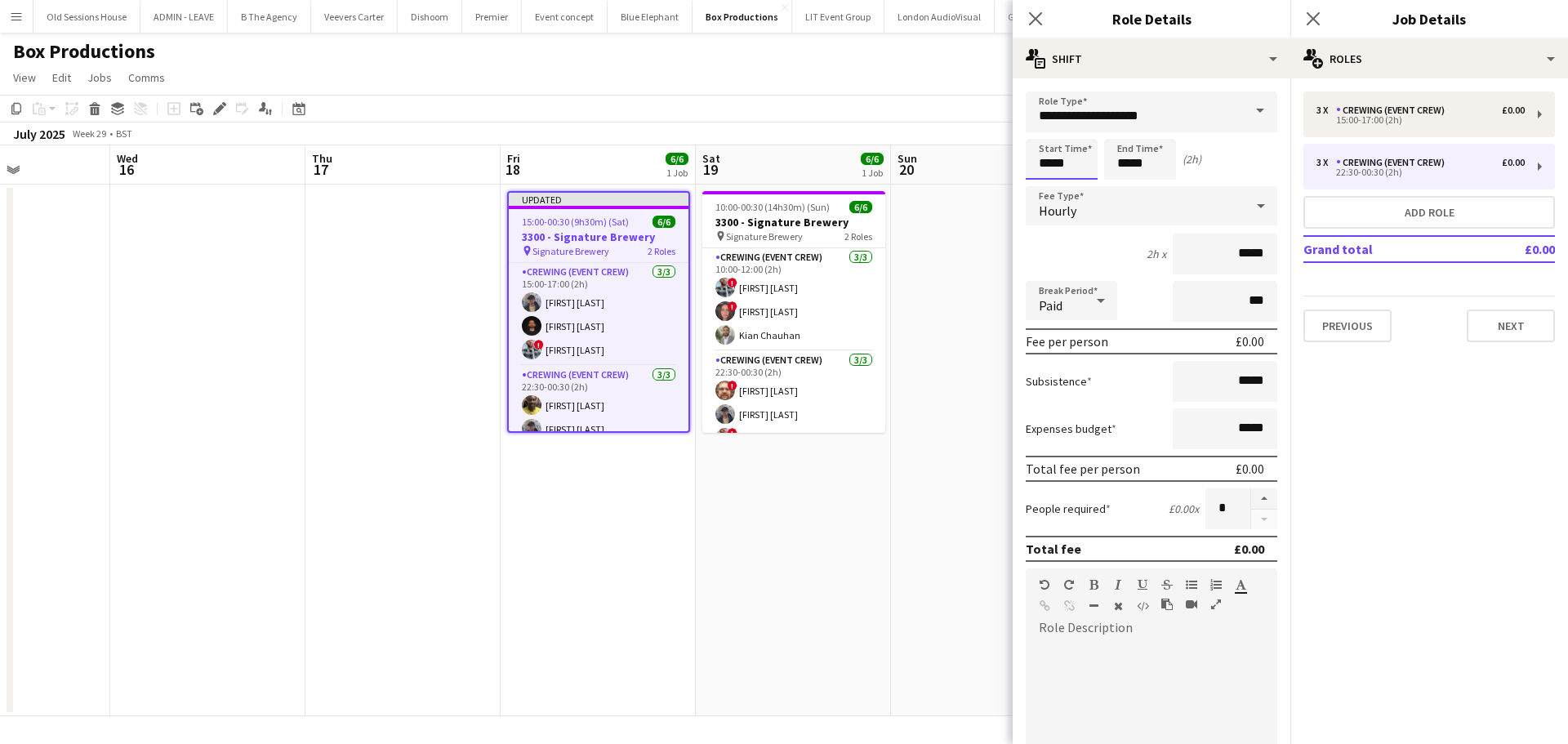 click on "*****" at bounding box center (1062, 159) 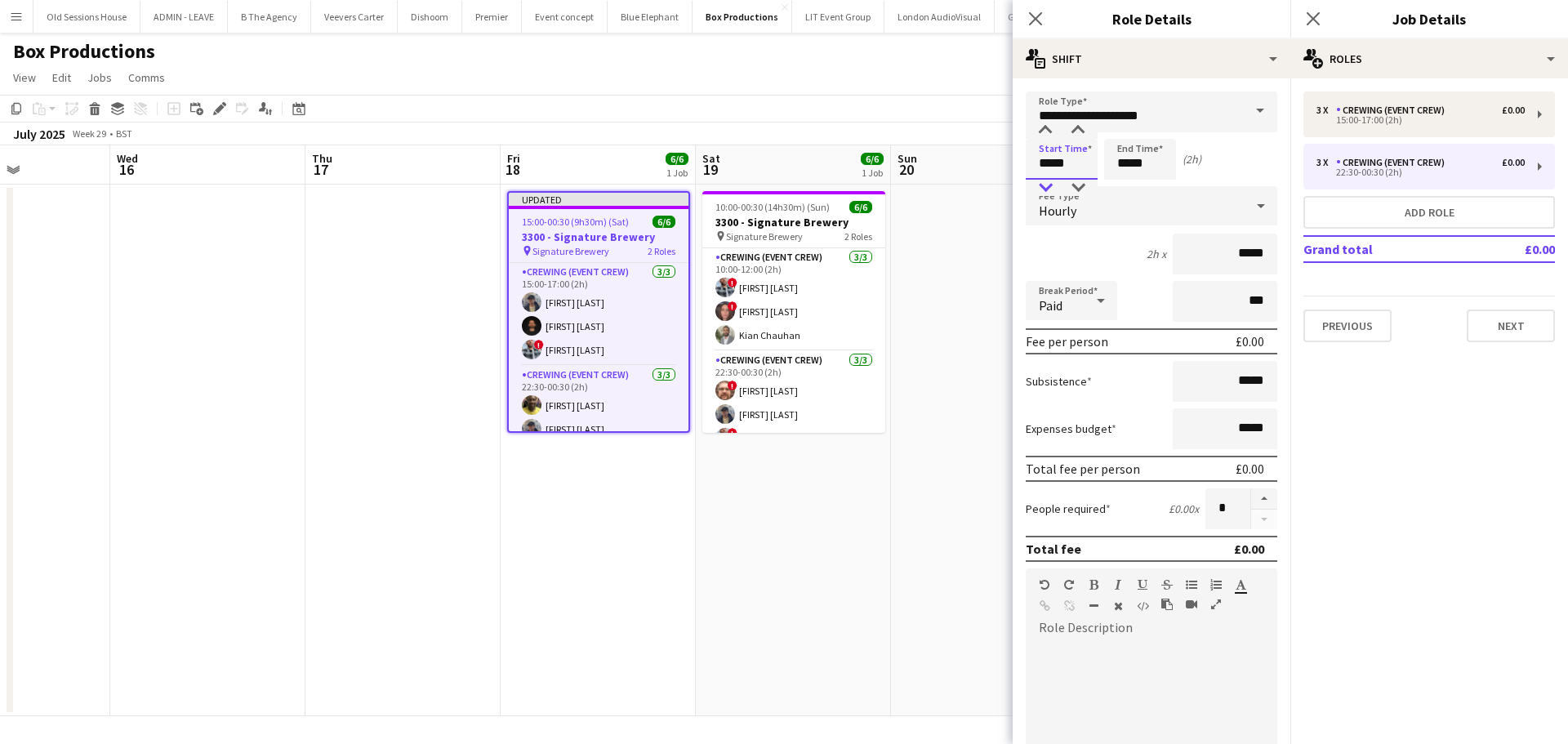 type on "*****" 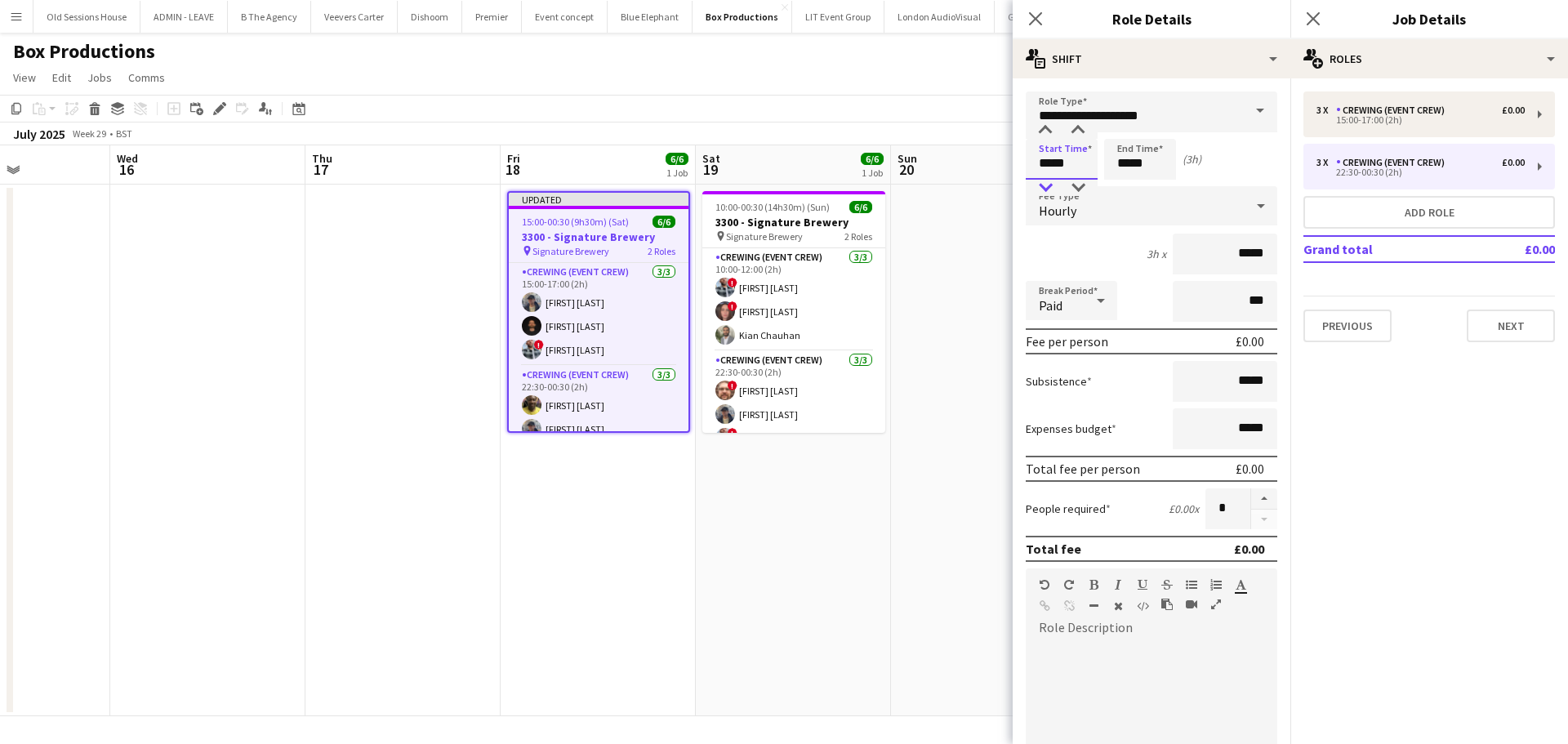 click at bounding box center [1045, 188] 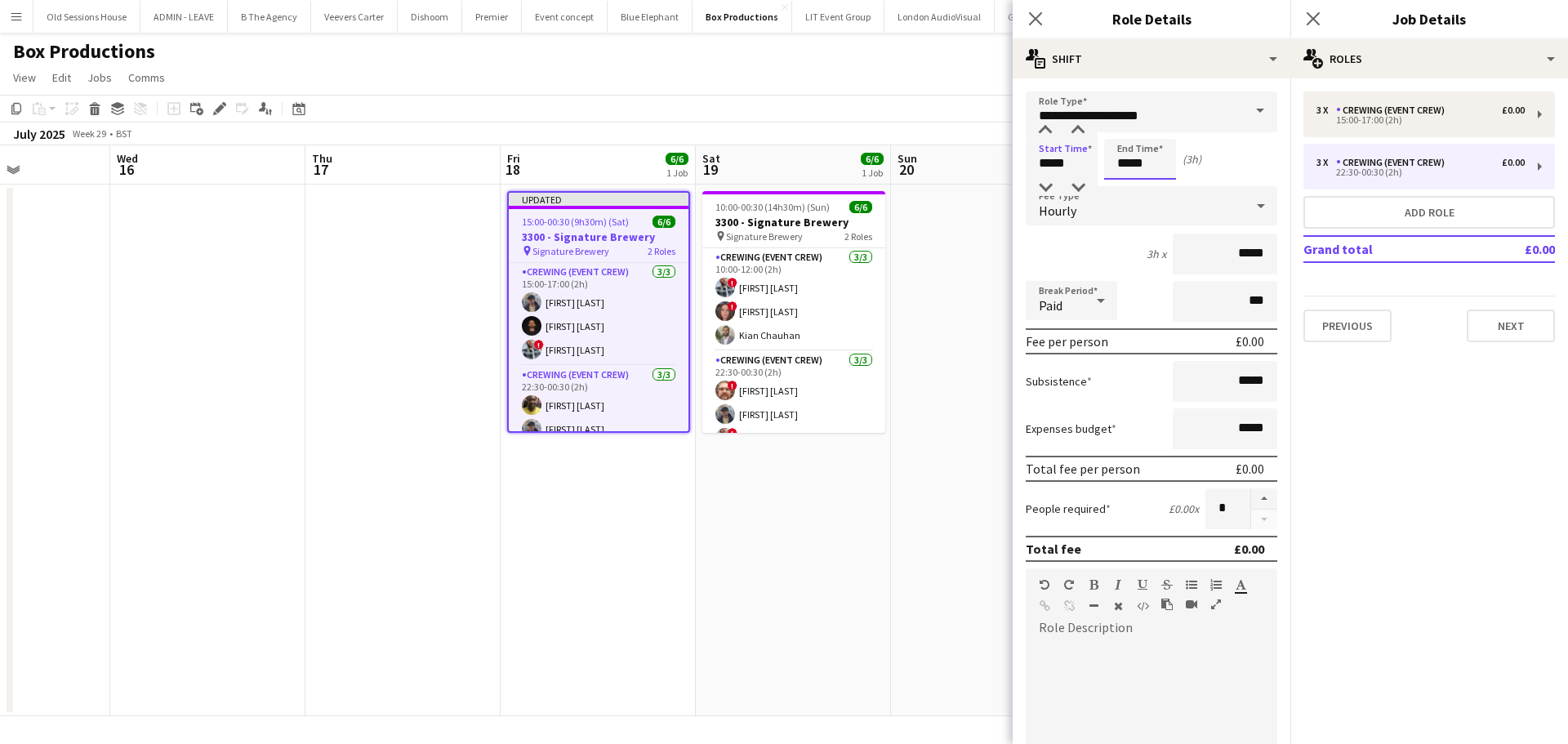click on "*****" at bounding box center (1140, 159) 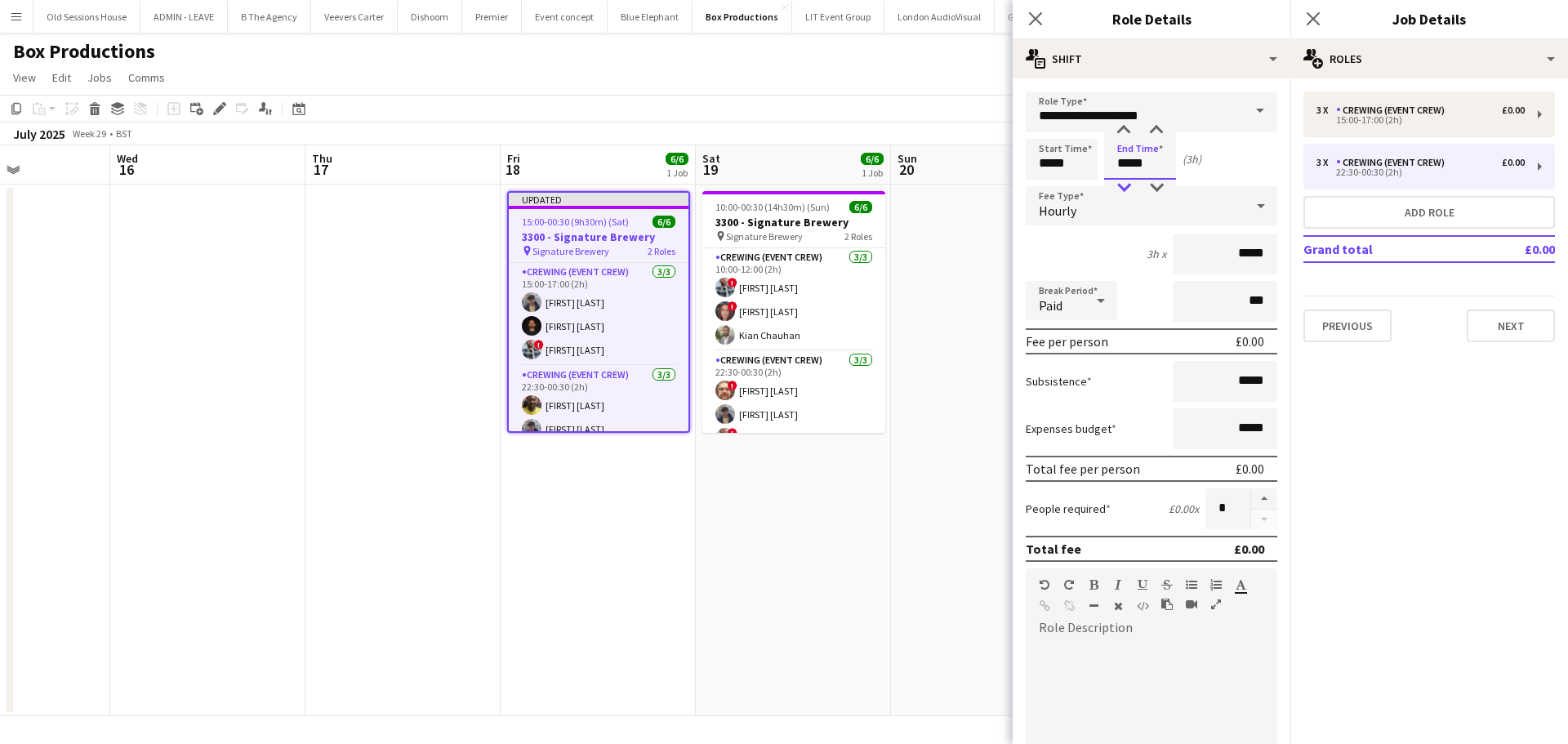 type on "*****" 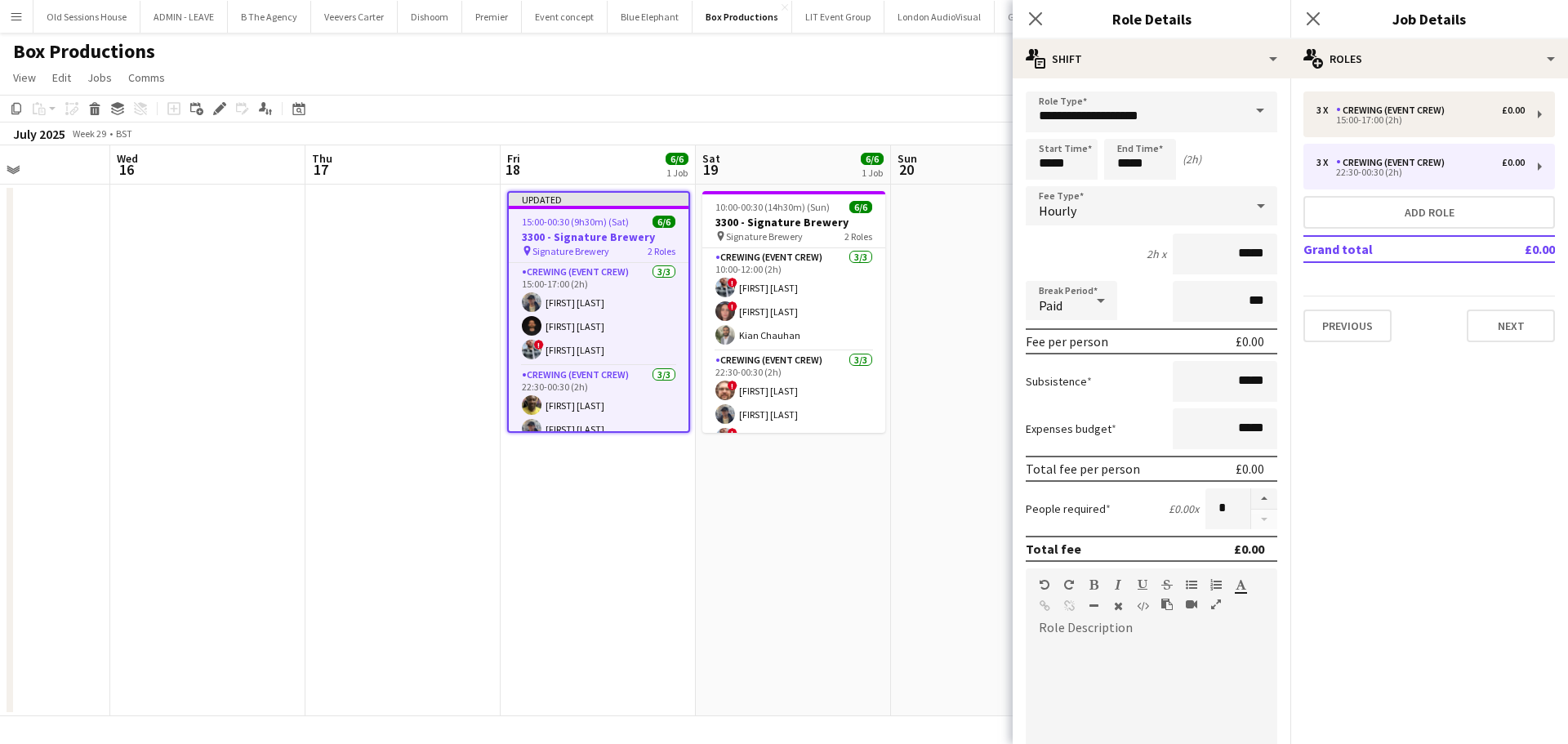 click on "Updated   15:00-00:30 (9h30m) (Sat)   6/6   3300 - Signature Brewery
pin
Signature Brewery   2 Roles   Crewing (Event Crew)   3/3   15:00-17:00 (2h)
William Connor Christopher Ames ! Kieran Brooks  Crewing (Event Crew)   3/3   22:30-00:30 (2h)
Alphonsus Chucks Mordi William Connor ! Kieran Brooks" at bounding box center [598, 450] 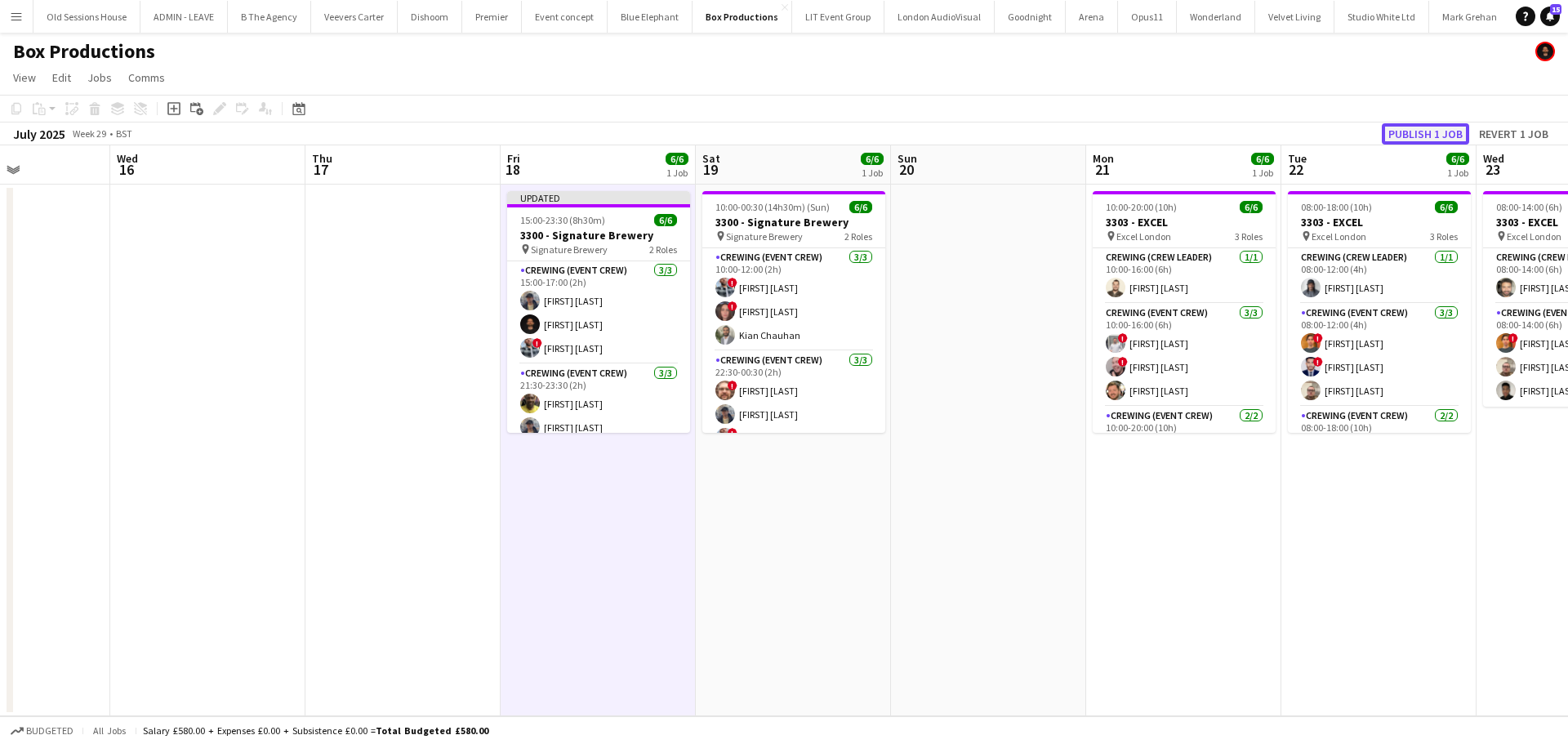 click on "Publish 1 job" 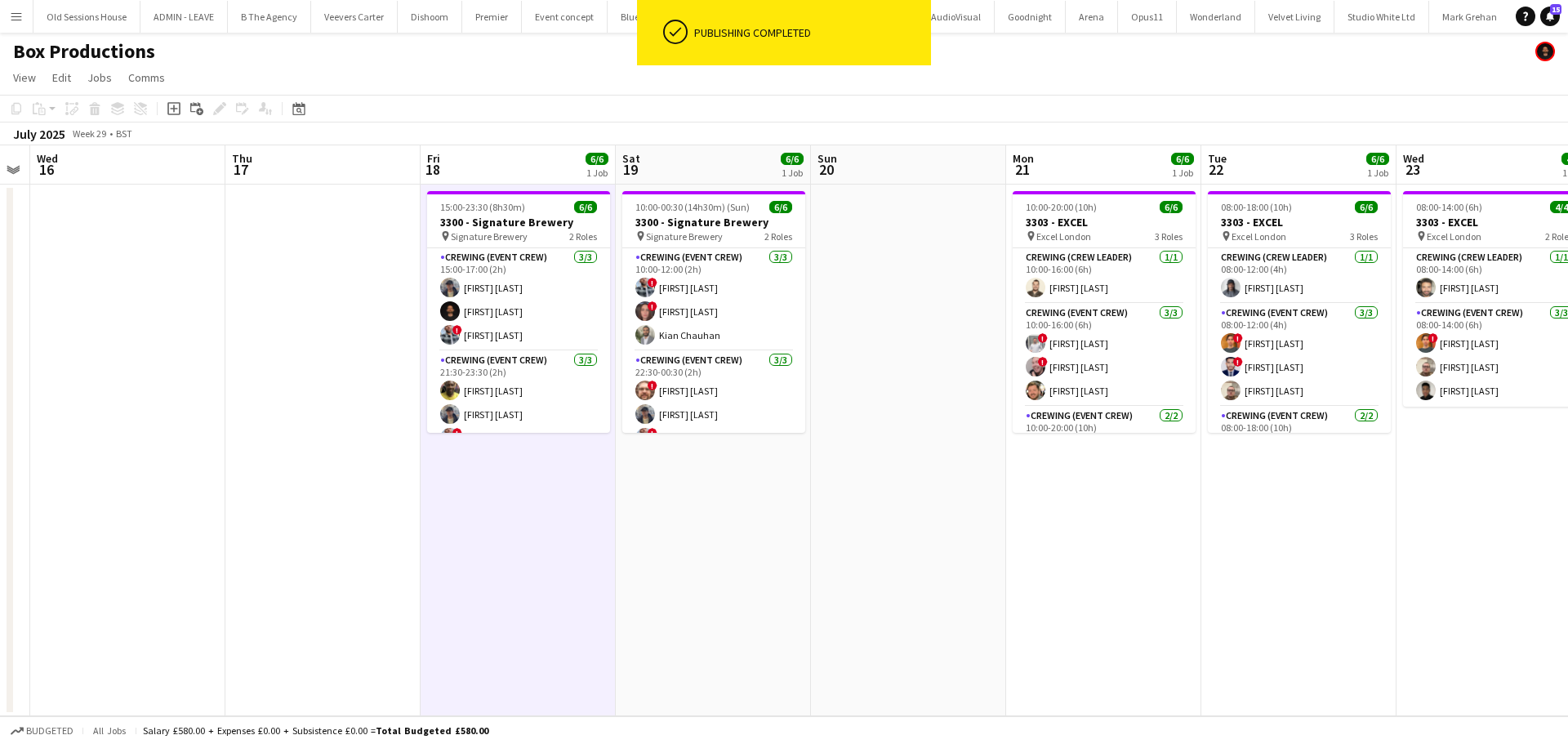 scroll, scrollTop: 0, scrollLeft: 560, axis: horizontal 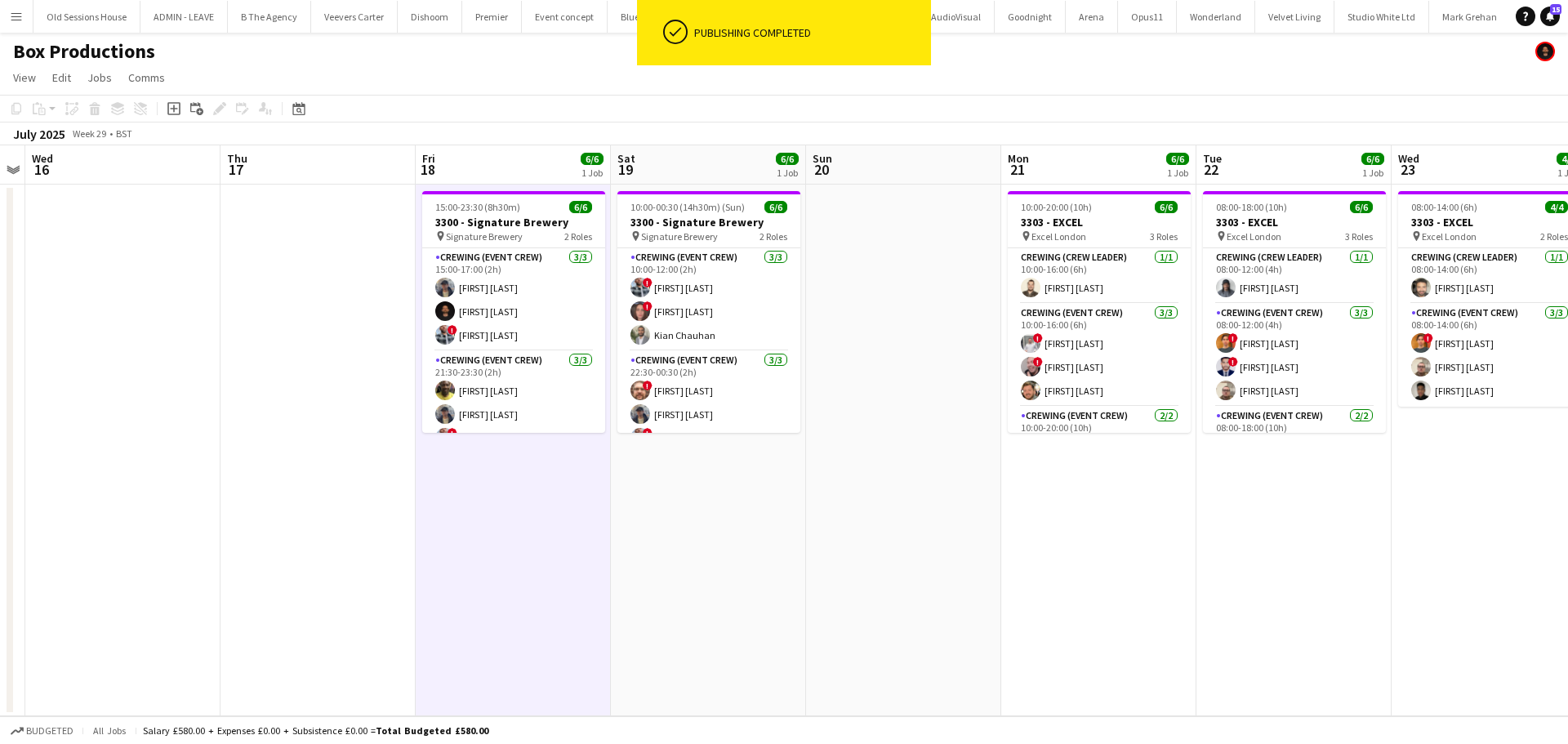 drag, startPoint x: 749, startPoint y: 515, endPoint x: 664, endPoint y: 523, distance: 85.37564 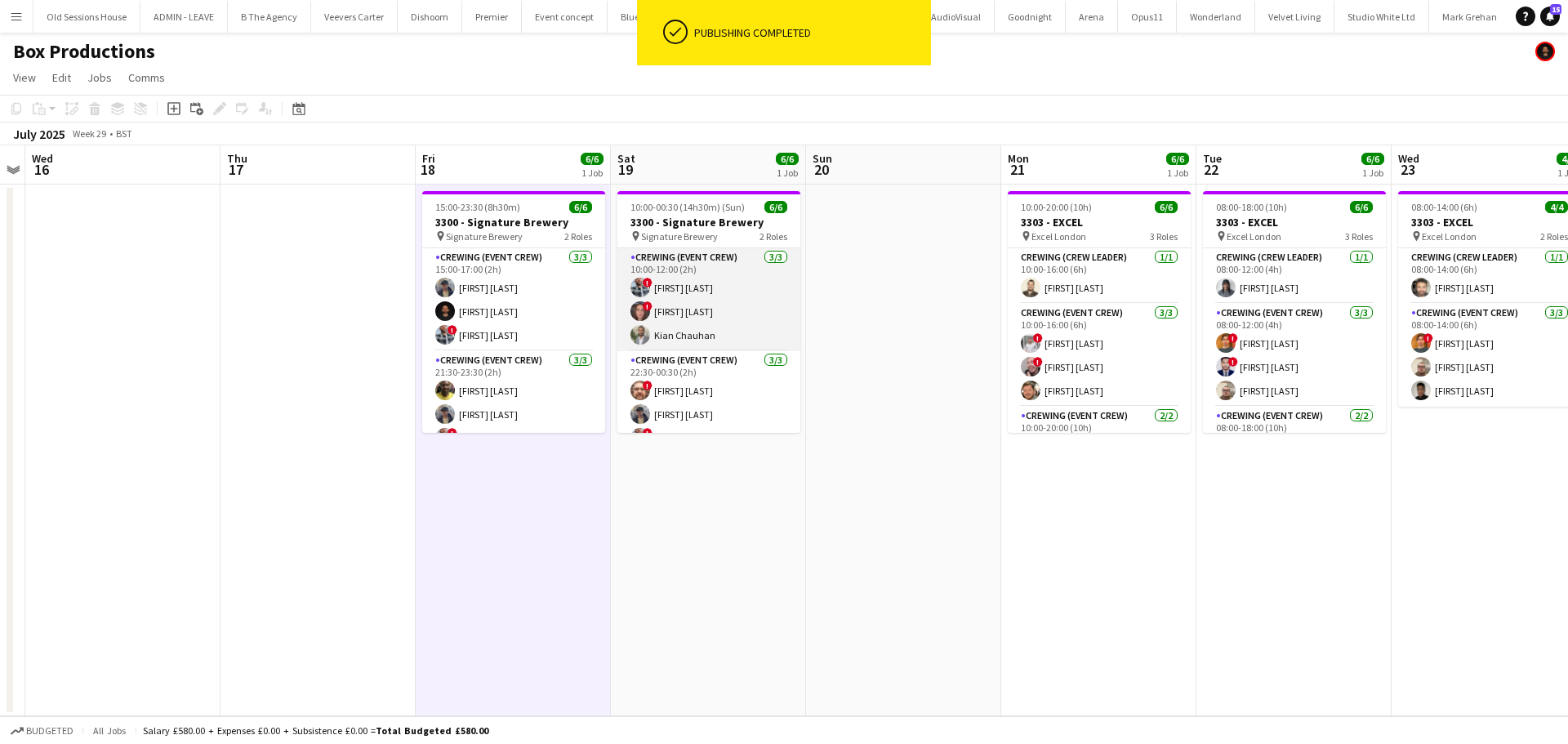 scroll, scrollTop: 21, scrollLeft: 0, axis: vertical 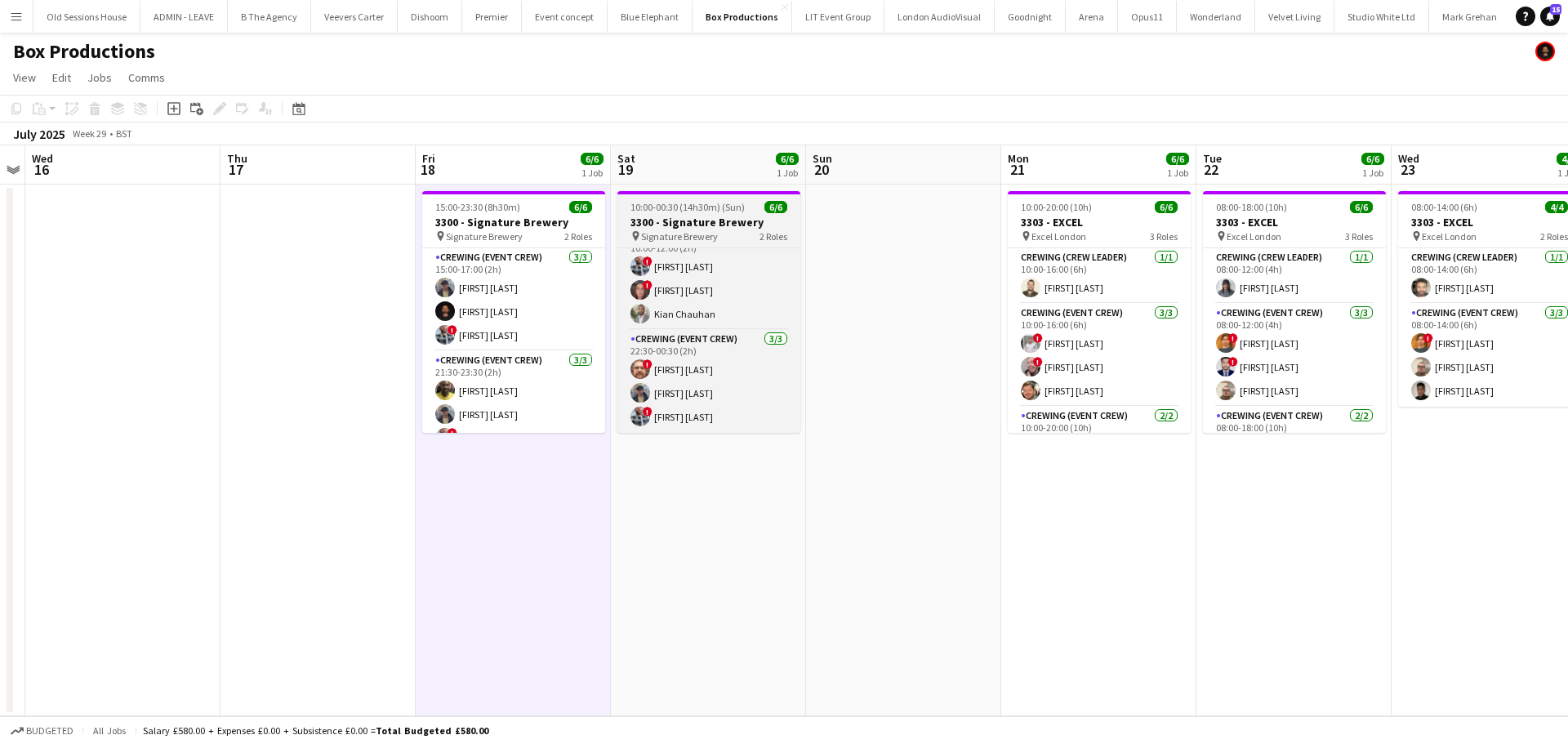 click on "3300 - Signature Brewery" at bounding box center (709, 222) 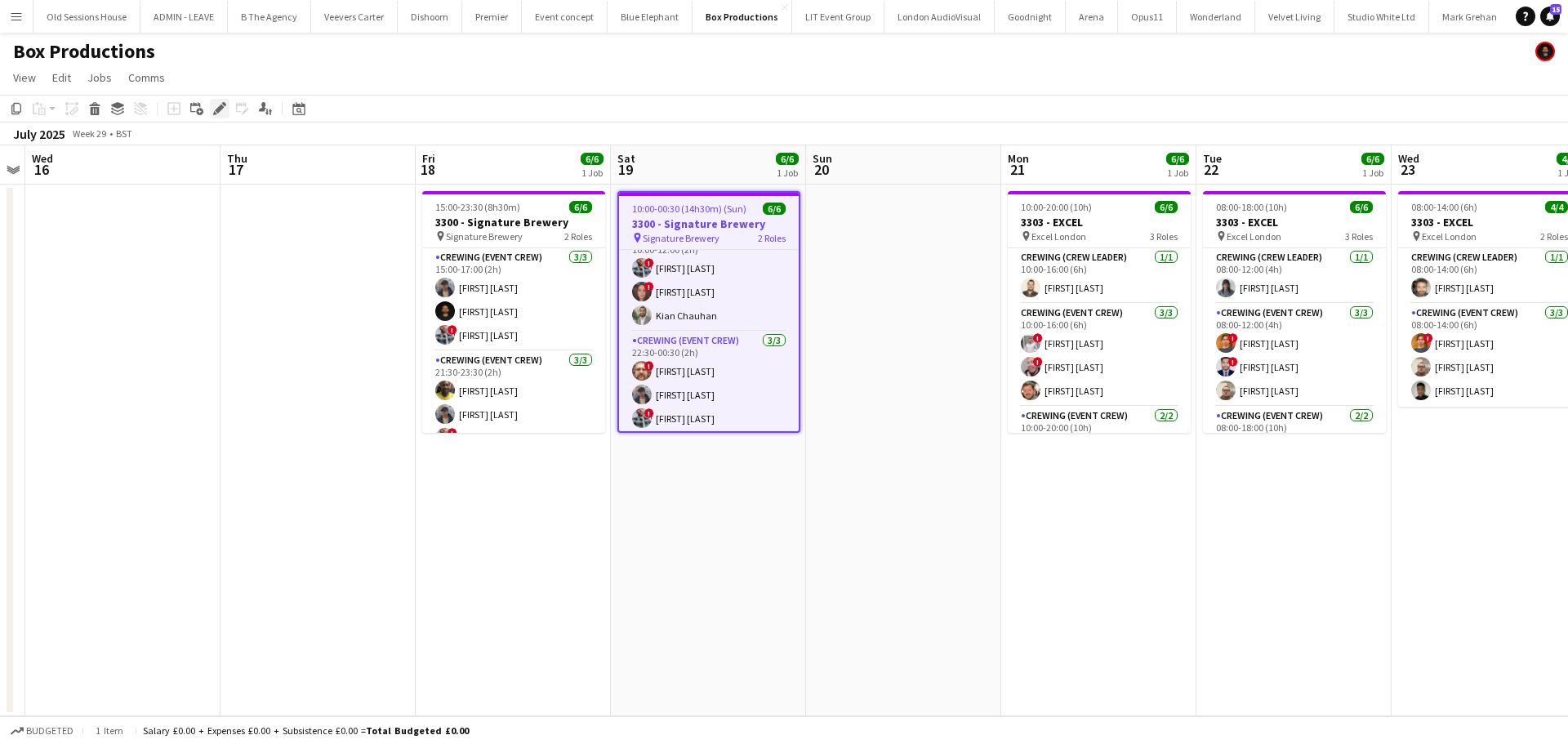 click 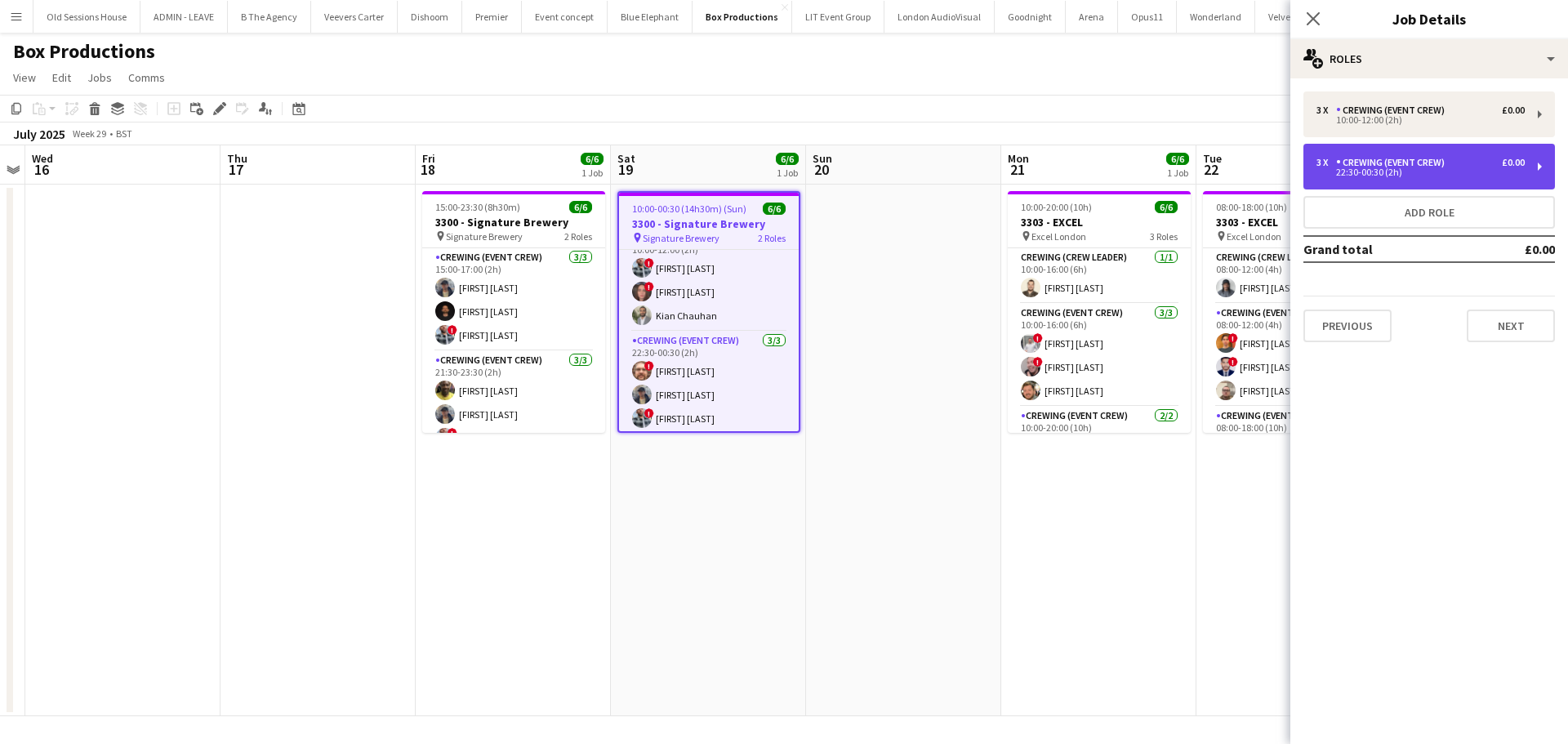 click on "Crewing (Event Crew)" at bounding box center [1393, 163] 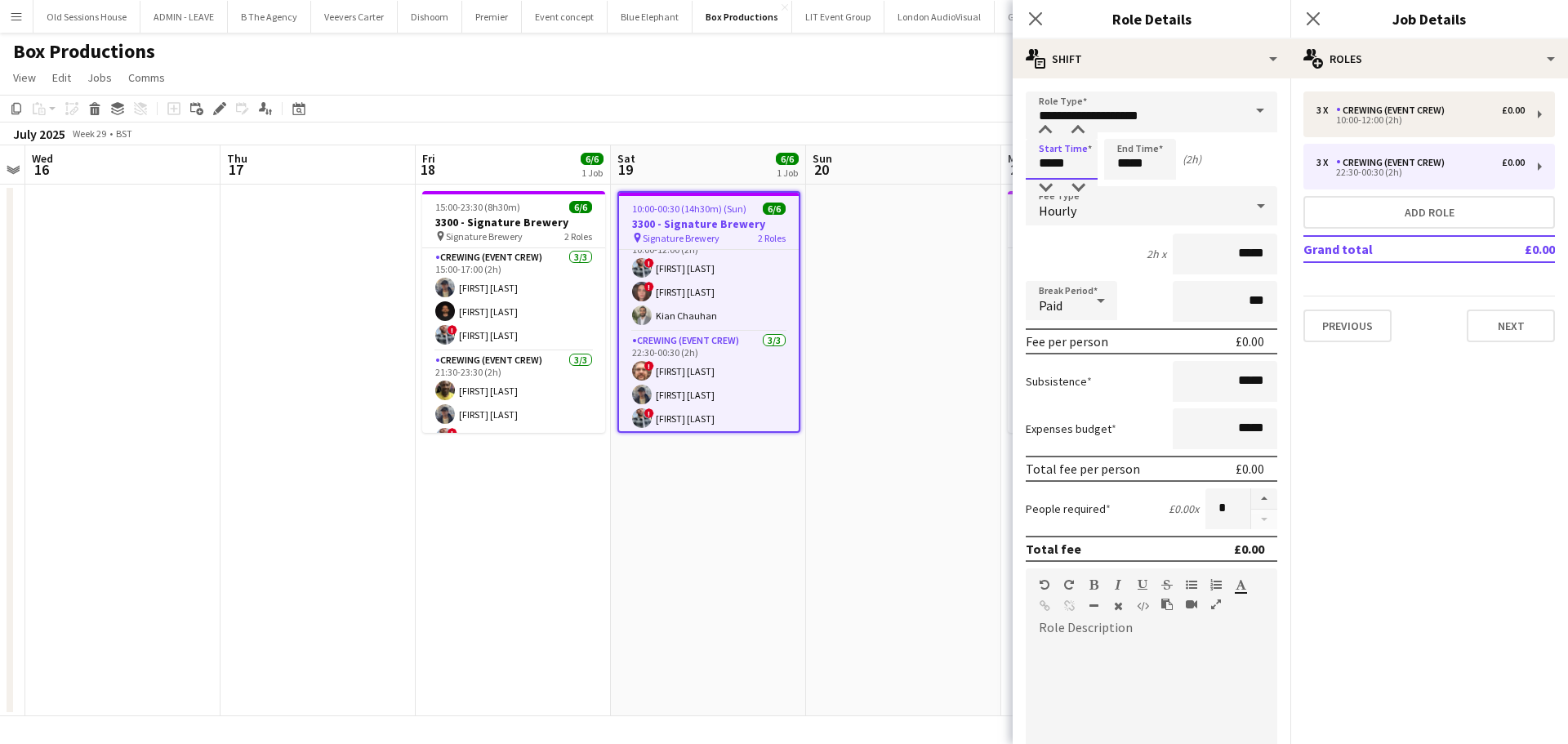 click on "*****" at bounding box center [1062, 159] 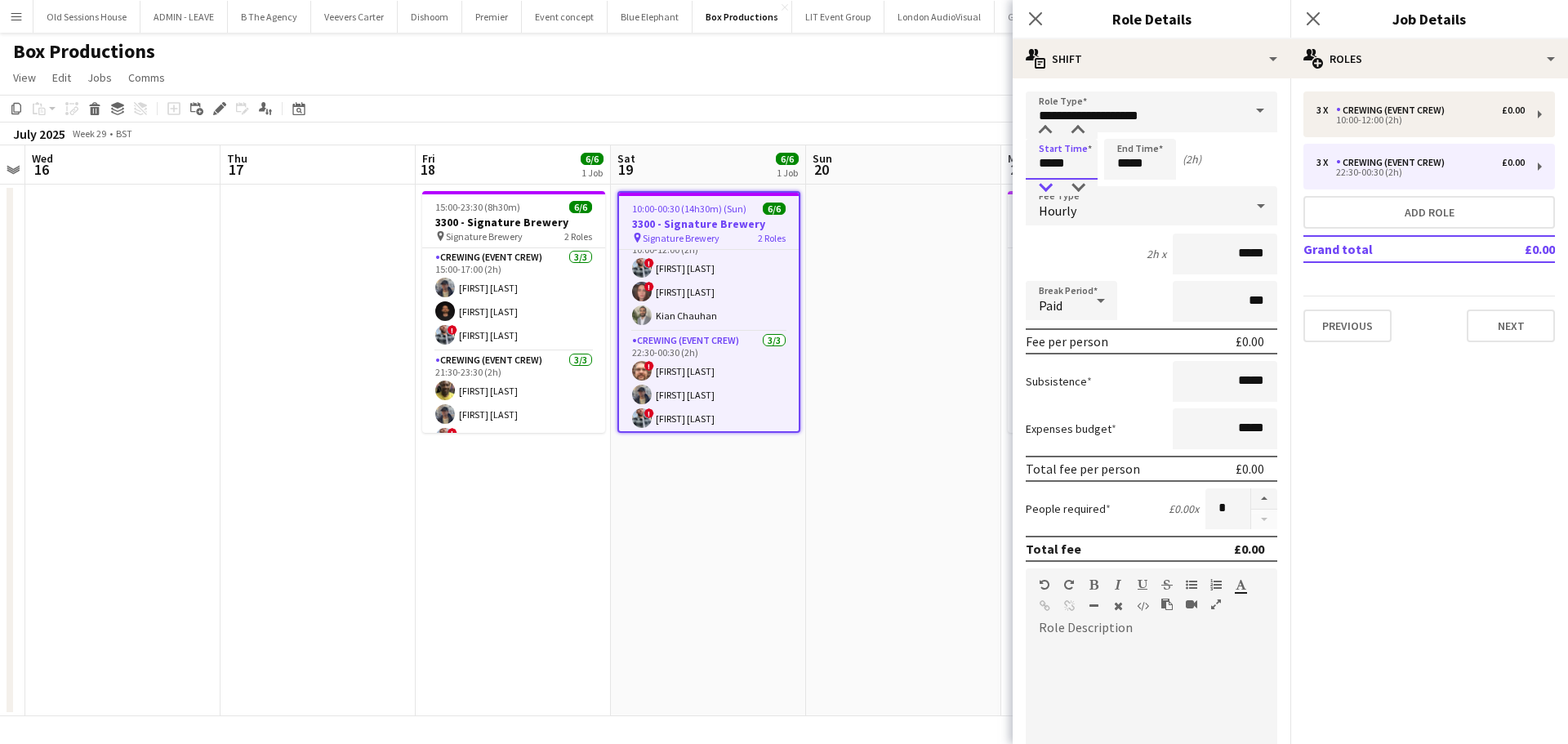 type on "*****" 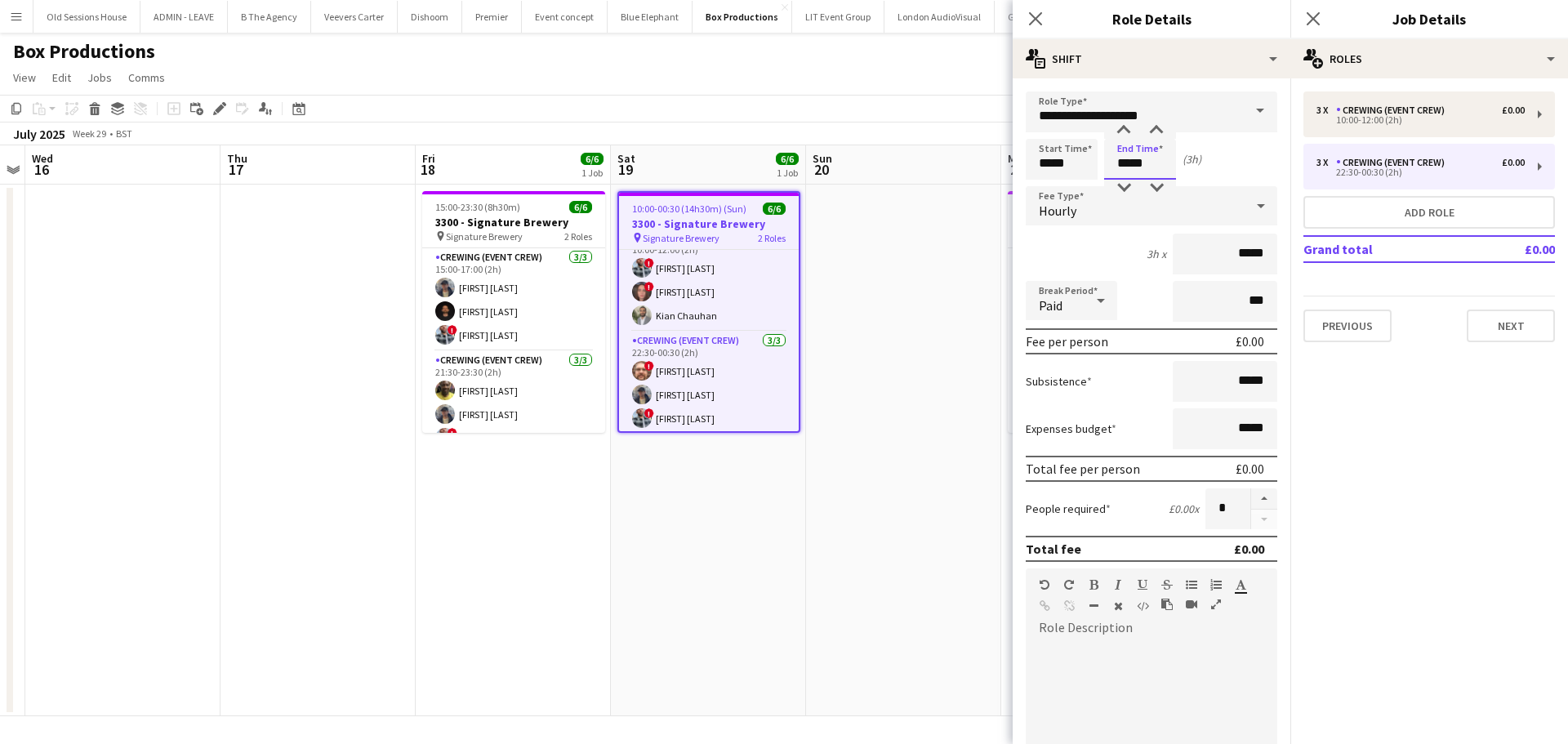 click on "*****" at bounding box center (1140, 159) 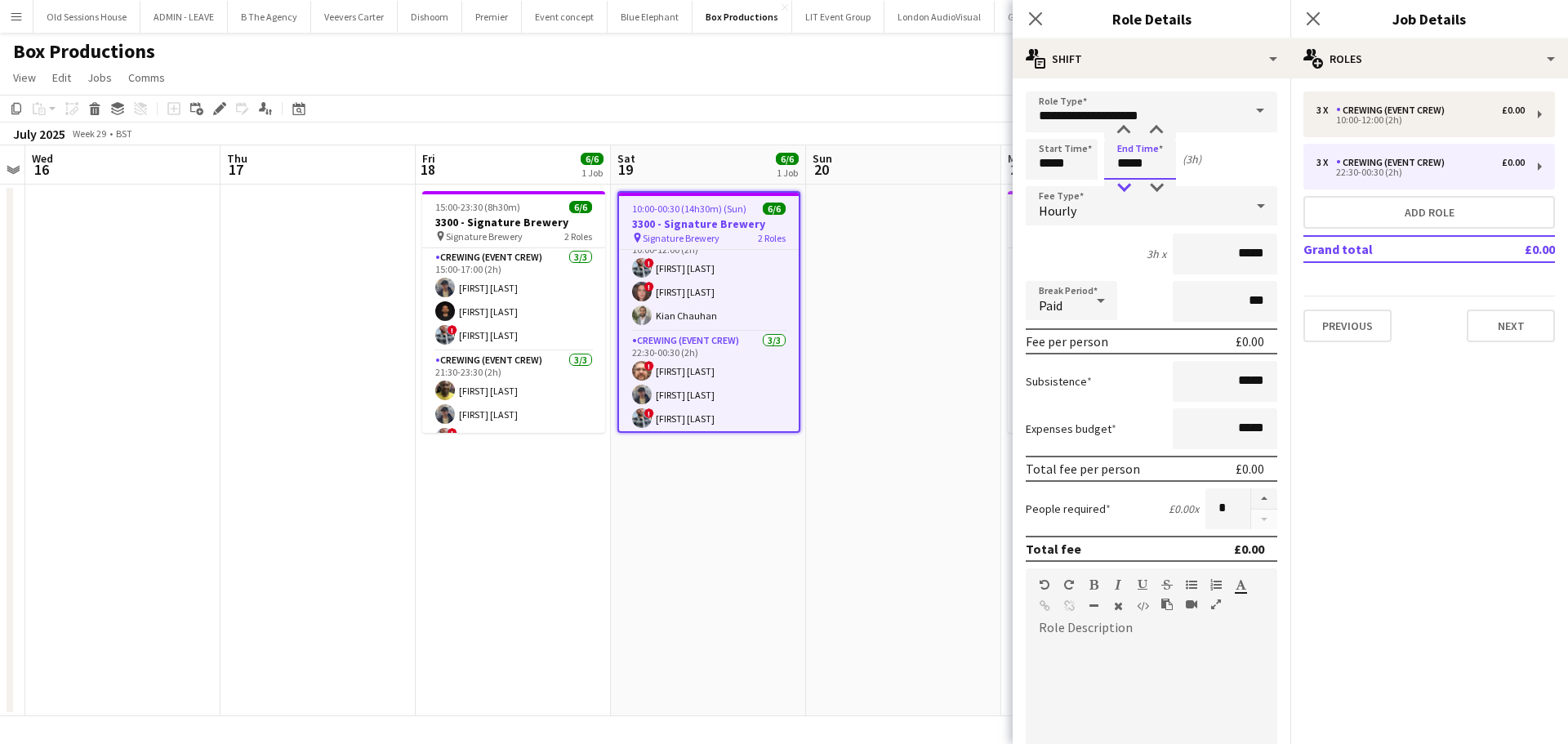 type on "*****" 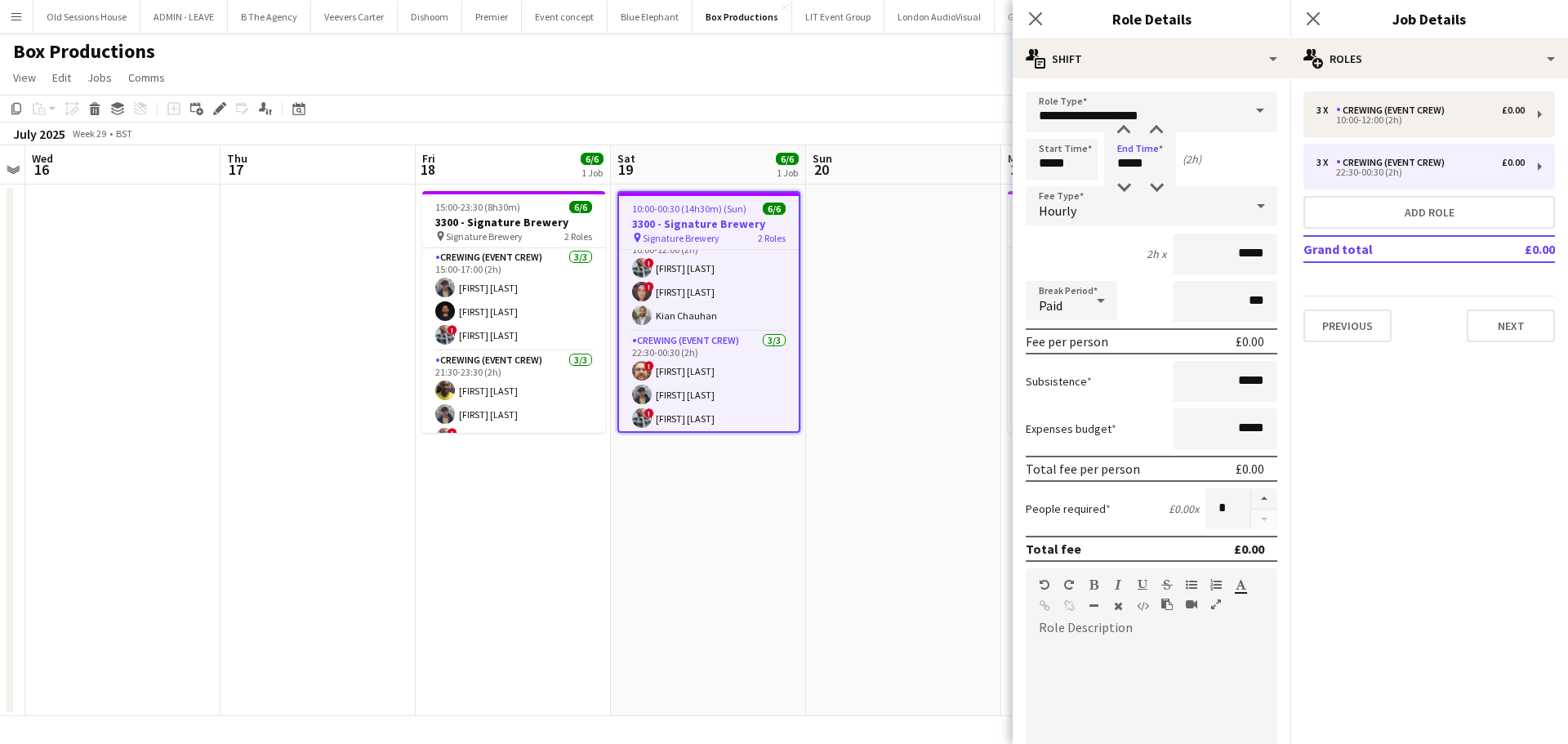 click on "10:00-00:30 (14h30m) (Sun)   6/6   3300 - Signature Brewery
pin
Signature Brewery   2 Roles   Crewing (Event Crew)   3/3   10:00-12:00 (2h)
! Kieran Brooks ! Jekaterina Berezina Kian Chauhan  Crewing (Event Crew)   3/3   22:30-00:30 (2h)
! Corey Arnold William Connor ! Kieran Brooks" at bounding box center (708, 450) 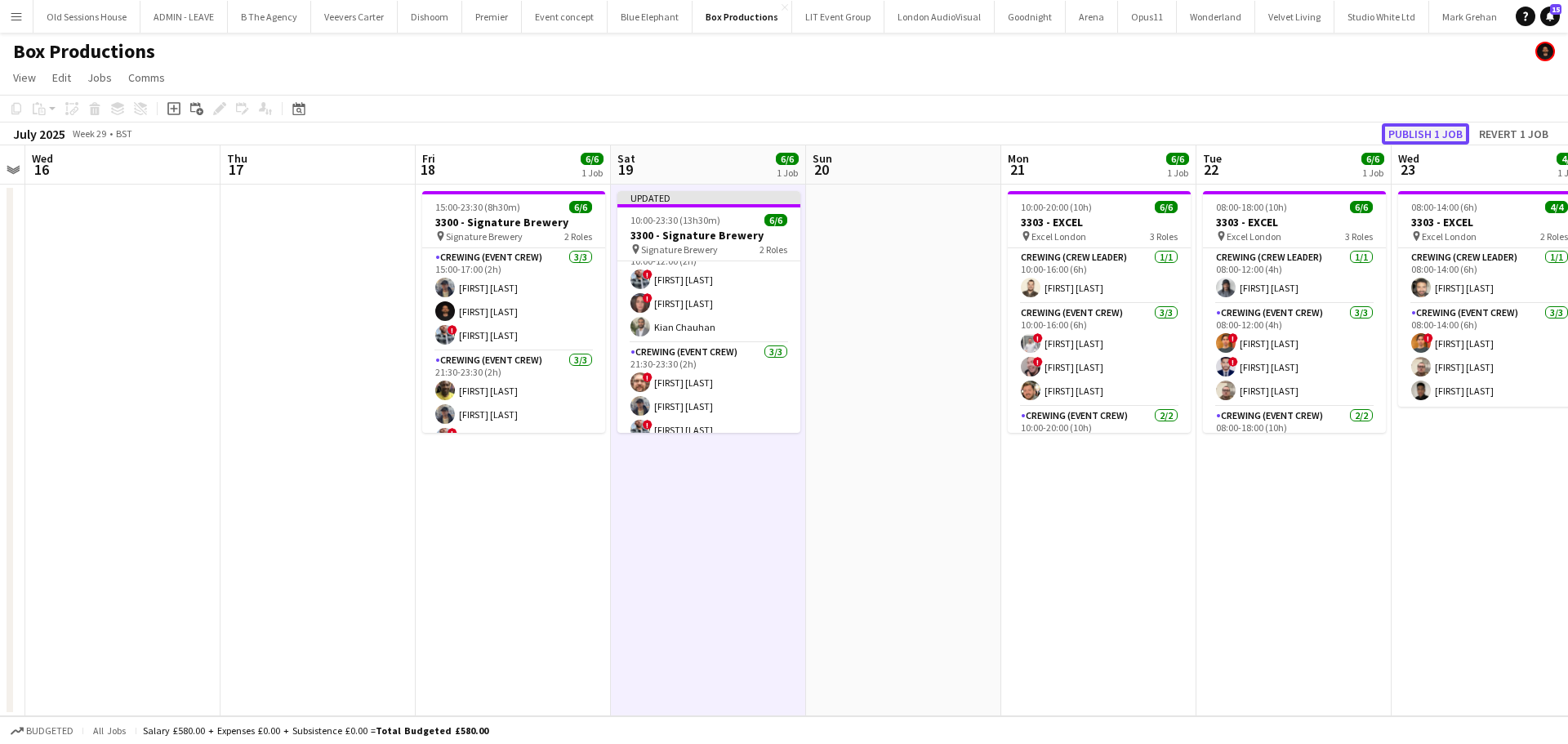 click on "Publish 1 job" 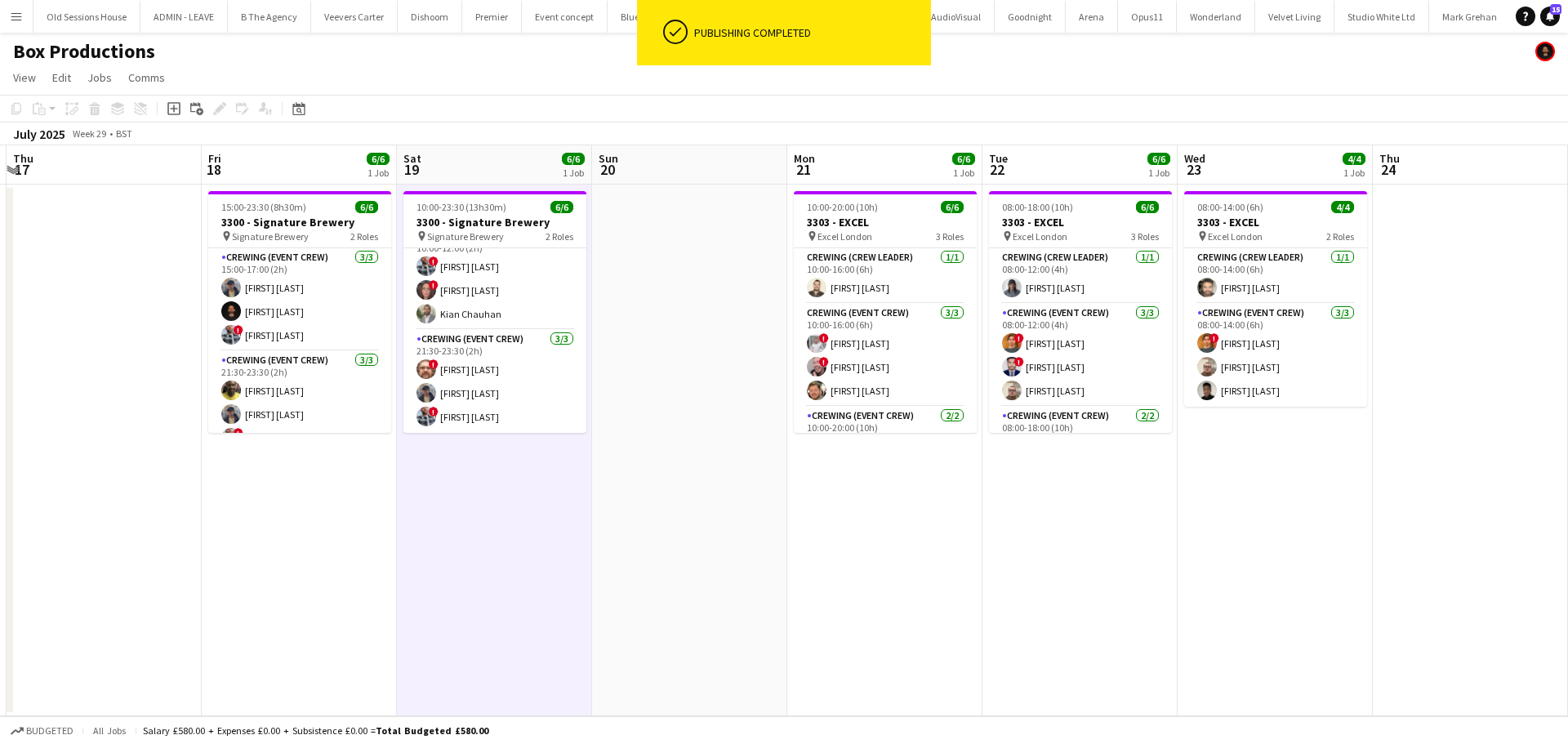 drag, startPoint x: 1073, startPoint y: 528, endPoint x: 782, endPoint y: 558, distance: 292.5423 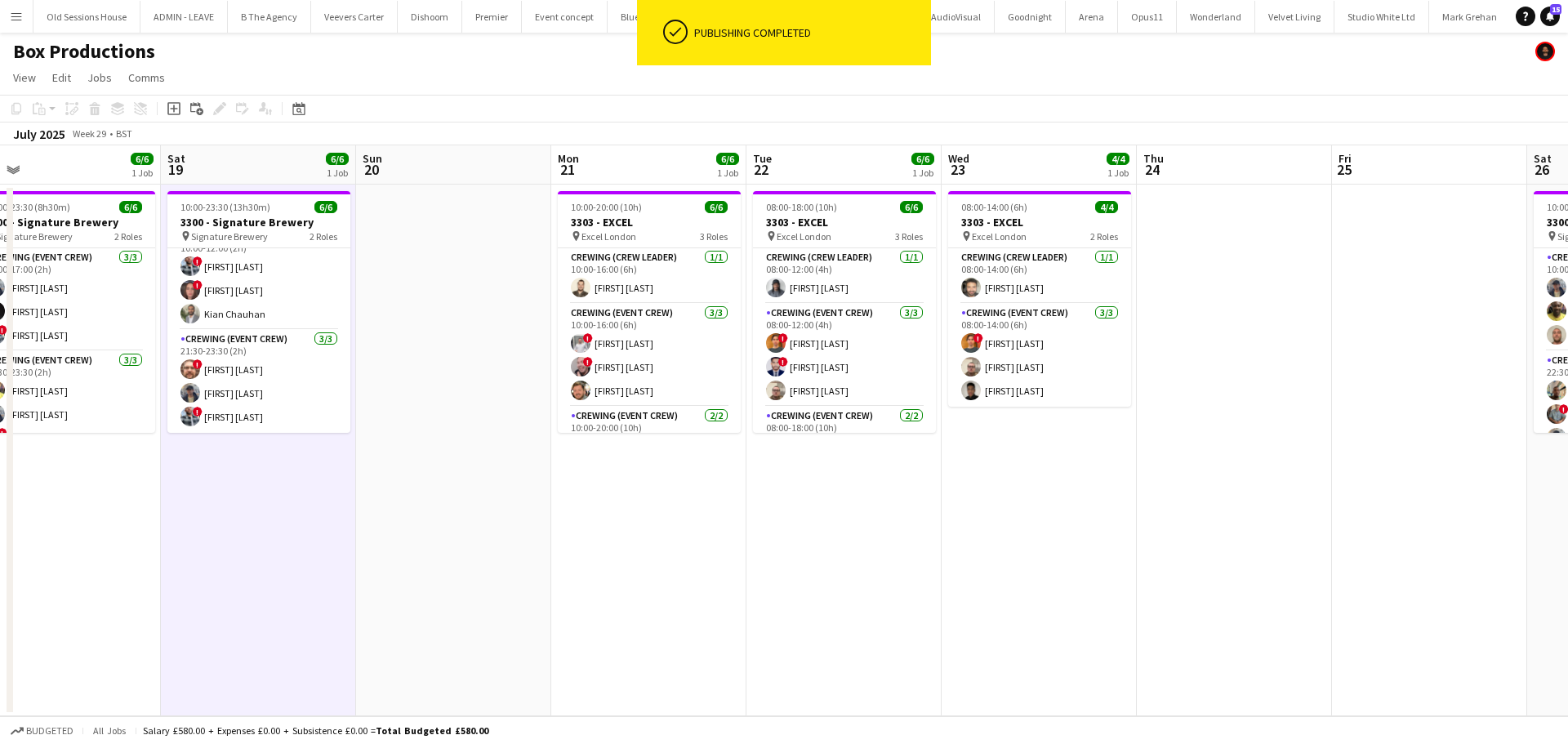 drag, startPoint x: 1298, startPoint y: 492, endPoint x: 880, endPoint y: 497, distance: 418.0299 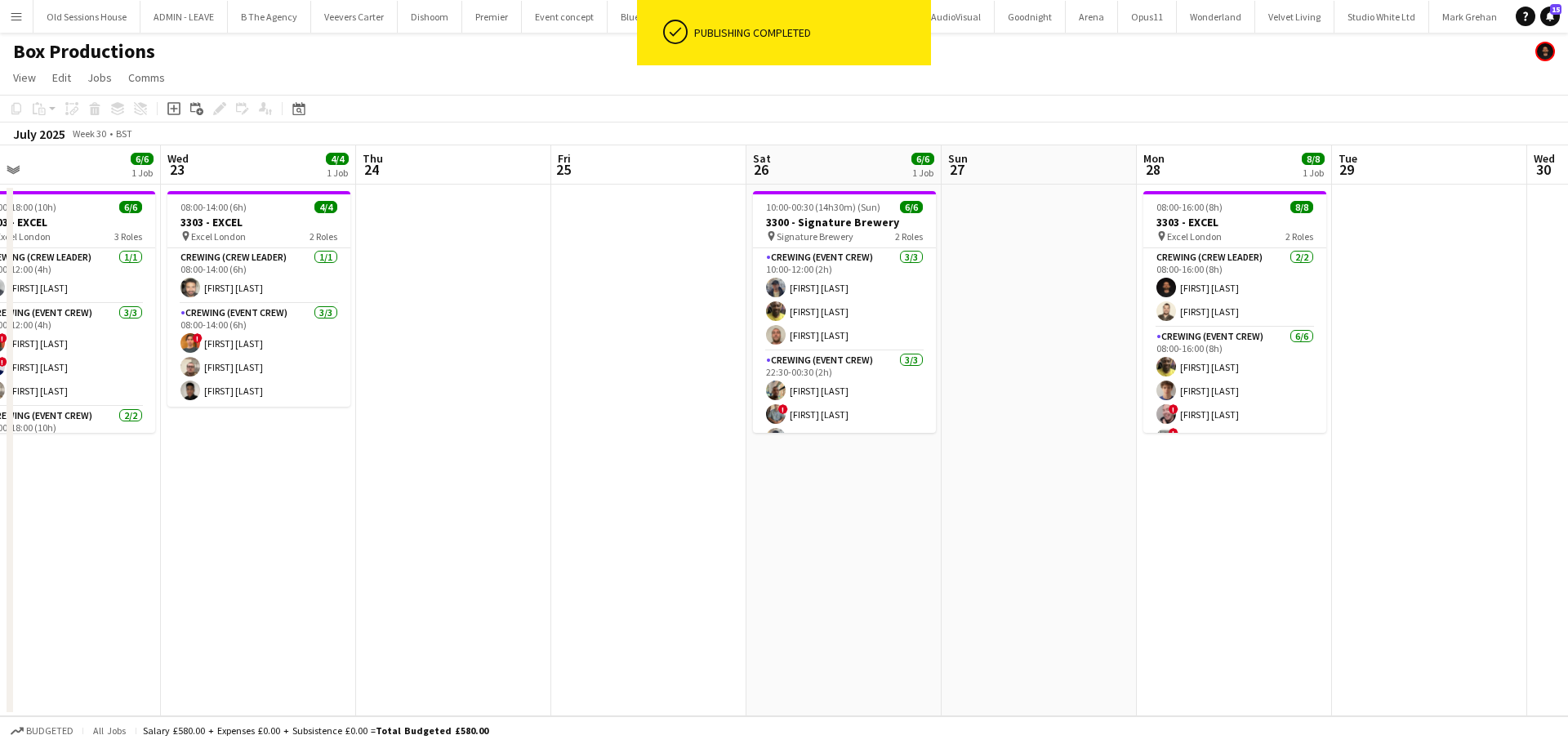 drag, startPoint x: 871, startPoint y: 501, endPoint x: 755, endPoint y: 499, distance: 116.0172 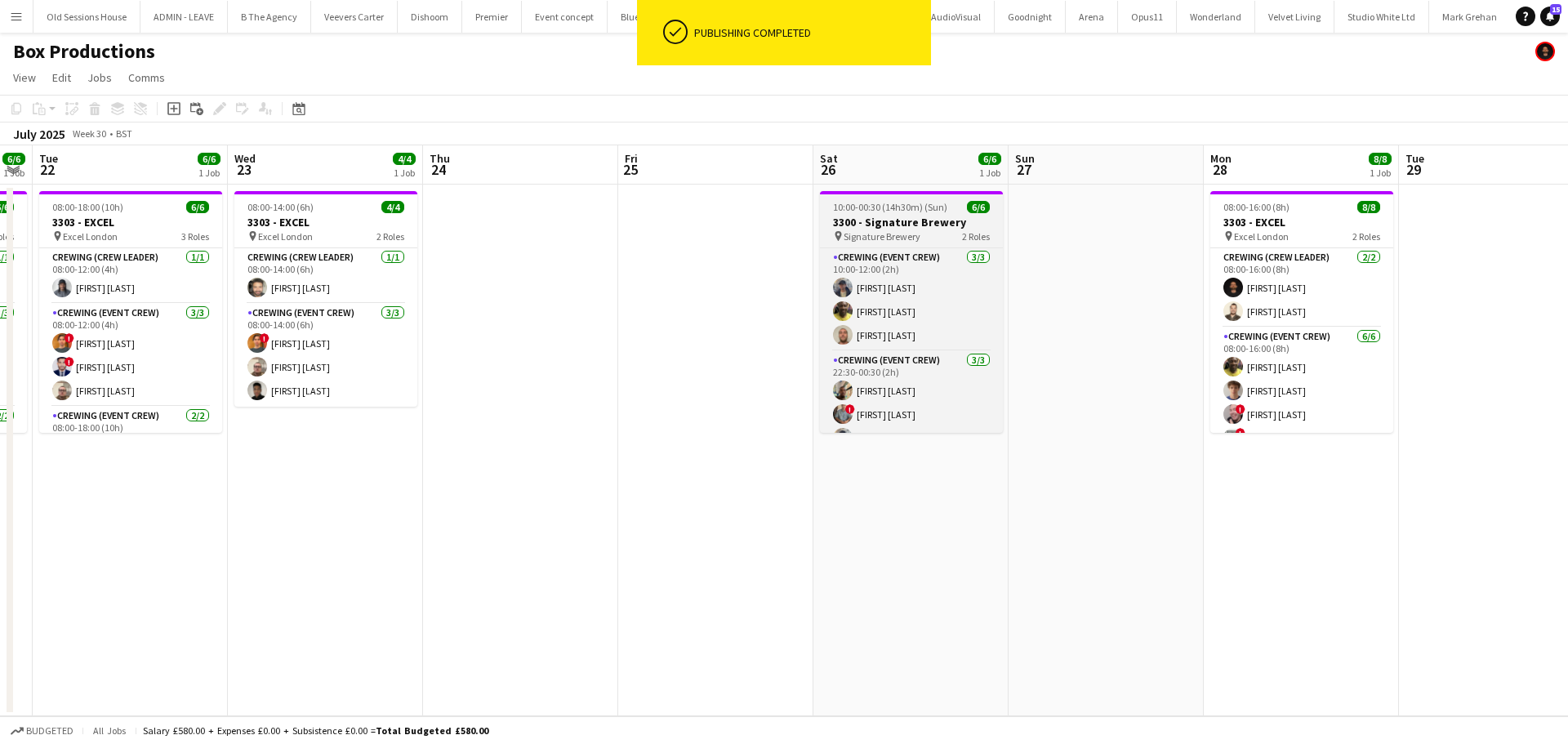 click on "10:00-00:30 (14h30m) (Sun)" at bounding box center [890, 207] 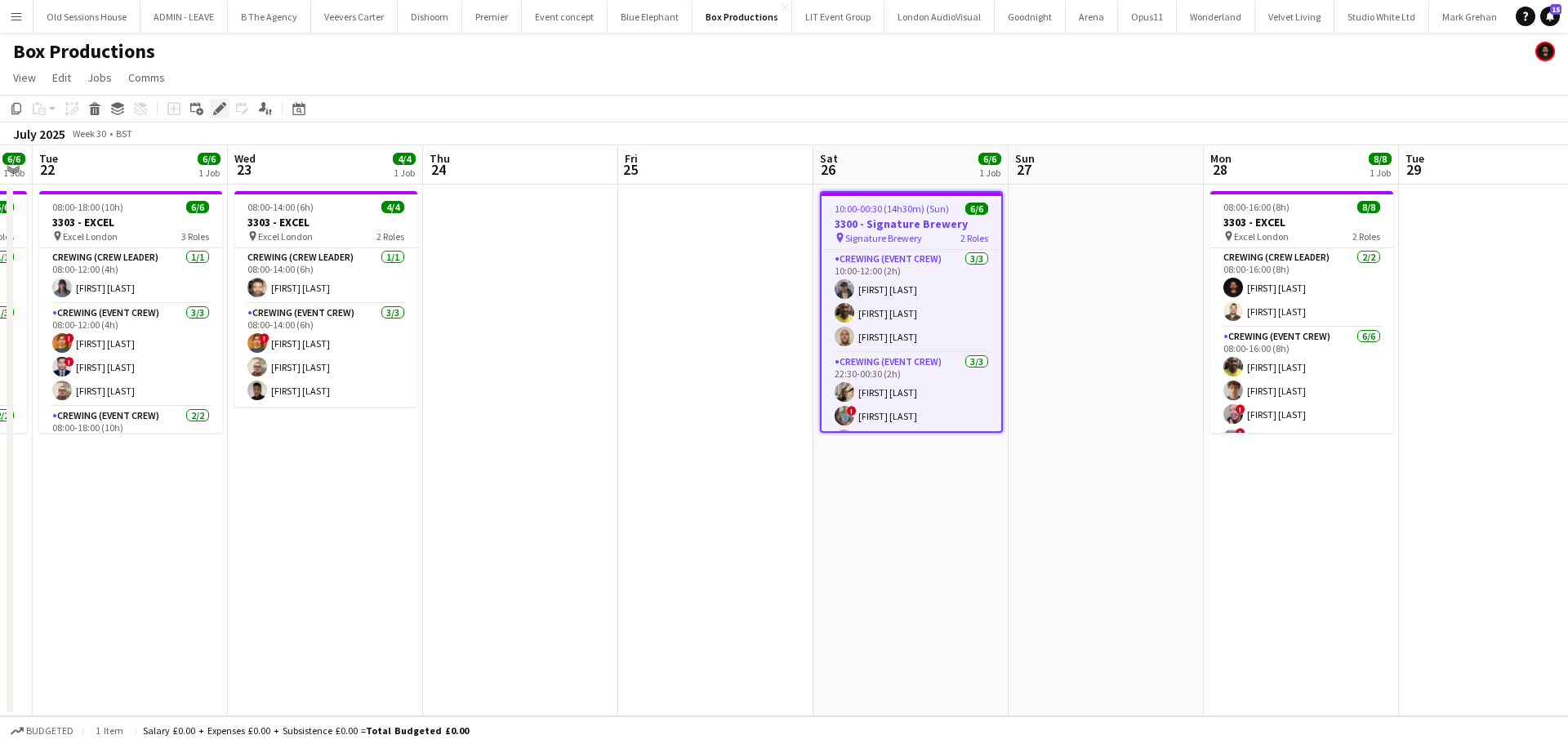 click 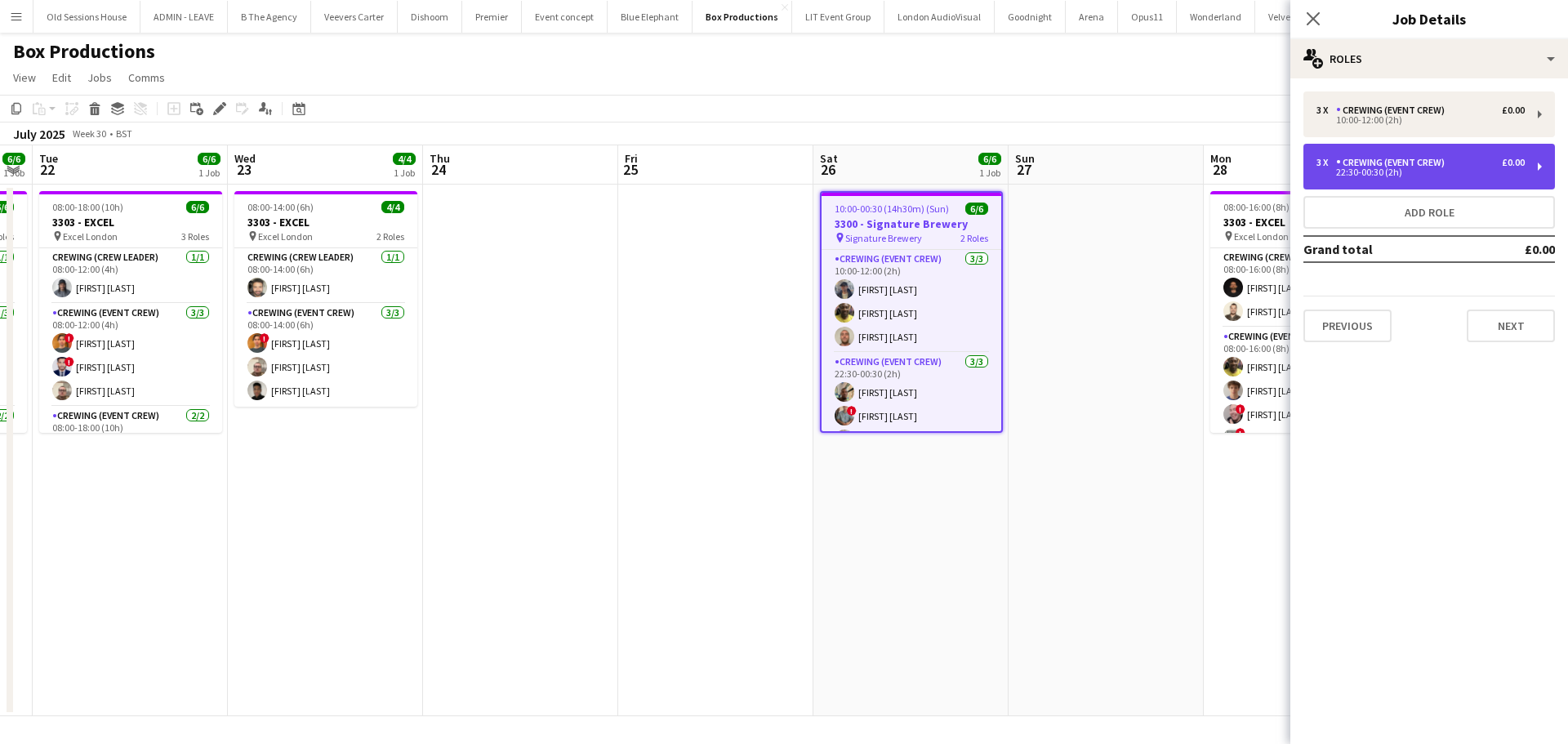 click on "Crewing (Event Crew)" at bounding box center (1393, 163) 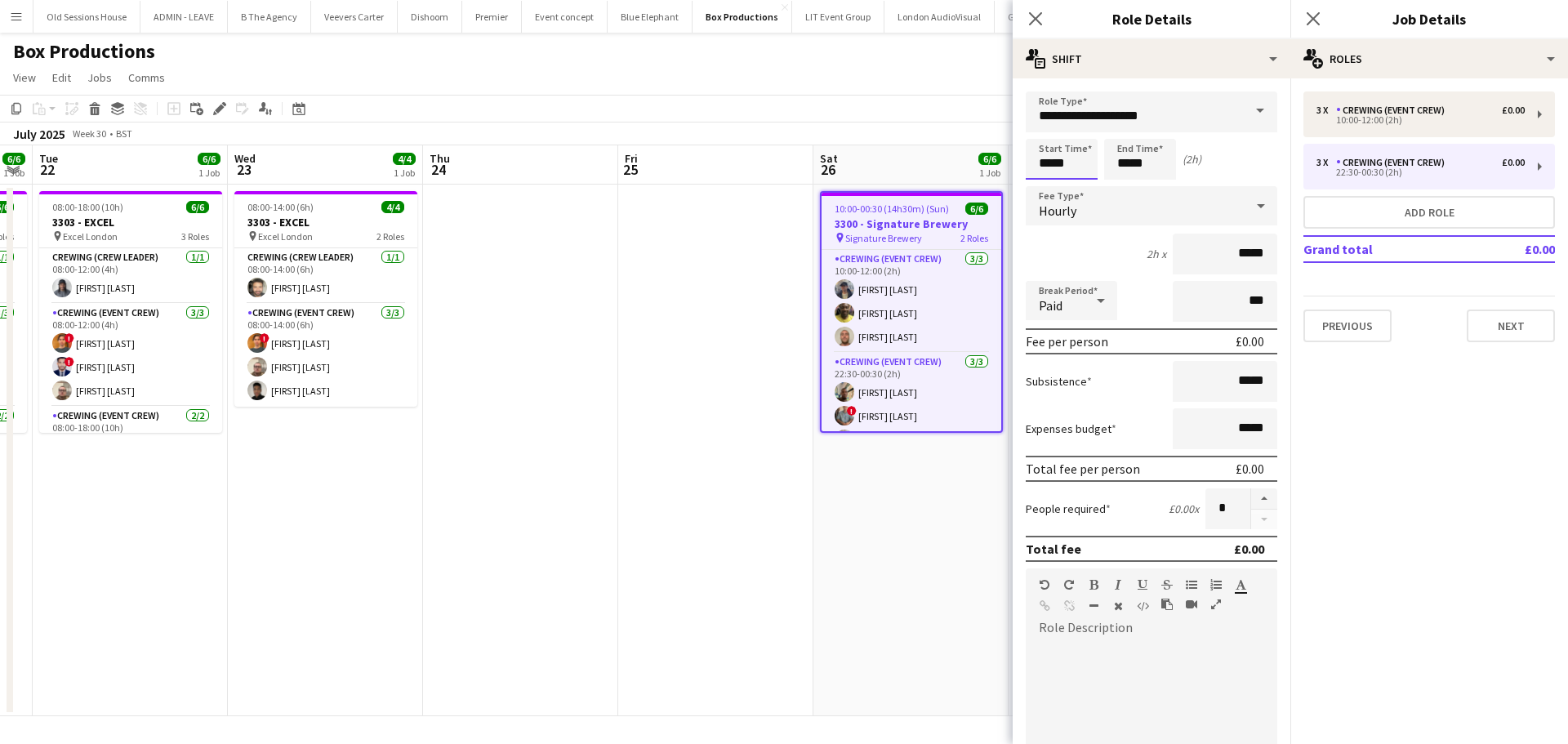click on "*****" at bounding box center (1062, 159) 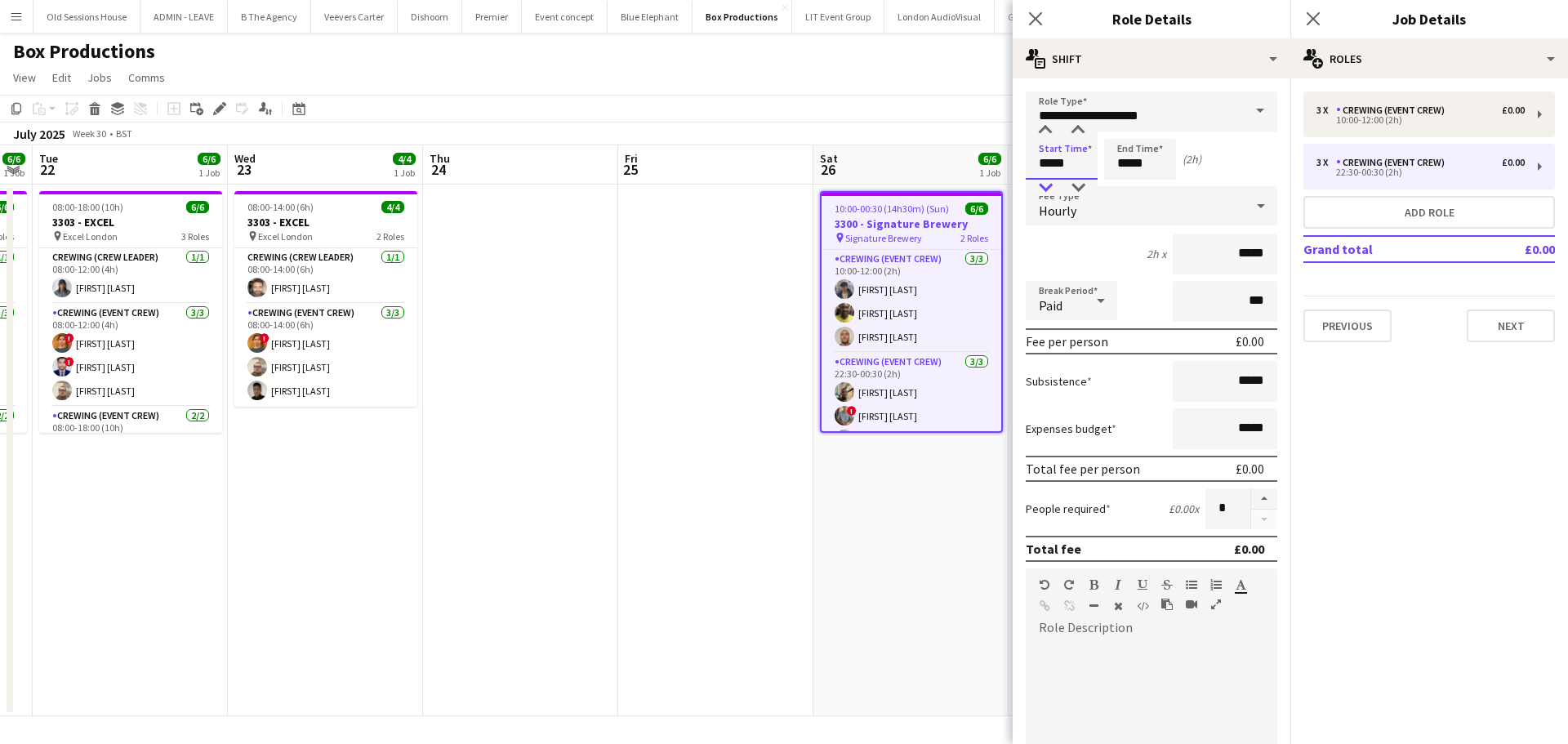 type on "*****" 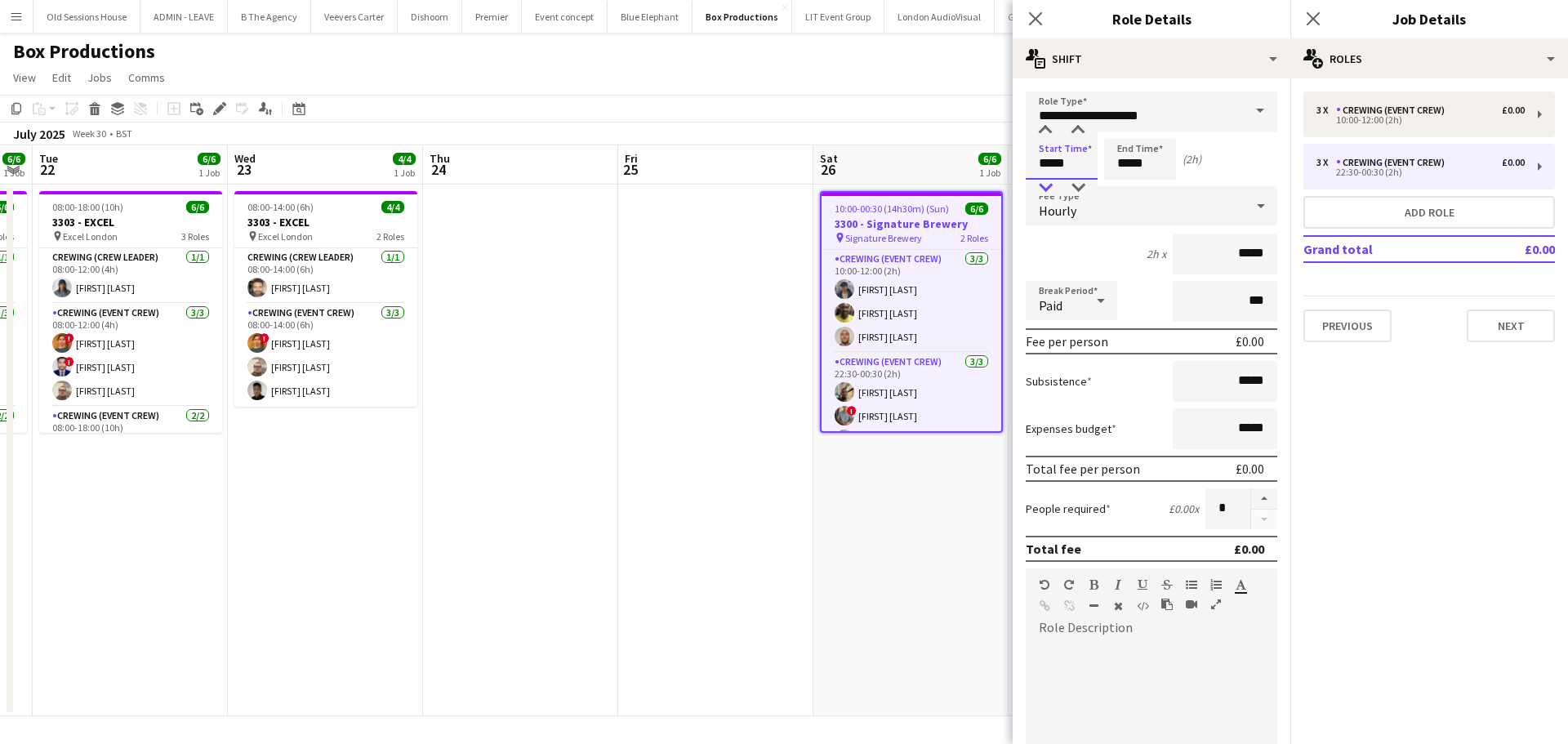 click at bounding box center [1045, 188] 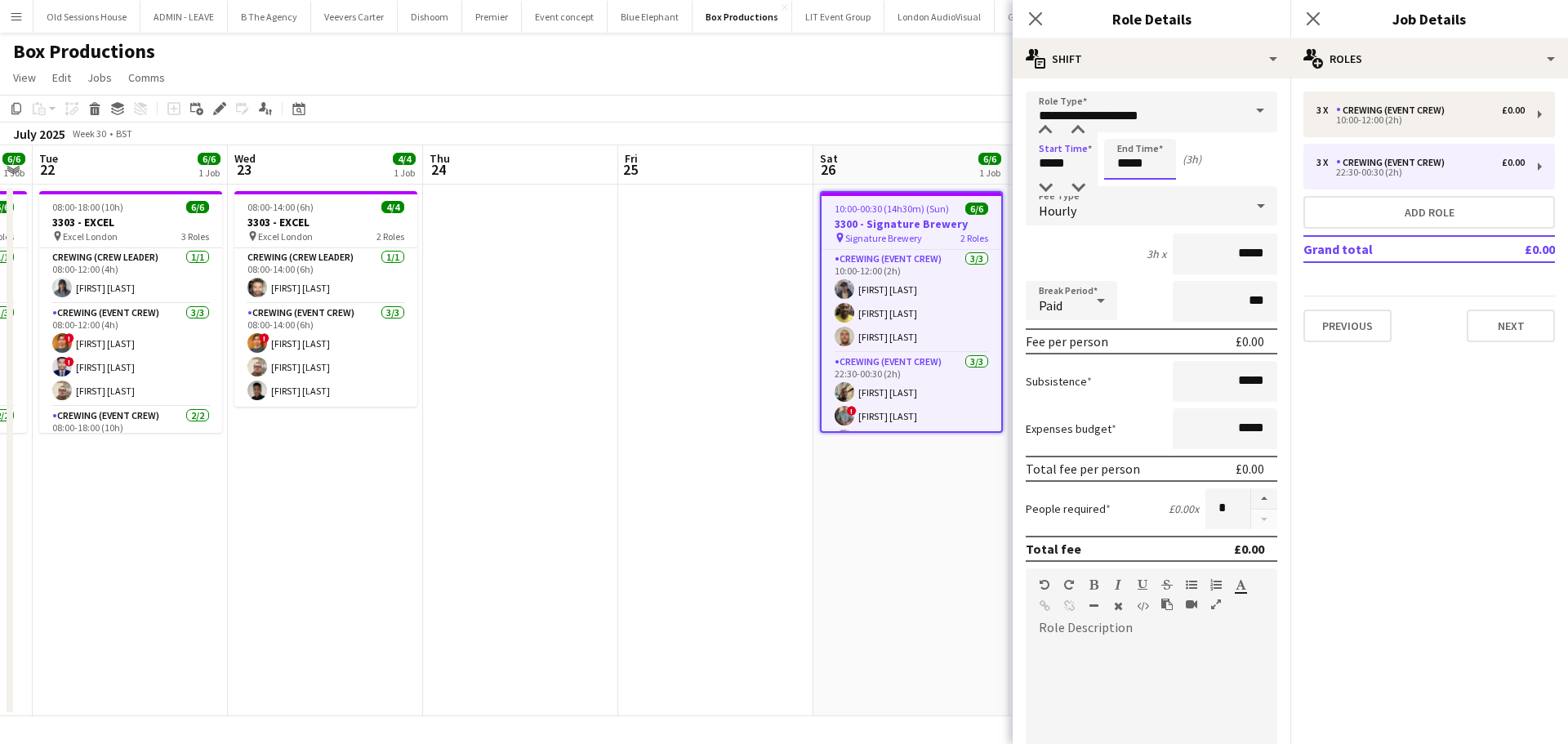 click on "*****" at bounding box center (1140, 159) 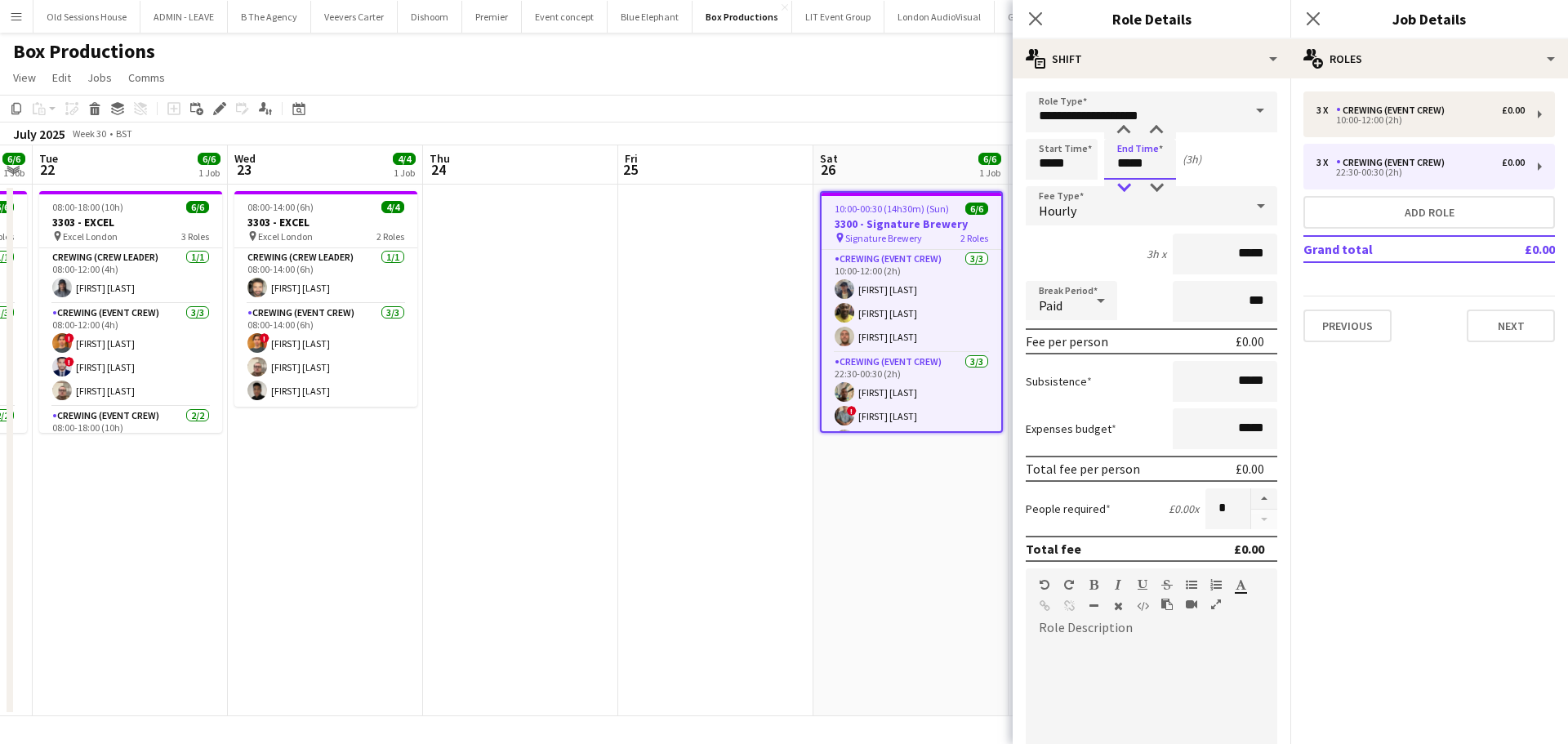 type on "*****" 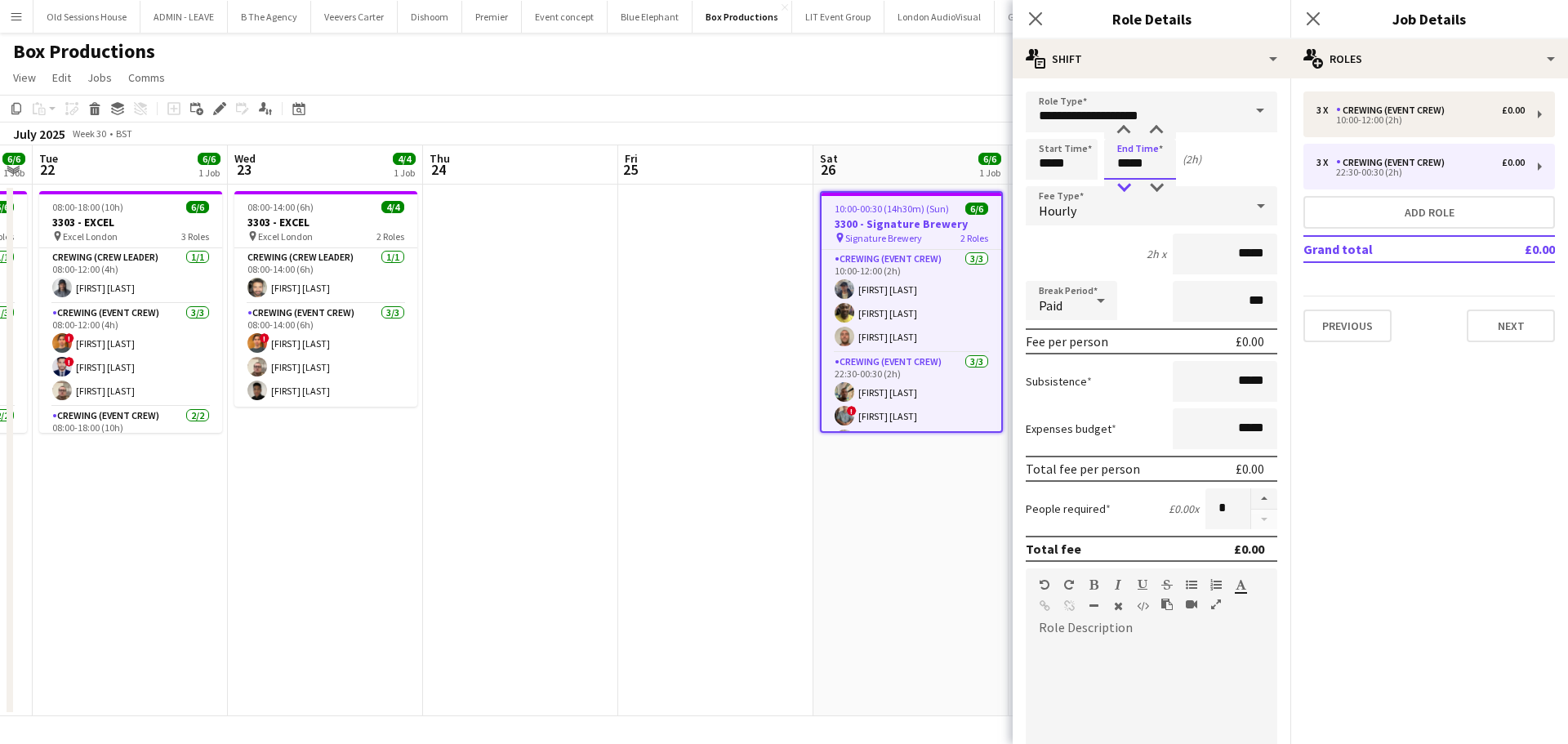 click at bounding box center (1124, 188) 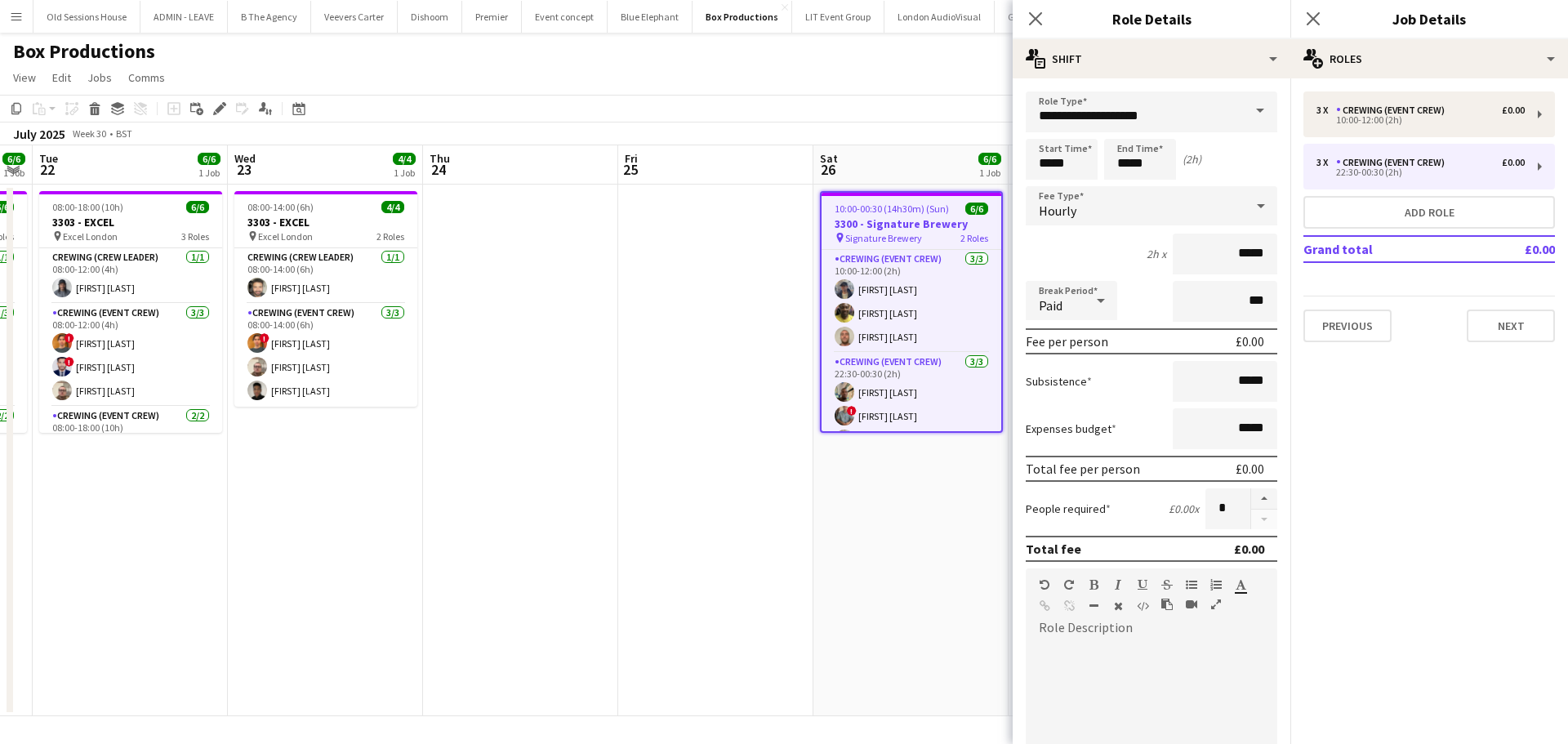 drag, startPoint x: 922, startPoint y: 522, endPoint x: 1044, endPoint y: 447, distance: 143.20964 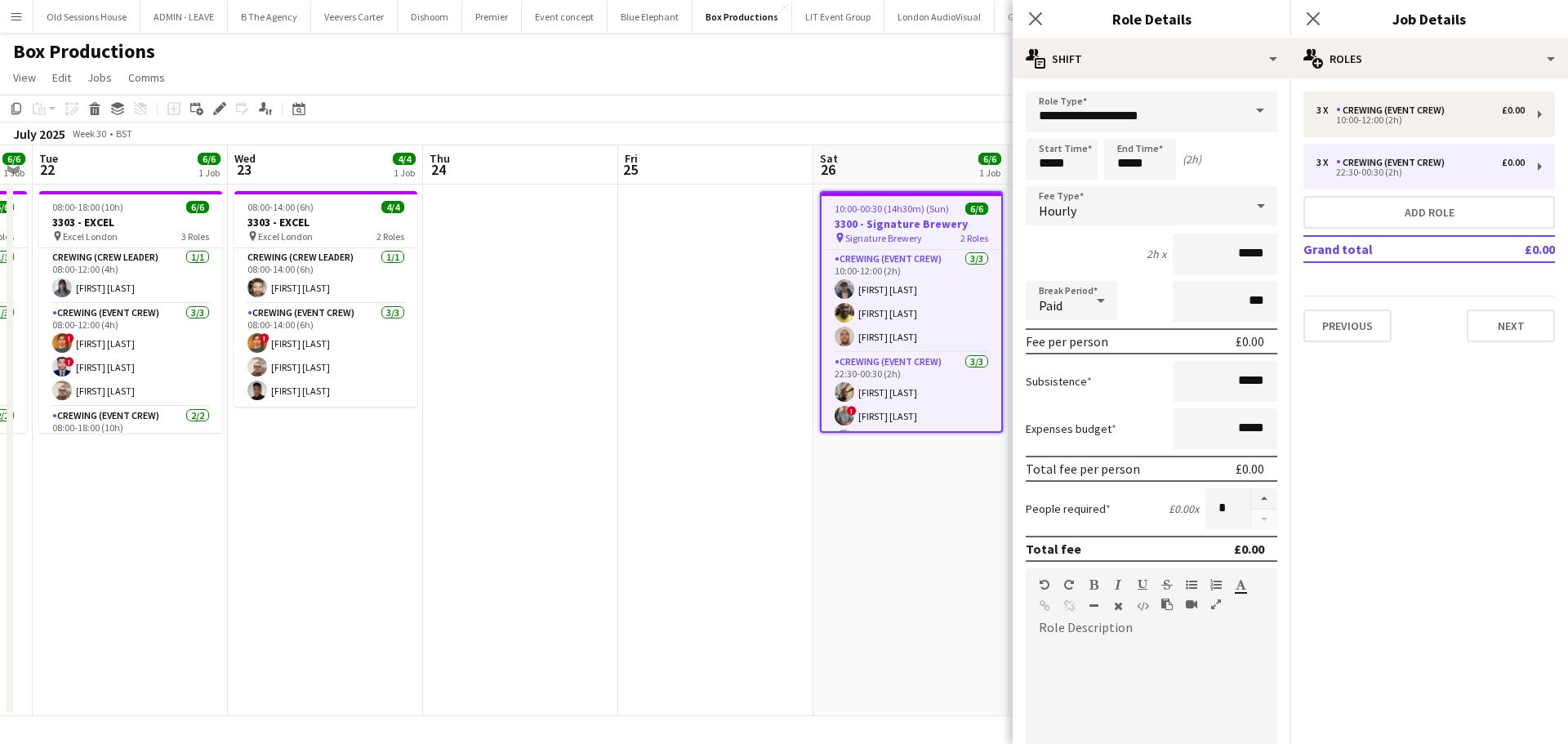 click on "10:00-00:30 (14h30m) (Sun)   6/6   3300 - Signature Brewery
pin
Signature Brewery   2 Roles   Crewing (Event Crew)   3/3   10:00-12:00 (2h)
William Connor Alphonsus Chucks Mordi Stephen Lyle  Crewing (Event Crew)   3/3   22:30-00:30 (2h)
Stephon Johnson ! Daniel Slack William Connor" at bounding box center (911, 450) 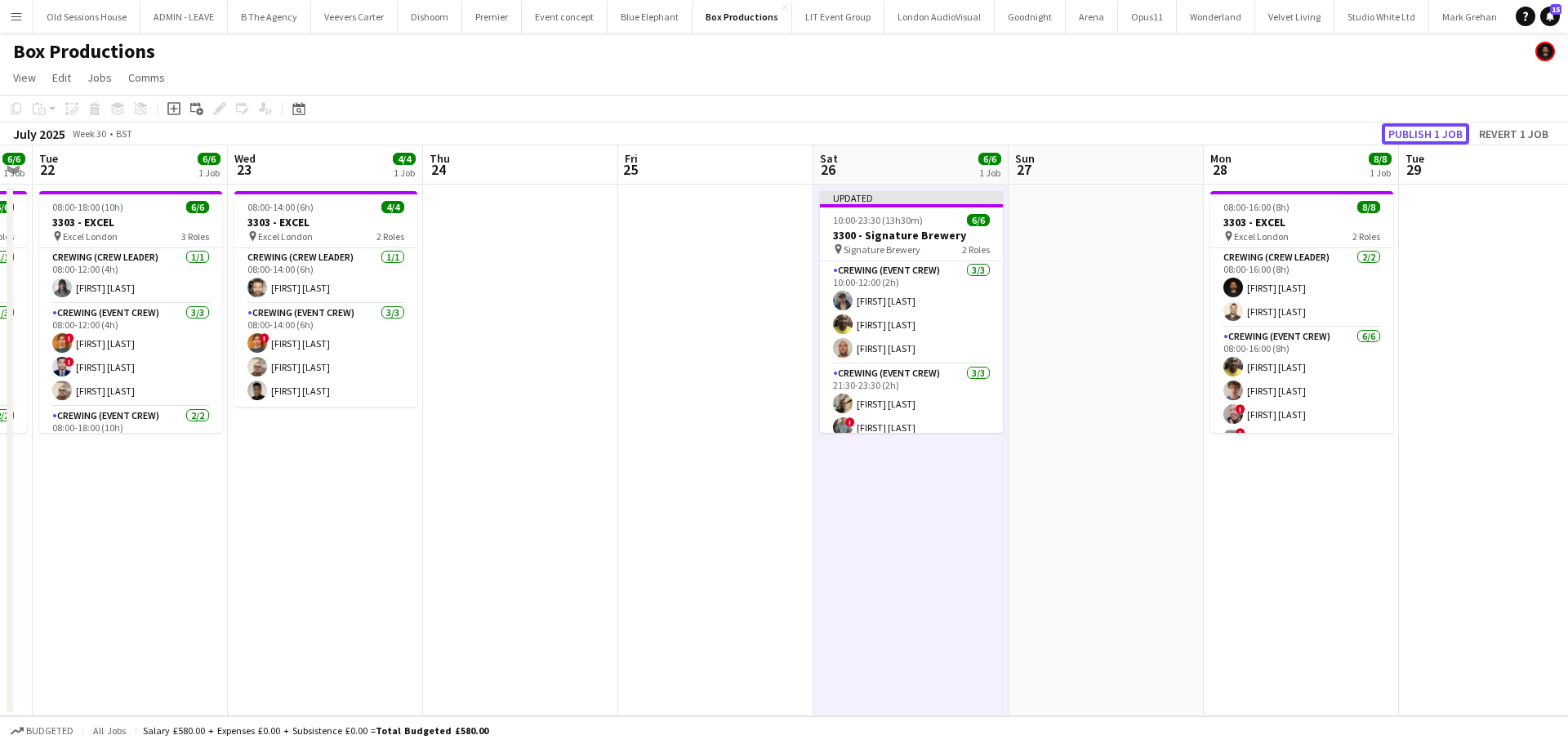 click on "Publish 1 job" 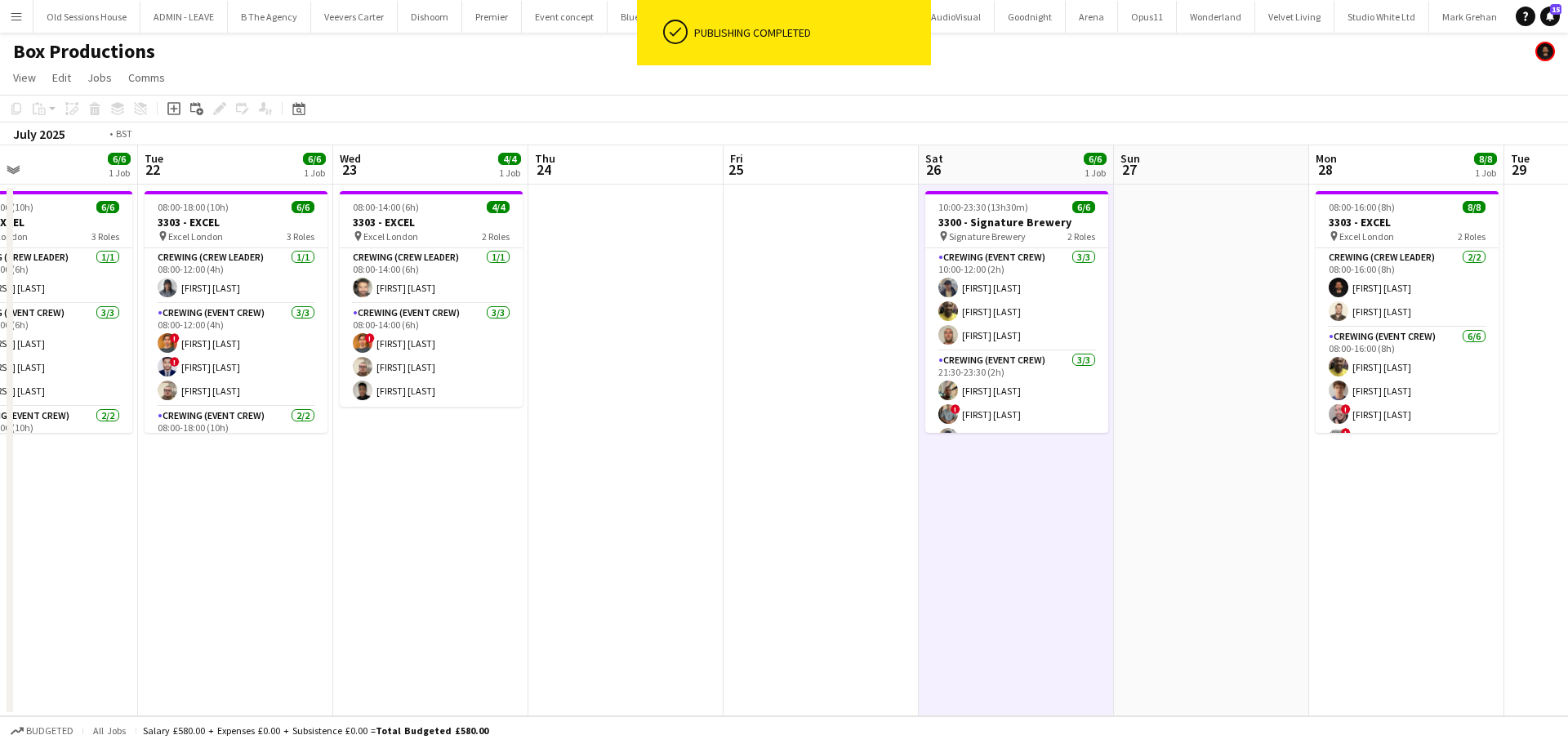 drag, startPoint x: 406, startPoint y: 521, endPoint x: 699, endPoint y: 523, distance: 293.00683 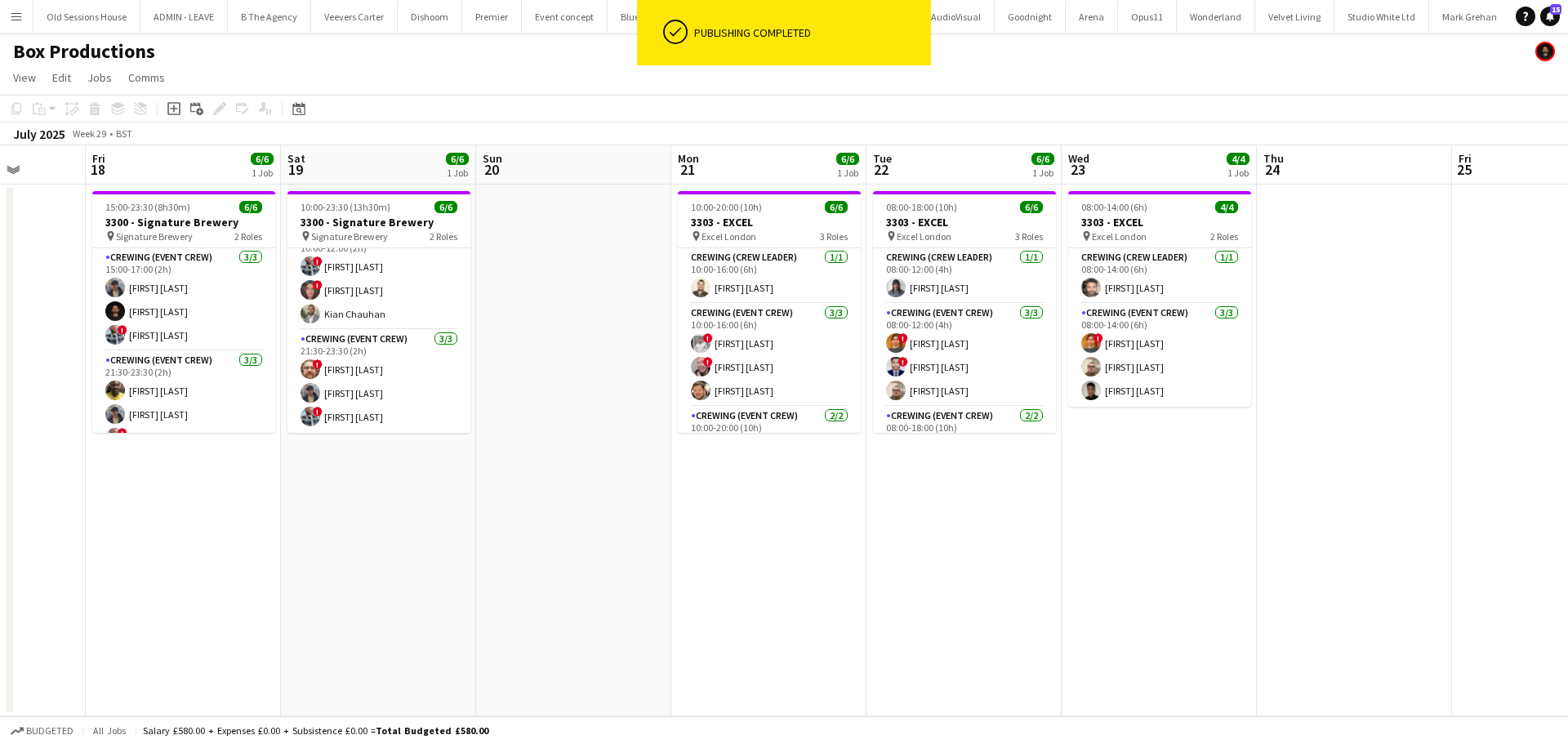 drag, startPoint x: 486, startPoint y: 546, endPoint x: 749, endPoint y: 528, distance: 263.61525 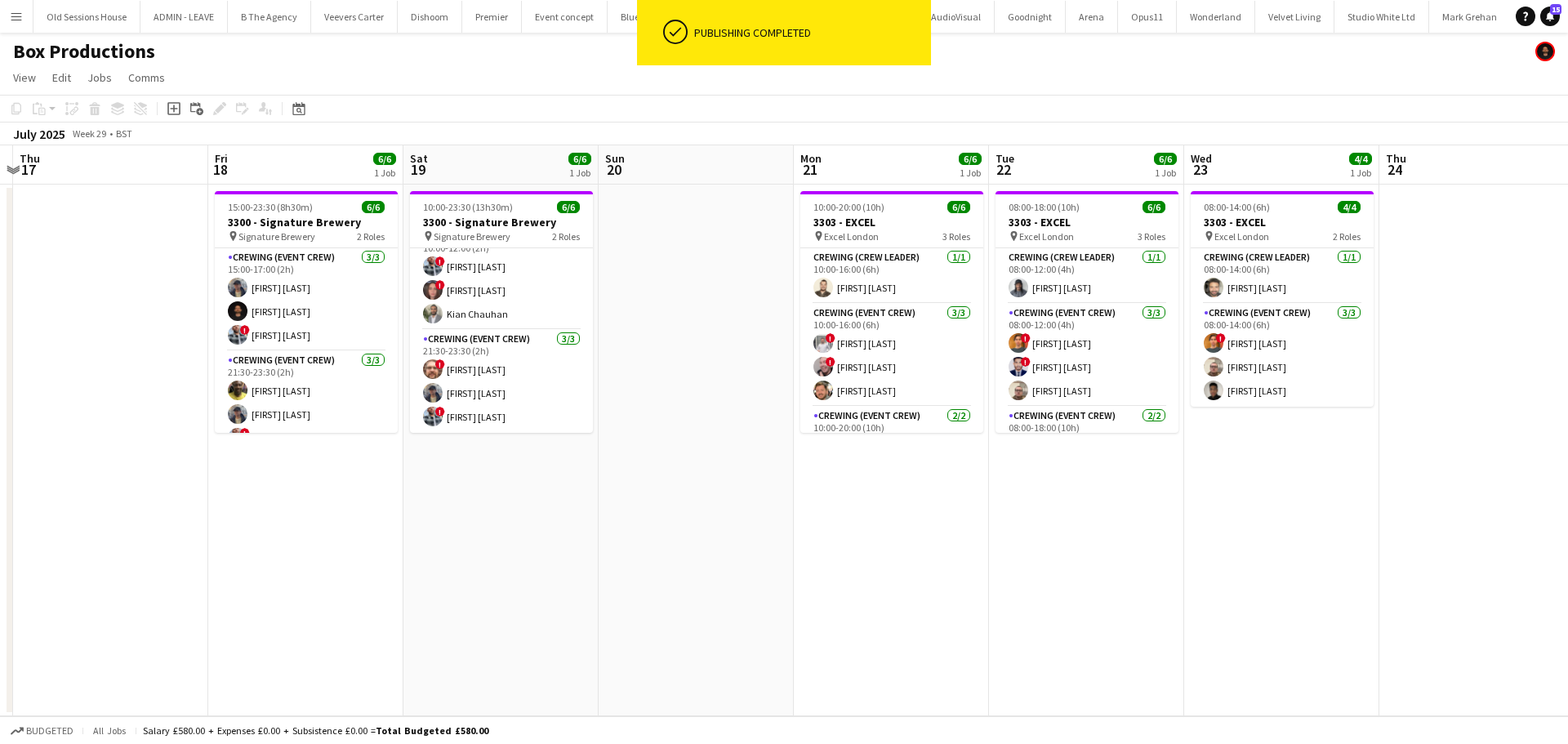 click on "Tue   15   Wed   16   Thu   17   Fri   18   6/6   1 Job   Sat   19   6/6   1 Job   Sun   20   Mon   21   6/6   1 Job   Tue   22   6/6   1 Job   Wed   23   4/4   1 Job   Thu   24   Fri   25   Sat   26   6/6   1 Job   Sun   27   Mon   28   8/8   1 Job      15:00-23:30 (8h30m)    6/6   3300 - Signature Brewery
pin
Signature Brewery   2 Roles   Crewing (Event Crew)   3/3   15:00-17:00 (2h)
William Connor Christopher Ames ! Kieran Brooks  Crewing (Event Crew)   3/3   21:30-23:30 (2h)
Alphonsus Chucks Mordi William Connor ! Kieran Brooks     10:00-23:30 (13h30m)    6/6   3300 - Signature Brewery
pin
Signature Brewery   2 Roles   Crewing (Event Crew)   3/3   10:00-12:00 (2h)
! Kieran Brooks ! Jekaterina Berezina Kian Chauhan  Crewing (Event Crew)   3/3   21:30-23:30 (2h)
! Corey Arnold William Connor ! Kieran Brooks     10:00-20:00 (10h)    6/6   3303 - EXCEL
pin
Excel London   3 Roles   1/1   3/3" at bounding box center [784, 430] 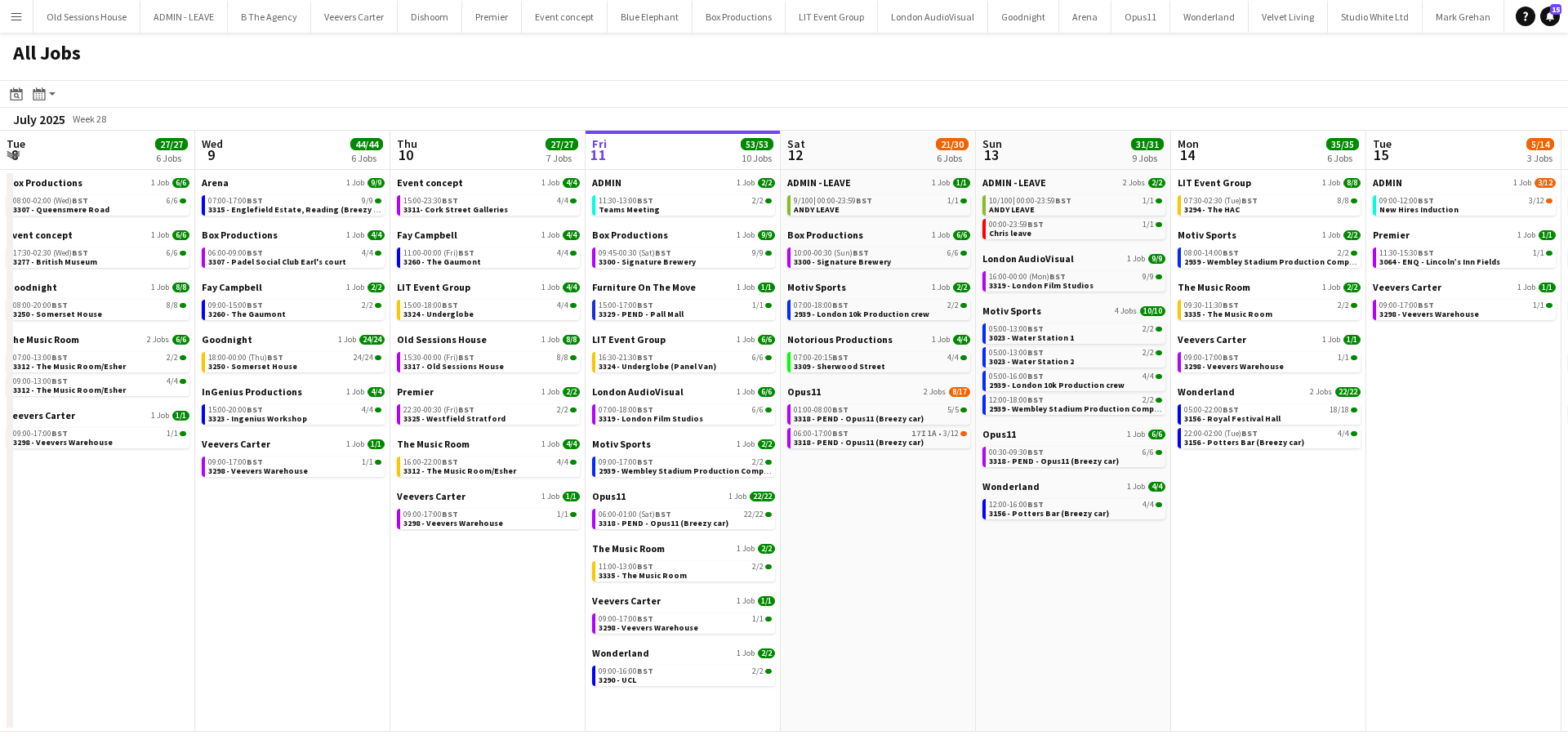 scroll, scrollTop: 0, scrollLeft: 0, axis: both 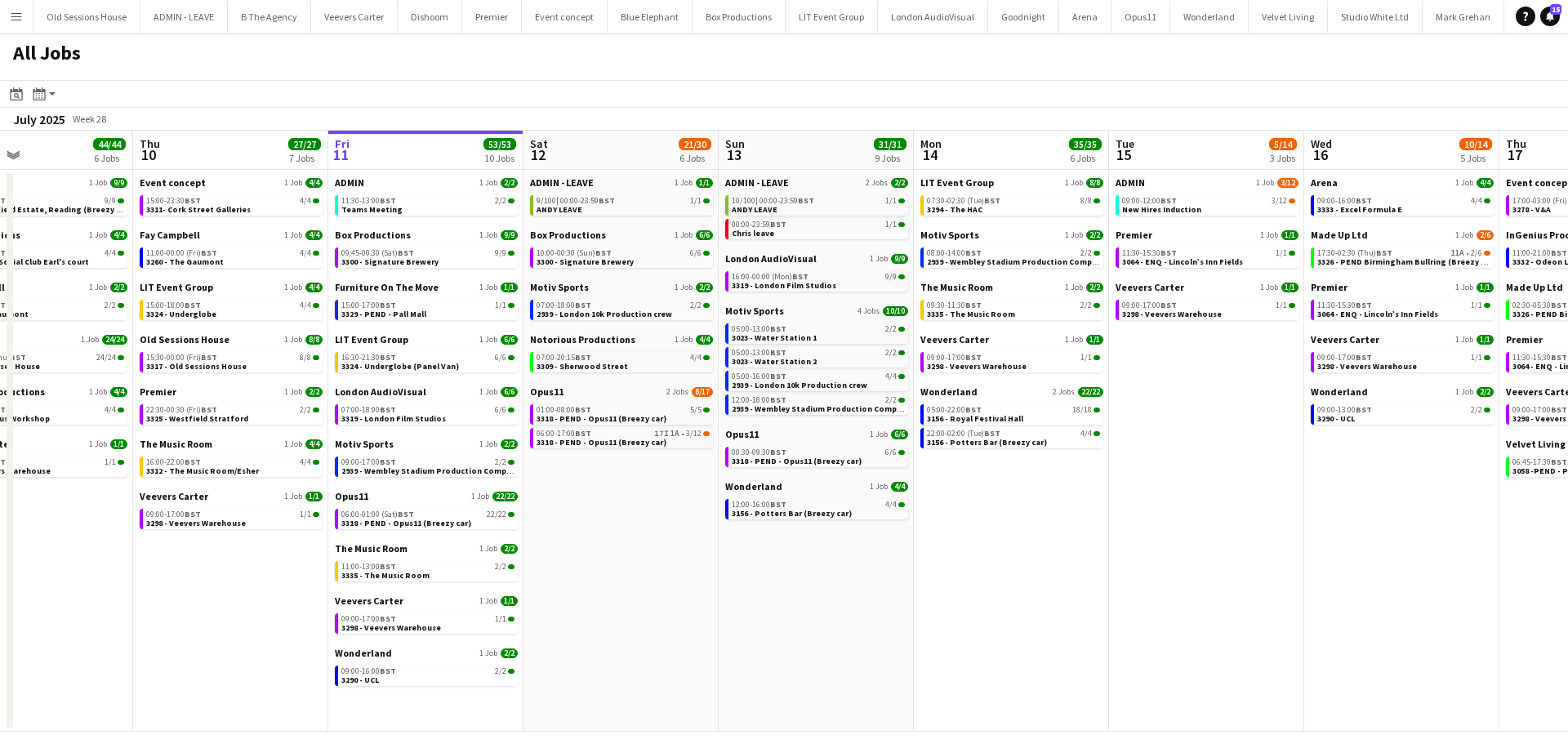 drag, startPoint x: 537, startPoint y: 541, endPoint x: 627, endPoint y: 526, distance: 91.24144 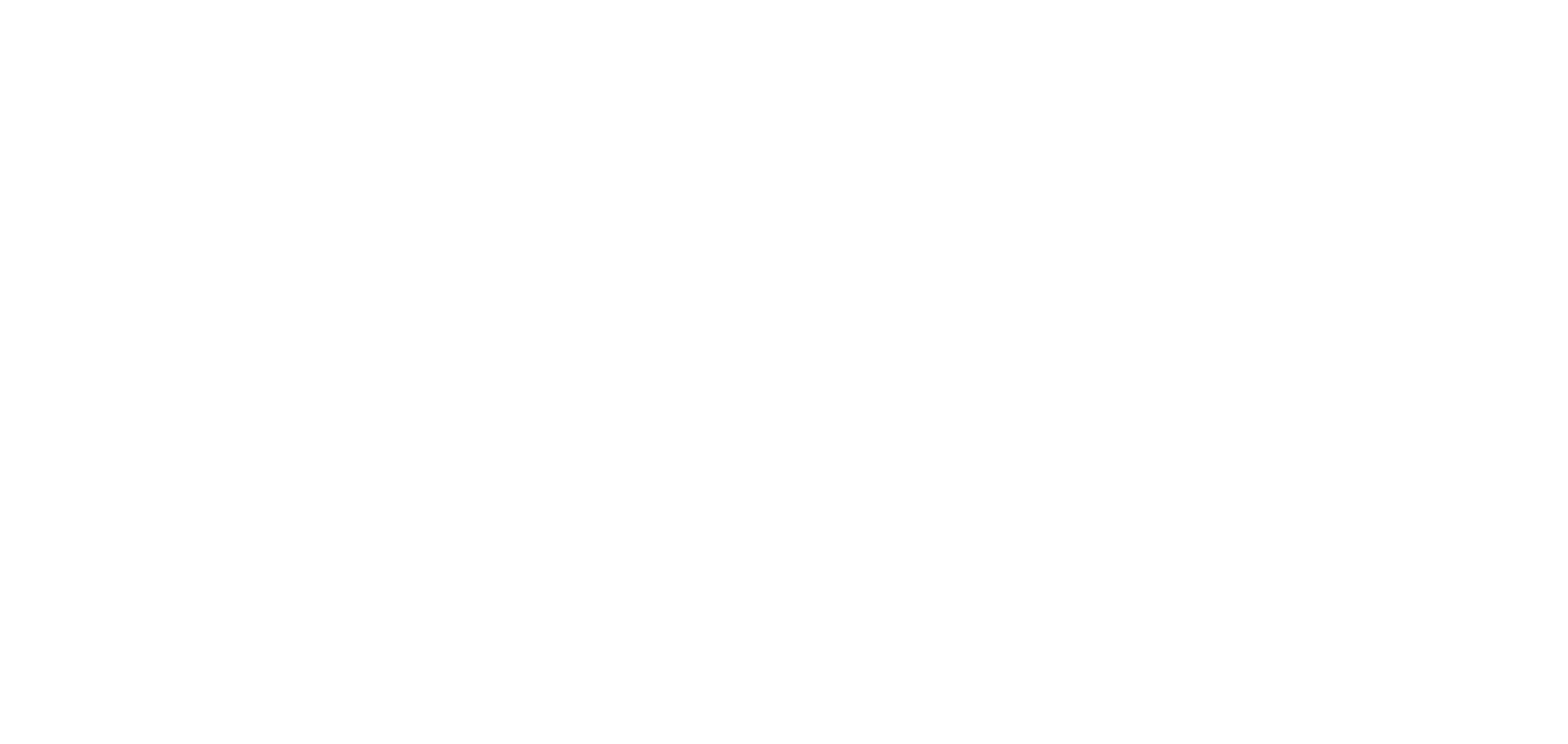 scroll, scrollTop: 0, scrollLeft: 0, axis: both 